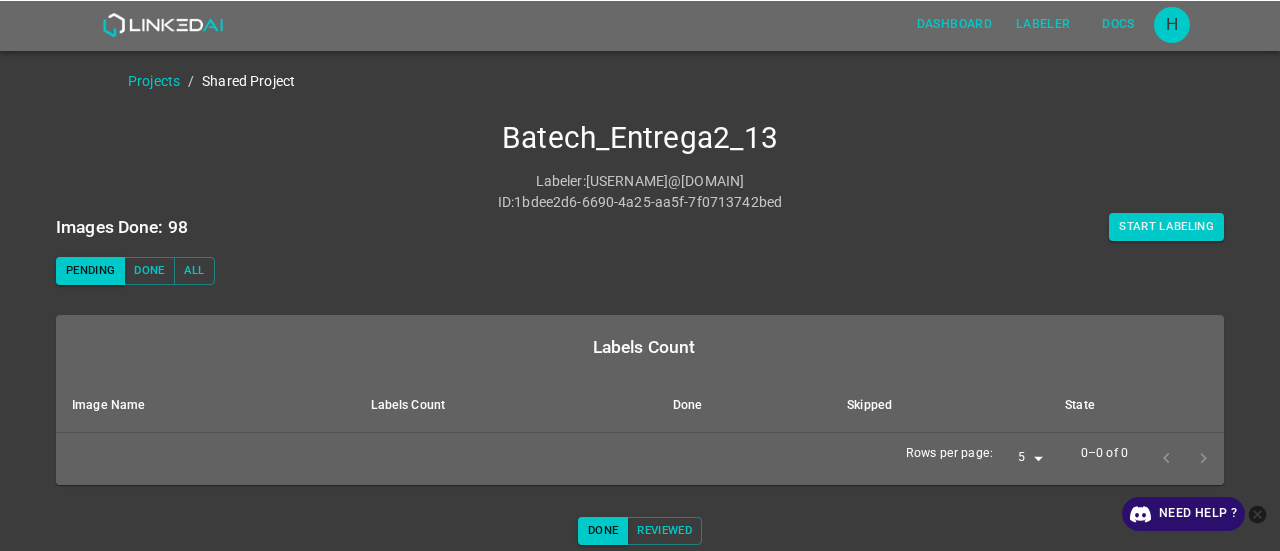 scroll, scrollTop: 0, scrollLeft: 0, axis: both 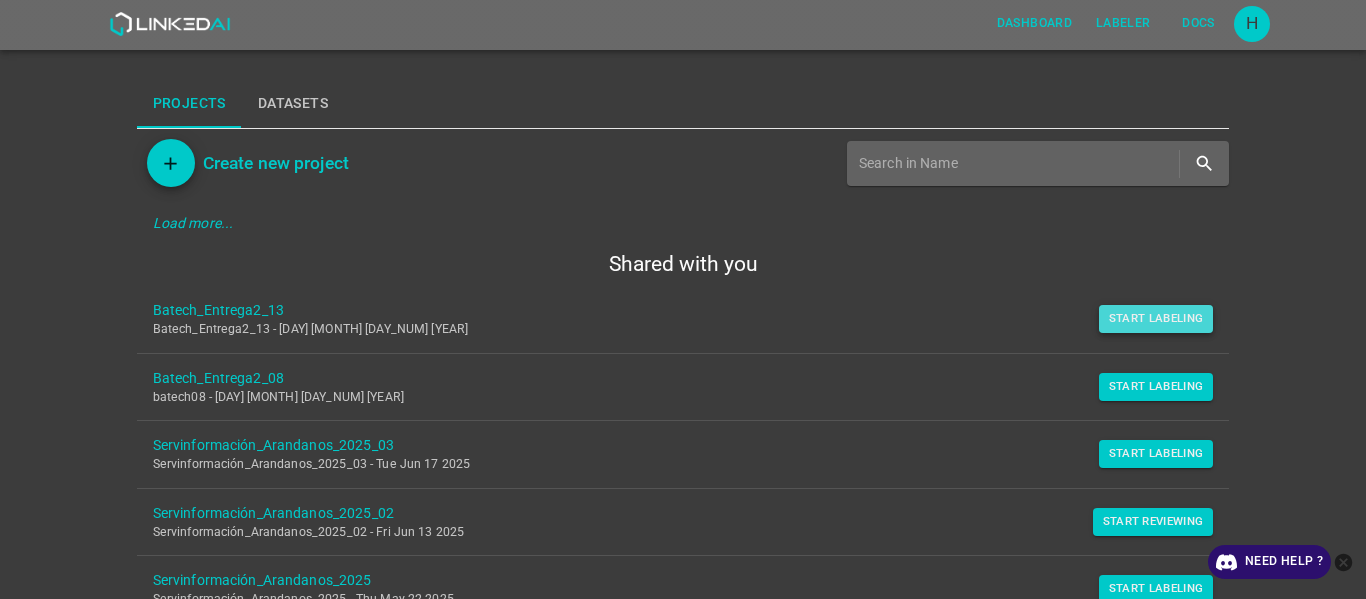 click on "Start Labeling" at bounding box center (1156, 319) 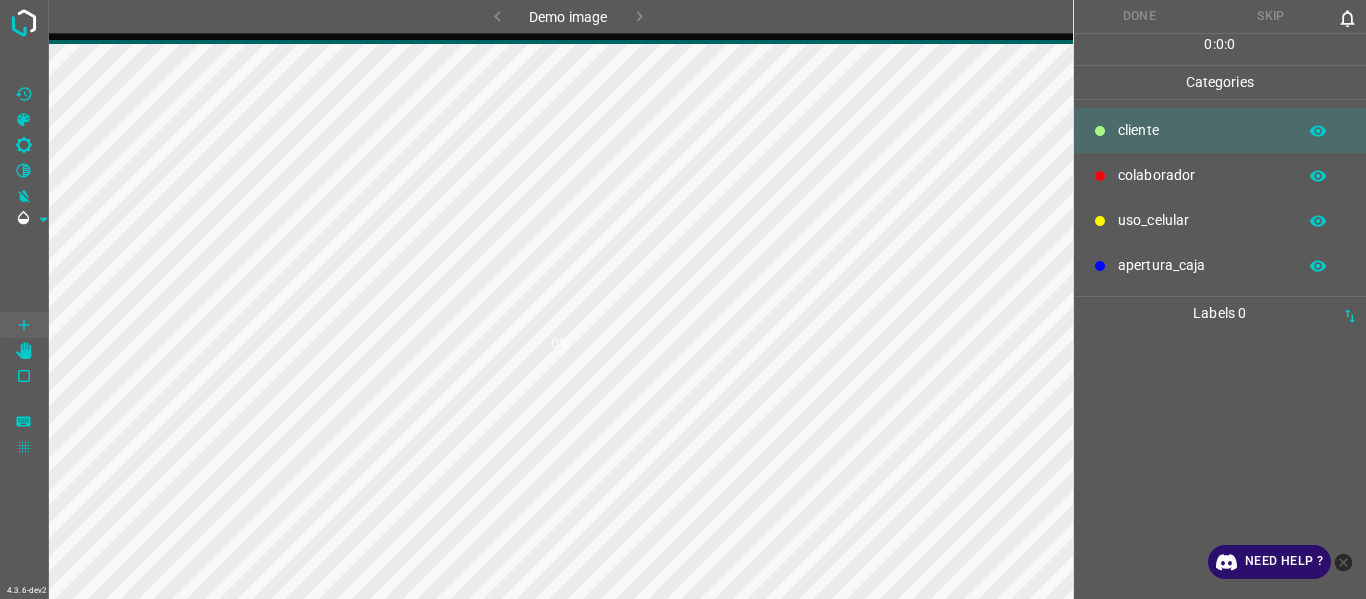 click at bounding box center (1220, 464) 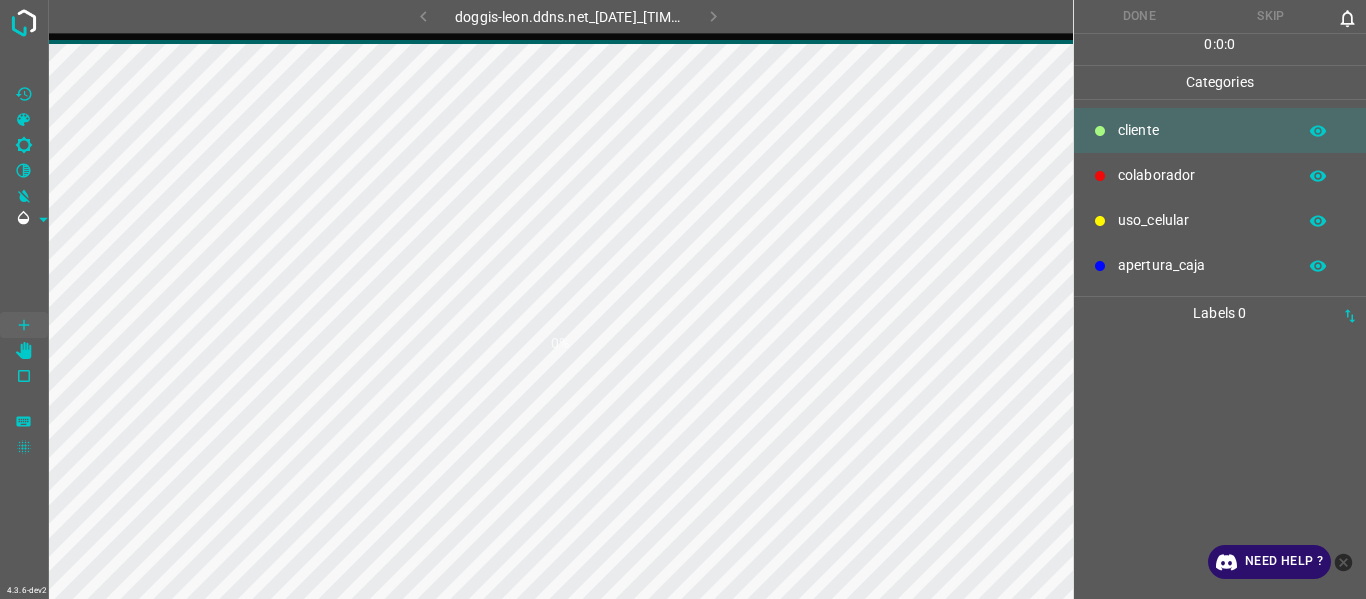 scroll, scrollTop: 0, scrollLeft: 0, axis: both 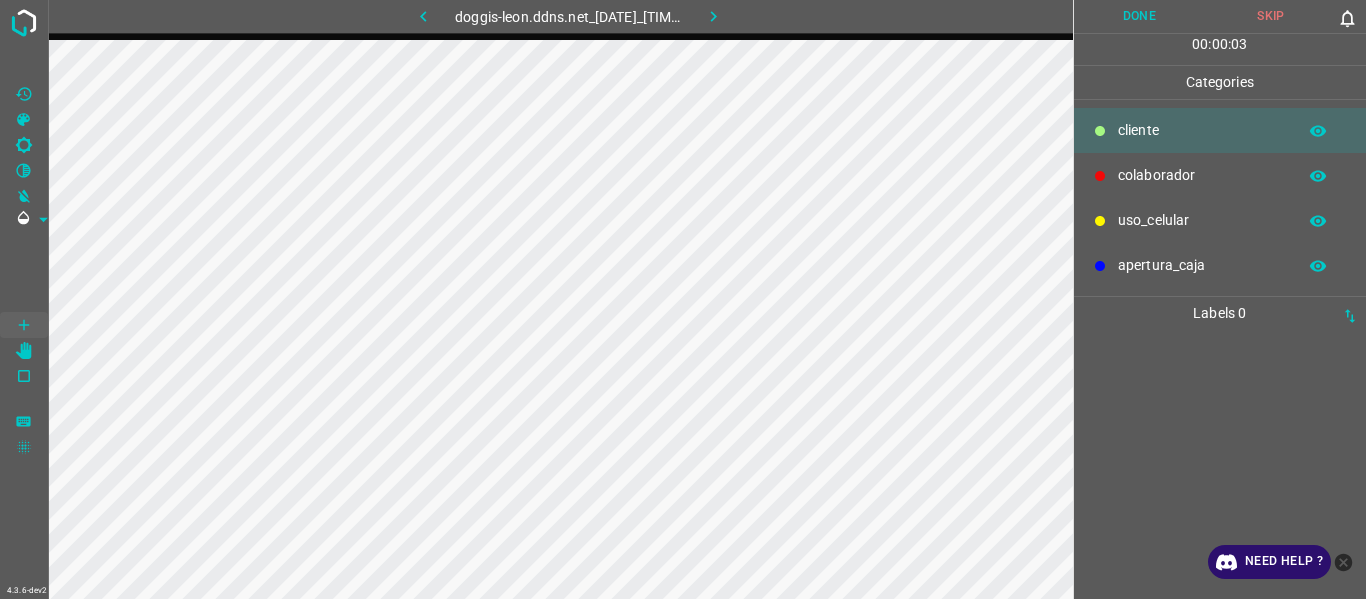 click at bounding box center [1220, 464] 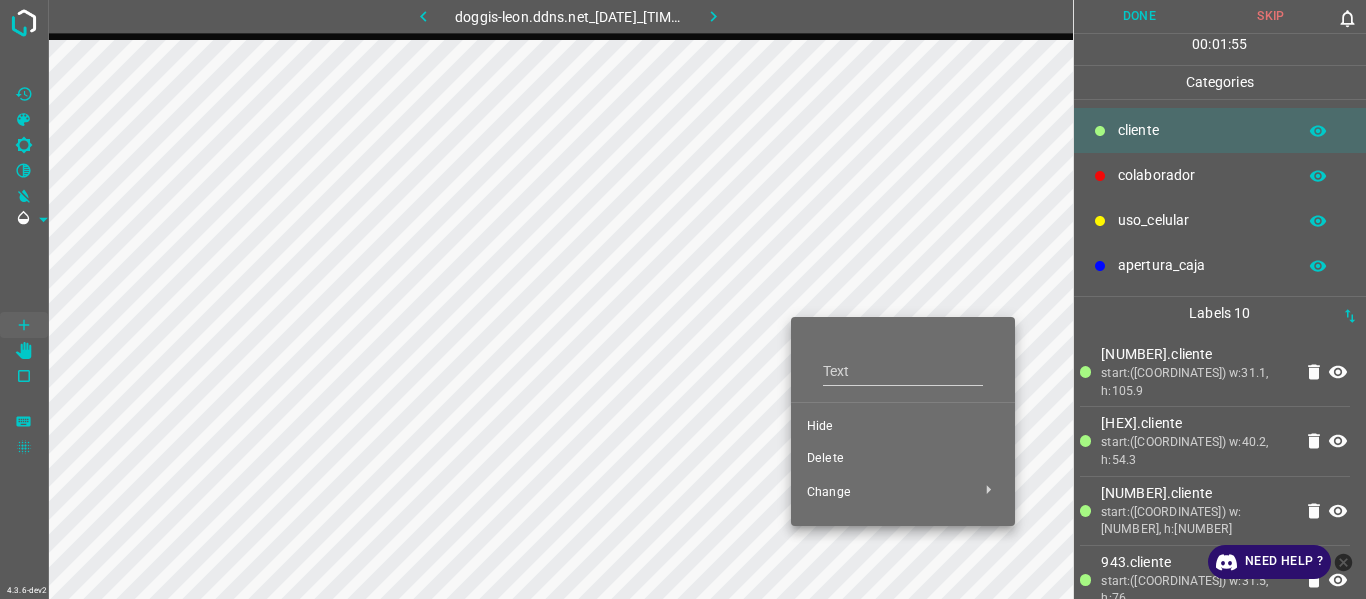 click on "Hide" at bounding box center (903, 427) 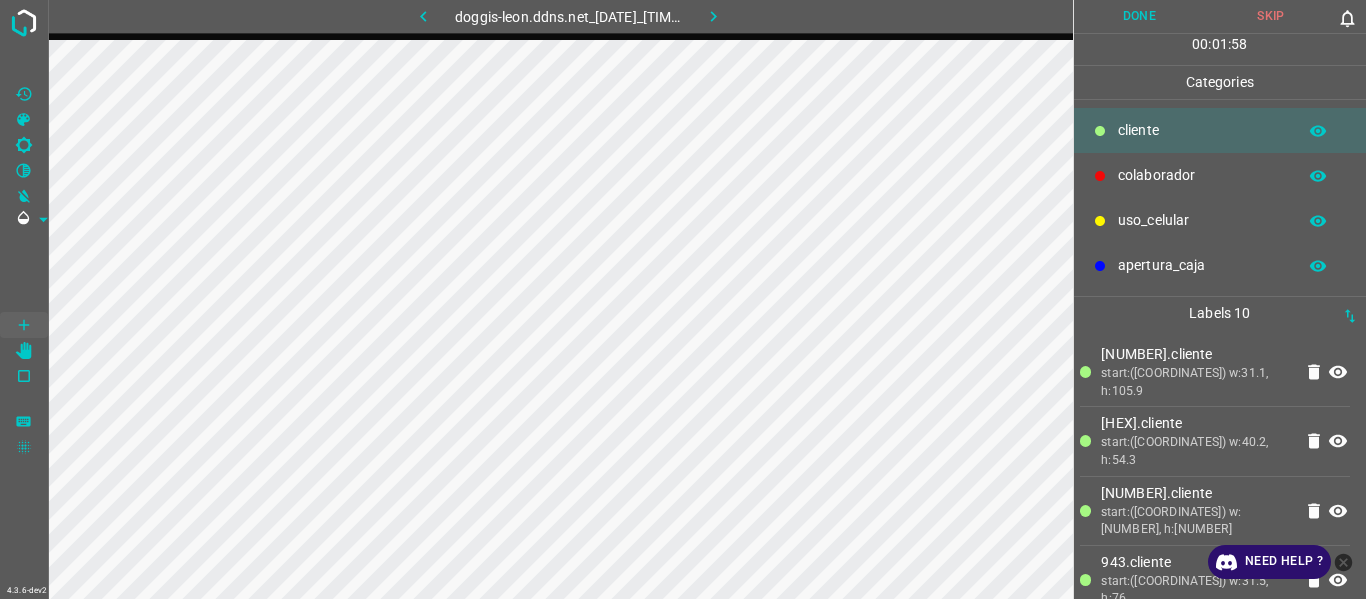 click at bounding box center (713, 16) 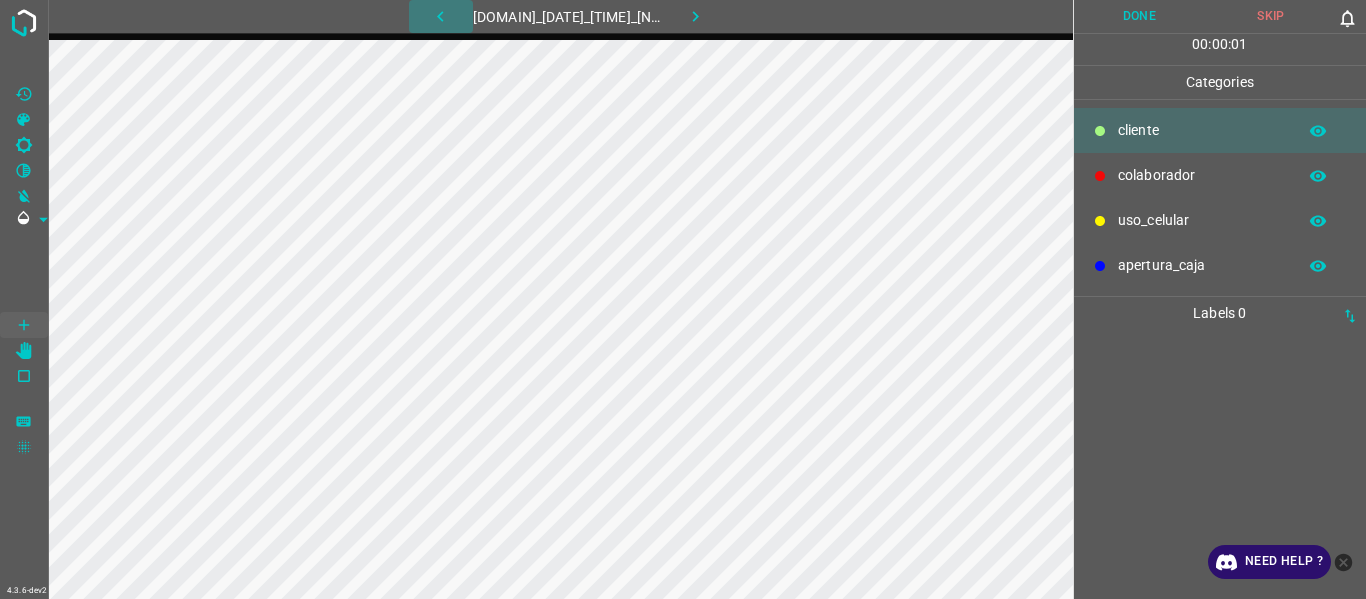 click at bounding box center [441, 16] 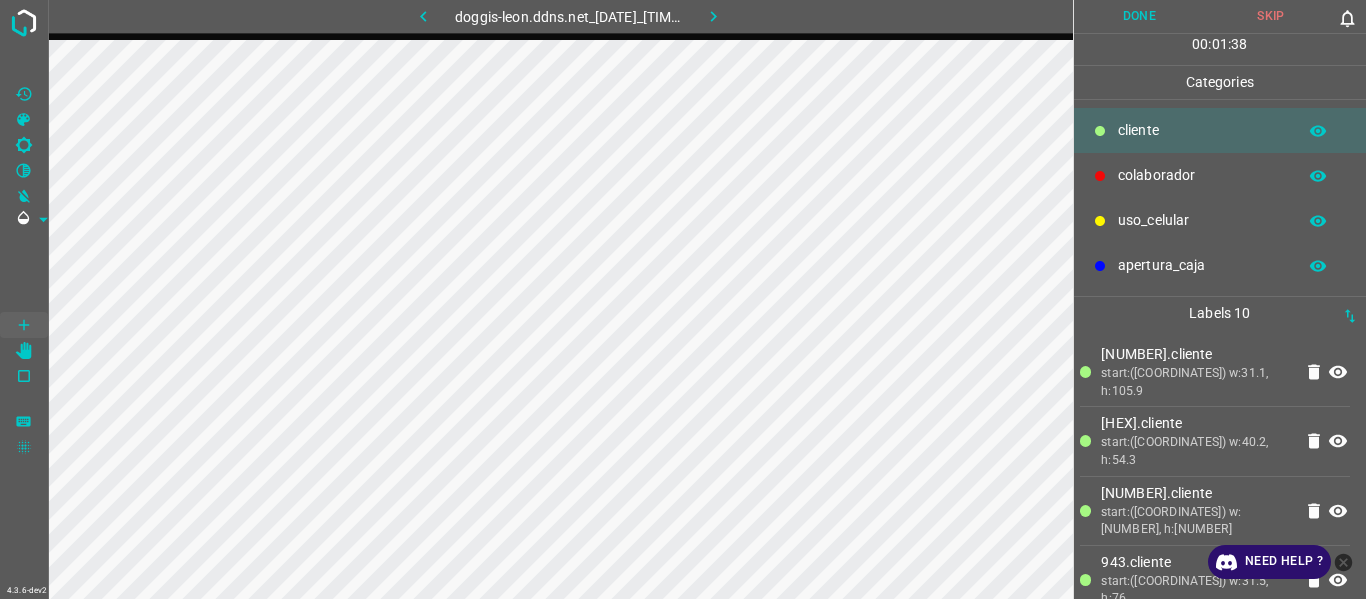 click on "Done" at bounding box center (1140, 16) 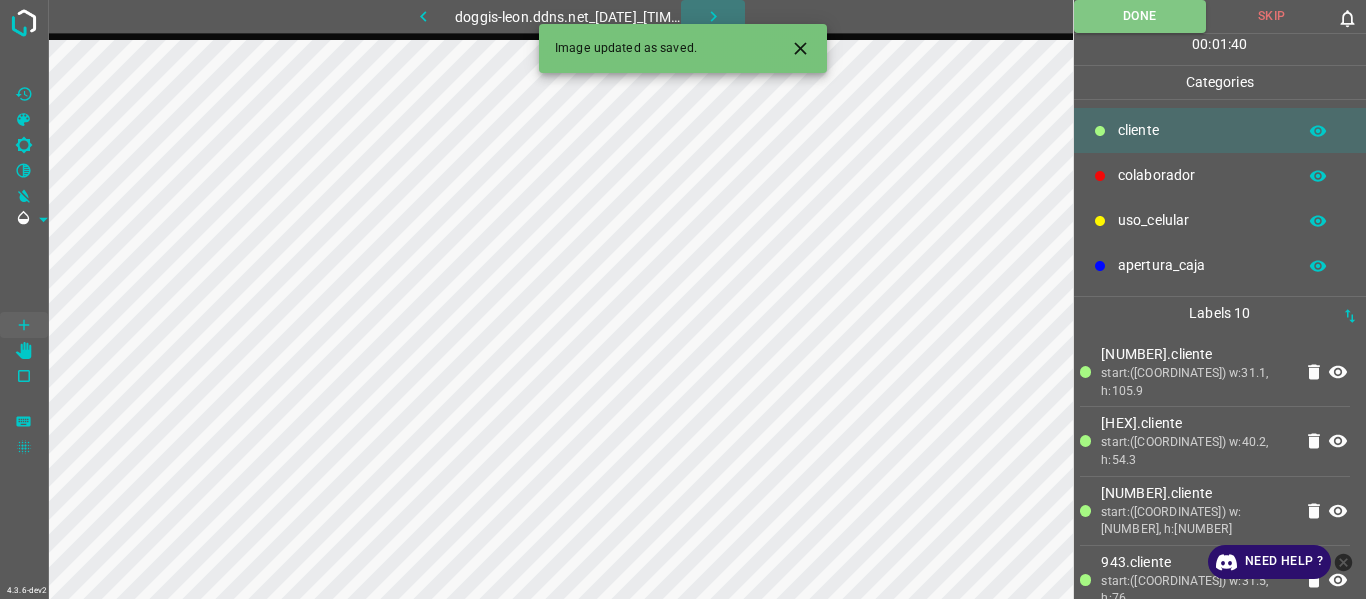 click at bounding box center (713, 16) 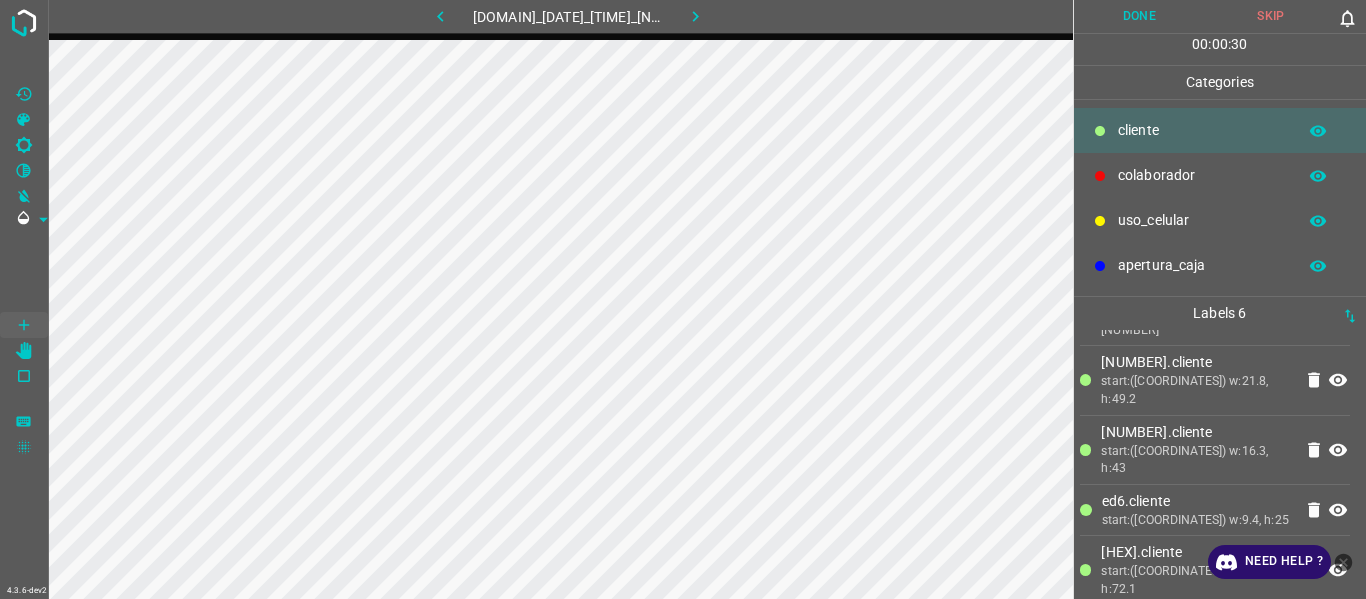 scroll, scrollTop: 91, scrollLeft: 0, axis: vertical 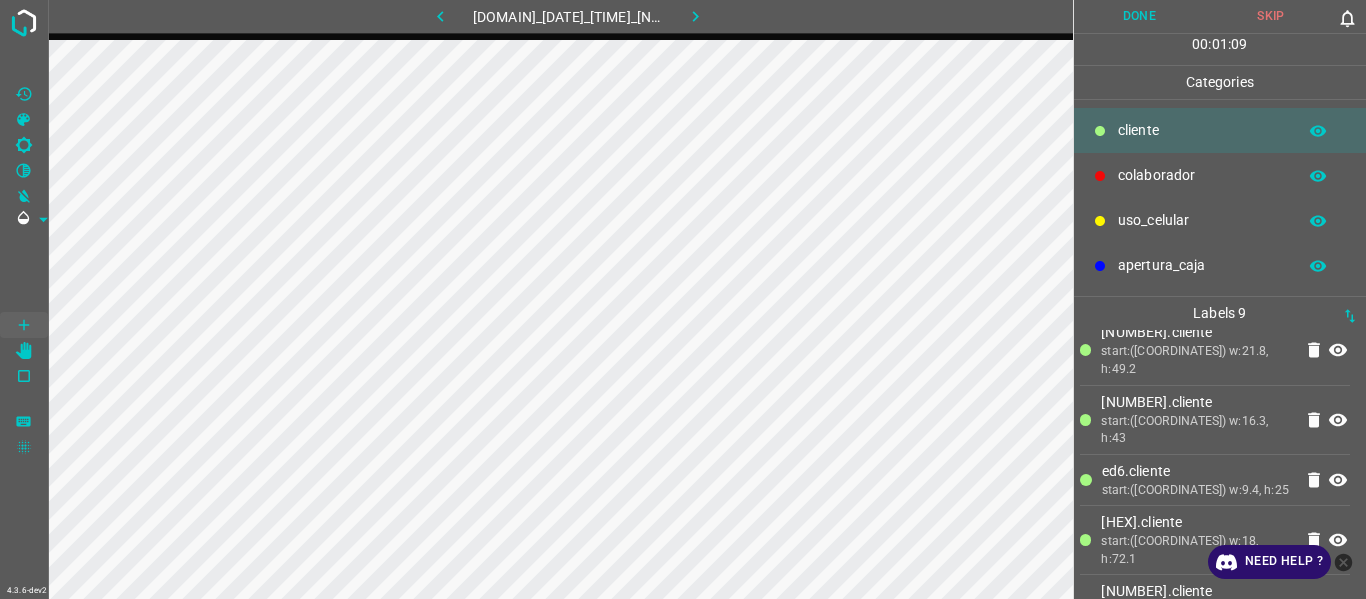 drag, startPoint x: 1140, startPoint y: 166, endPoint x: 1074, endPoint y: 188, distance: 69.57011 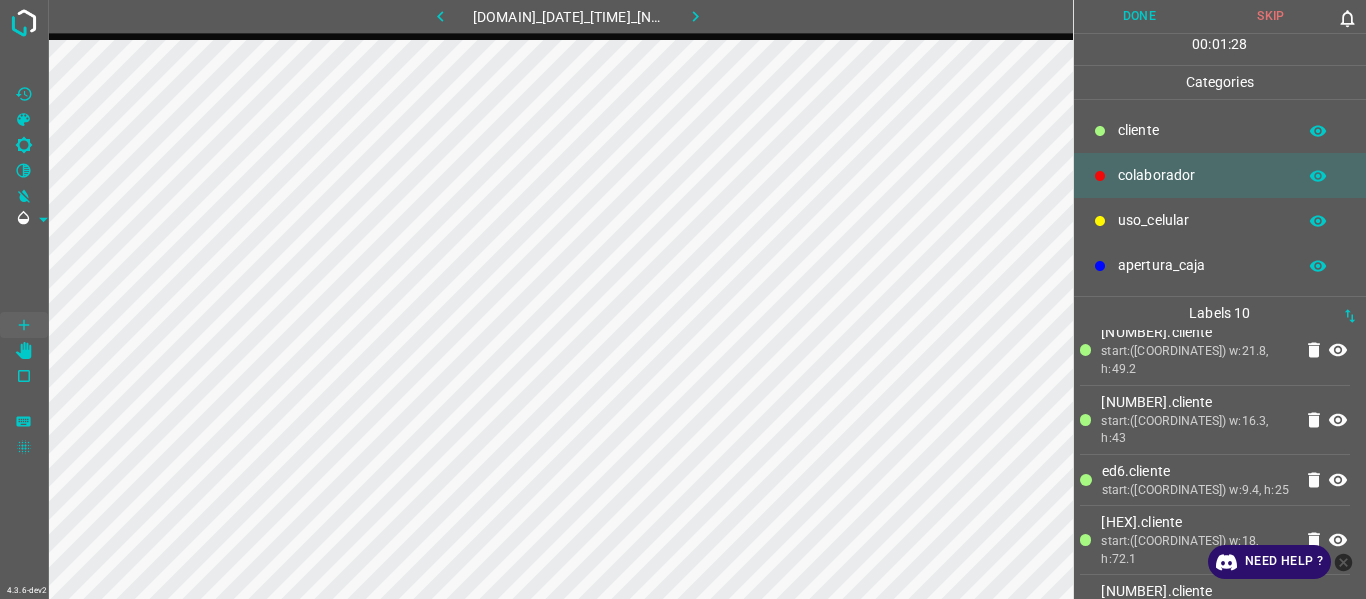 click on "[NUMBER].cliente" at bounding box center [1196, 263] 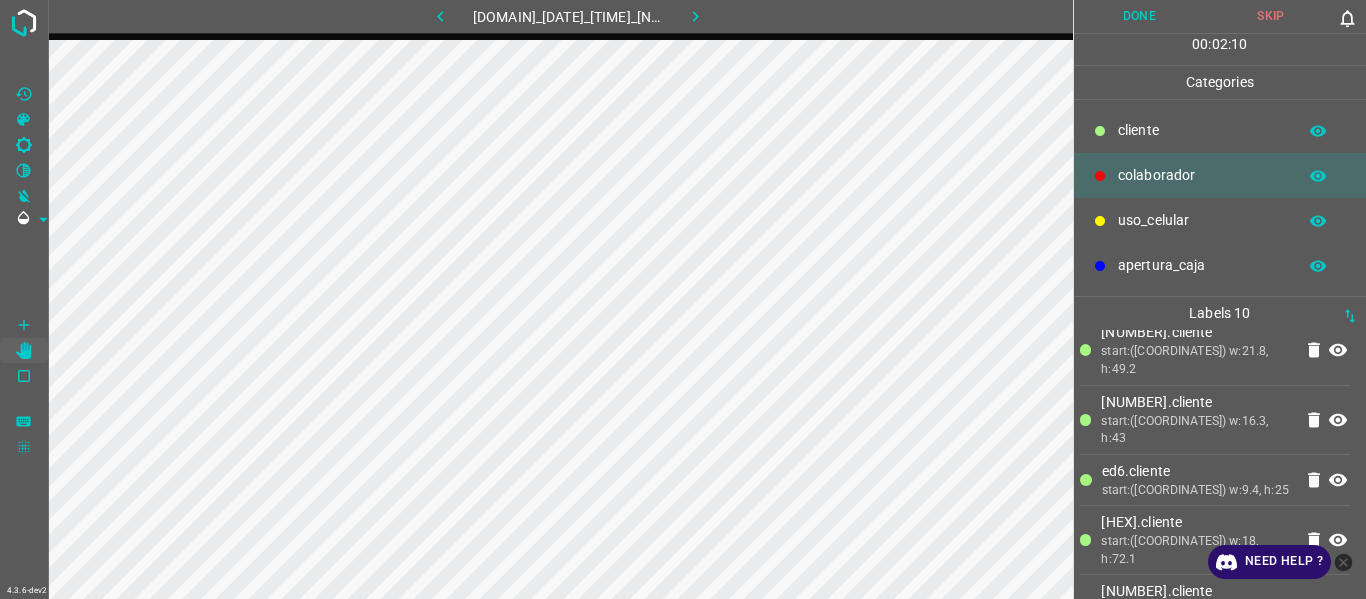 click on "Done" at bounding box center [1140, 16] 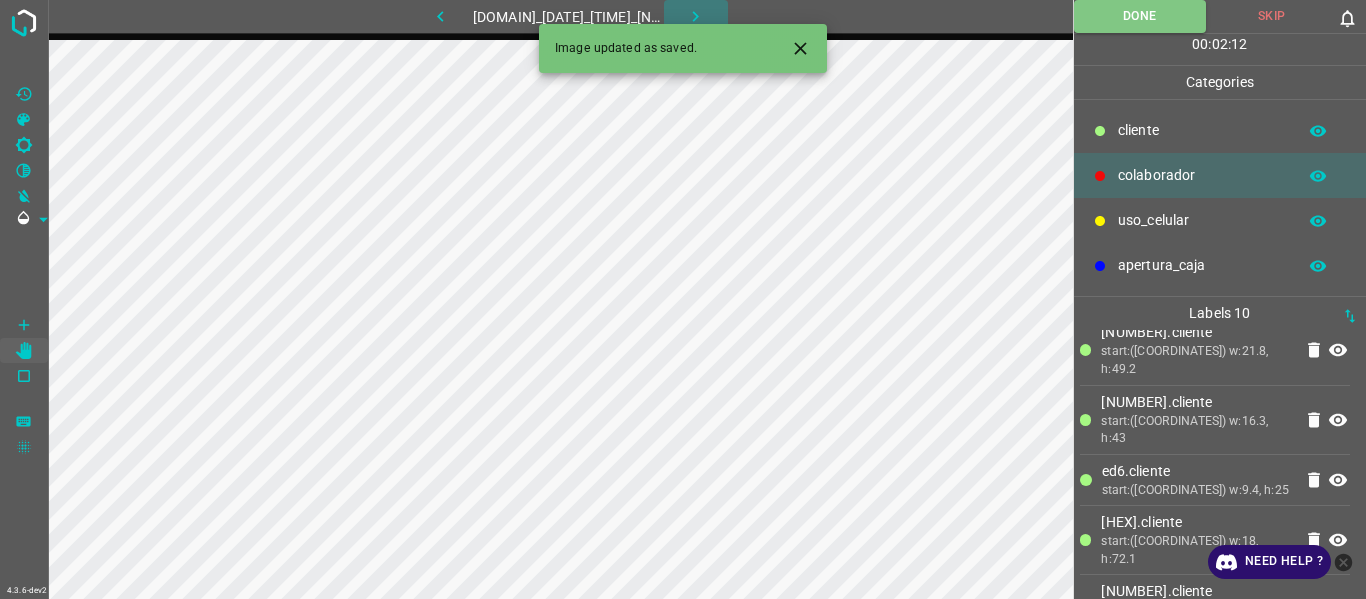 click at bounding box center [695, 16] 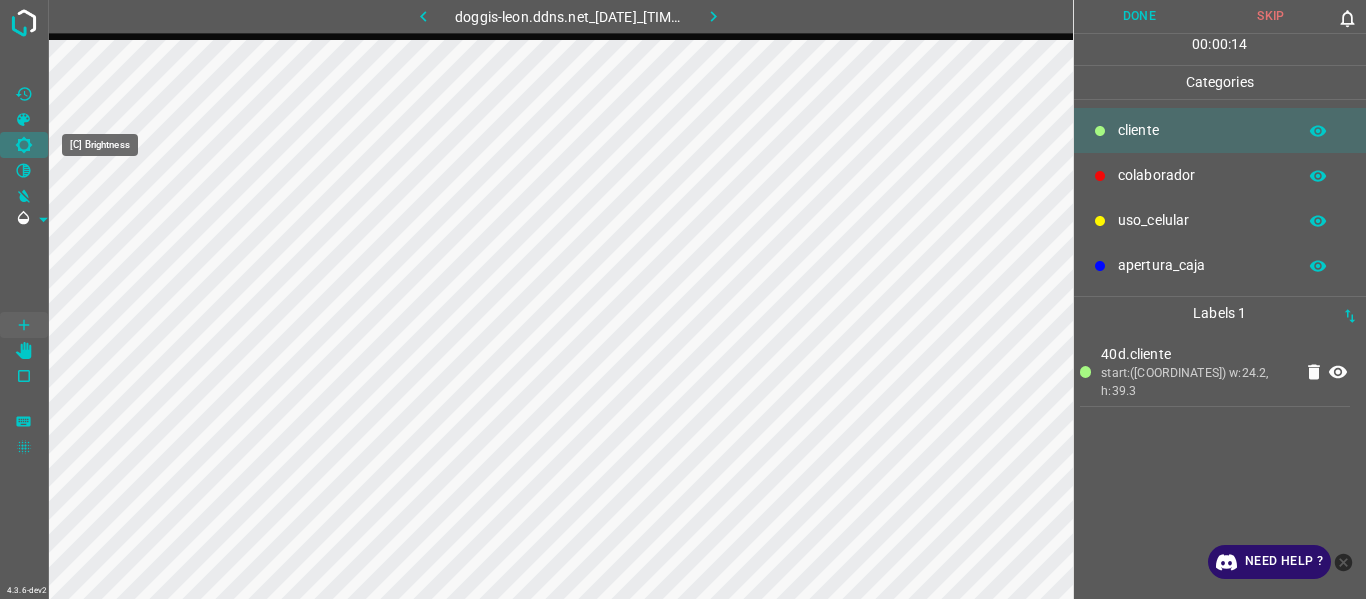 click at bounding box center (24, 145) 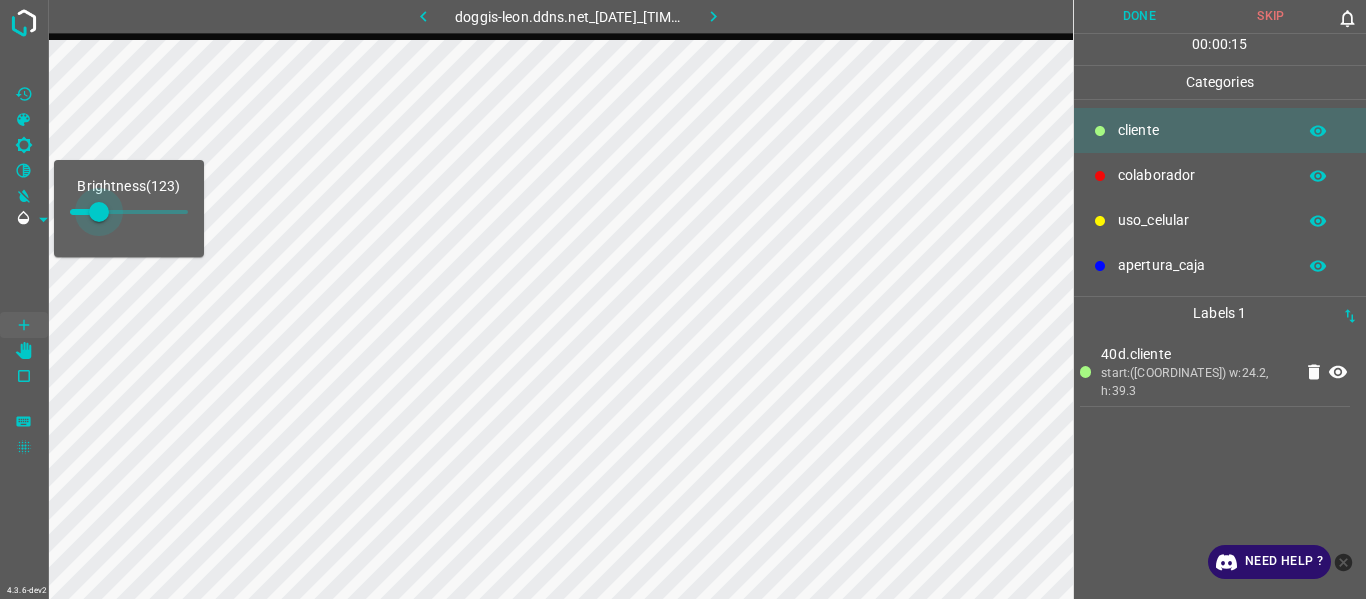 drag, startPoint x: 101, startPoint y: 213, endPoint x: 65, endPoint y: 187, distance: 44.407207 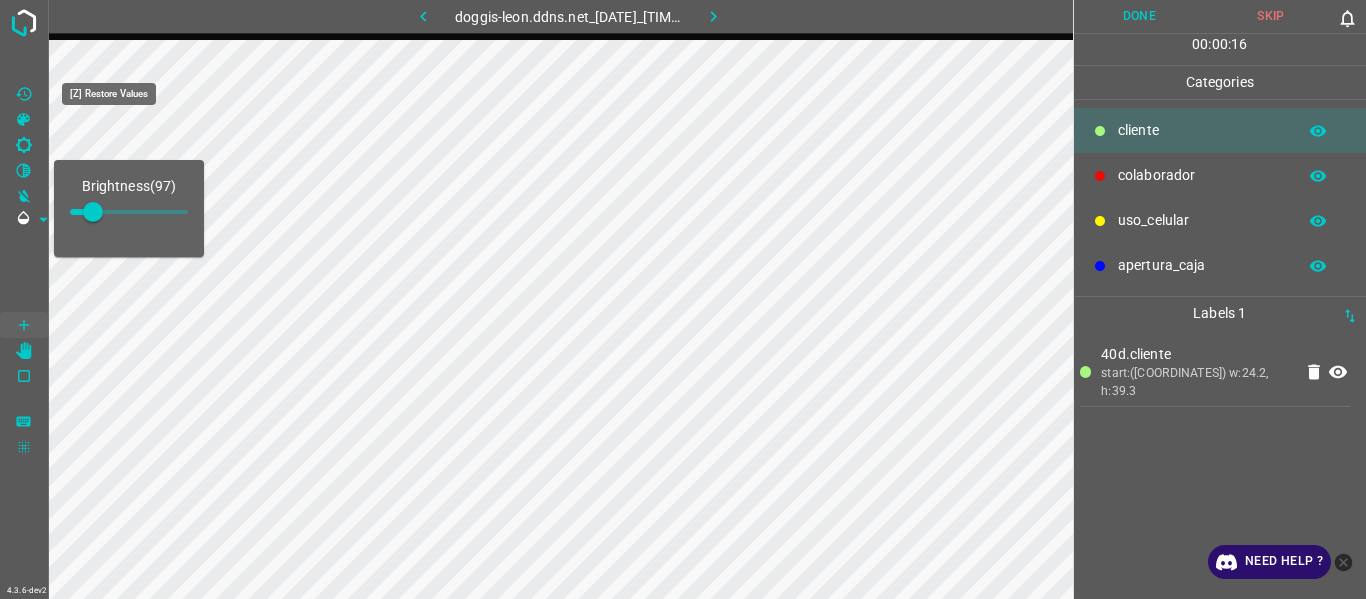 click at bounding box center (24, 94) 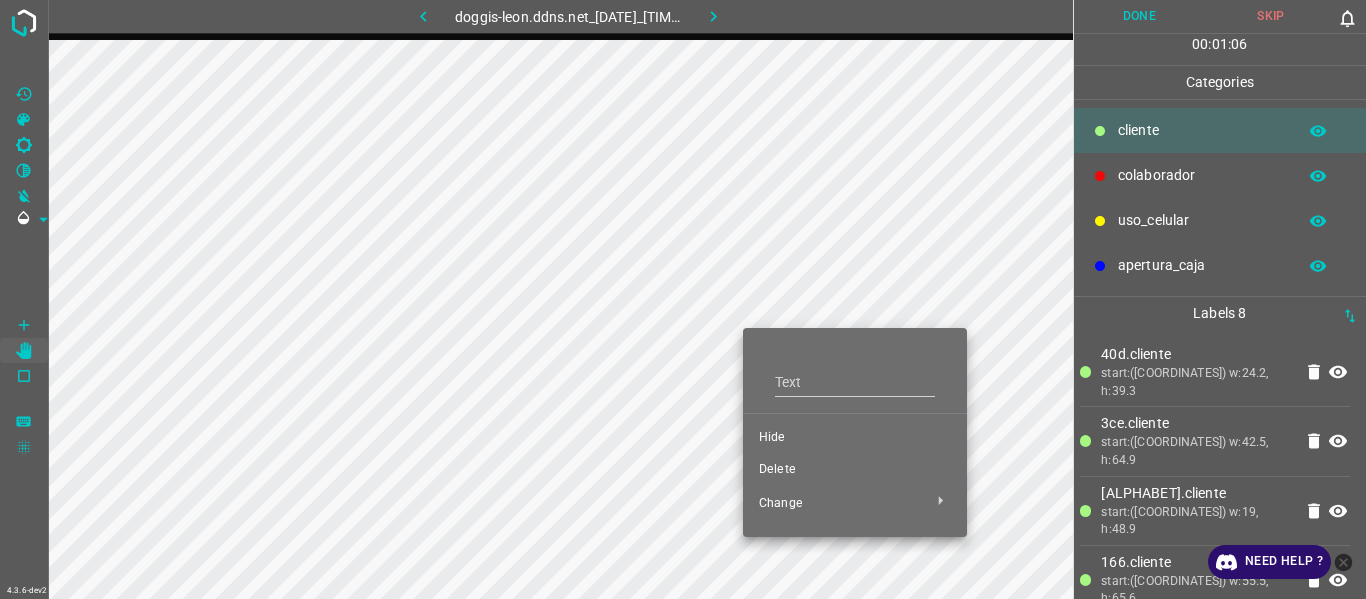click on "Hide" at bounding box center (855, 438) 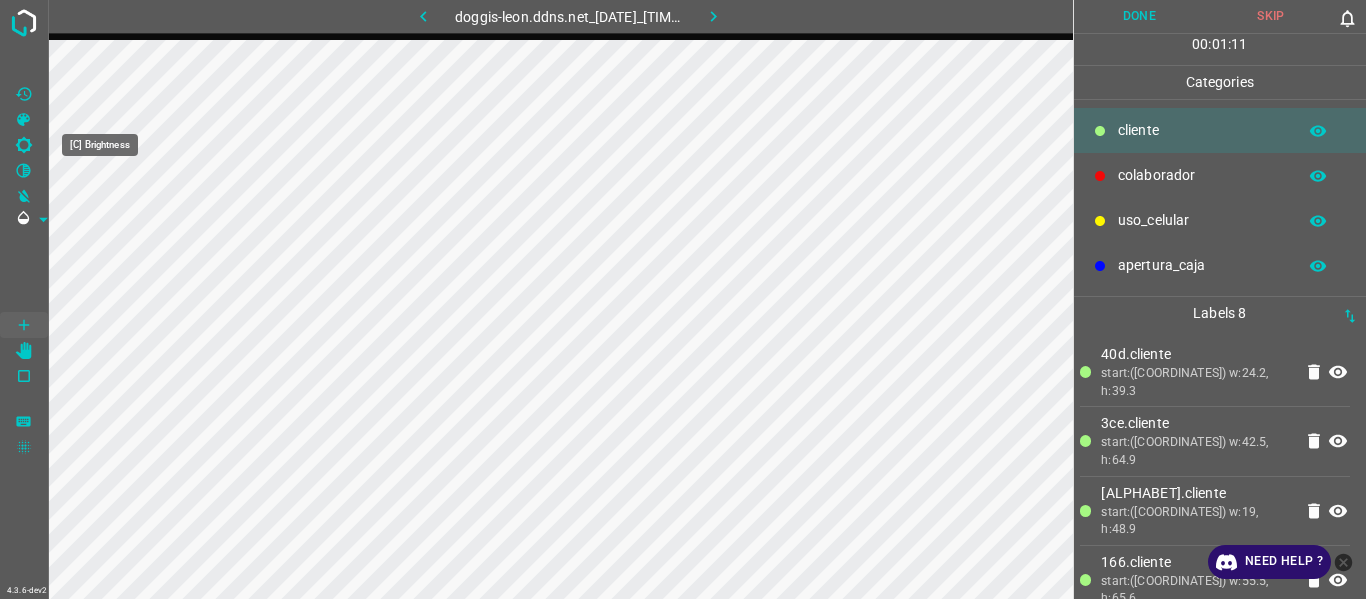 click at bounding box center (24, 145) 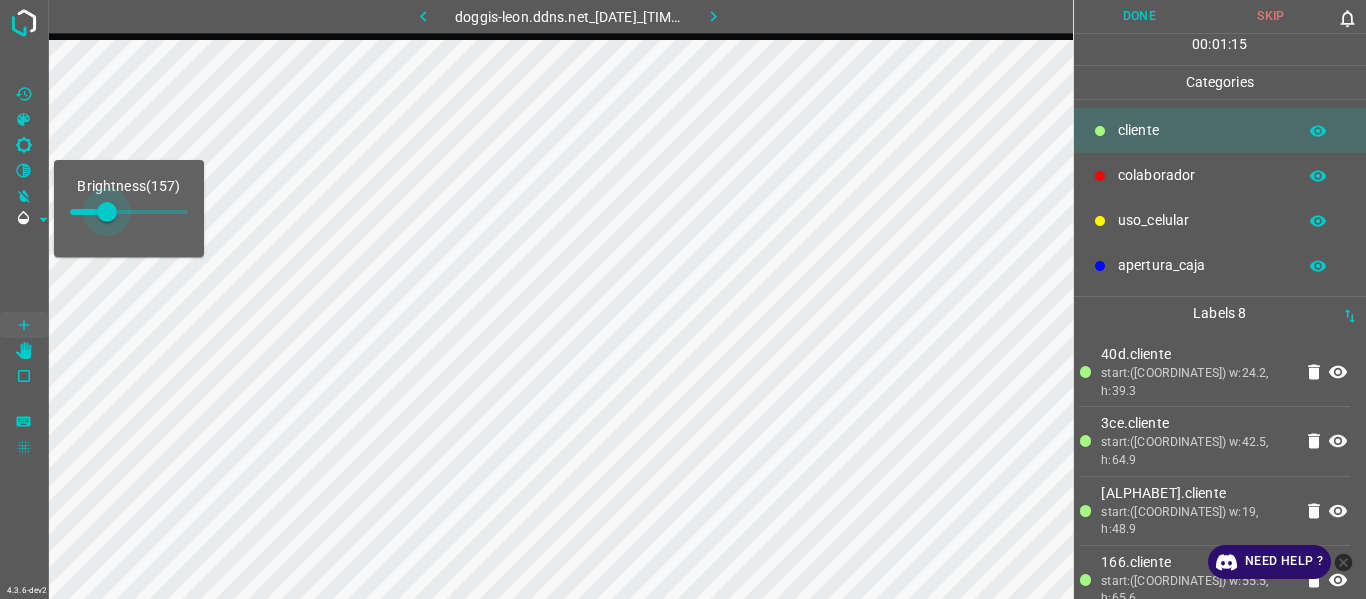 drag, startPoint x: 93, startPoint y: 220, endPoint x: 107, endPoint y: 220, distance: 14 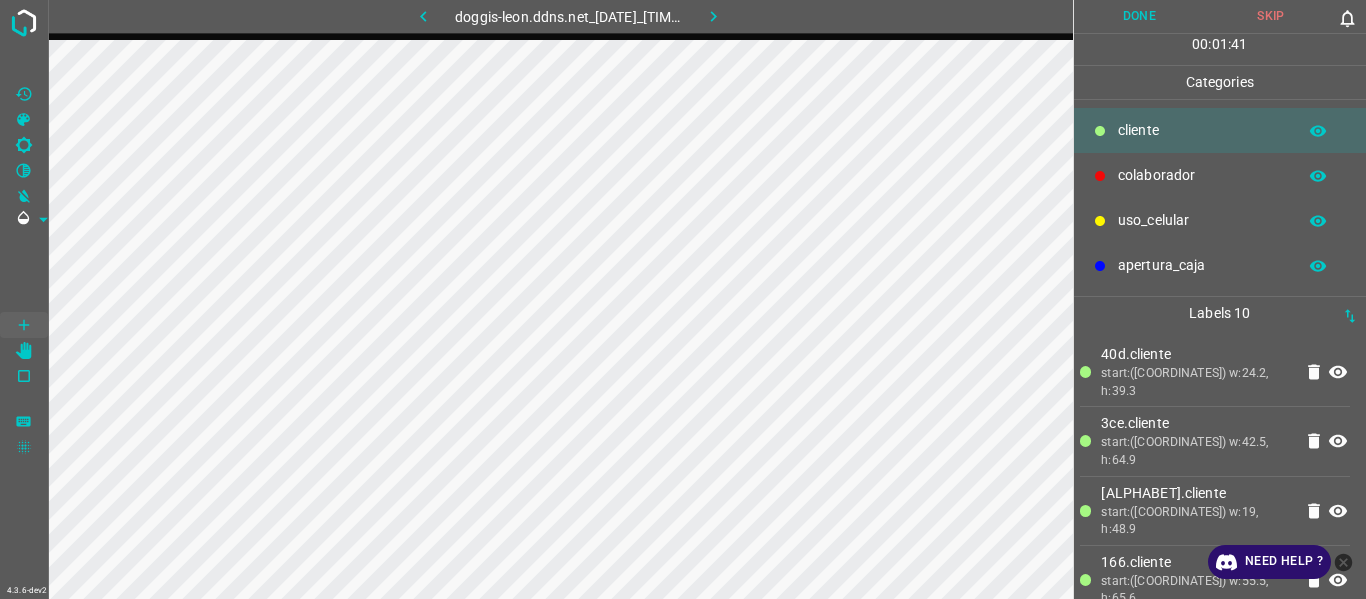 click at bounding box center [23, 93] 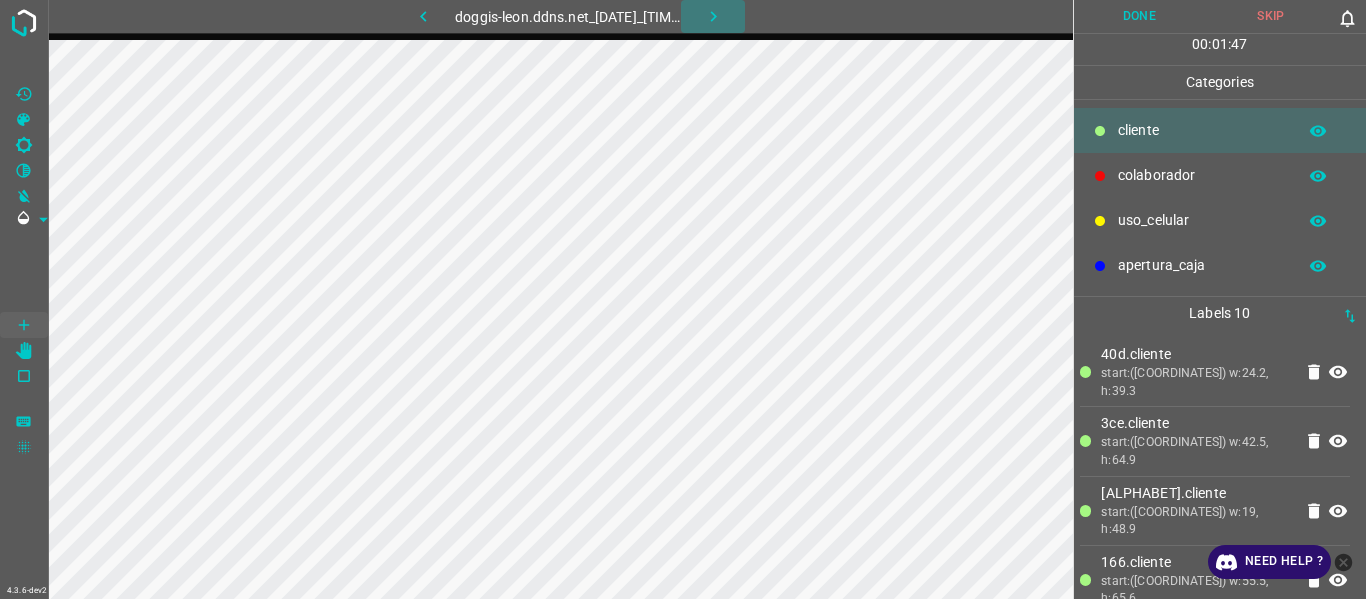 click at bounding box center [713, 16] 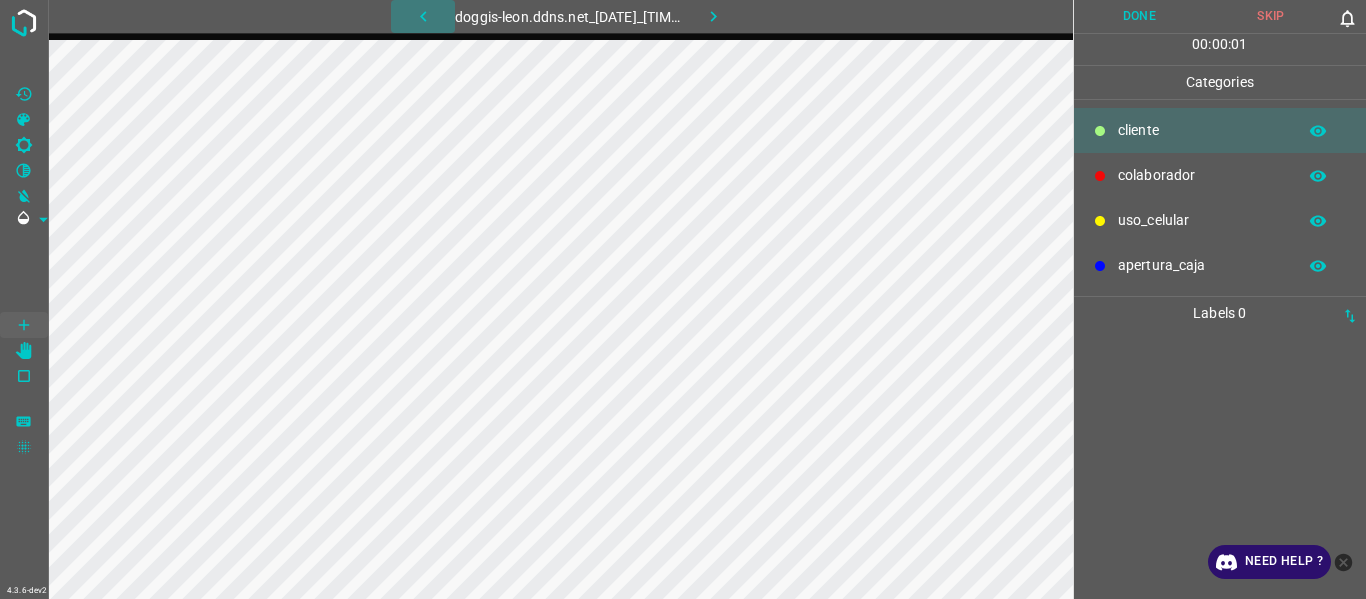 click at bounding box center (423, 16) 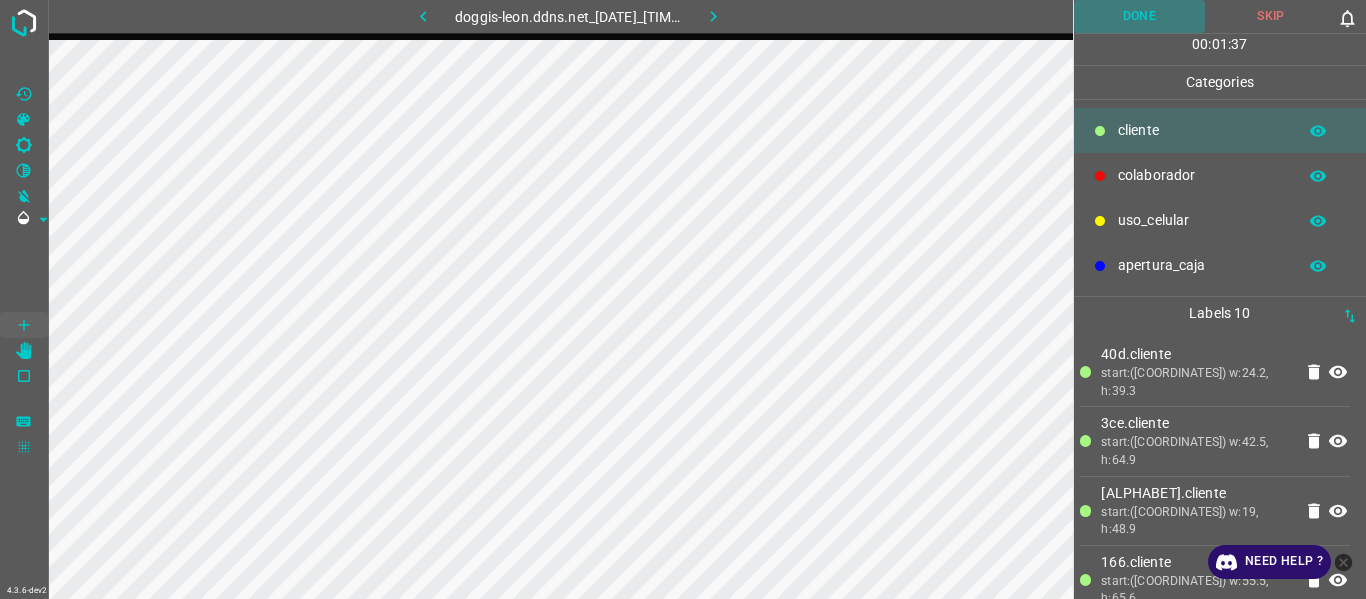 click on "Done" at bounding box center (1140, 16) 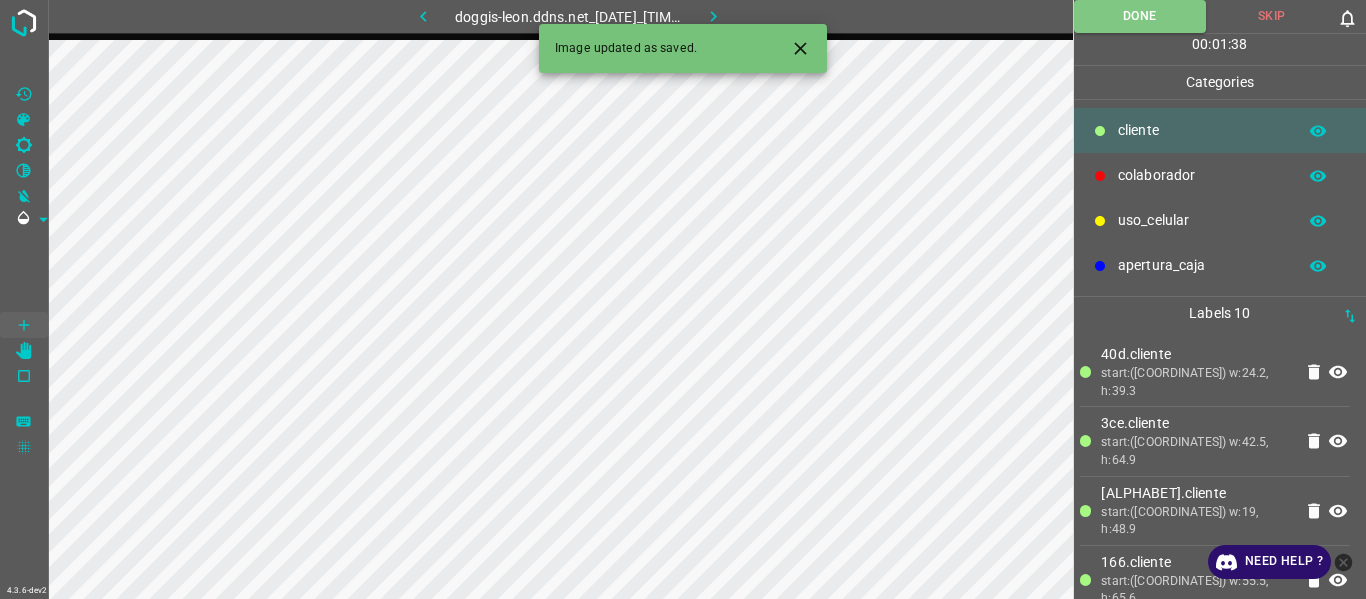 click at bounding box center [713, 16] 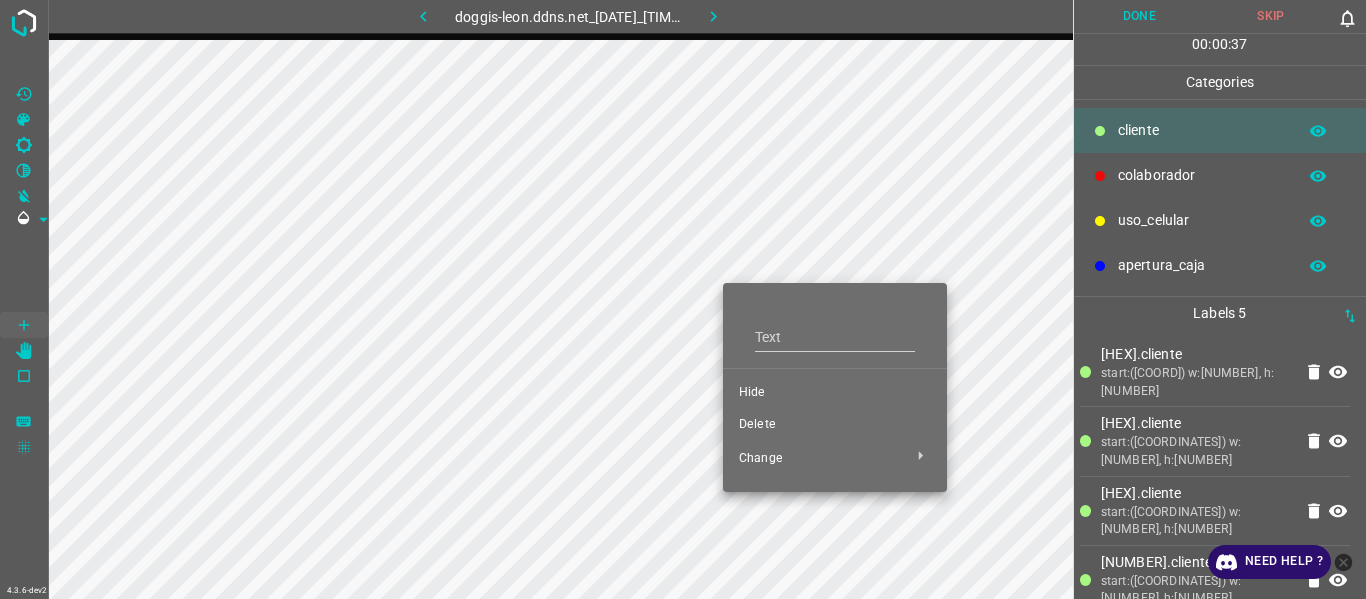 click on "Hide" at bounding box center (835, 393) 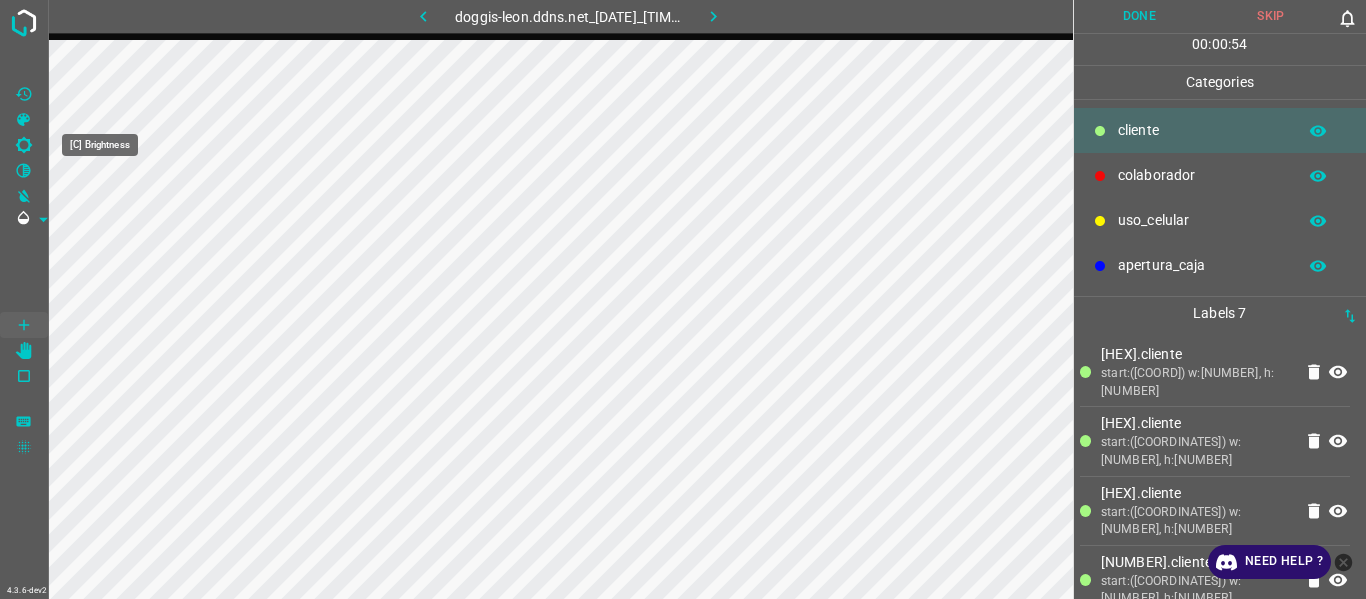 drag, startPoint x: 27, startPoint y: 138, endPoint x: 45, endPoint y: 166, distance: 33.286633 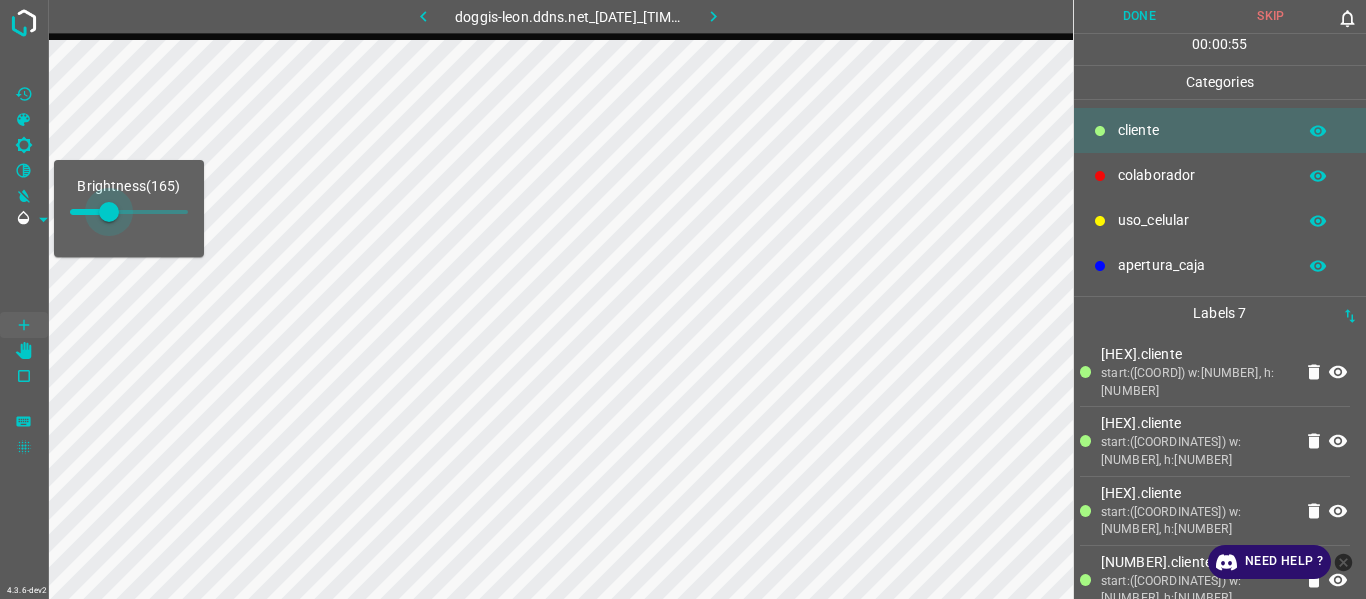 drag, startPoint x: 97, startPoint y: 212, endPoint x: 111, endPoint y: 218, distance: 15.231546 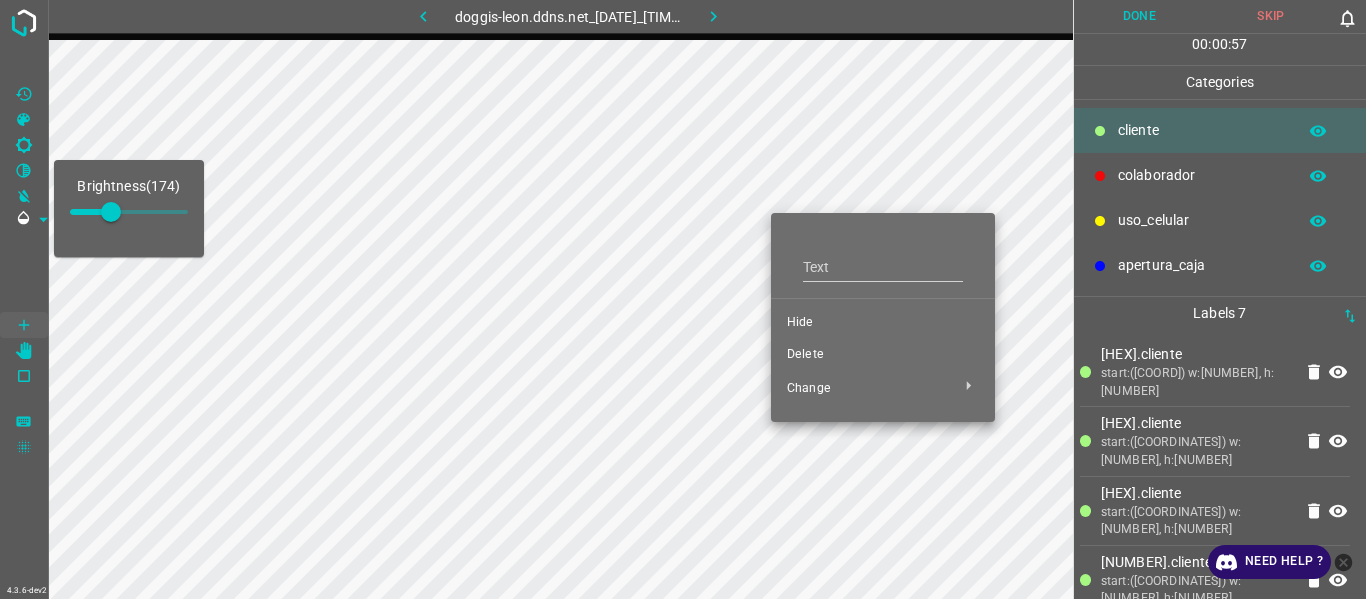 click on "Hide" at bounding box center [883, 323] 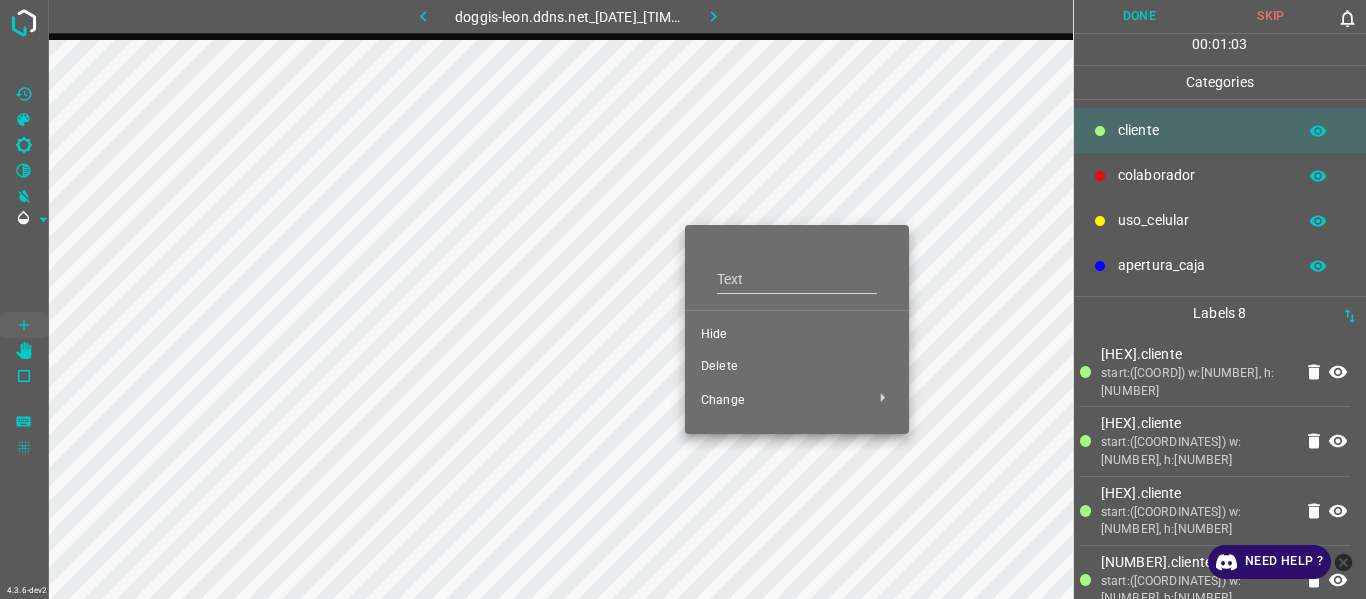 click on "Hide" at bounding box center [797, 335] 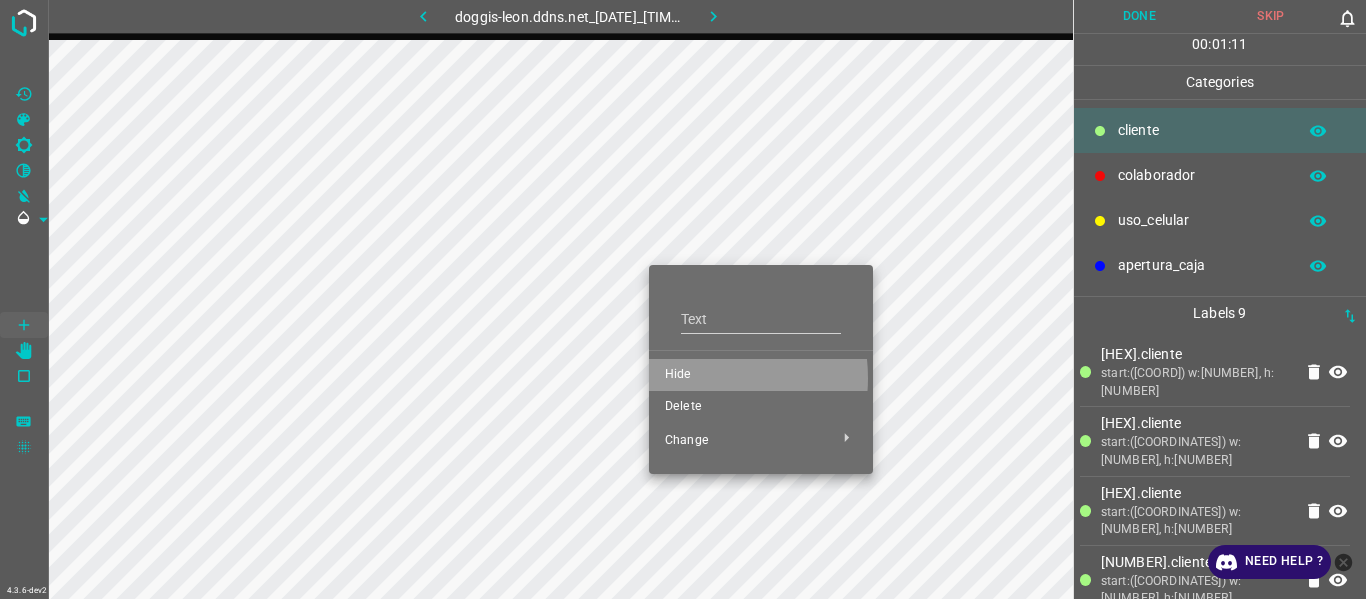 click on "Hide" at bounding box center [761, 375] 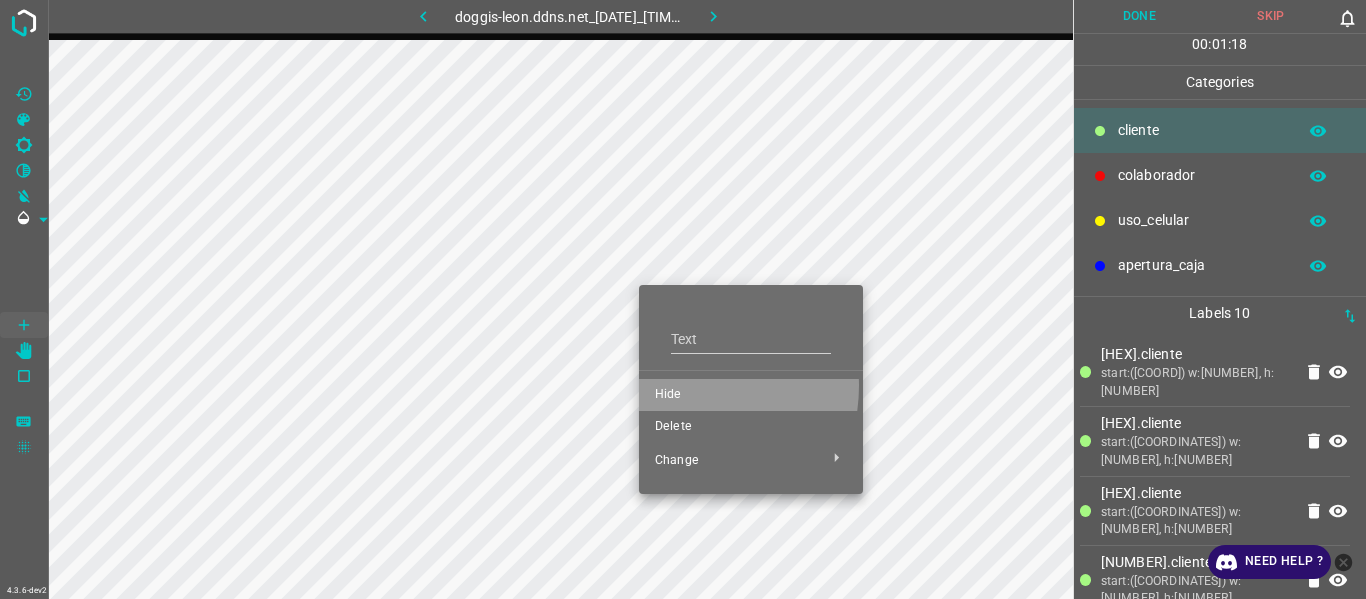 click on "Hide" at bounding box center [751, 395] 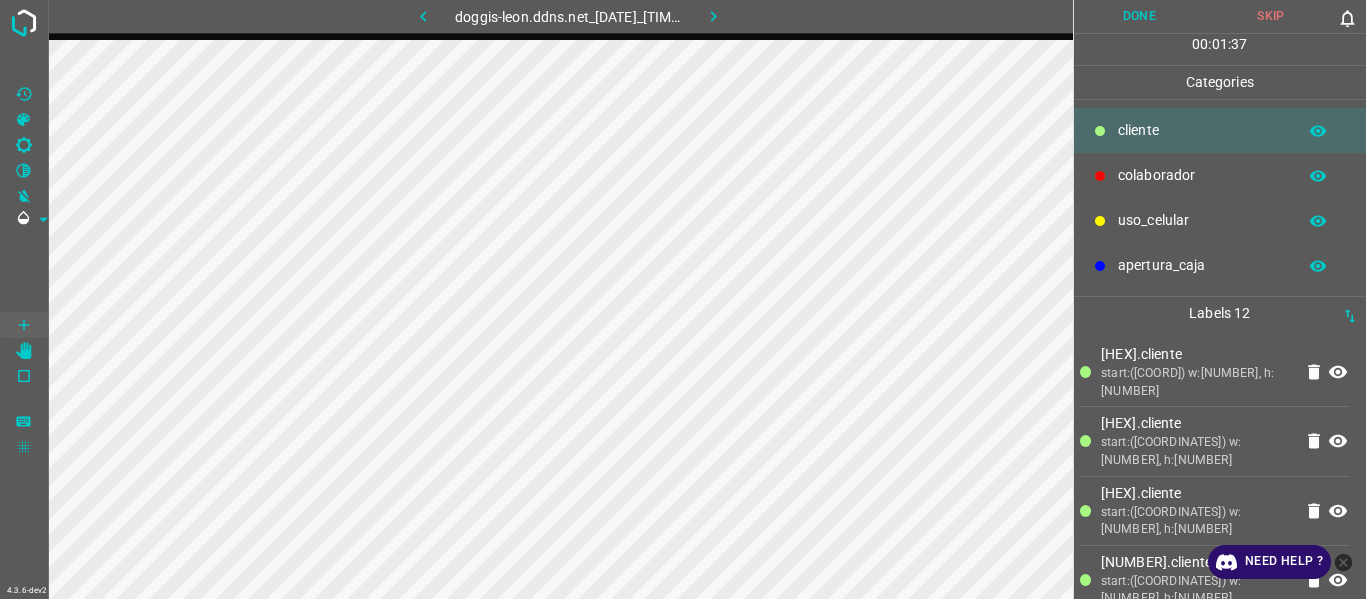 click at bounding box center (24, 94) 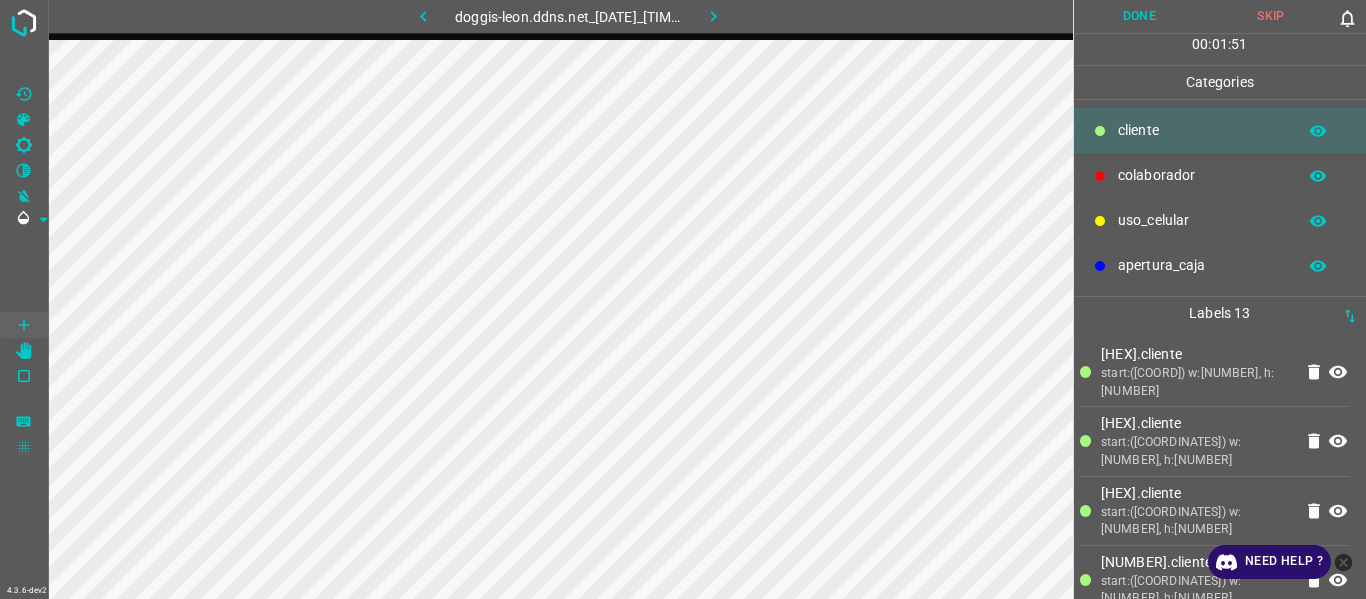 click on "colaborador" at bounding box center (1202, 130) 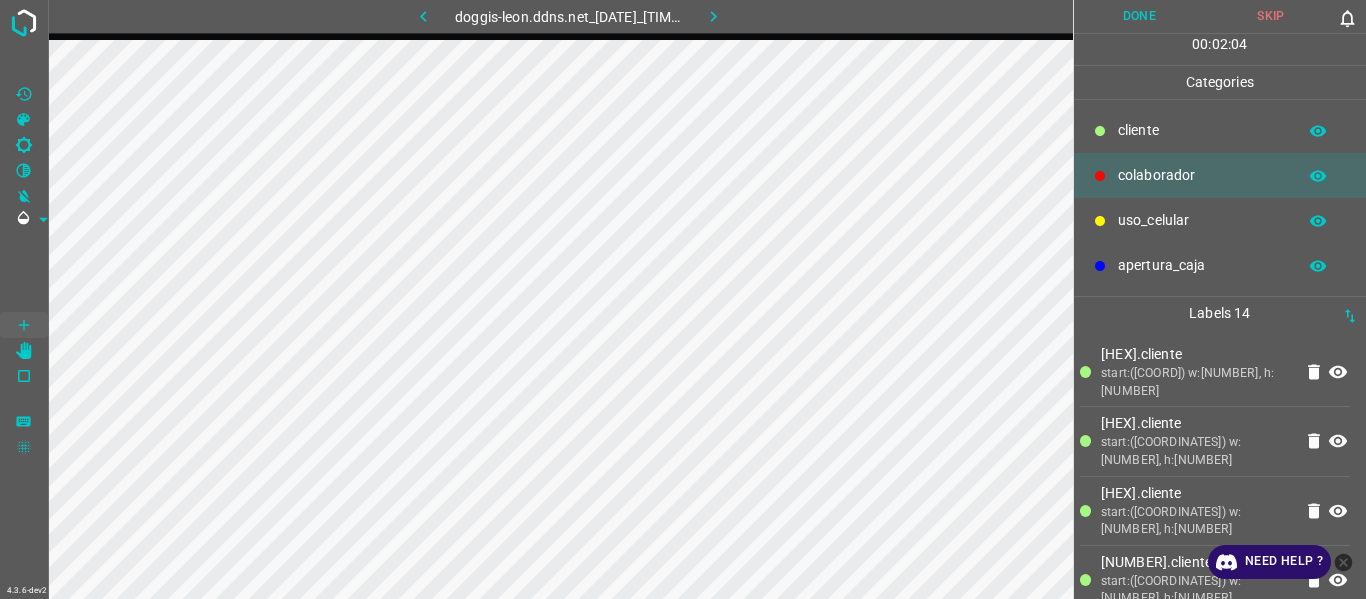 click on "[HEX].cliente" at bounding box center [1196, 354] 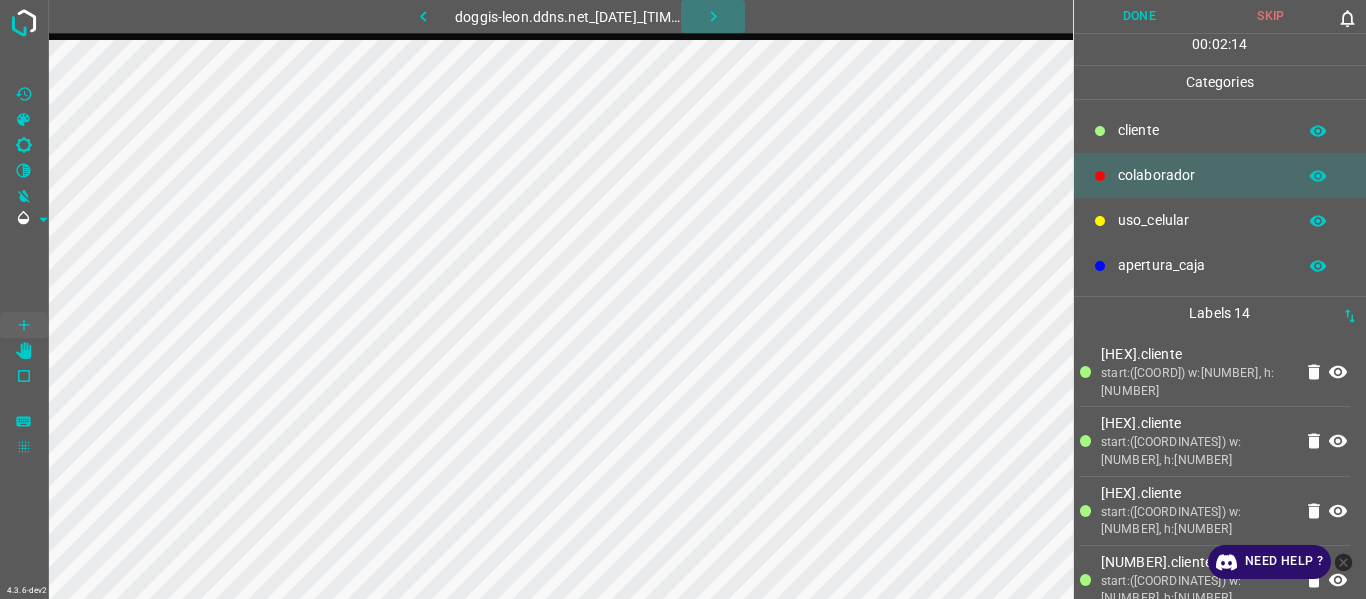 click at bounding box center [713, 16] 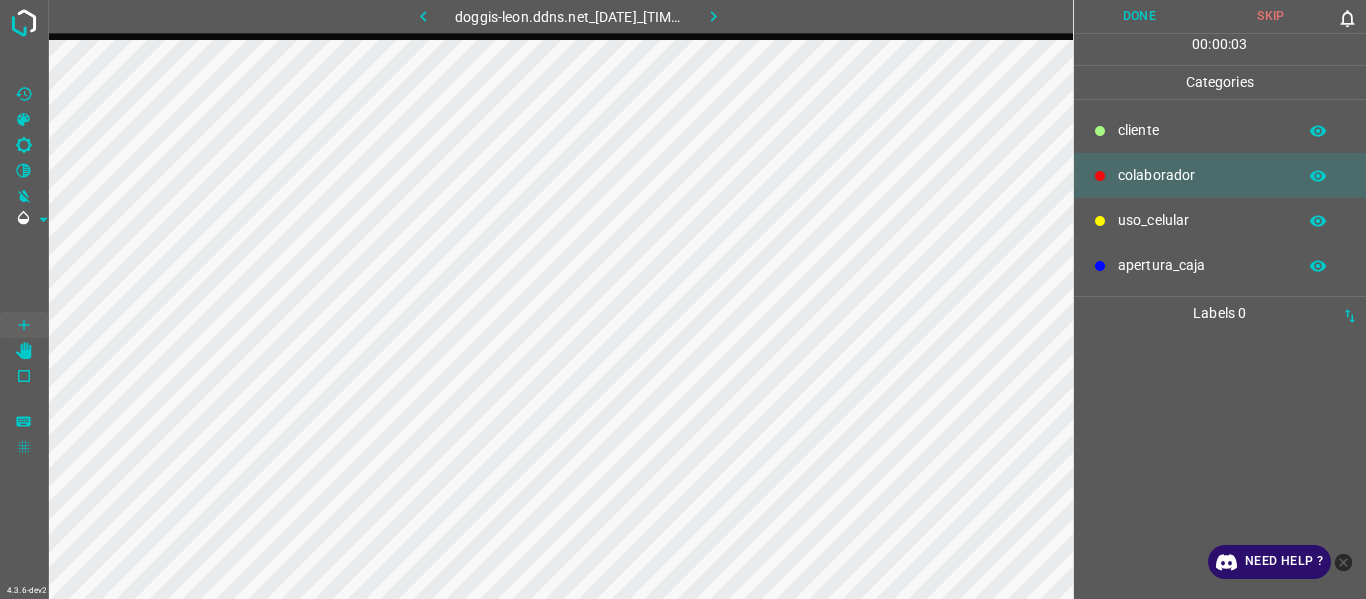 click at bounding box center [423, 16] 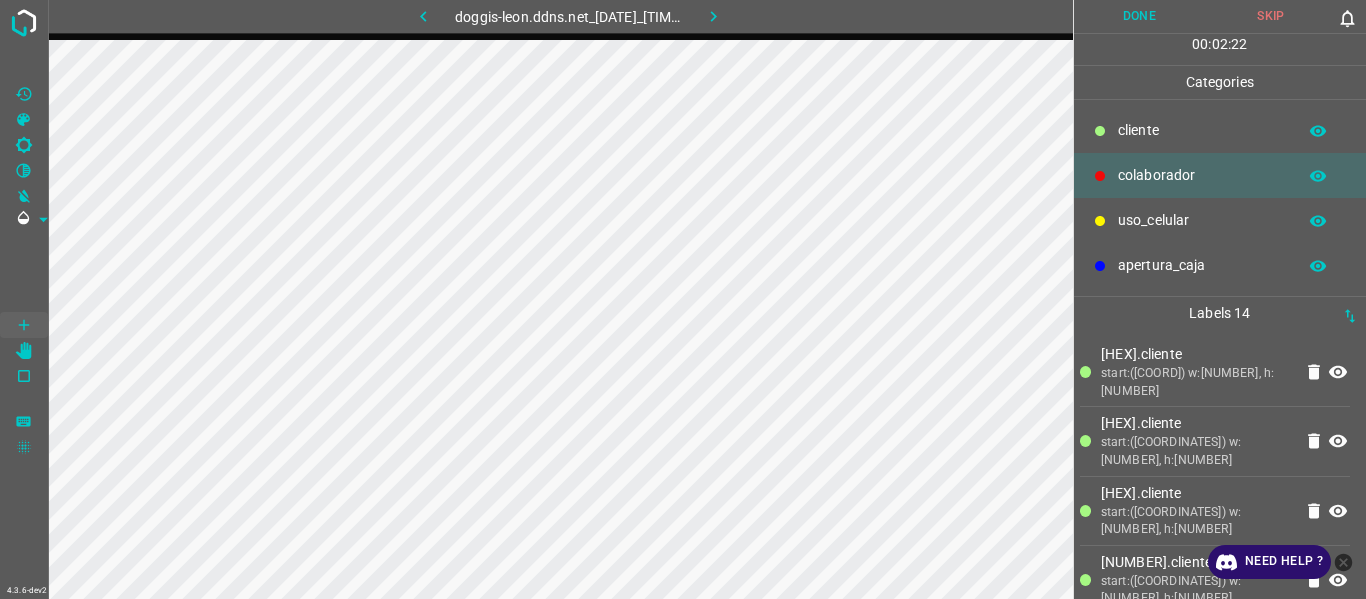 drag, startPoint x: 1140, startPoint y: 132, endPoint x: 1096, endPoint y: 134, distance: 44.04543 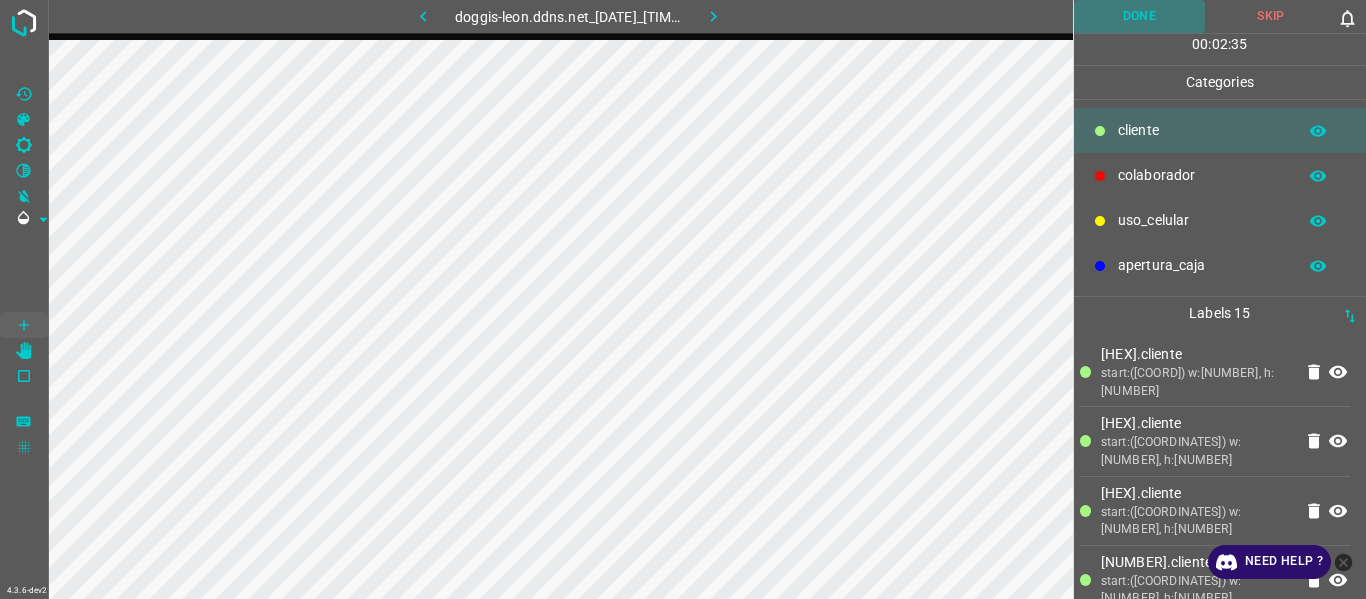 click on "Done" at bounding box center (1140, 16) 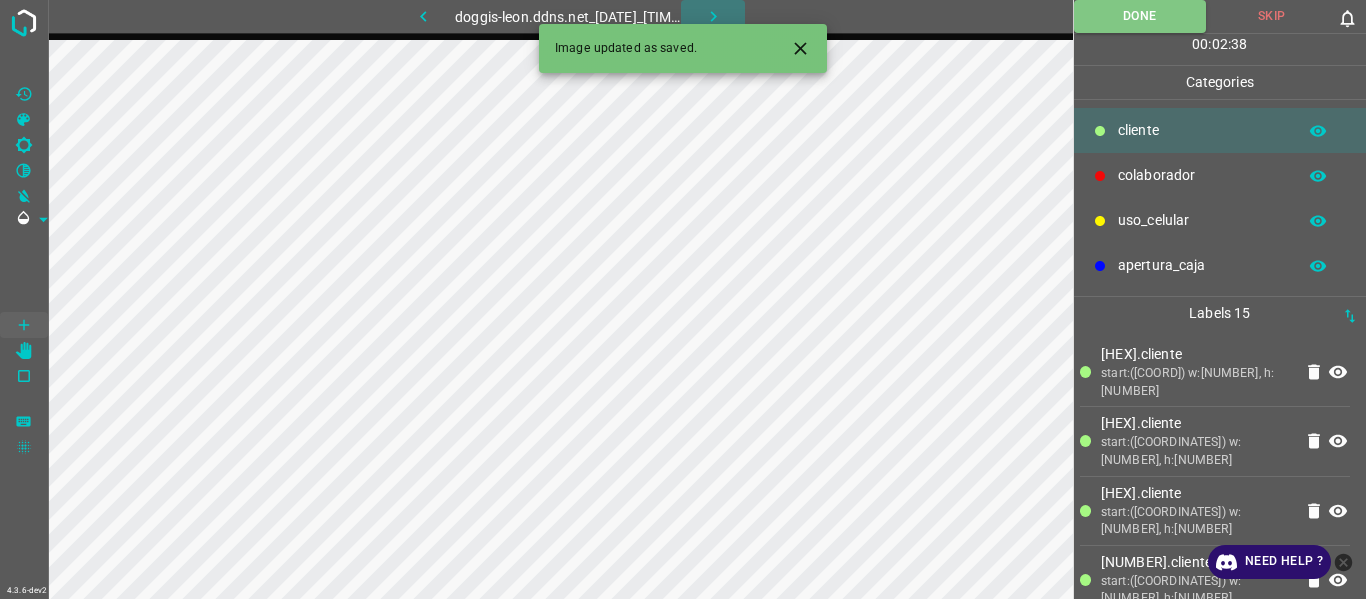 click at bounding box center (713, 16) 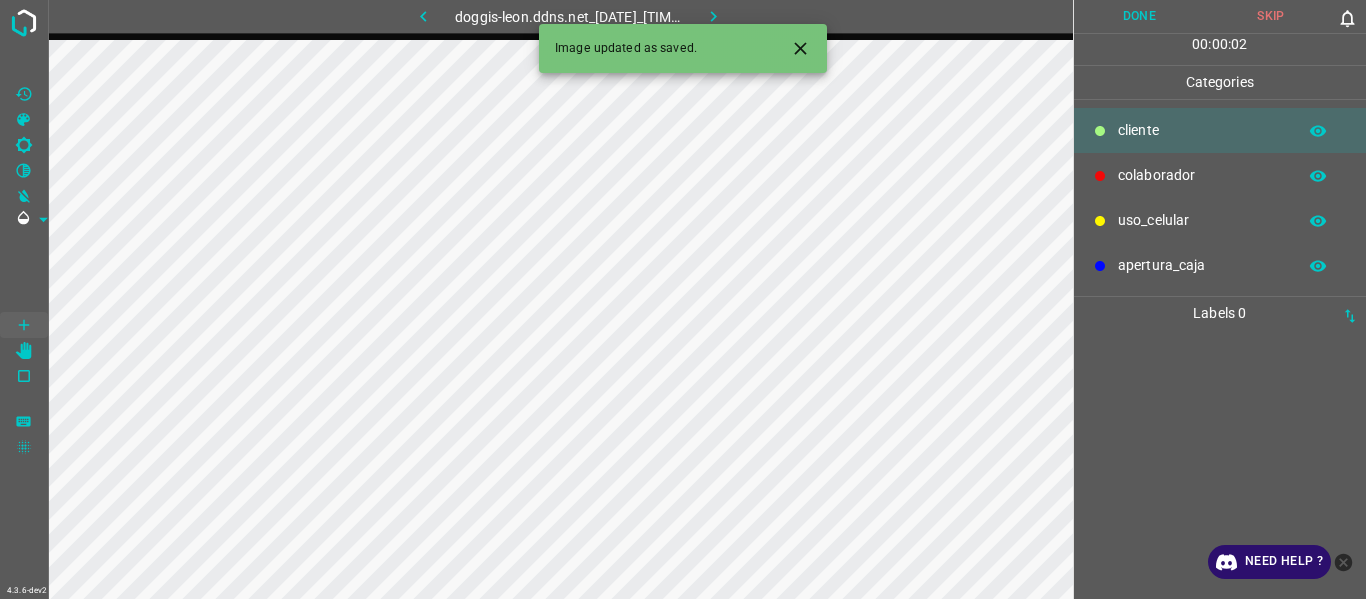click on "colaborador" at bounding box center (1202, 130) 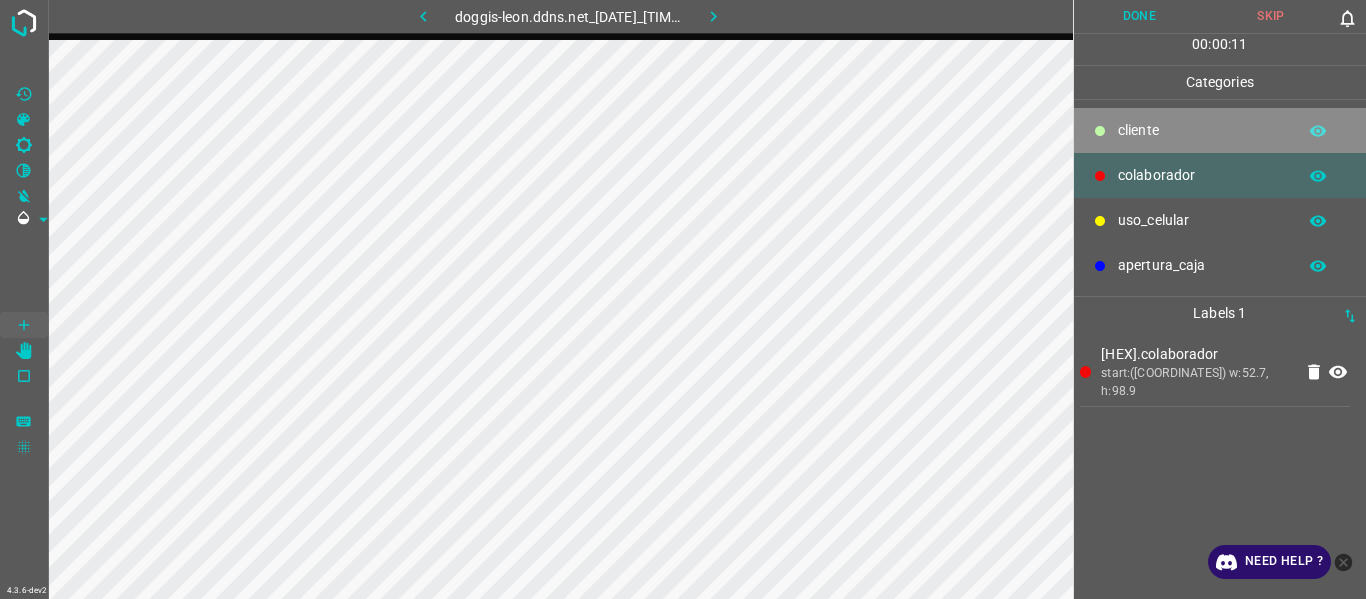 click on "​​cliente" at bounding box center [1202, 130] 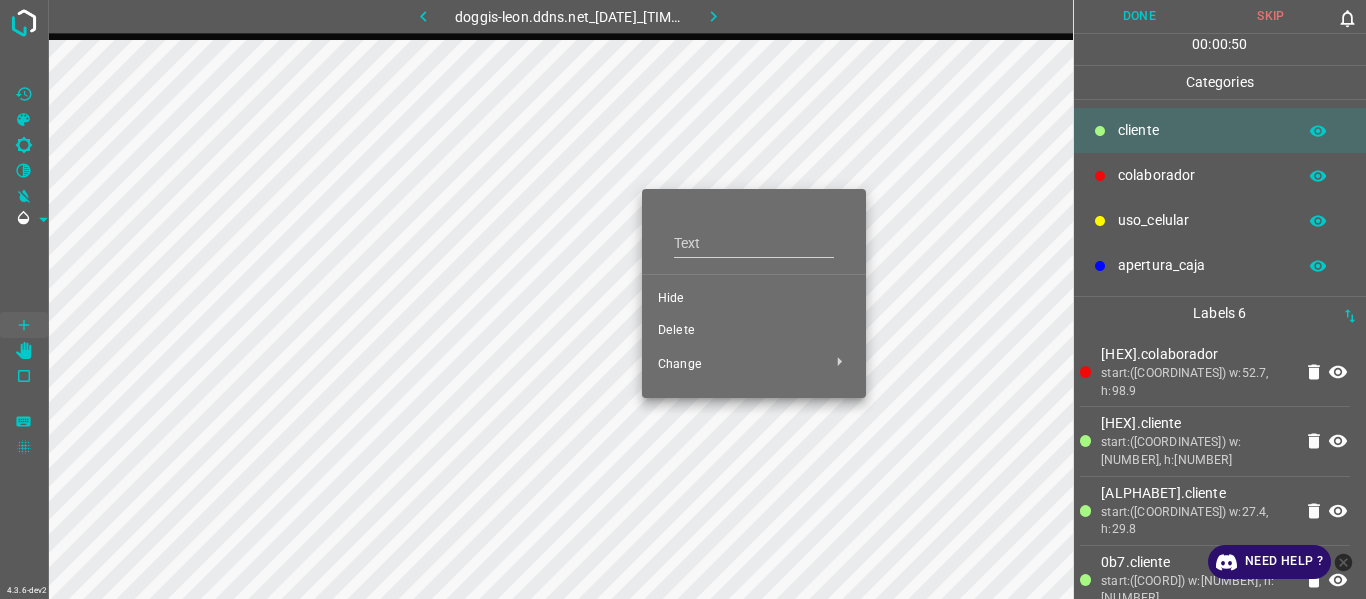 click on "Hide" at bounding box center [754, 299] 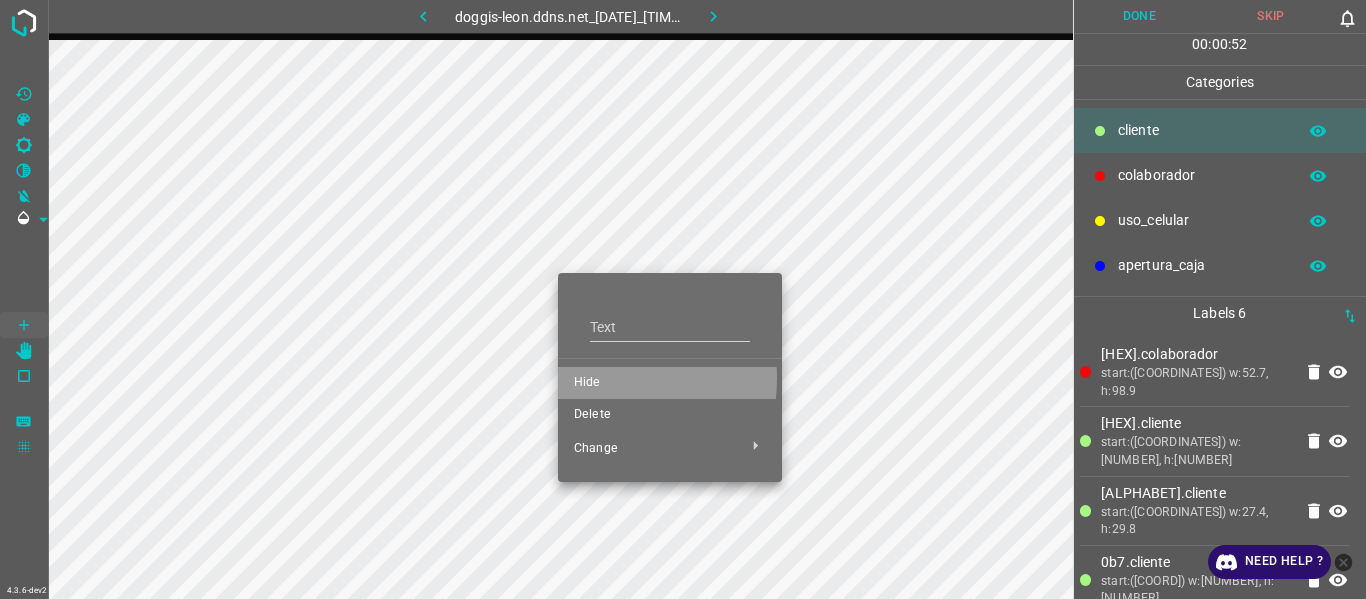 click on "Hide" at bounding box center (670, 383) 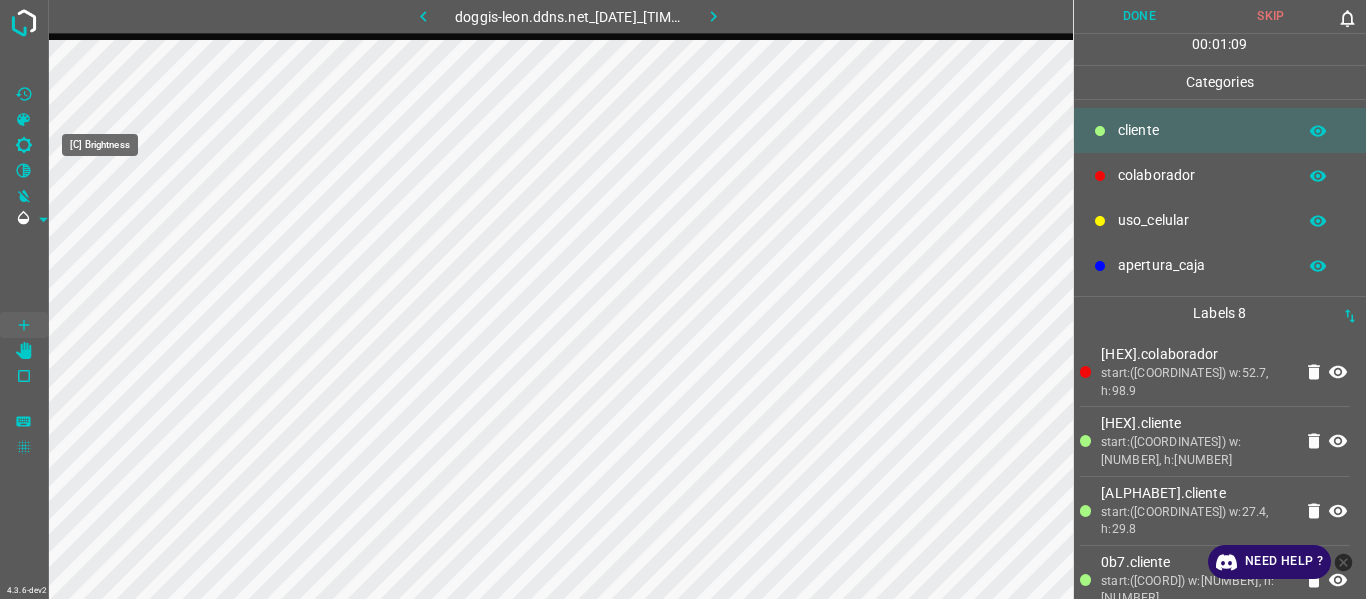 click at bounding box center (24, 145) 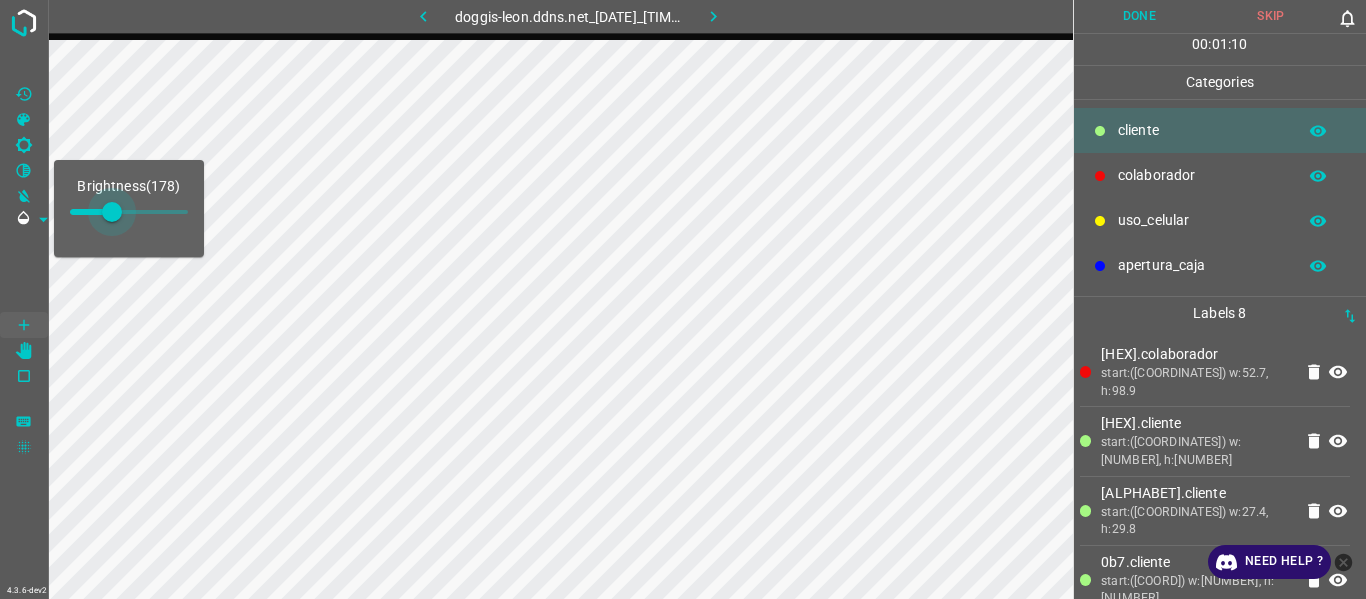 click at bounding box center (112, 212) 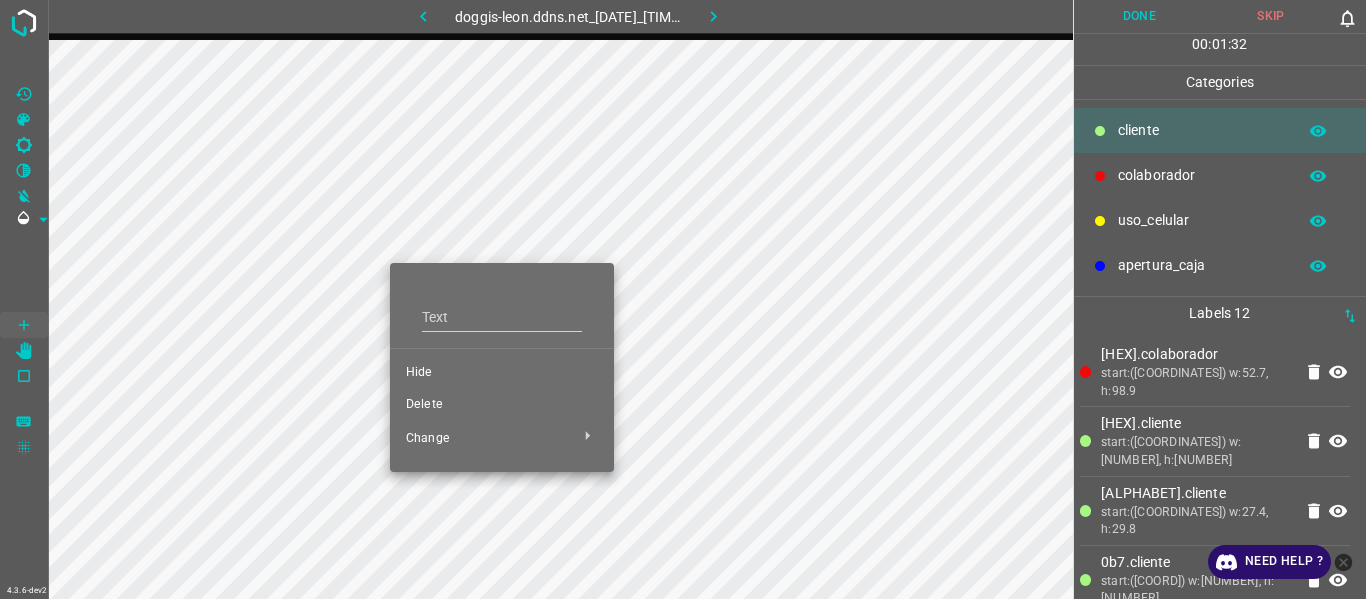 click on "Hide" at bounding box center (502, 373) 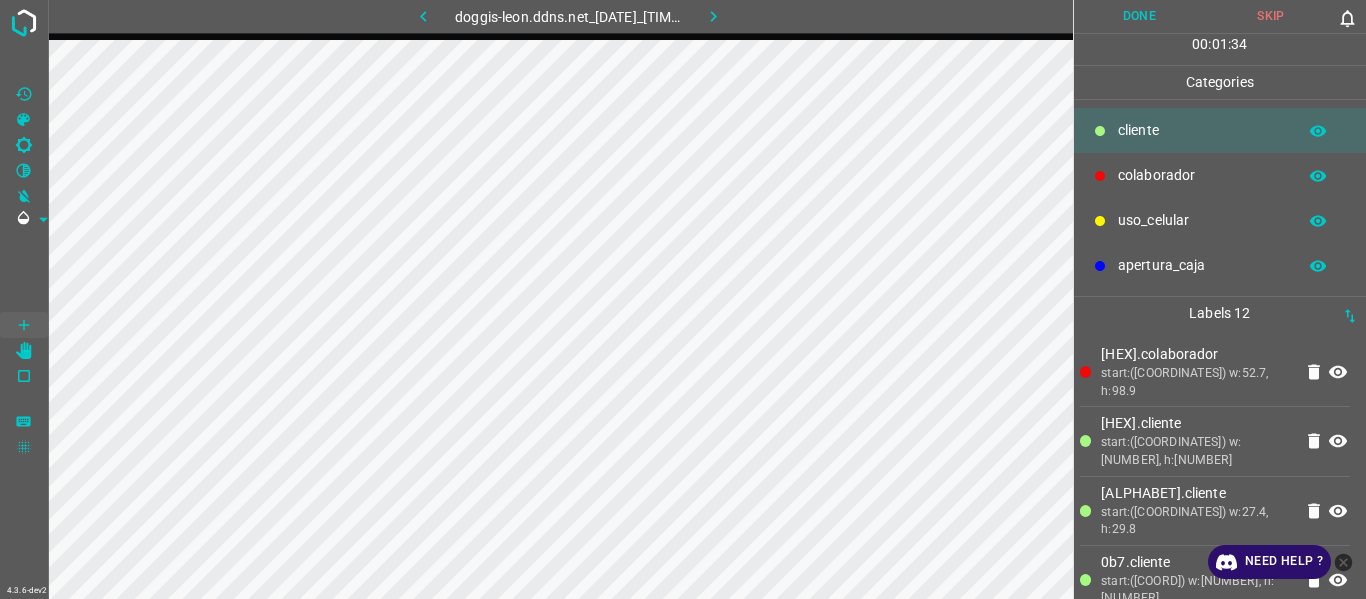 click at bounding box center (423, 16) 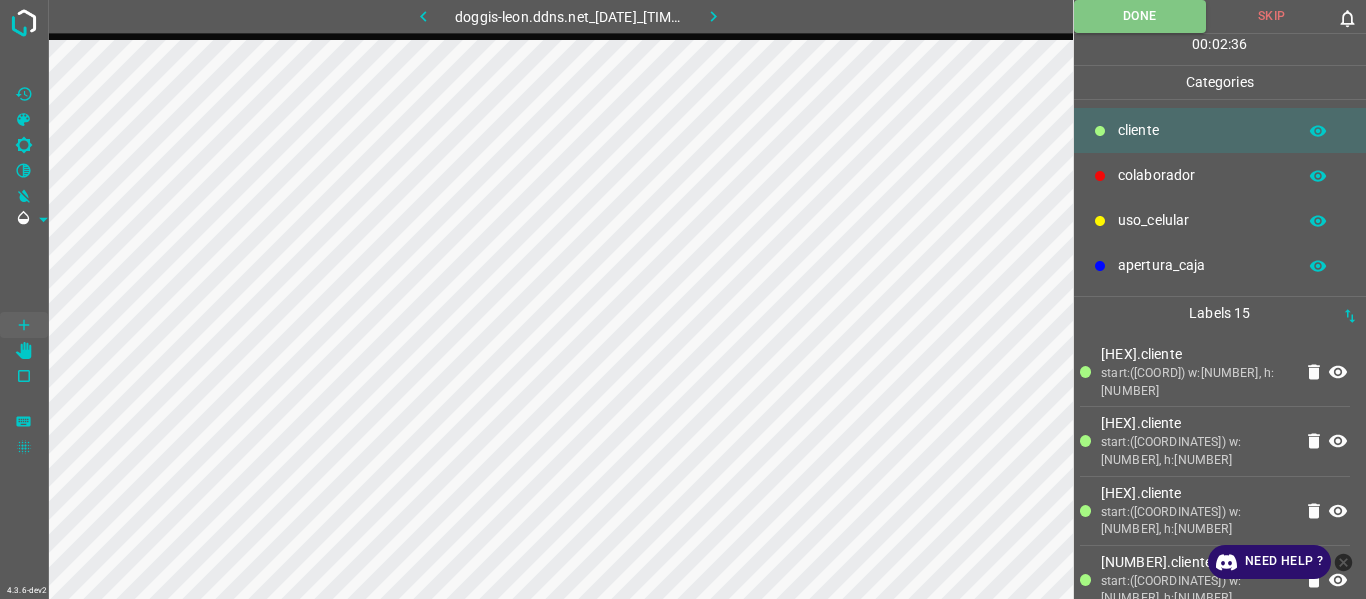 click at bounding box center (713, 16) 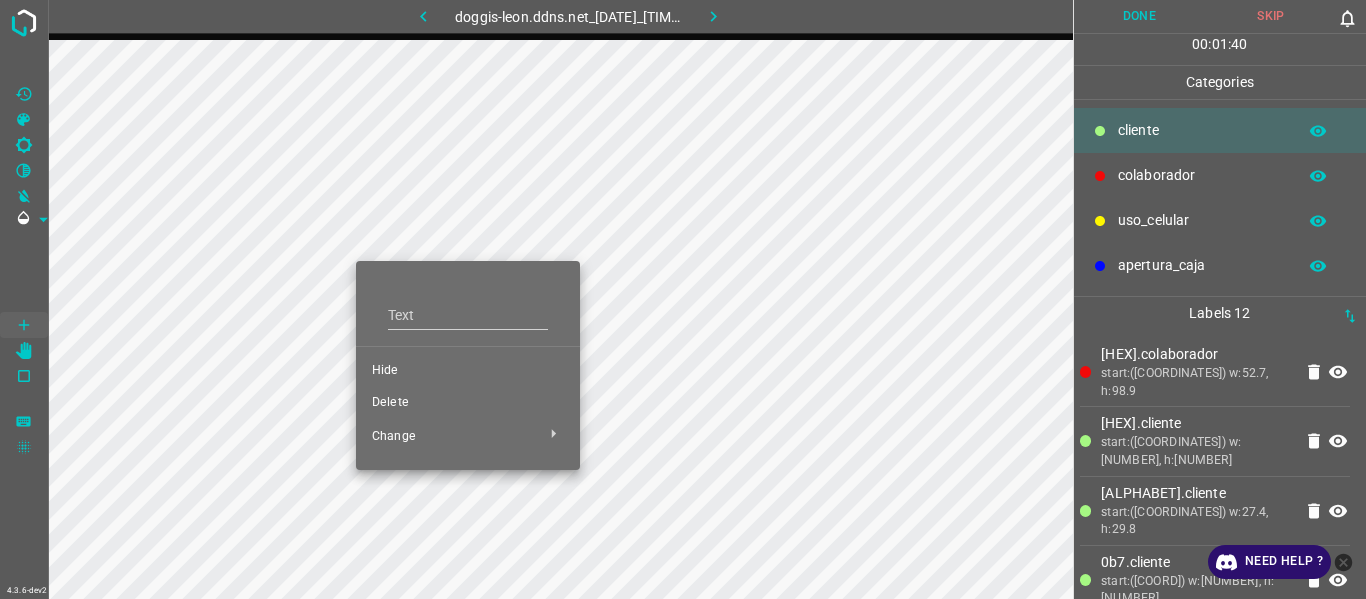 click on "Hide" at bounding box center [468, 371] 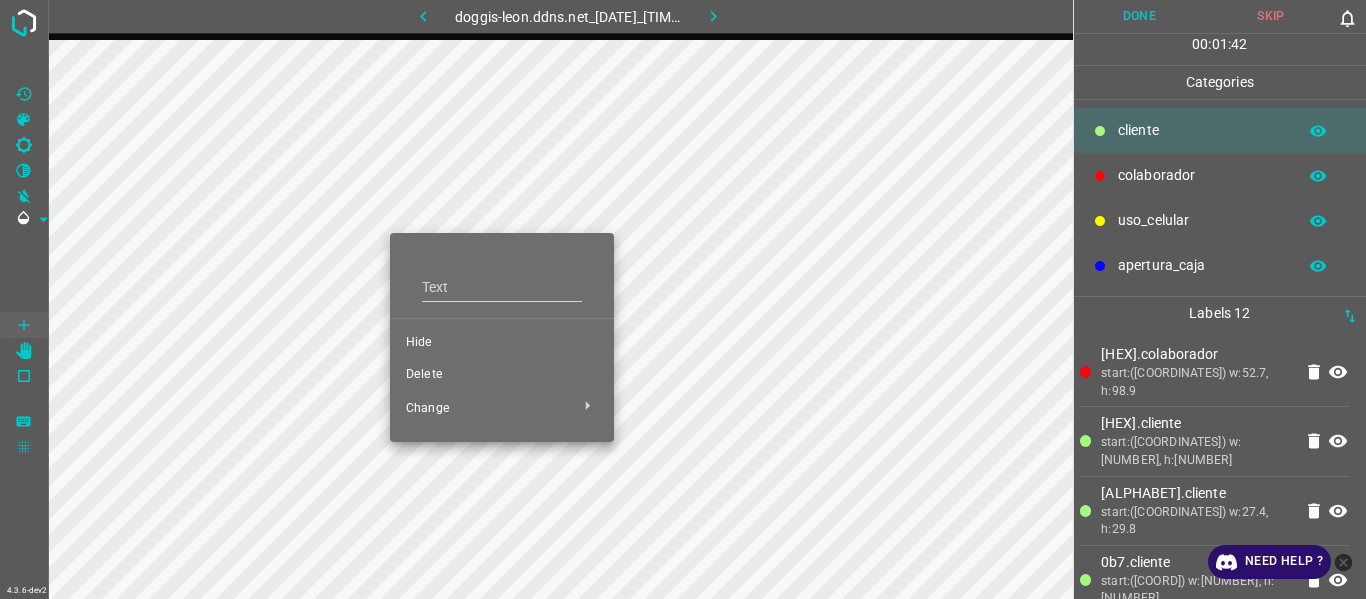 click on "Hide" at bounding box center [502, 343] 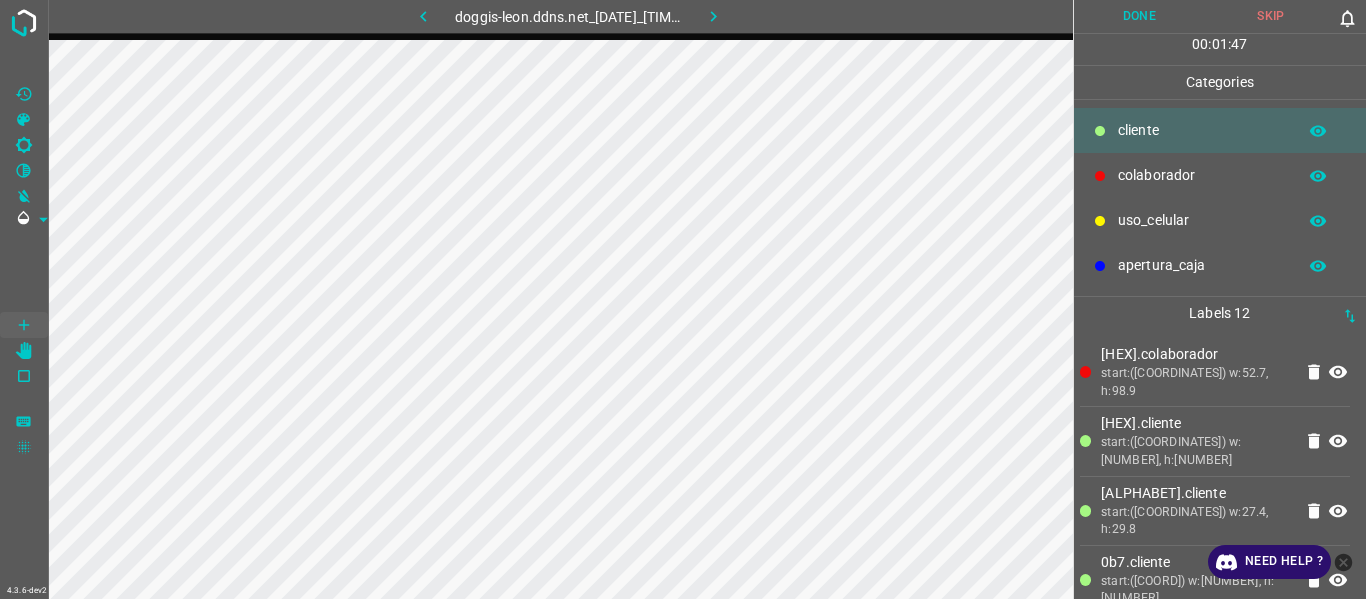 click on "Done" at bounding box center (1140, 16) 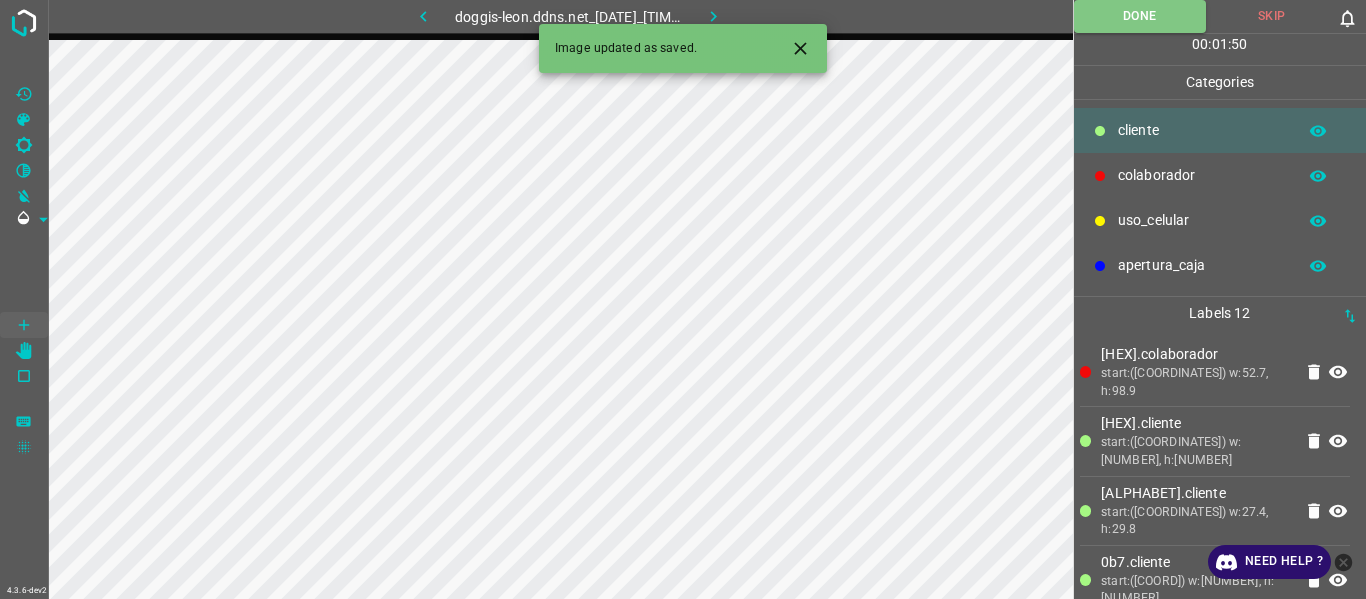 click at bounding box center [713, 16] 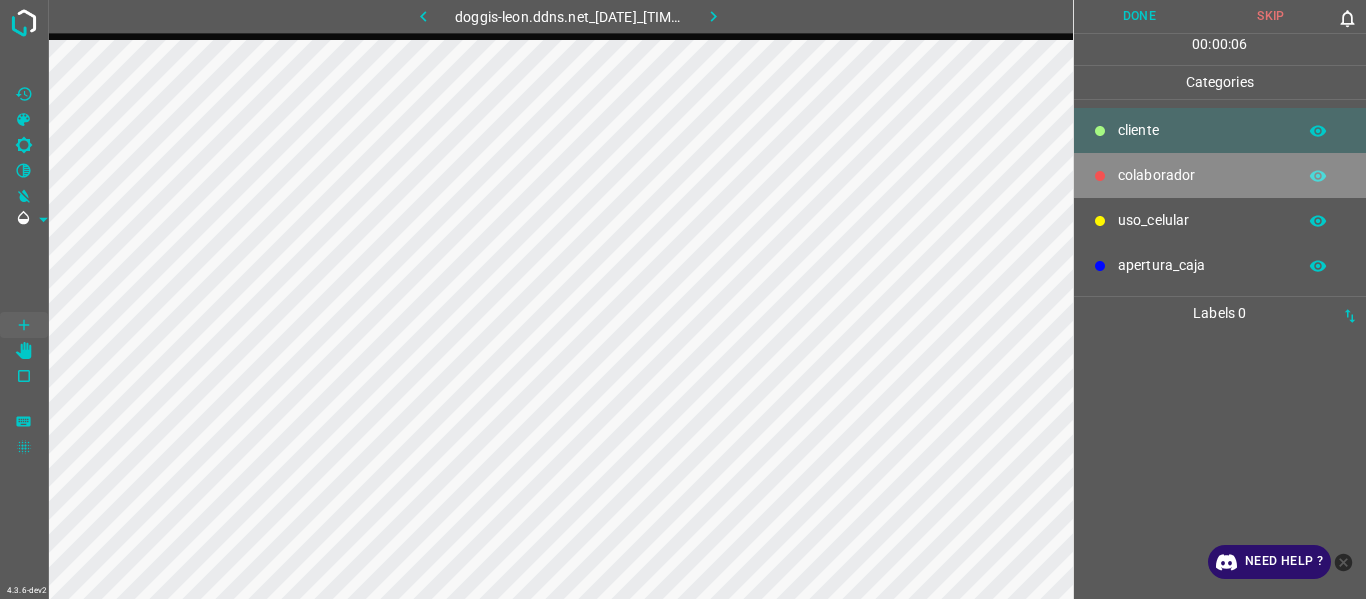 click on "colaborador" at bounding box center [1220, 175] 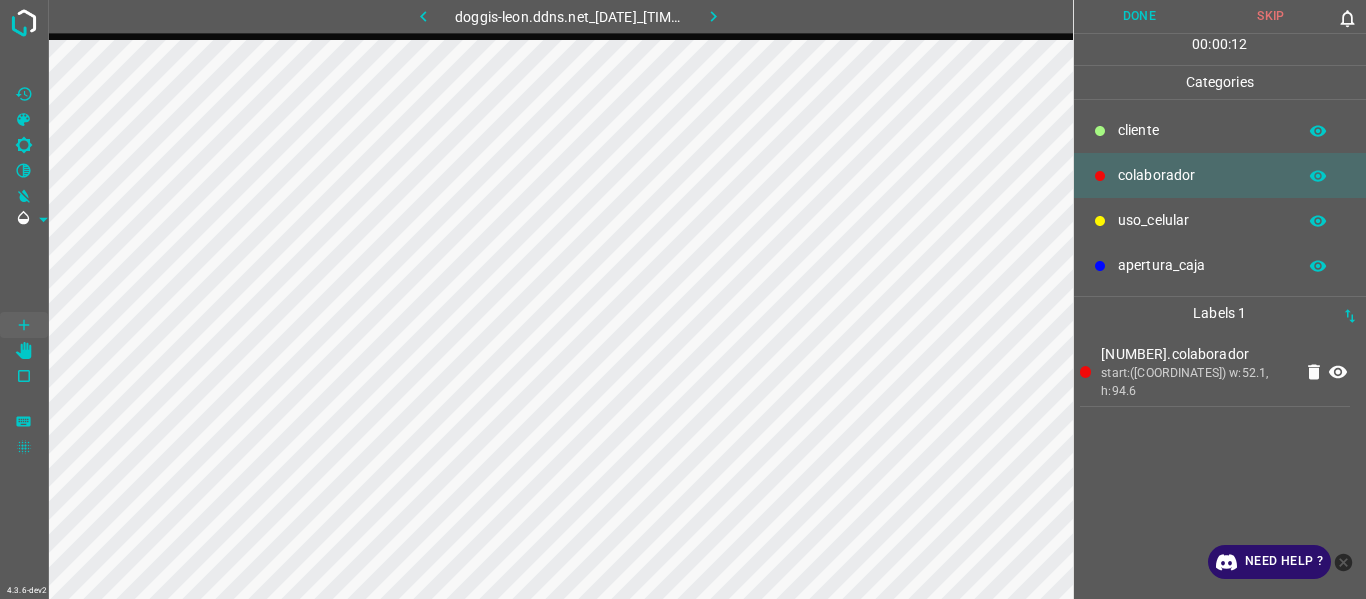 click on "​​cliente" at bounding box center [1202, 130] 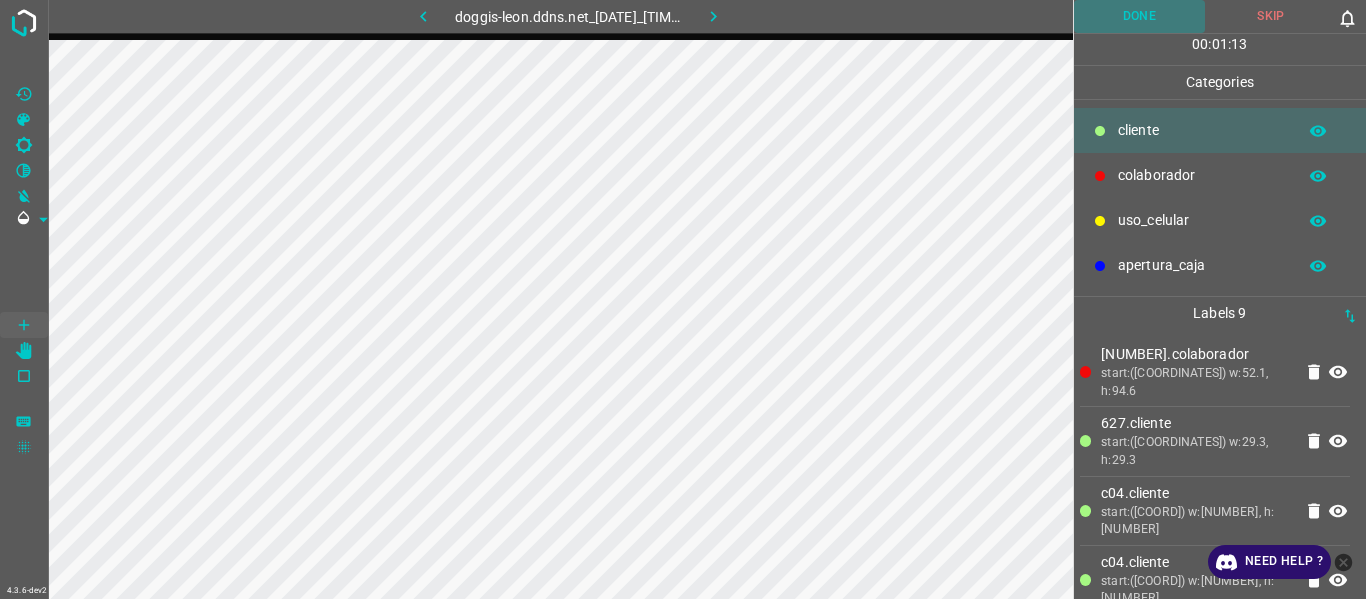 click on "Done" at bounding box center (1140, 16) 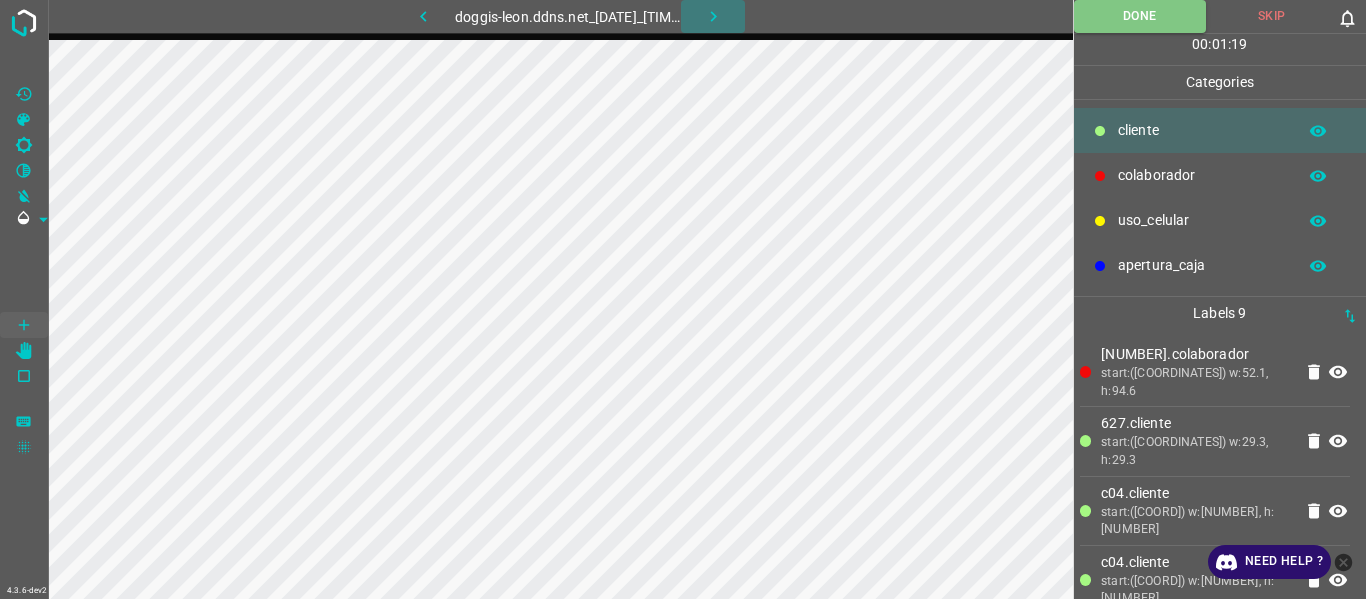 click at bounding box center (713, 16) 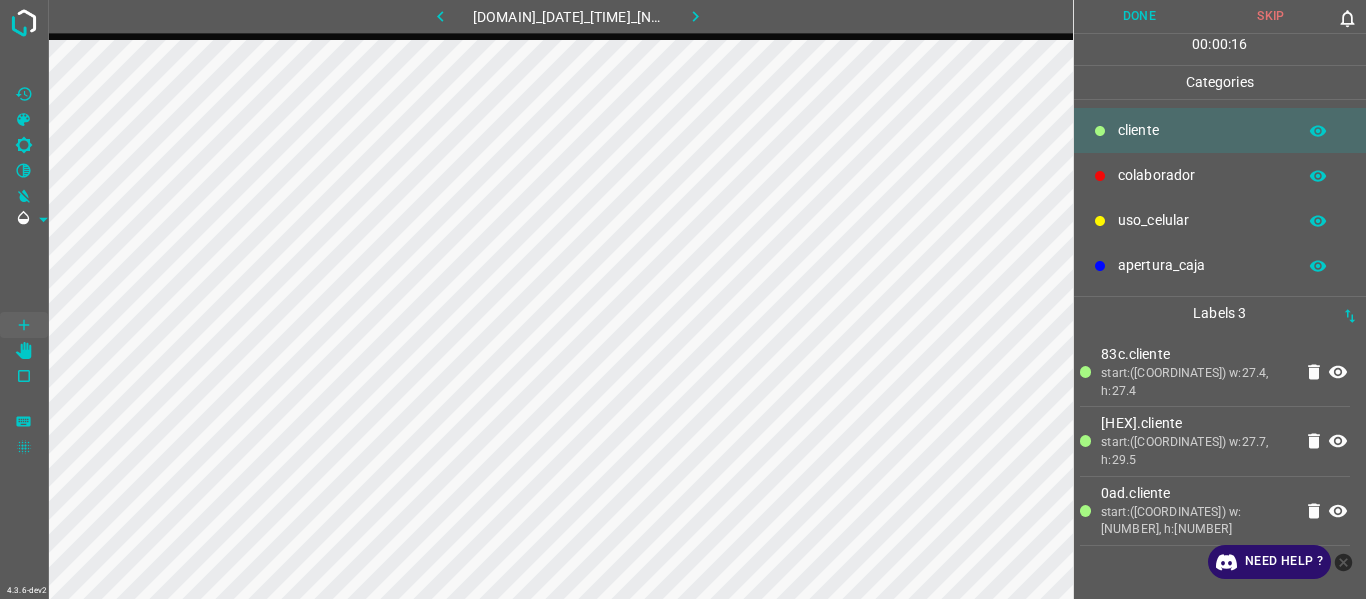 drag, startPoint x: 1179, startPoint y: 186, endPoint x: 1085, endPoint y: 178, distance: 94.33981 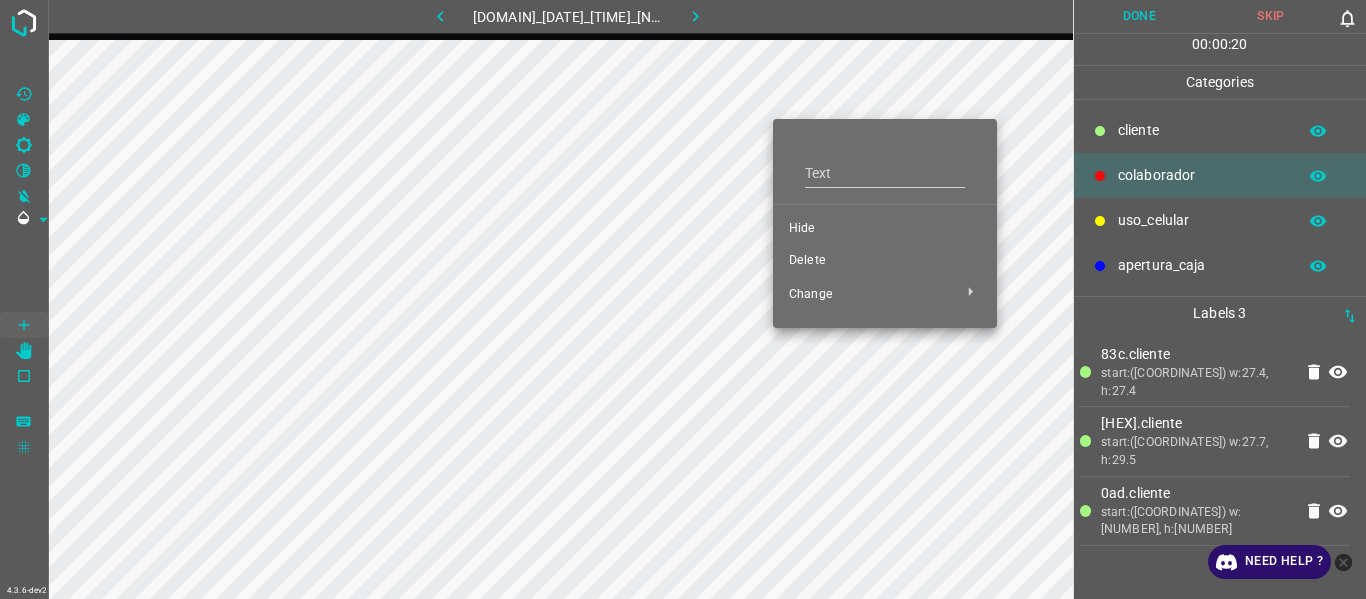 click on "Hide" at bounding box center (885, 229) 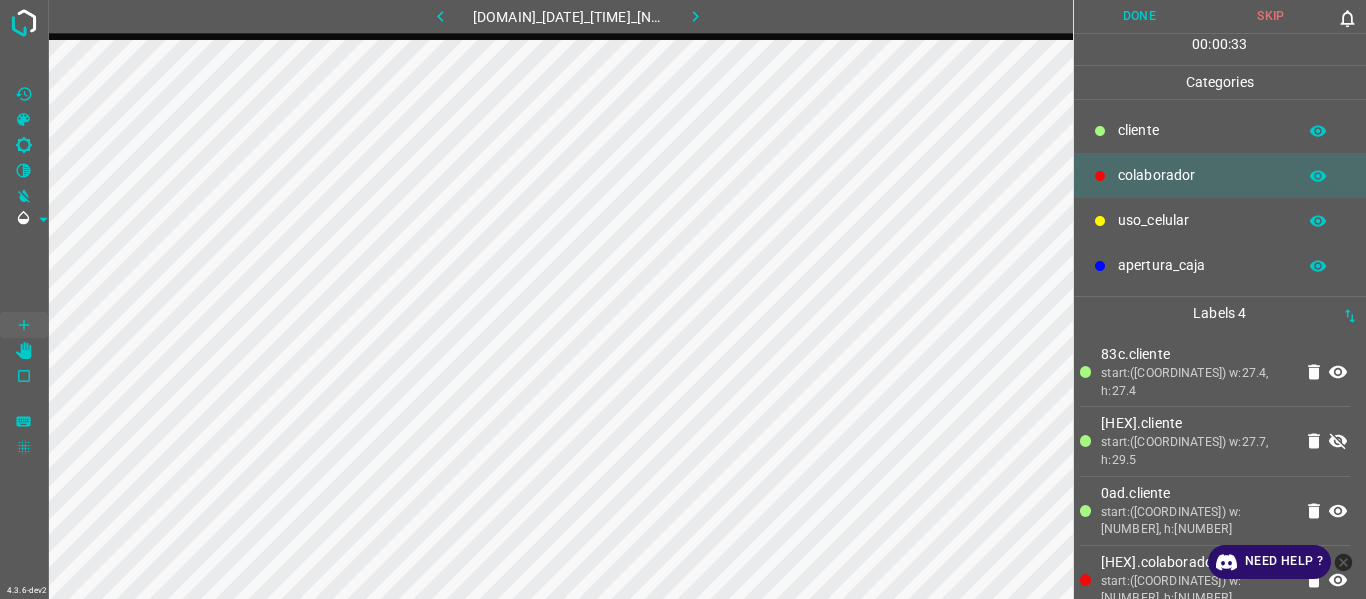 click on "​​cliente" at bounding box center (1202, 130) 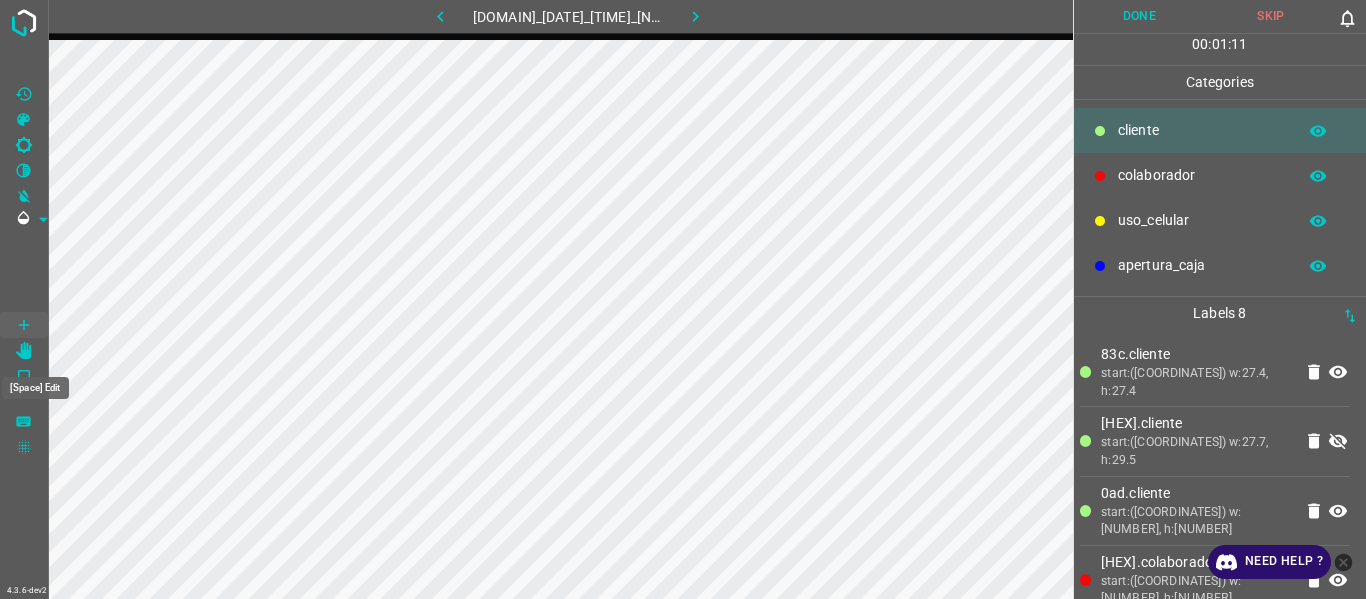 click at bounding box center (24, 351) 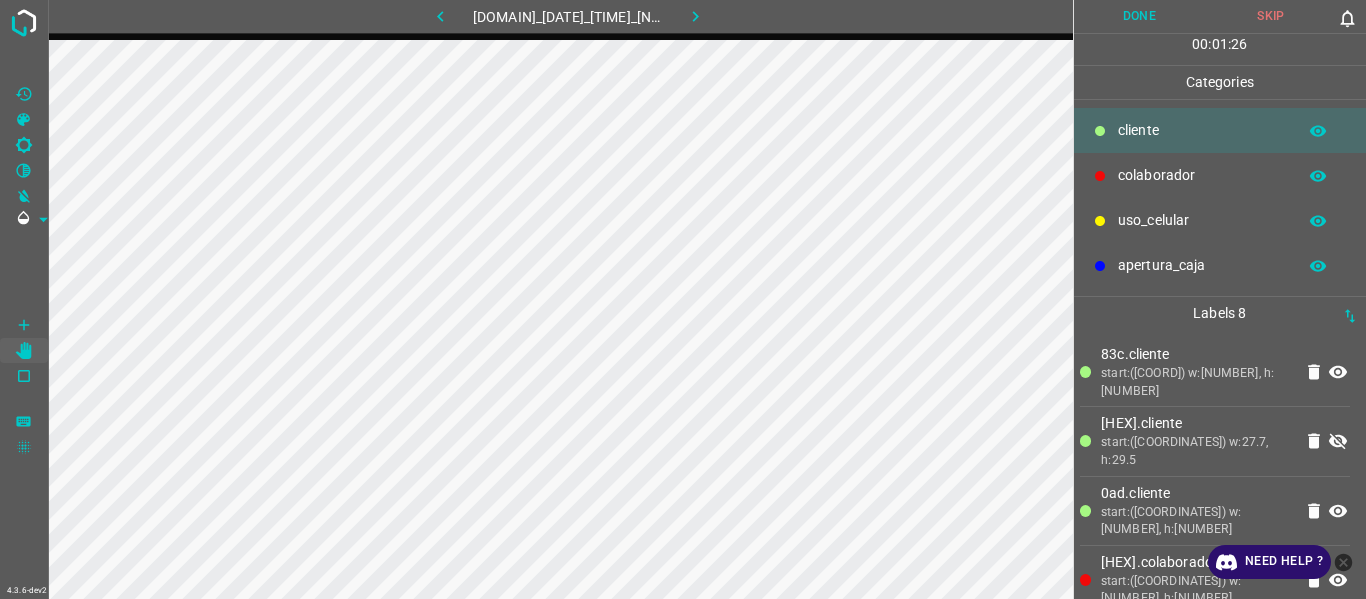 click on "Done" at bounding box center (1140, 16) 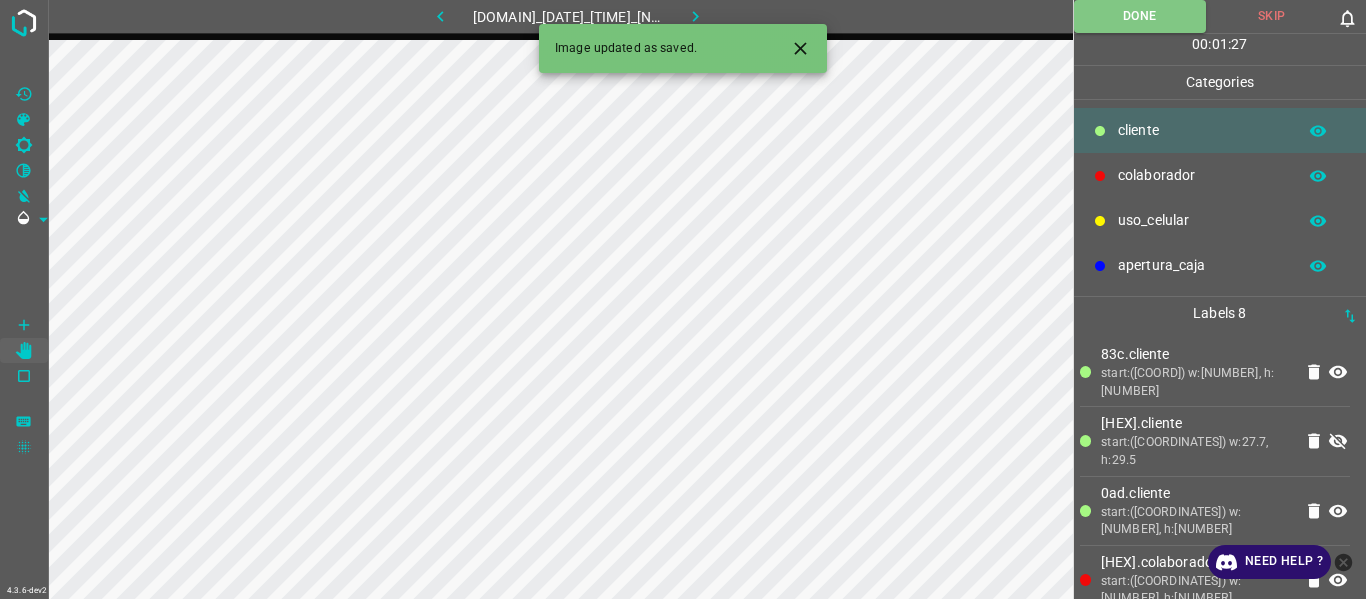 click at bounding box center [696, 16] 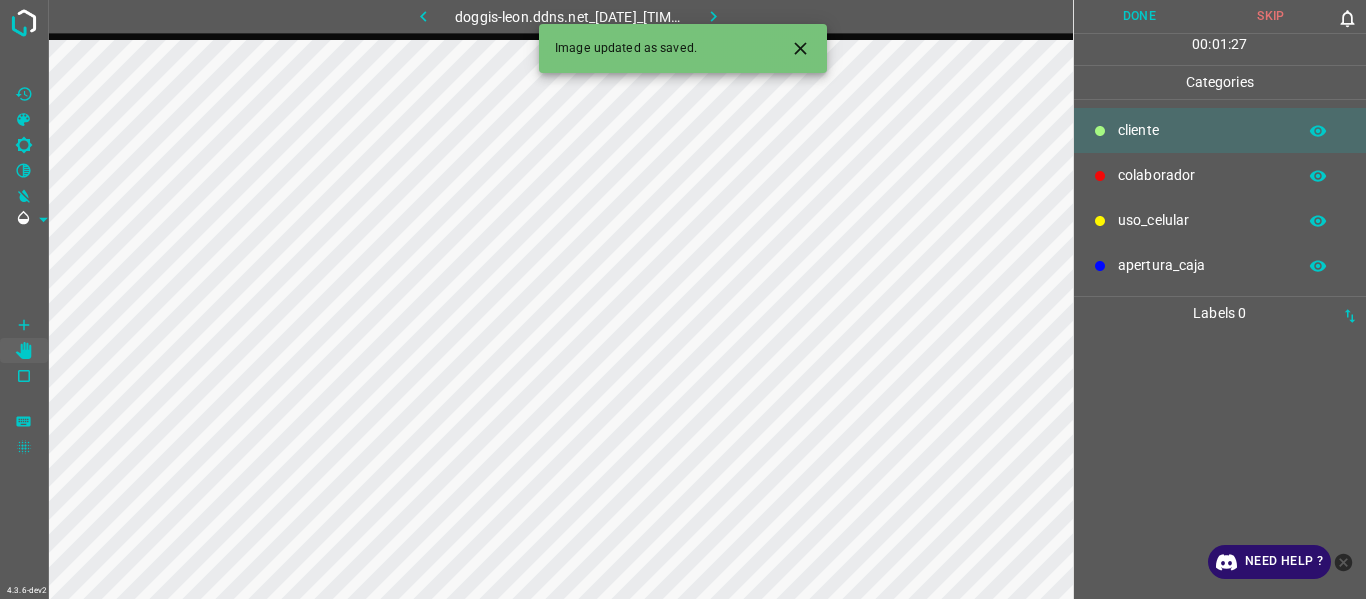 drag, startPoint x: 1111, startPoint y: 168, endPoint x: 1095, endPoint y: 206, distance: 41.231056 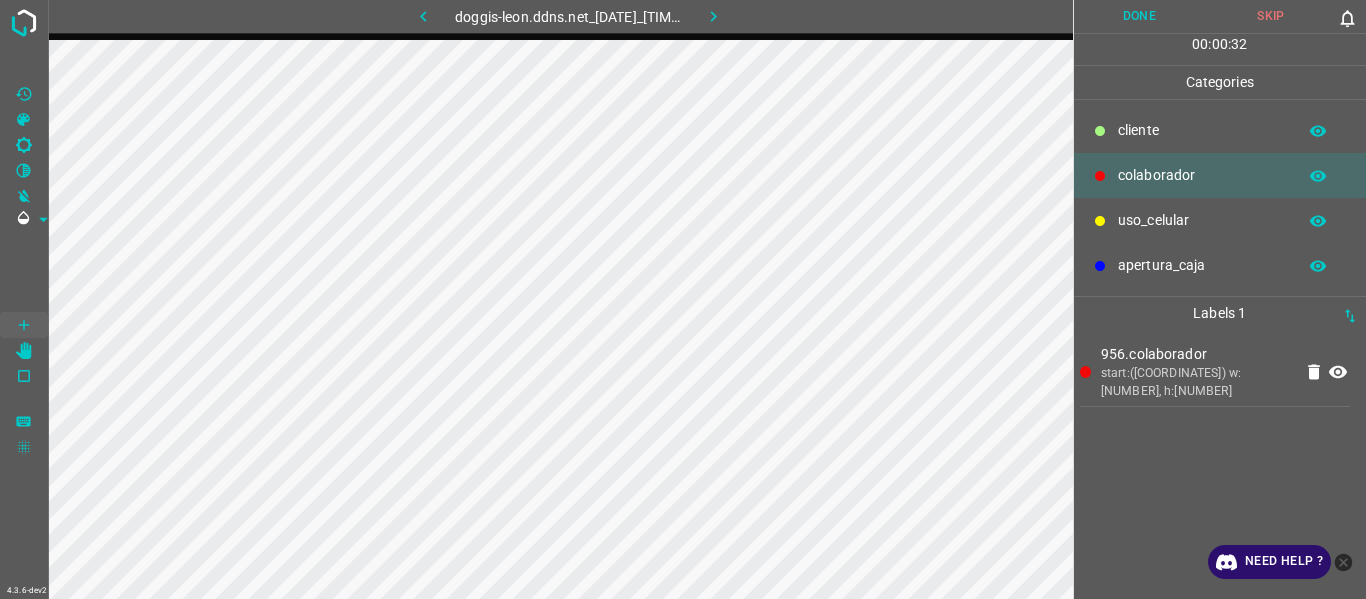 click on "​​cliente" at bounding box center [1202, 130] 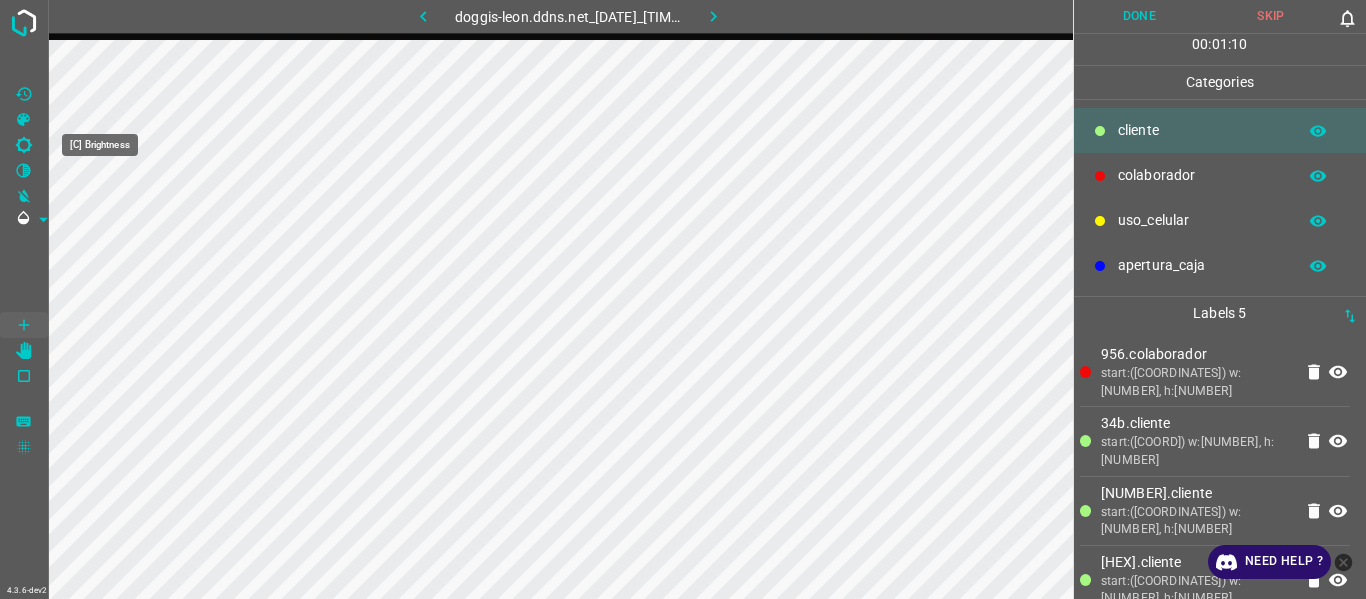 click at bounding box center [24, 145] 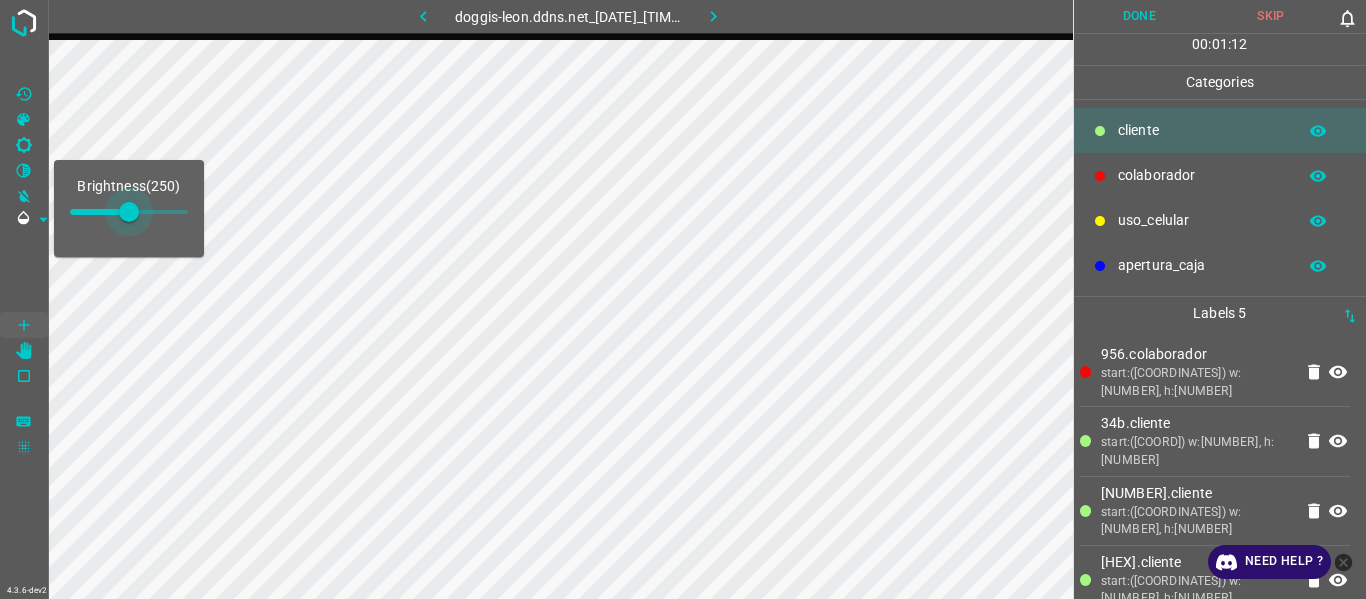 drag, startPoint x: 101, startPoint y: 204, endPoint x: 129, endPoint y: 216, distance: 30.463093 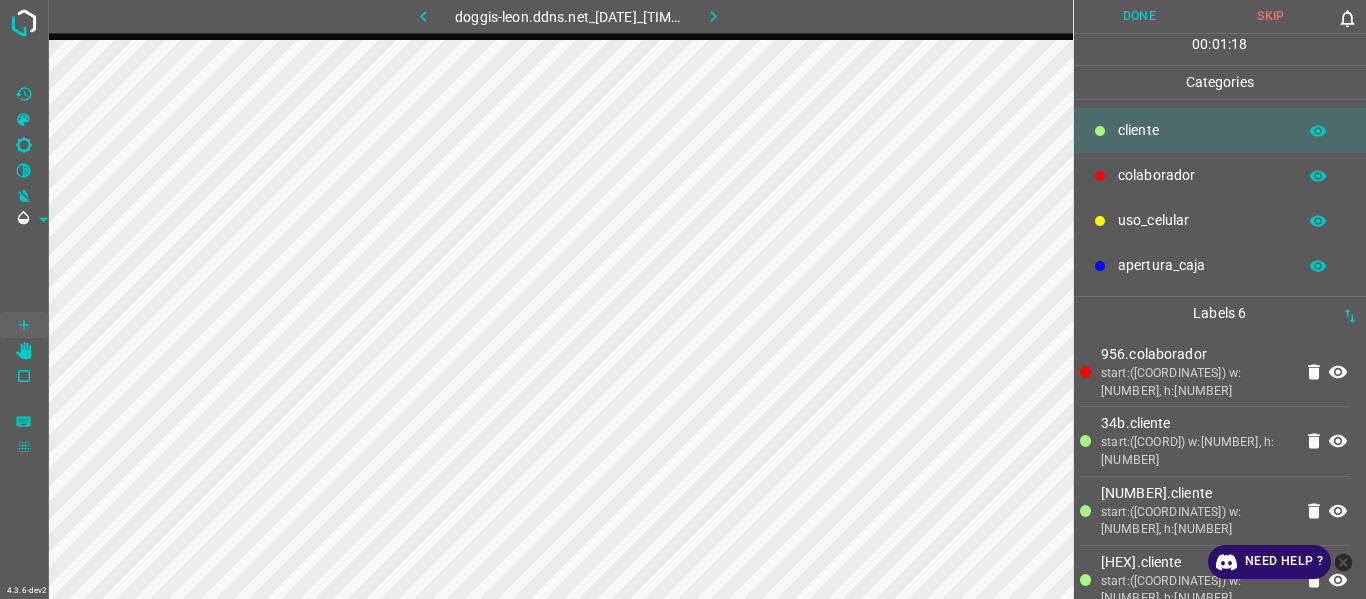 click at bounding box center (24, 94) 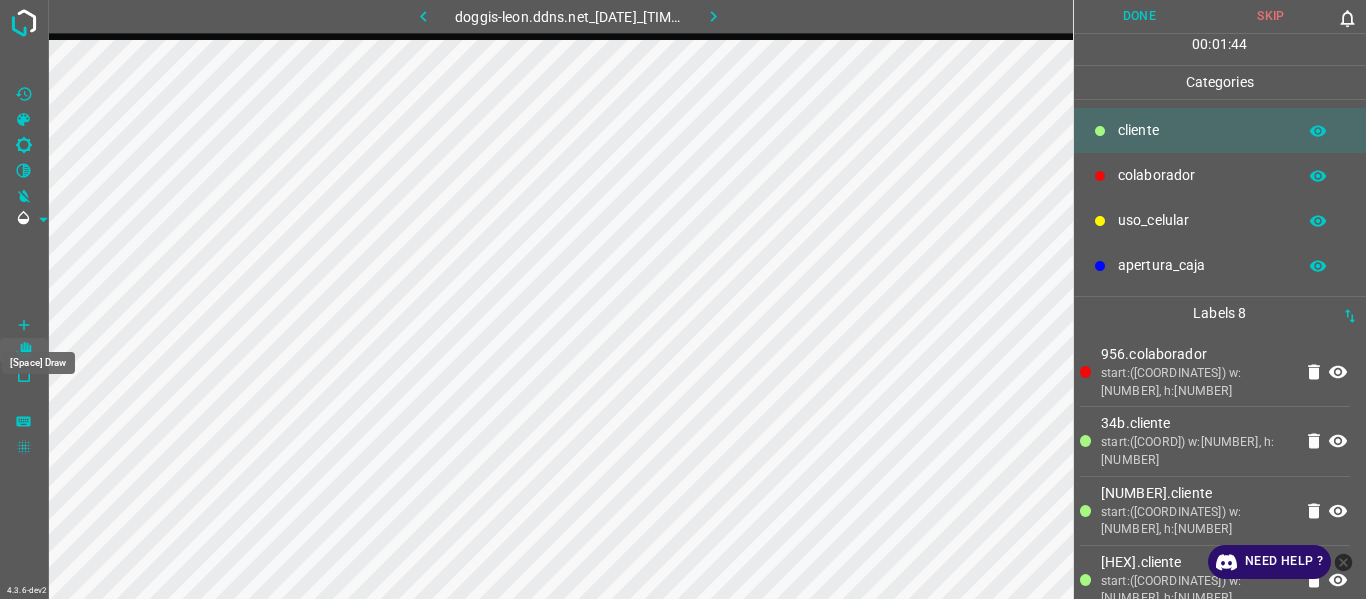 click at bounding box center [24, 325] 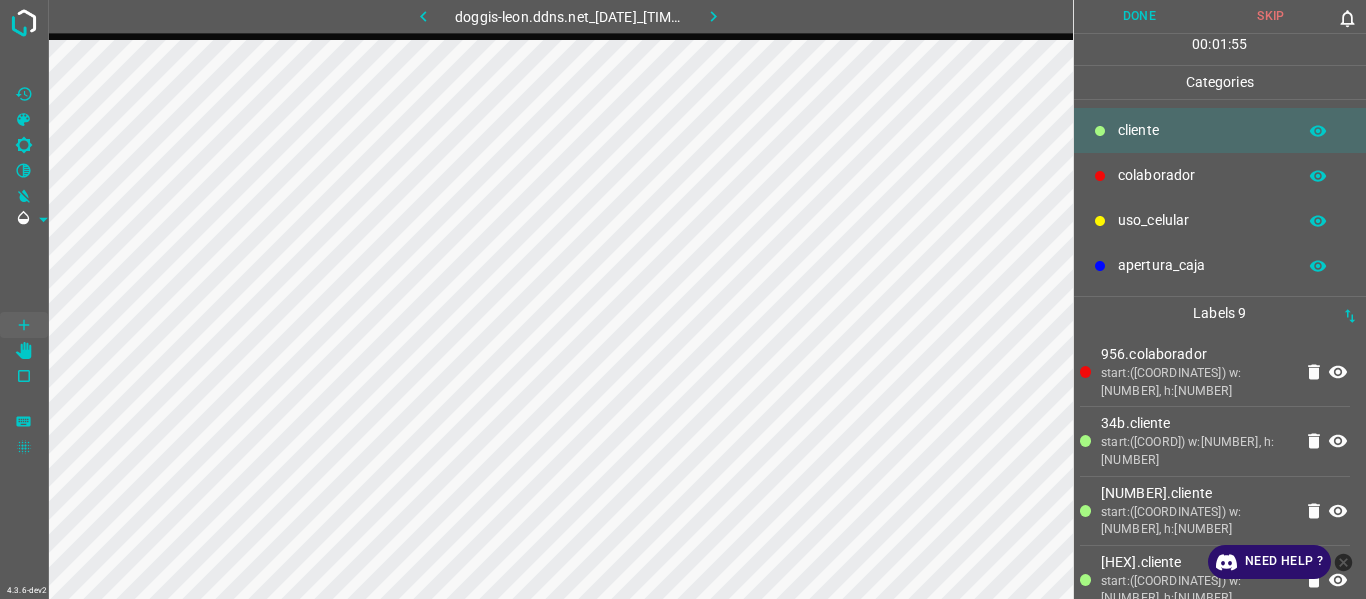 click on "Done" at bounding box center [1140, 16] 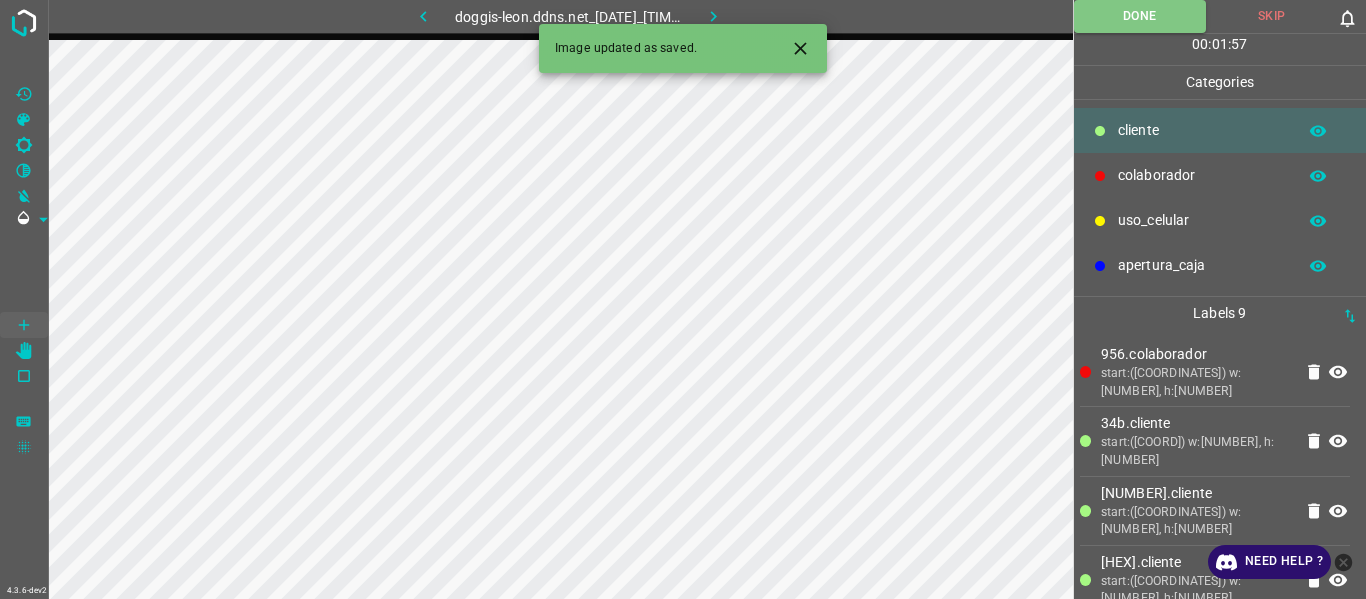 click at bounding box center [713, 16] 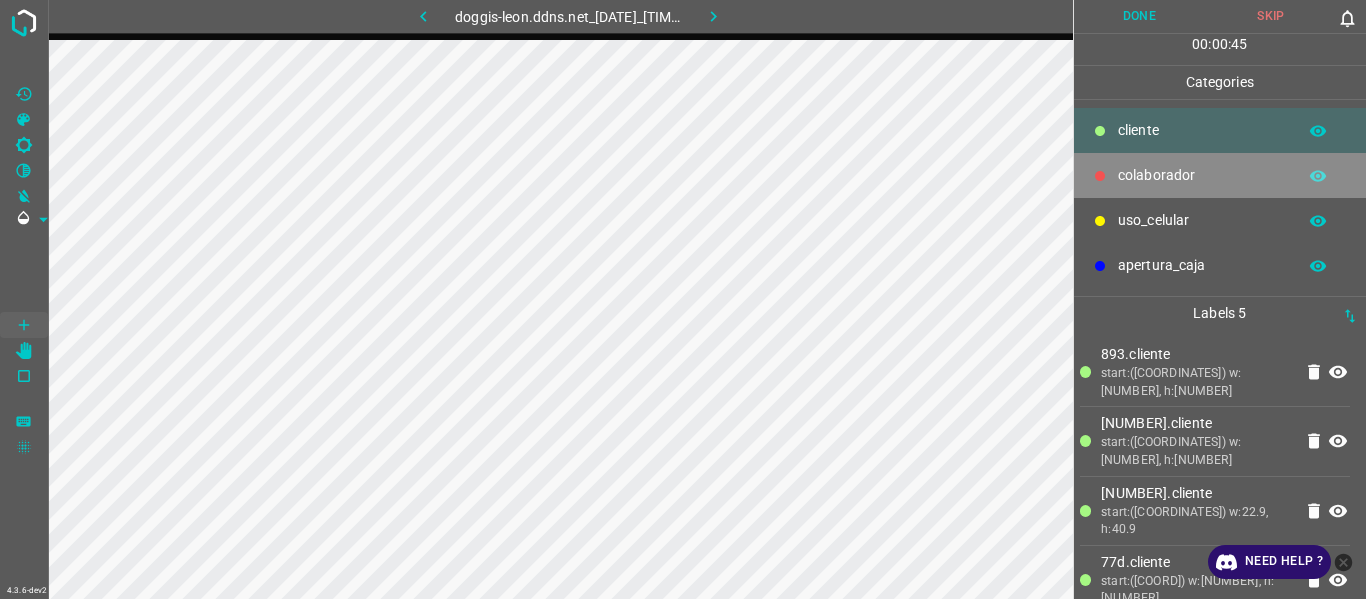 click on "colaborador" at bounding box center (1202, 130) 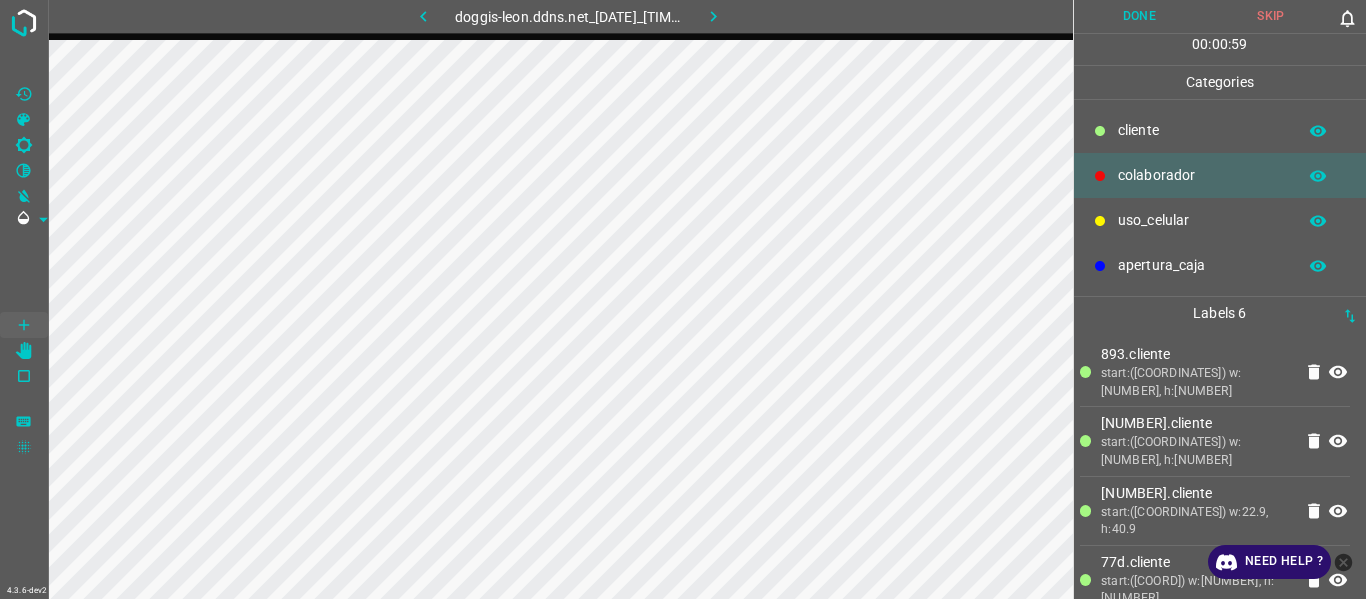click on "Done" at bounding box center [1140, 16] 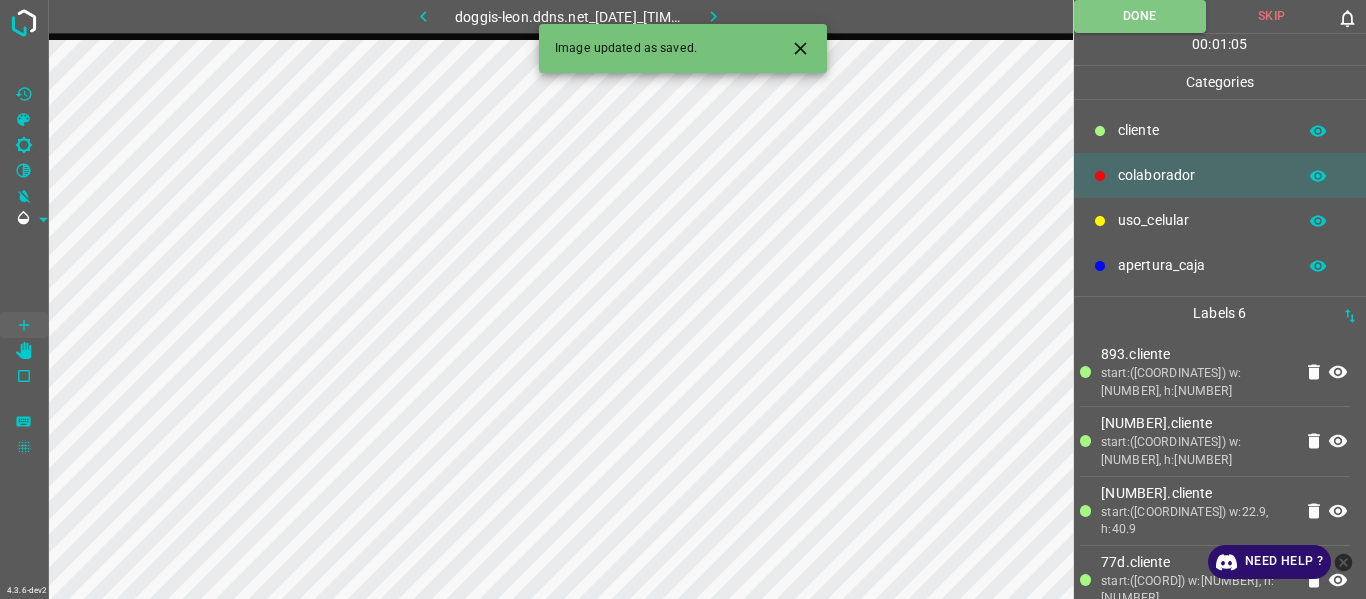 click at bounding box center (713, 16) 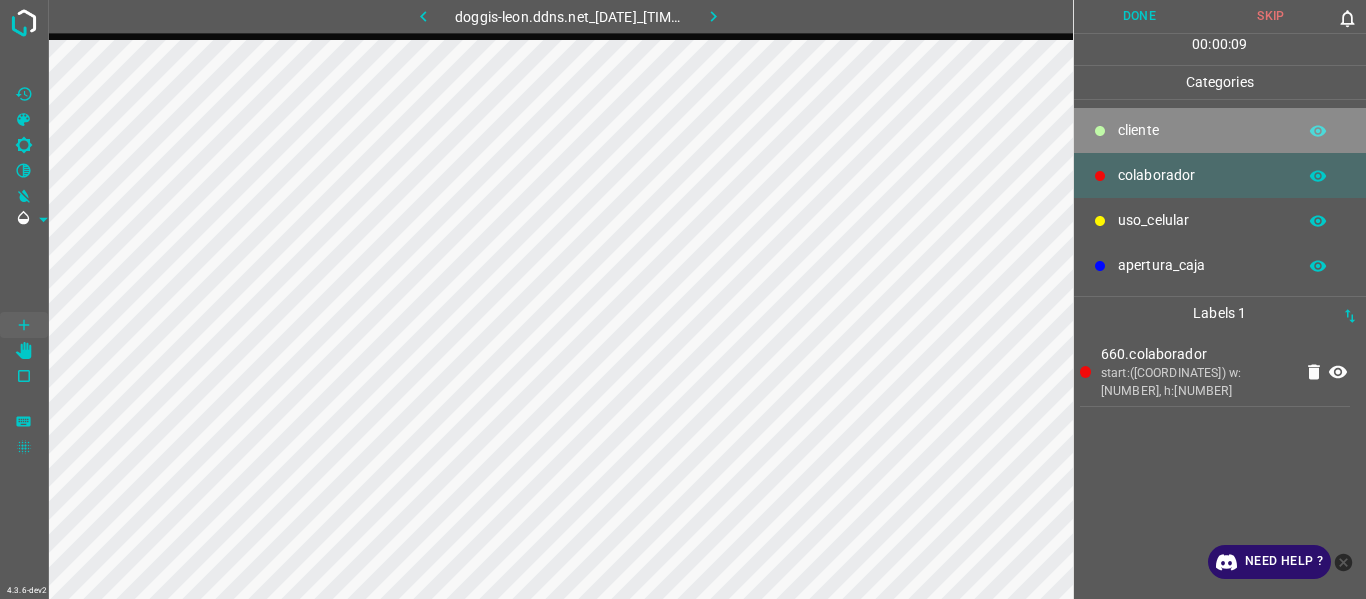 drag, startPoint x: 1147, startPoint y: 117, endPoint x: 1115, endPoint y: 131, distance: 34.928497 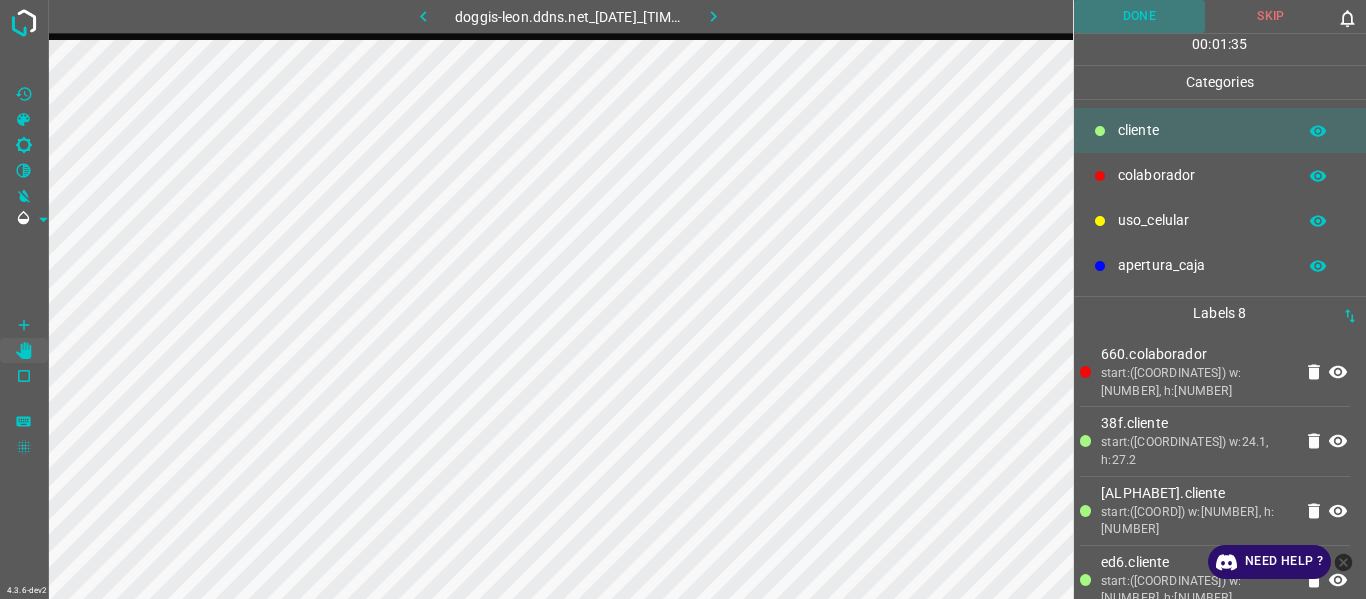 click on "Done" at bounding box center [1140, 16] 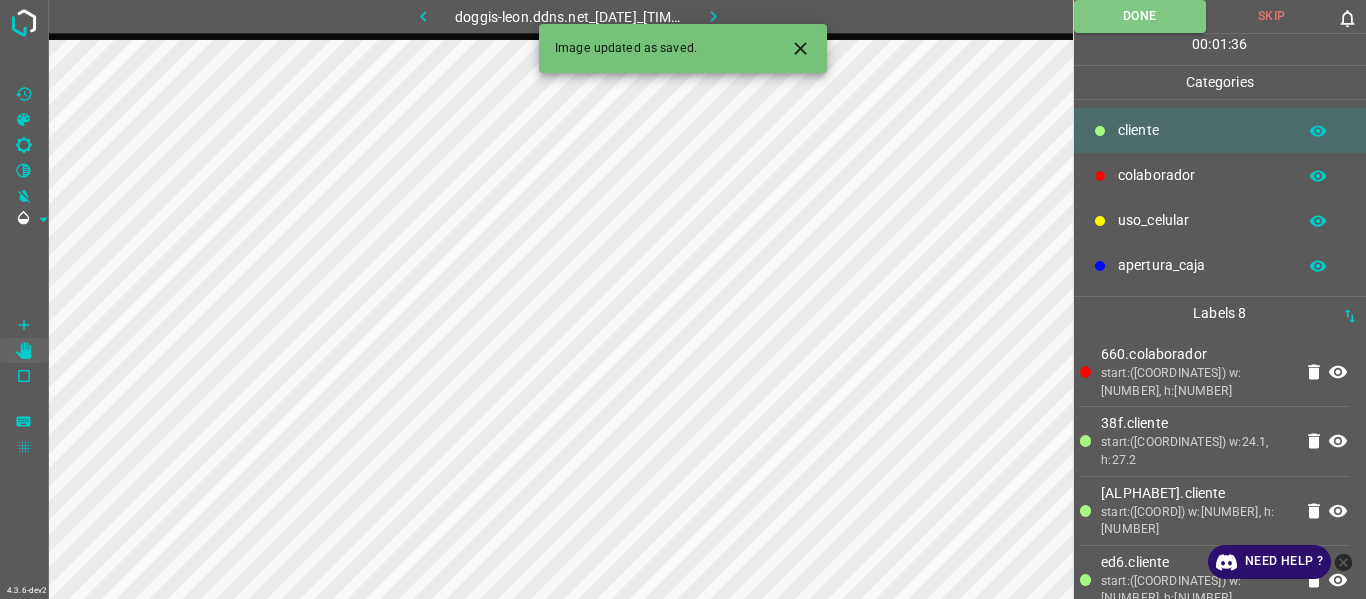 click at bounding box center (713, 16) 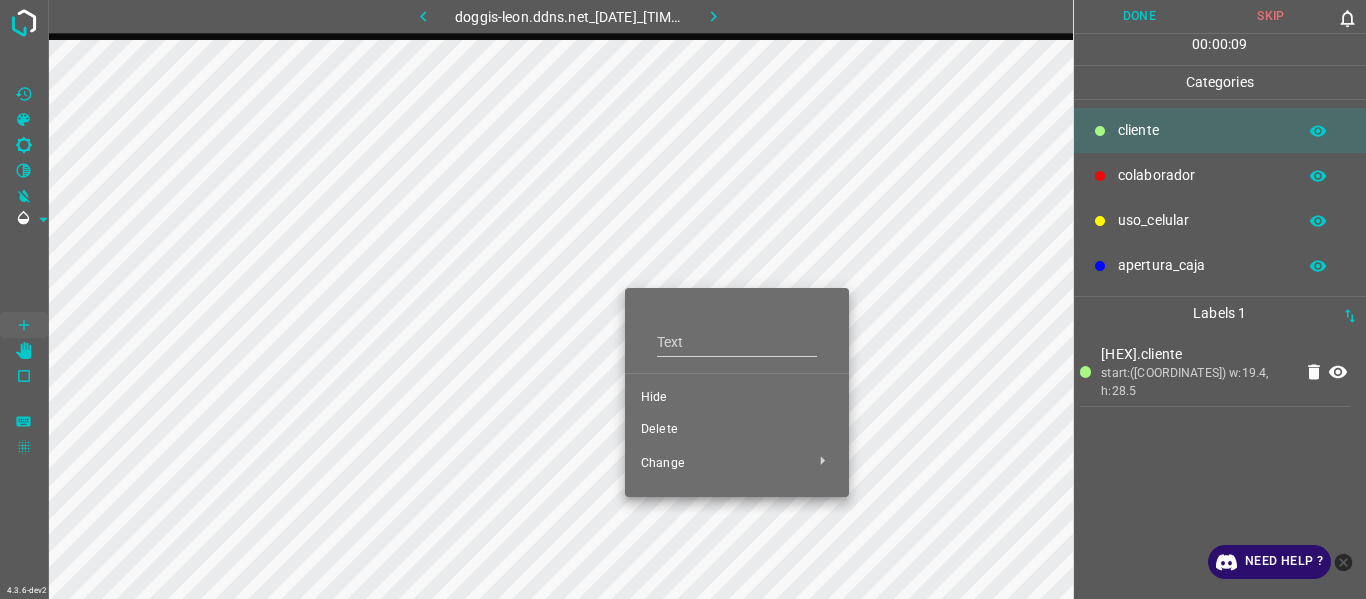 click on "Hide" at bounding box center (737, 398) 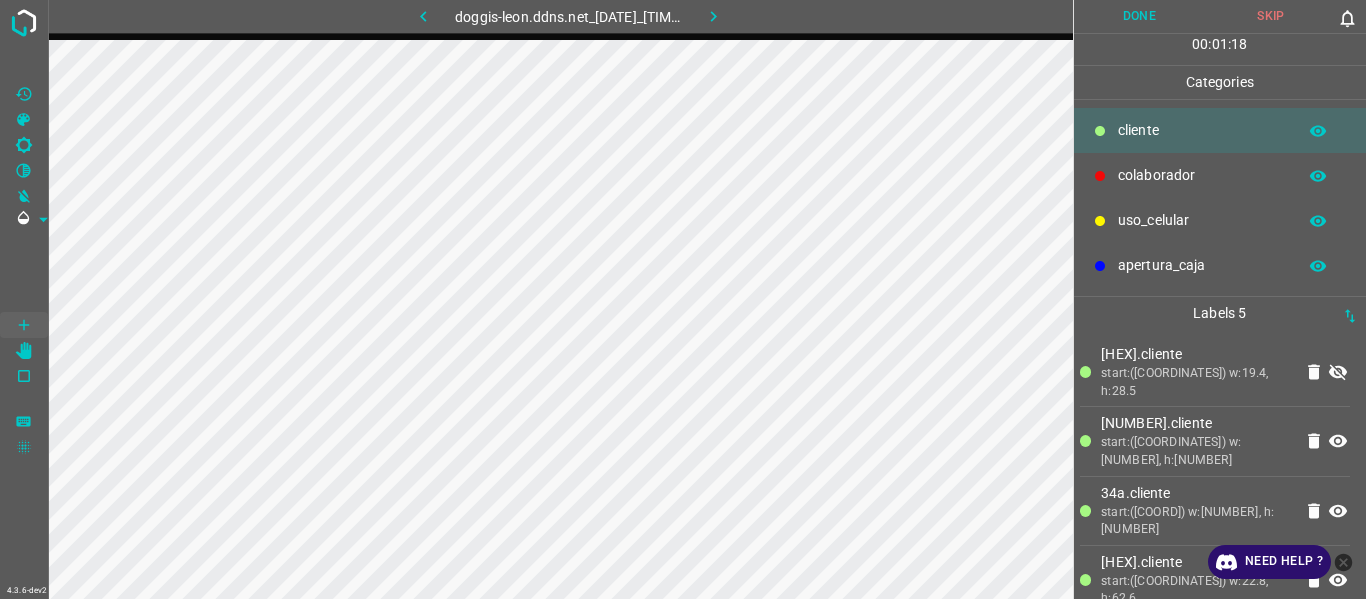 click on "[NUMBER].cliente
start:([COORDINATES])
w:19.4, h:28.5" at bounding box center (1215, 372) 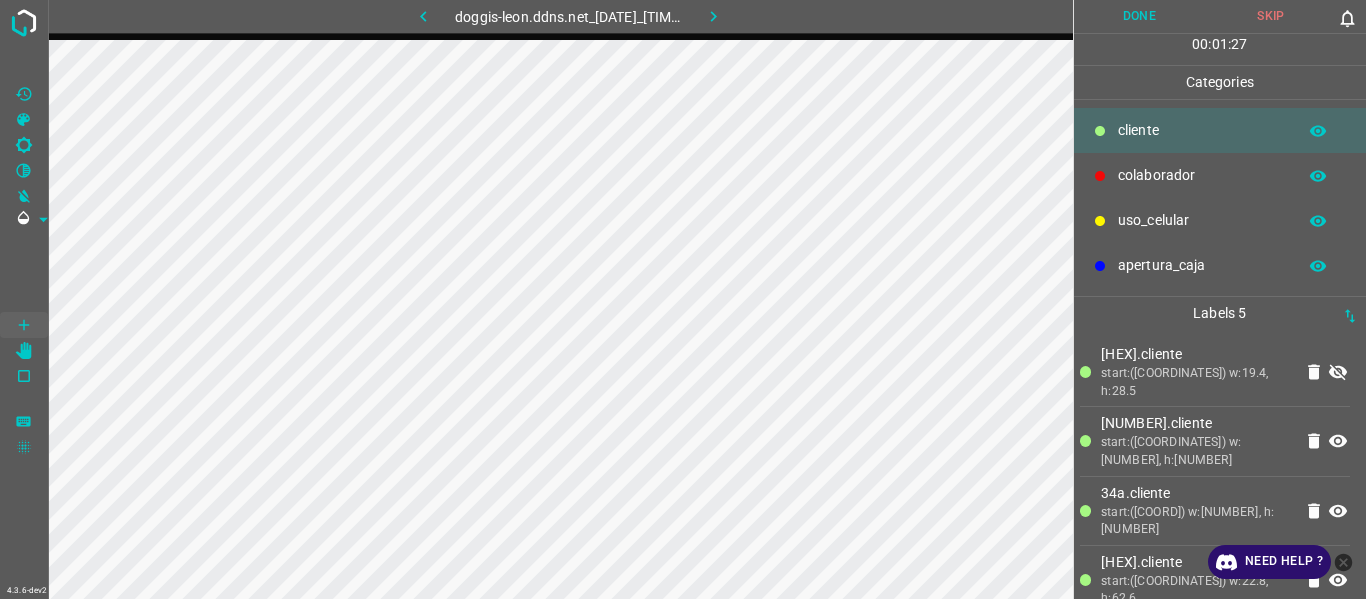 click on "Labels   5" at bounding box center [1220, 313] 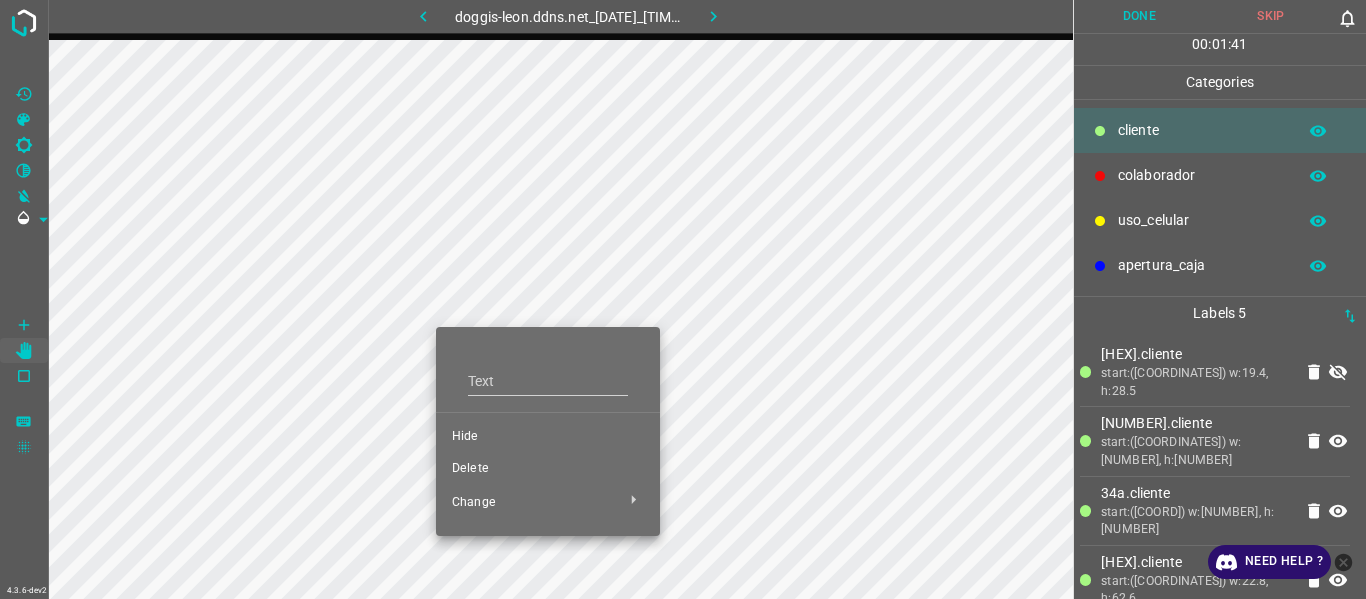 click on "Hide" at bounding box center (548, 437) 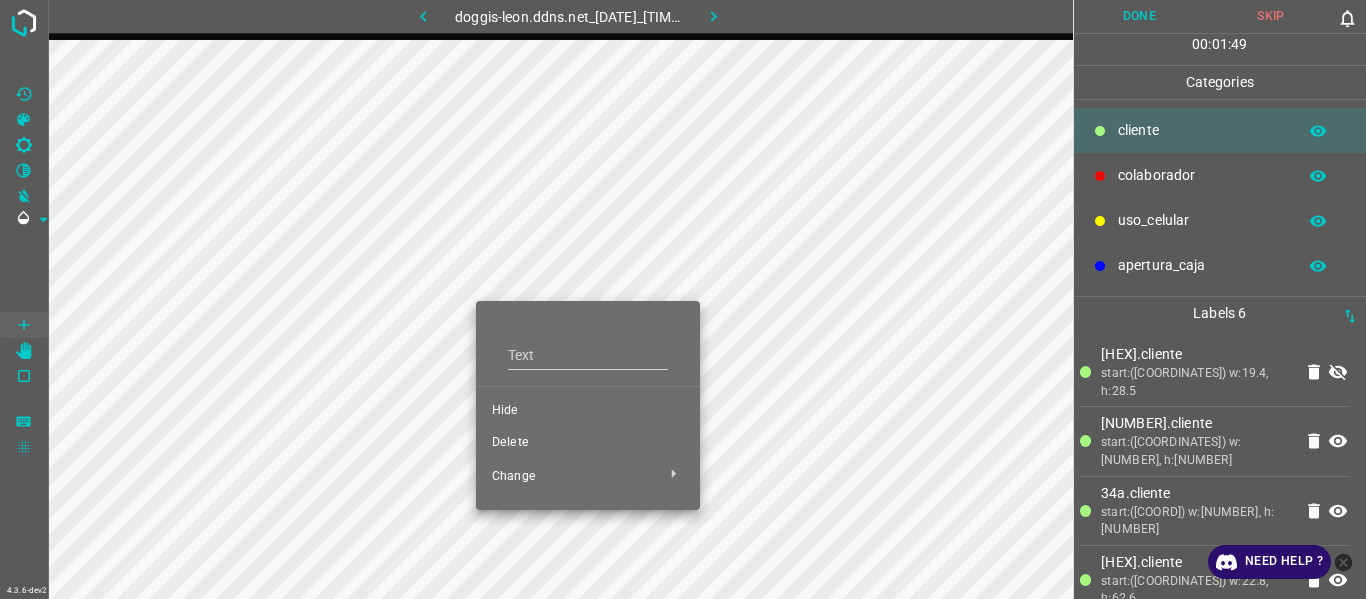 click on "Hide" at bounding box center [588, 411] 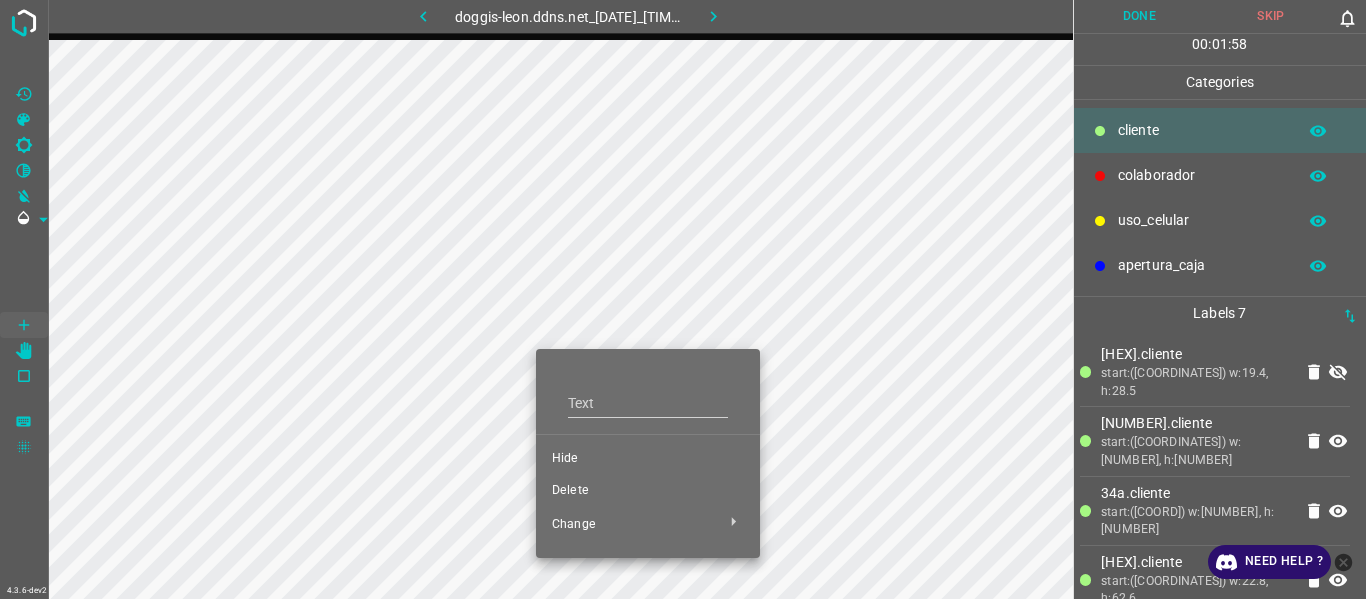 click on "Hide" at bounding box center [648, 459] 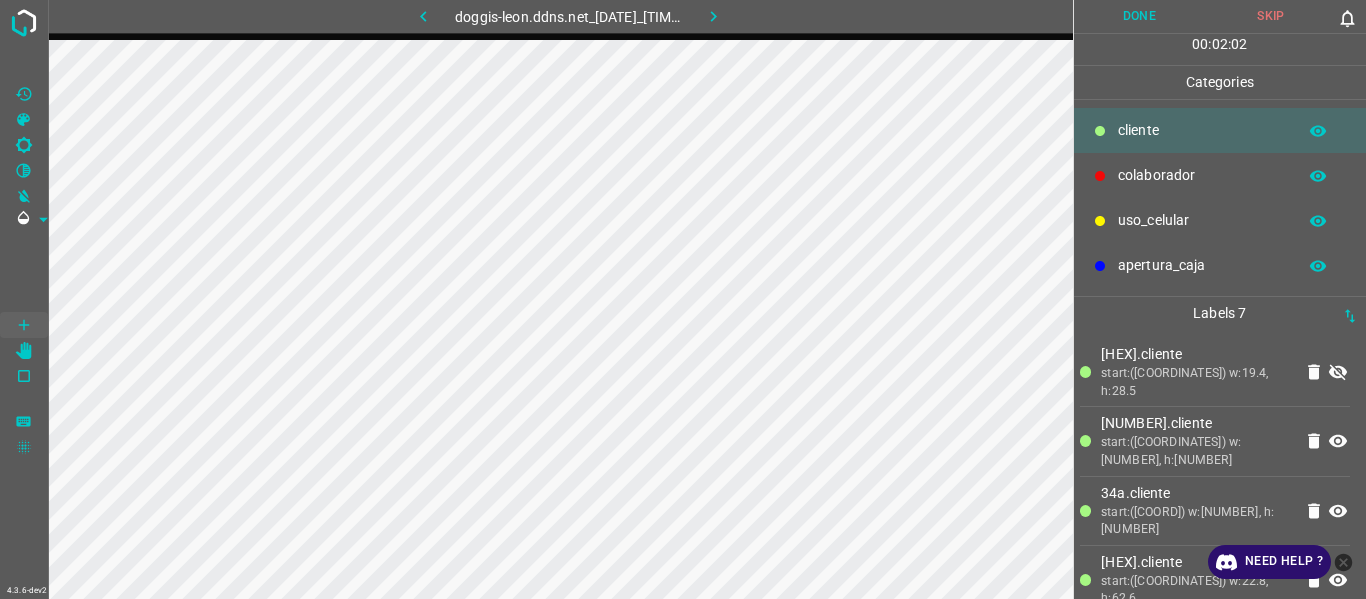 click at bounding box center [423, 16] 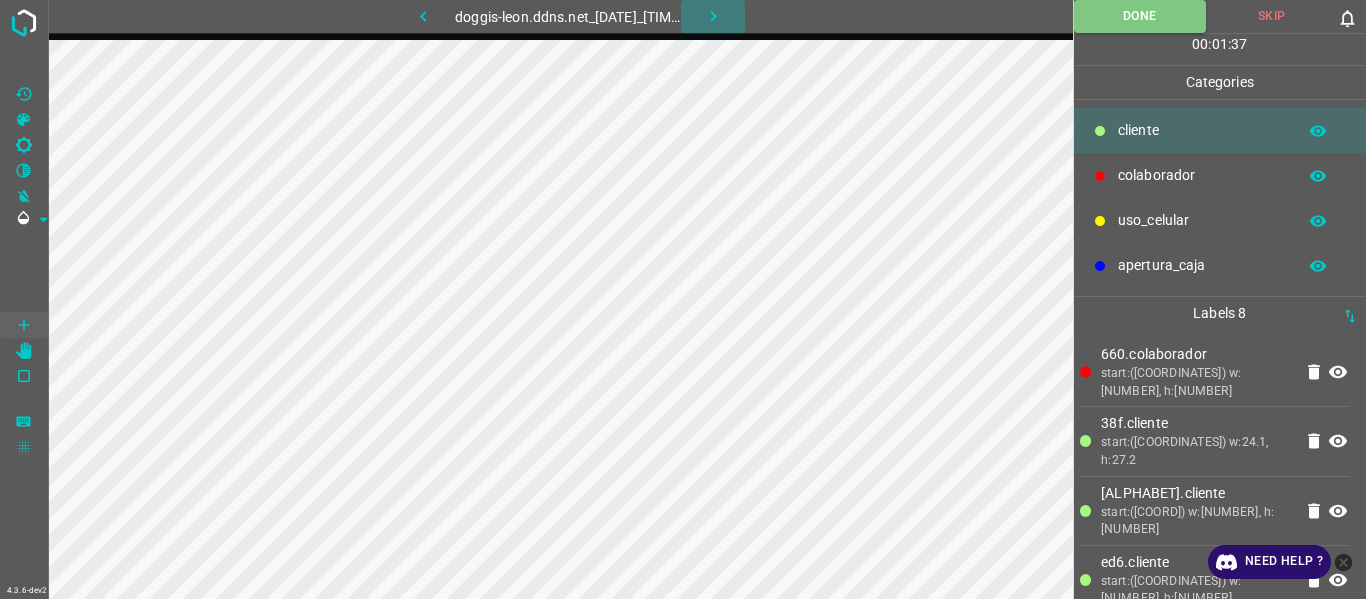 click at bounding box center [713, 16] 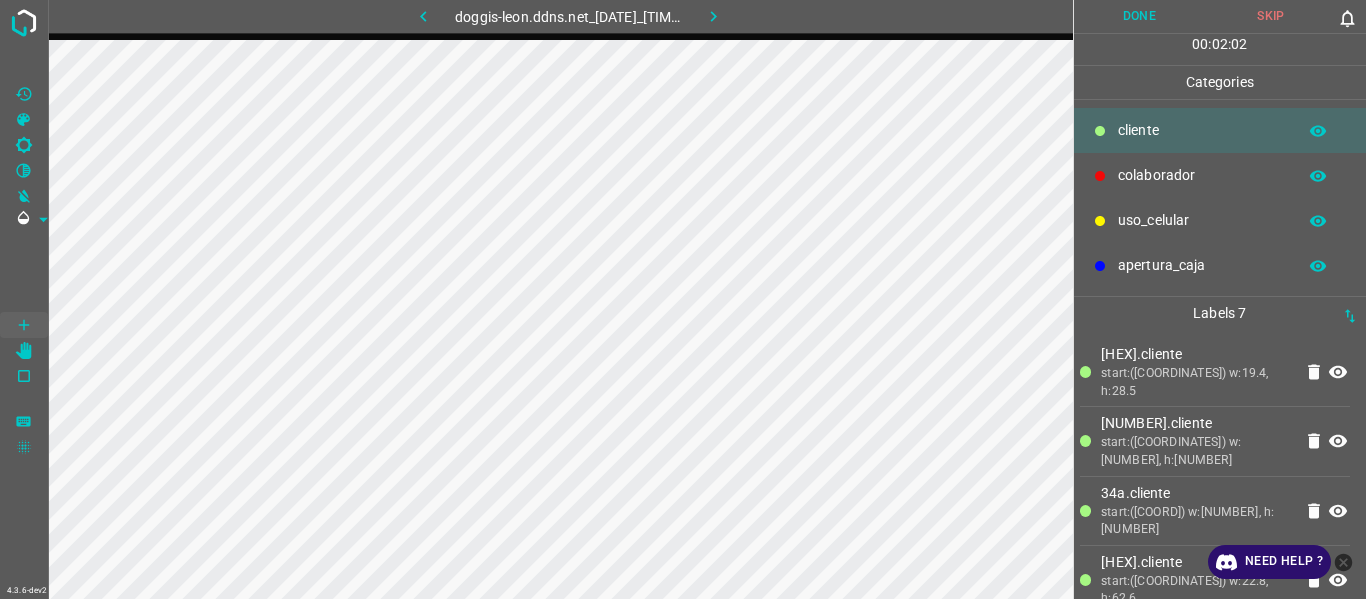 click at bounding box center [423, 16] 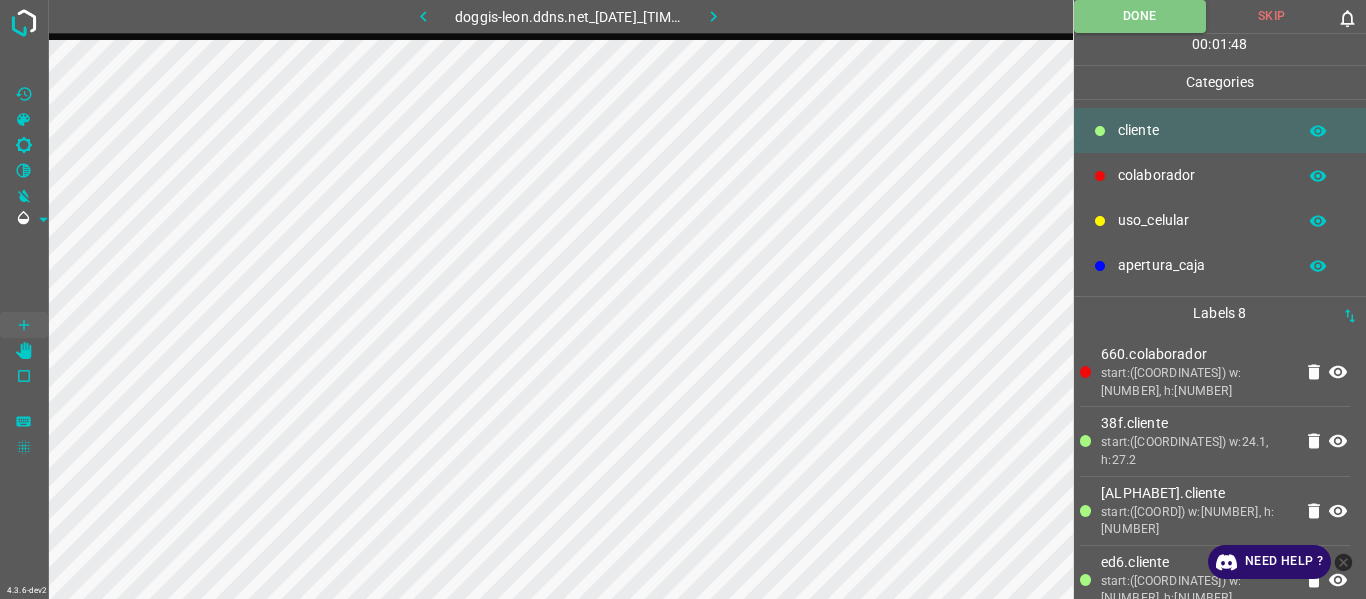 click at bounding box center (713, 16) 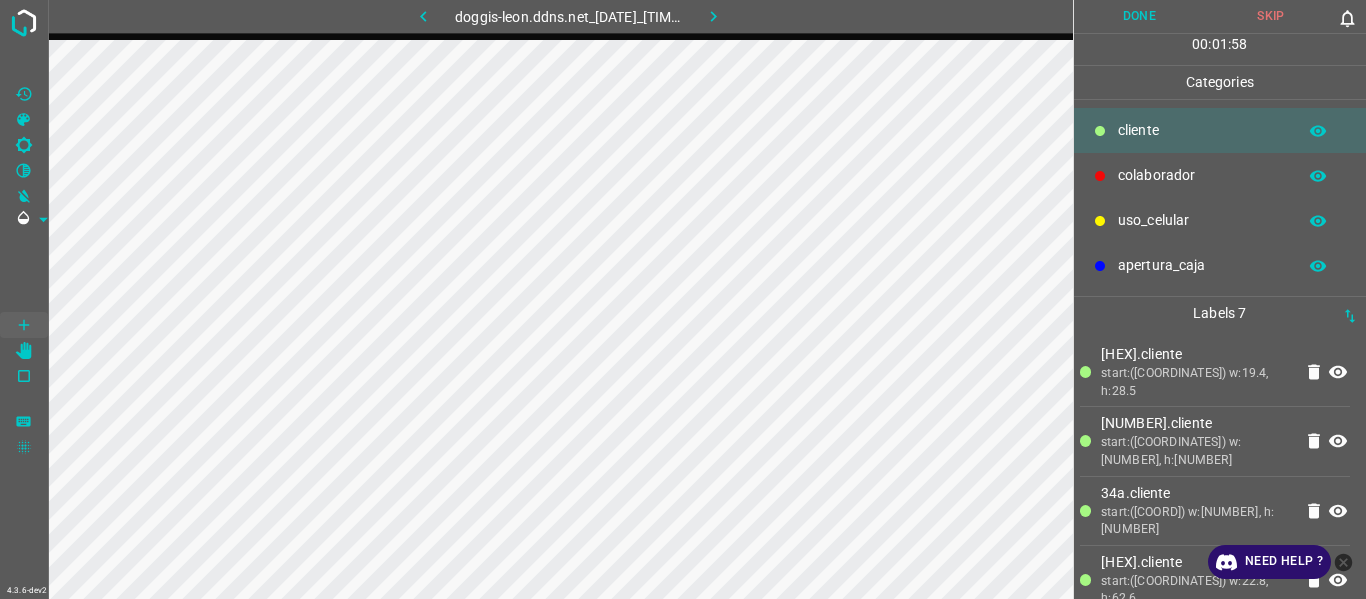 click at bounding box center (423, 16) 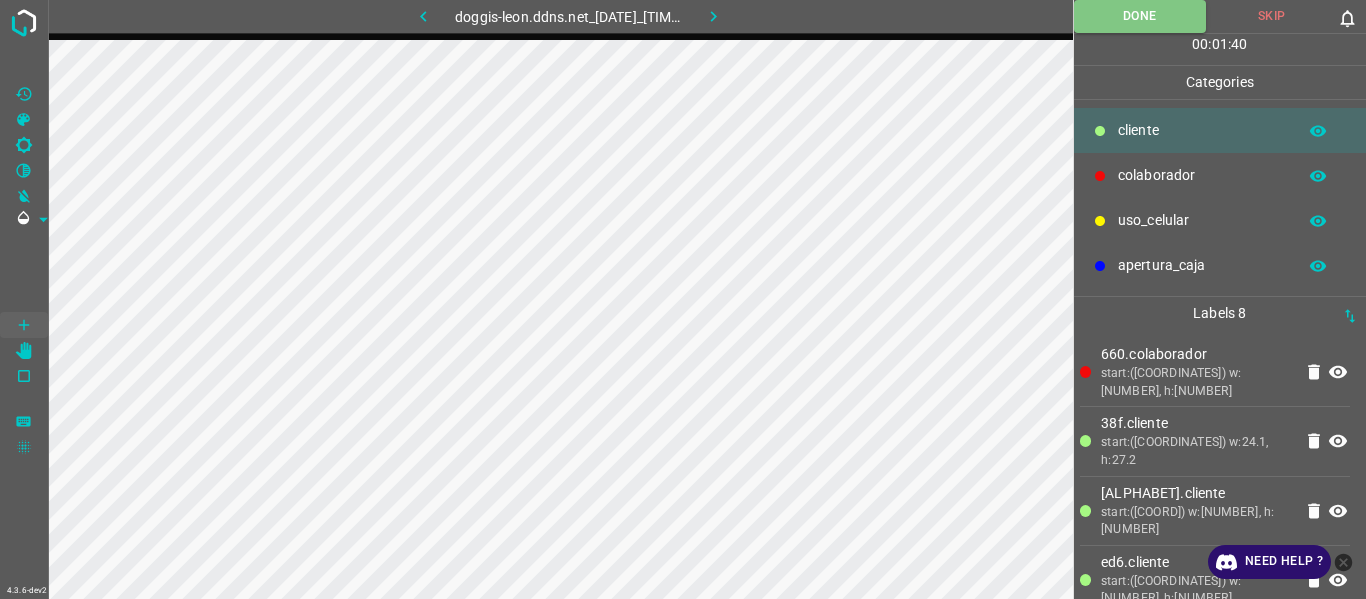 click at bounding box center [713, 16] 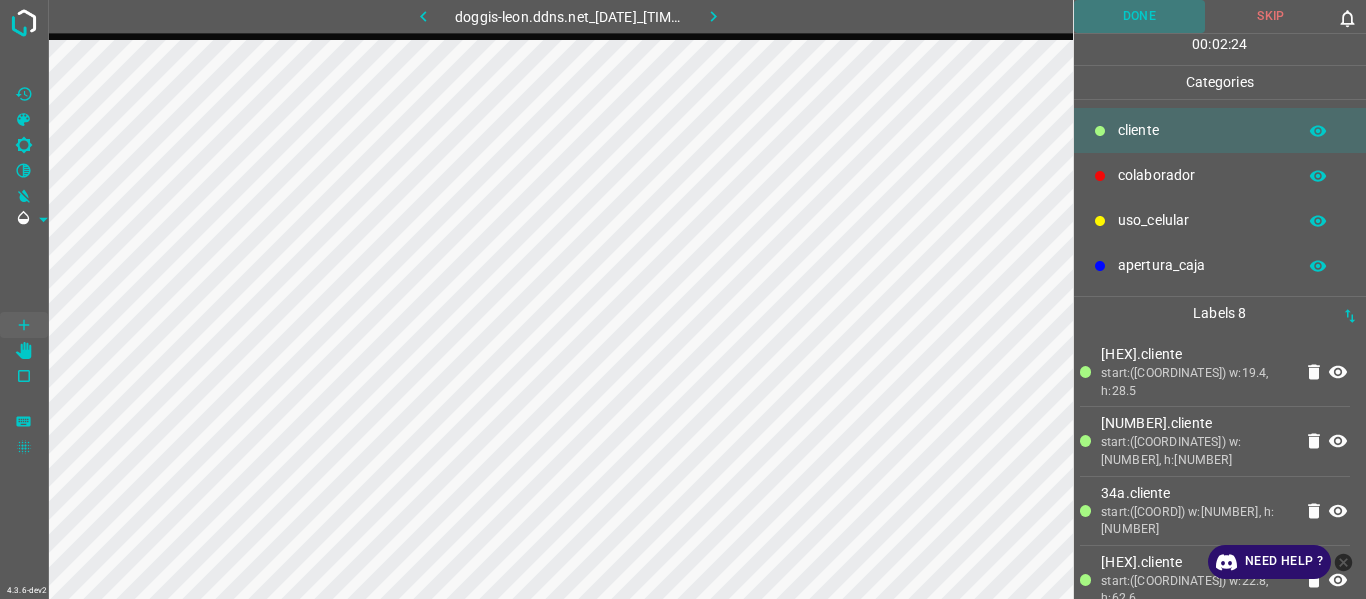 click on "Done" at bounding box center (1140, 16) 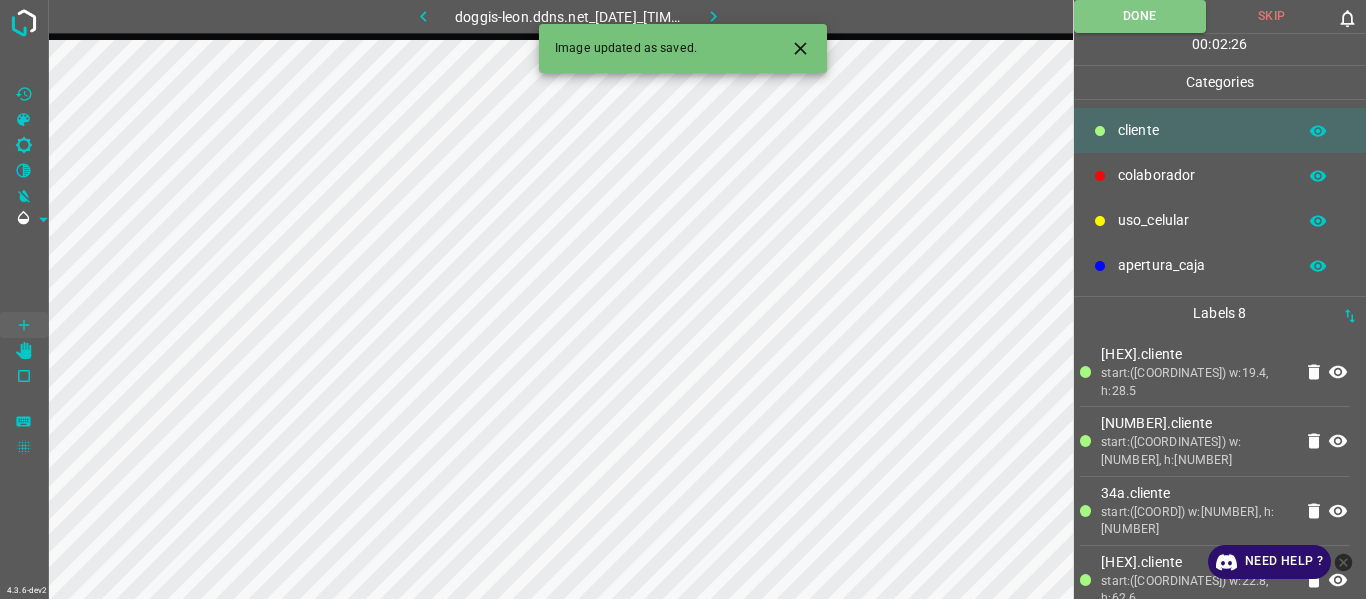 click at bounding box center [713, 16] 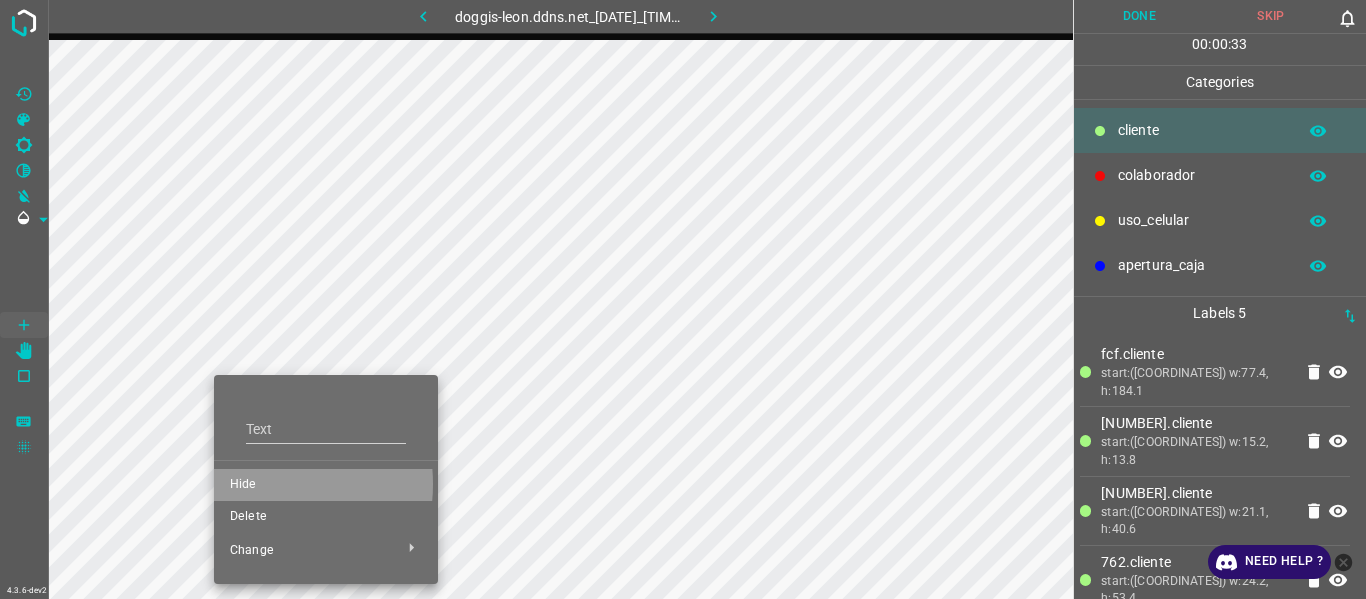 click on "Hide" at bounding box center (326, 485) 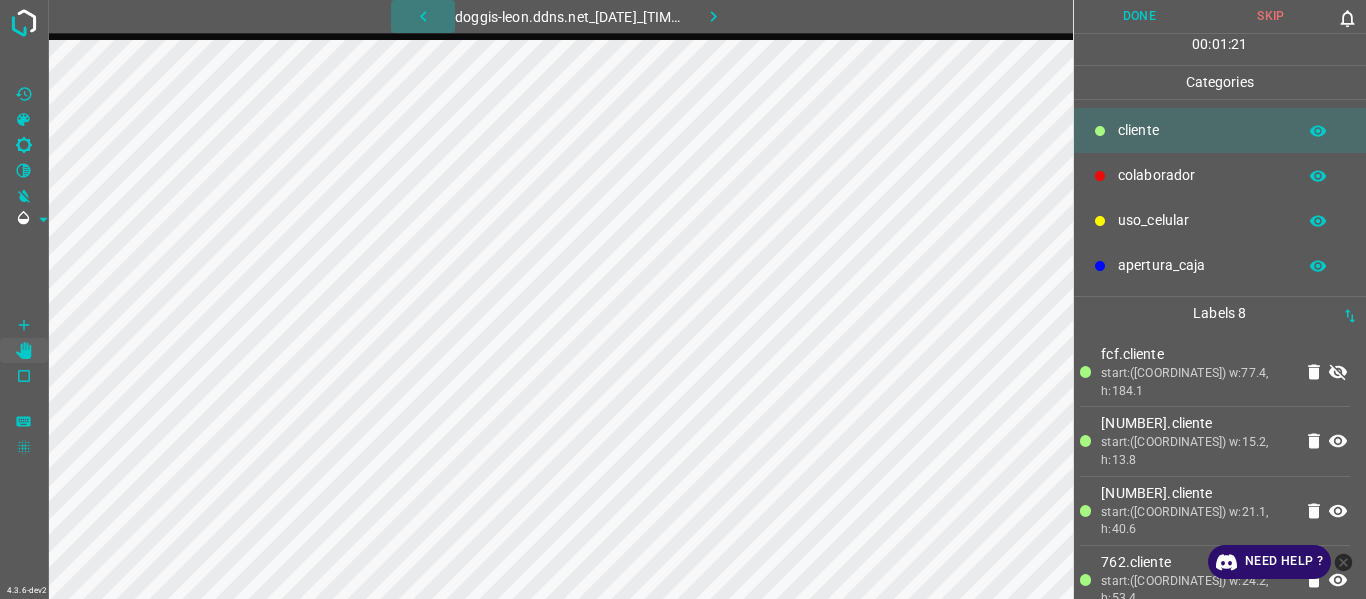 click at bounding box center (423, 16) 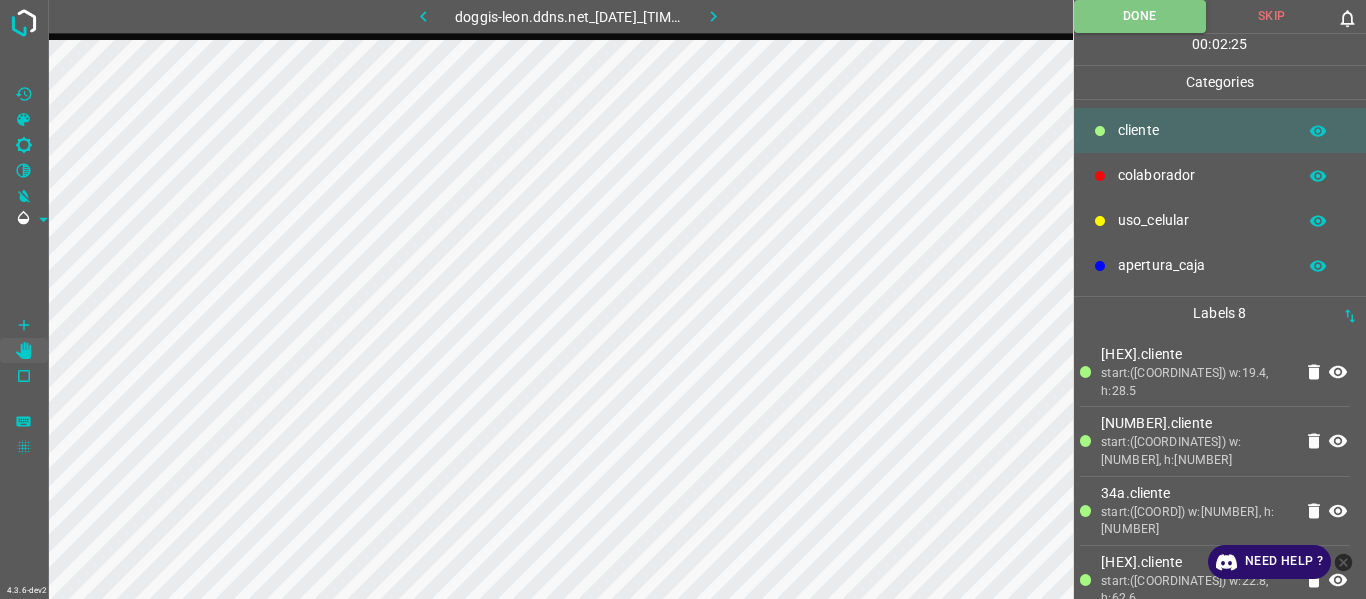 click at bounding box center [713, 16] 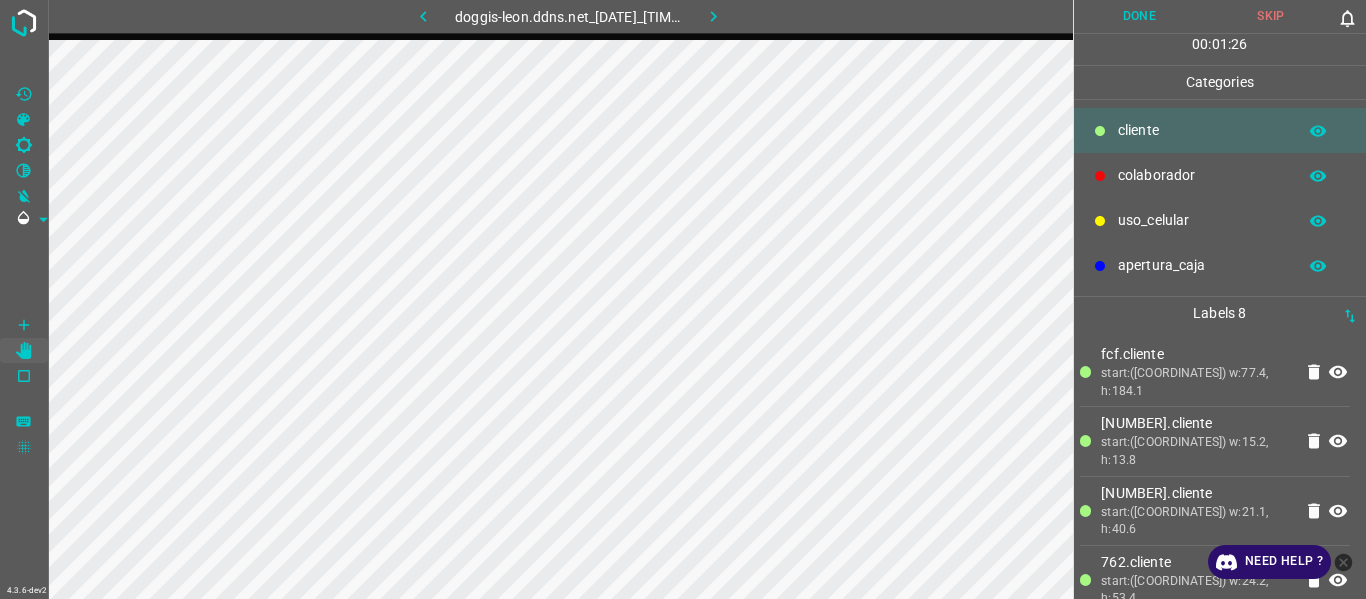 click on "Done" at bounding box center (1140, 16) 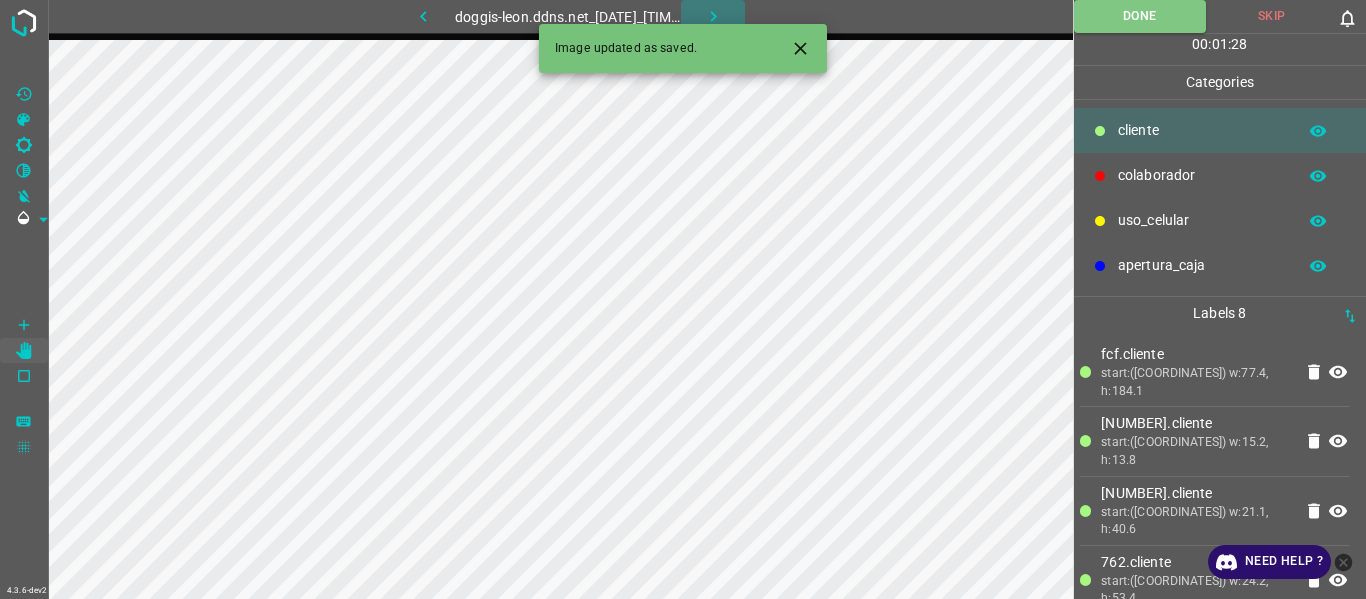 click at bounding box center [713, 16] 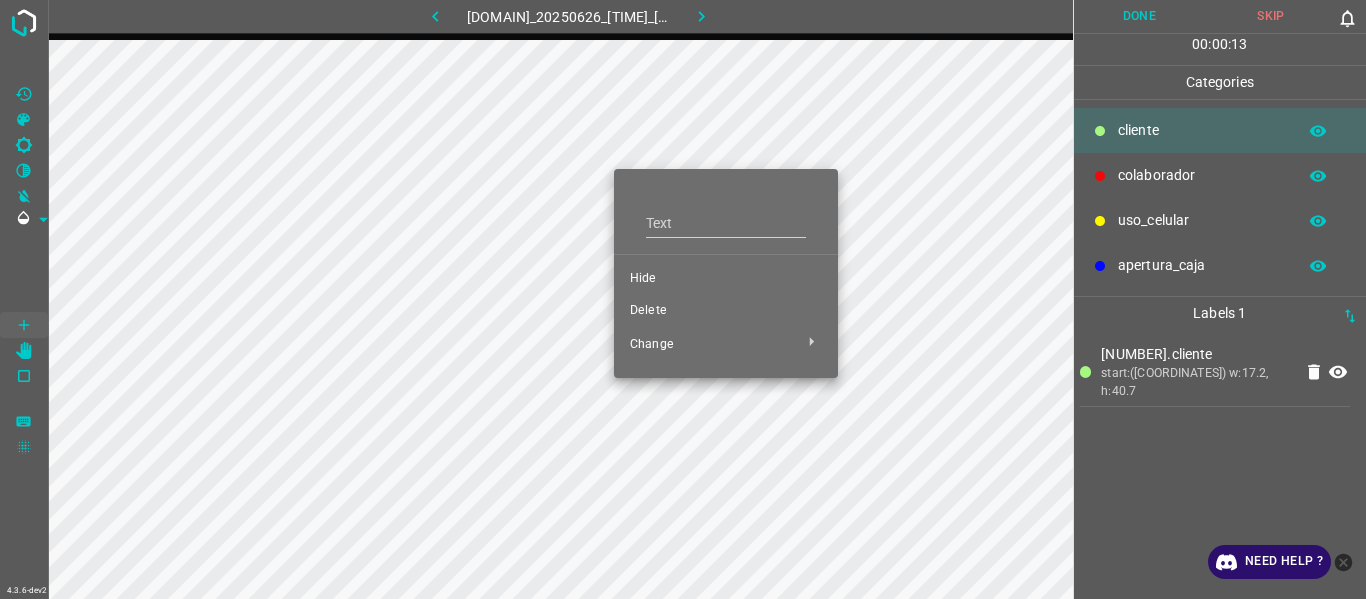 click on "Hide" at bounding box center [726, 279] 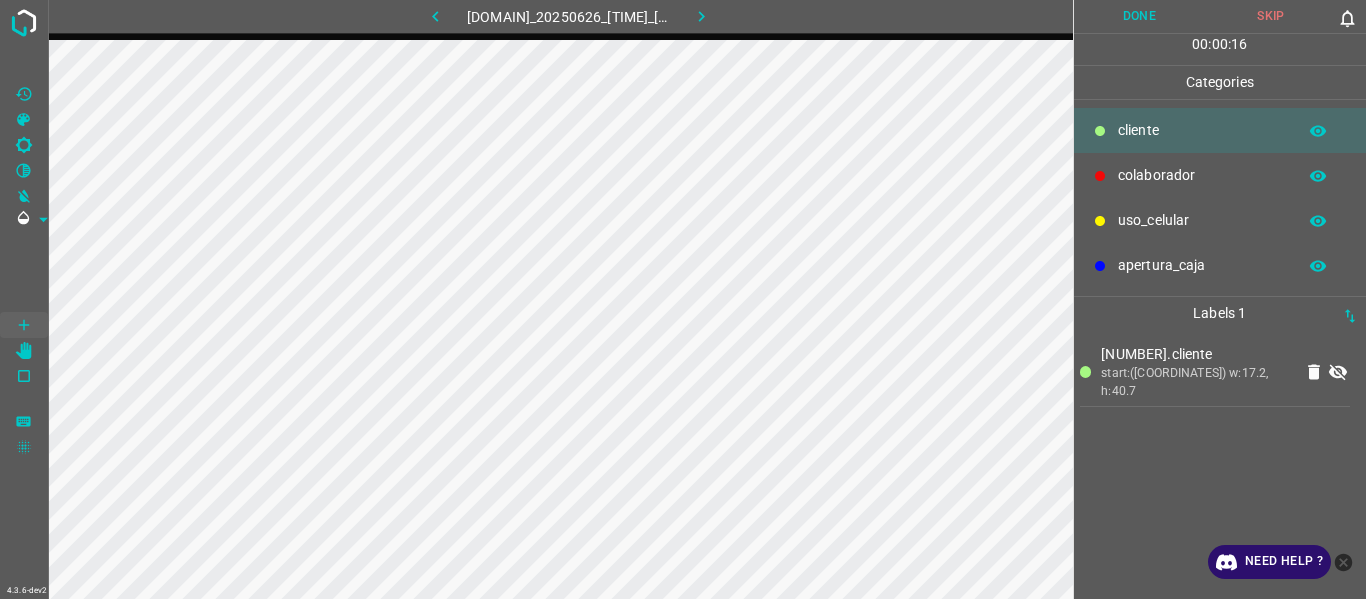 click at bounding box center [1338, 373] 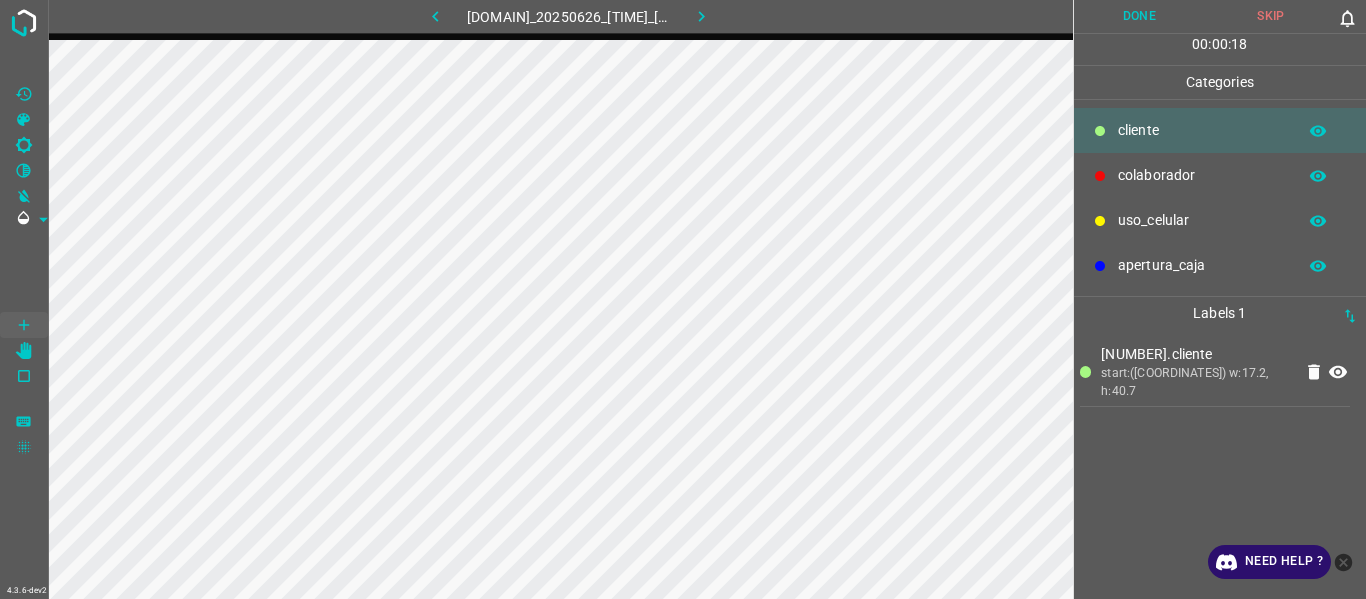 click at bounding box center [1314, 372] 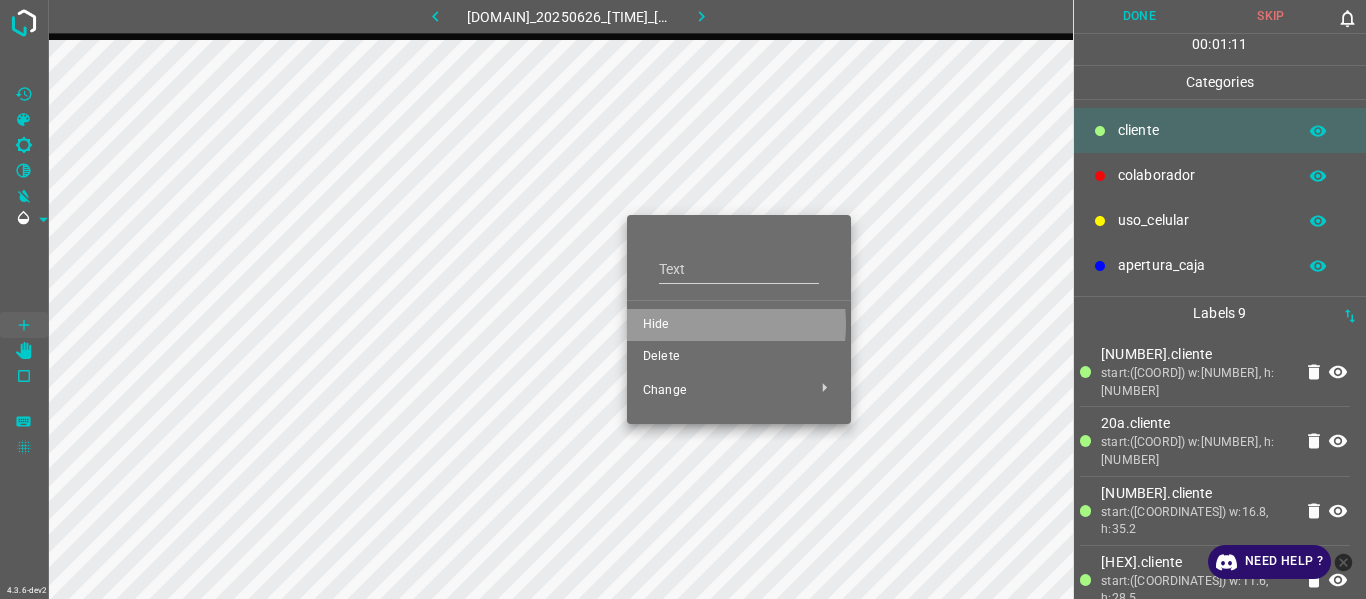 click on "Hide" at bounding box center [739, 325] 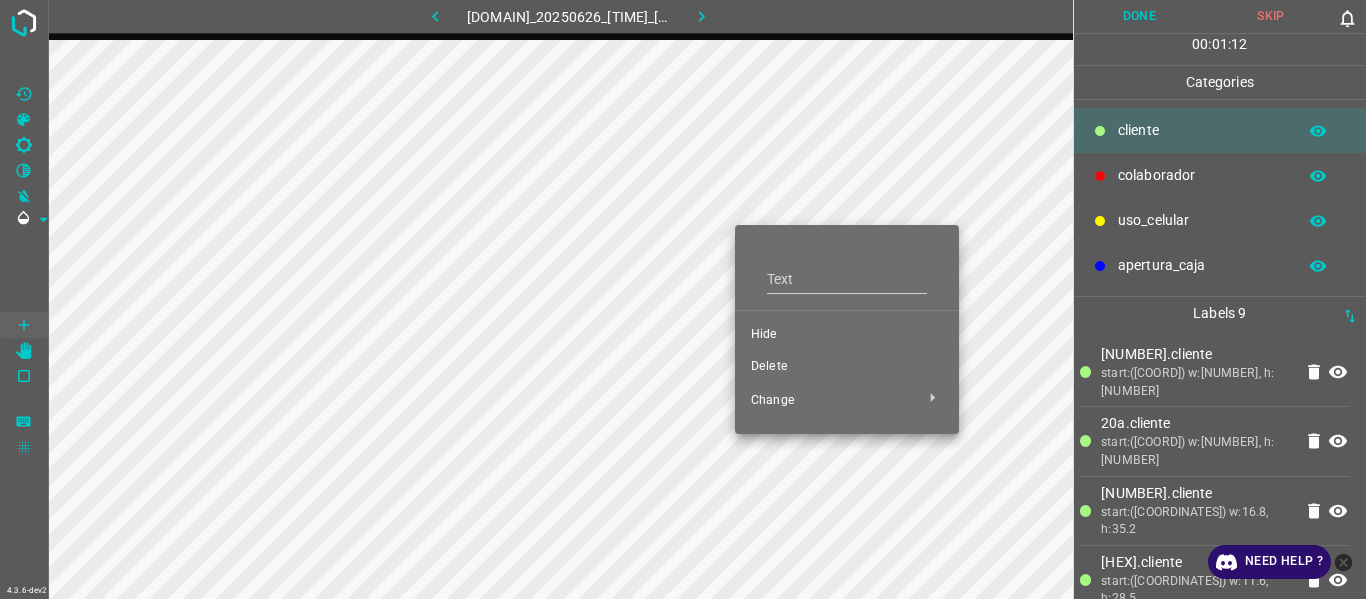 click on "Hide" at bounding box center [847, 335] 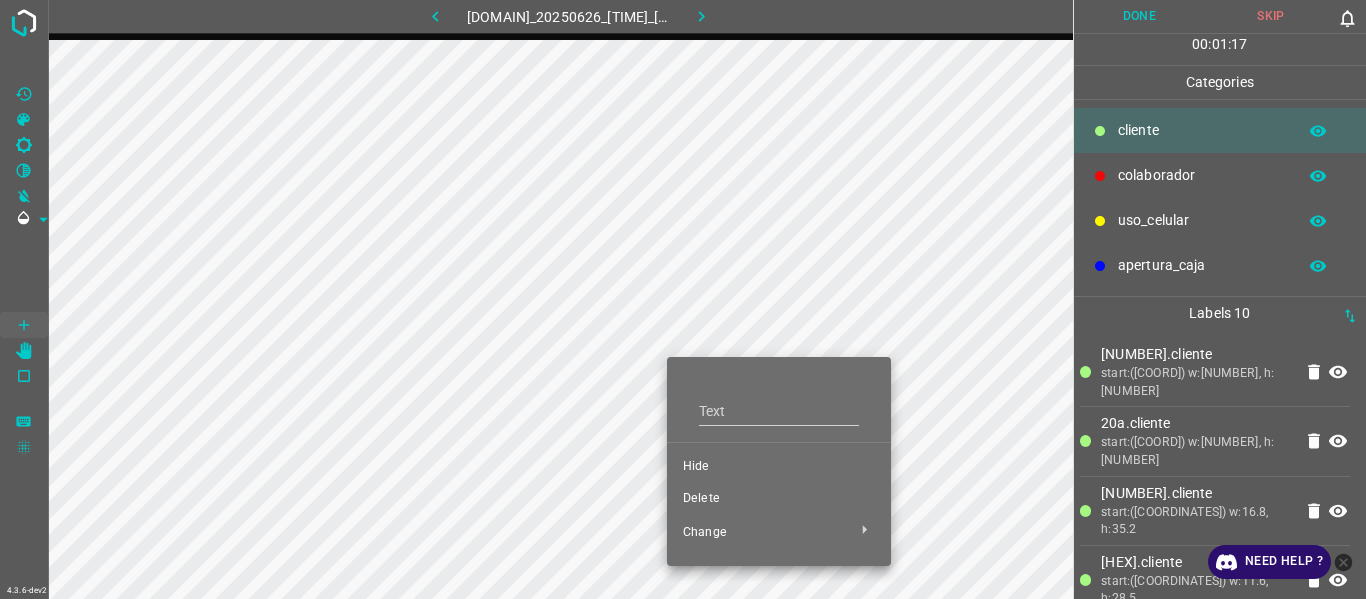 click on "Hide" at bounding box center [779, 467] 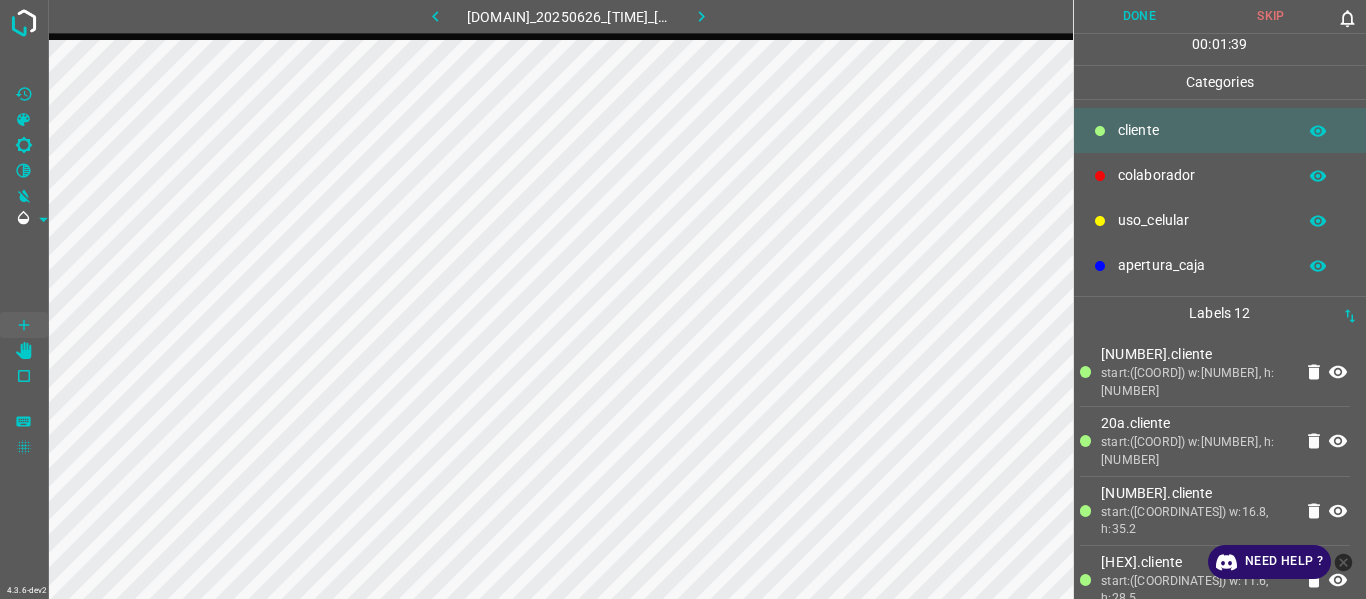 drag, startPoint x: 1239, startPoint y: 184, endPoint x: 1129, endPoint y: 208, distance: 112.587746 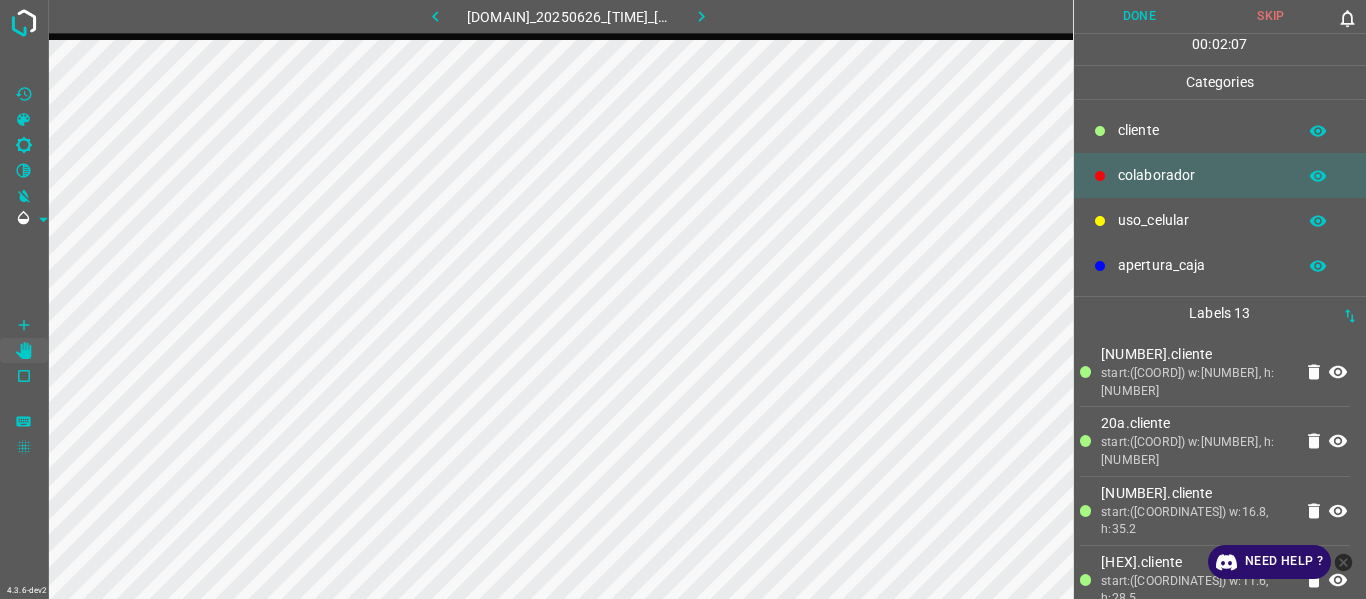 click at bounding box center (435, 16) 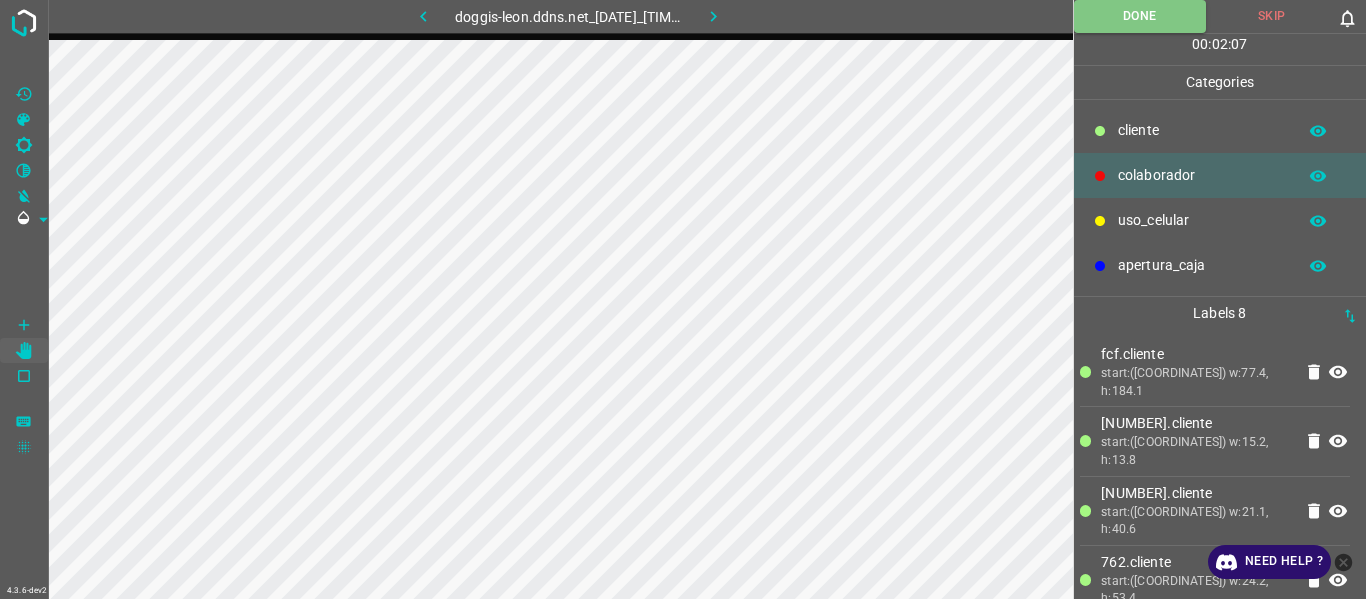 click at bounding box center [713, 16] 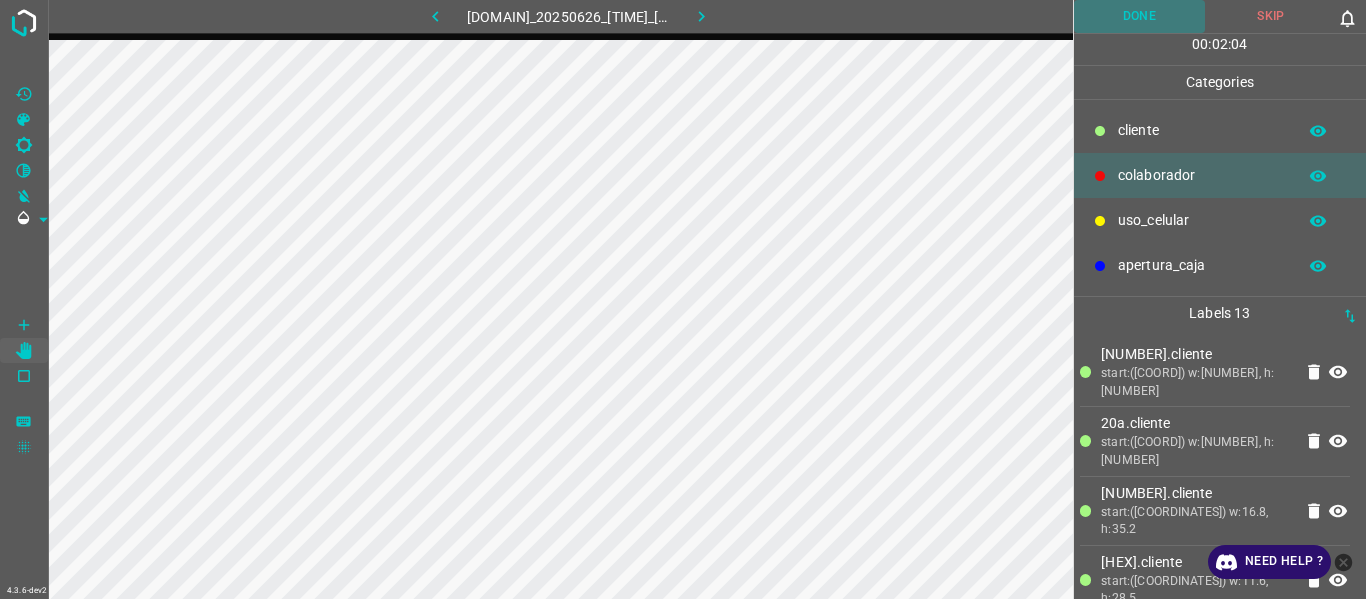 click on "Done" at bounding box center [1140, 16] 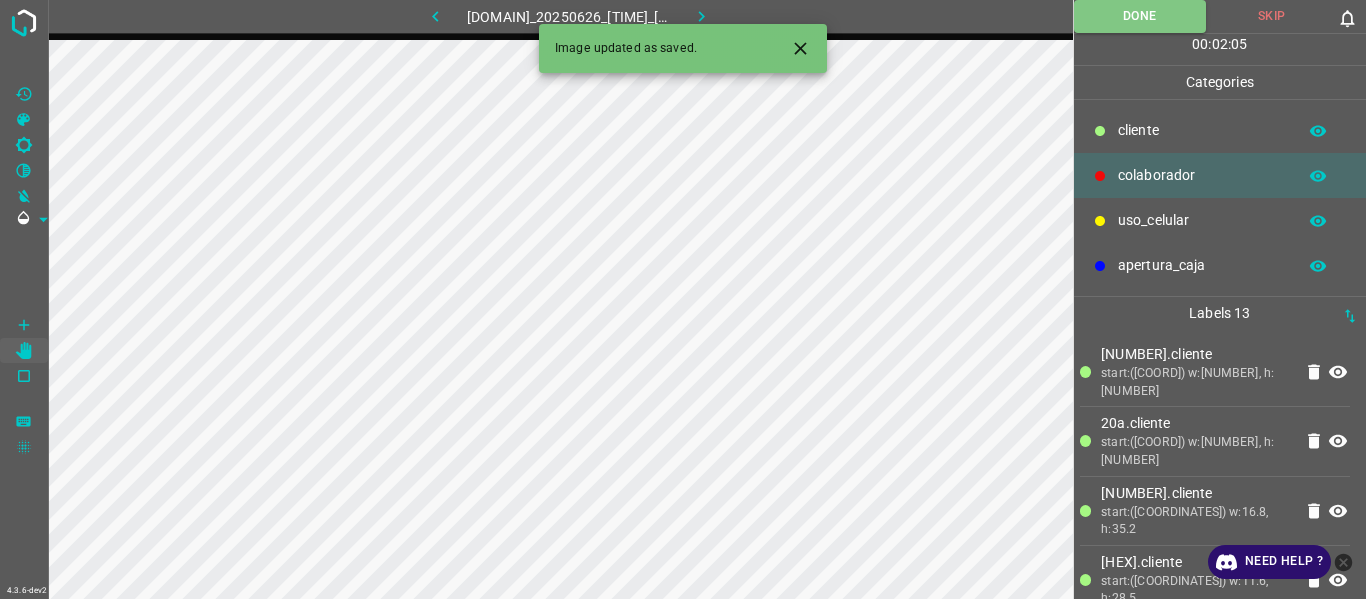 click at bounding box center (701, 16) 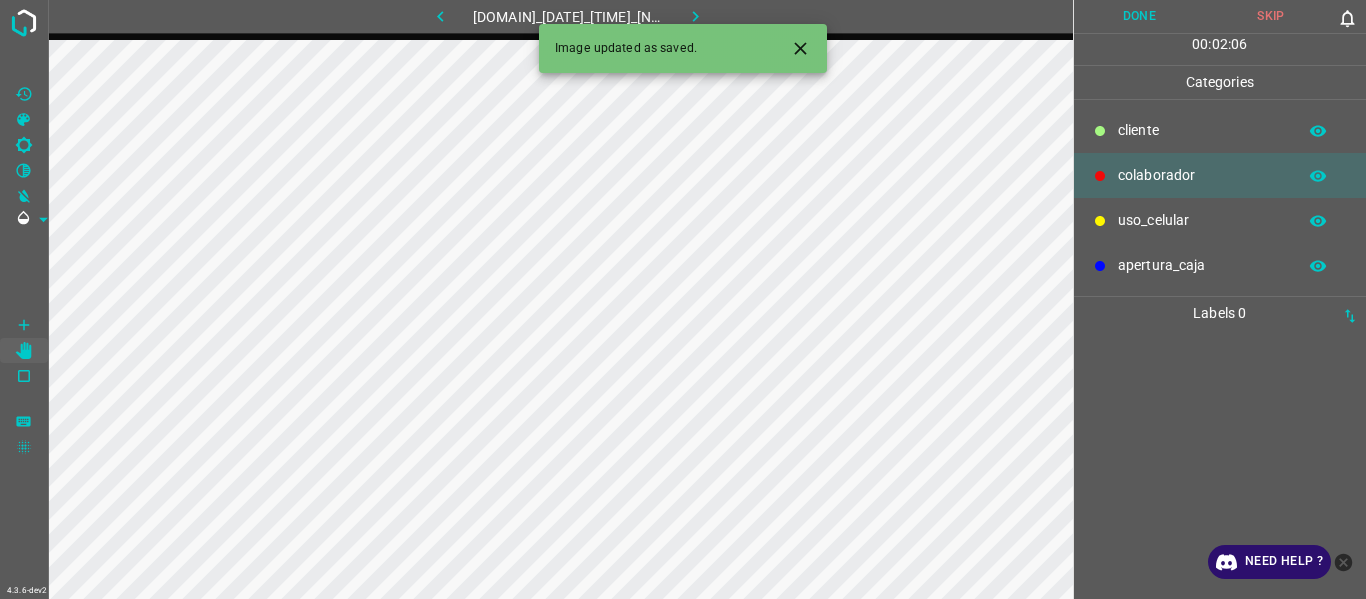 click on "​​cliente" at bounding box center (1202, 130) 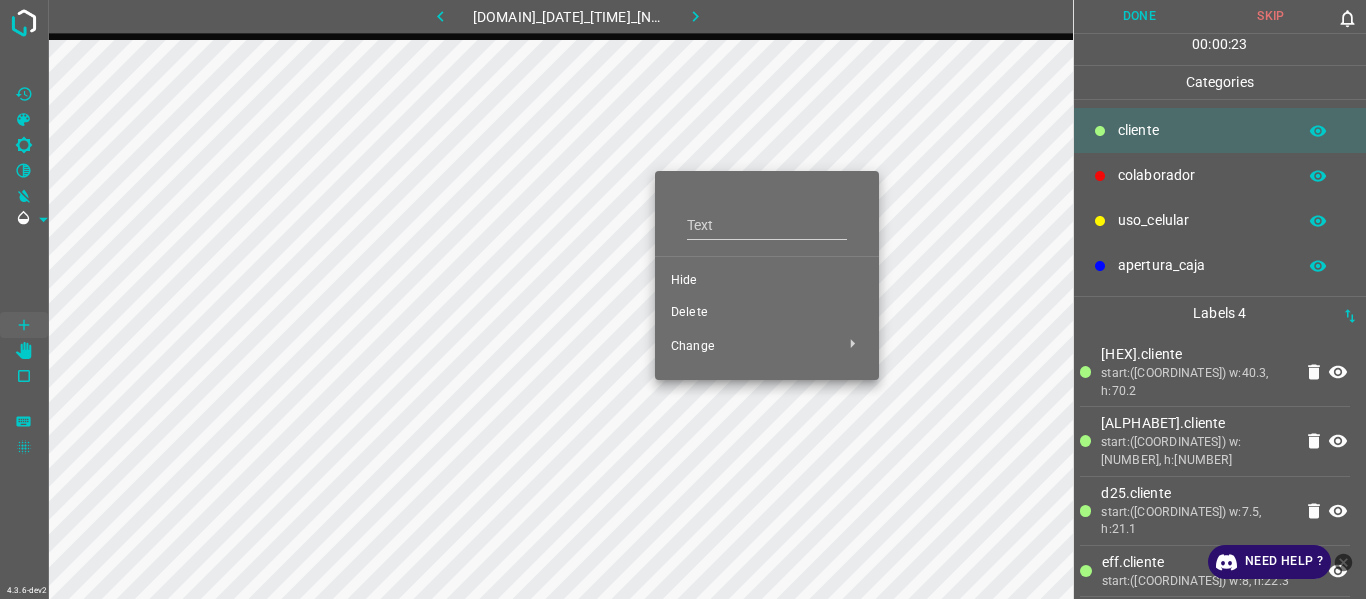 click on "Hide" at bounding box center (767, 281) 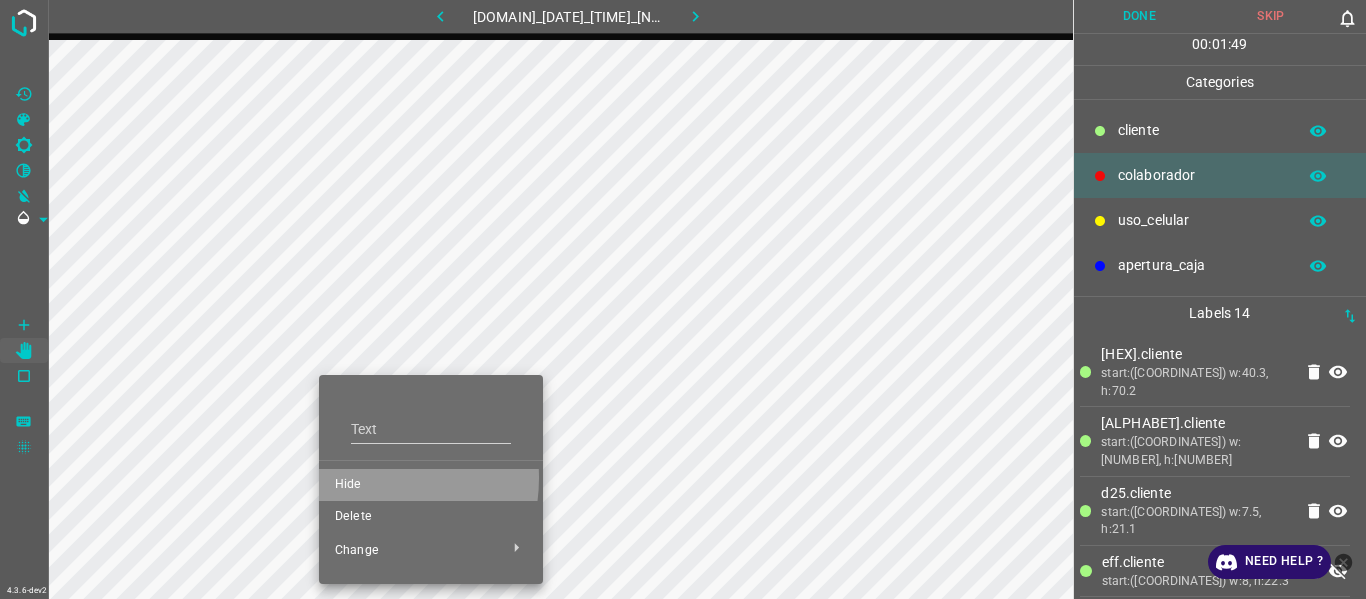 click on "Hide" at bounding box center [431, 485] 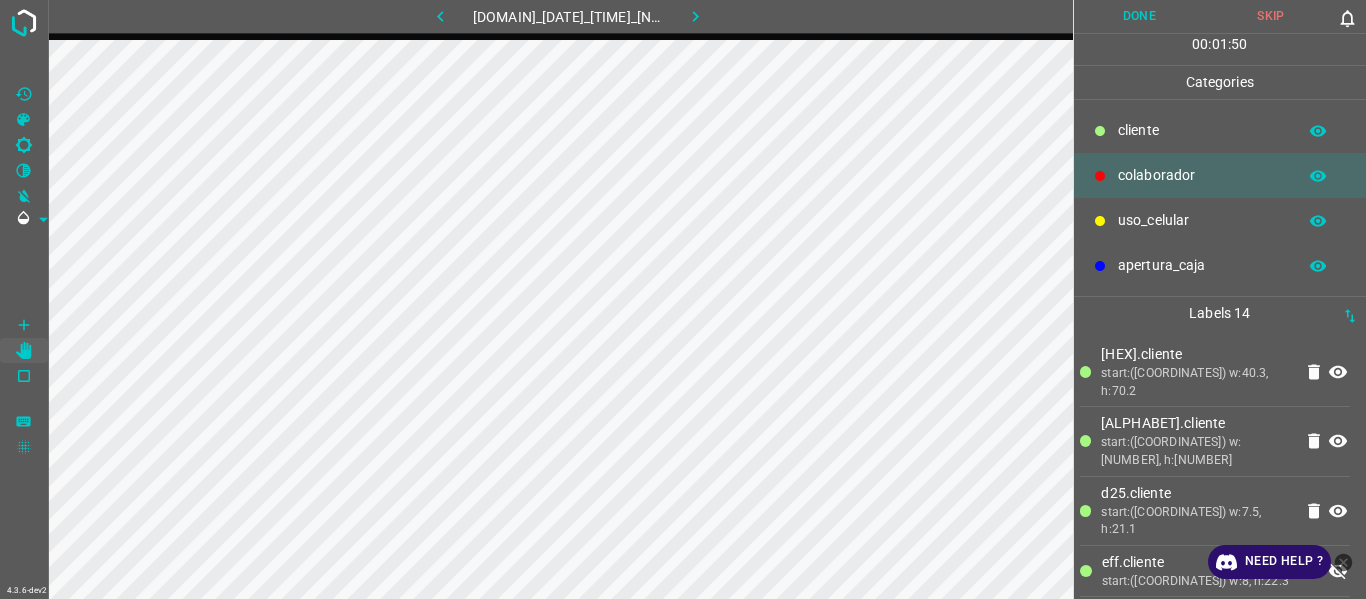 click at bounding box center [441, 16] 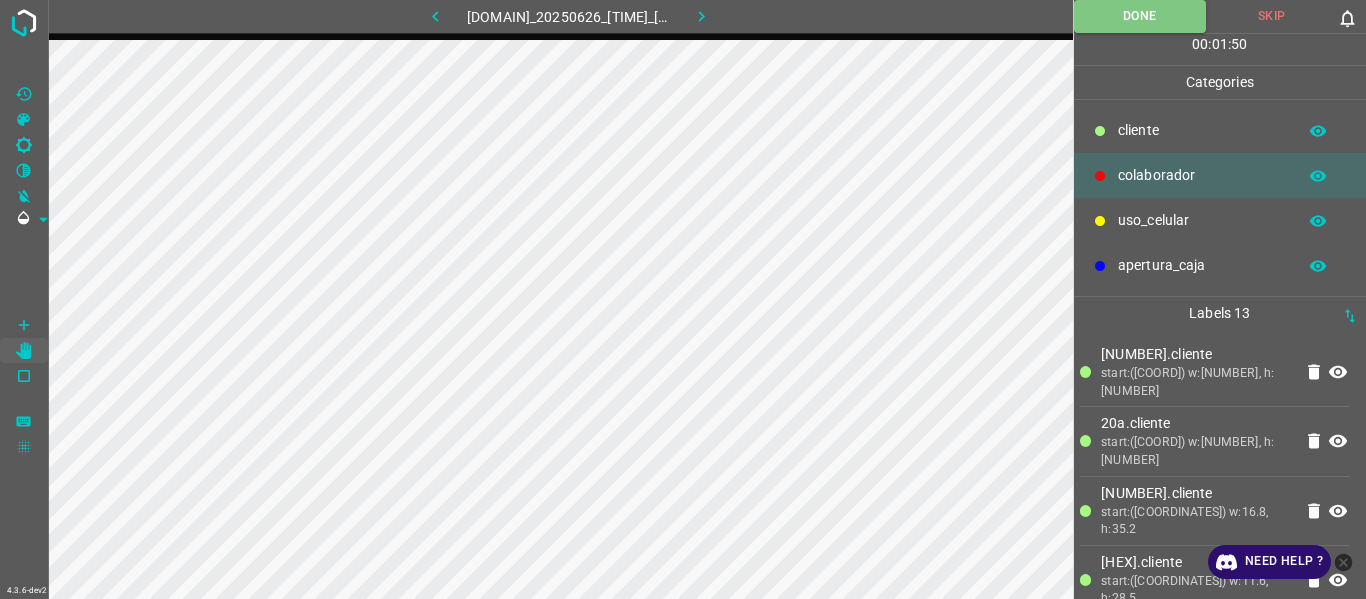 click at bounding box center (701, 16) 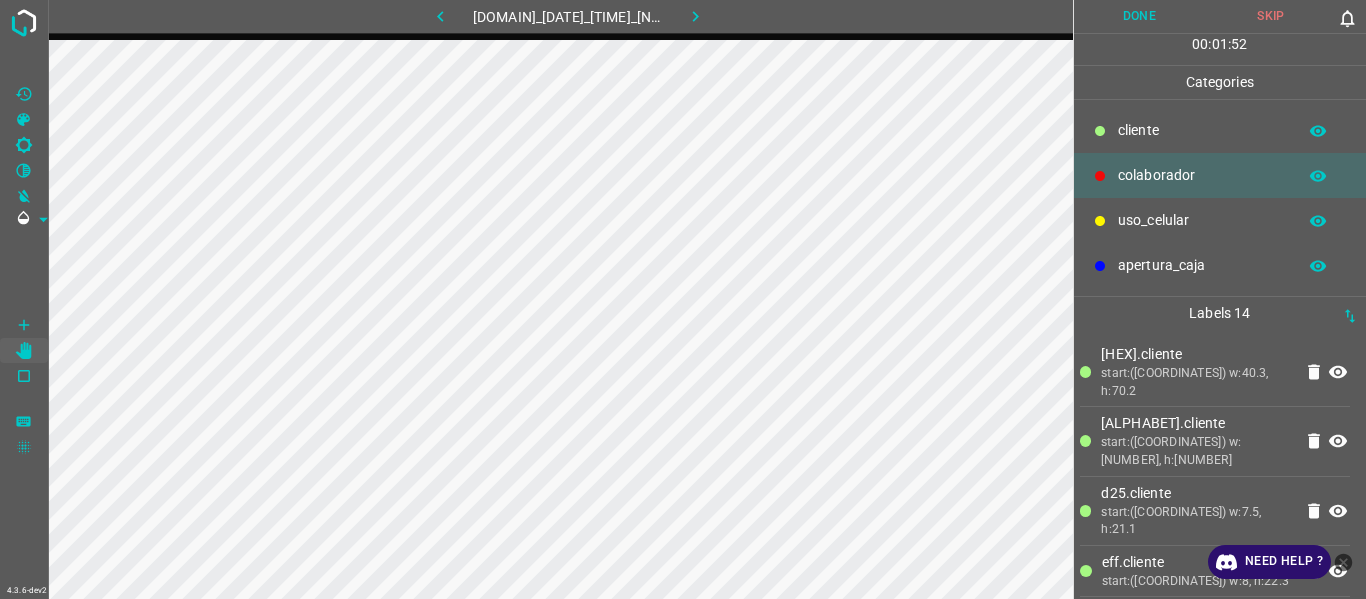 click on "Done" at bounding box center (1140, 16) 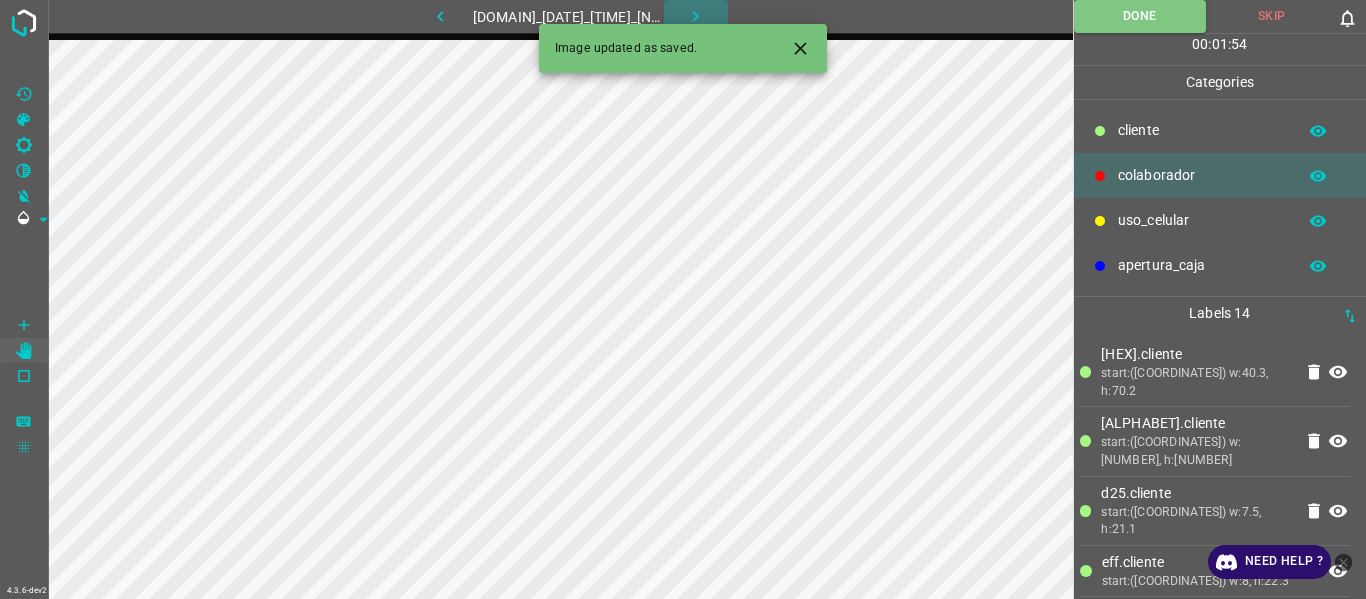 click at bounding box center (696, 16) 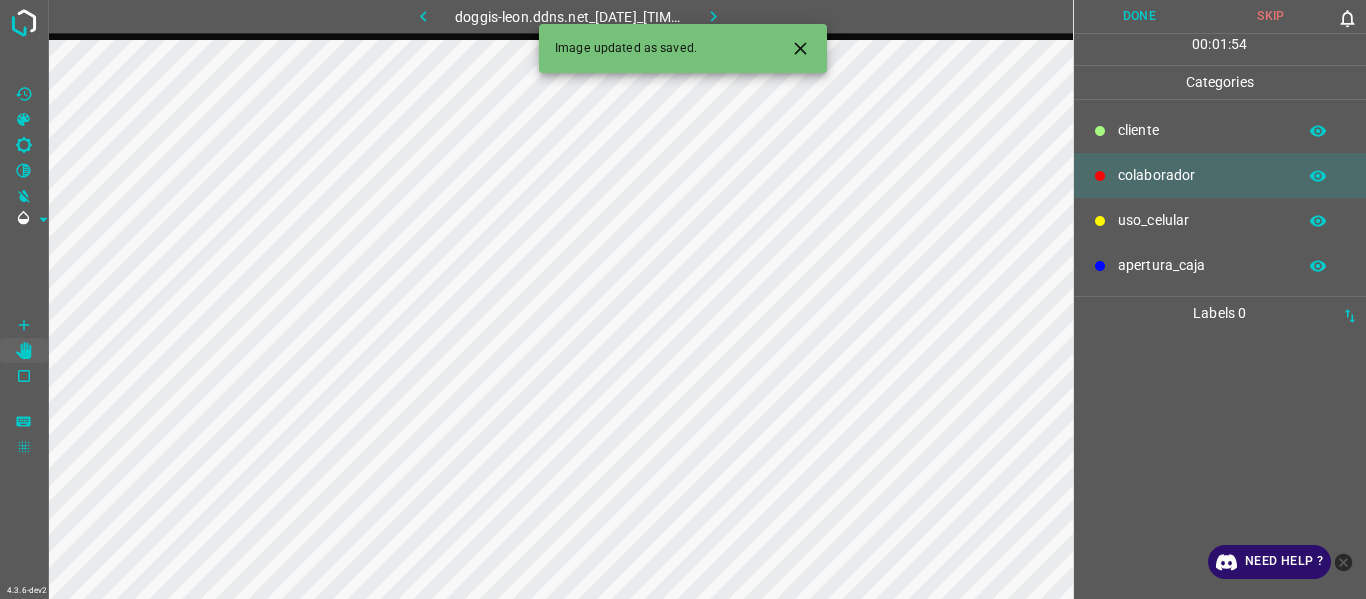click on "​​cliente" at bounding box center (1202, 130) 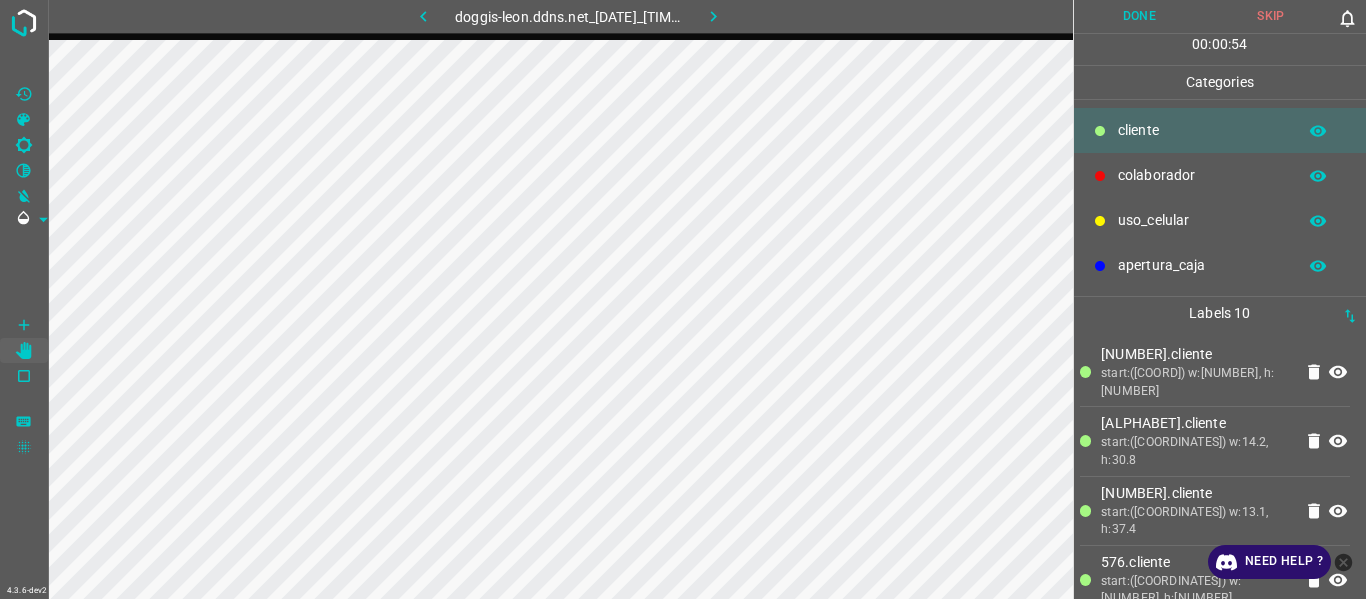drag, startPoint x: 1111, startPoint y: 170, endPoint x: 1081, endPoint y: 190, distance: 36.05551 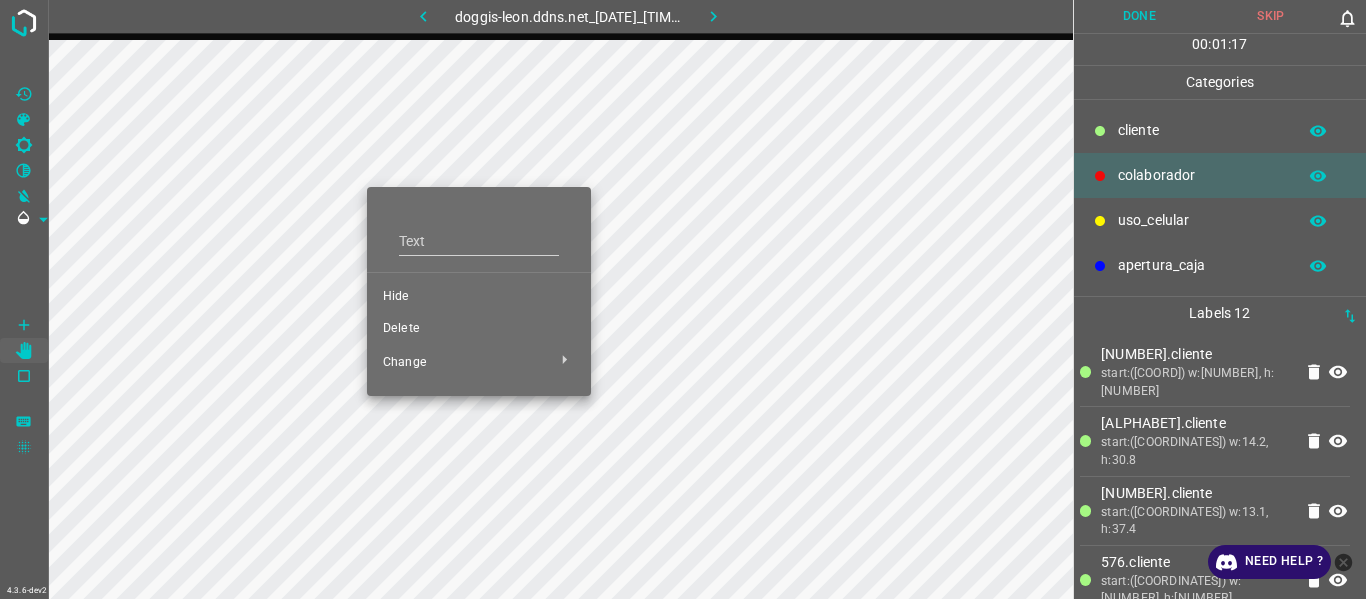 click on "Hide" at bounding box center (479, 297) 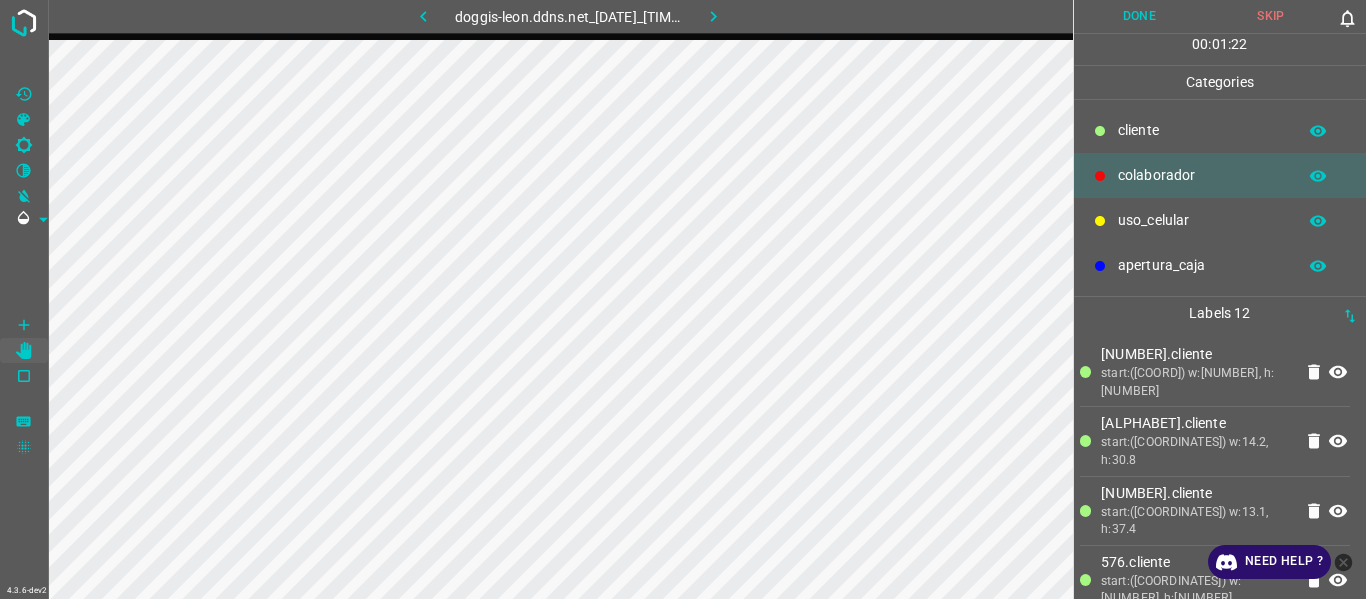 click on "Done" at bounding box center [1140, 16] 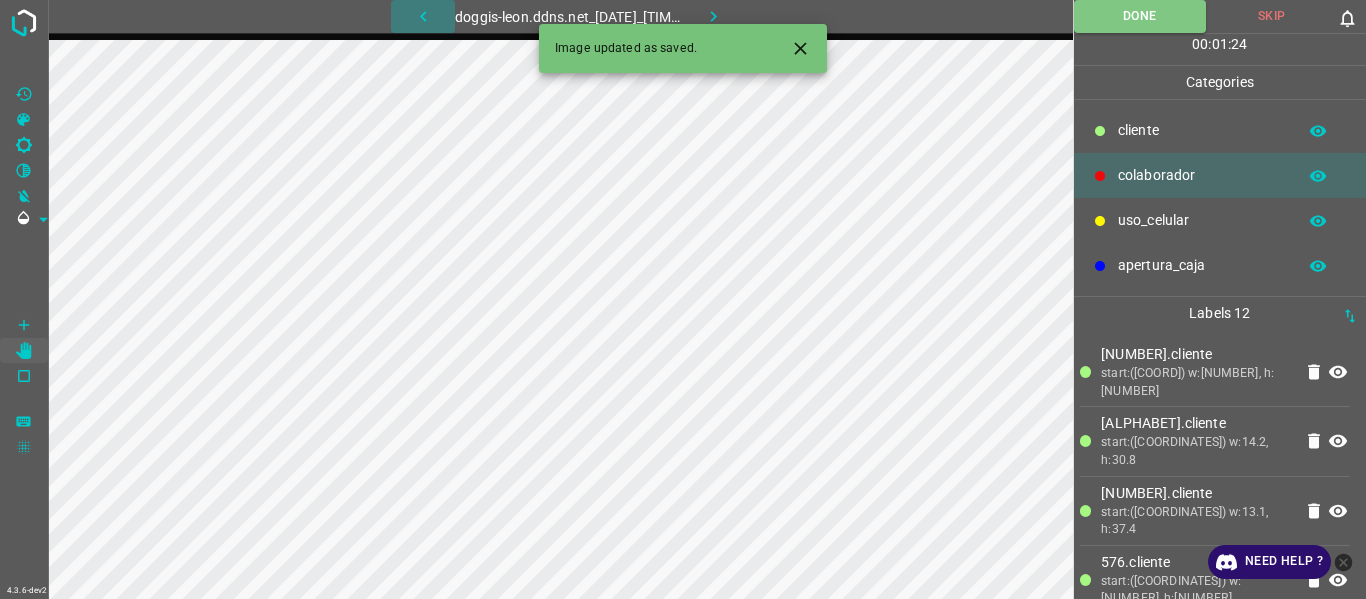 click at bounding box center (423, 16) 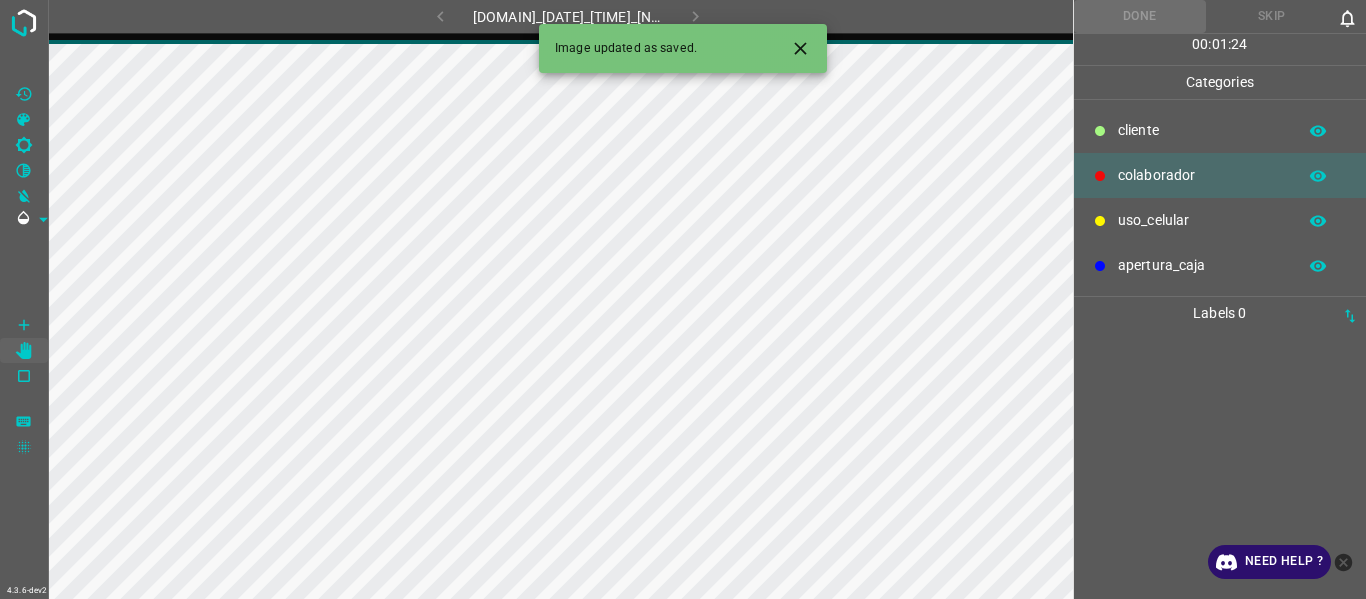 click at bounding box center [800, 48] 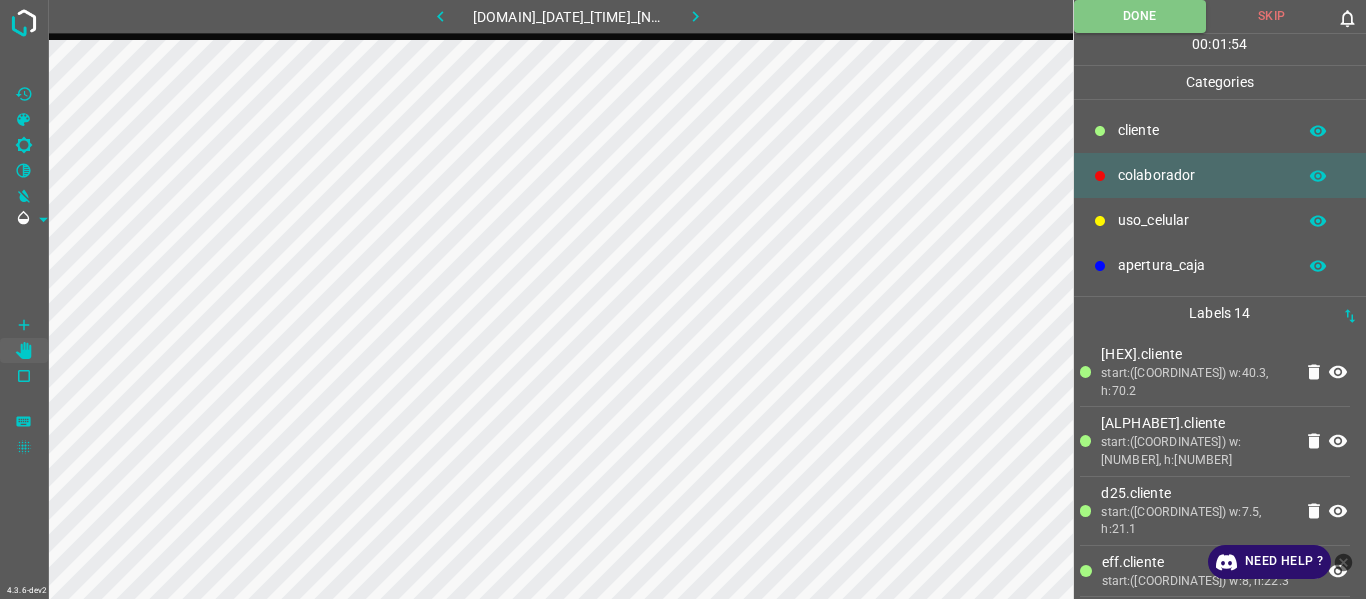 click at bounding box center [695, 16] 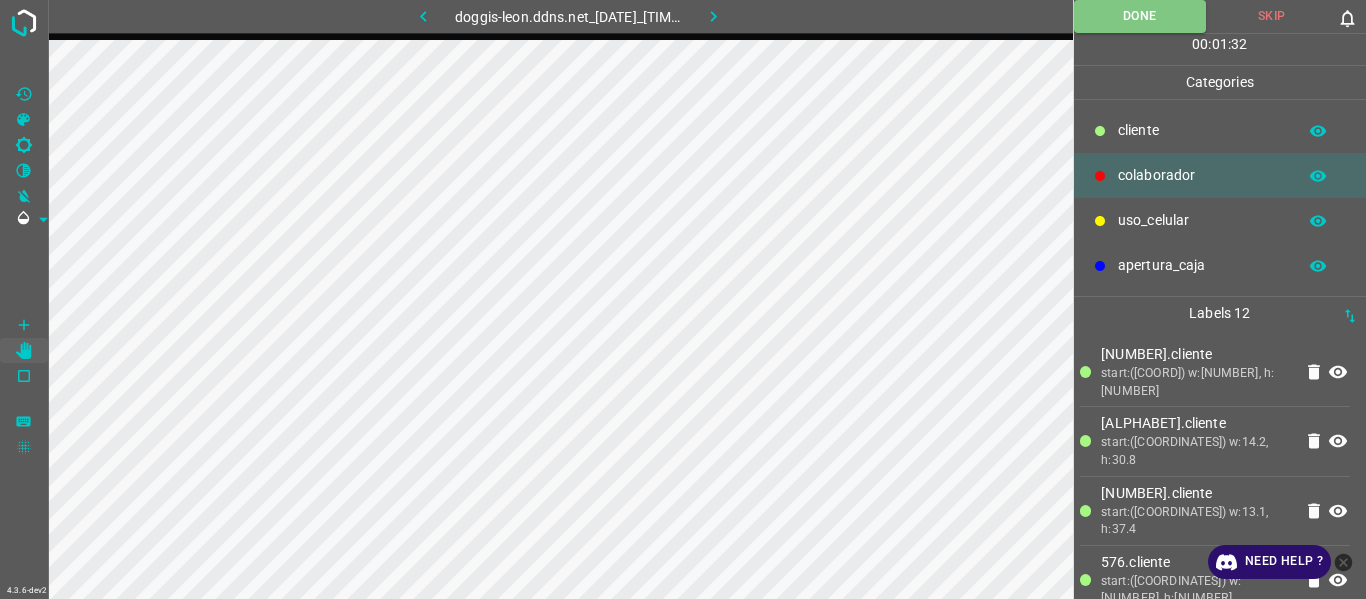 click at bounding box center (713, 16) 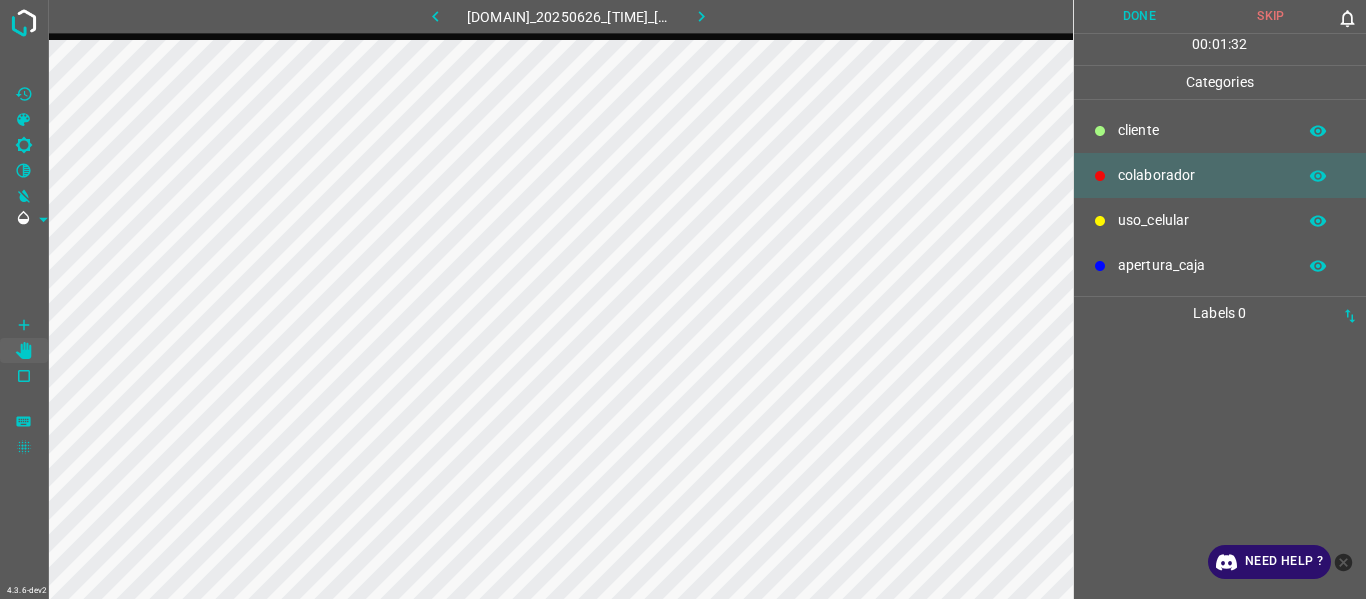 click on "​​cliente" at bounding box center [1220, 130] 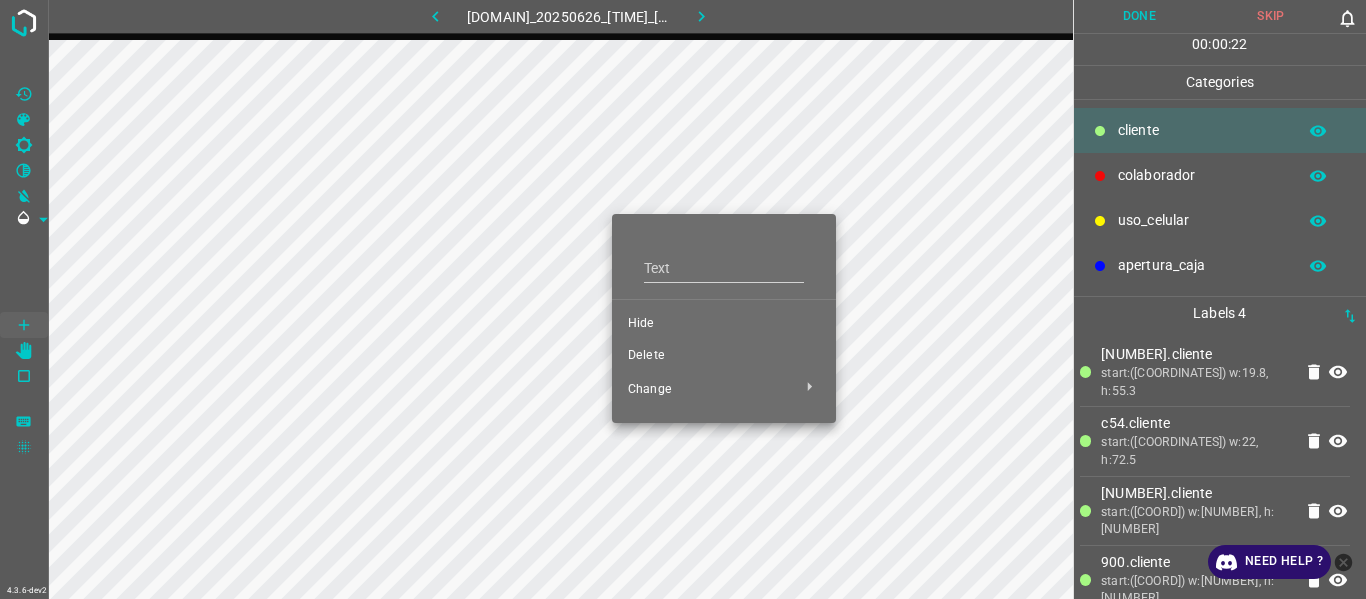 click on "Hide" at bounding box center (724, 324) 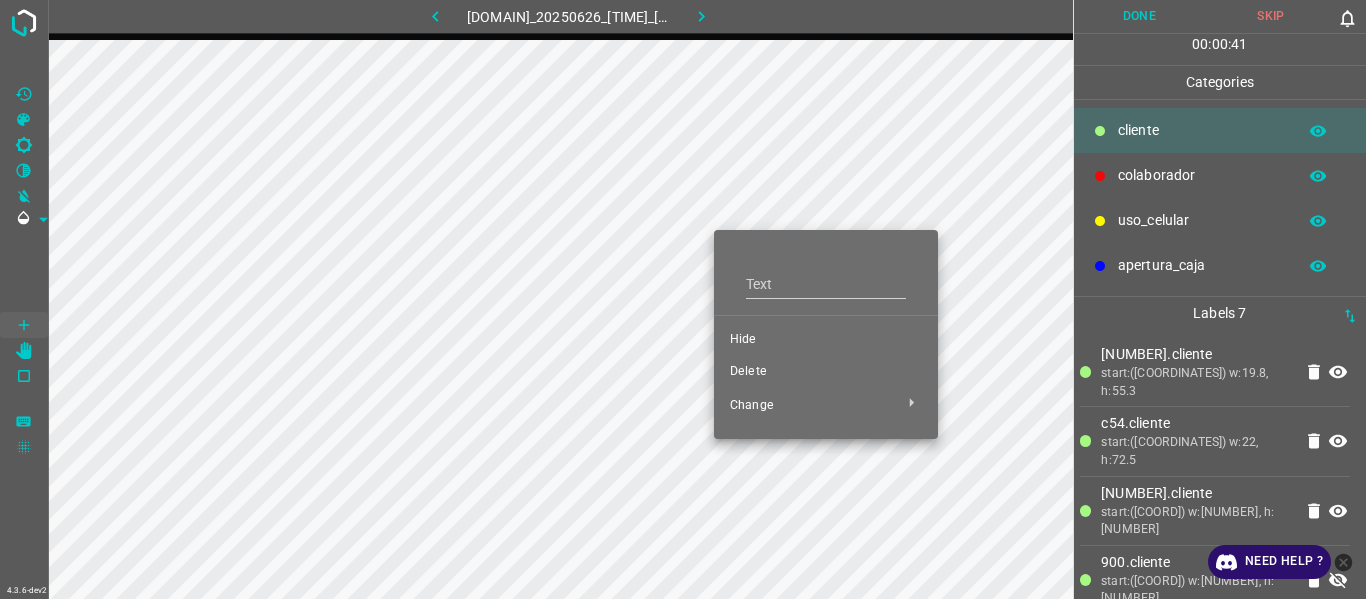 click on "Hide" at bounding box center [826, 340] 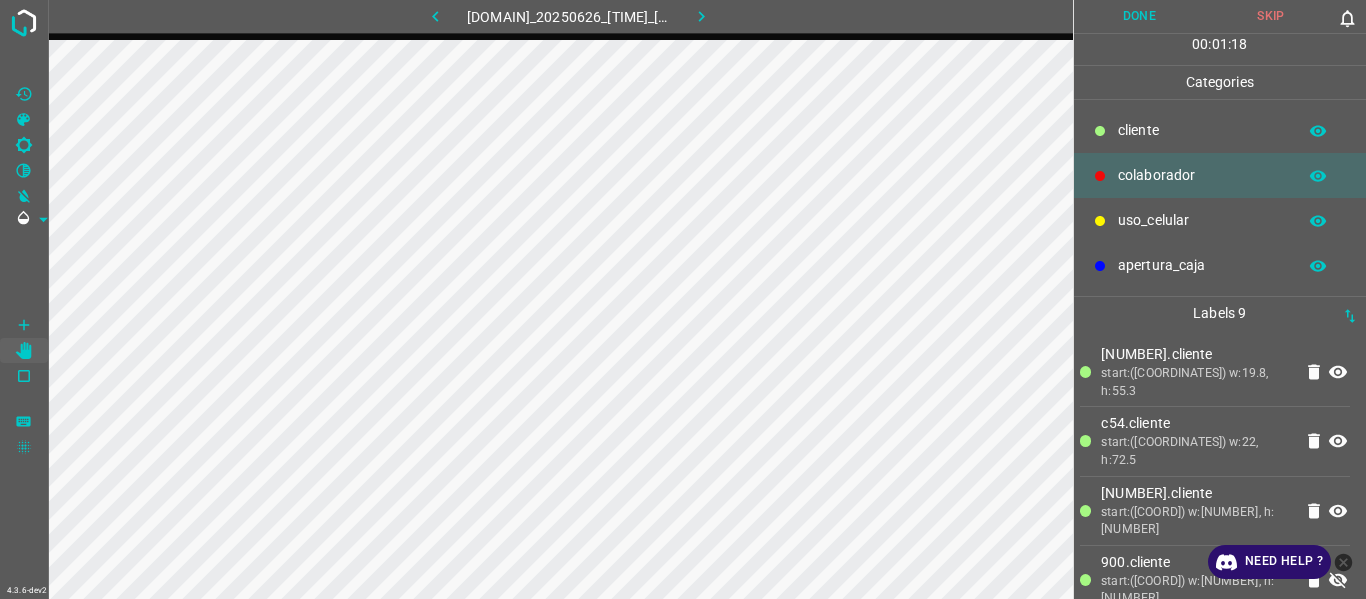click on "Done" at bounding box center (1140, 16) 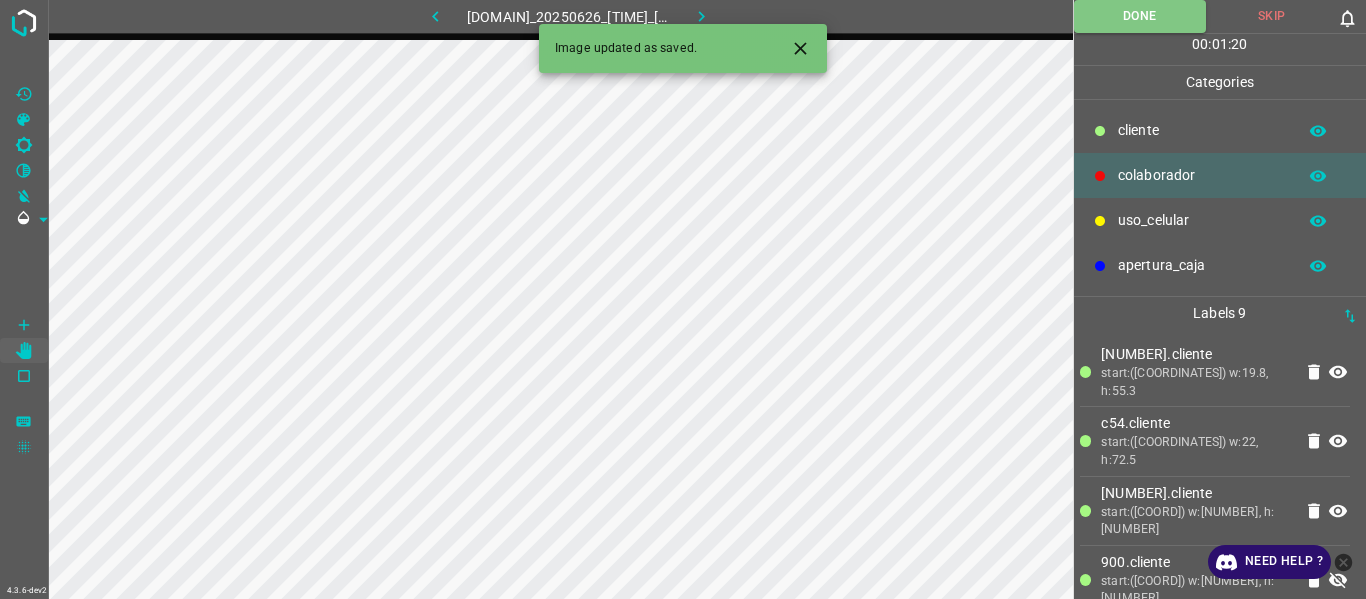 click at bounding box center (435, 16) 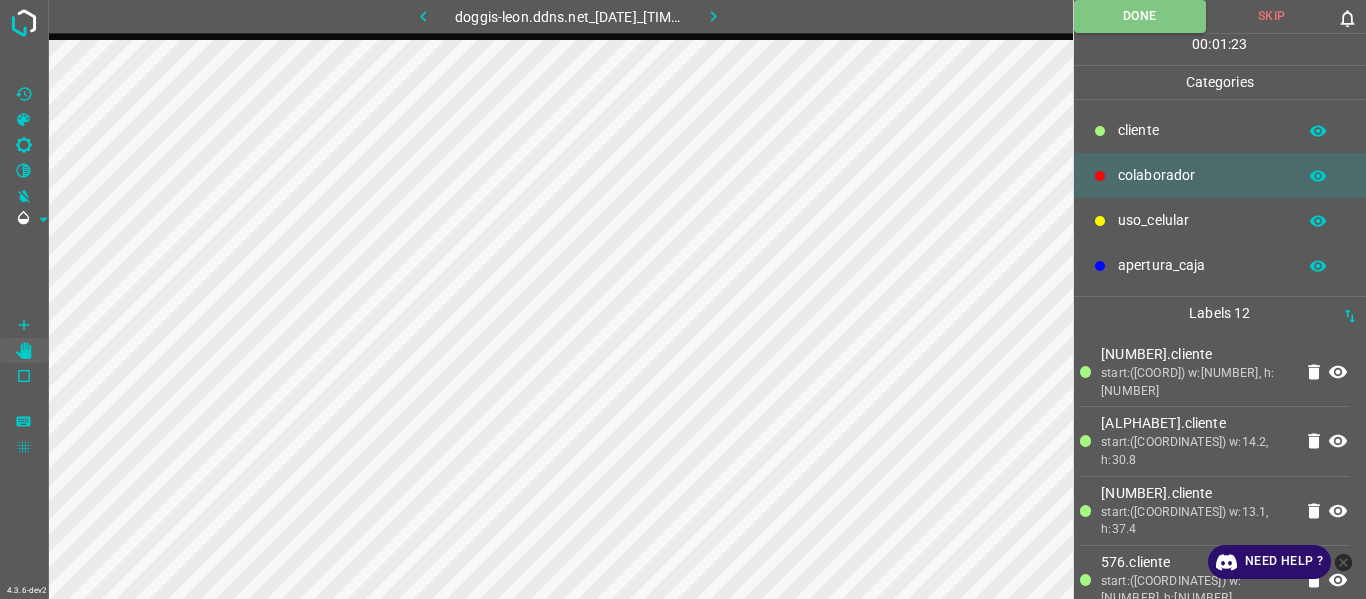 click at bounding box center (713, 16) 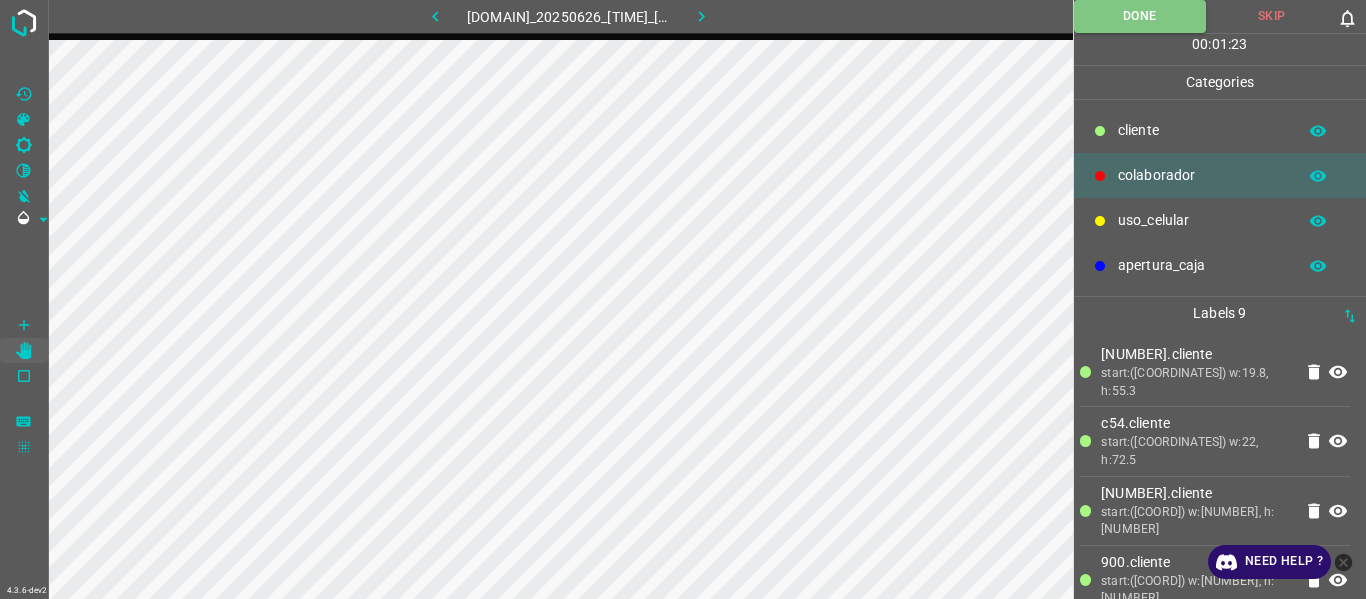 click at bounding box center [701, 16] 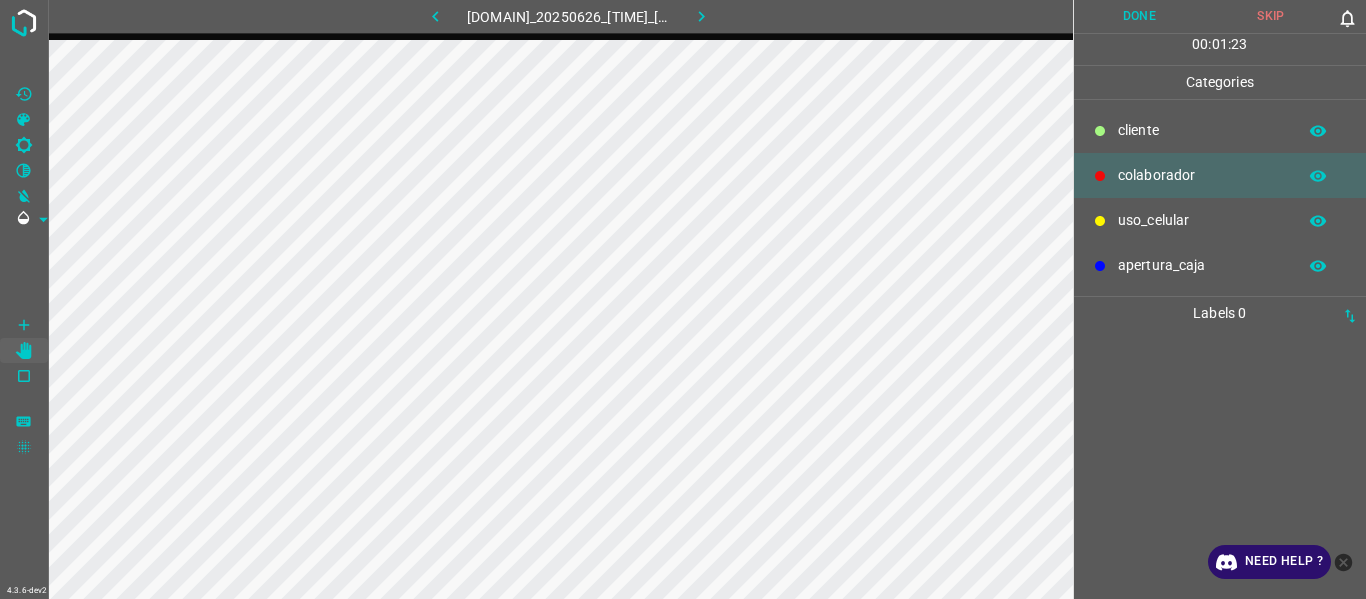 click on "​​cliente" at bounding box center [1202, 130] 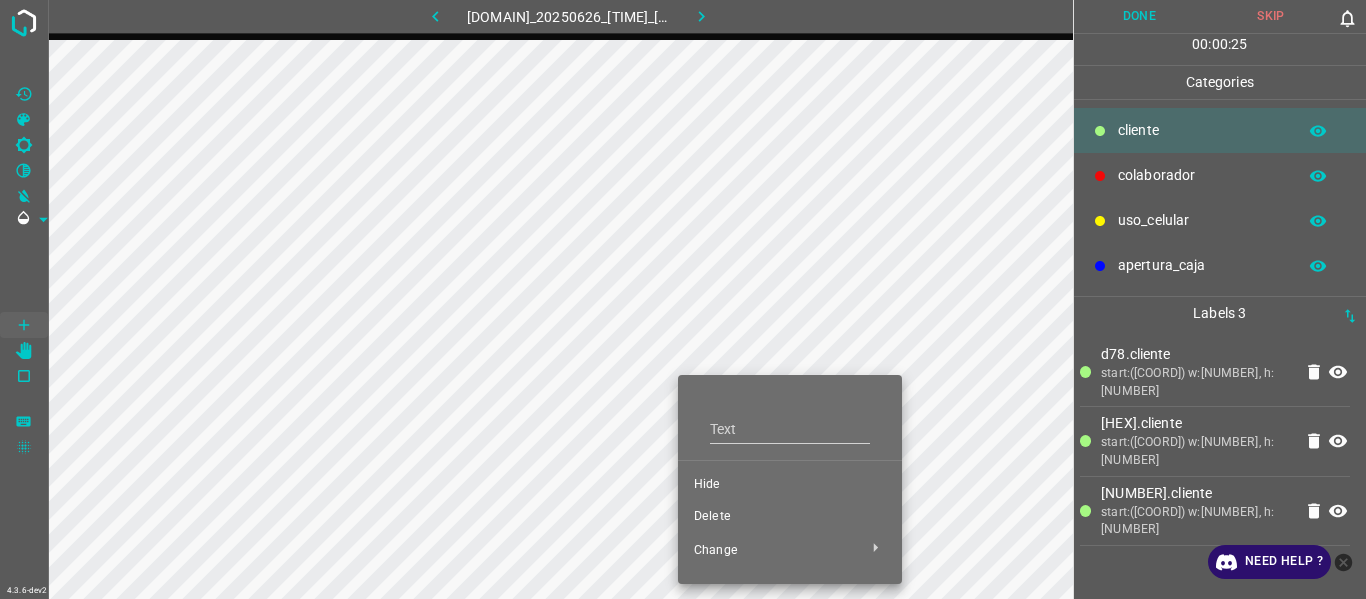 click on "Hide" at bounding box center (790, 485) 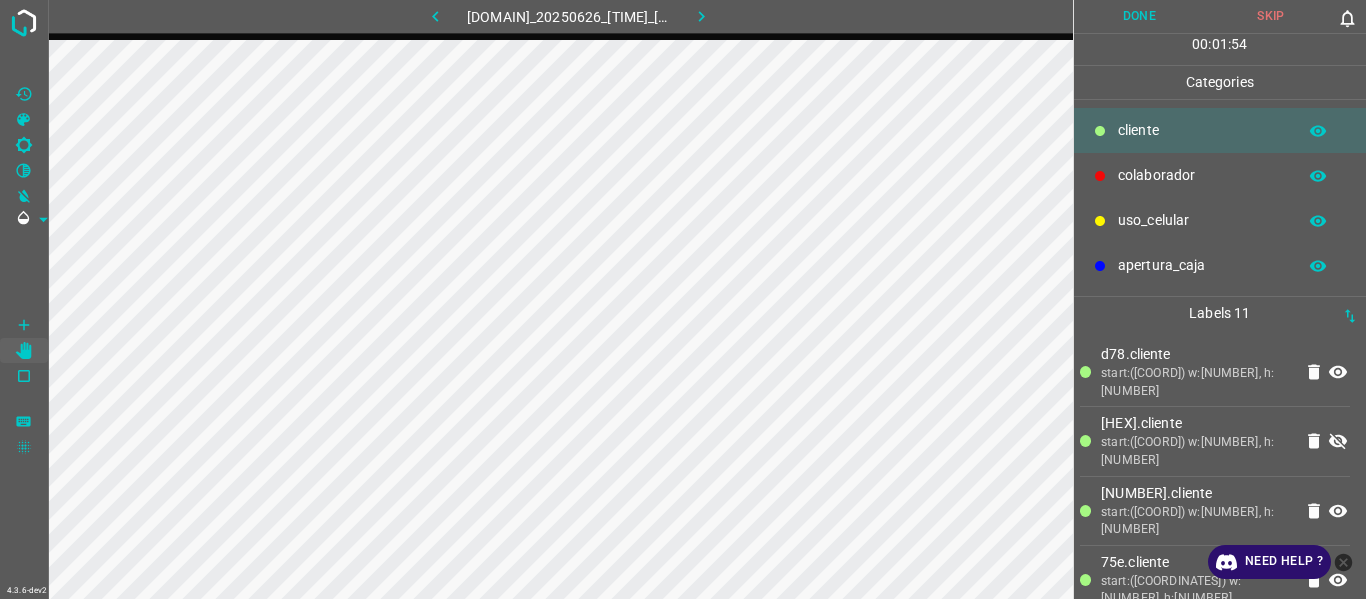click on "colaborador" at bounding box center (1202, 130) 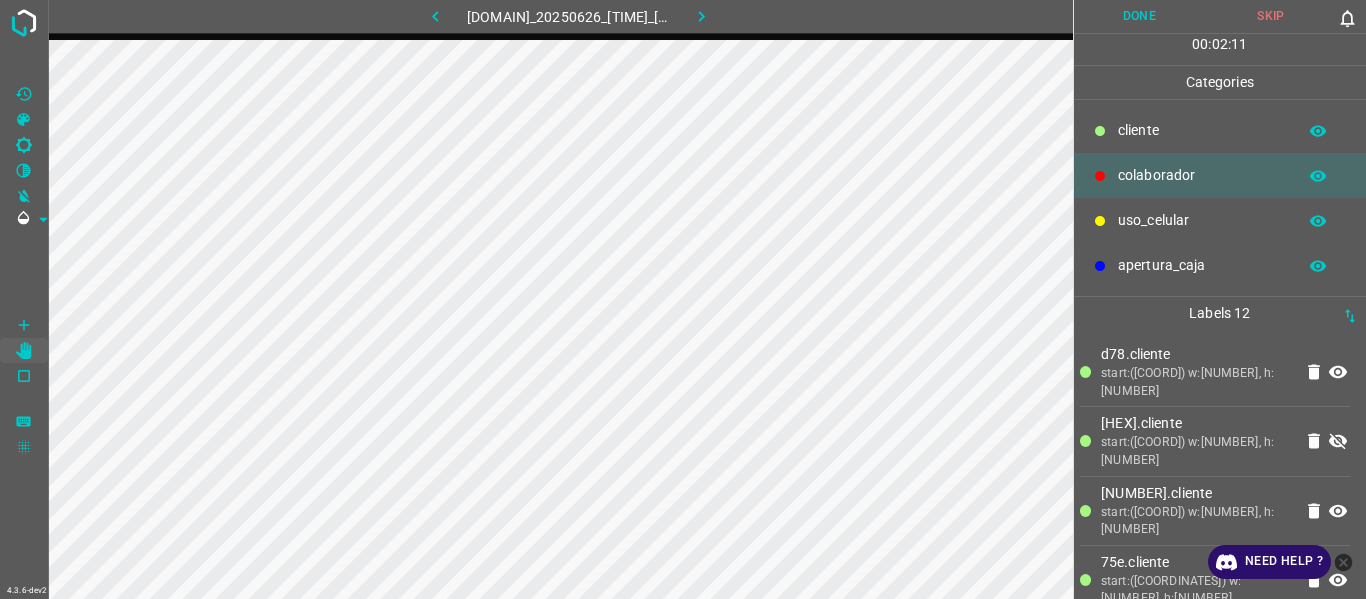 click on "Done" at bounding box center (1140, 16) 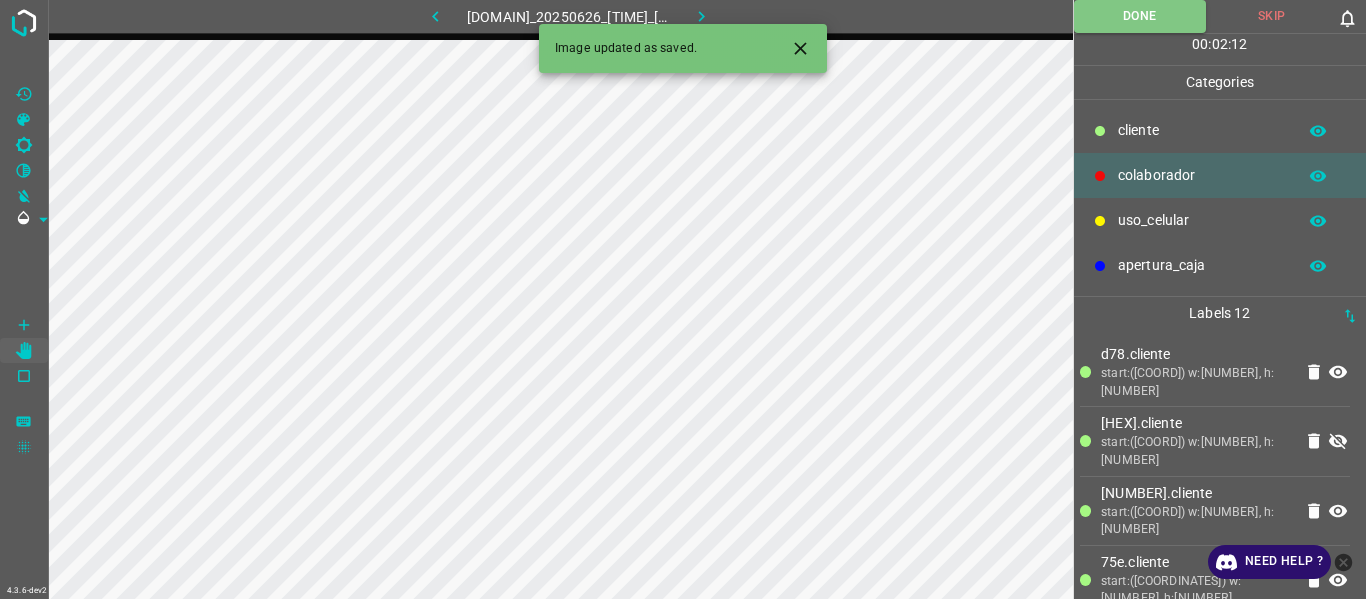 click at bounding box center (435, 16) 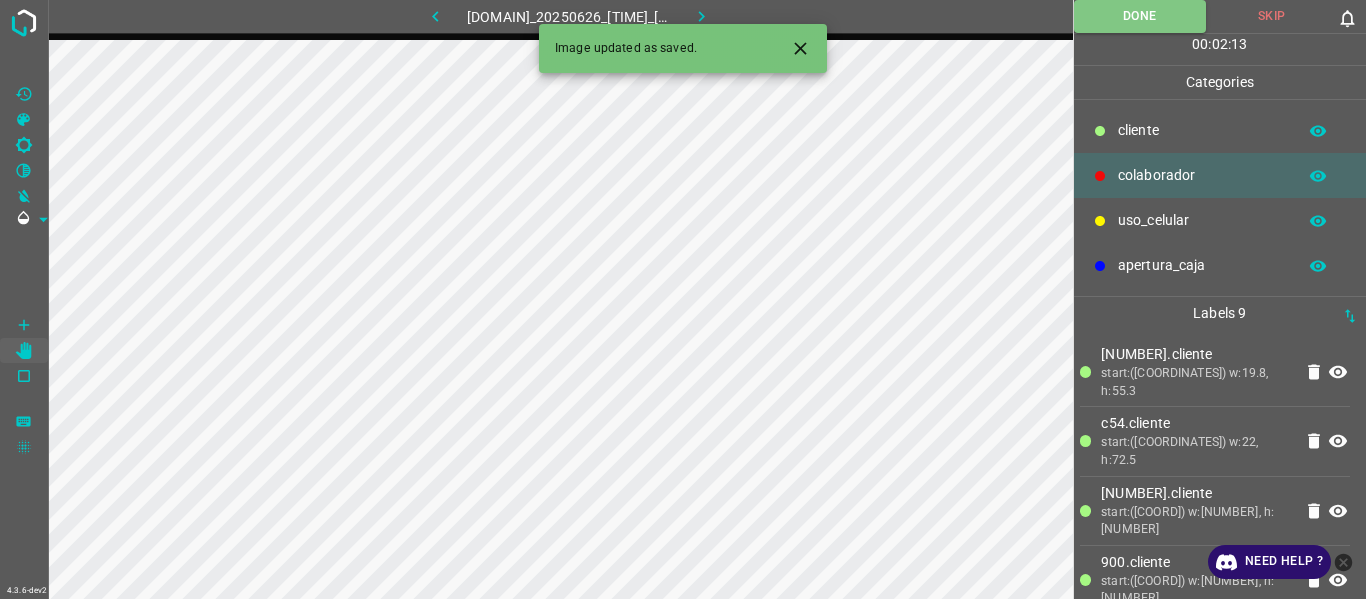 click at bounding box center [701, 16] 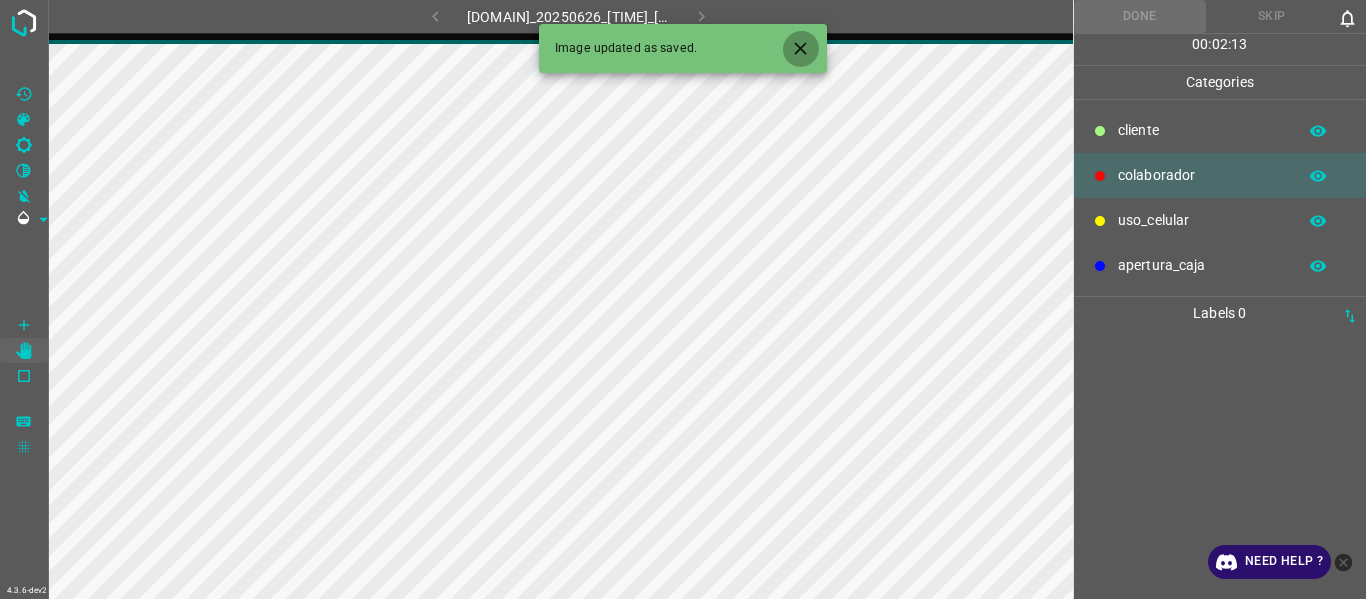 click at bounding box center (800, 48) 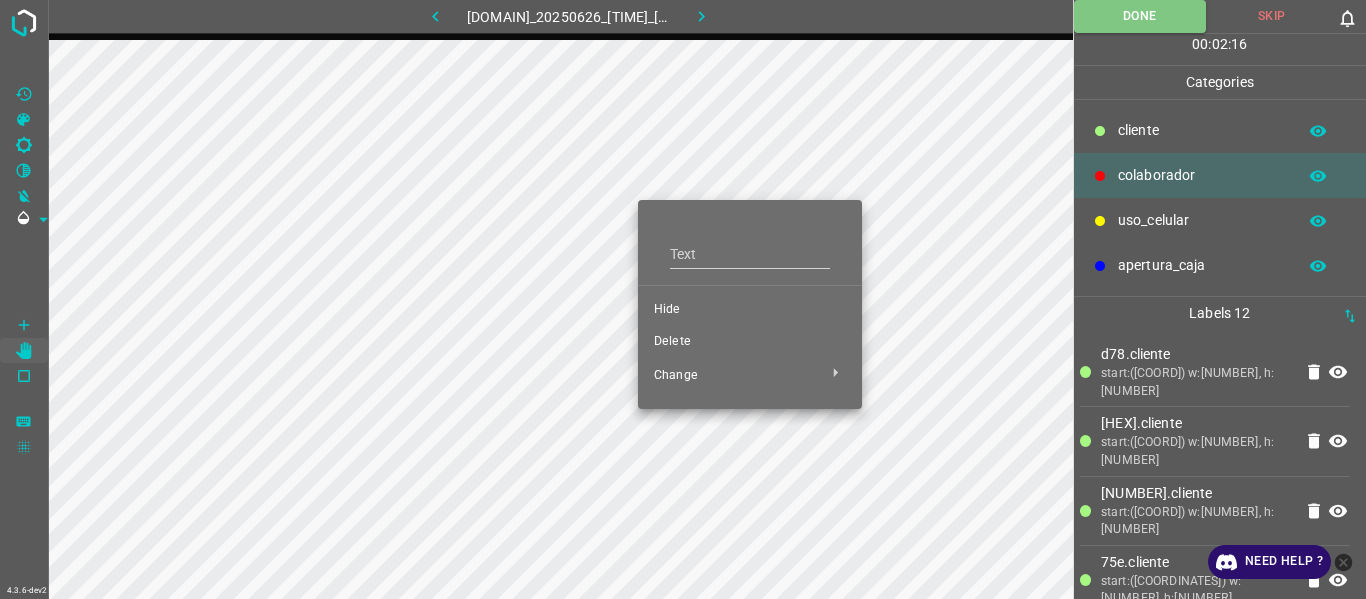 click on "Hide" at bounding box center [750, 310] 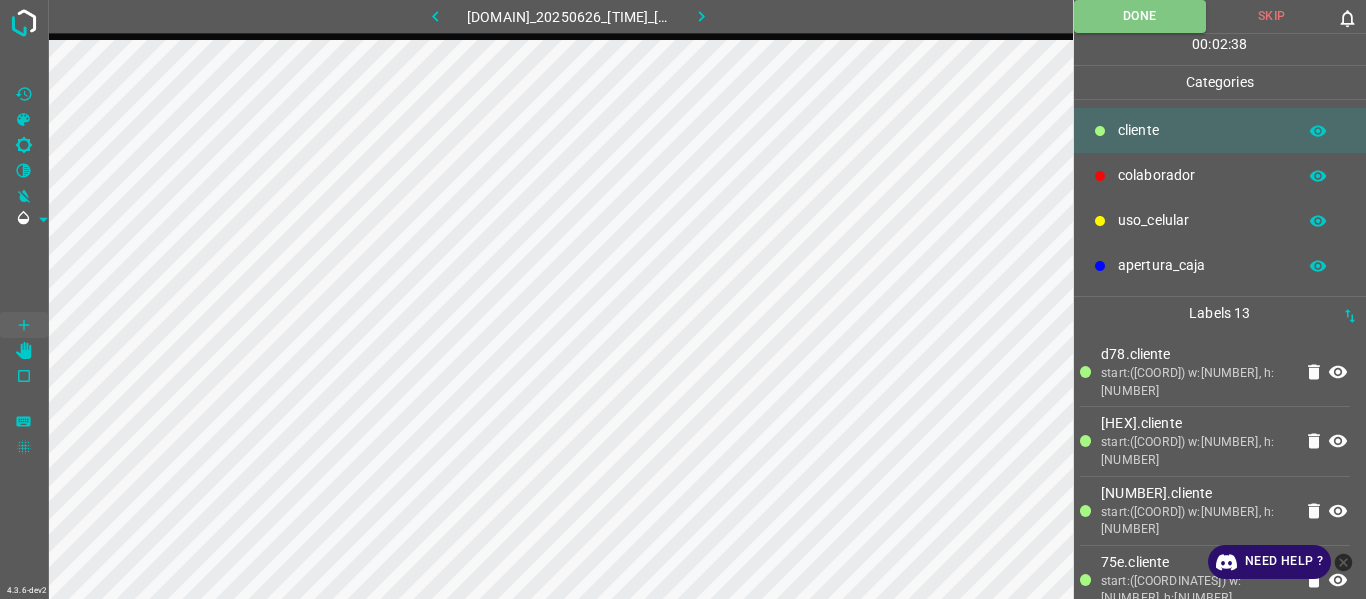 click at bounding box center (1344, 562) 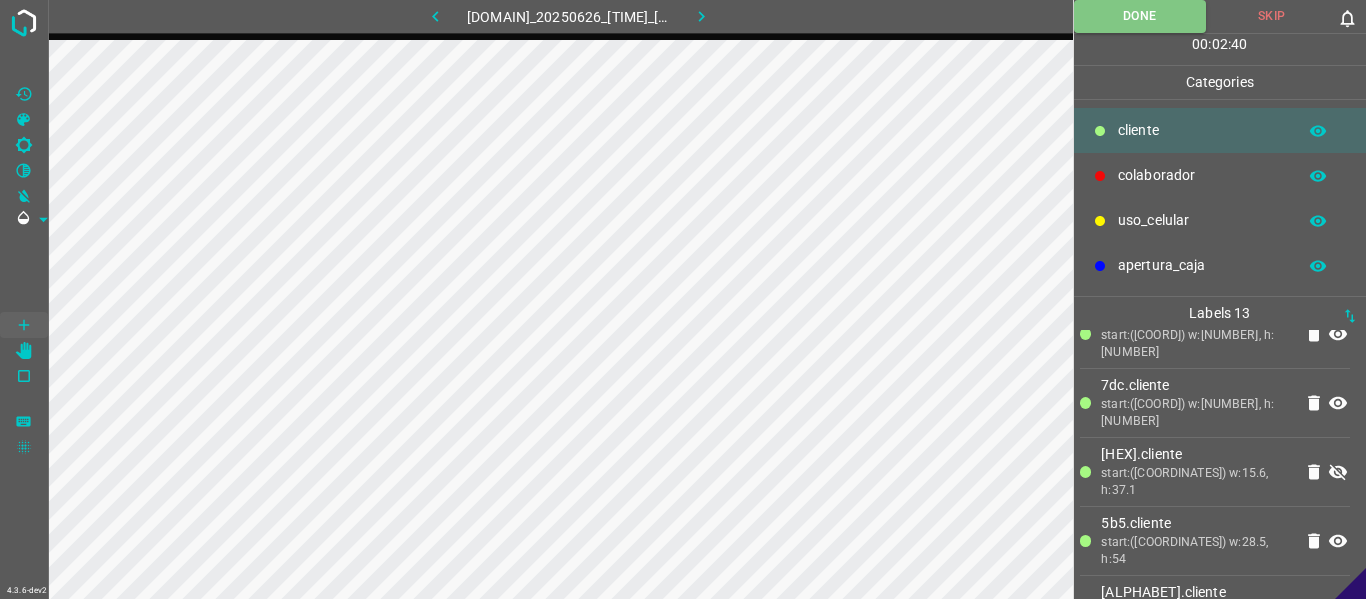 scroll, scrollTop: 422, scrollLeft: 0, axis: vertical 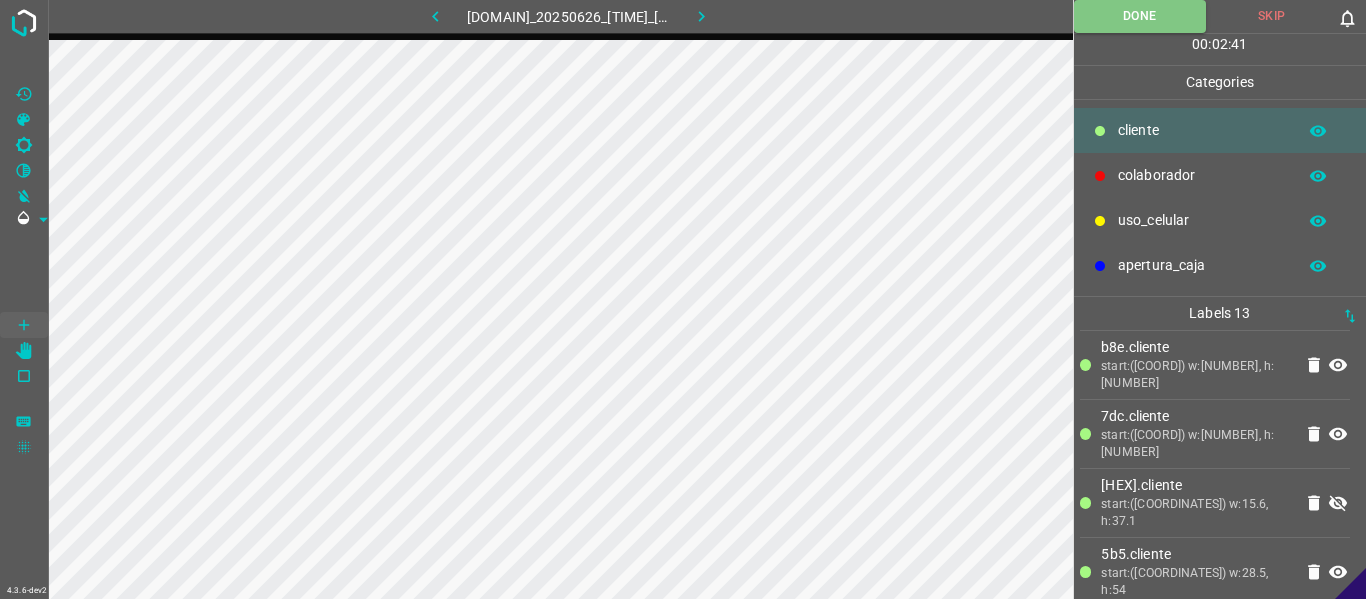 click at bounding box center [1338, 503] 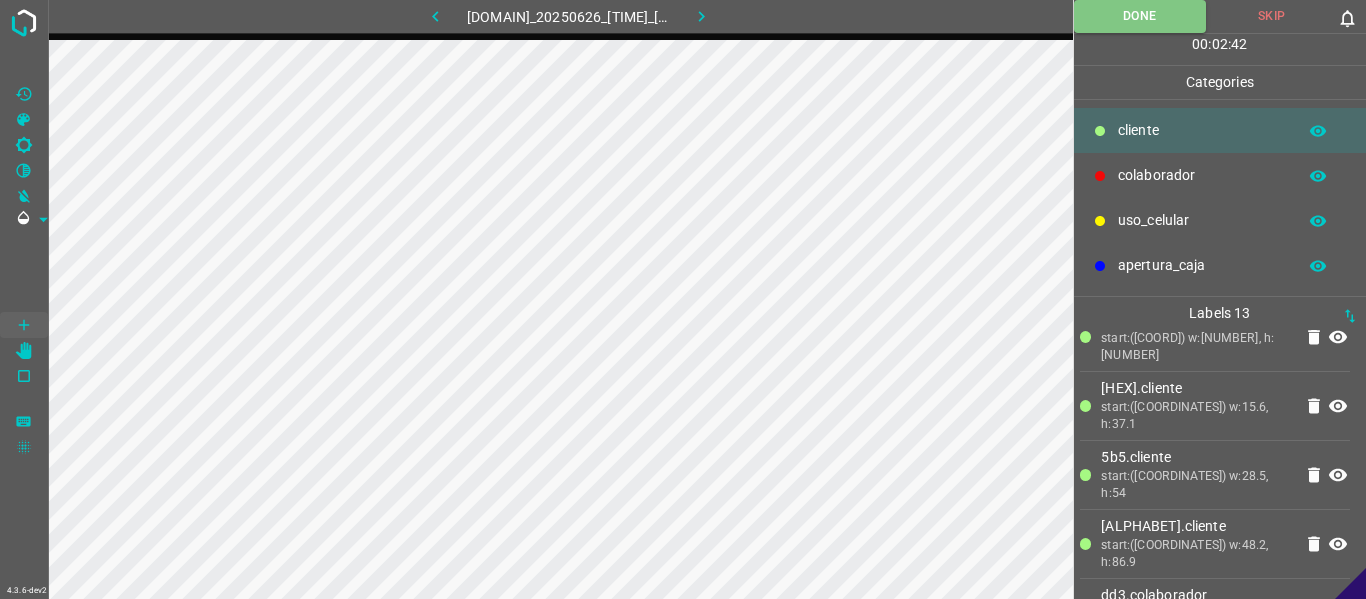 scroll, scrollTop: 522, scrollLeft: 0, axis: vertical 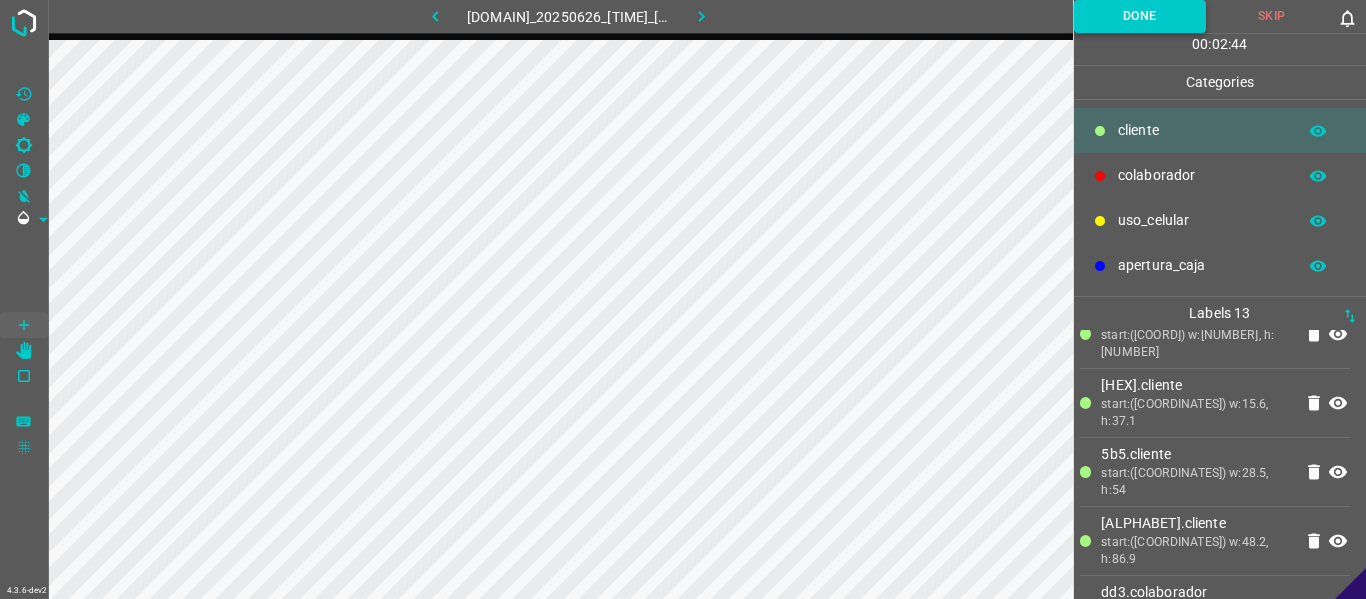click on "Done" at bounding box center [1140, 16] 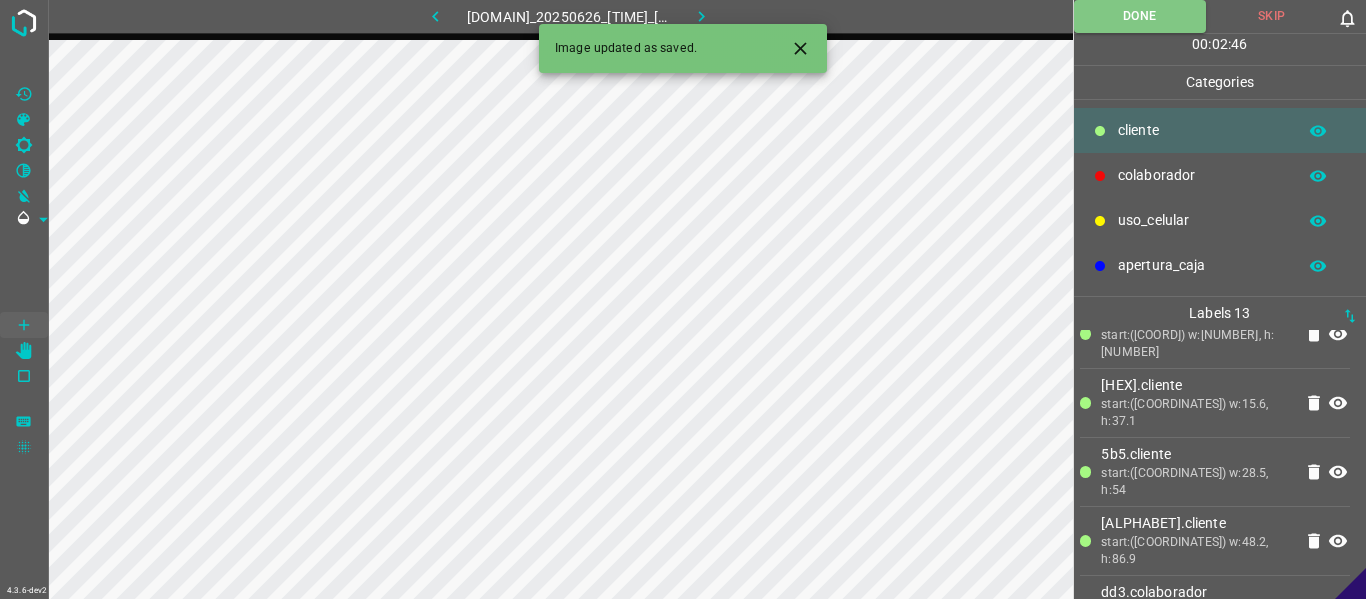 click at bounding box center [701, 16] 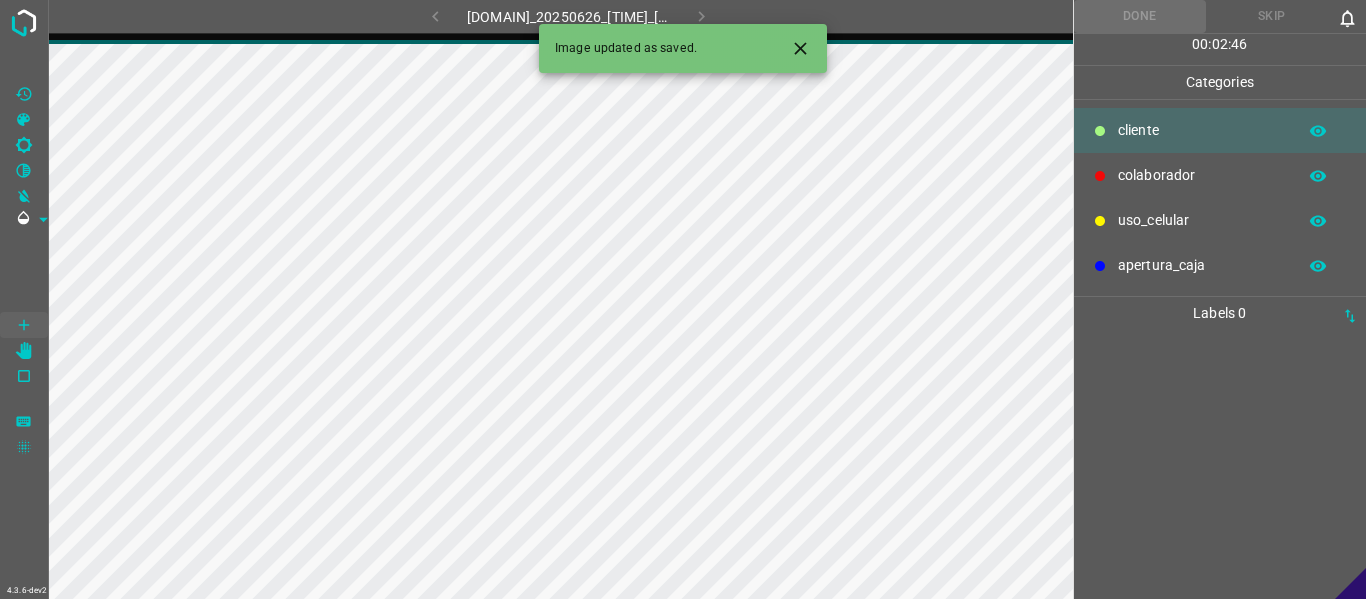 scroll, scrollTop: 0, scrollLeft: 0, axis: both 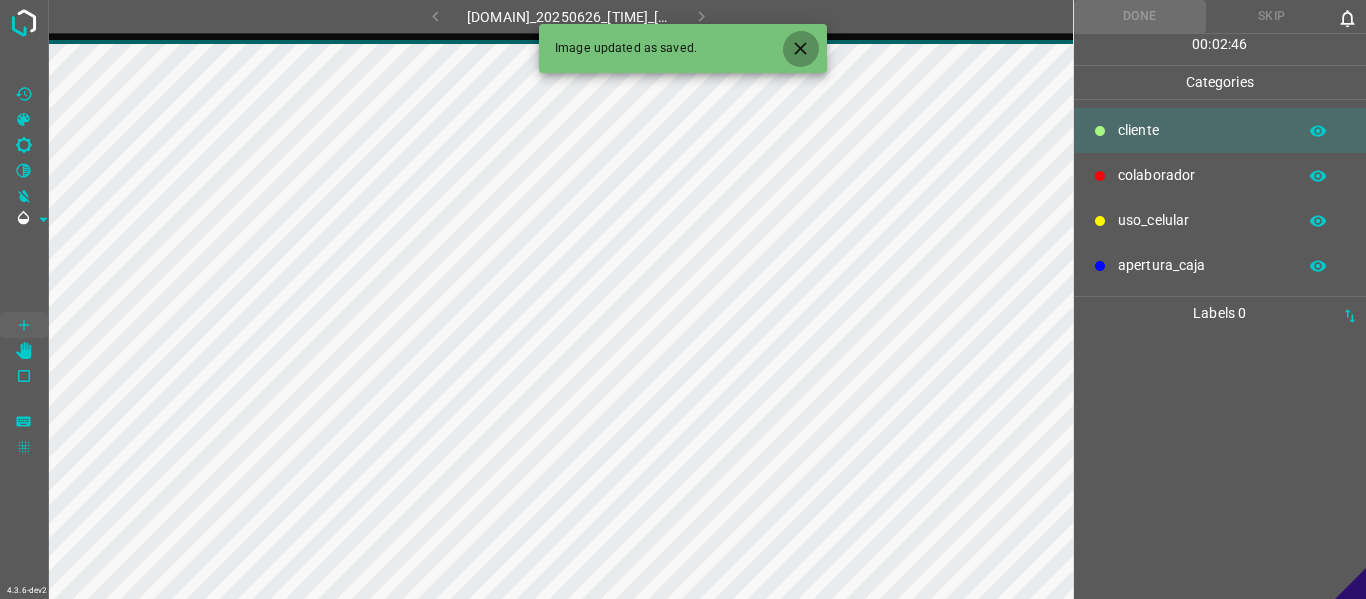 click at bounding box center (800, 48) 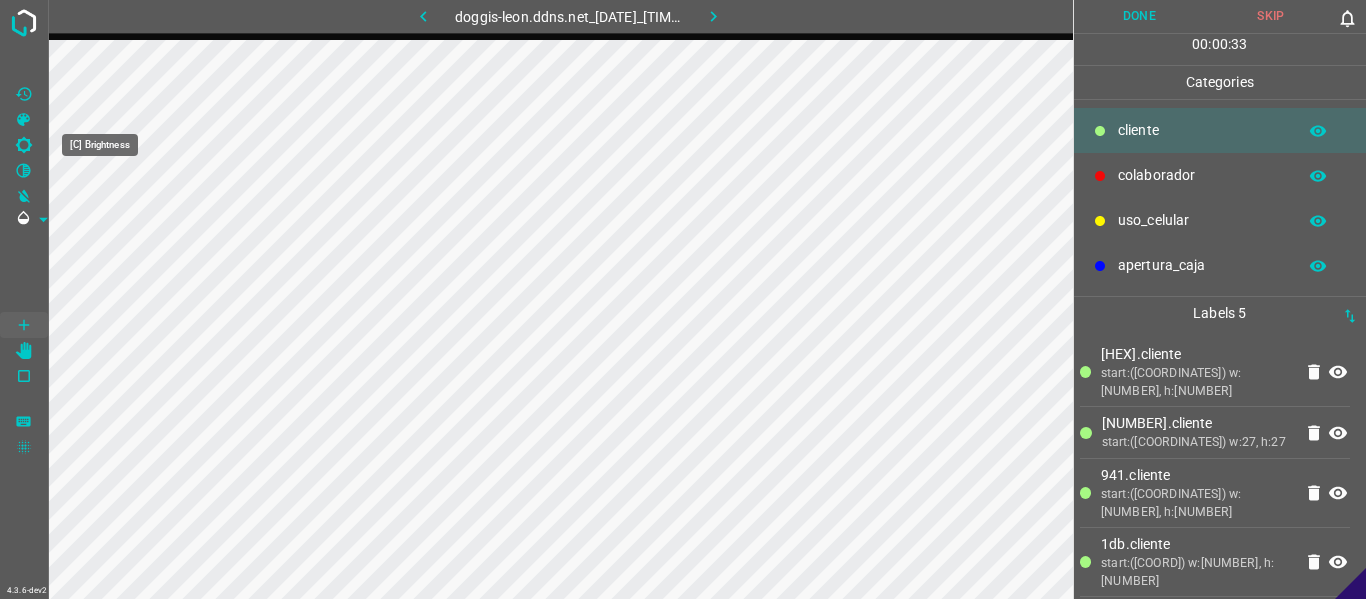click at bounding box center [24, 145] 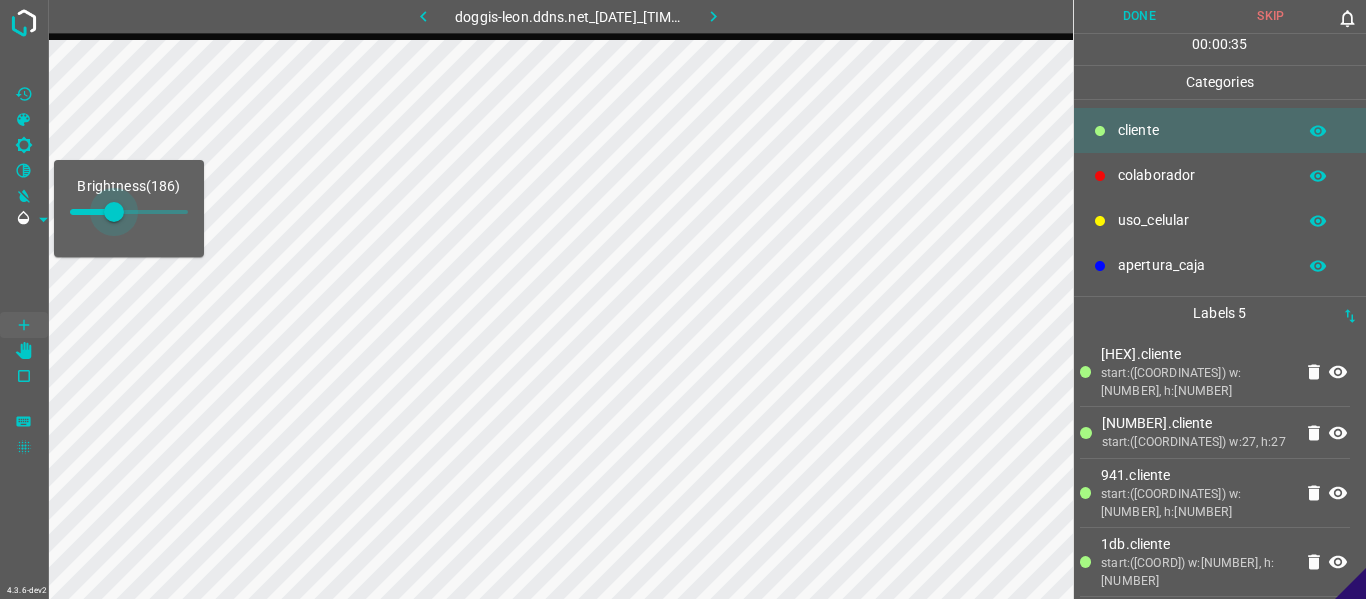 drag, startPoint x: 104, startPoint y: 215, endPoint x: 114, endPoint y: 213, distance: 10.198039 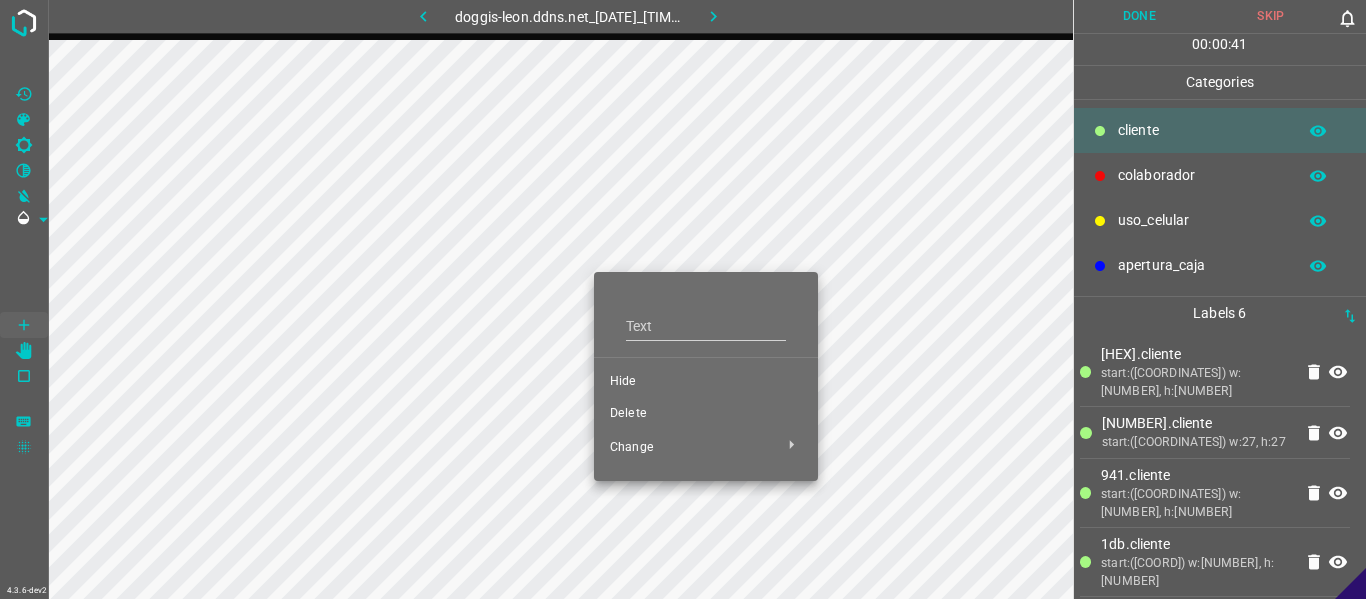 drag, startPoint x: 612, startPoint y: 391, endPoint x: 602, endPoint y: 331, distance: 60.827625 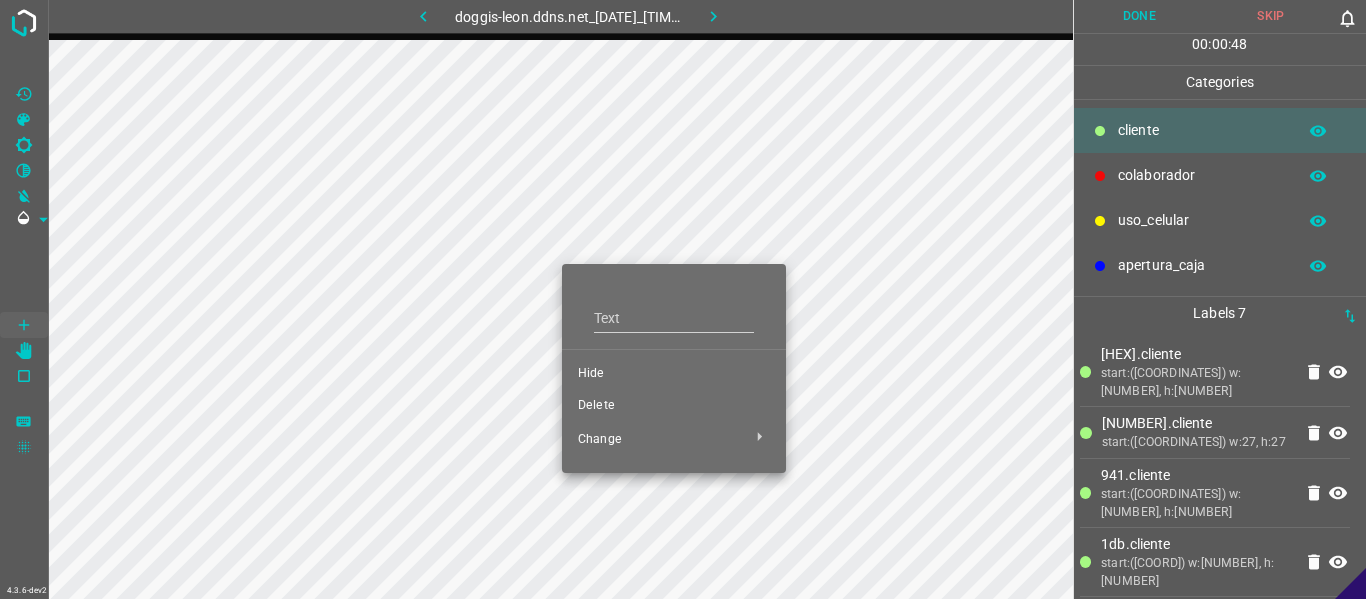 click on "Hide" at bounding box center (674, 374) 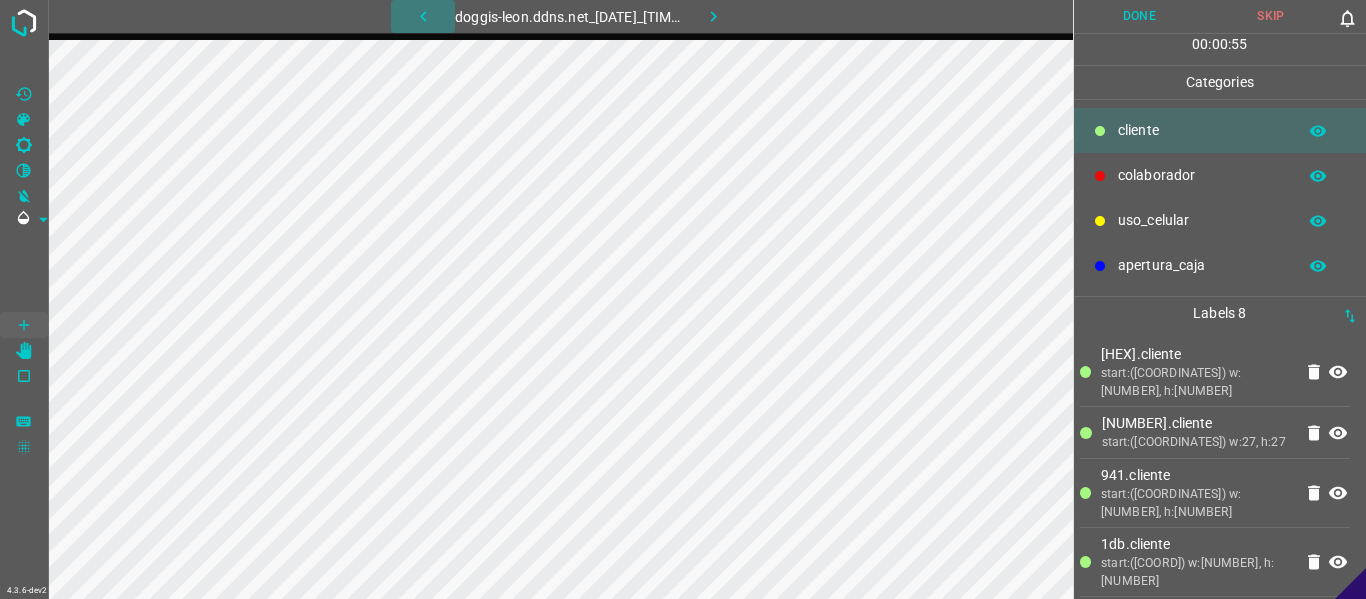click at bounding box center [423, 16] 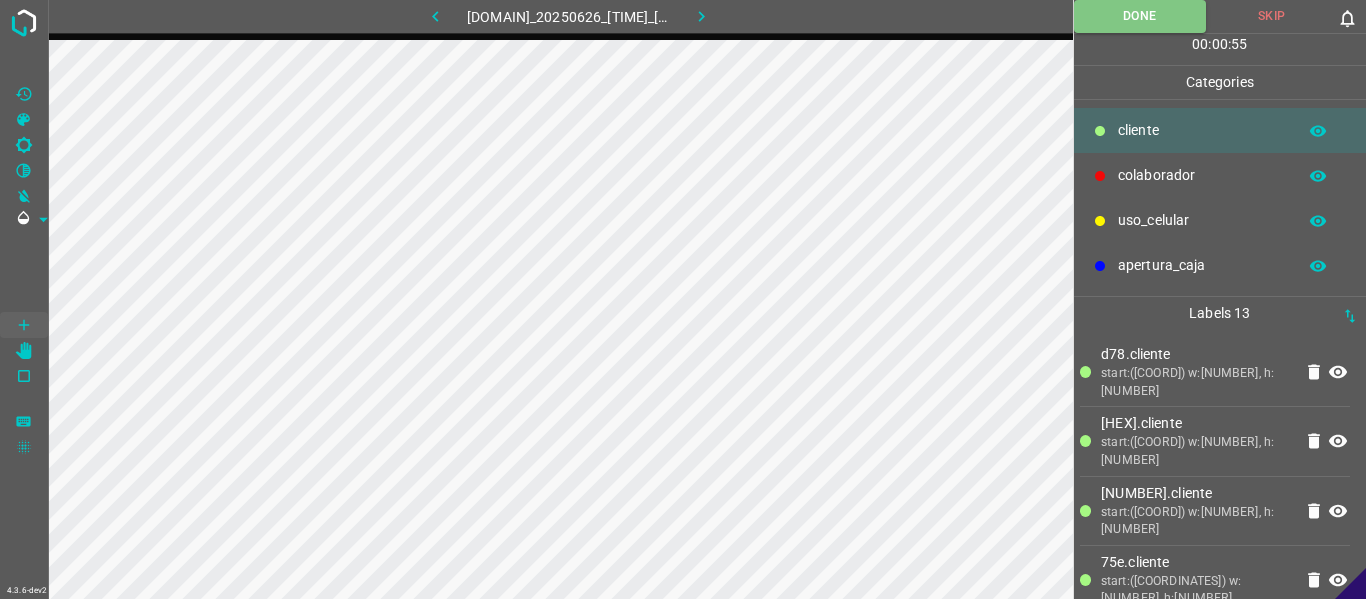 click at bounding box center (701, 16) 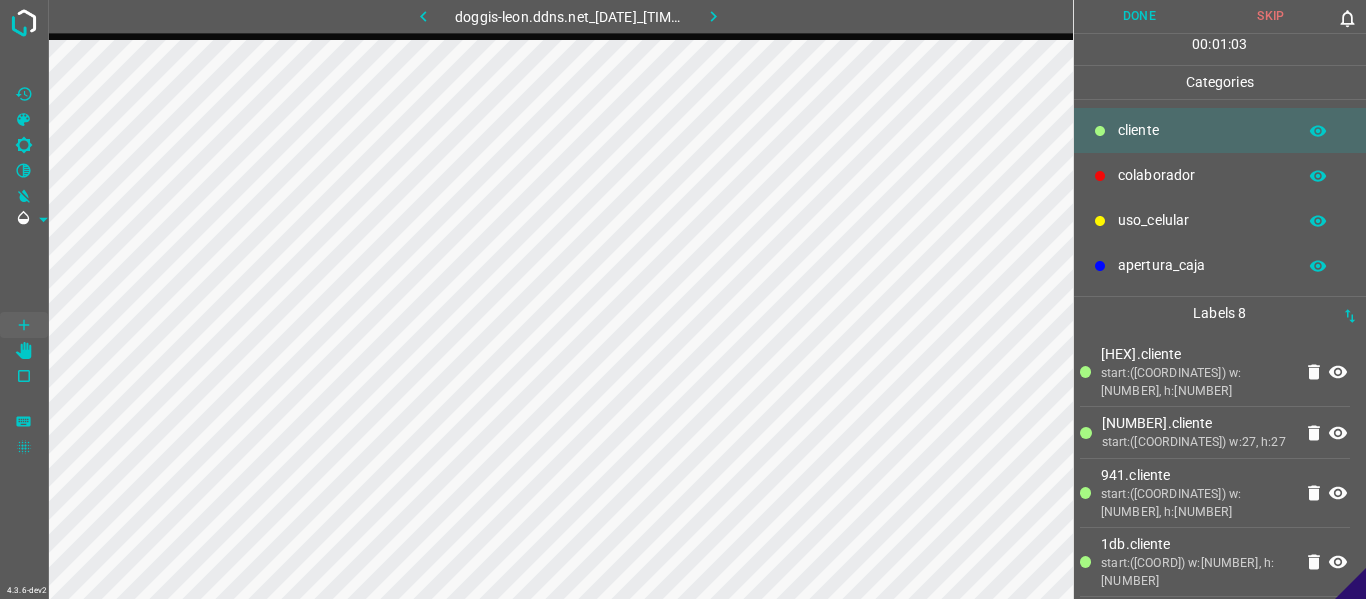 click on "[ALPHABET].cliente
start:([COORDINATES])
w:25.6, h:30.1" at bounding box center (1215, 372) 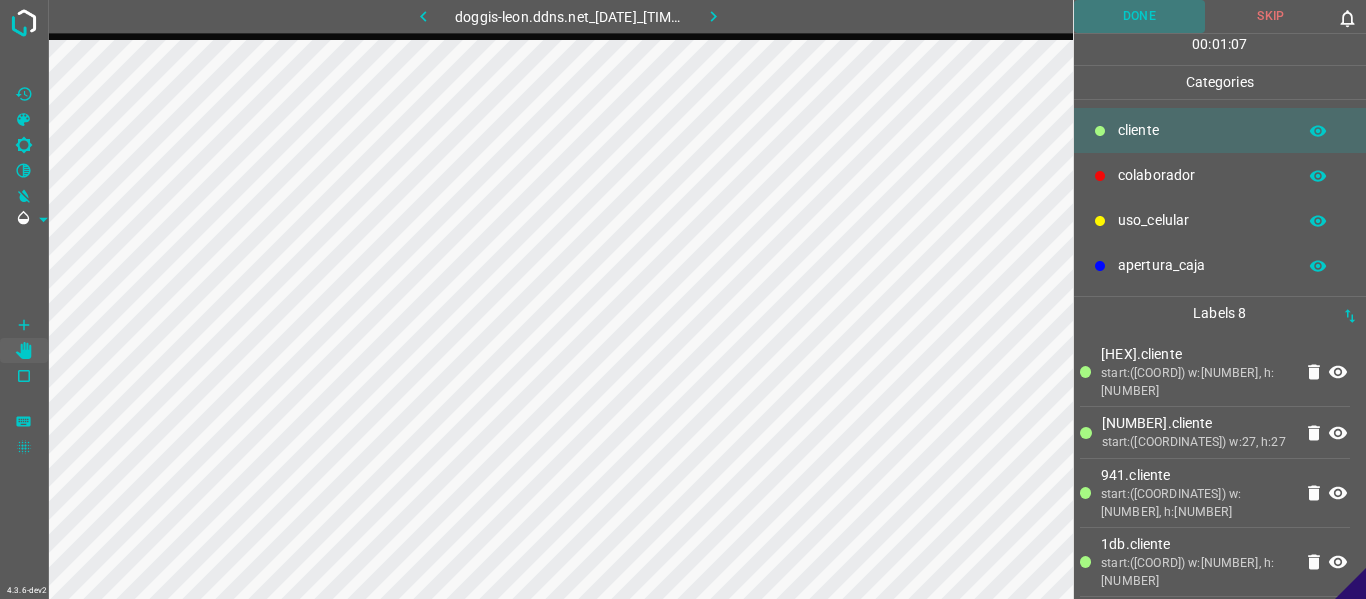 click on "Done" at bounding box center (1140, 16) 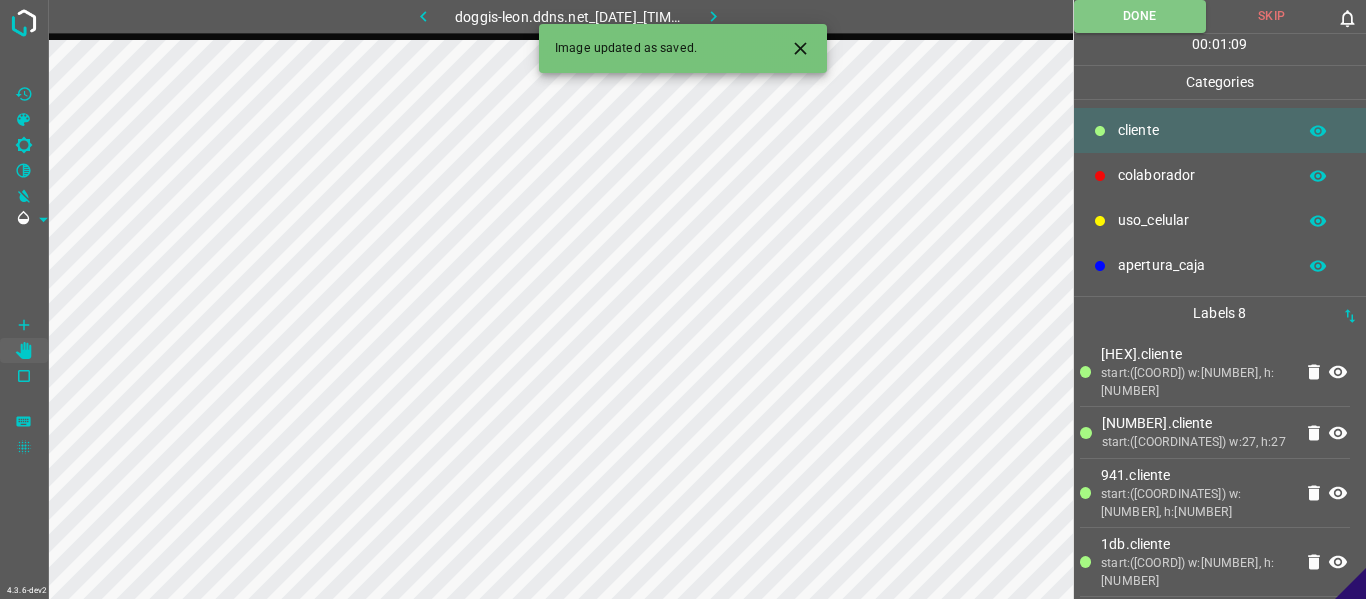 click at bounding box center [800, 48] 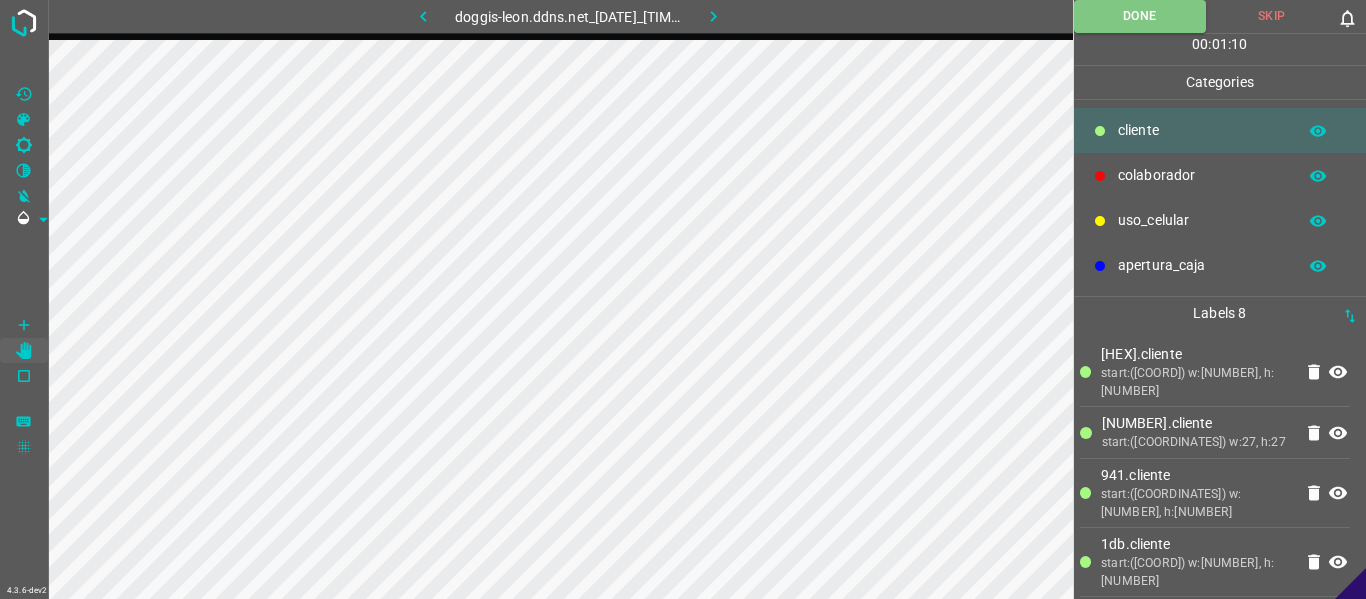 click at bounding box center [713, 16] 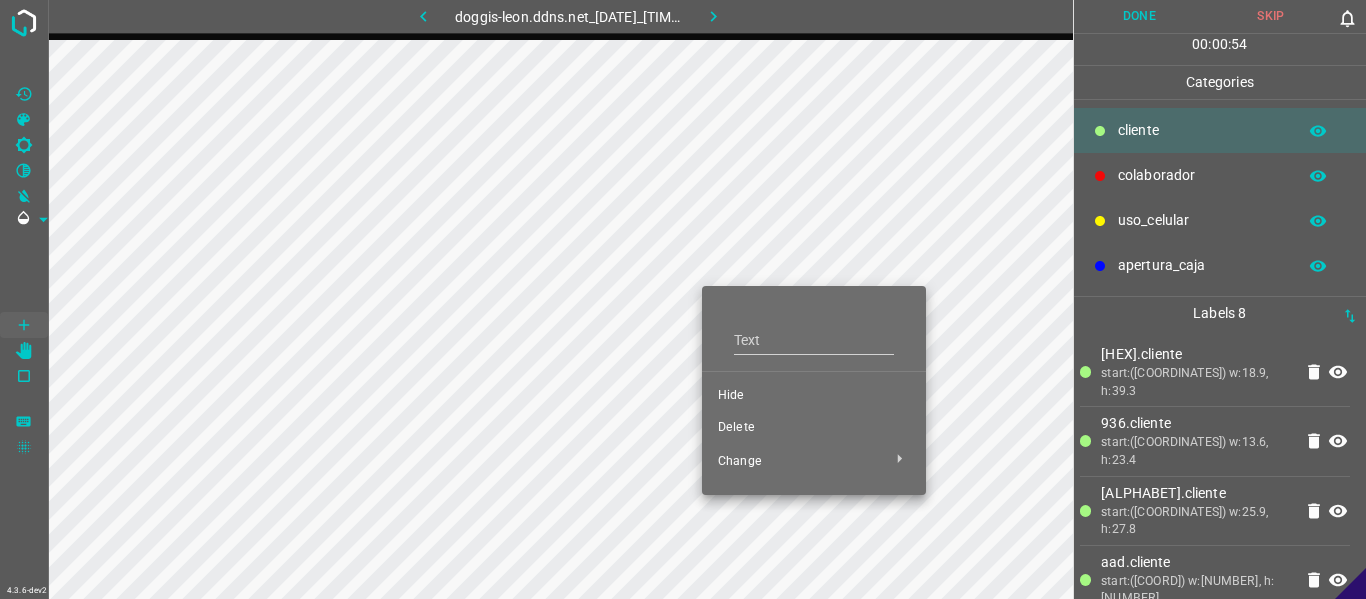 click on "Hide" at bounding box center (814, 396) 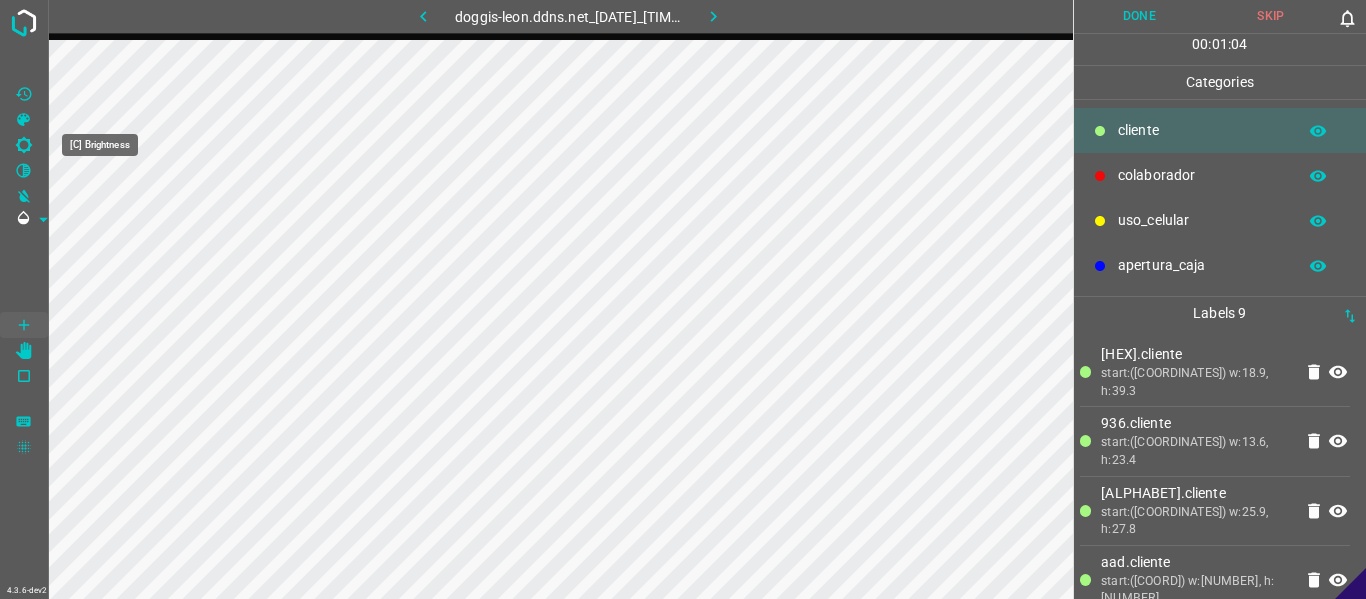 click at bounding box center [24, 145] 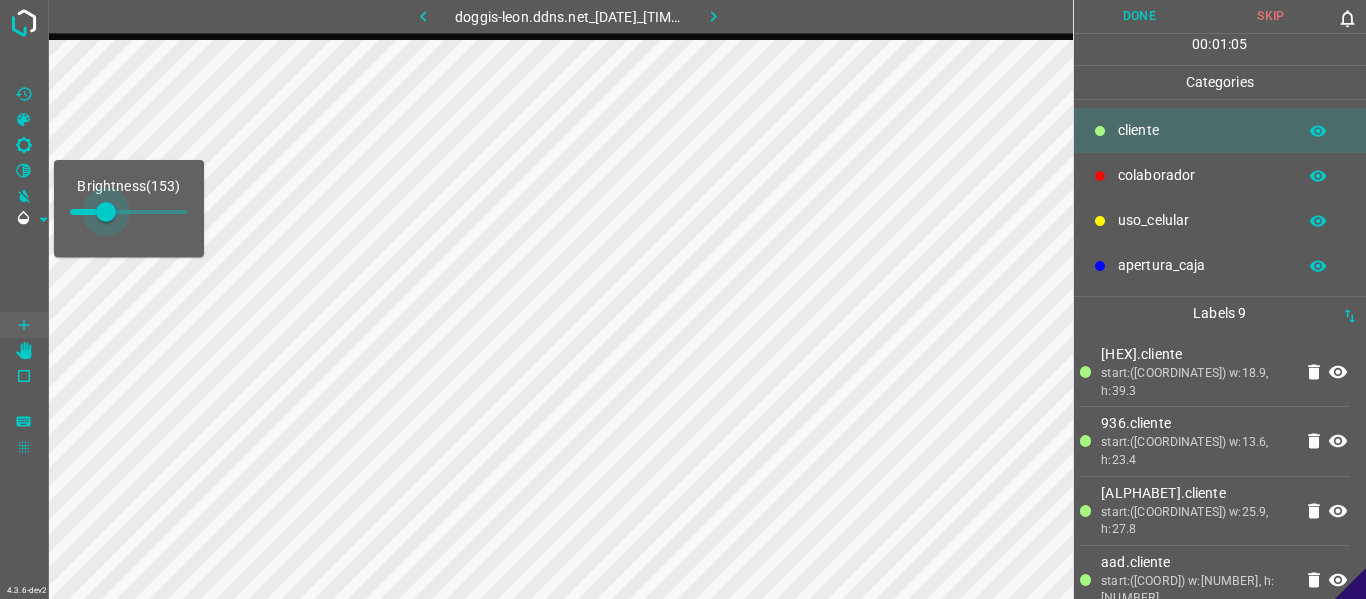 drag, startPoint x: 94, startPoint y: 219, endPoint x: 106, endPoint y: 223, distance: 12.649111 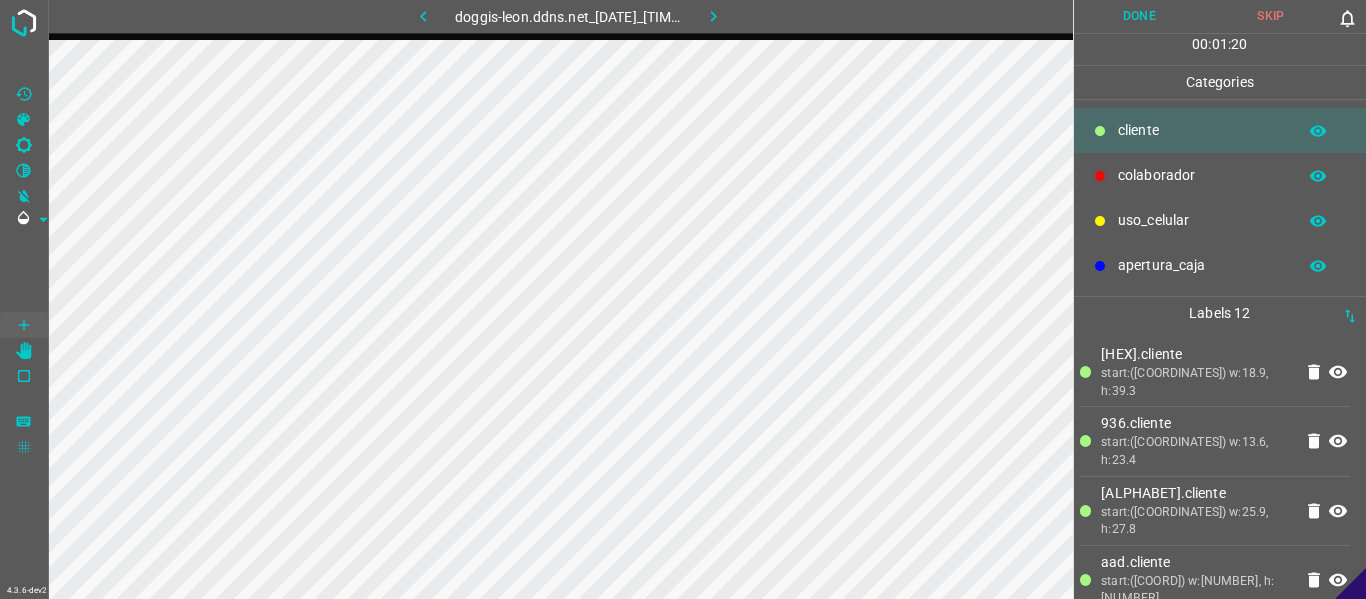 click at bounding box center (713, 16) 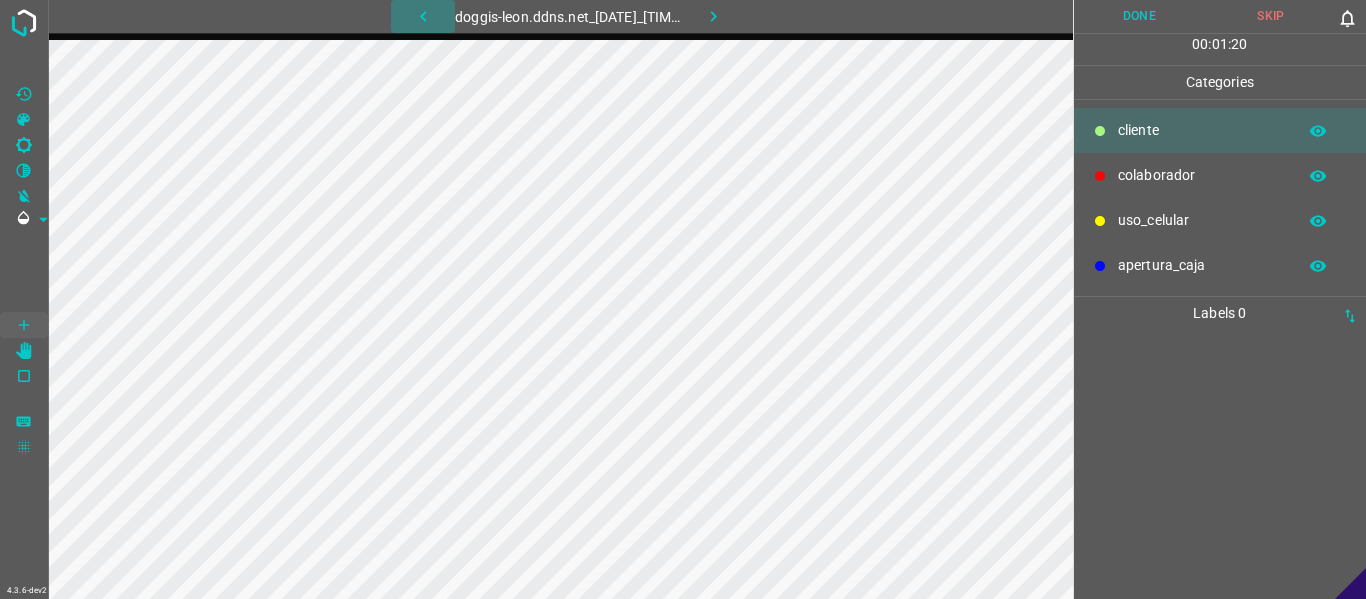 click at bounding box center [423, 16] 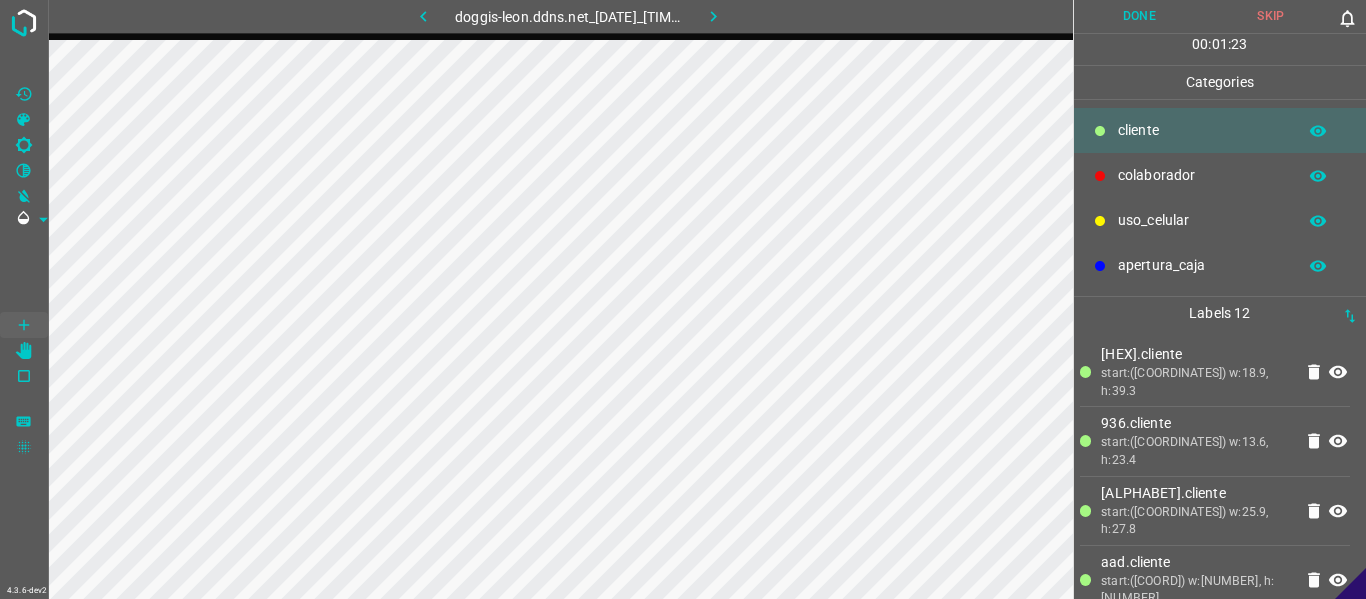 click on "Done" at bounding box center (1140, 16) 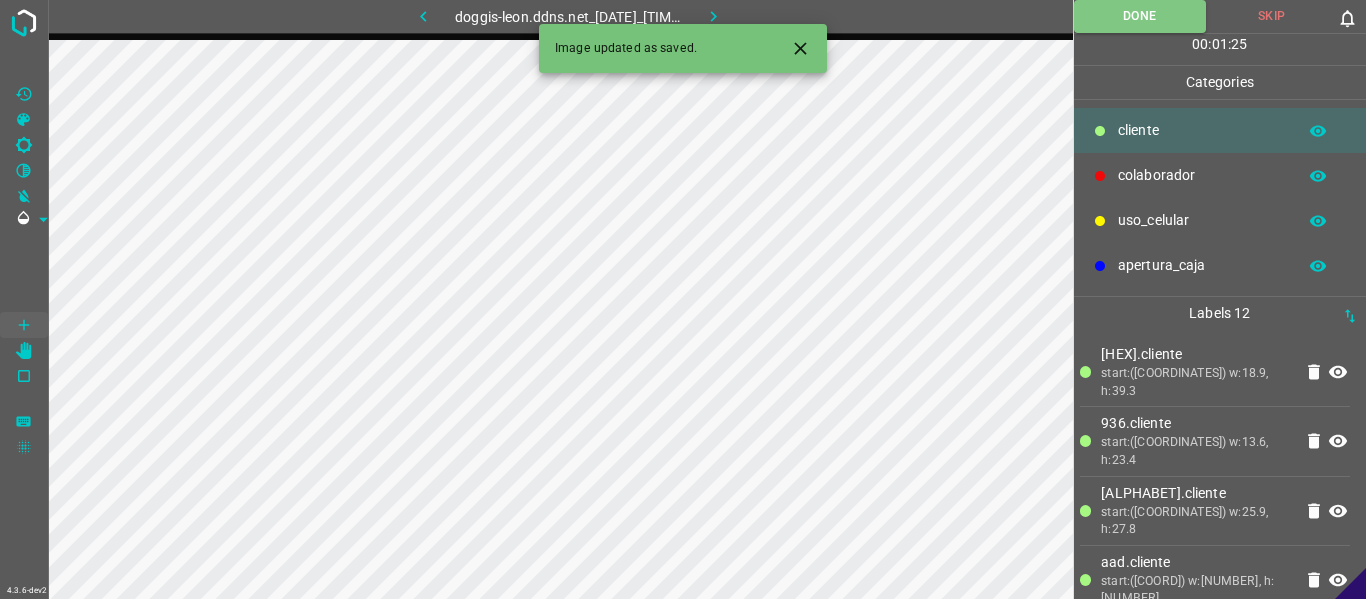 click at bounding box center (713, 16) 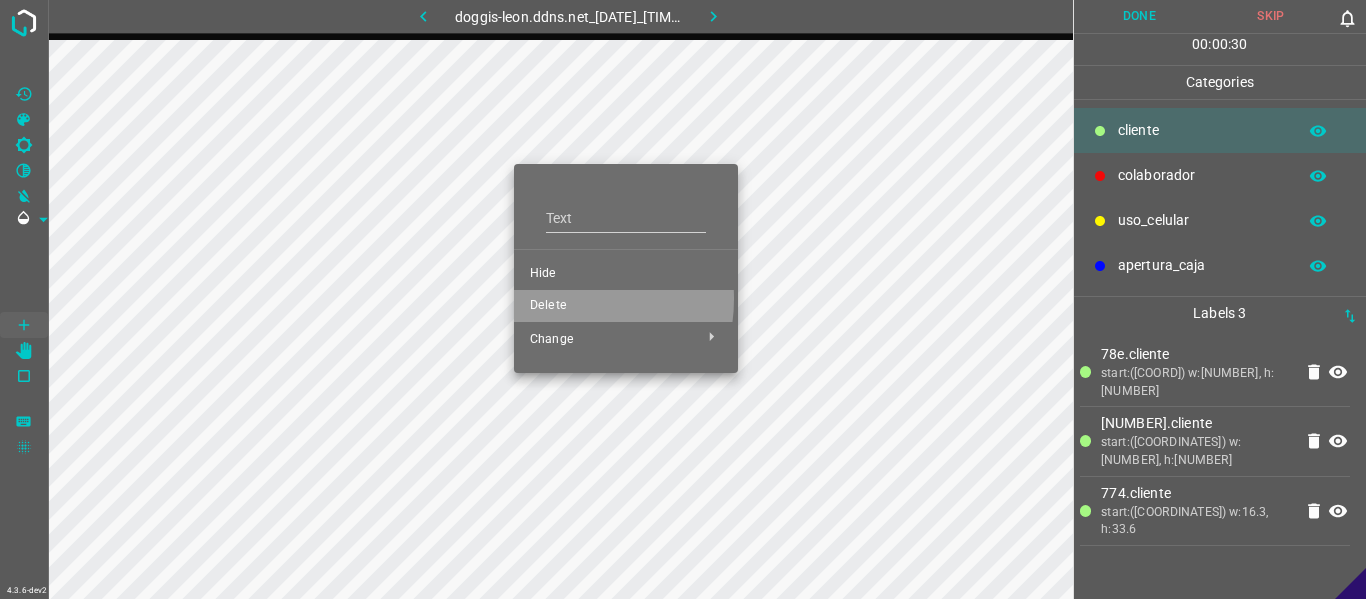 click on "Delete" at bounding box center (626, 274) 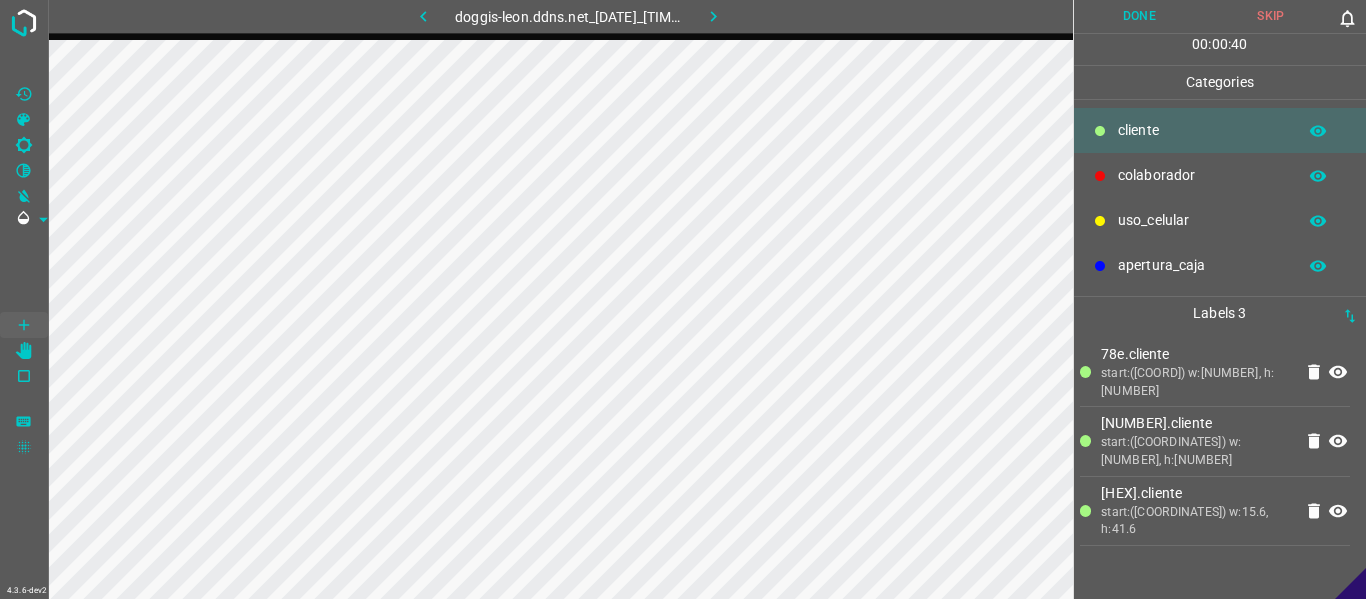 click on "Done" at bounding box center [1140, 16] 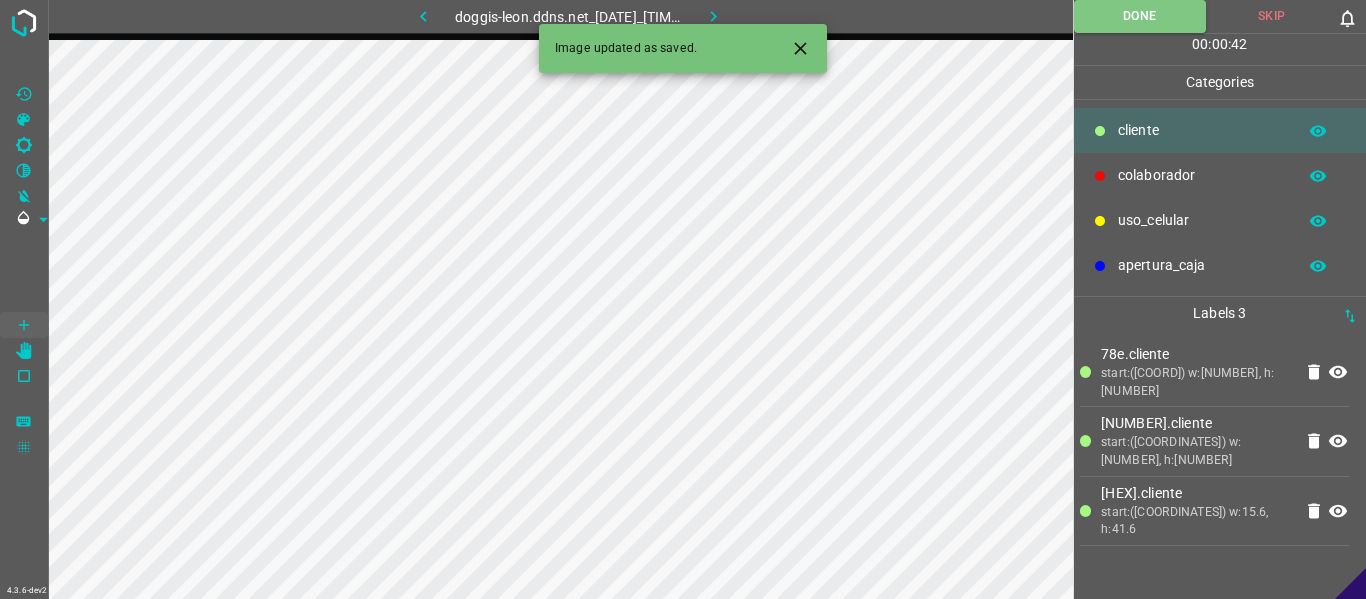 click at bounding box center (713, 16) 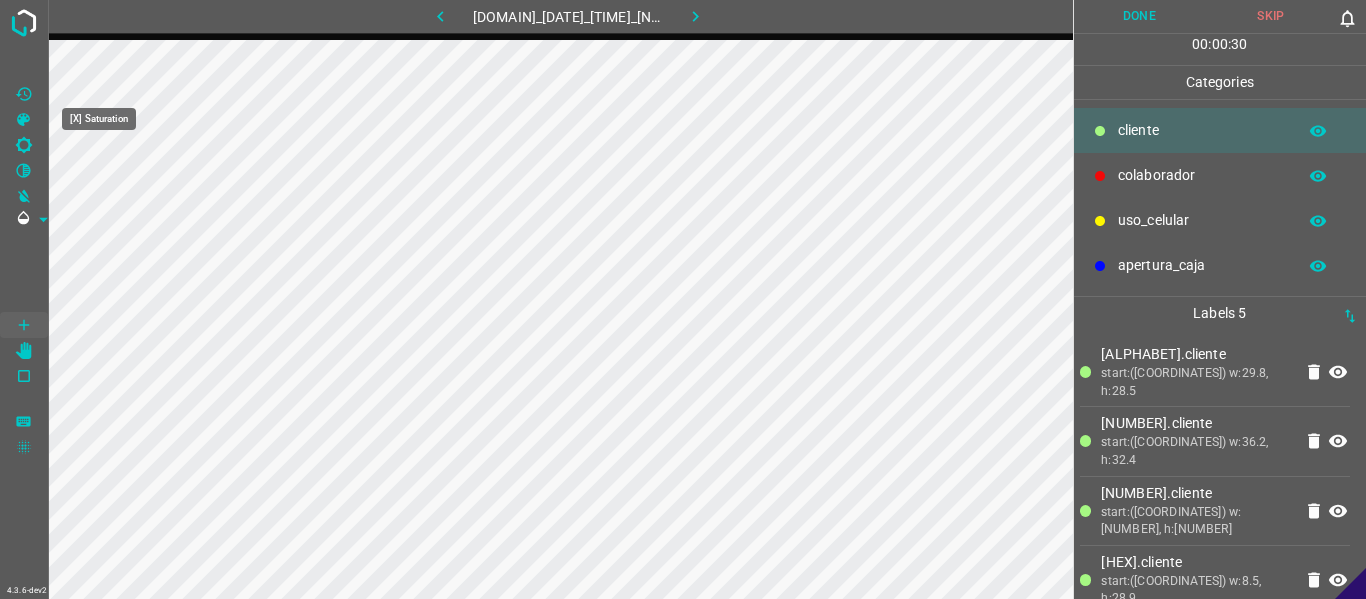 click at bounding box center (24, 145) 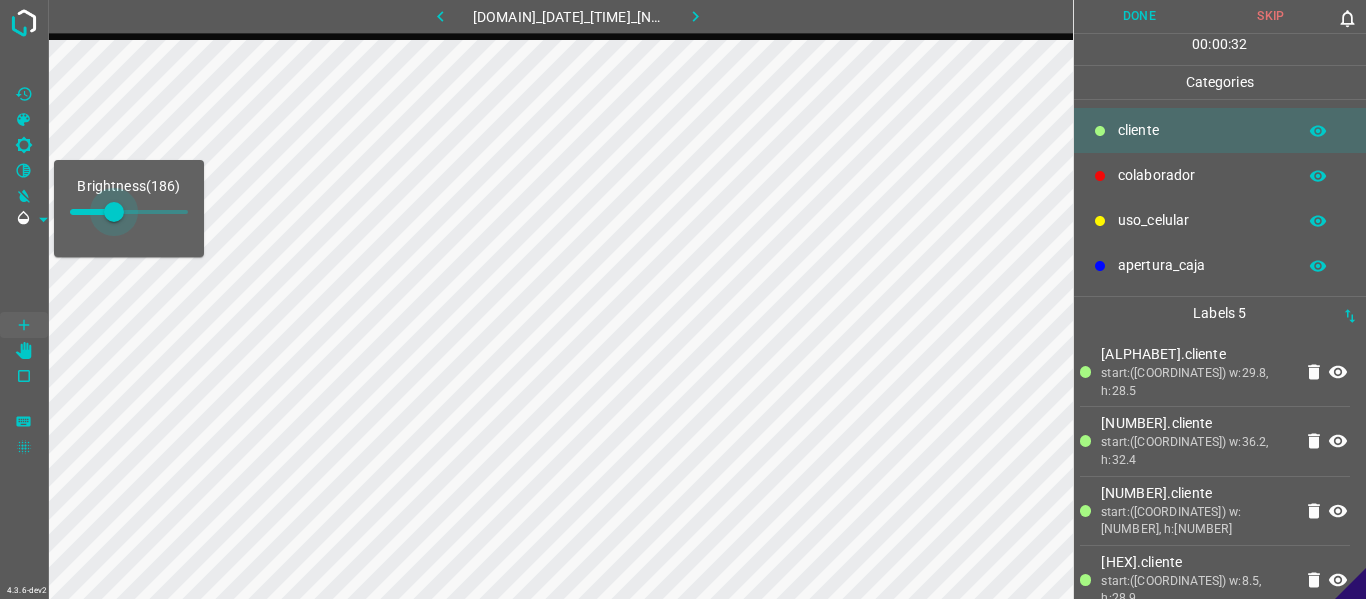 drag, startPoint x: 90, startPoint y: 213, endPoint x: 114, endPoint y: 223, distance: 26 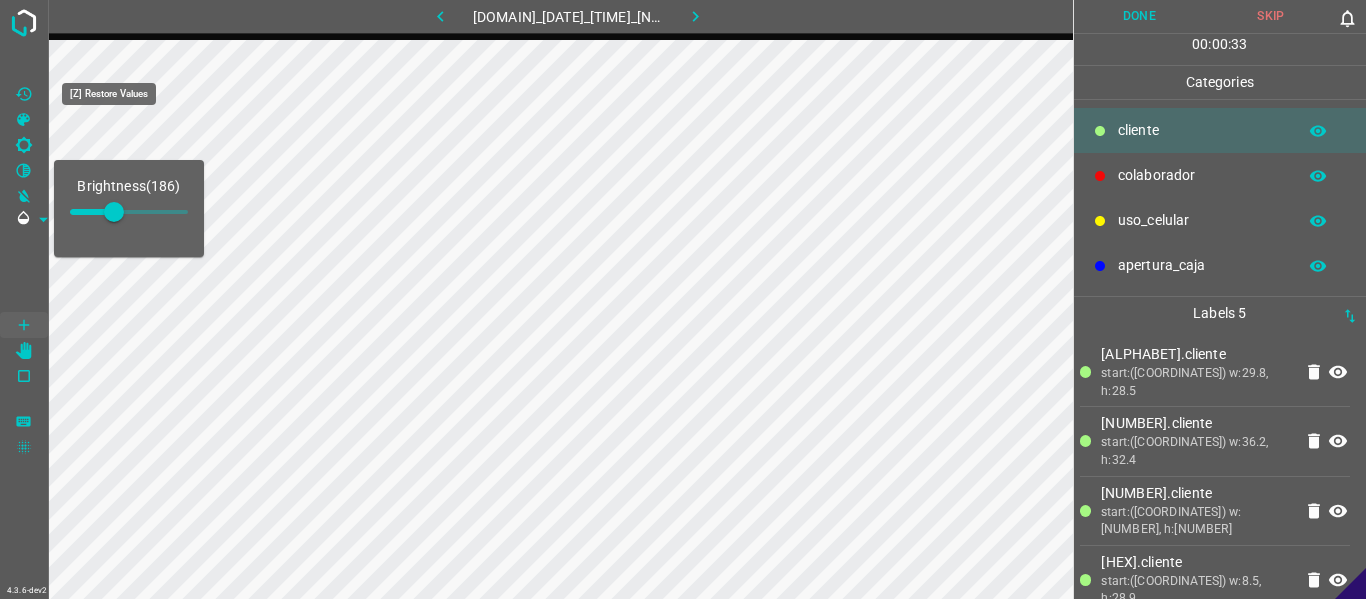 click at bounding box center [24, 94] 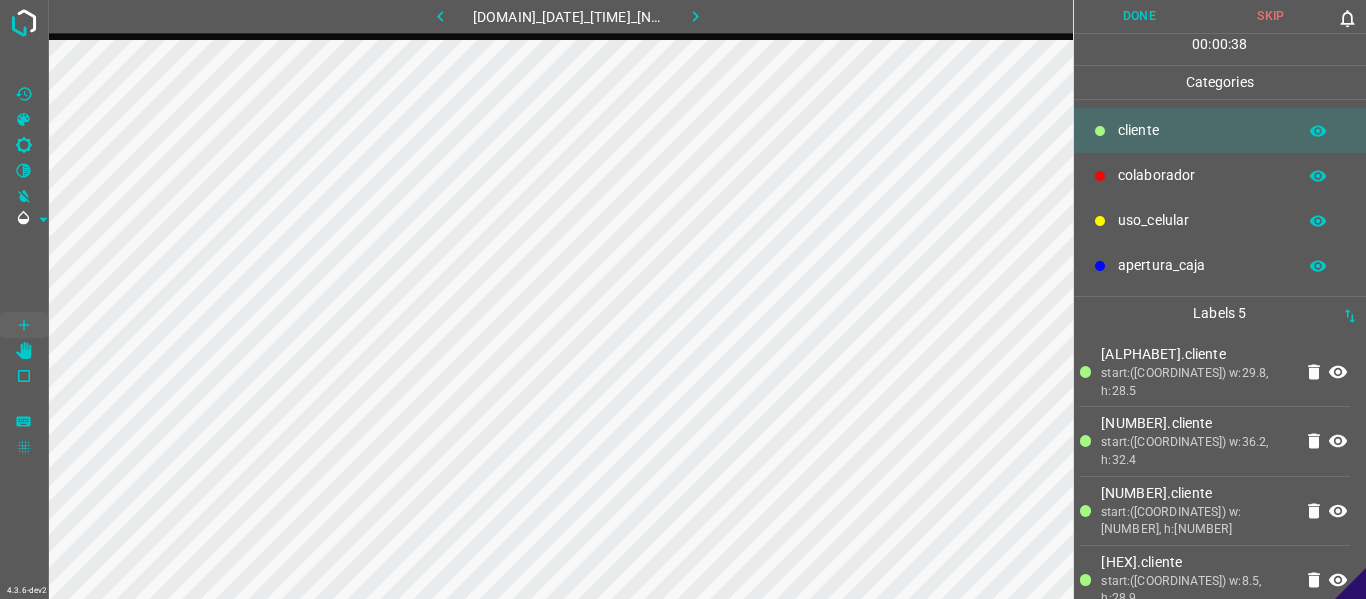 click on "Done" at bounding box center [1140, 16] 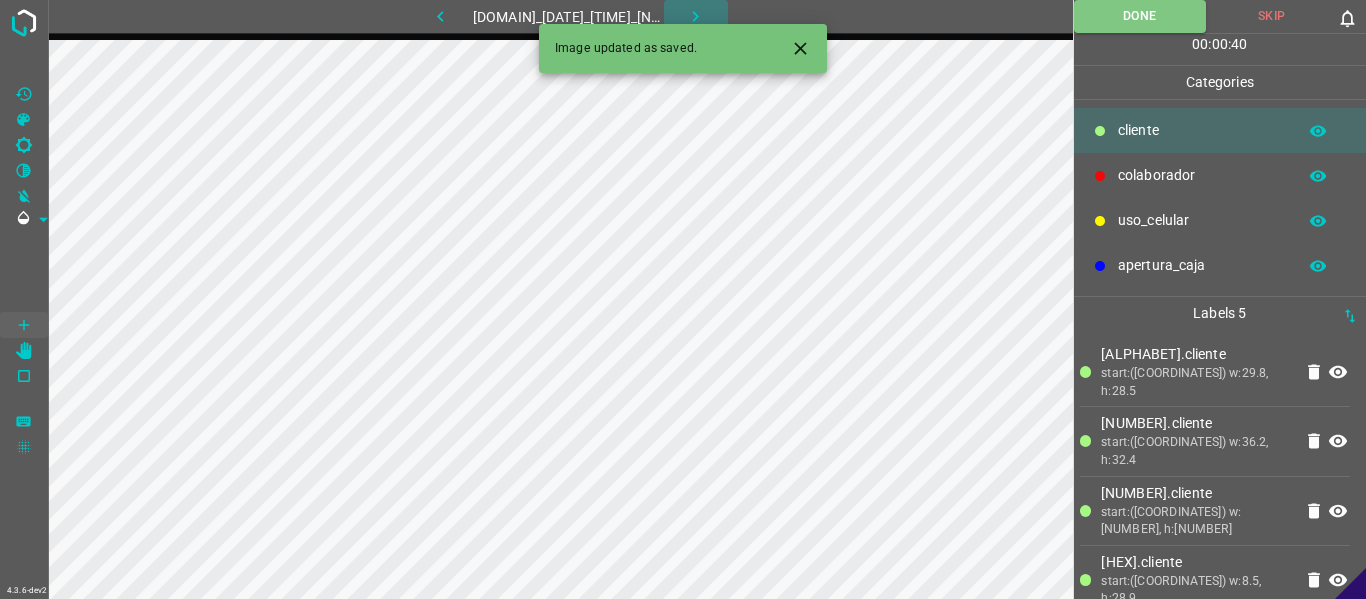 click at bounding box center [695, 16] 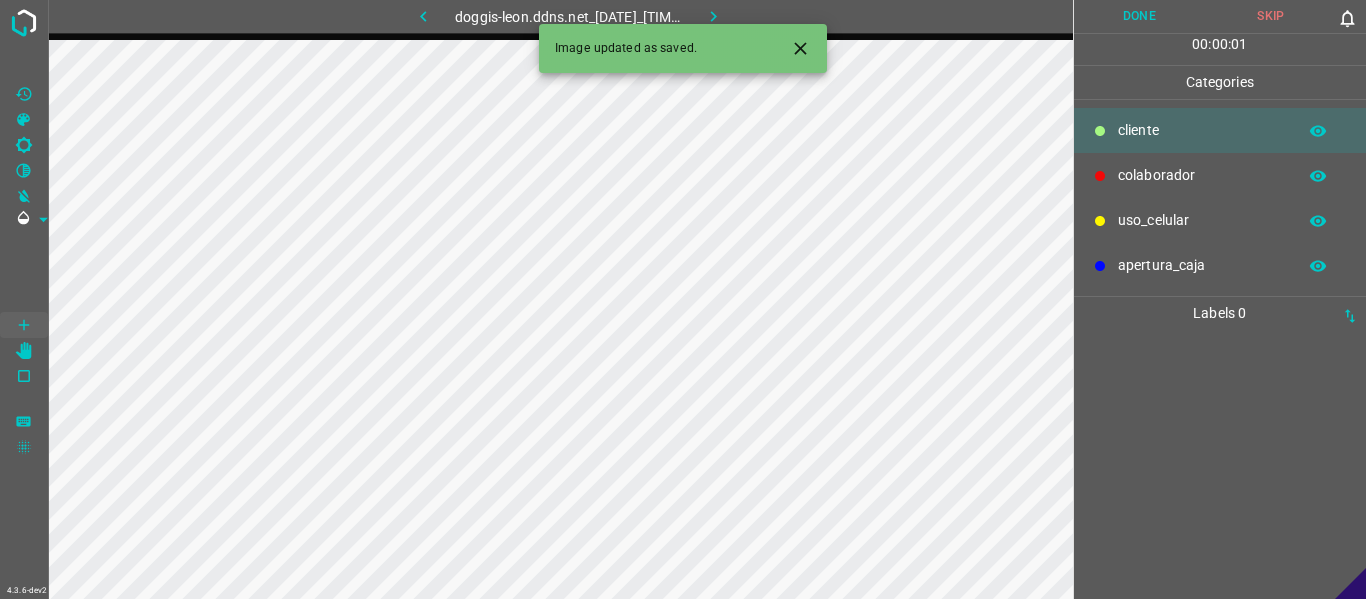 drag, startPoint x: 1156, startPoint y: 179, endPoint x: 1112, endPoint y: 195, distance: 46.818798 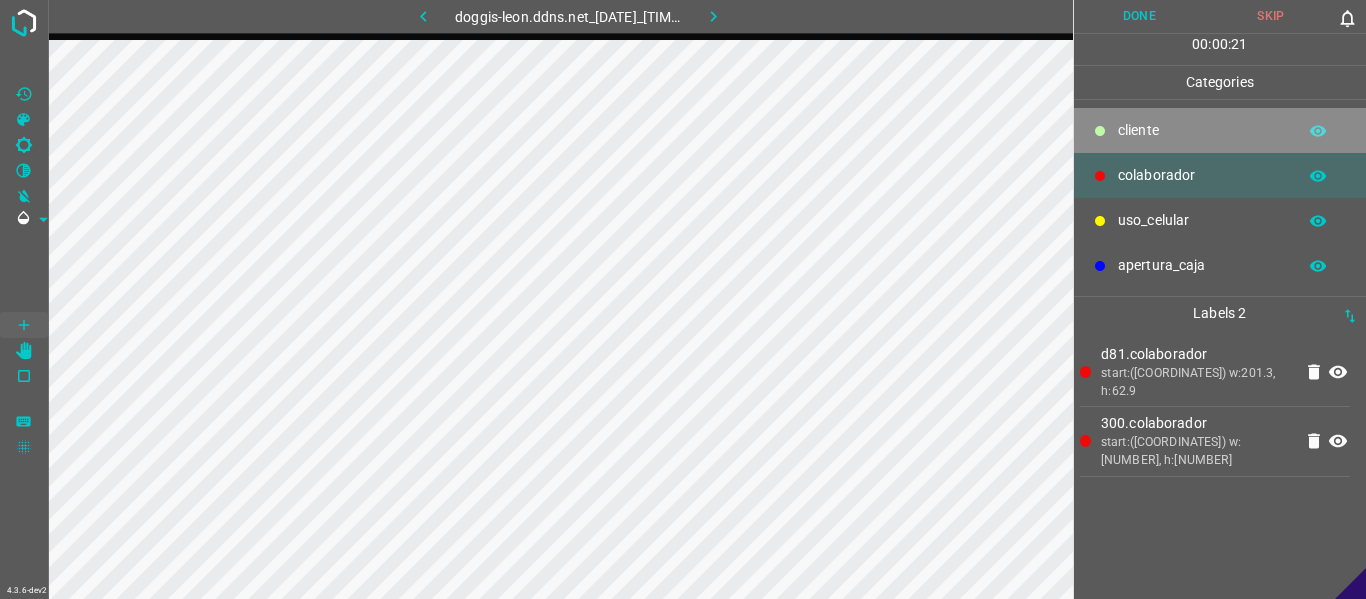 drag, startPoint x: 1208, startPoint y: 123, endPoint x: 1080, endPoint y: 159, distance: 132.96616 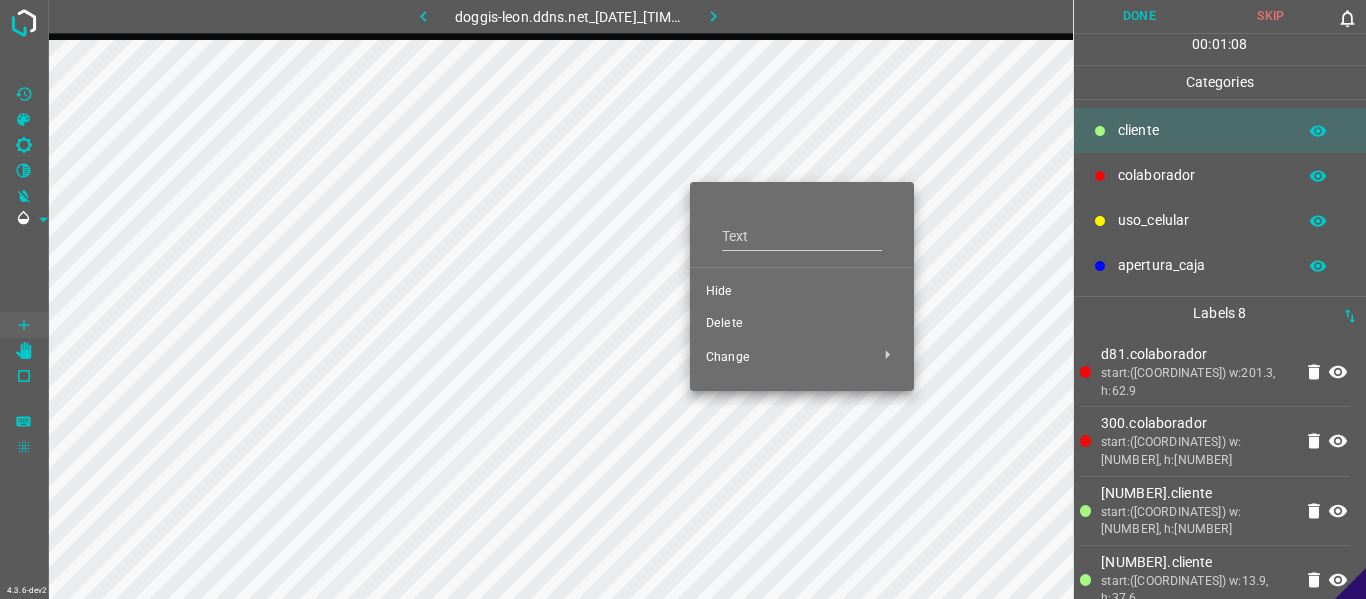click on "Hide" at bounding box center [802, 292] 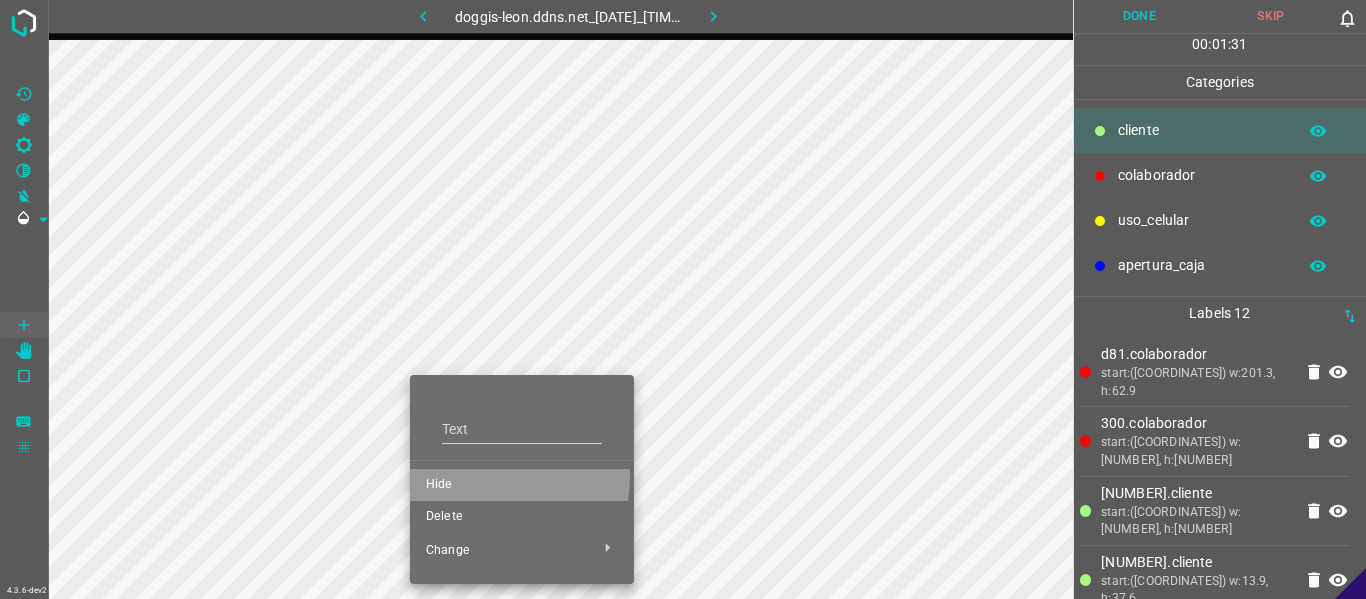 click on "Hide" at bounding box center (522, 485) 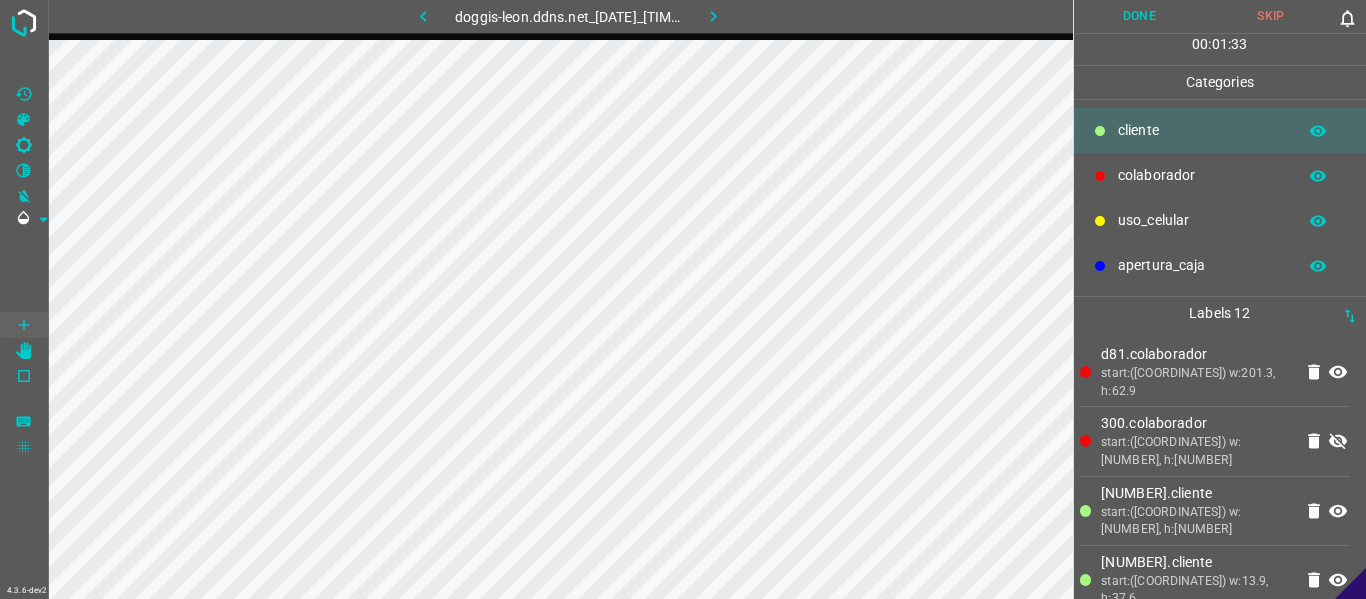 click on "Done" at bounding box center (1140, 16) 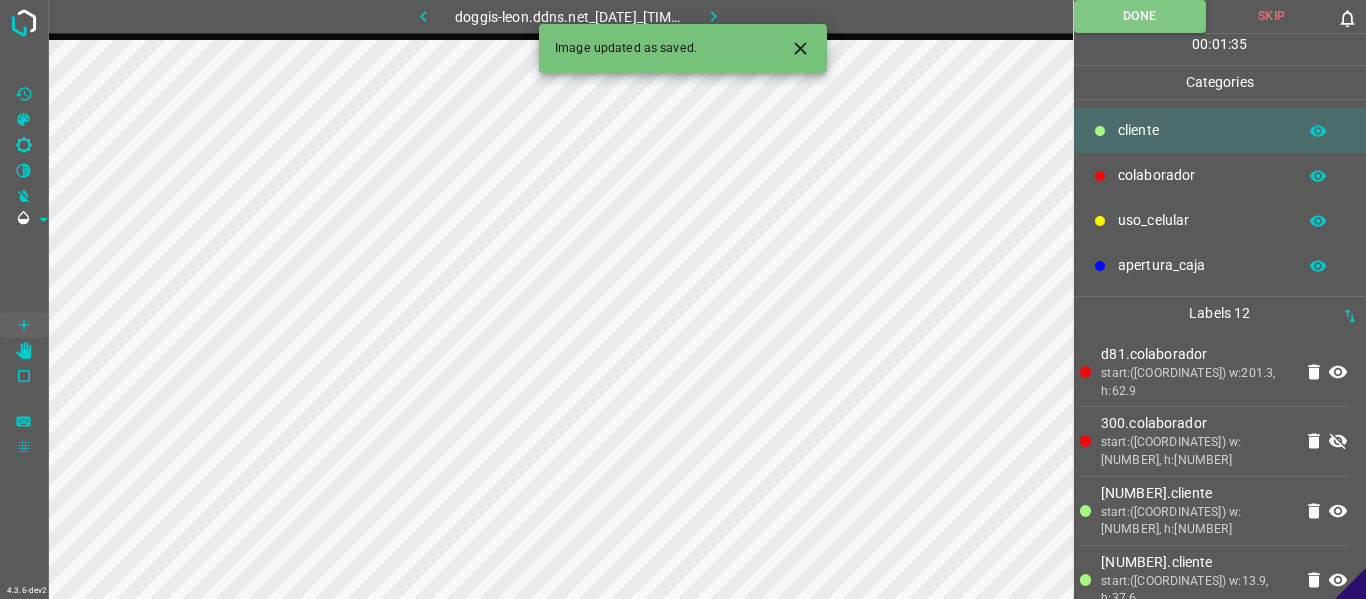 click at bounding box center (713, 16) 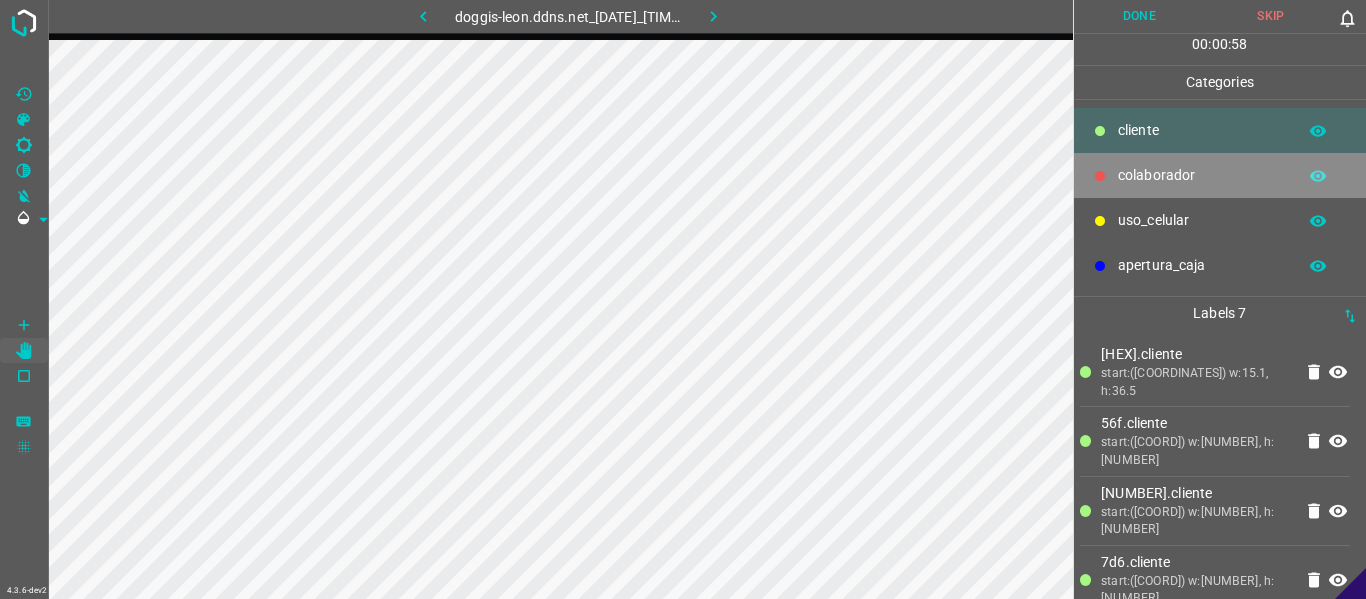 click on "colaborador" at bounding box center [1220, 175] 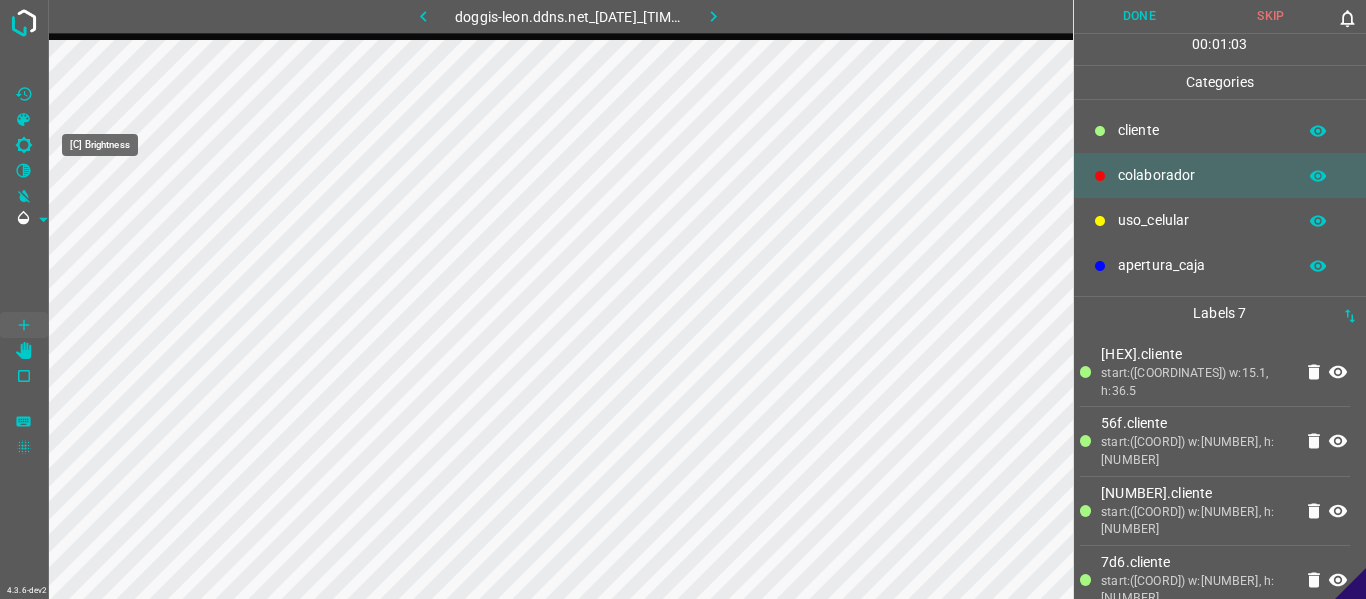 click at bounding box center (24, 145) 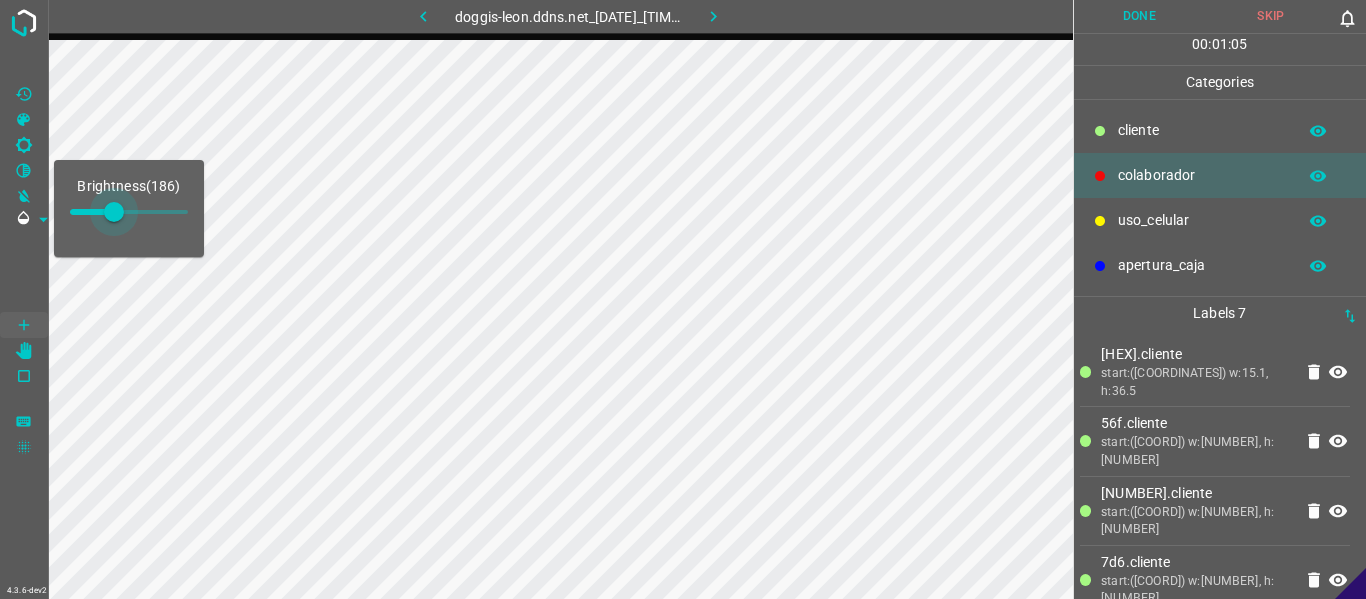 drag, startPoint x: 102, startPoint y: 209, endPoint x: 114, endPoint y: 213, distance: 12.649111 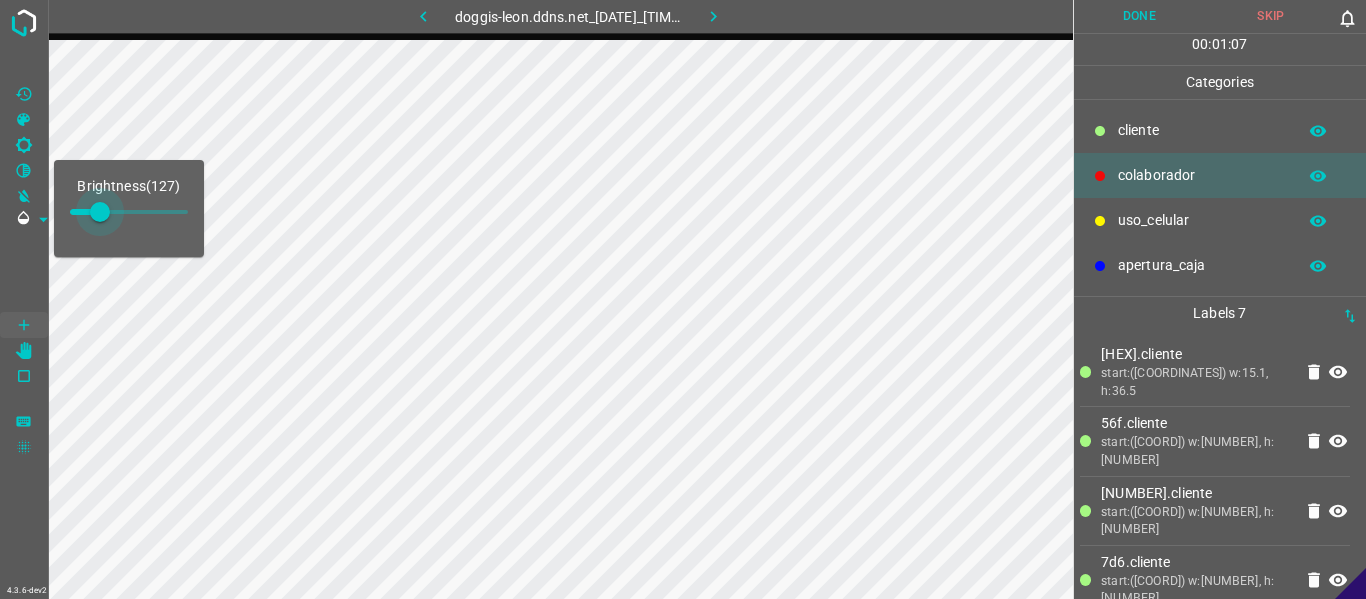 click at bounding box center (100, 212) 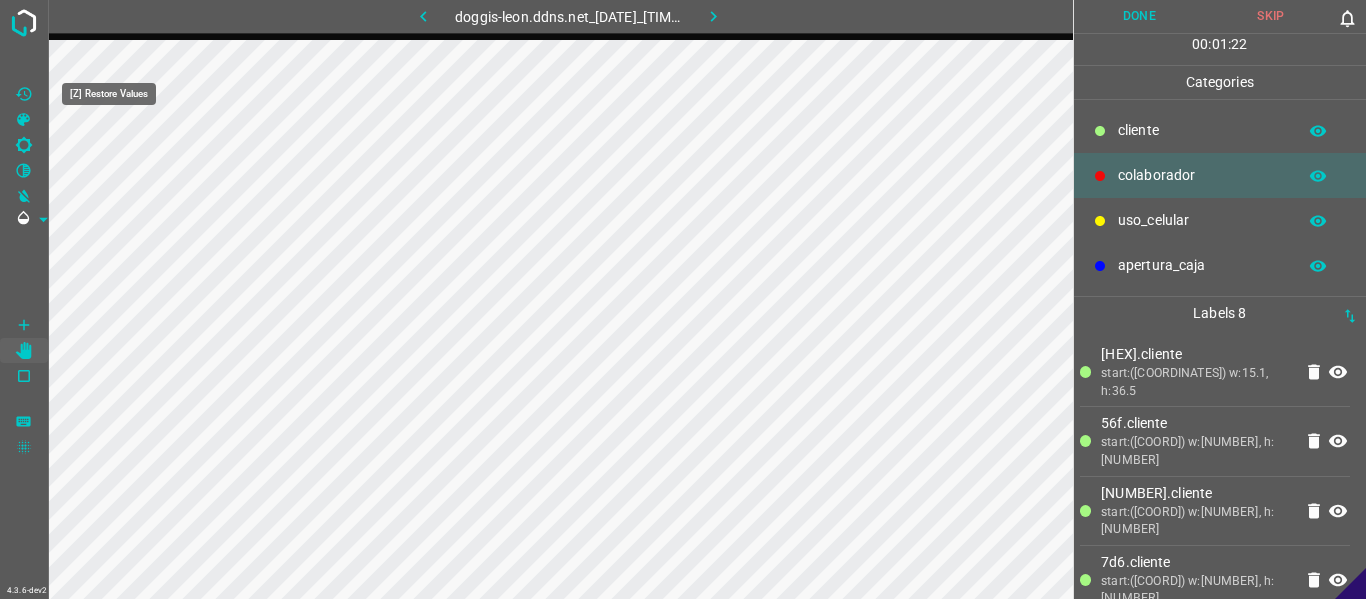 click at bounding box center (24, 94) 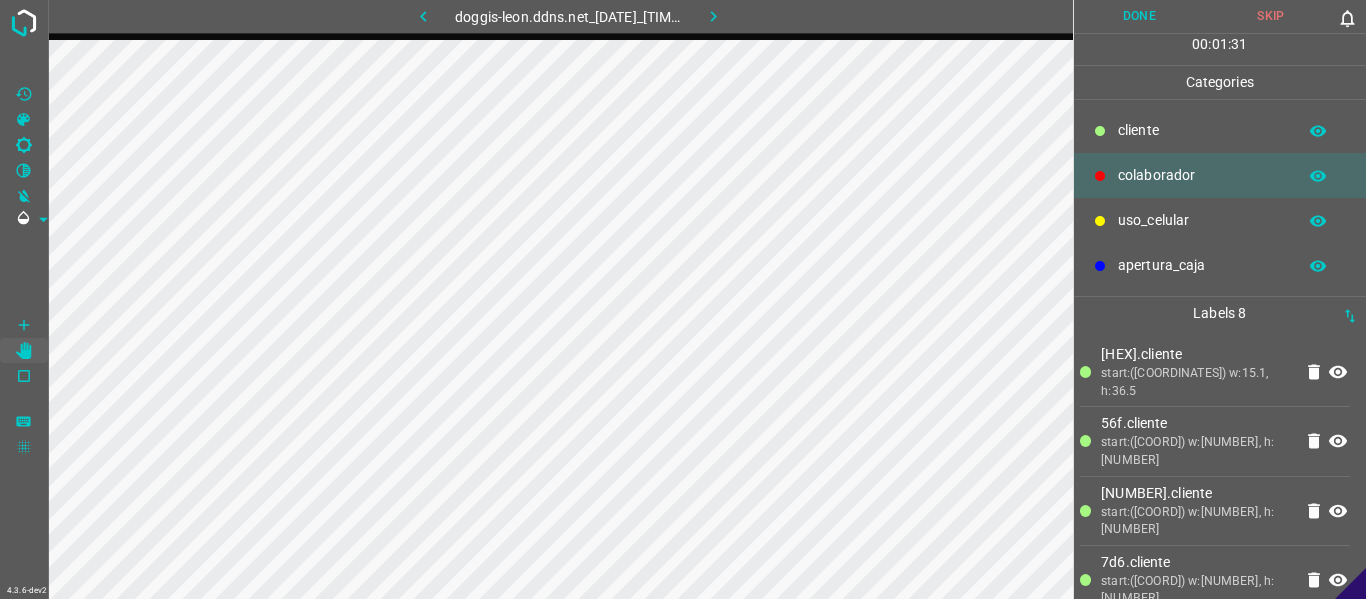 click on "Done" at bounding box center [1140, 16] 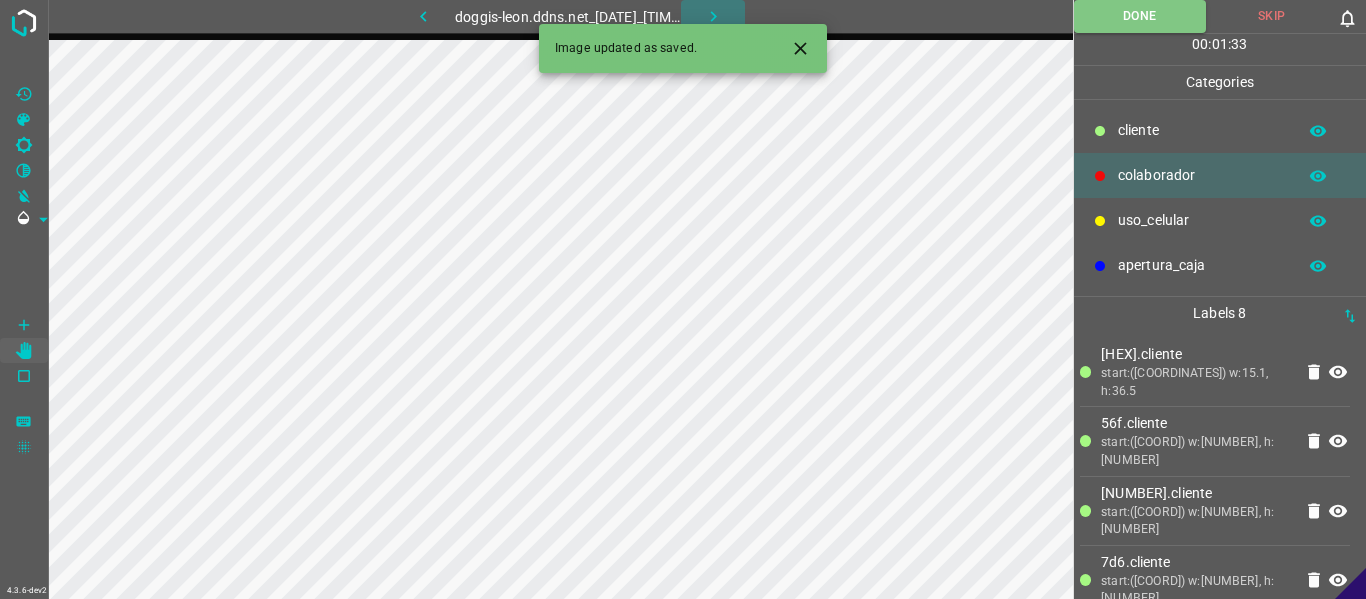 click at bounding box center (713, 16) 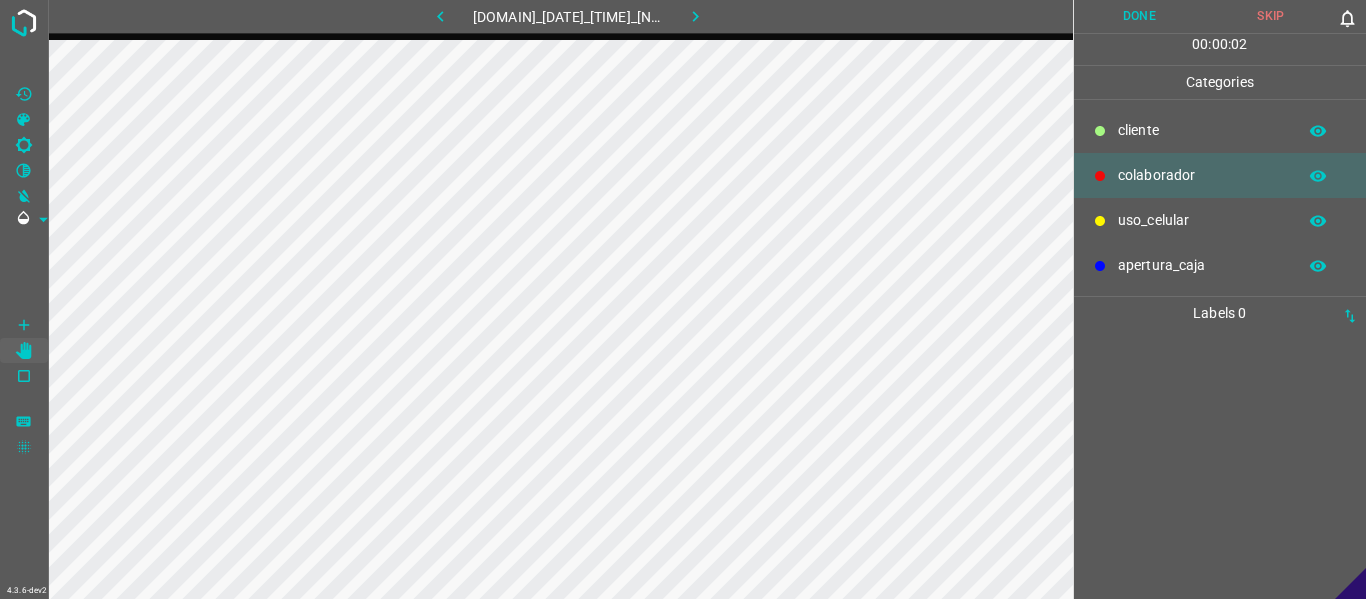 drag, startPoint x: 1141, startPoint y: 133, endPoint x: 1091, endPoint y: 145, distance: 51.41984 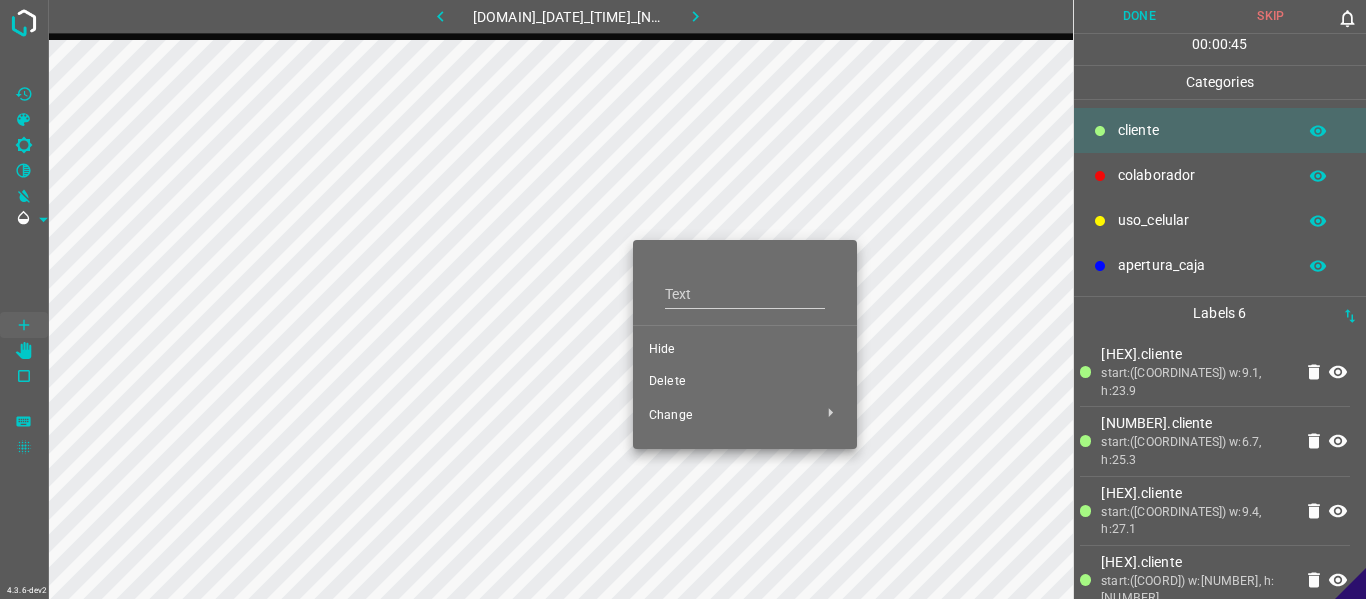 click on "Hide" at bounding box center [745, 350] 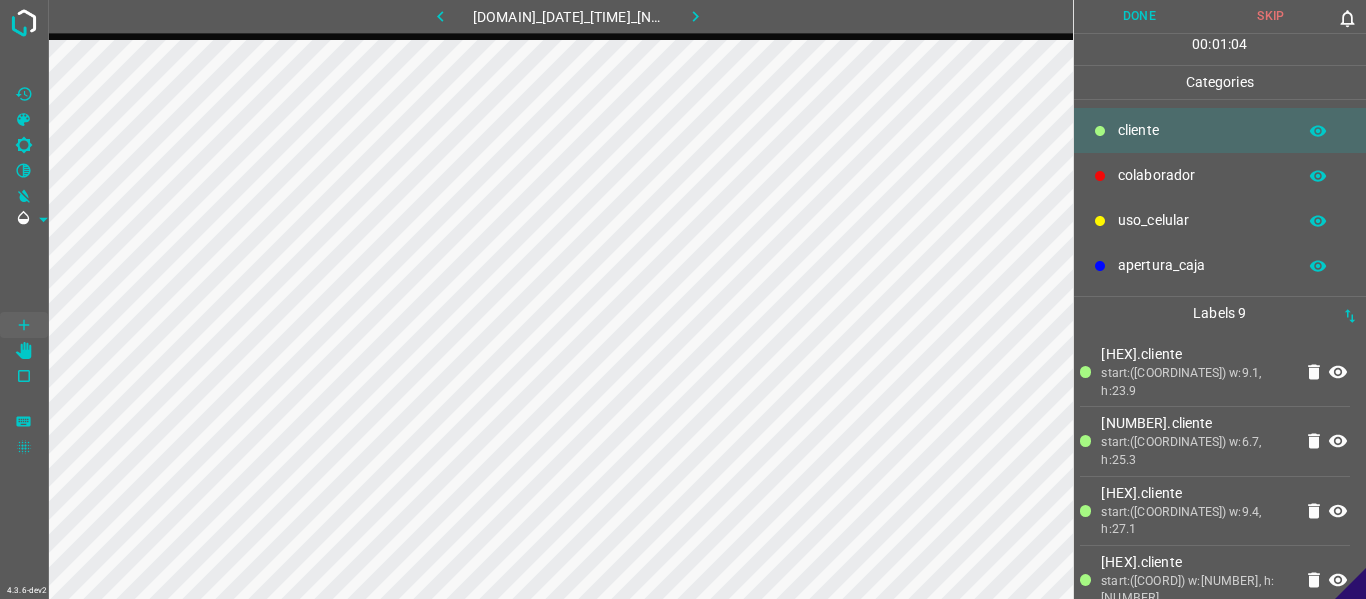 drag, startPoint x: 1159, startPoint y: 165, endPoint x: 1087, endPoint y: 187, distance: 75.28612 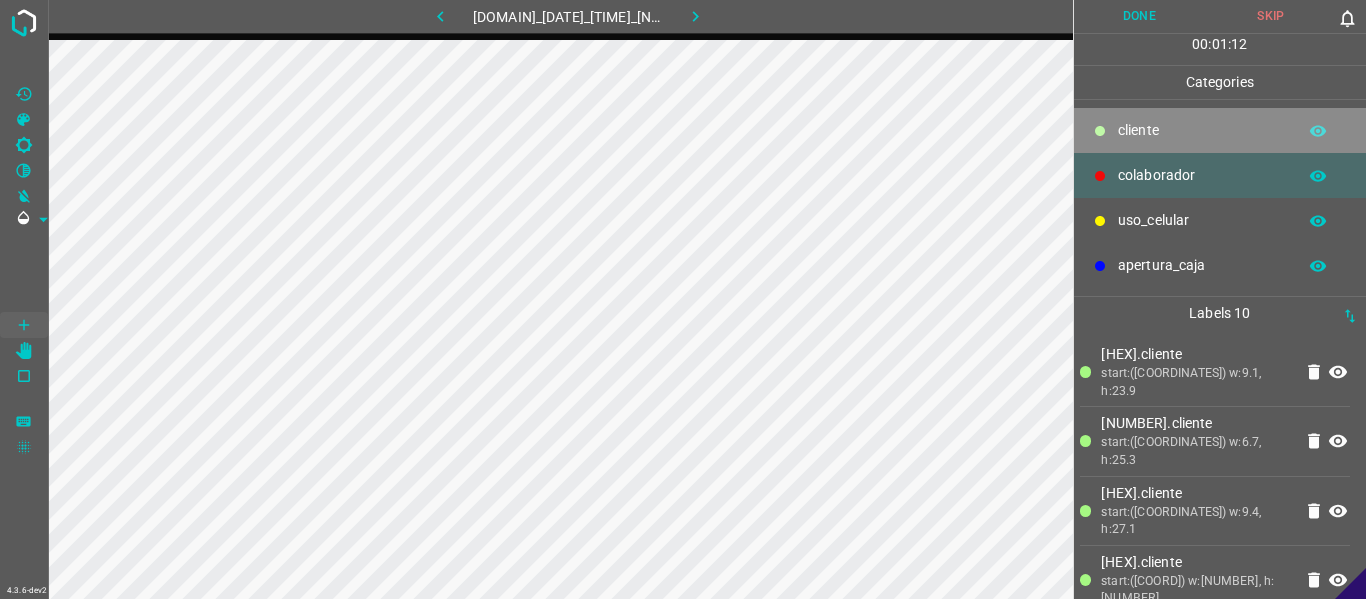 drag, startPoint x: 1183, startPoint y: 121, endPoint x: 1113, endPoint y: 137, distance: 71.80529 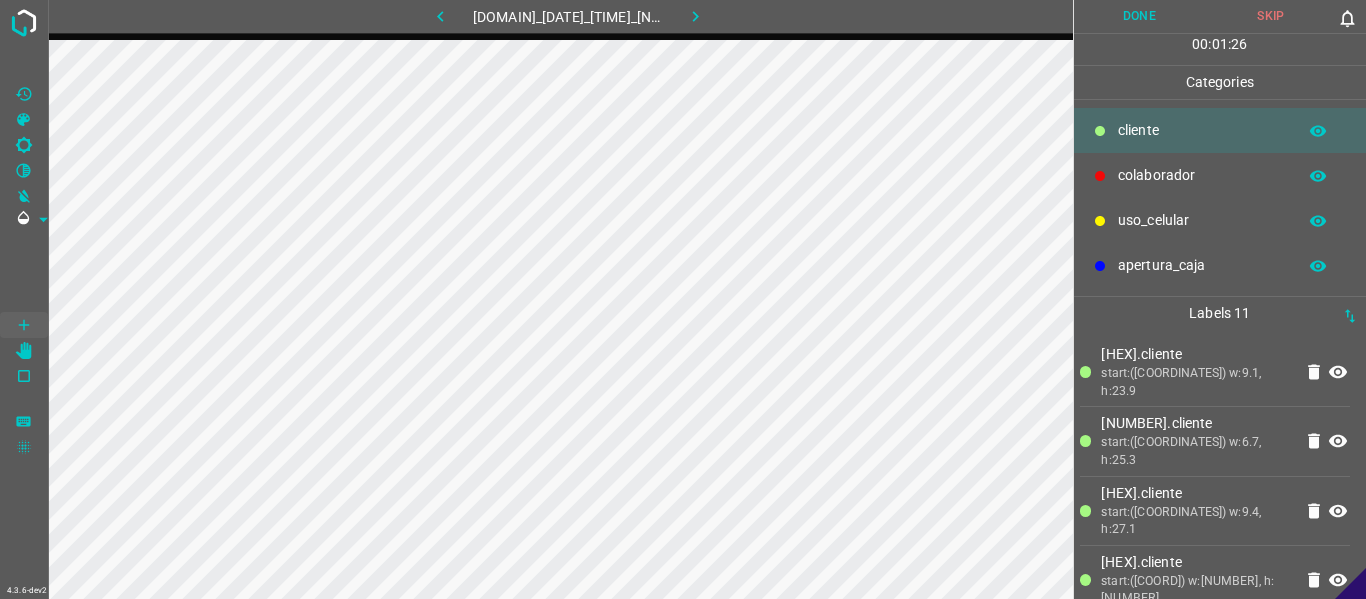 click on "Done" at bounding box center (1140, 16) 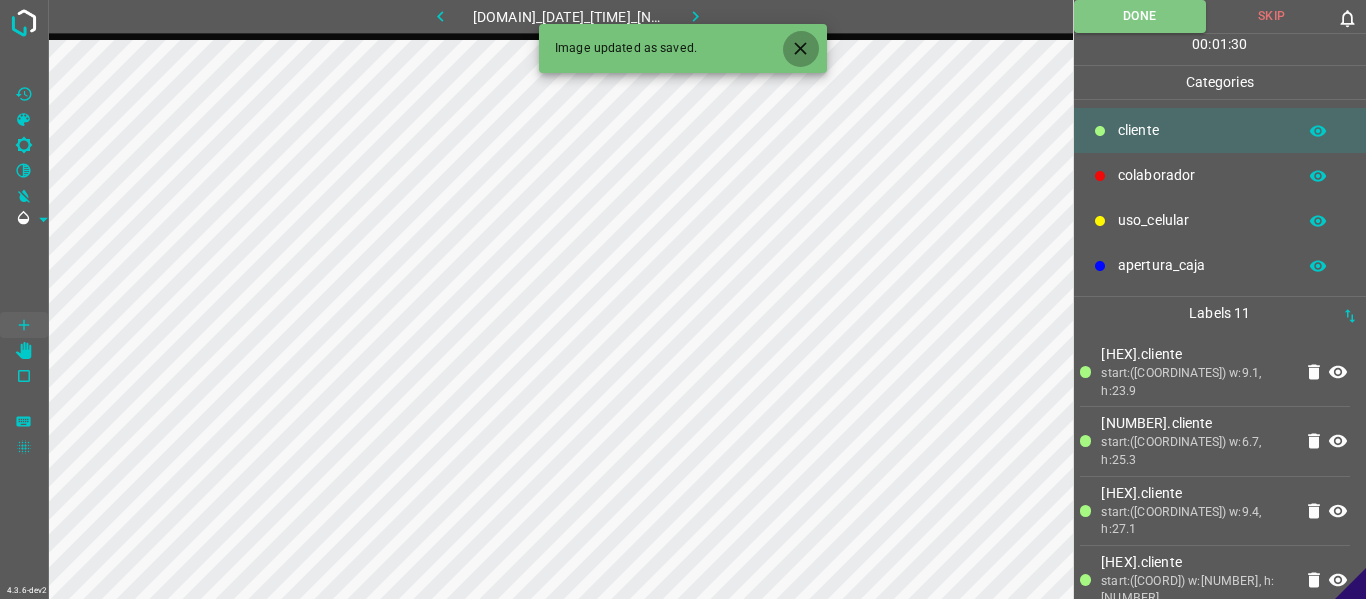 click at bounding box center [800, 48] 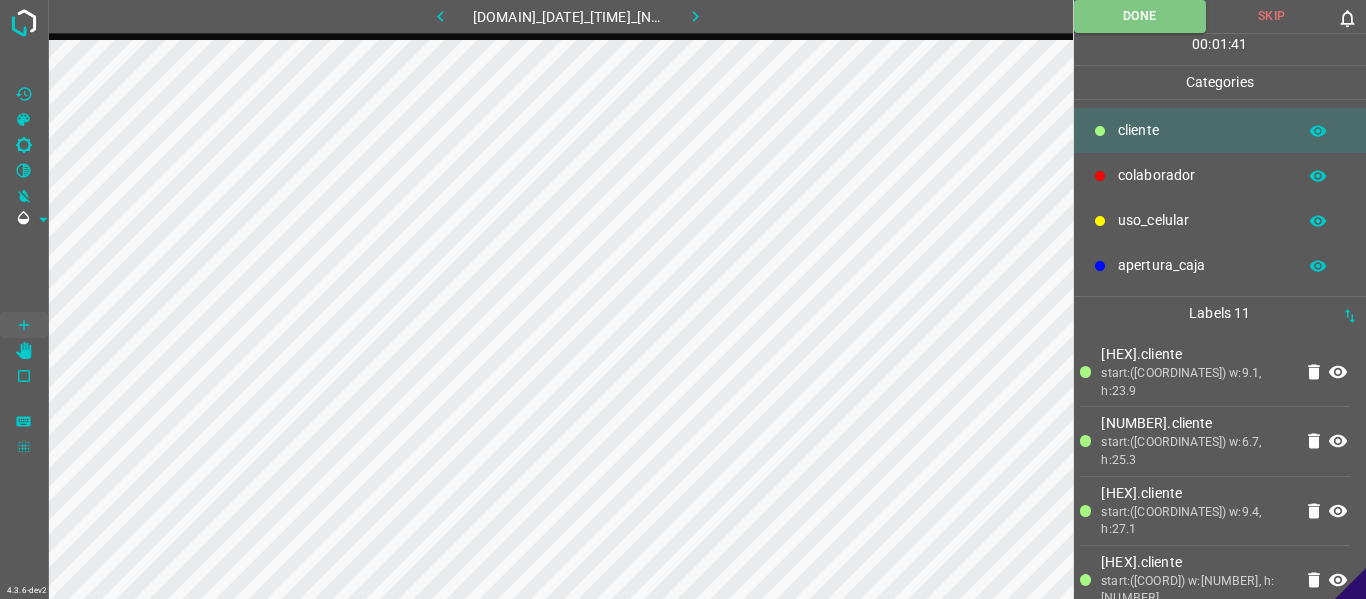 click at bounding box center [695, 16] 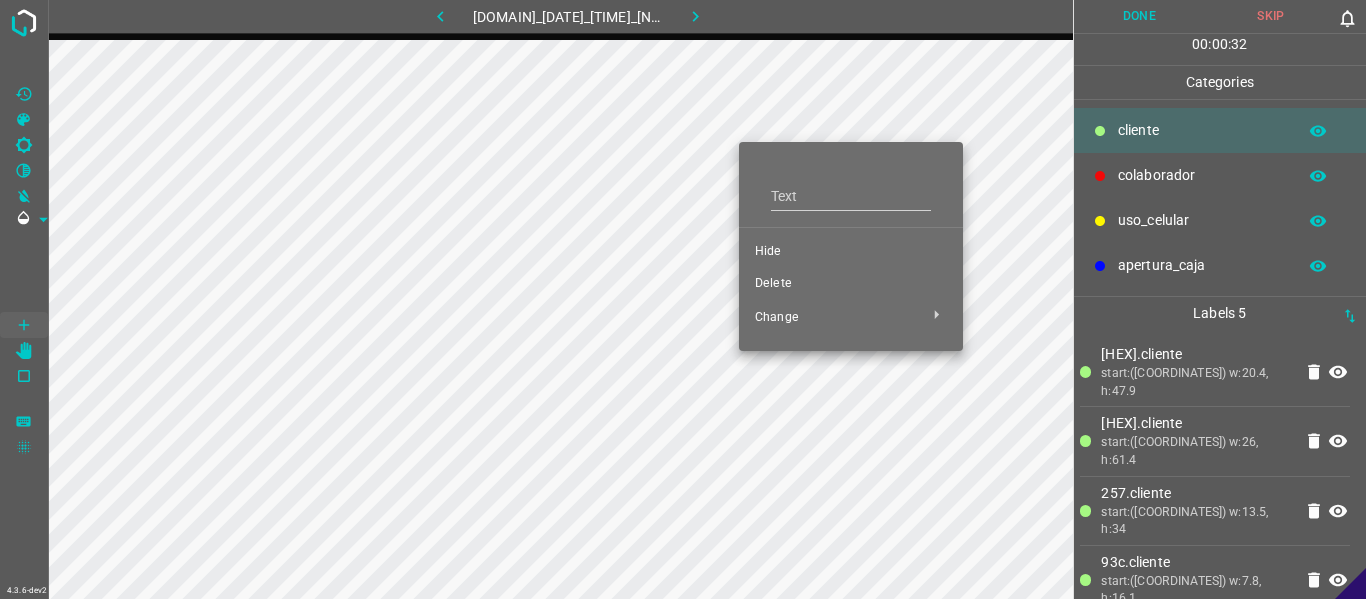 click on "Hide" at bounding box center (851, 252) 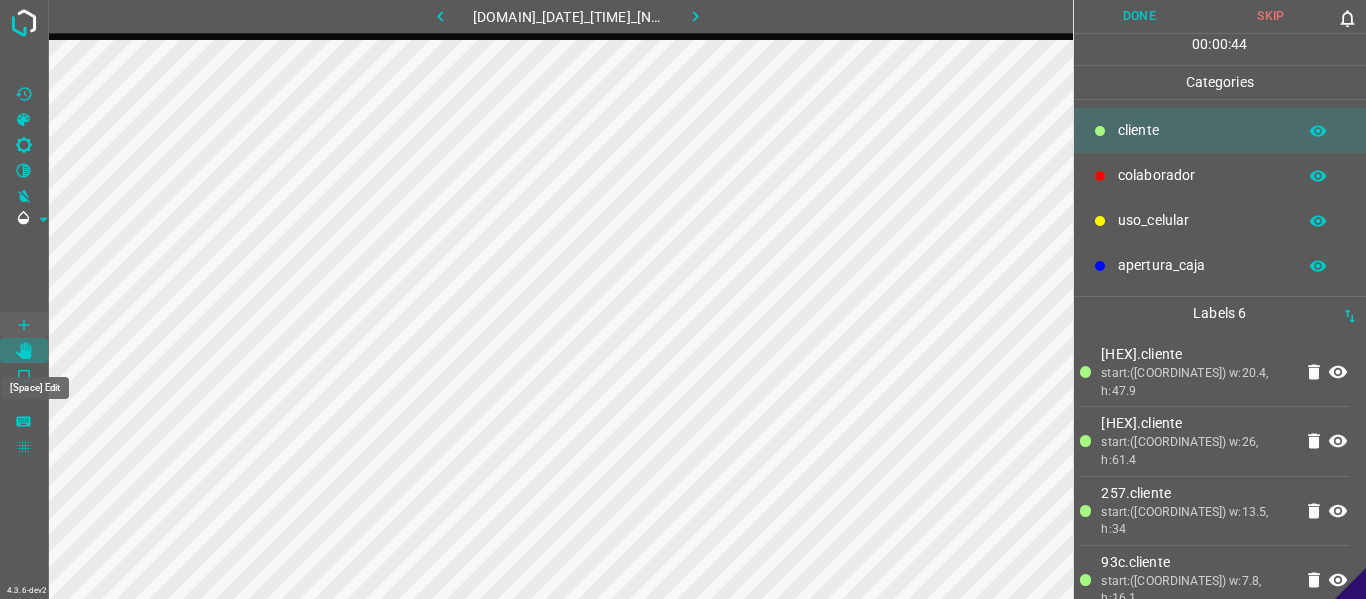 drag, startPoint x: 23, startPoint y: 353, endPoint x: 37, endPoint y: 353, distance: 14 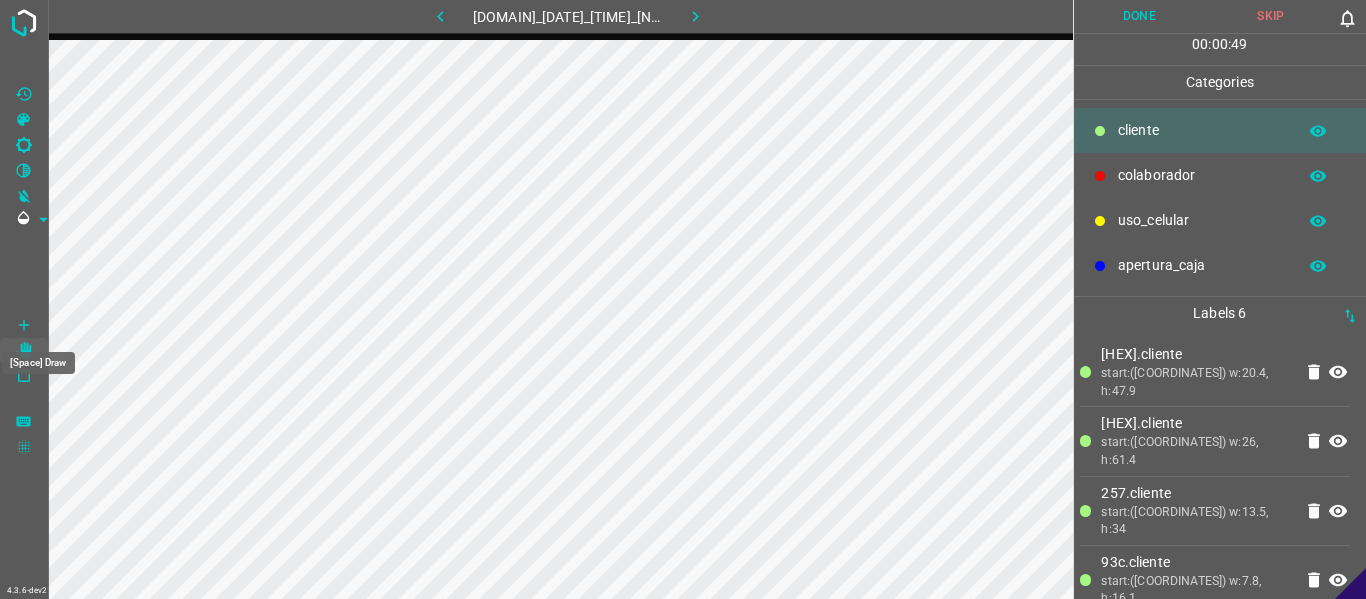 click at bounding box center (24, 325) 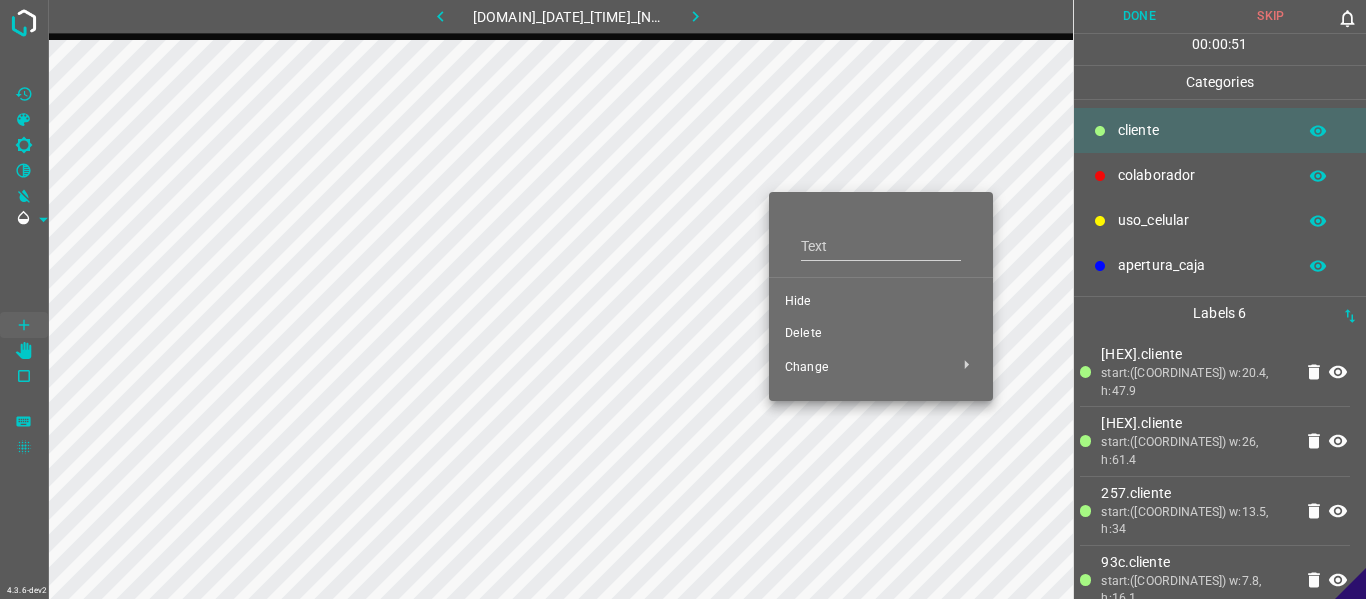 click on "Hide" at bounding box center (881, 302) 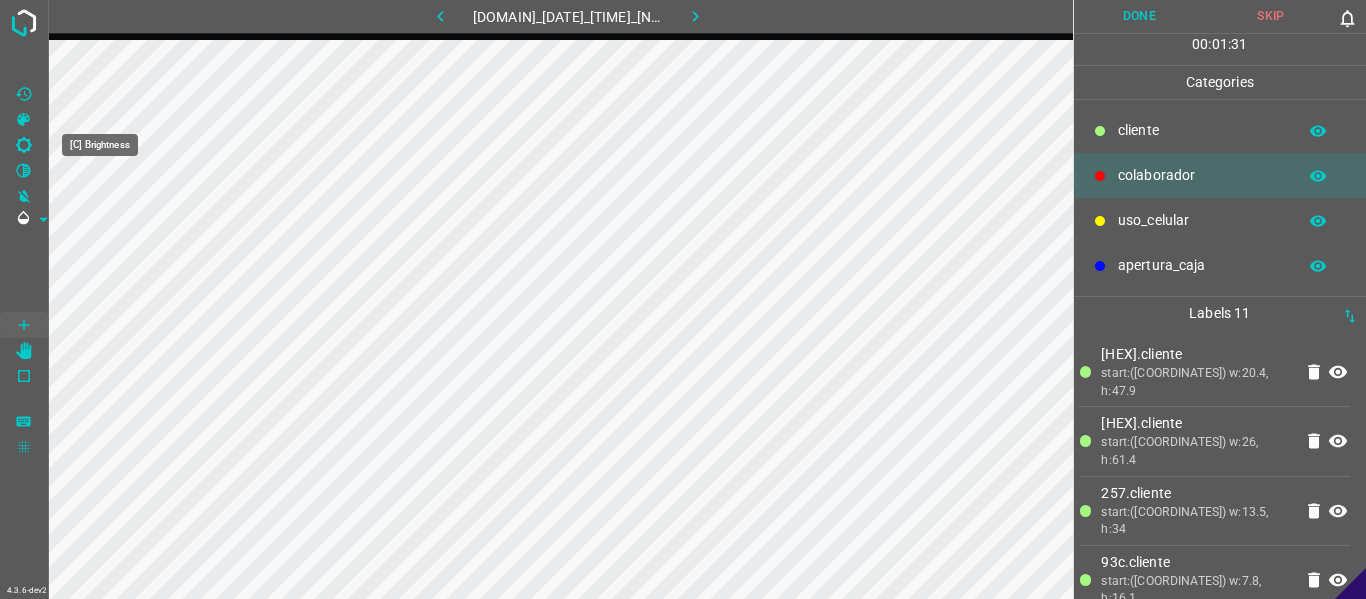 click at bounding box center [24, 145] 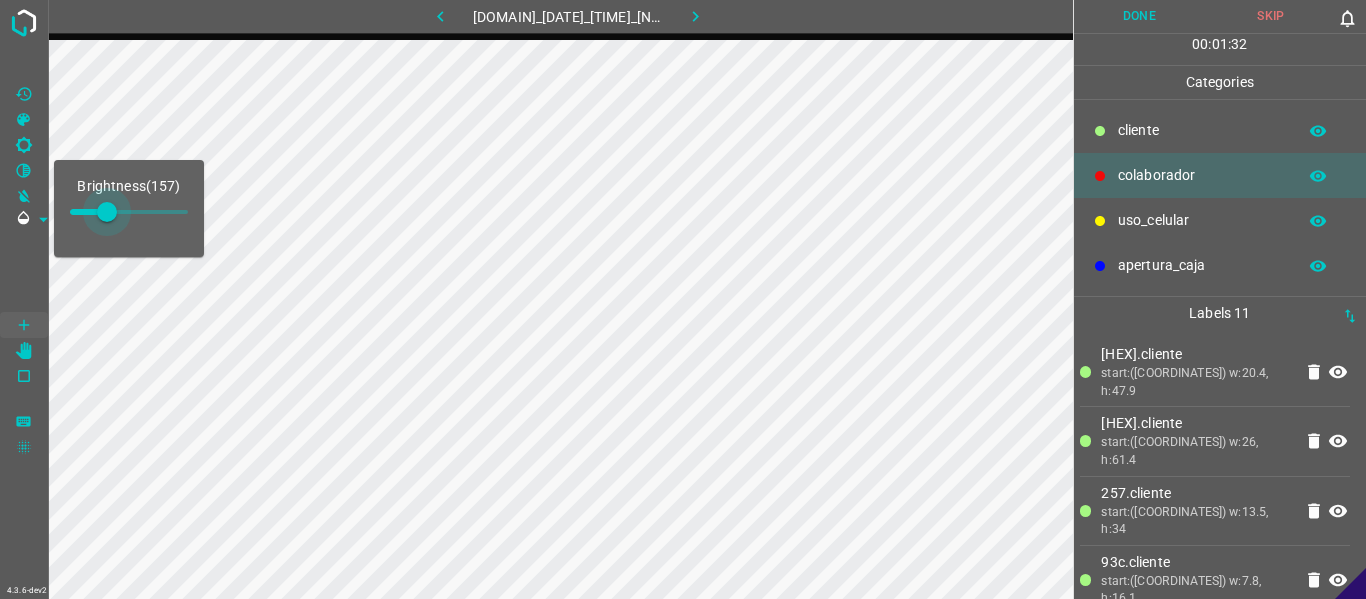 drag, startPoint x: 97, startPoint y: 215, endPoint x: 111, endPoint y: 219, distance: 14.56022 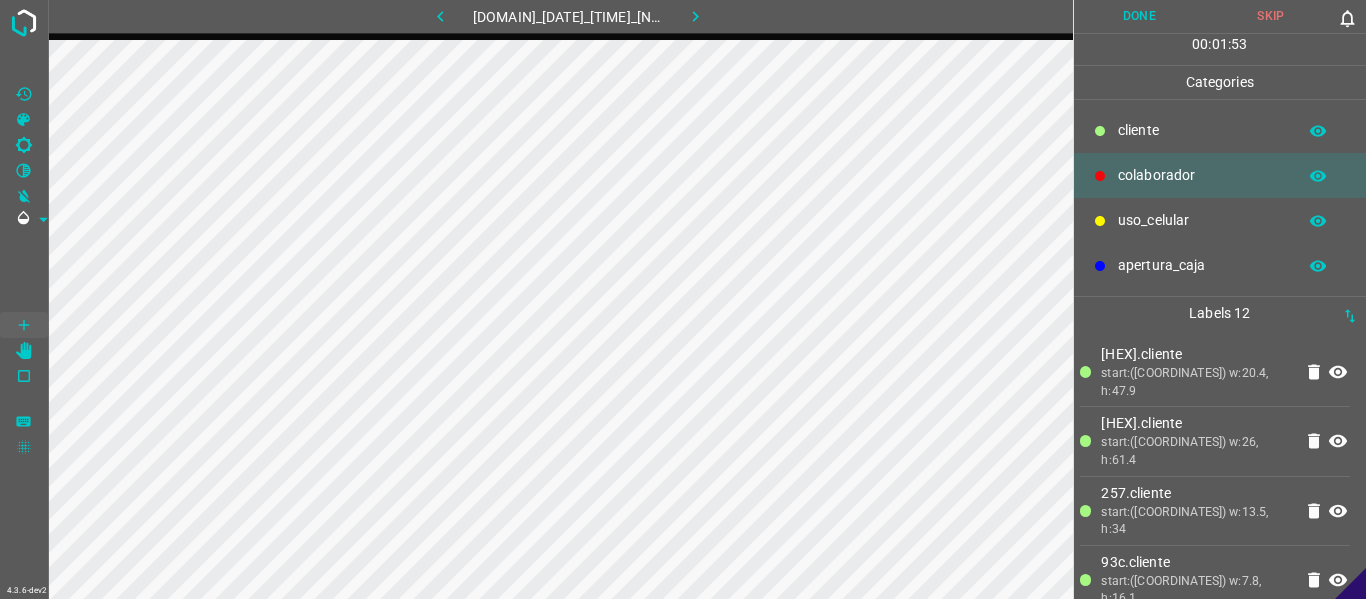 click on "Labels   12" at bounding box center (1220, 313) 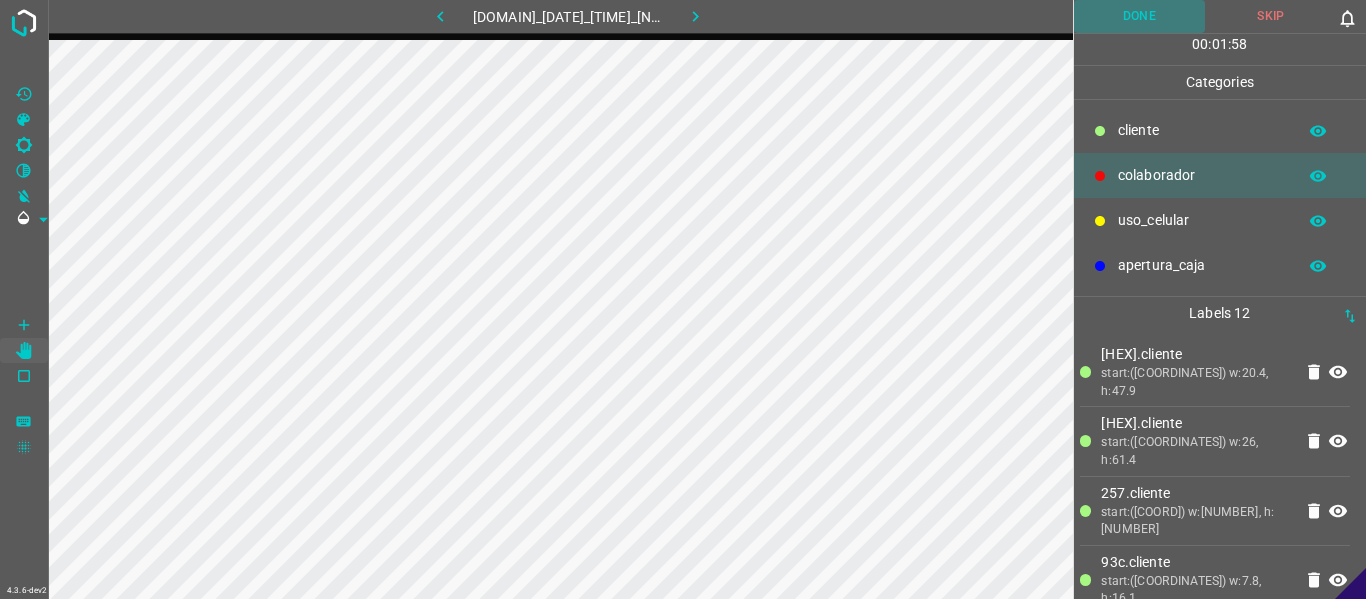 click on "Done" at bounding box center [1140, 16] 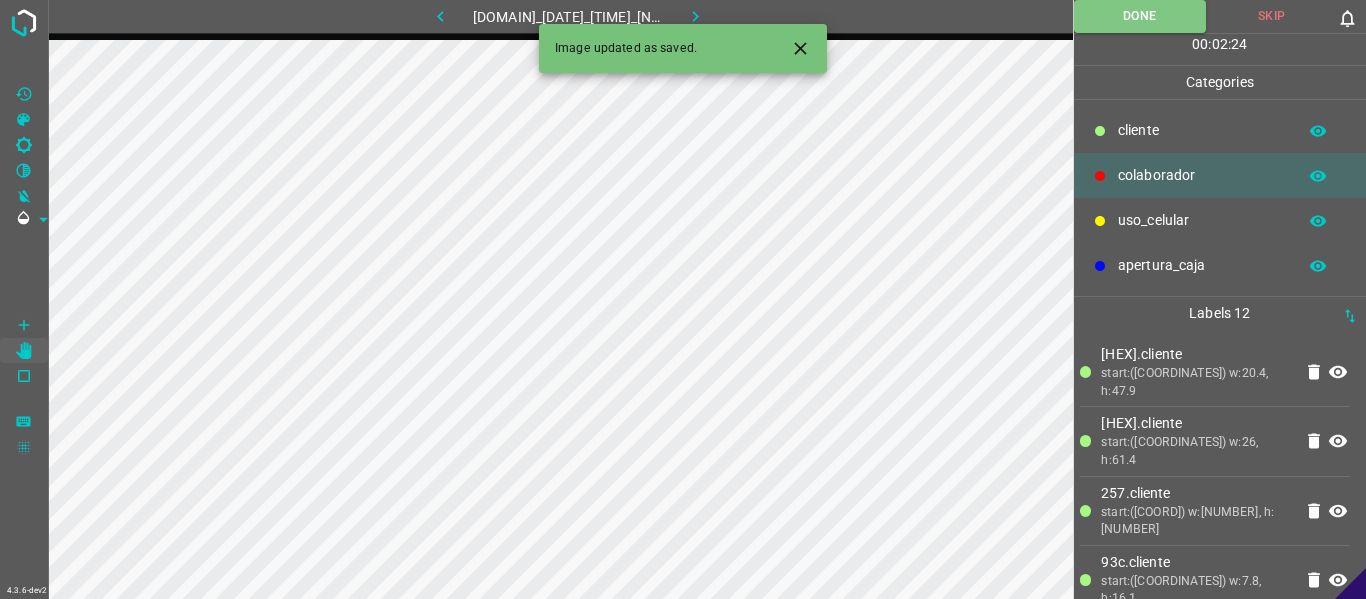 drag, startPoint x: 416, startPoint y: 25, endPoint x: 456, endPoint y: 23, distance: 40.04997 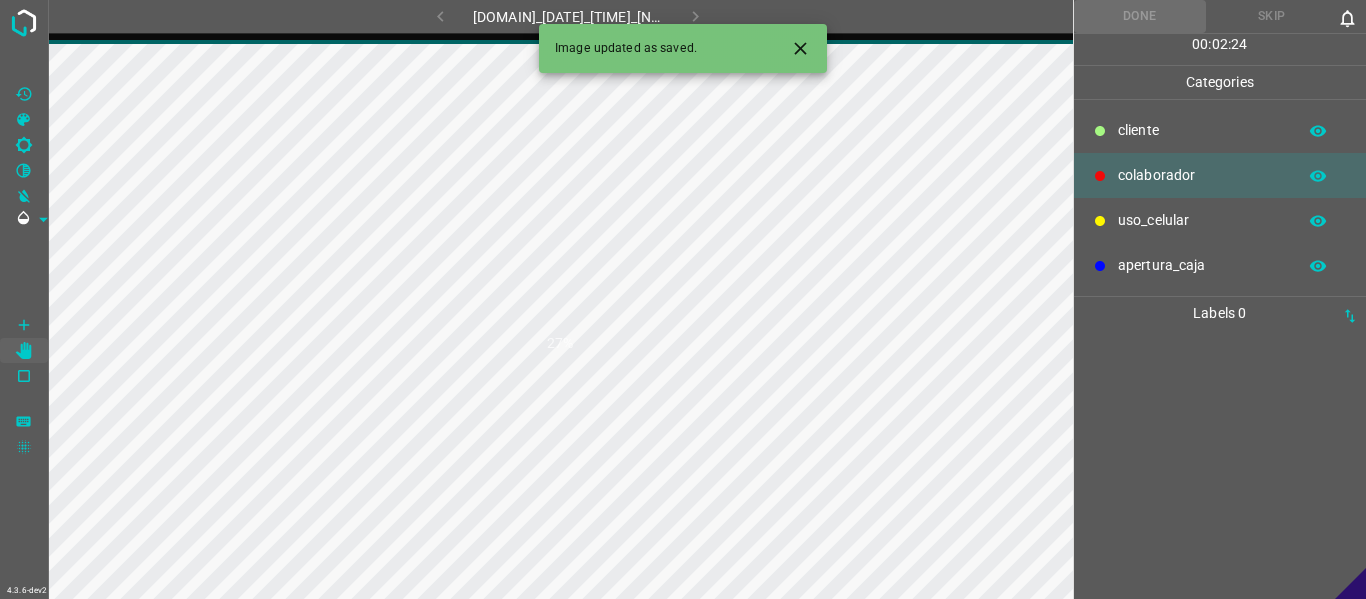 click at bounding box center (800, 48) 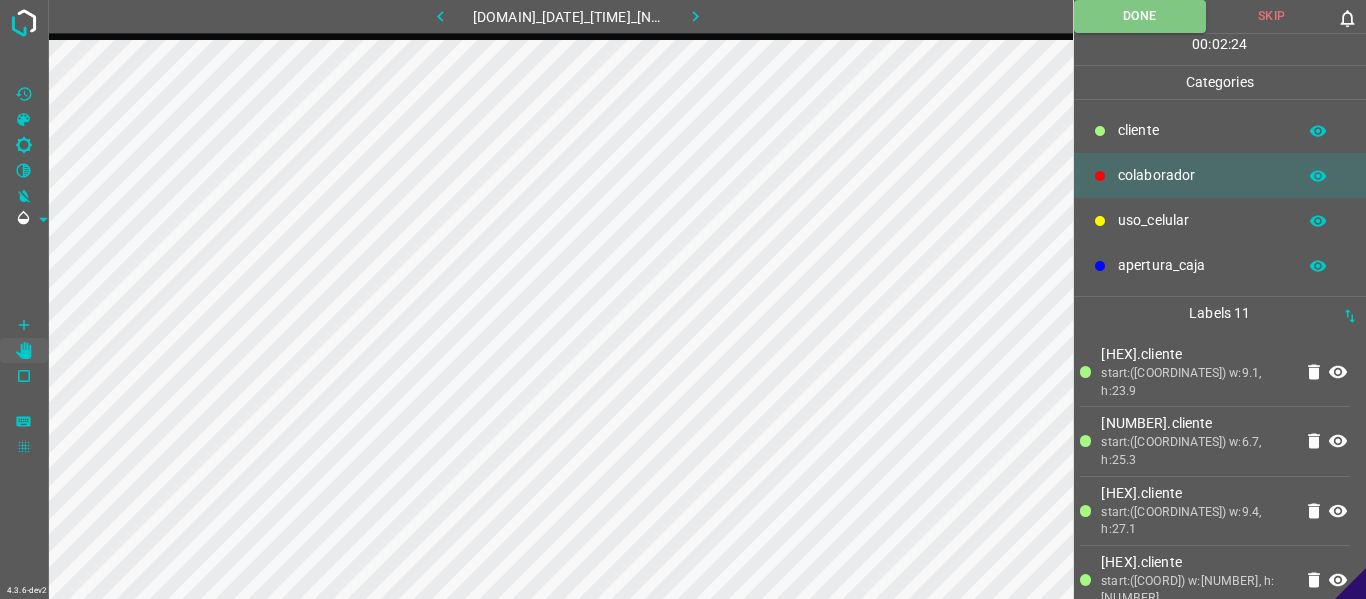 click at bounding box center [695, 16] 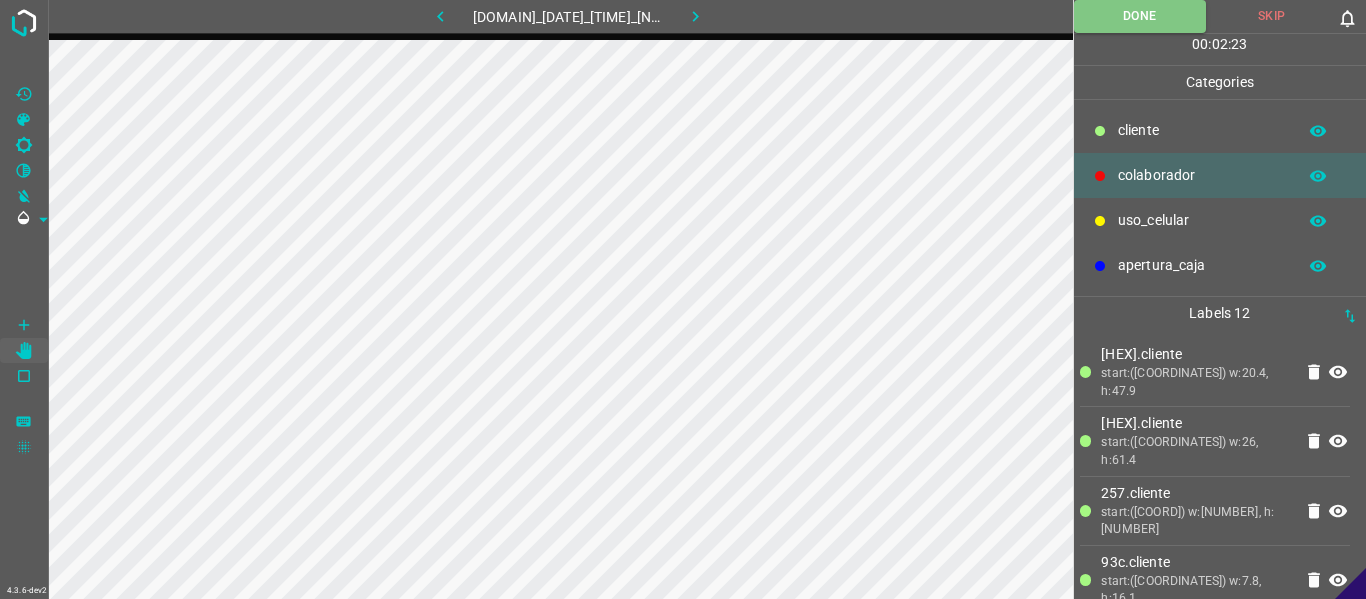 click on "​​cliente" at bounding box center [1220, 130] 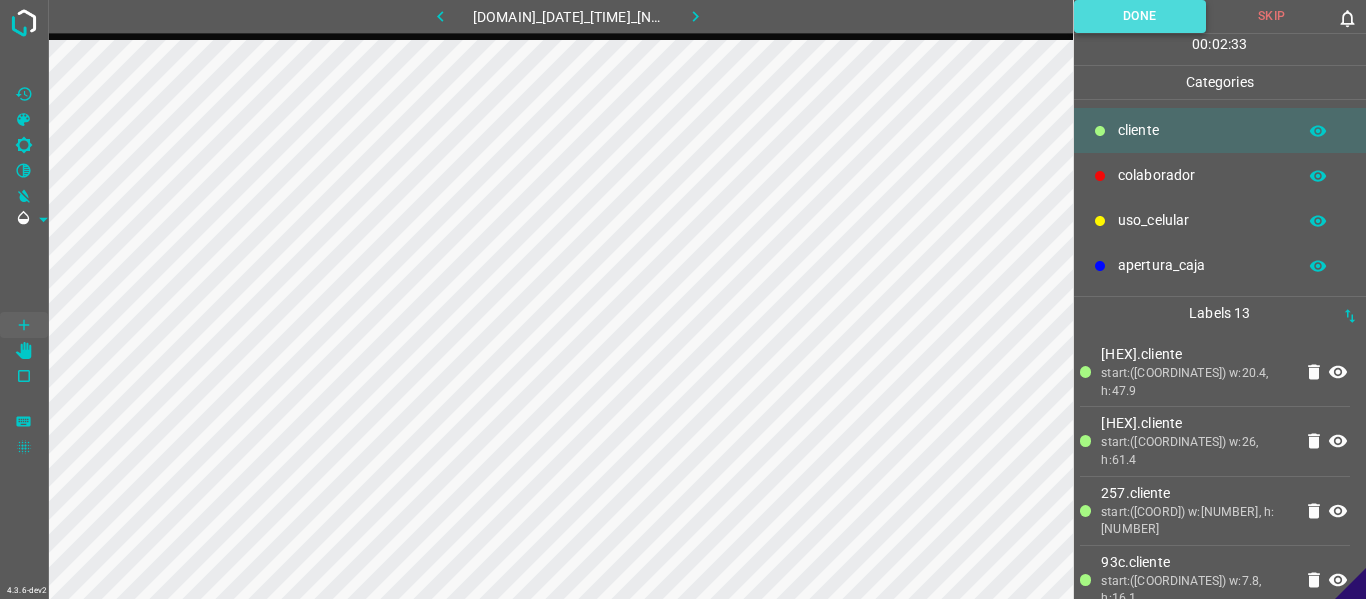 drag, startPoint x: 1128, startPoint y: 7, endPoint x: 802, endPoint y: 19, distance: 326.2208 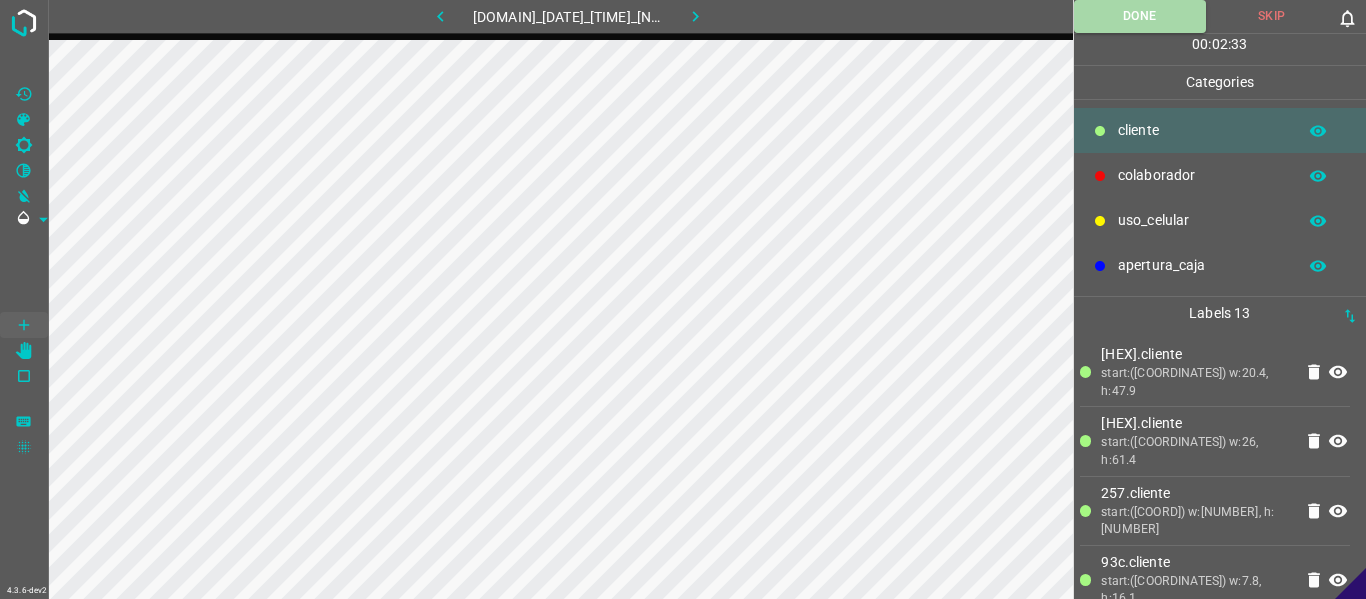 click on "Done" at bounding box center [1140, 16] 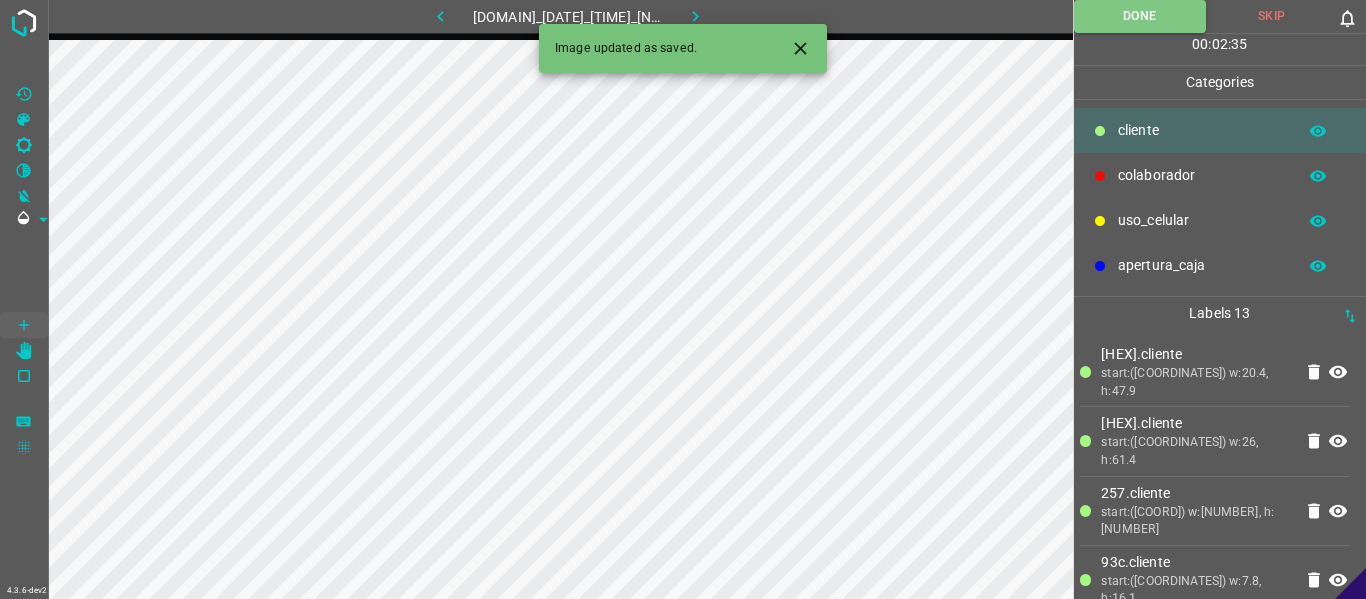 click at bounding box center [695, 16] 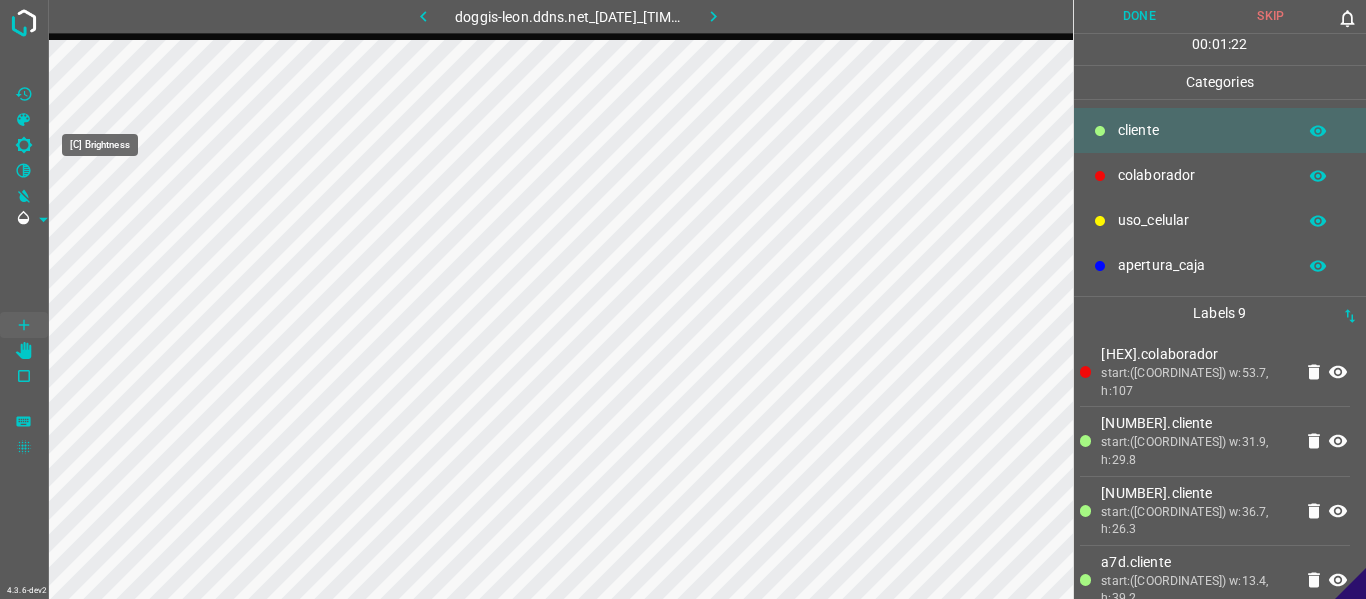 click at bounding box center (24, 145) 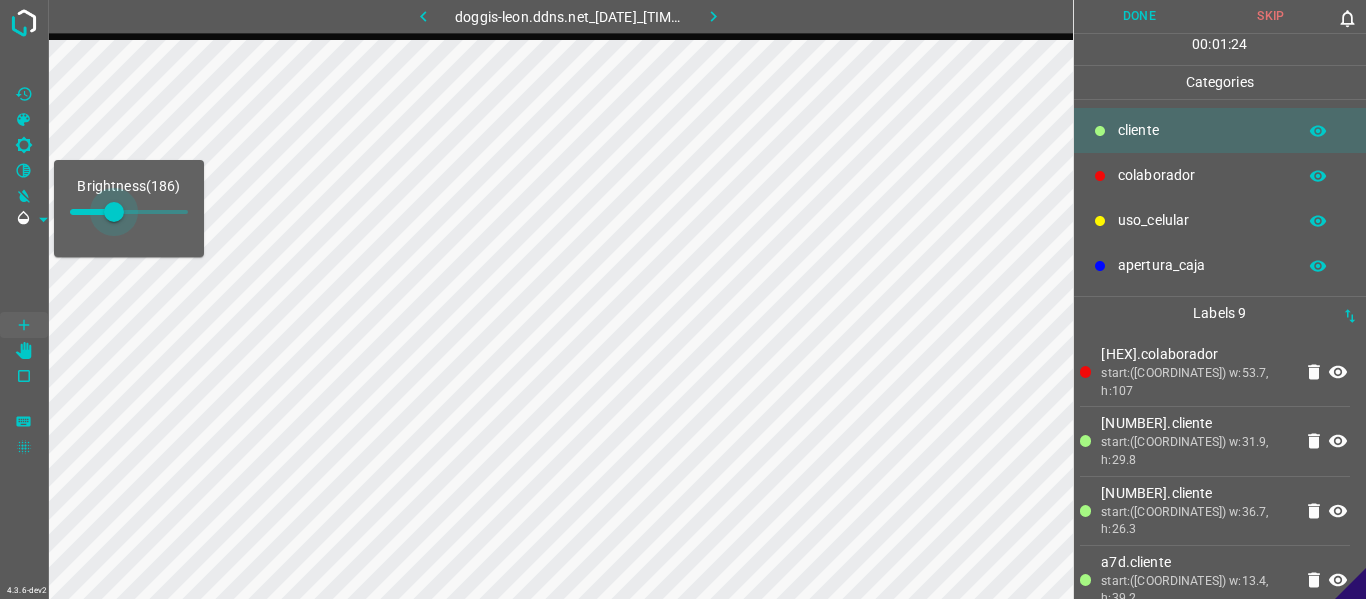 drag, startPoint x: 92, startPoint y: 203, endPoint x: 118, endPoint y: 219, distance: 30.528675 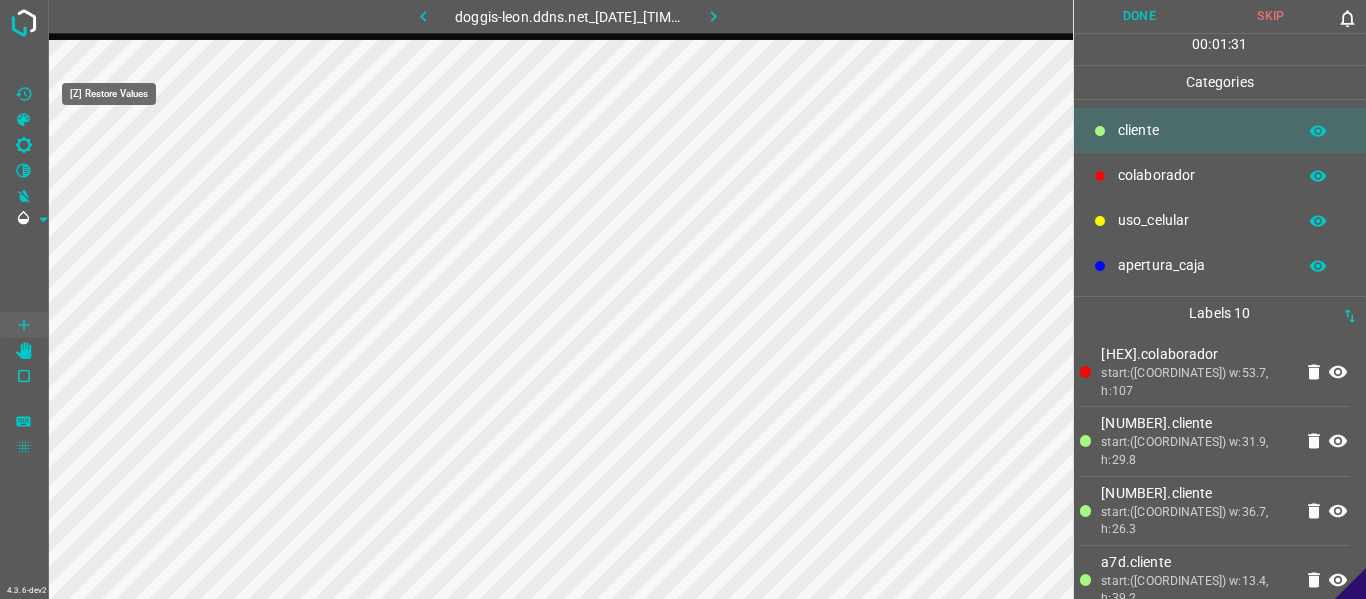 click at bounding box center (24, 94) 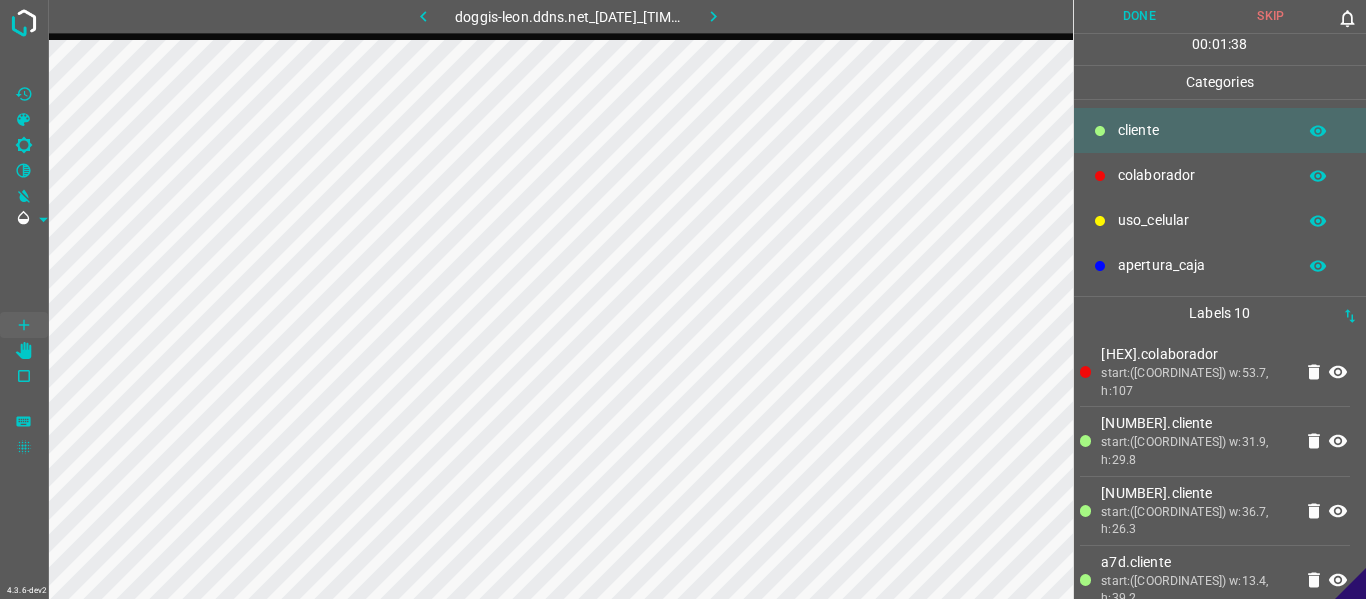 drag, startPoint x: 1152, startPoint y: 23, endPoint x: 886, endPoint y: 21, distance: 266.0075 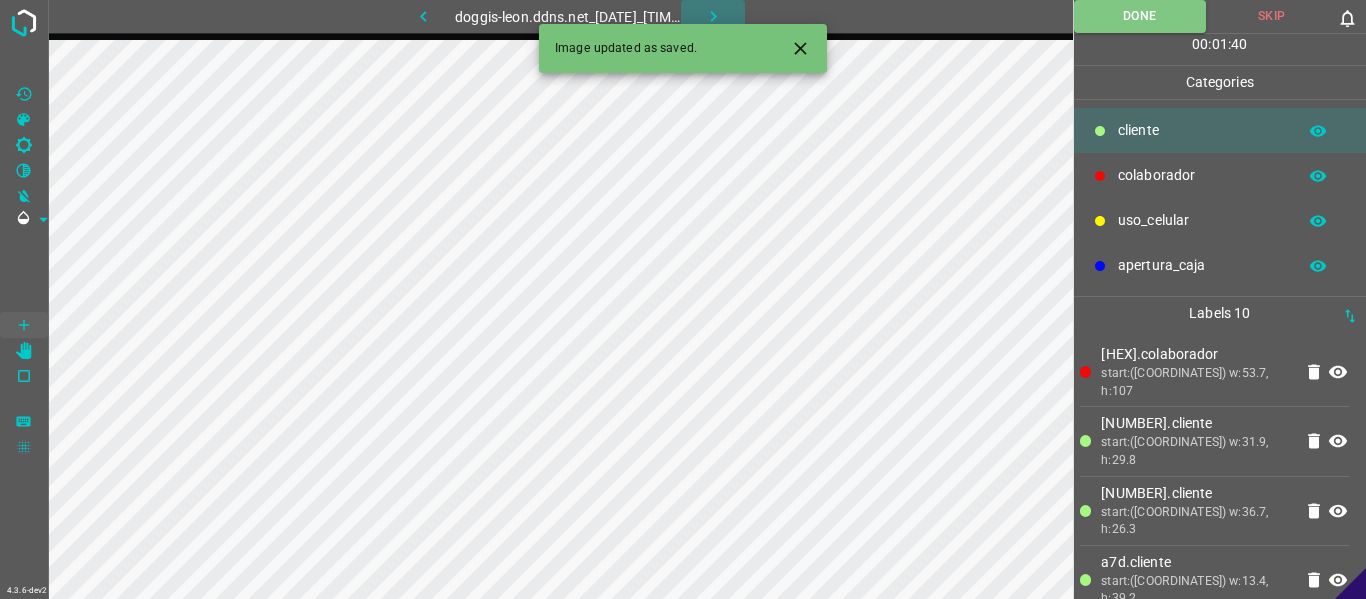 click at bounding box center (713, 16) 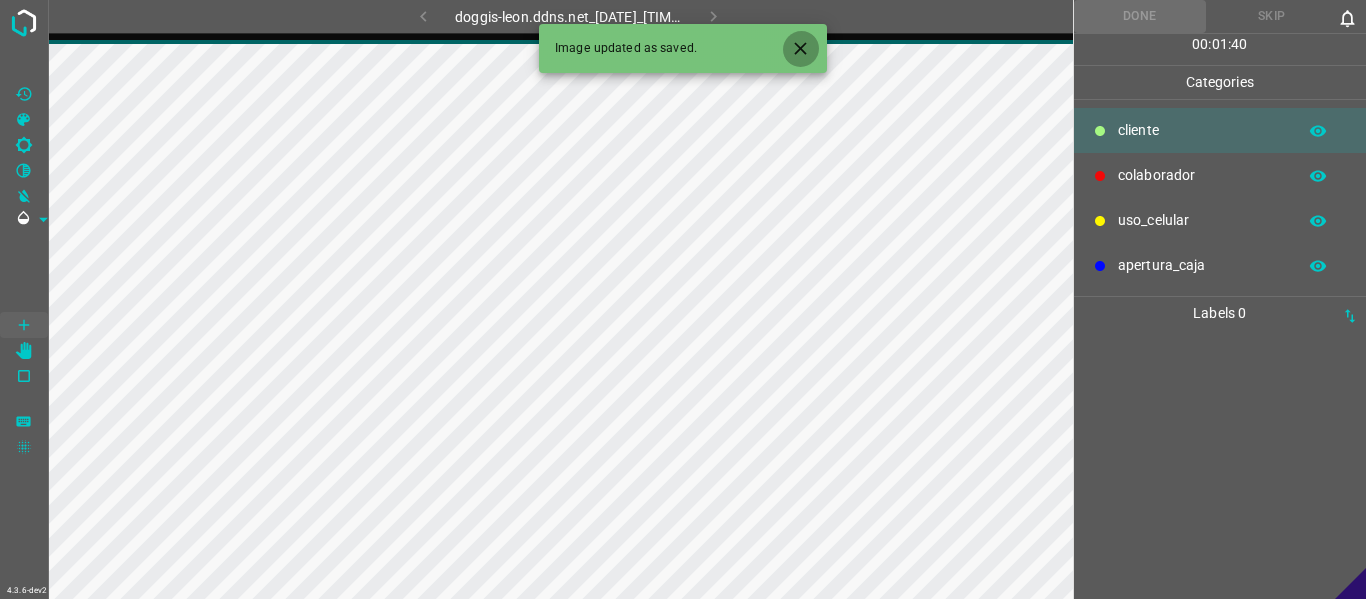 click at bounding box center (800, 48) 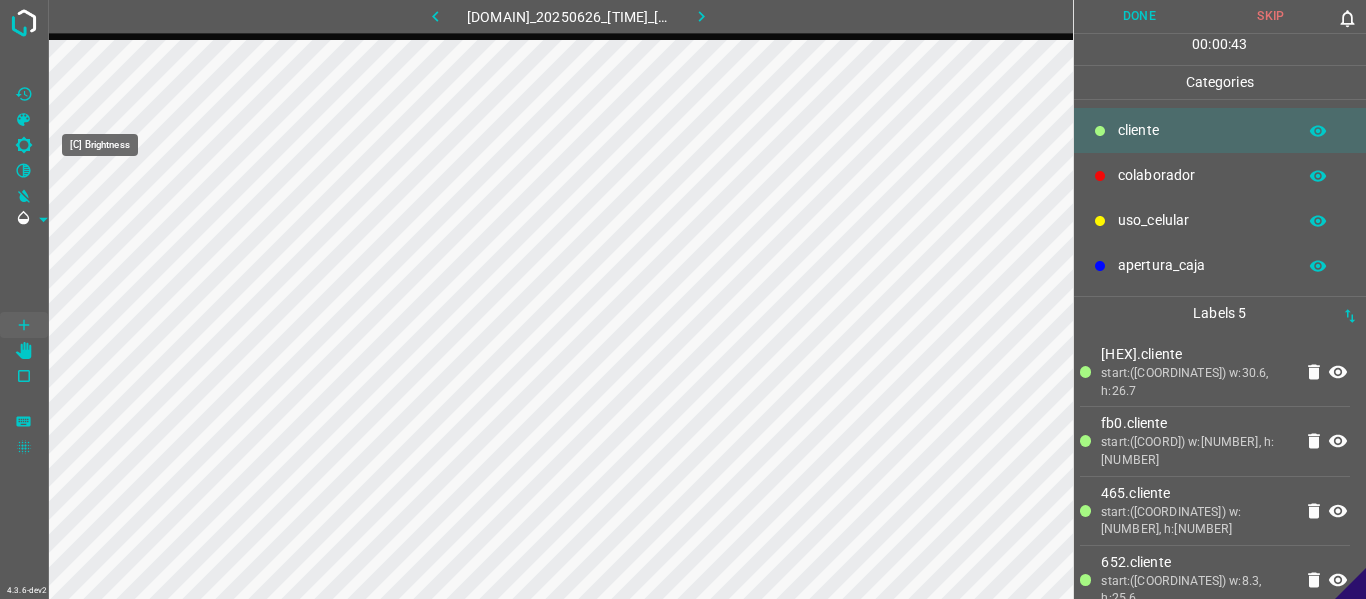 drag, startPoint x: 14, startPoint y: 141, endPoint x: 44, endPoint y: 151, distance: 31.622776 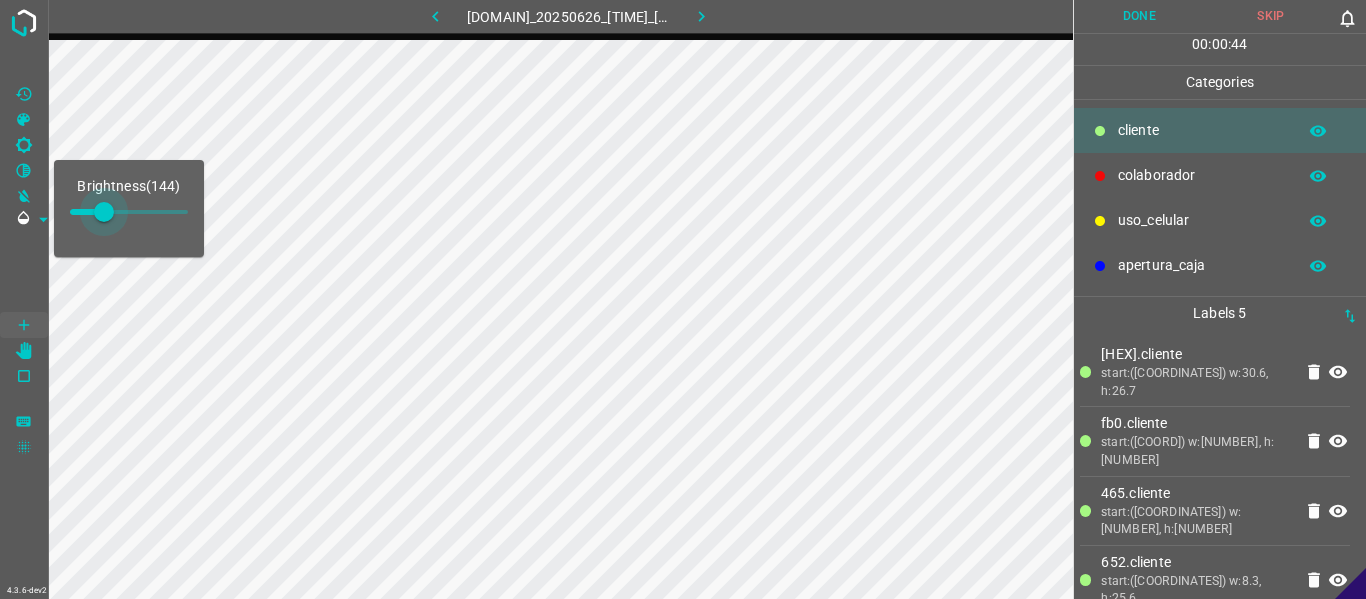 drag, startPoint x: 84, startPoint y: 219, endPoint x: 106, endPoint y: 223, distance: 22.36068 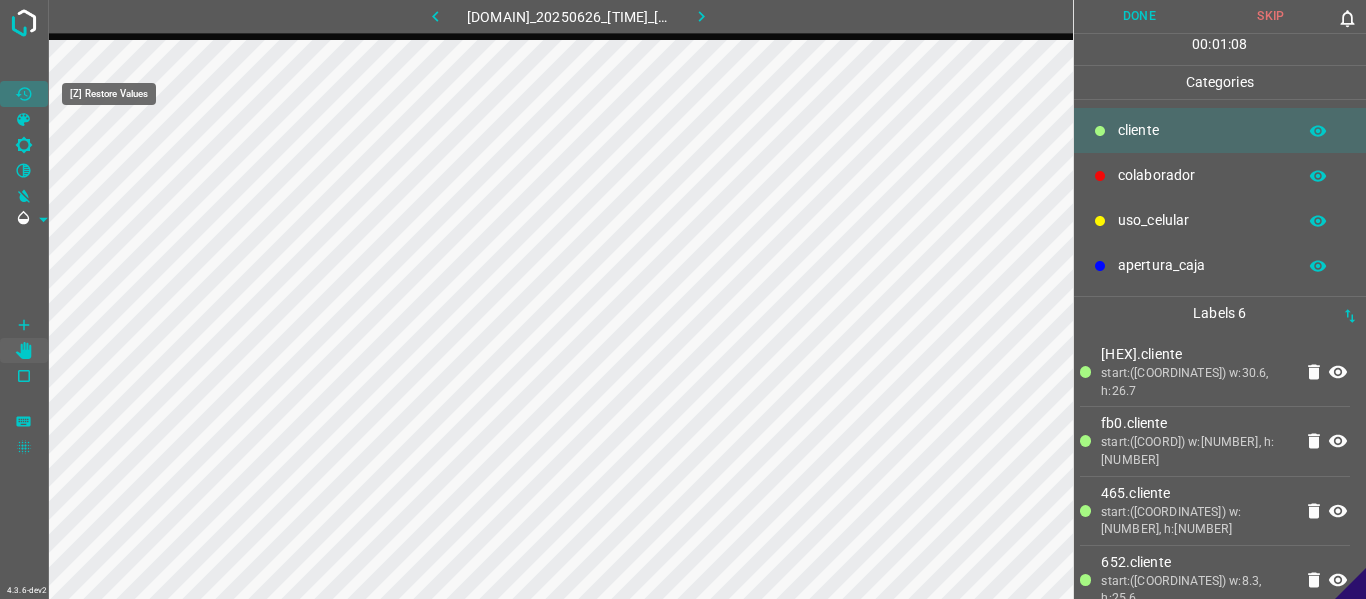 click at bounding box center [24, 94] 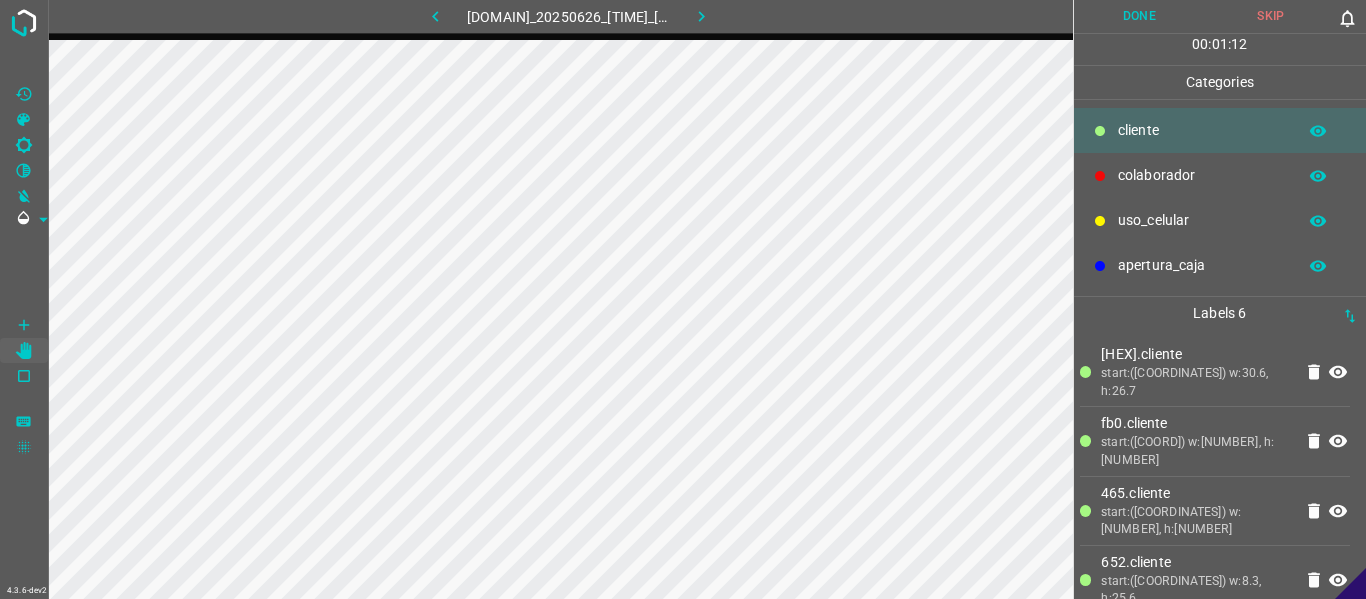type 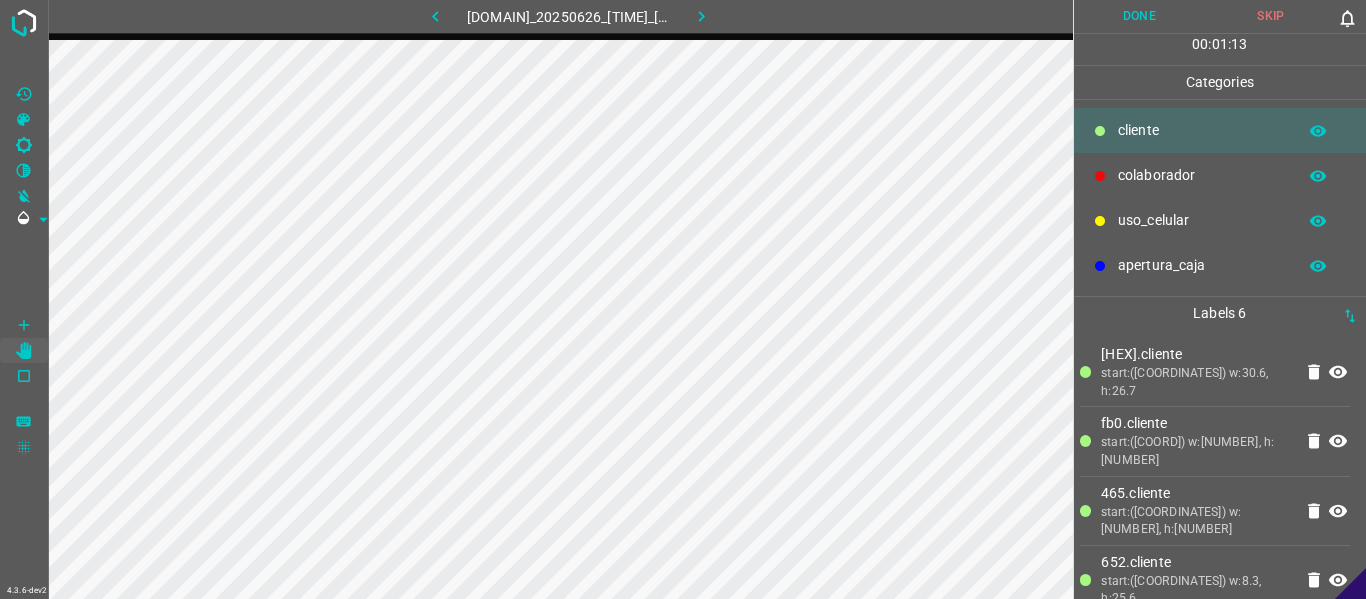 click at bounding box center [24, 94] 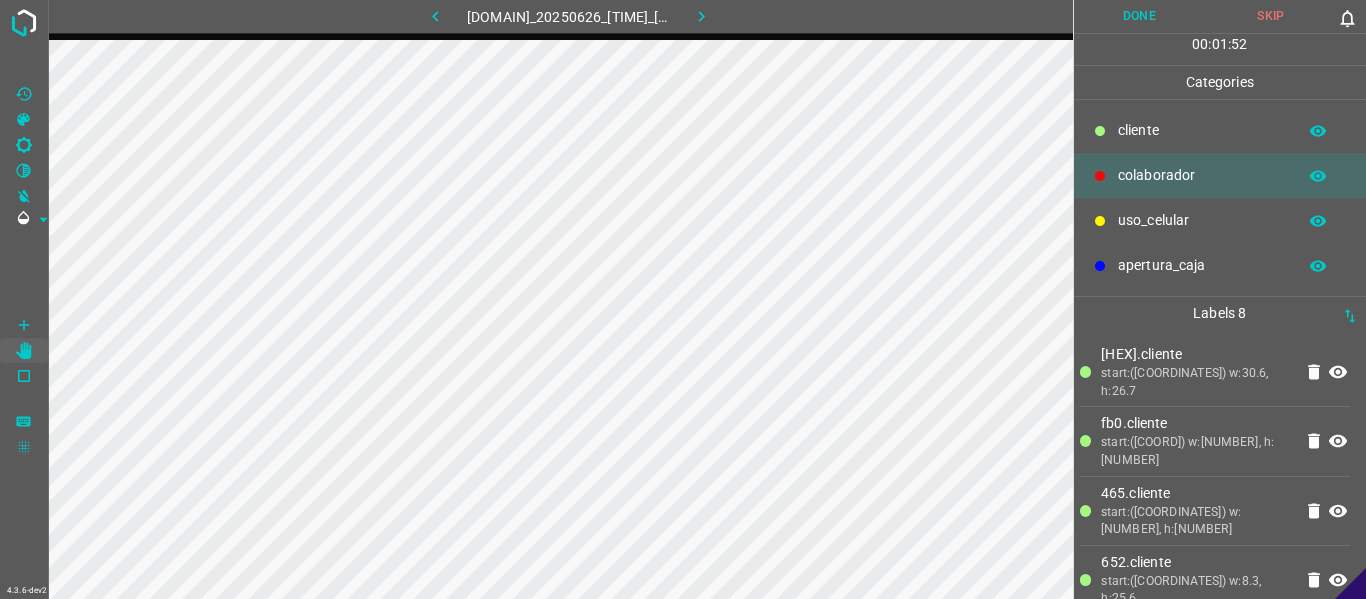 click on "Done" at bounding box center [1140, 16] 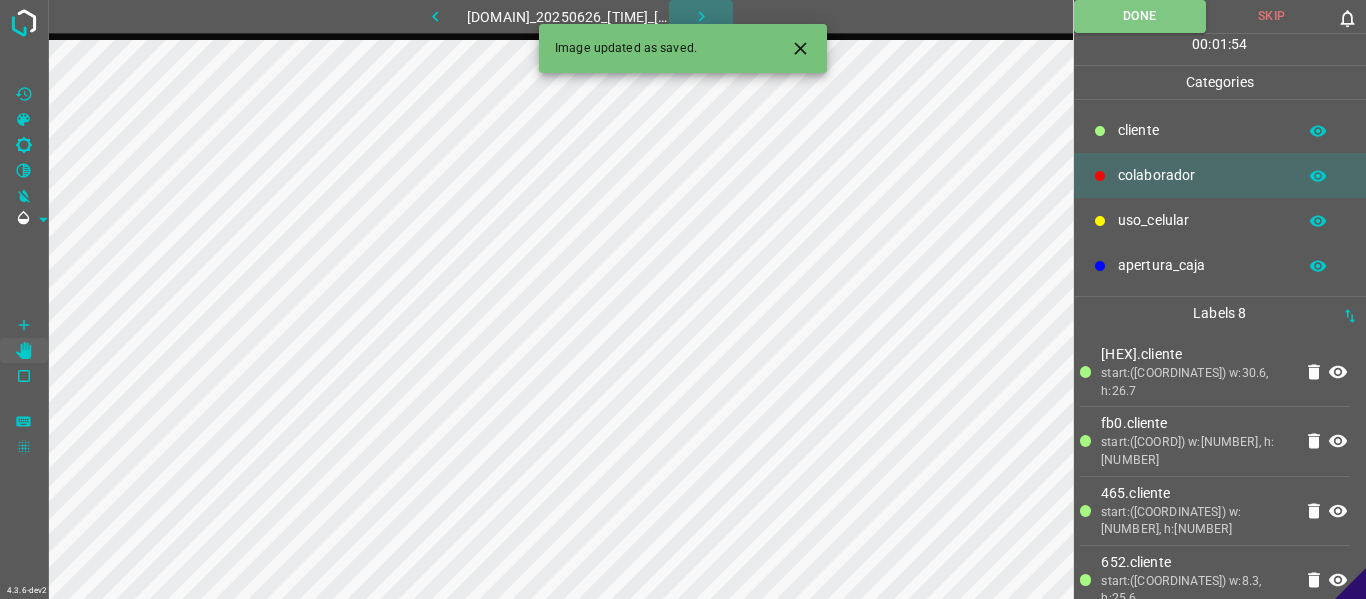 click at bounding box center (701, 16) 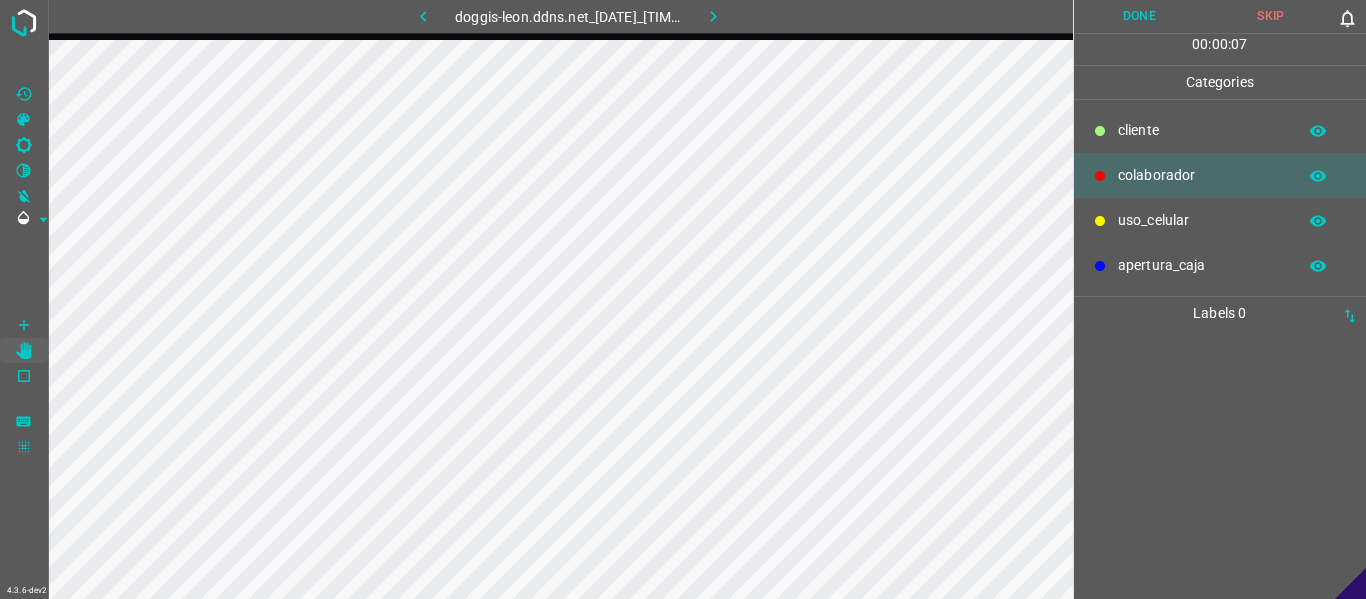 click at bounding box center (24, 145) 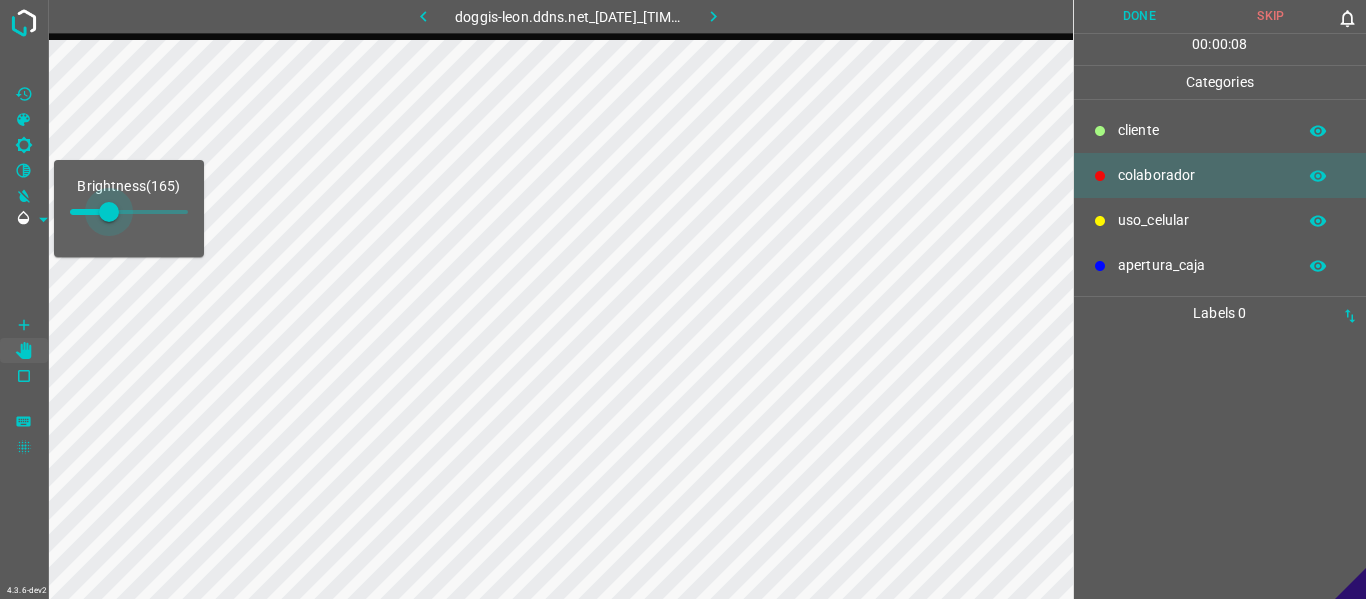 drag, startPoint x: 95, startPoint y: 216, endPoint x: 111, endPoint y: 226, distance: 18.867962 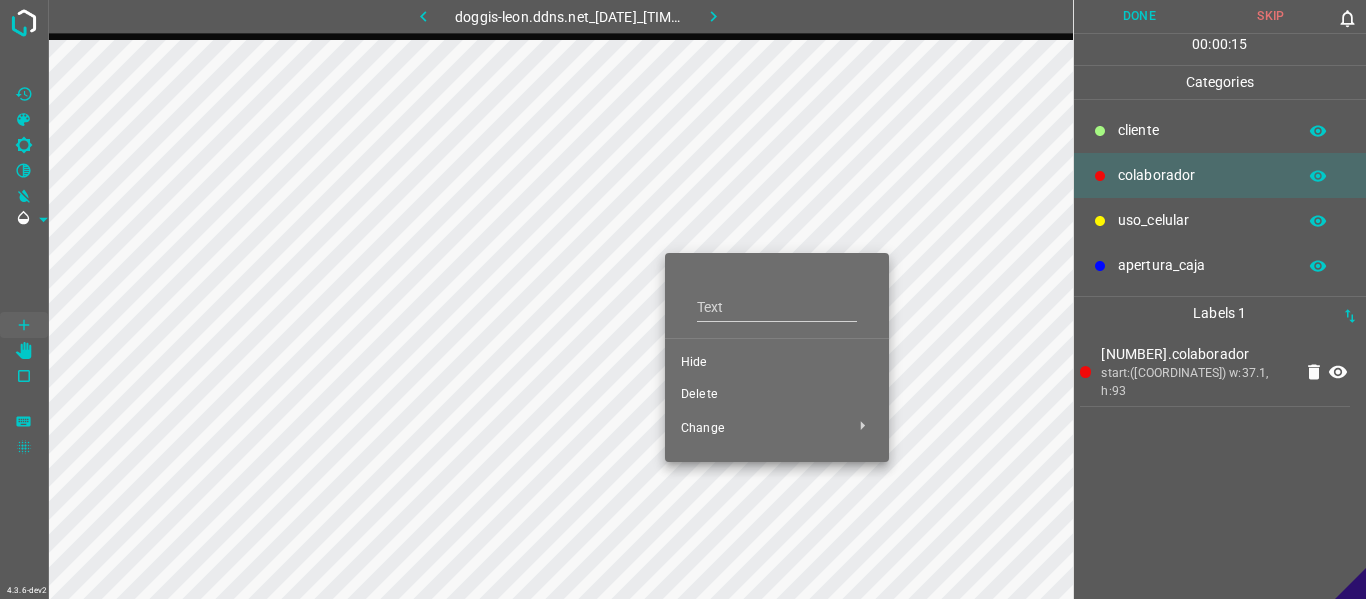 click at bounding box center [683, 299] 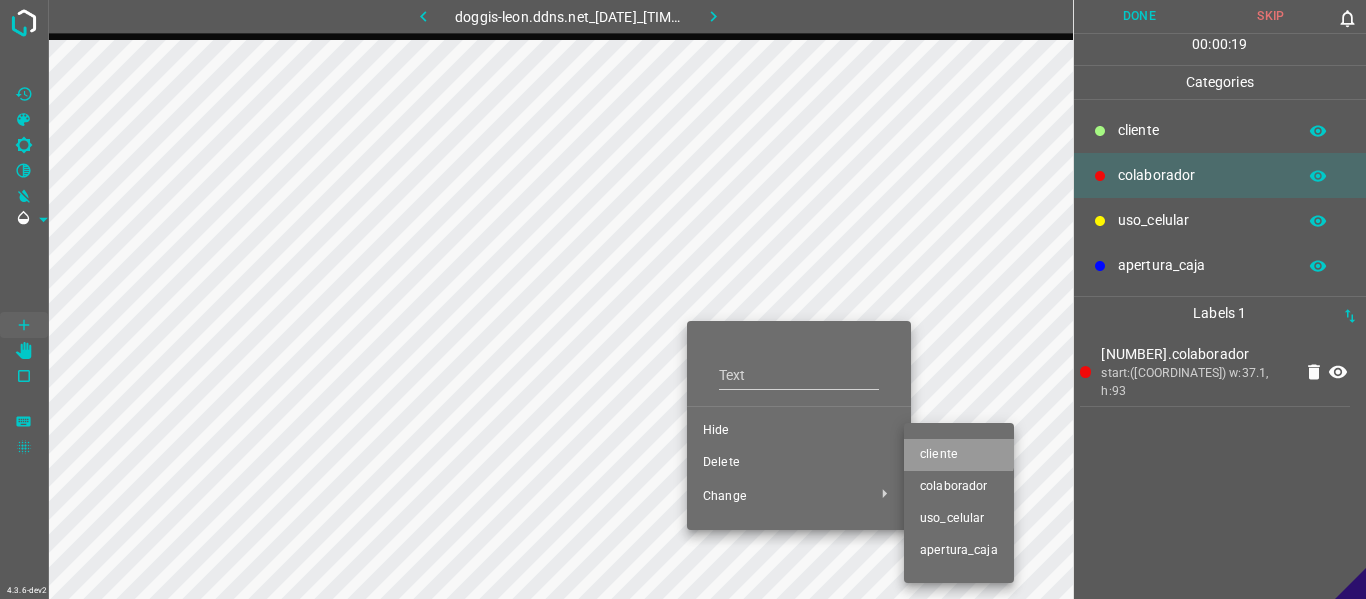 click on "​​cliente" at bounding box center [799, 431] 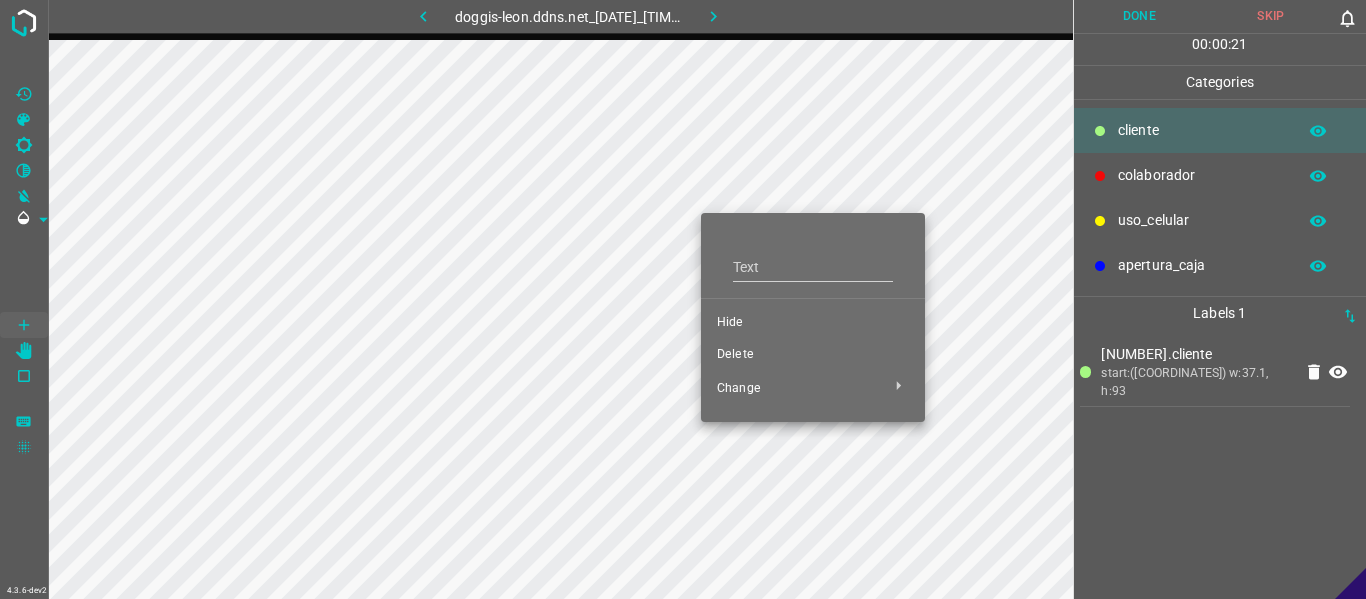 click on "Delete" at bounding box center (813, 355) 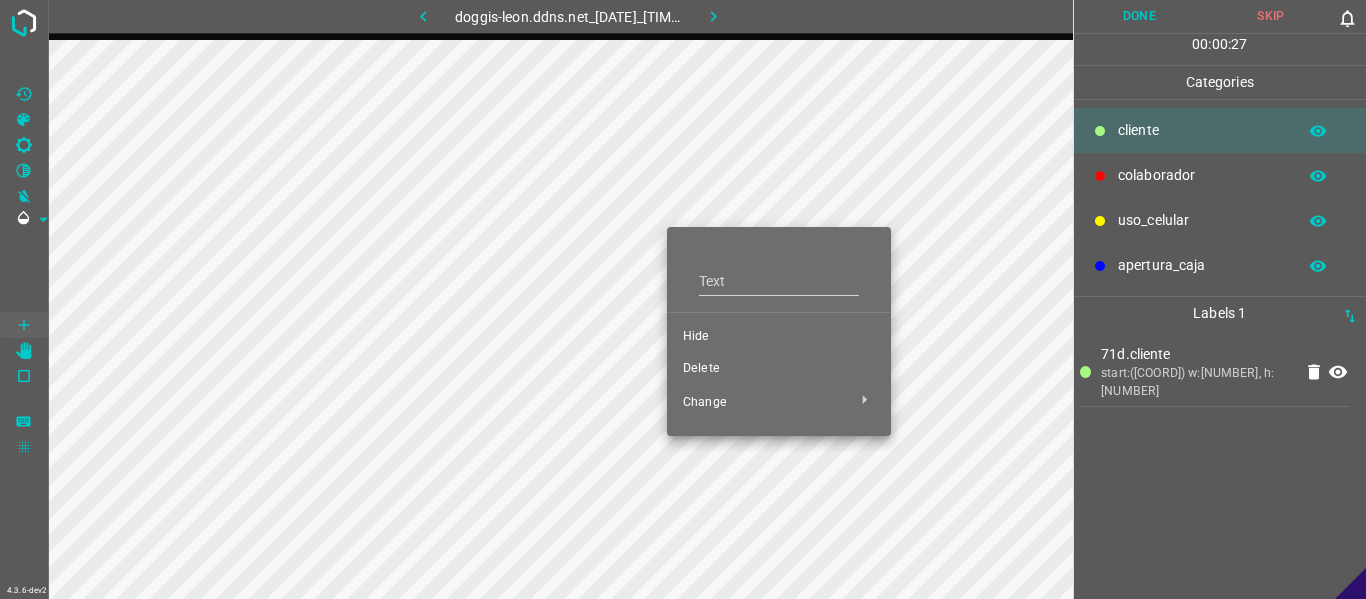 click on "Hide" at bounding box center (779, 337) 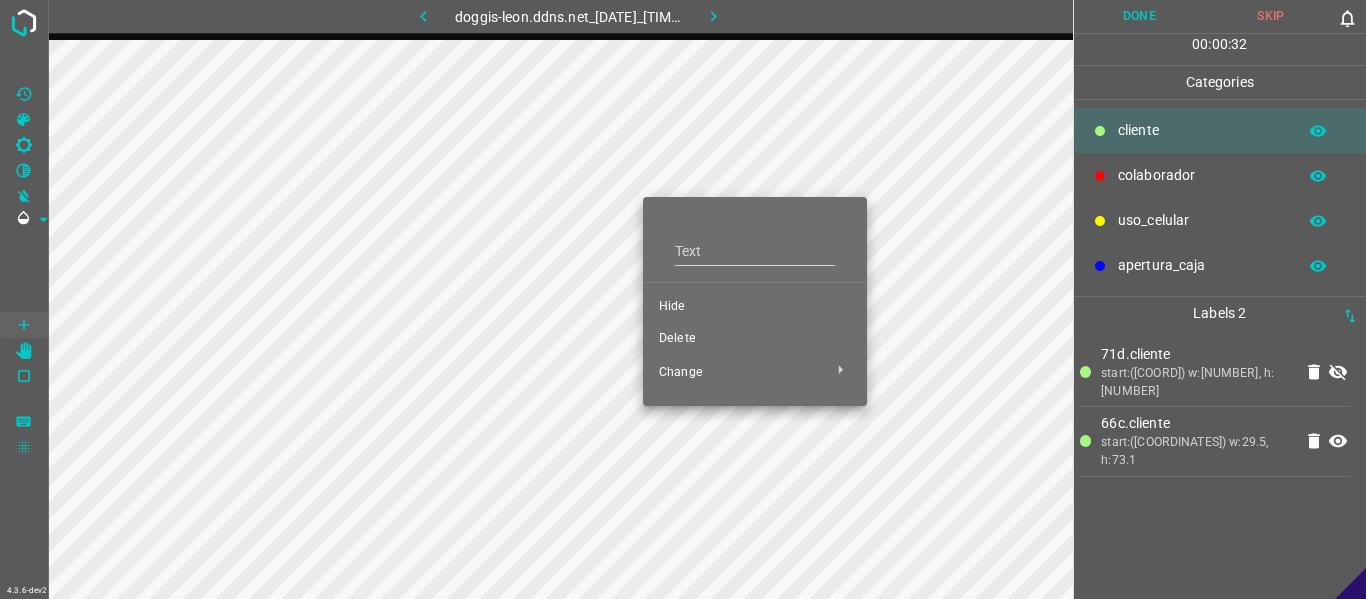 click on "Hide" at bounding box center (755, 307) 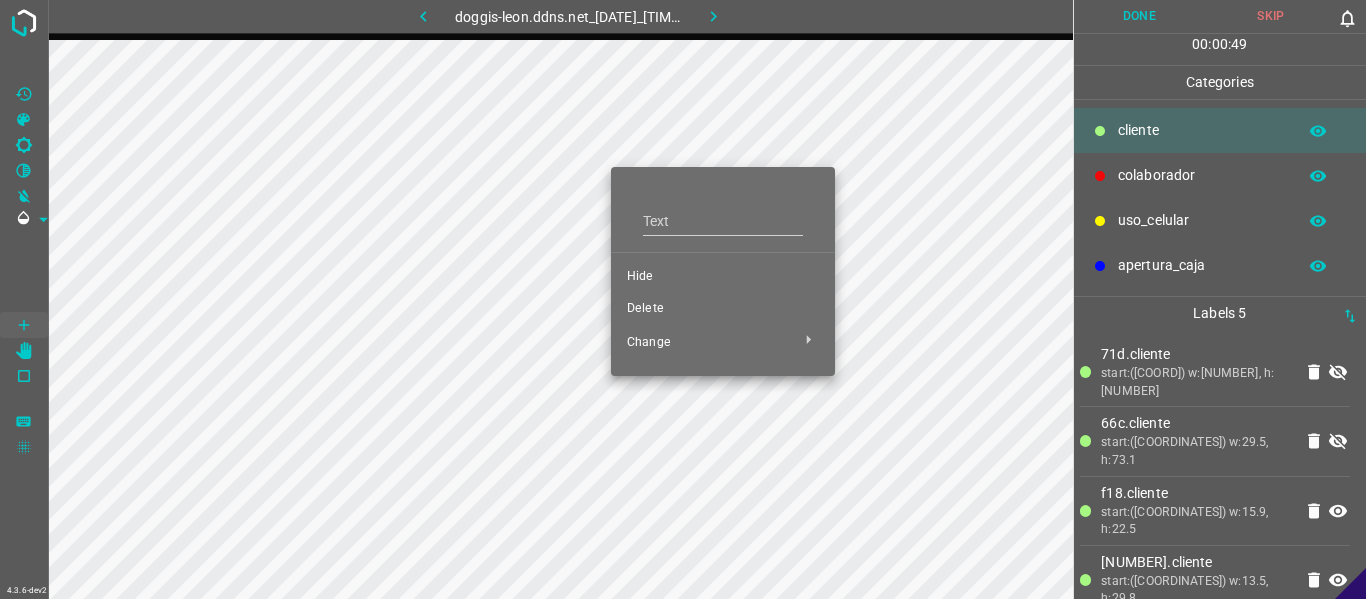 click on "Hide" at bounding box center [723, 277] 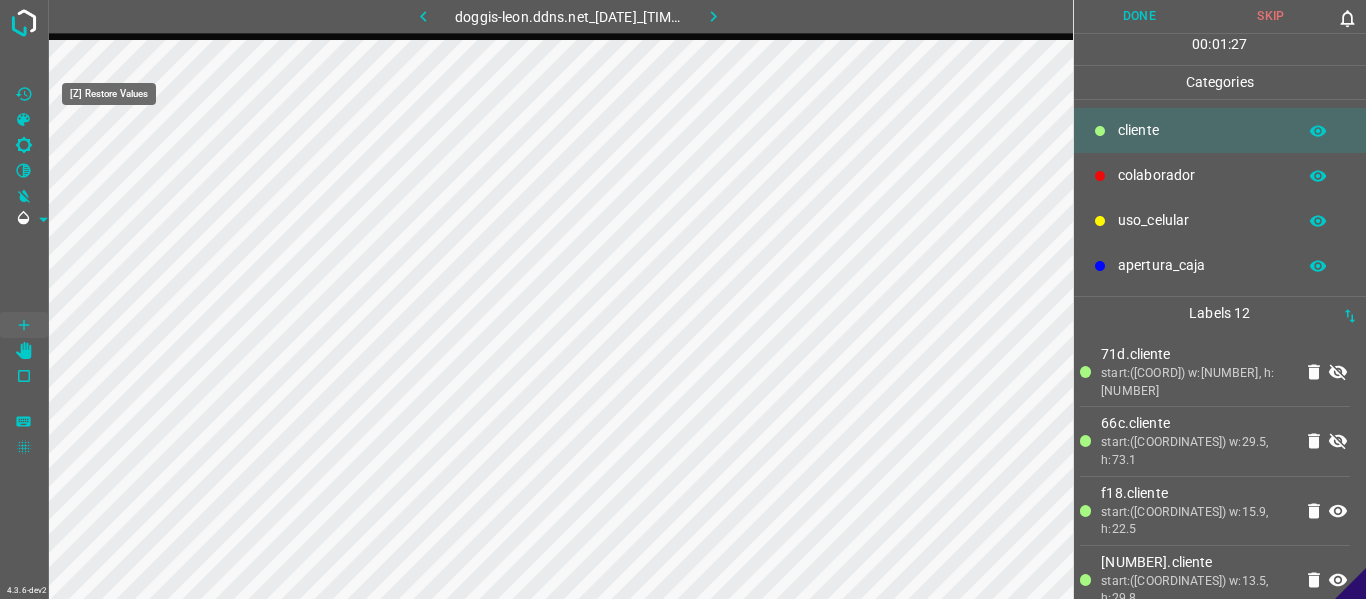 click at bounding box center (24, 94) 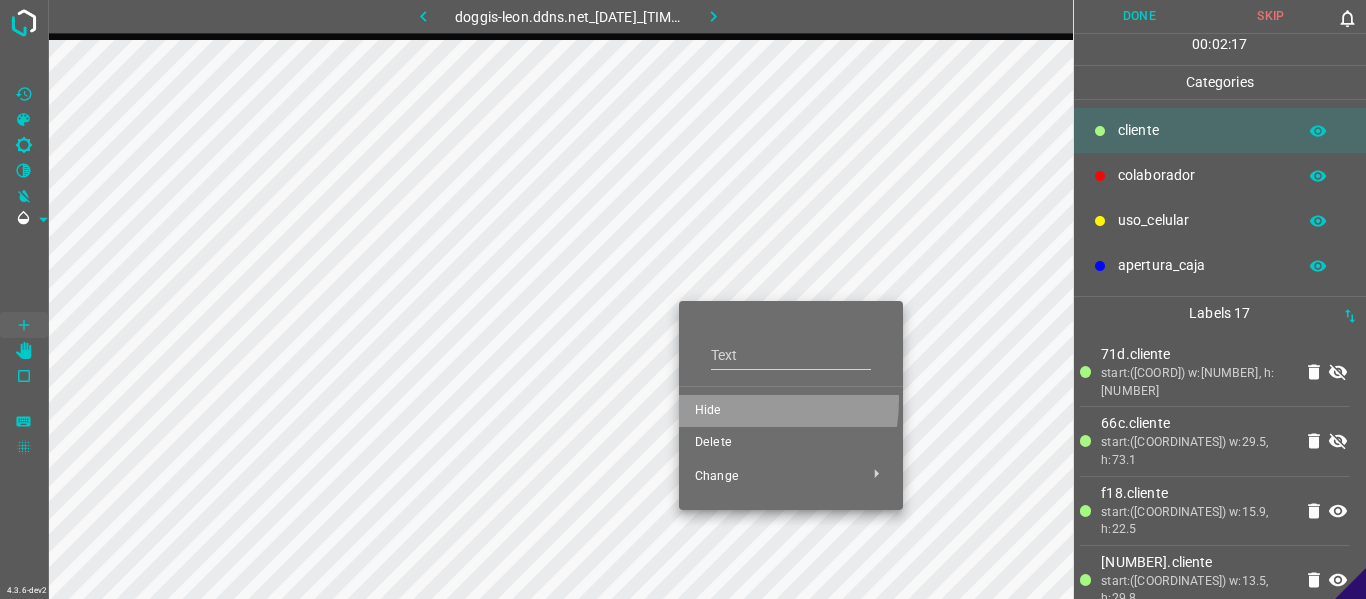 click on "Hide" at bounding box center (791, 411) 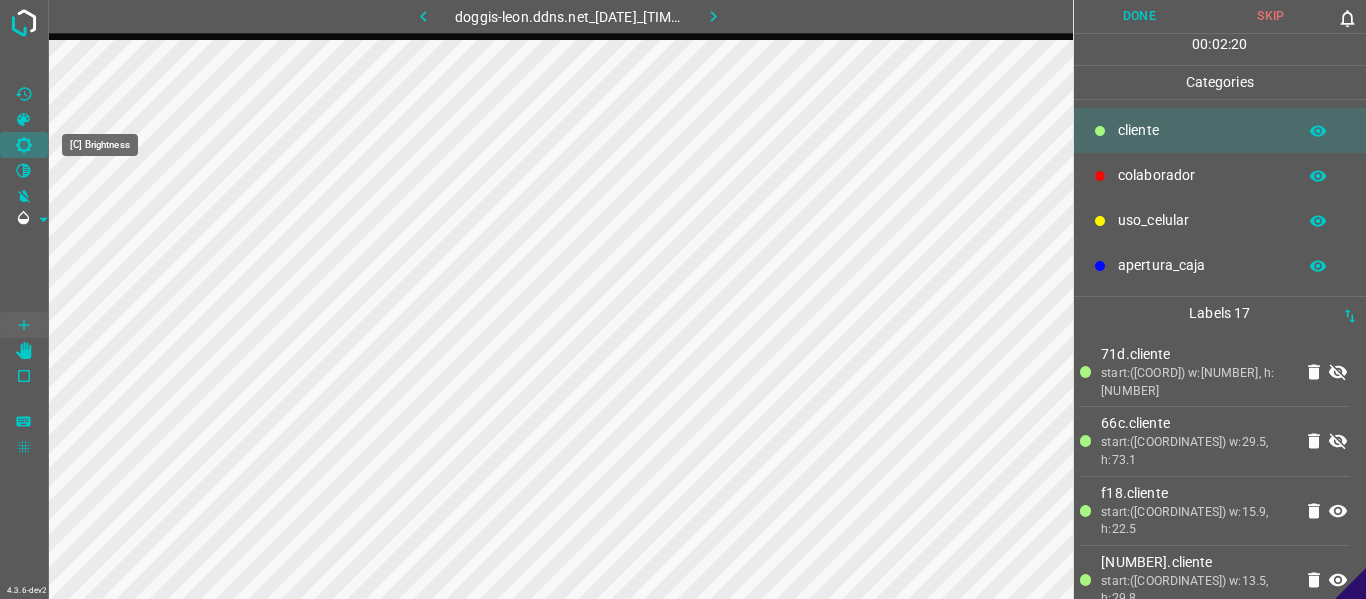 click at bounding box center [24, 145] 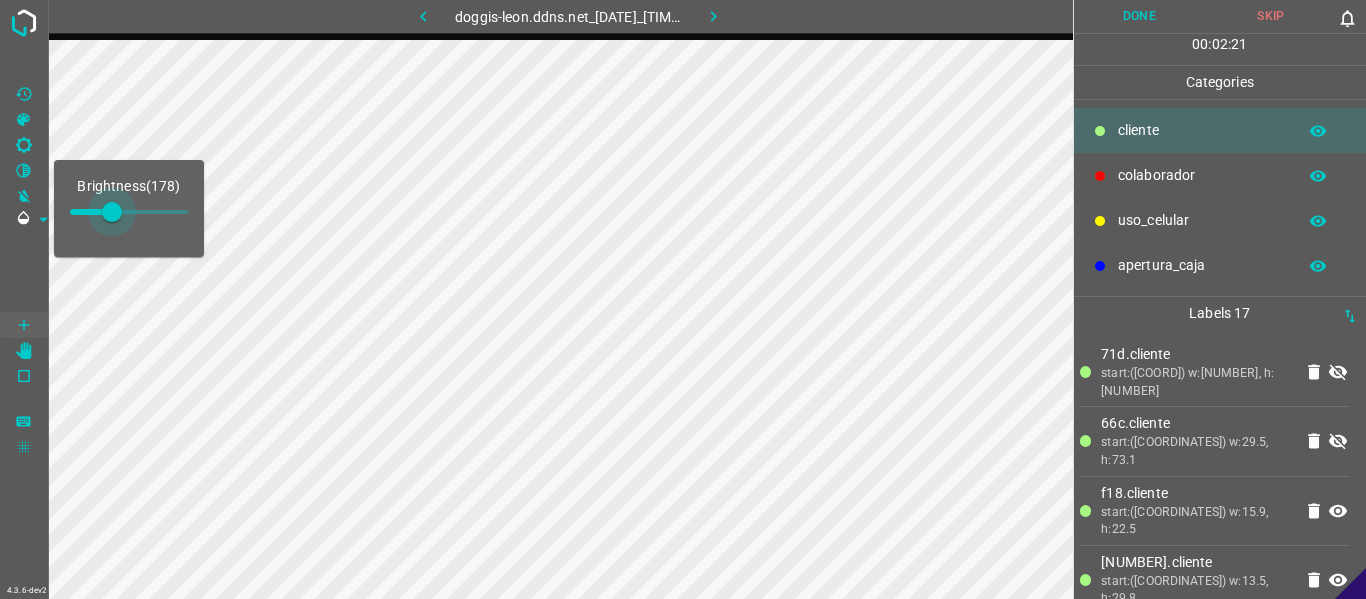 drag, startPoint x: 96, startPoint y: 210, endPoint x: 112, endPoint y: 218, distance: 17.888544 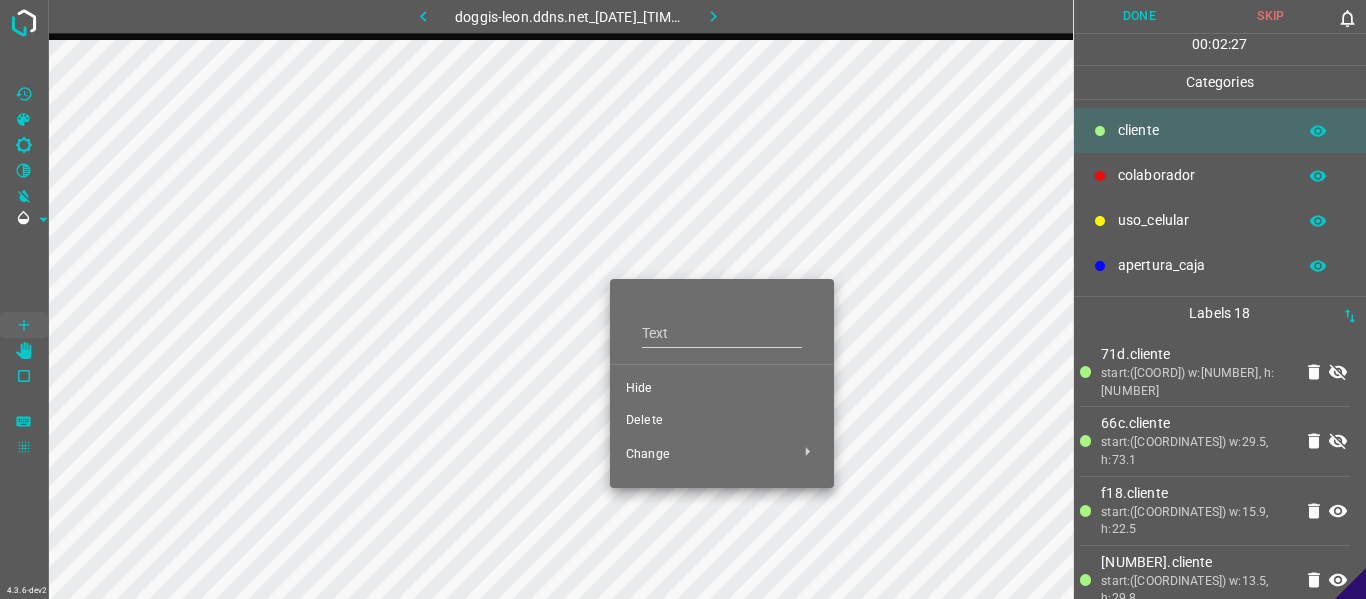 click on "Hide" at bounding box center [722, 389] 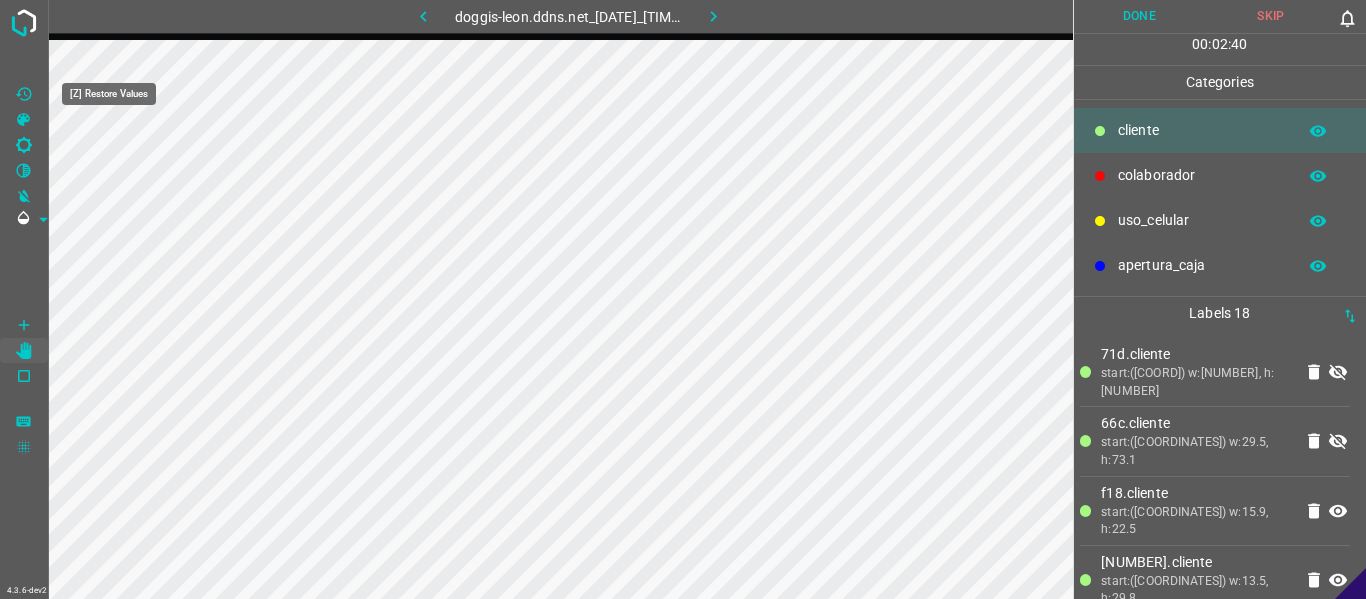 click at bounding box center (23, 93) 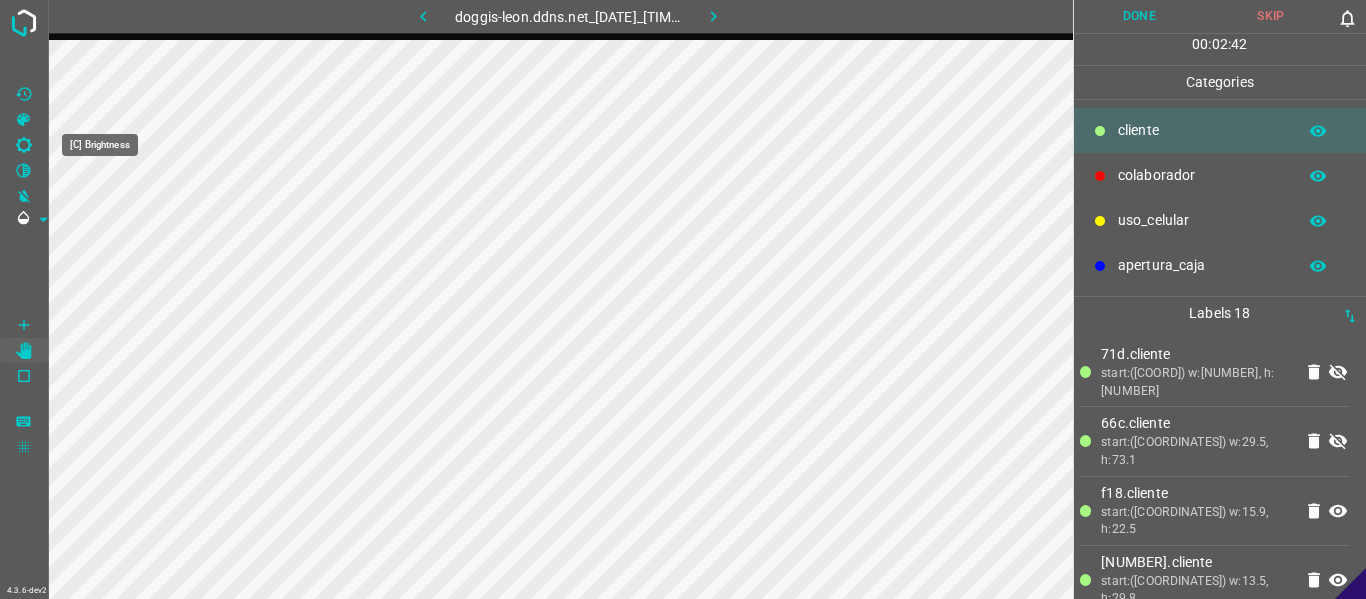 click at bounding box center (24, 145) 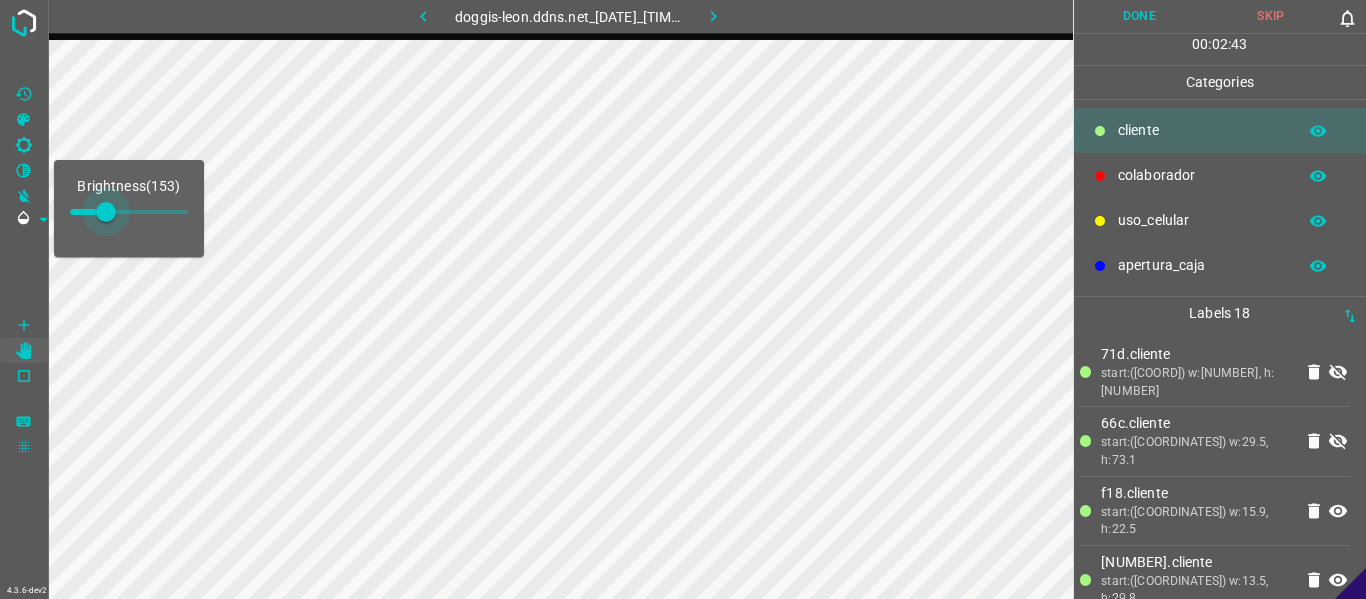 drag, startPoint x: 90, startPoint y: 218, endPoint x: 106, endPoint y: 220, distance: 16.124516 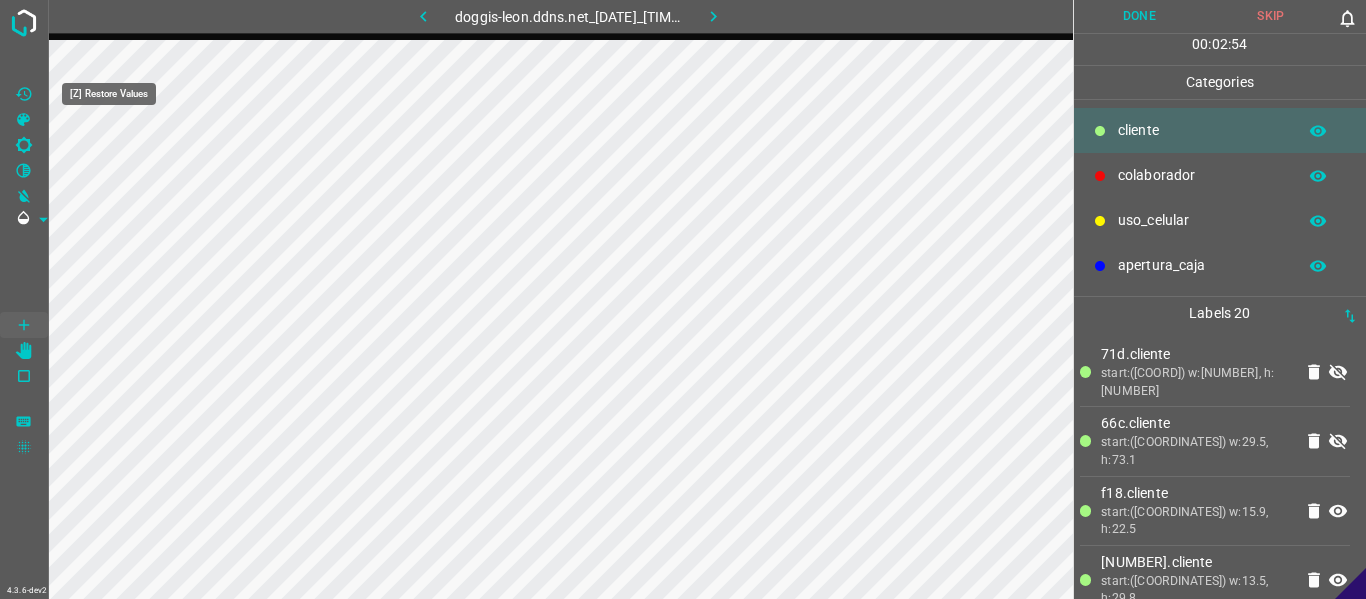 click at bounding box center [24, 94] 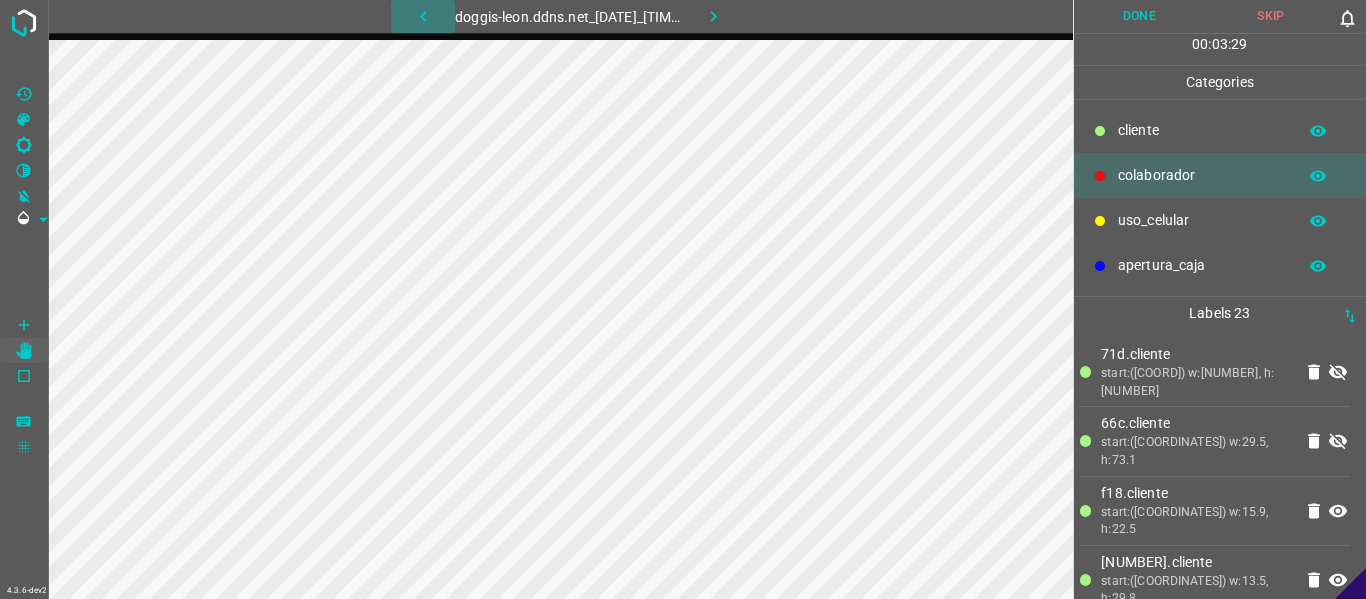 click at bounding box center (423, 16) 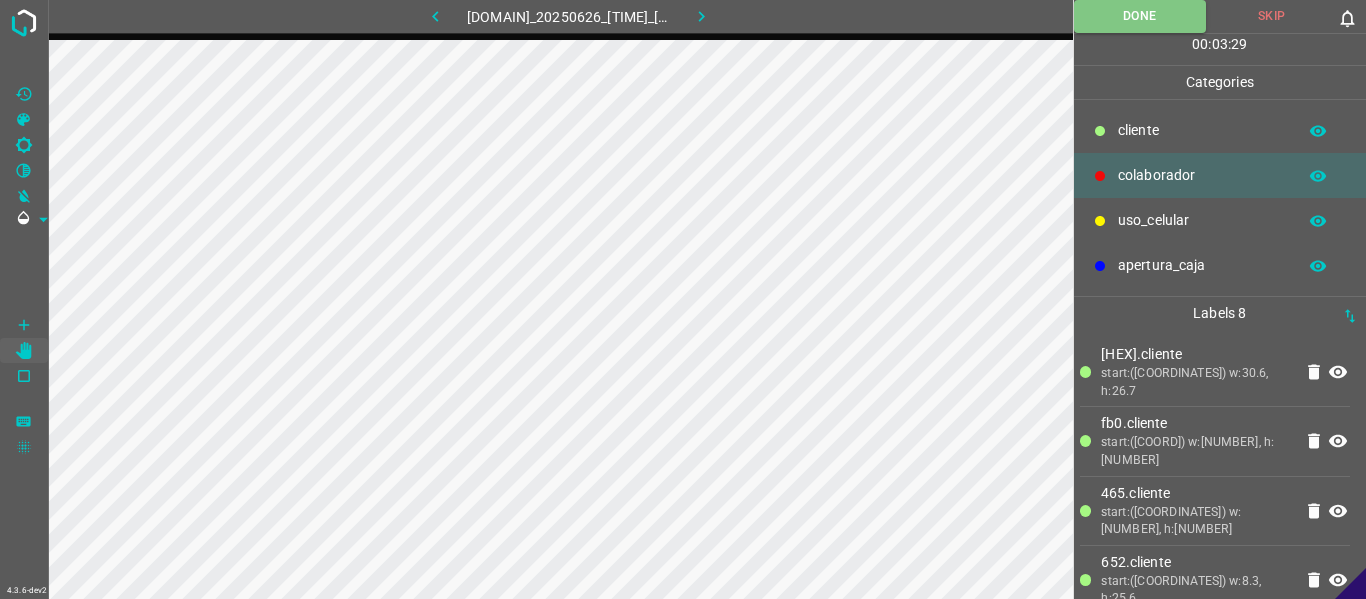 click at bounding box center [701, 16] 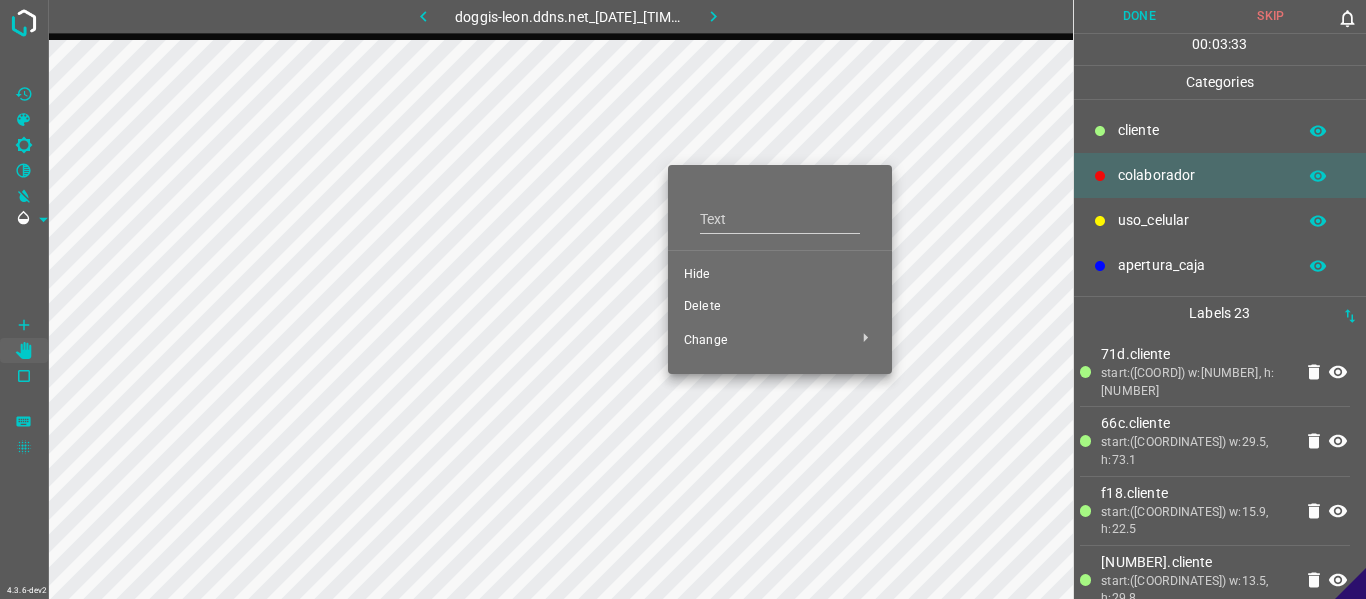 click on "Hide" at bounding box center [780, 275] 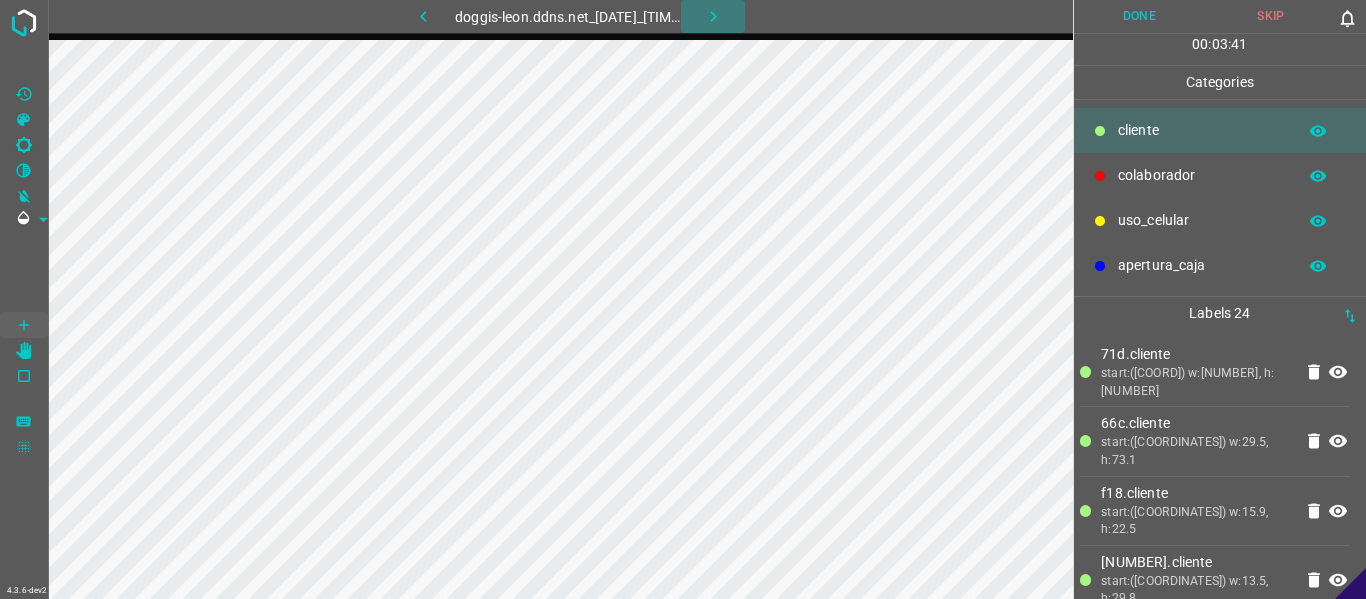 click at bounding box center [713, 16] 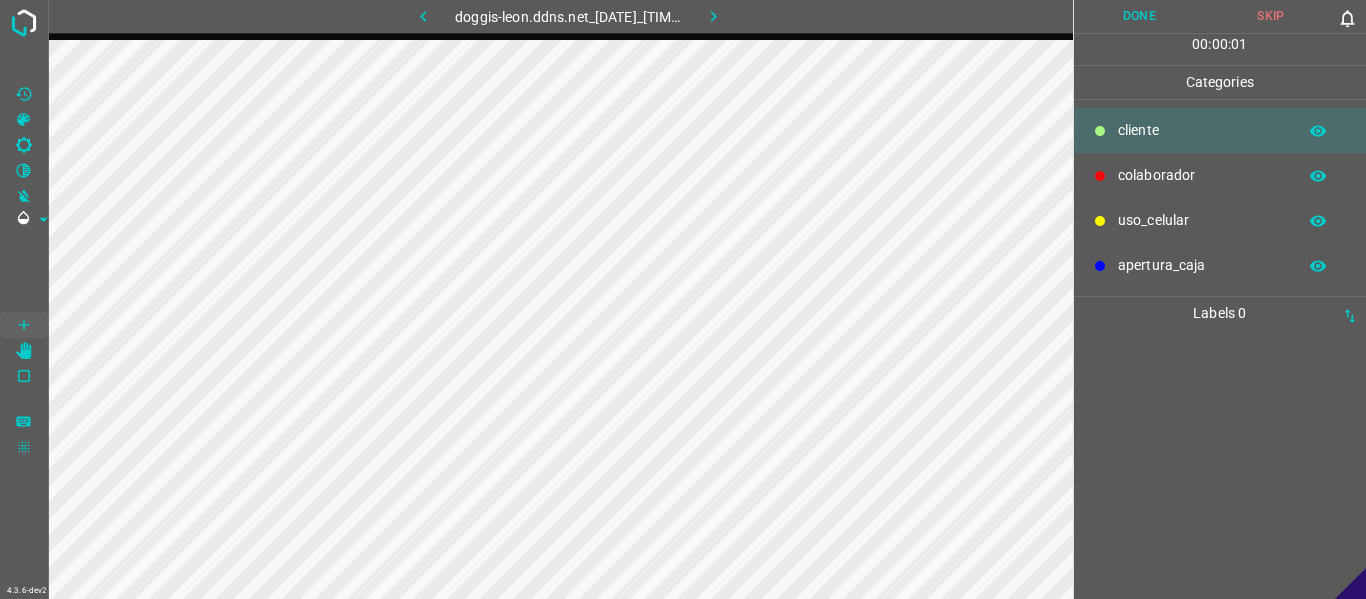 click at bounding box center [423, 16] 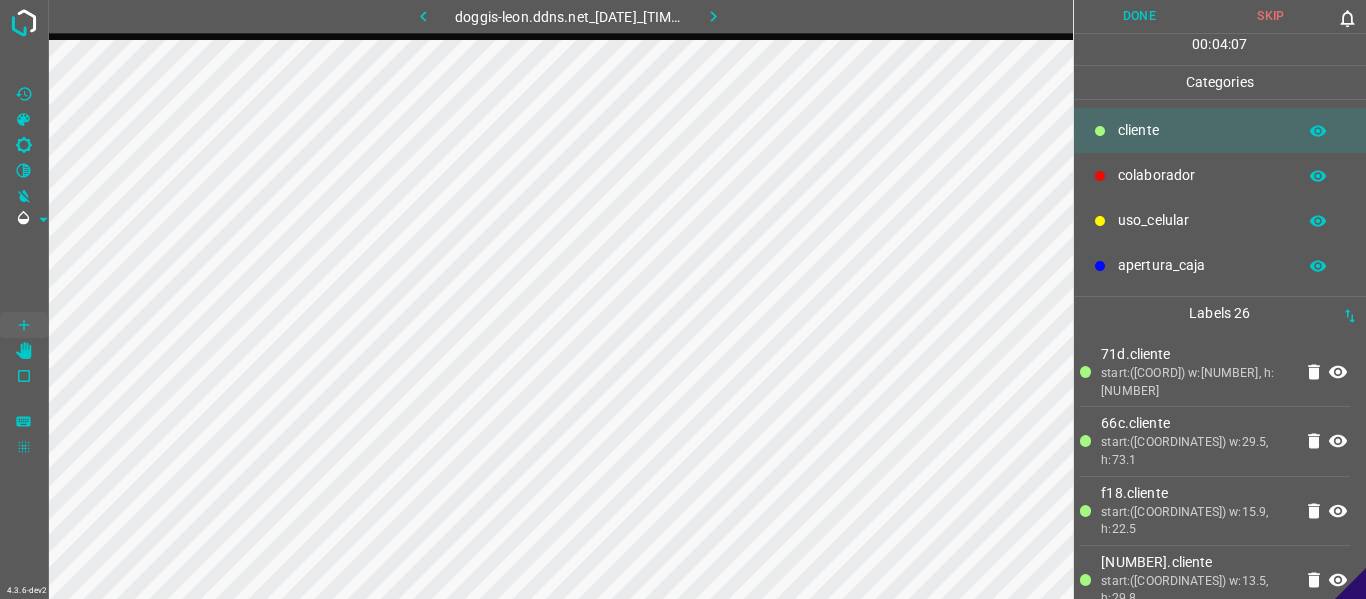 click on "Done" at bounding box center [1140, 16] 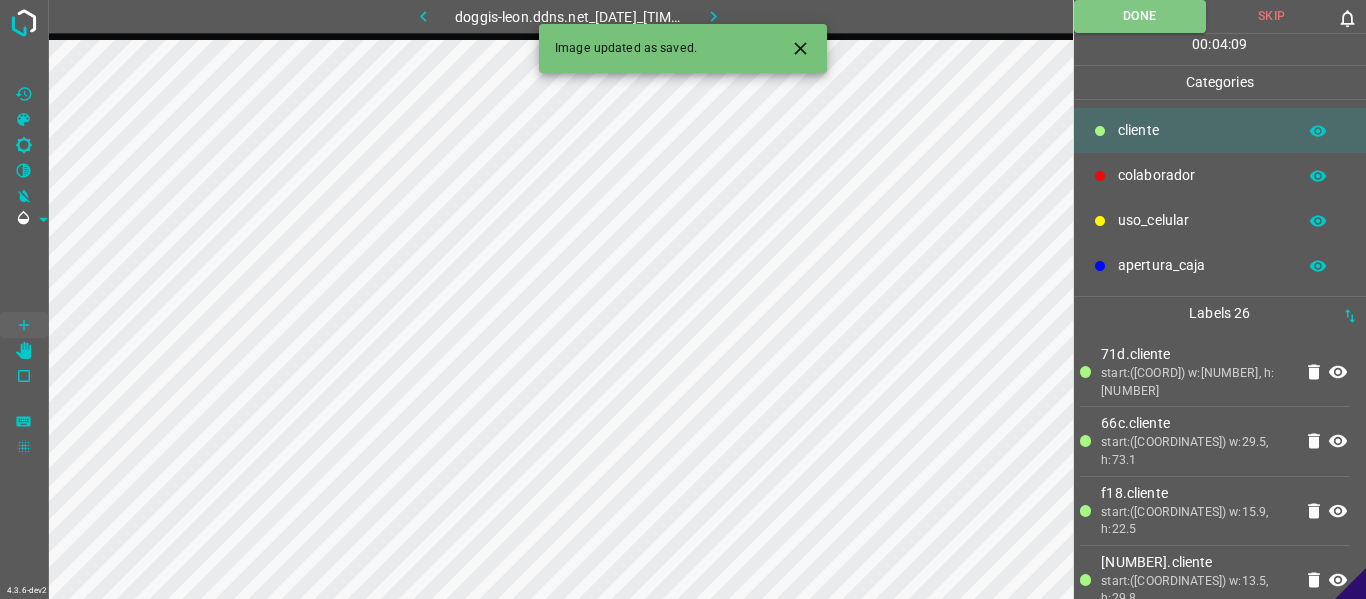 click at bounding box center [713, 16] 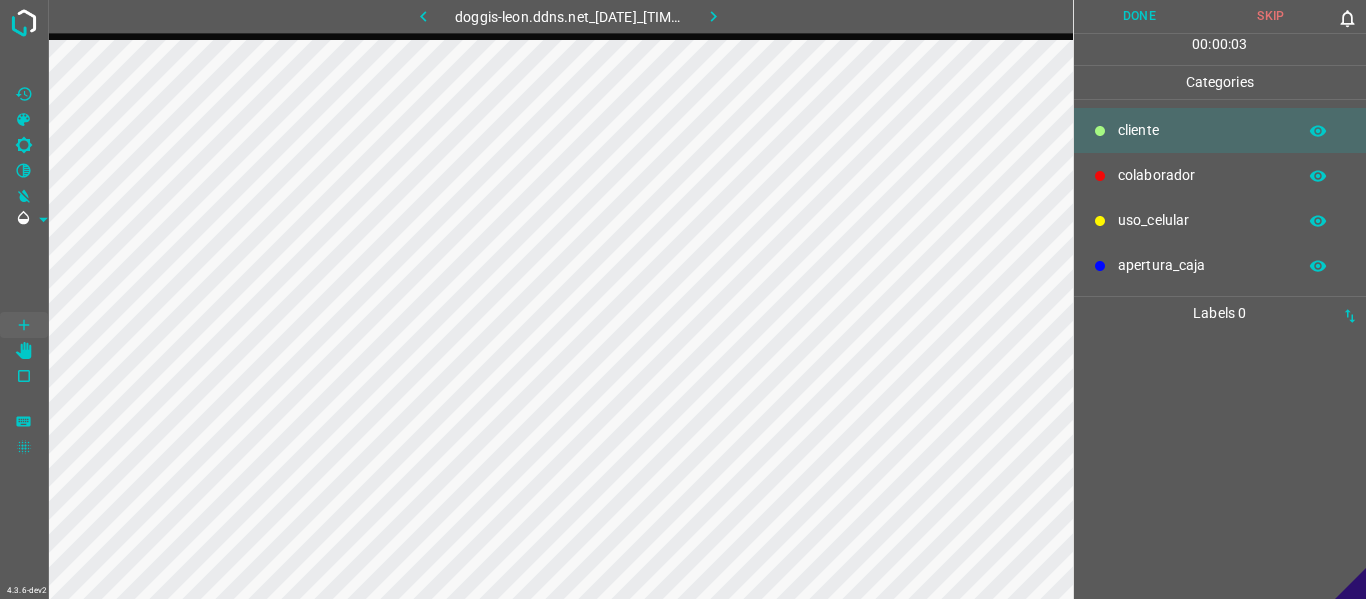 click at bounding box center [24, 145] 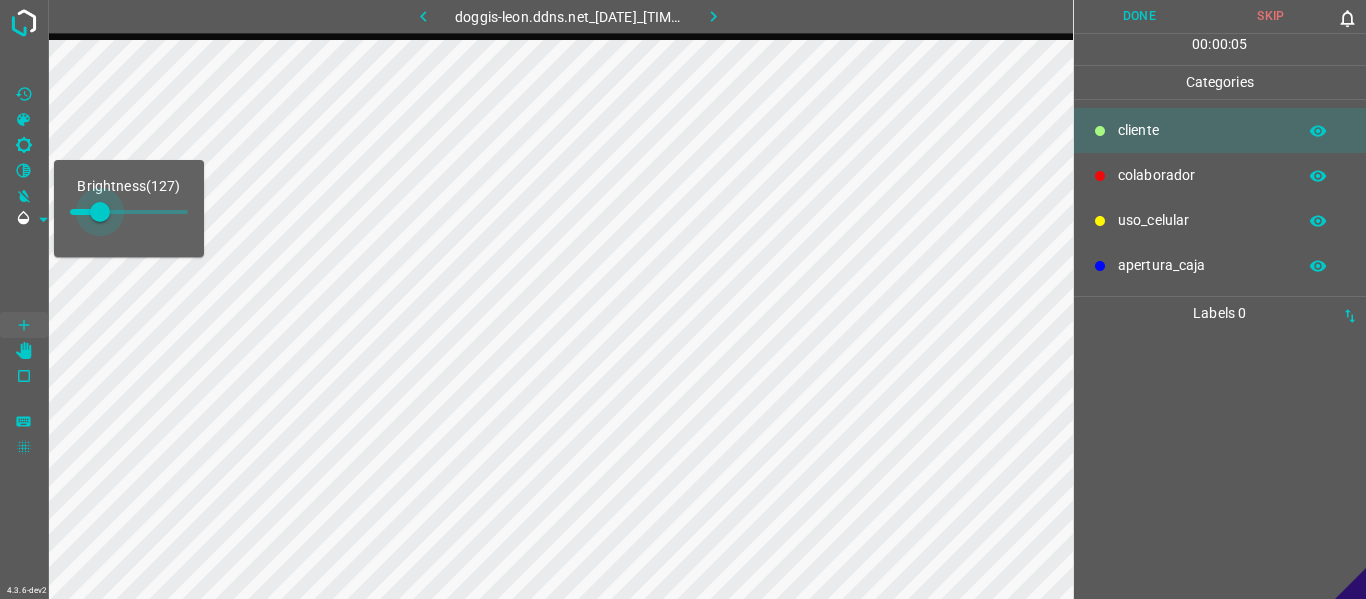 click at bounding box center [100, 212] 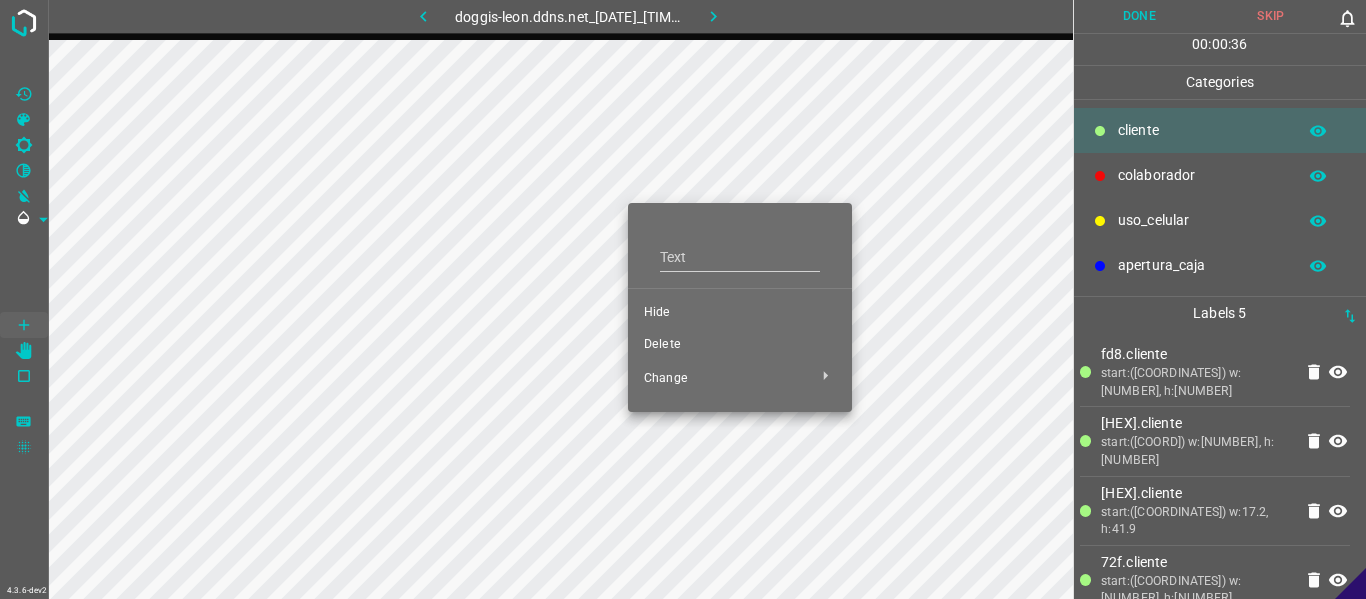click on "Hide" at bounding box center [740, 313] 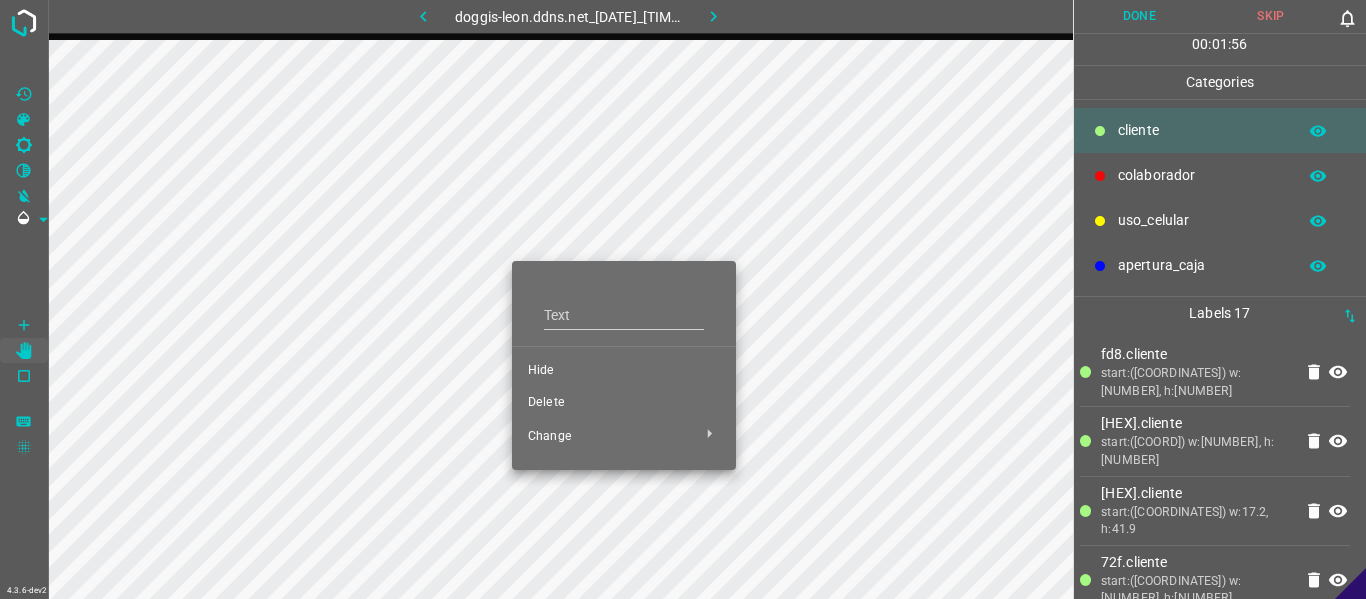 click on "Hide" at bounding box center [624, 371] 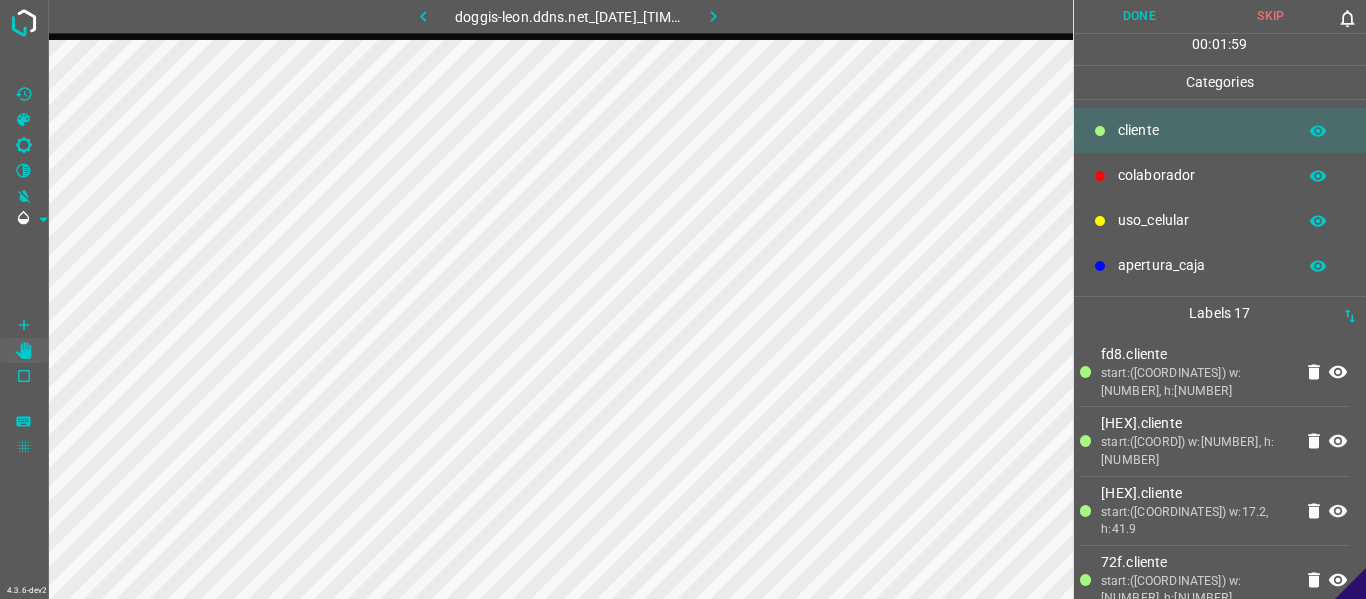 click at bounding box center [423, 16] 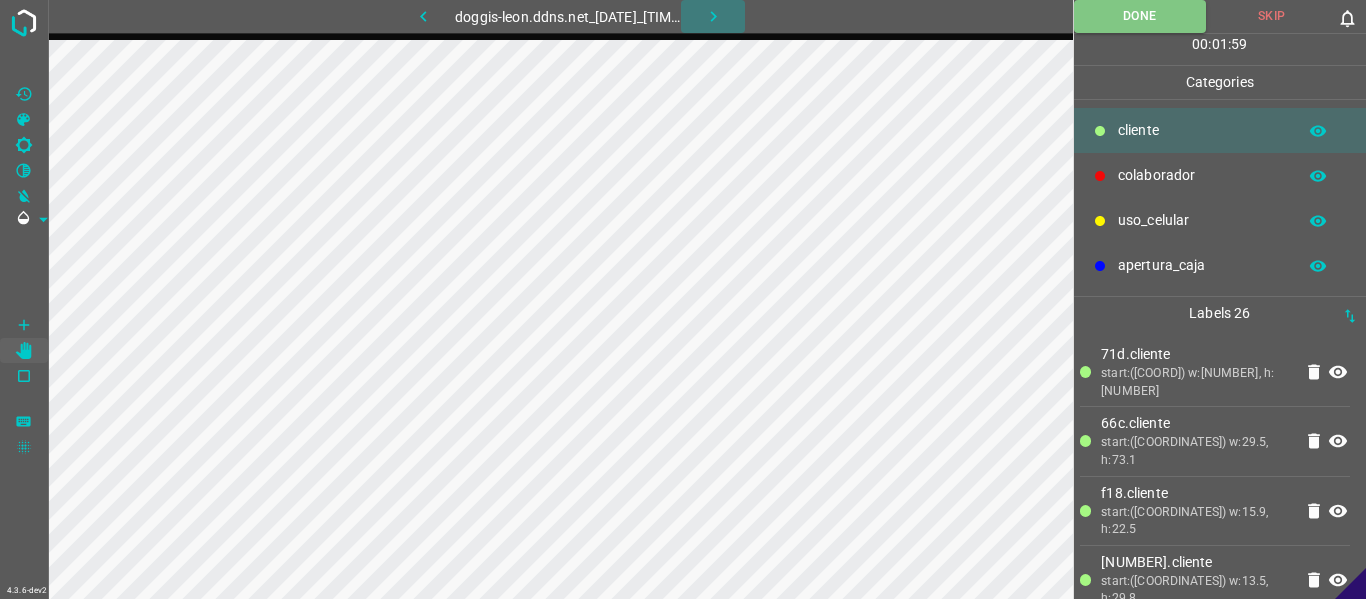 click at bounding box center (713, 16) 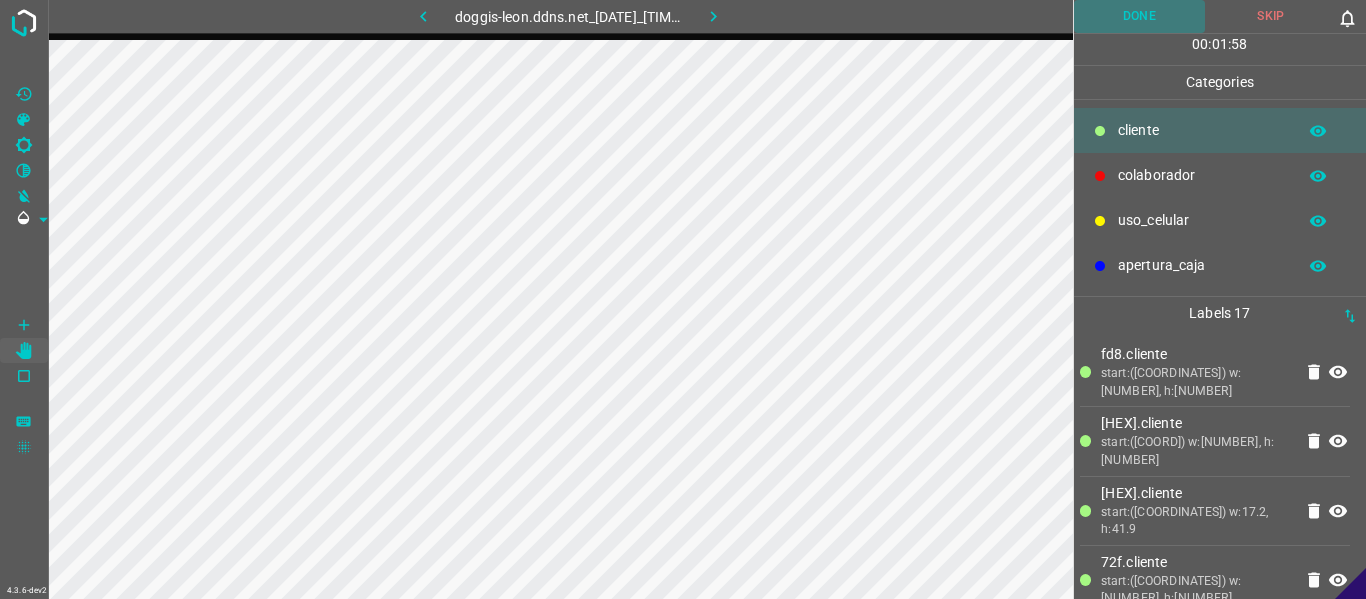 drag, startPoint x: 1150, startPoint y: 18, endPoint x: 792, endPoint y: 22, distance: 358.02234 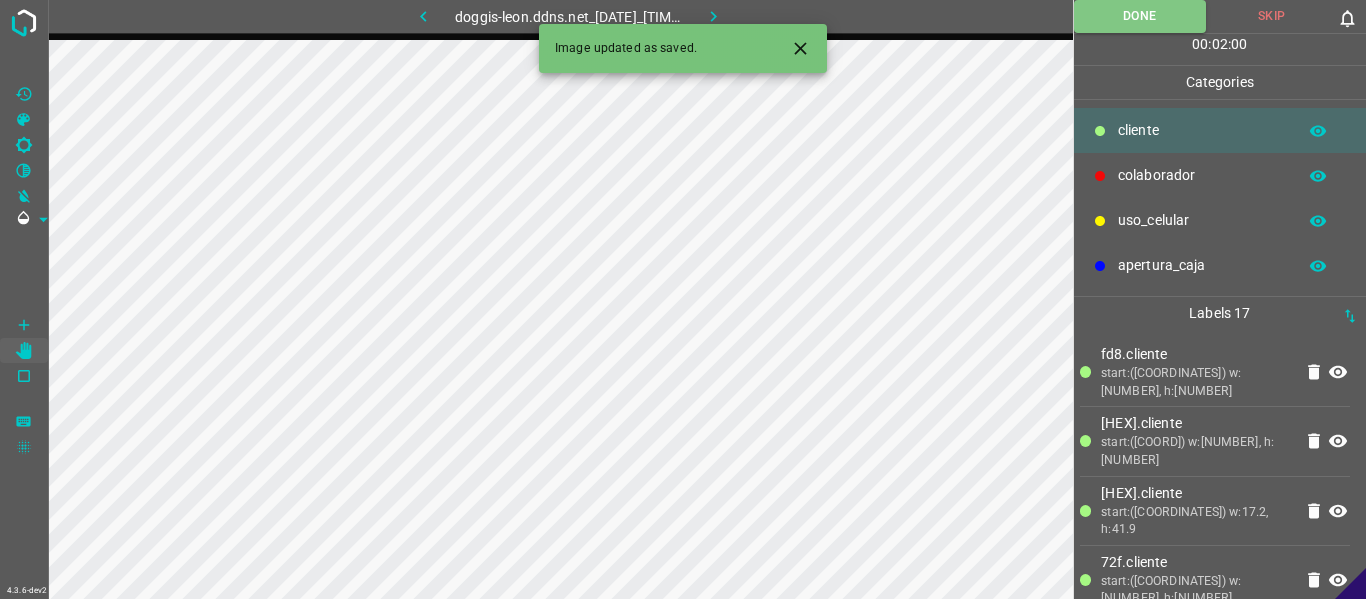 click at bounding box center (713, 16) 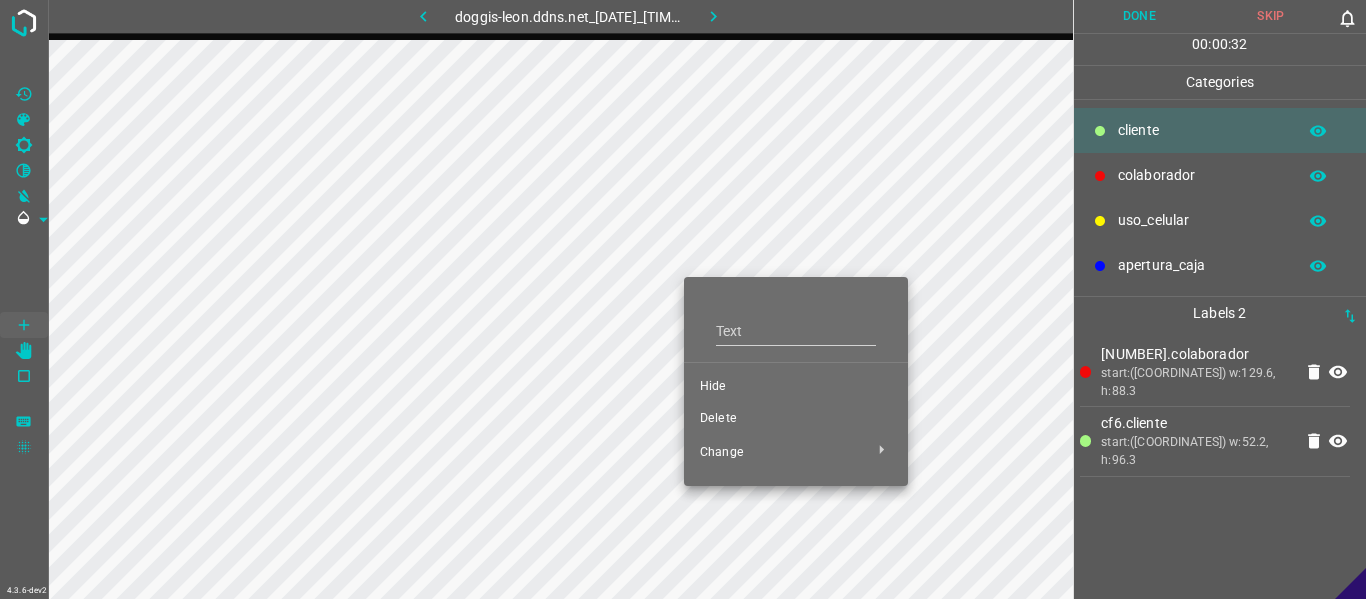 click on "Hide" at bounding box center (796, 387) 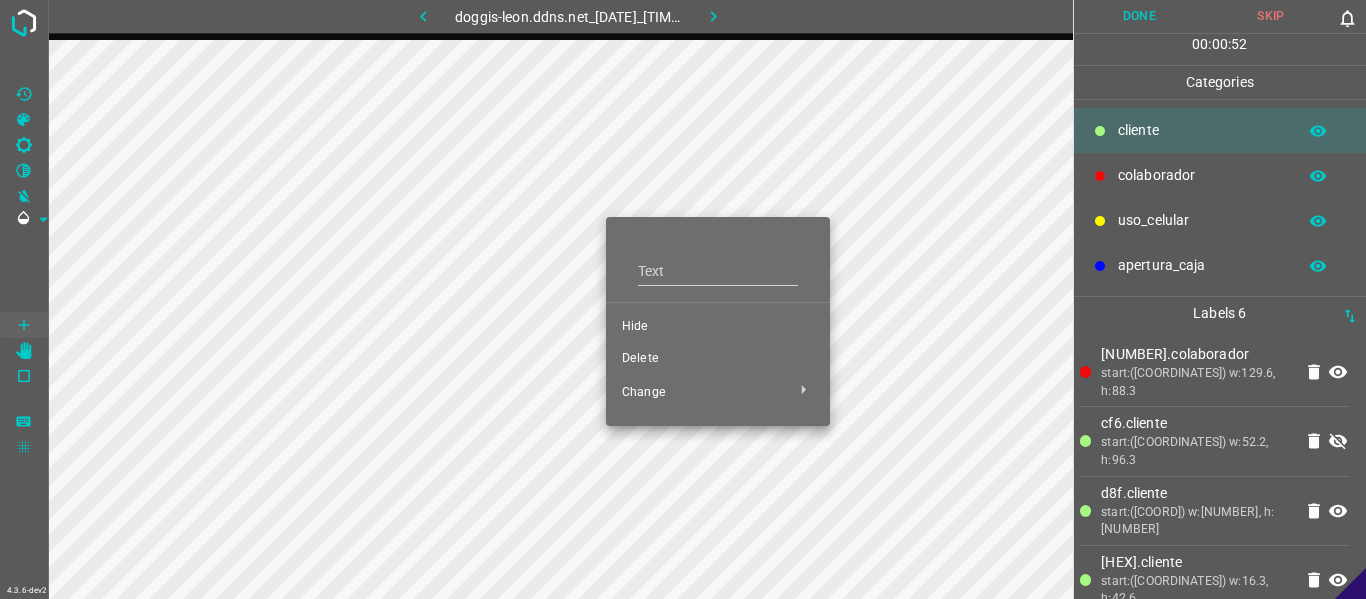 click on "Hide" at bounding box center [718, 327] 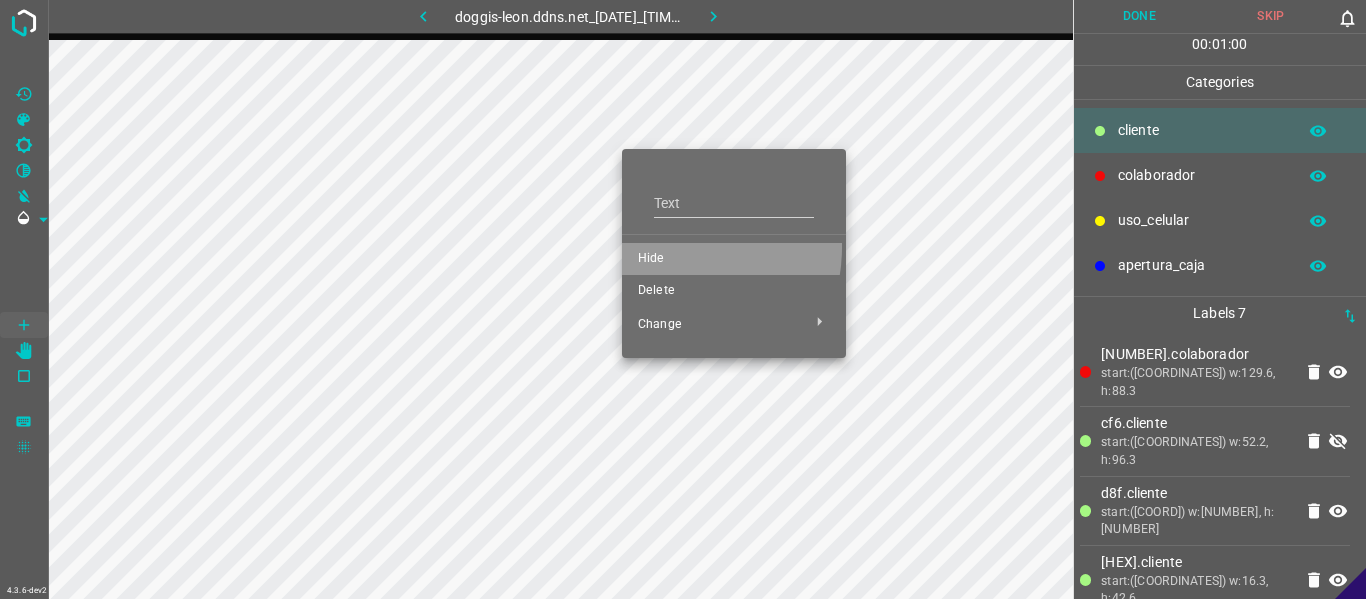 click on "Hide" at bounding box center (734, 259) 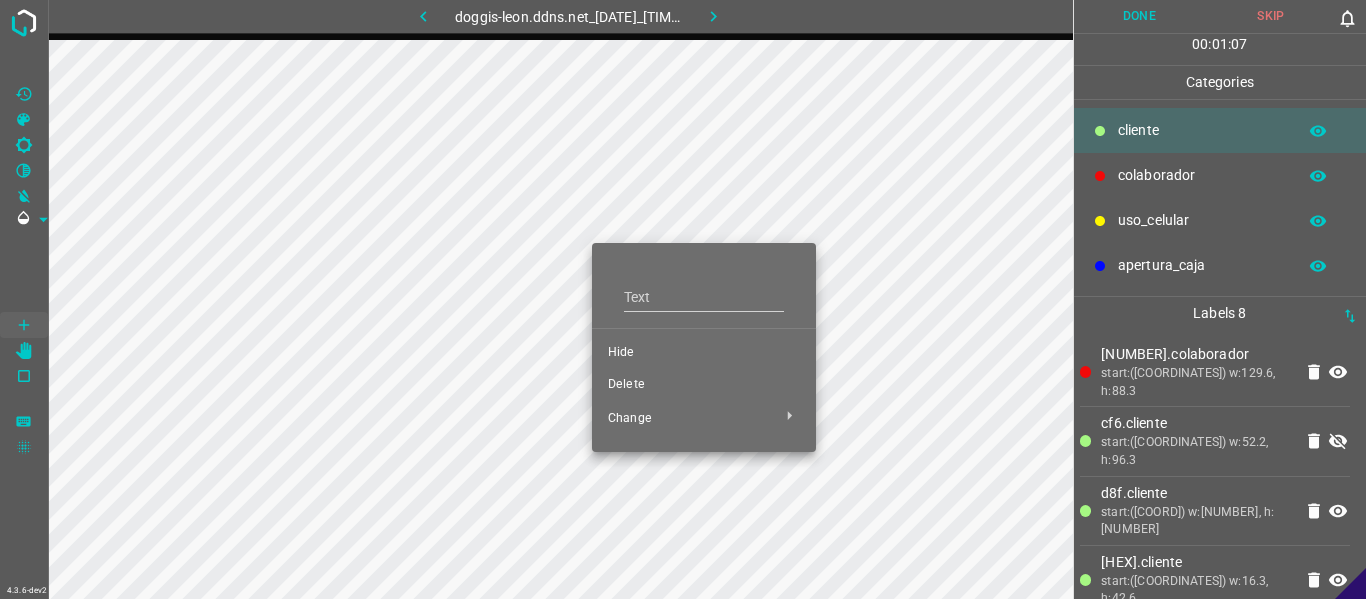 click on "Hide" at bounding box center [704, 353] 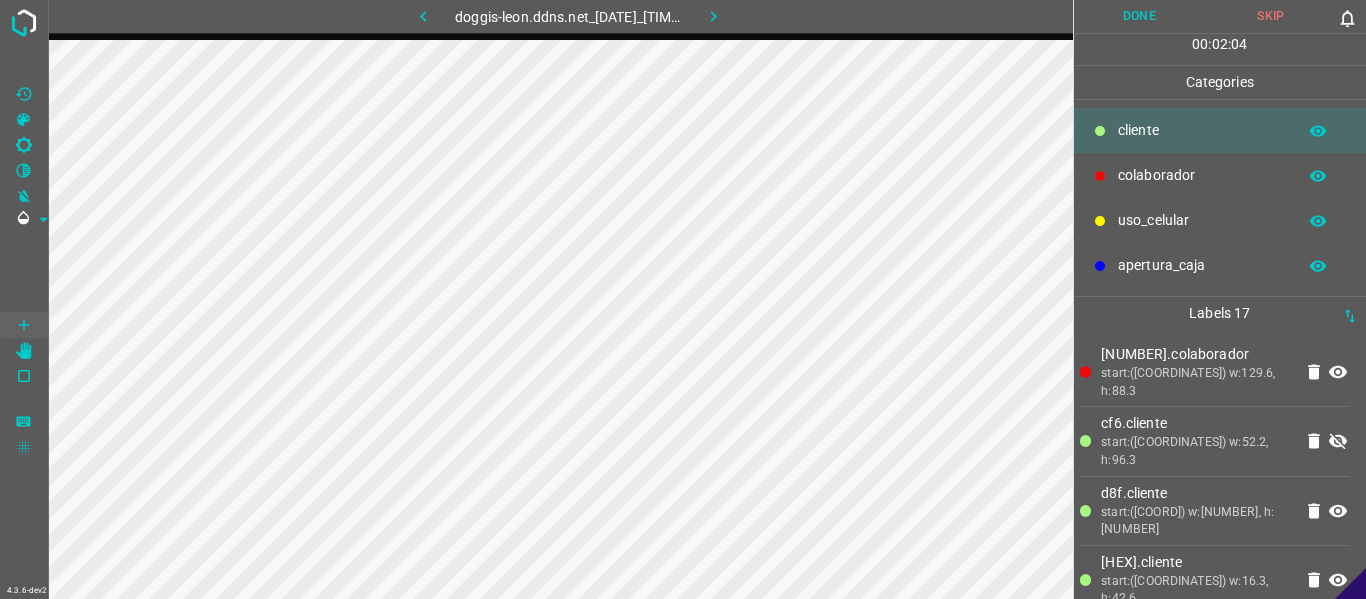 click at bounding box center (423, 16) 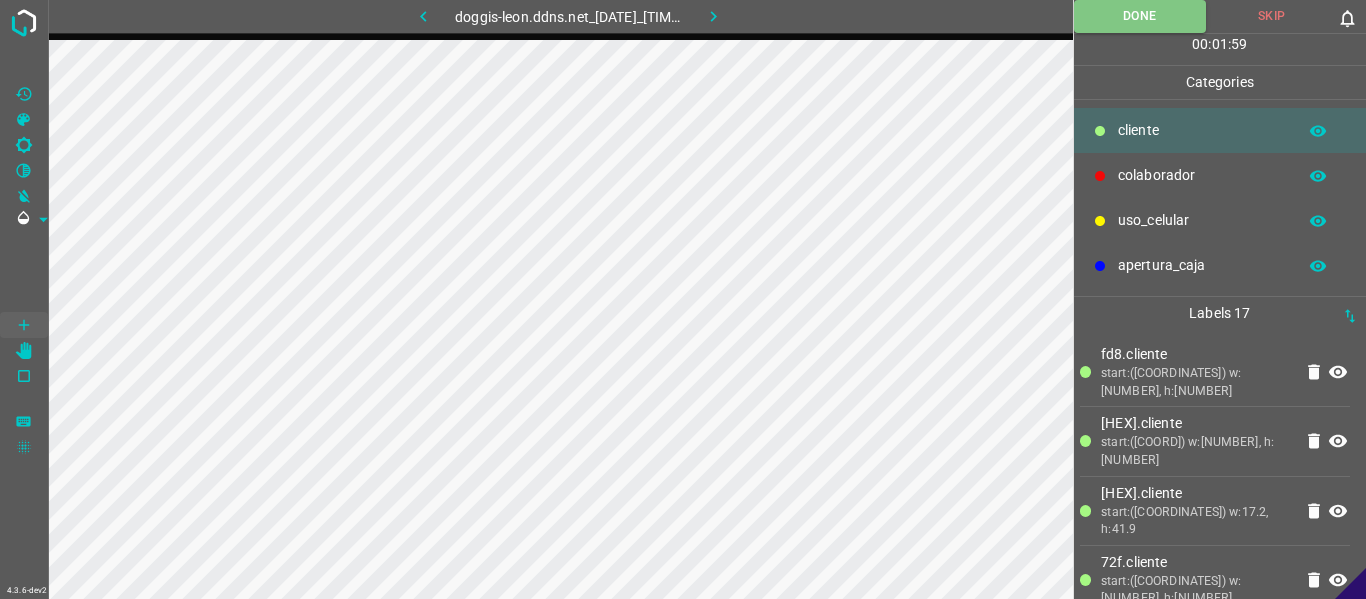 click at bounding box center [713, 16] 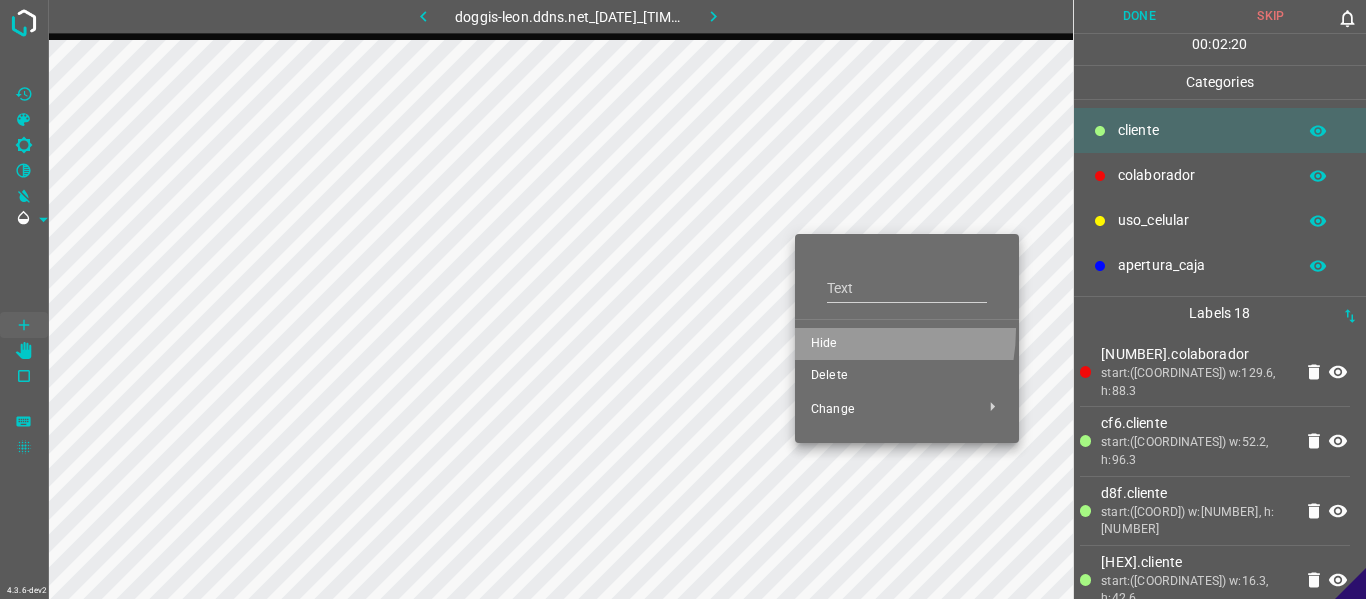 drag, startPoint x: 825, startPoint y: 329, endPoint x: 819, endPoint y: 311, distance: 18.973665 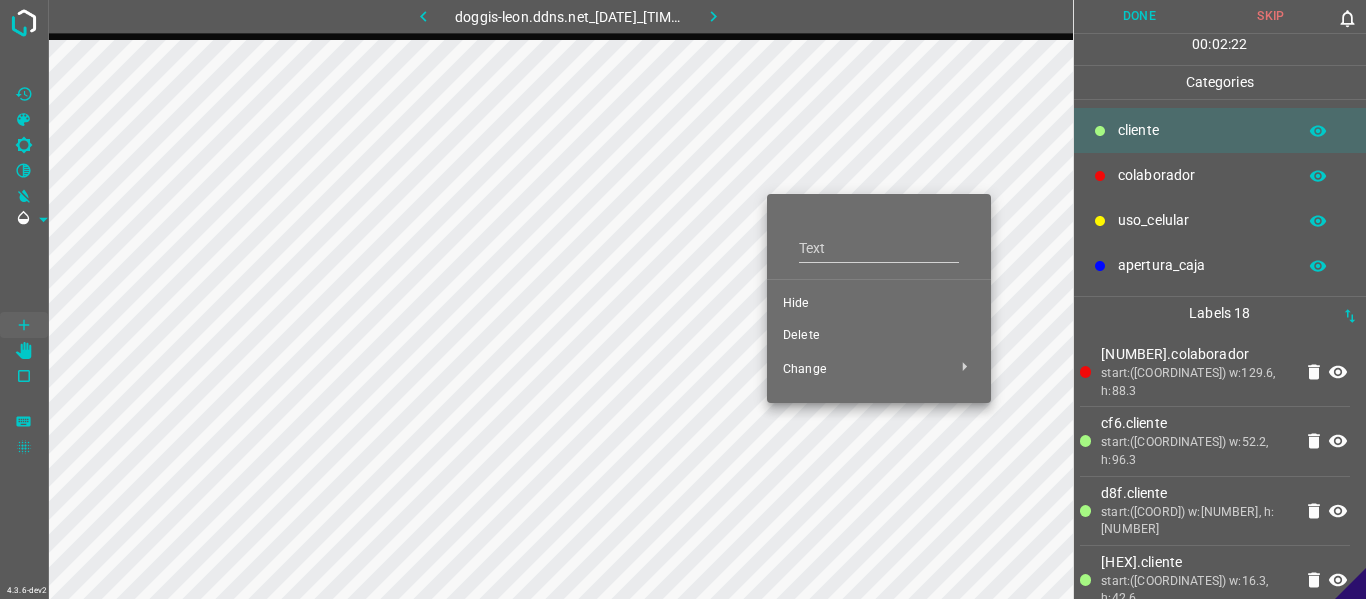 click on "Hide" at bounding box center [879, 304] 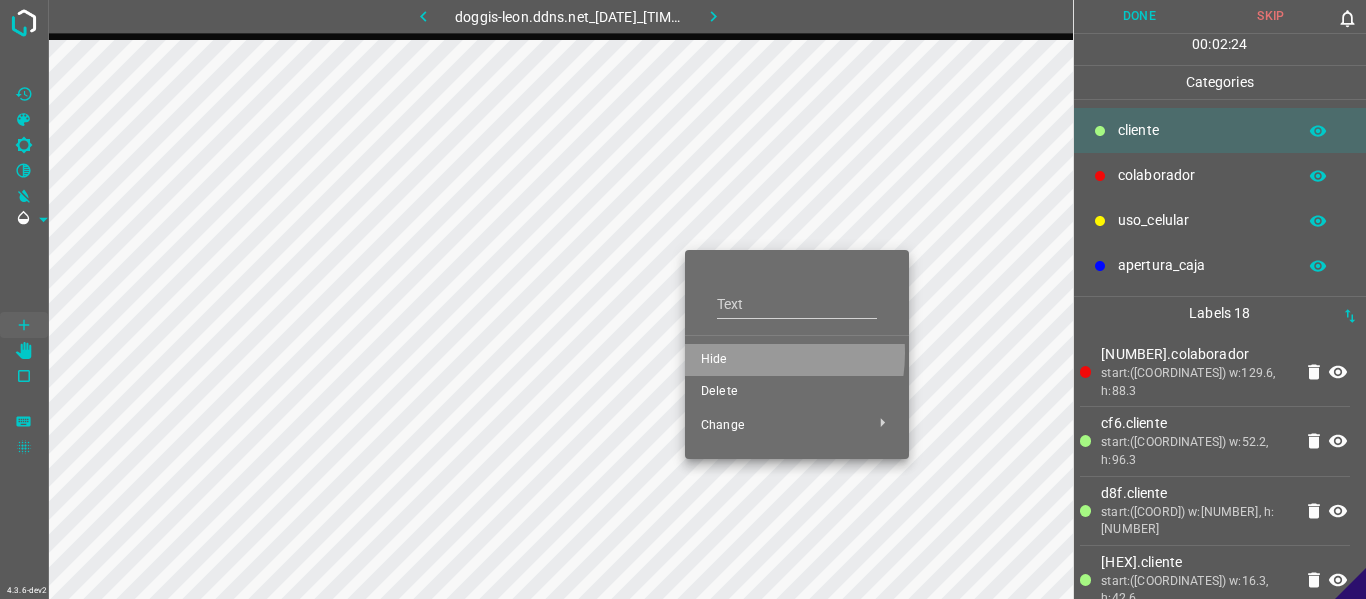 click on "Hide" at bounding box center [797, 360] 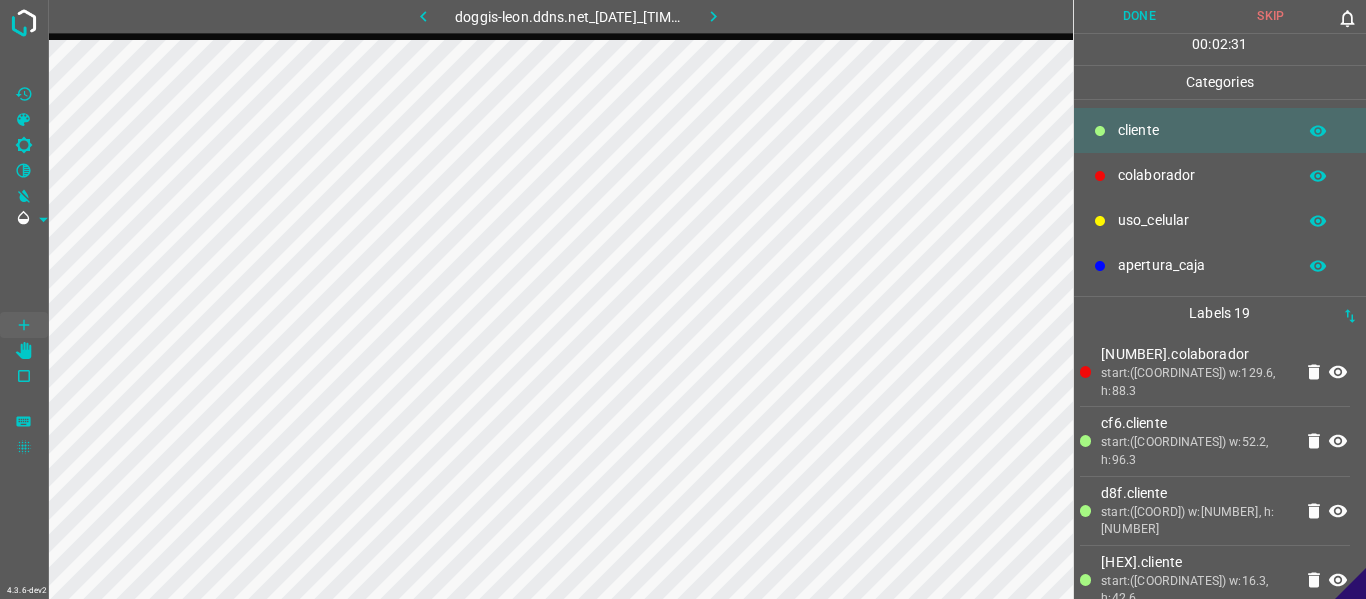 click at bounding box center (423, 16) 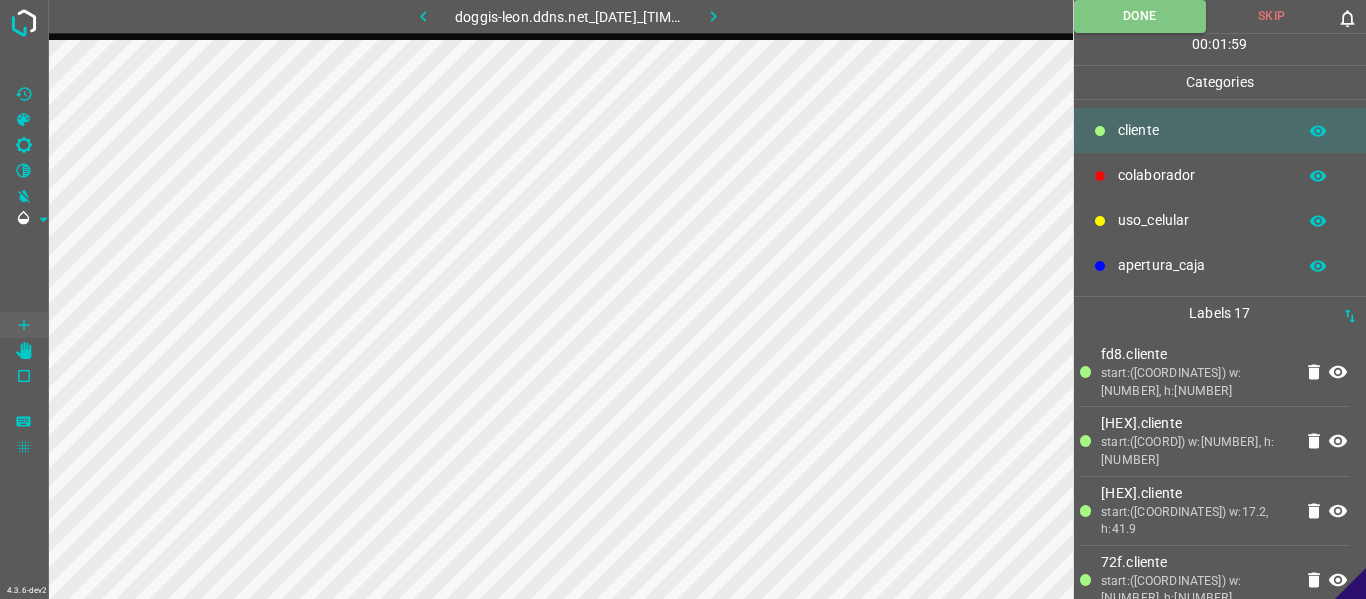 click at bounding box center (713, 16) 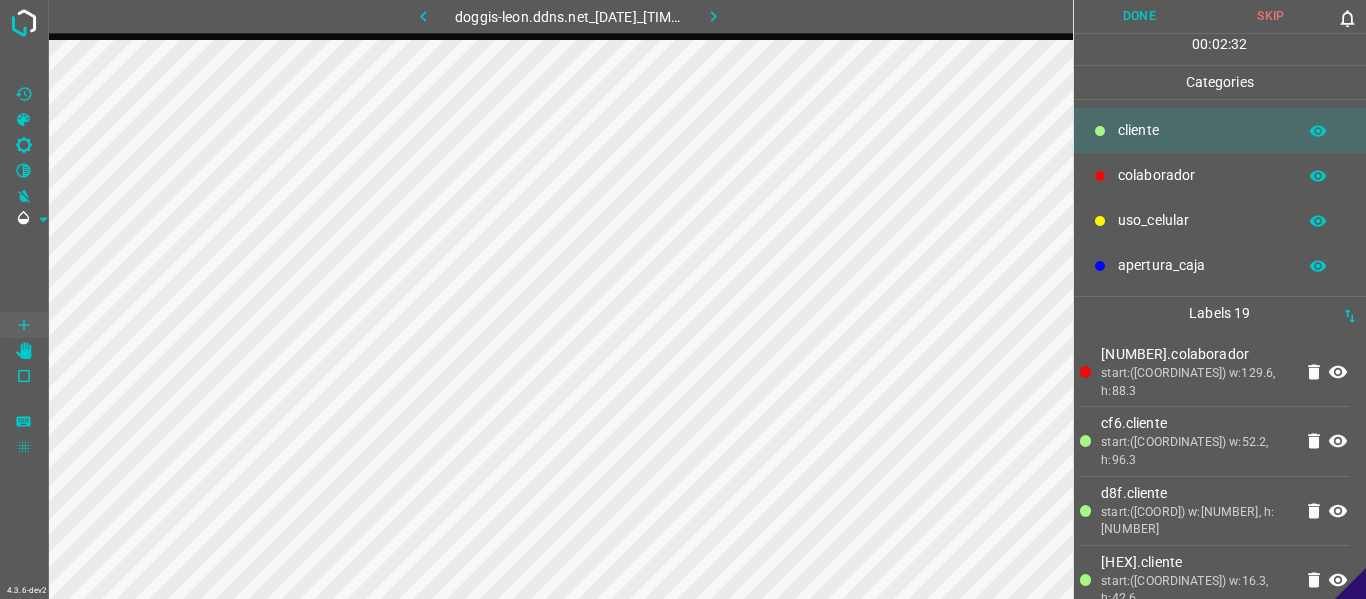 click on "Done" at bounding box center [1140, 16] 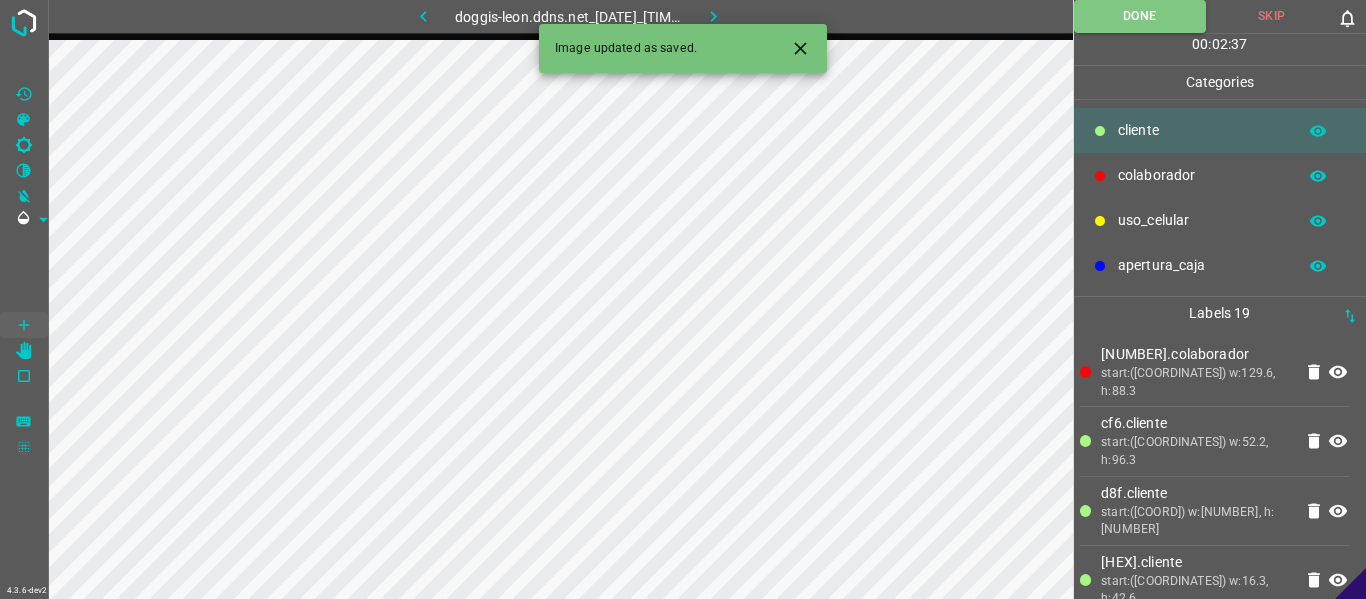 click at bounding box center (713, 16) 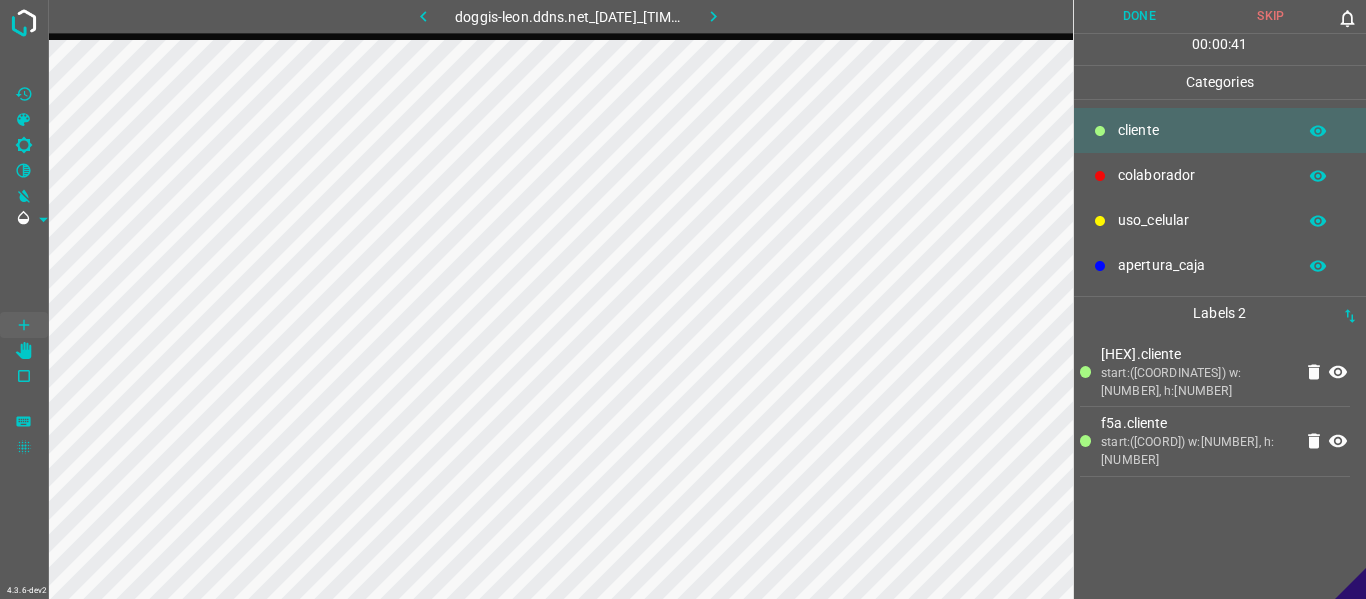 click on "[HEX].cliente
start:([COORDINATES])
w:54.2, h:92.3
[HEX].cliente
start:([COORDINATES])
w:48.8, h:95.7" at bounding box center [1220, 464] 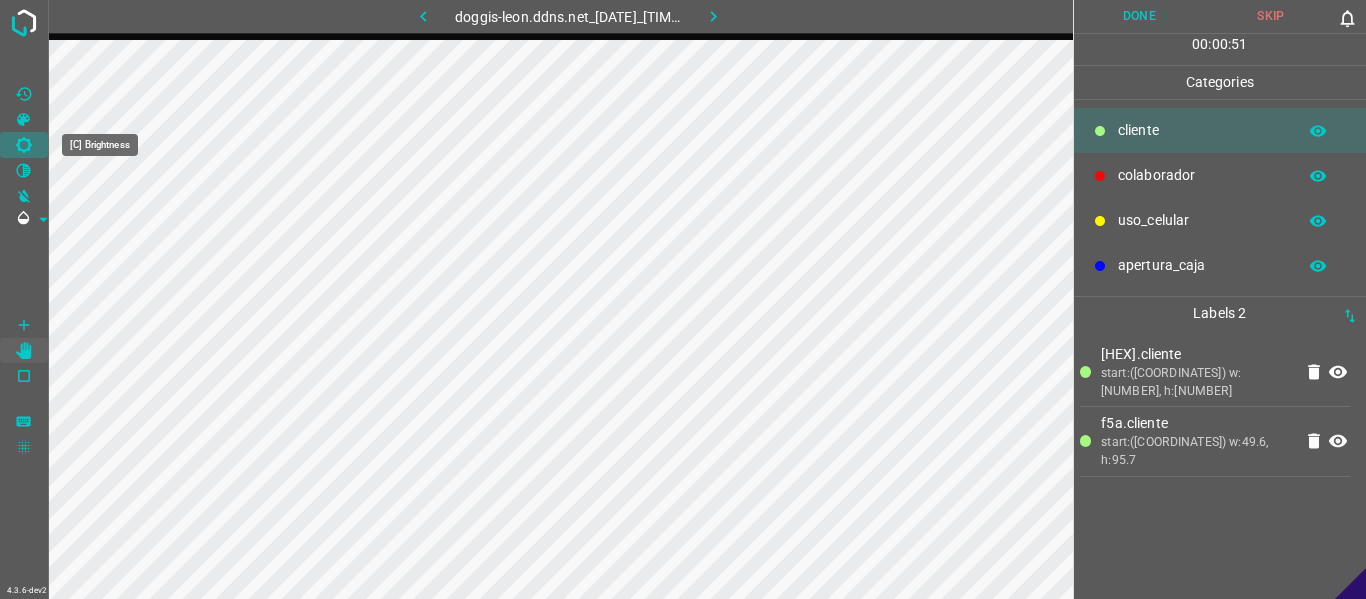 click at bounding box center [24, 145] 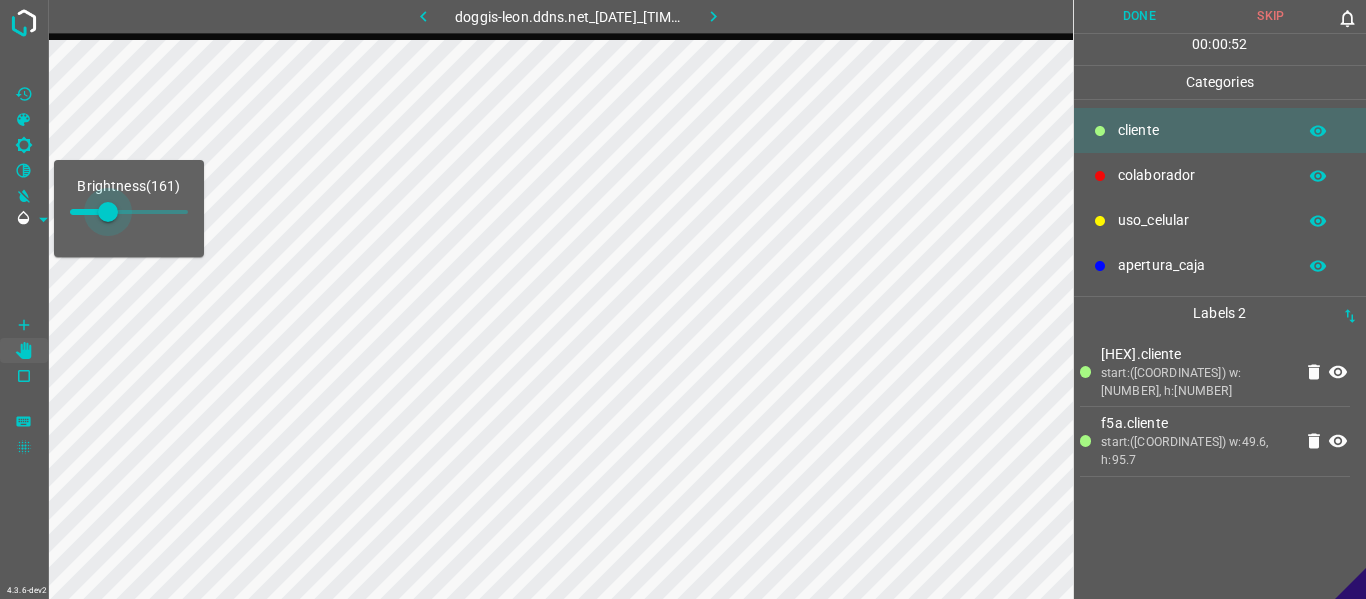 click at bounding box center [108, 212] 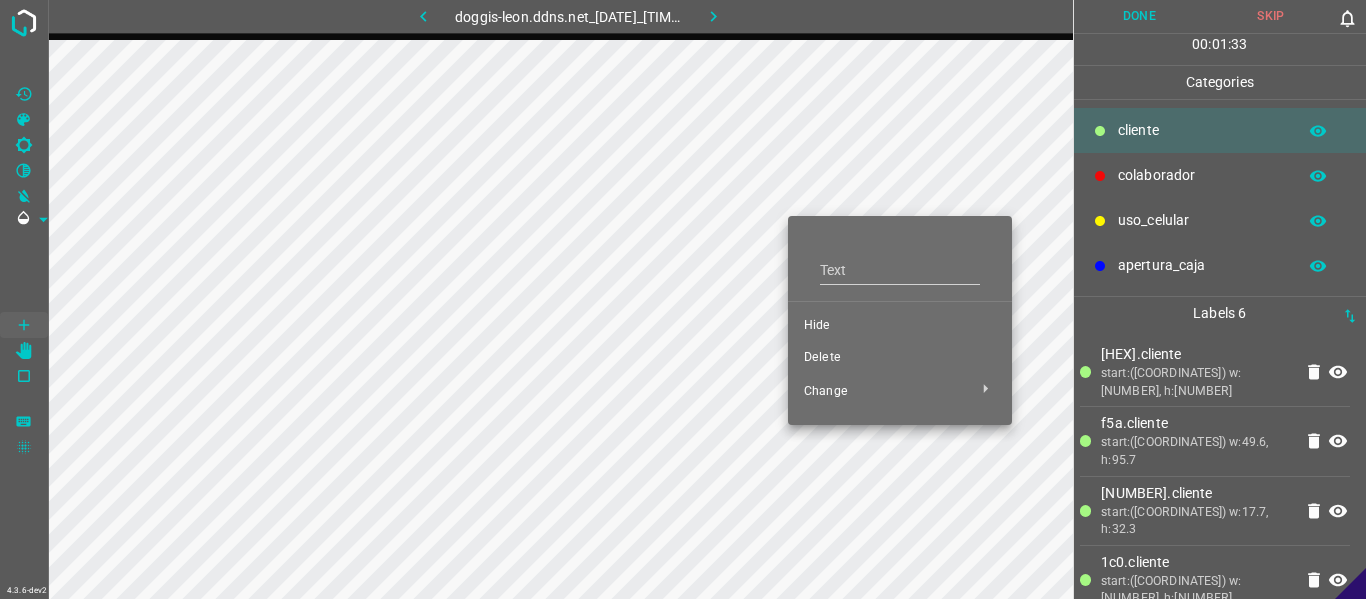 click on "Hide" at bounding box center (900, 326) 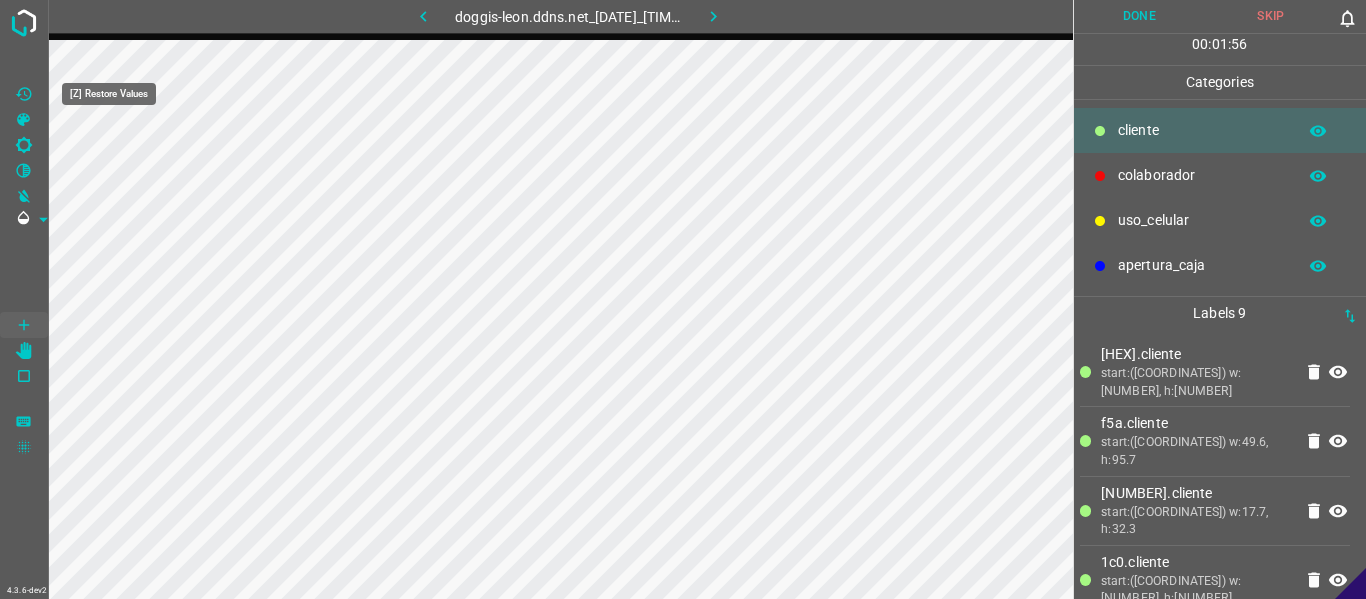 click at bounding box center (24, 94) 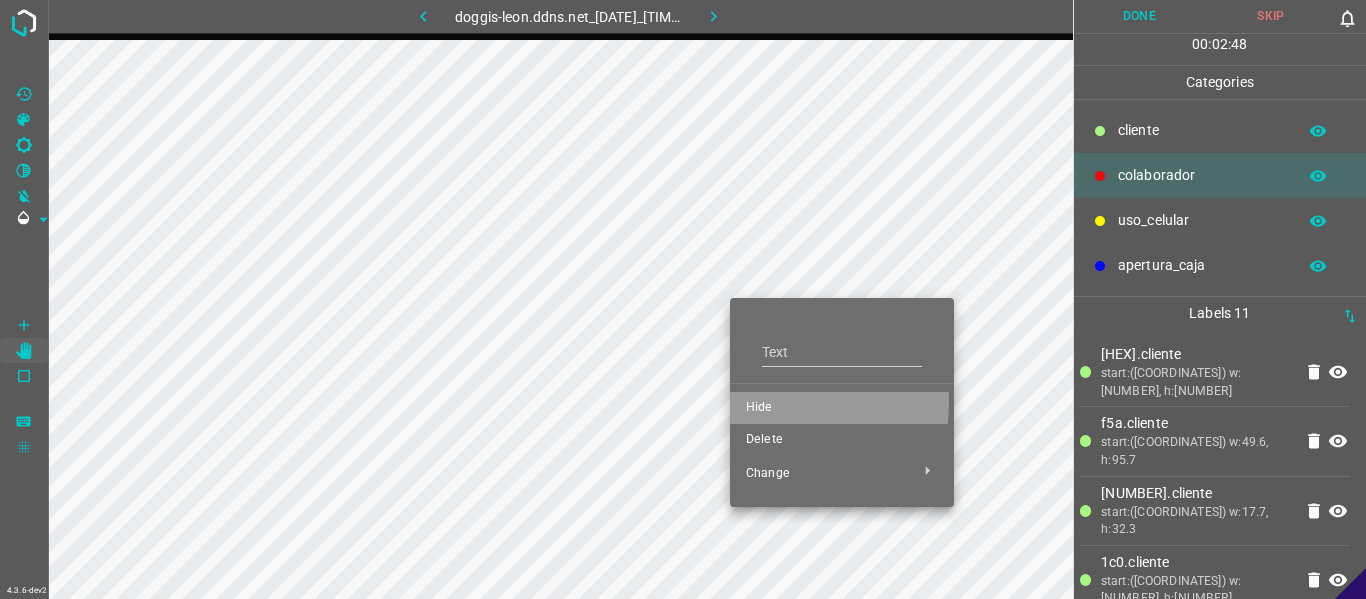 click on "Hide" at bounding box center (842, 408) 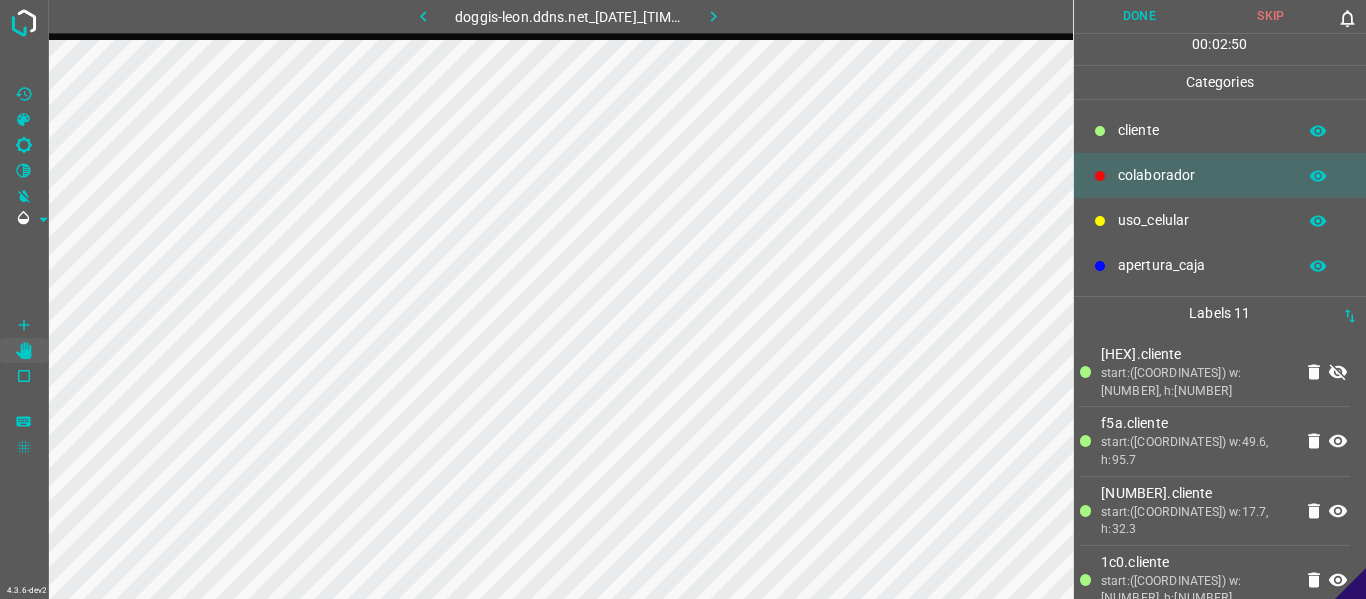 click at bounding box center [1338, 373] 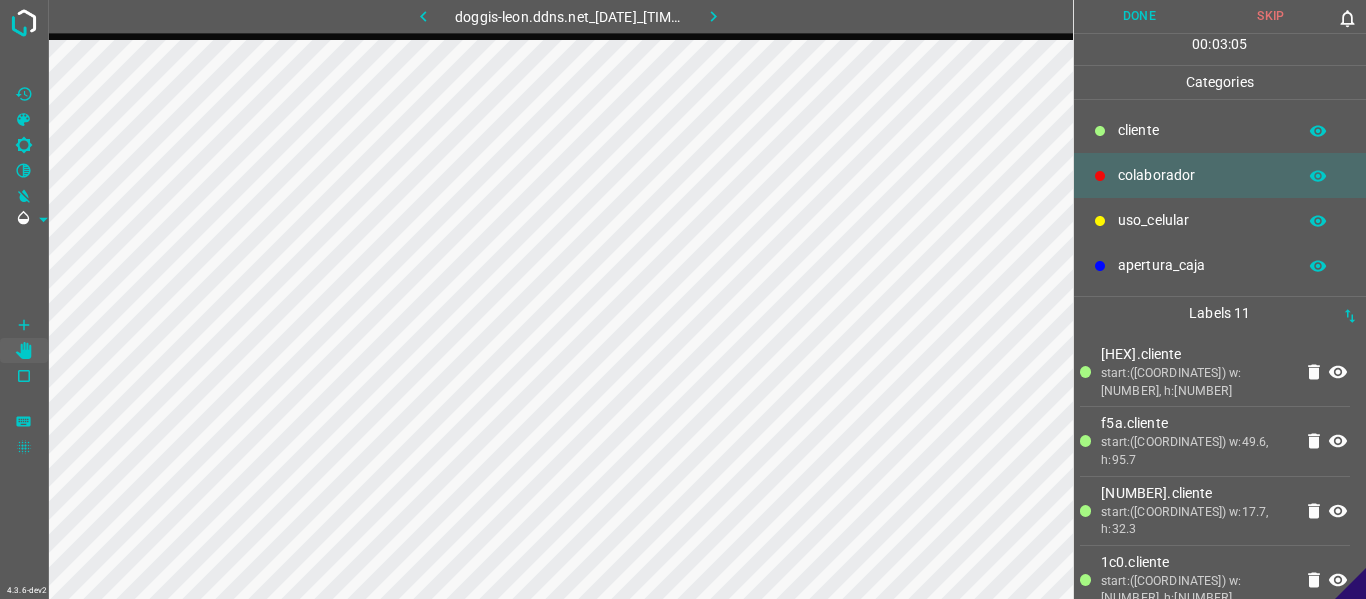 click at bounding box center [423, 16] 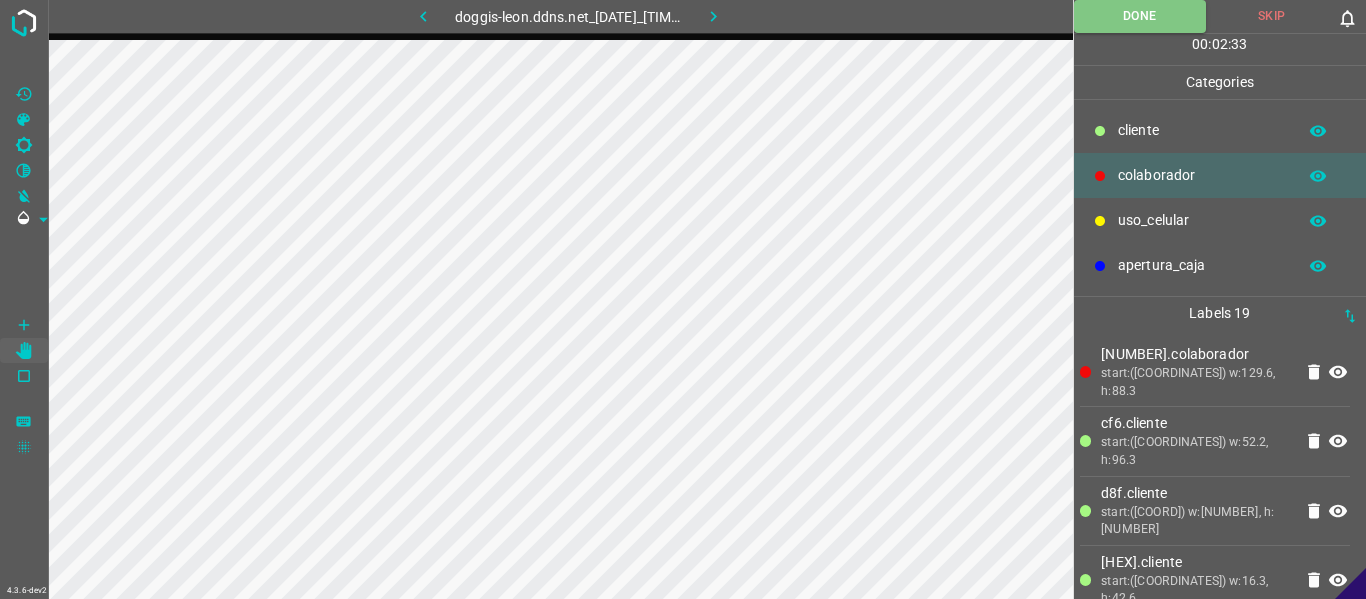 click at bounding box center [713, 16] 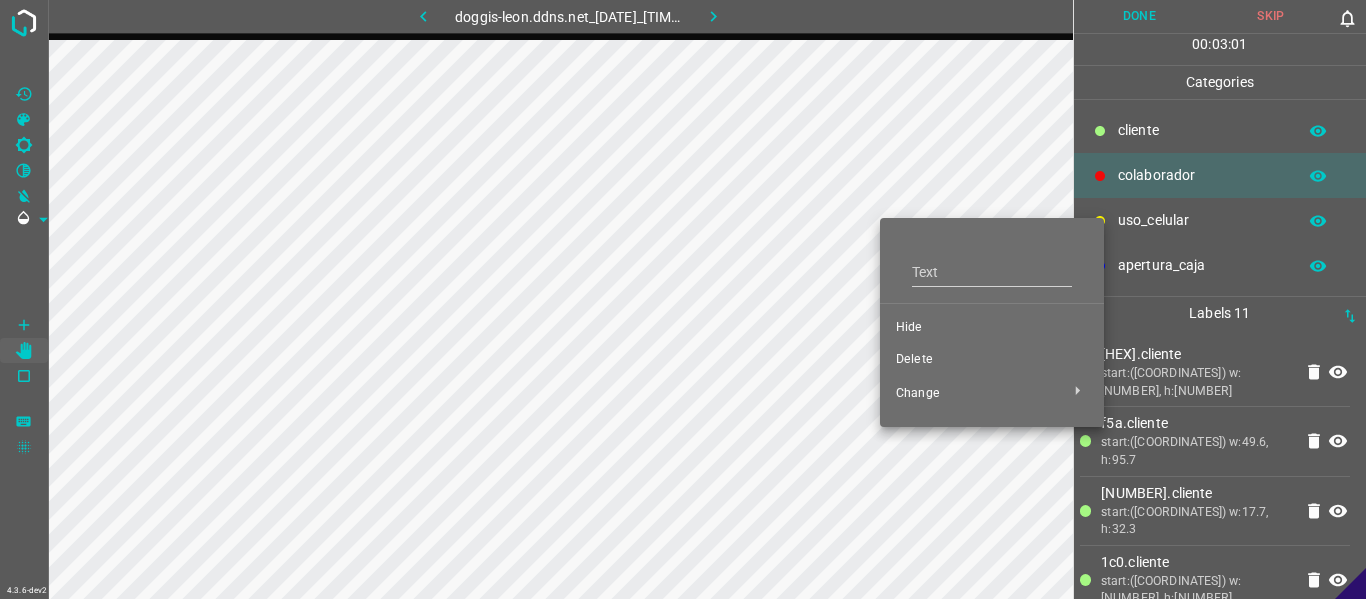 click on "Hide" at bounding box center (992, 328) 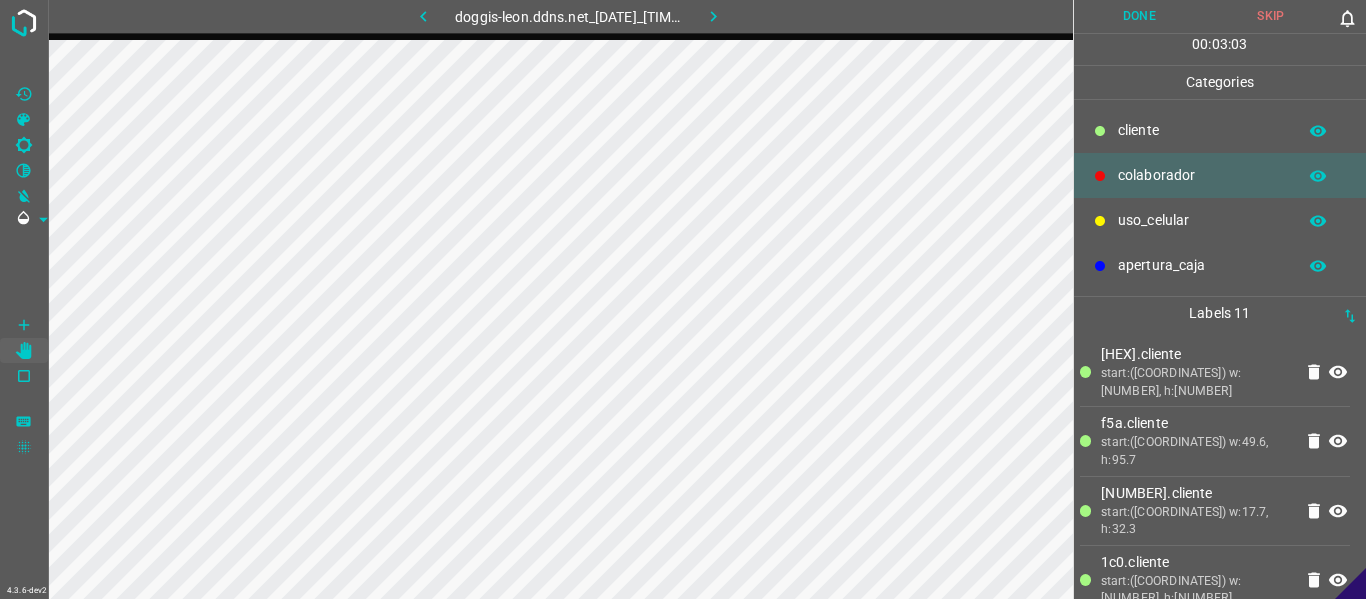 click on "​​cliente" at bounding box center (1202, 130) 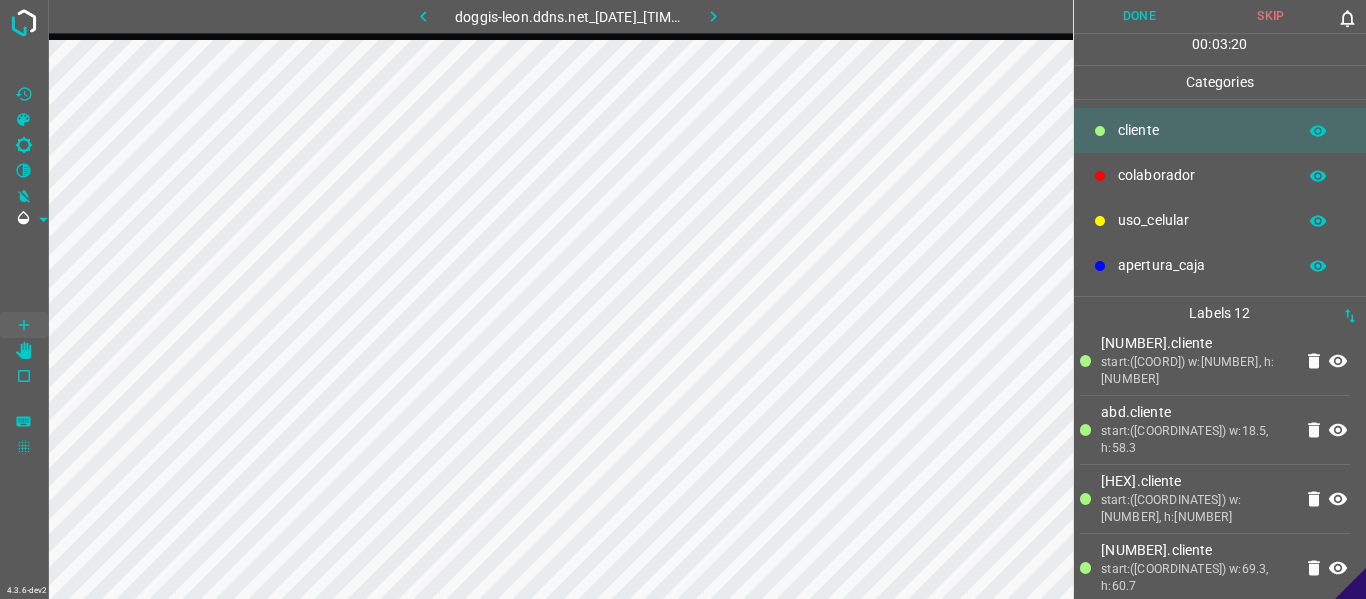 scroll, scrollTop: 470, scrollLeft: 0, axis: vertical 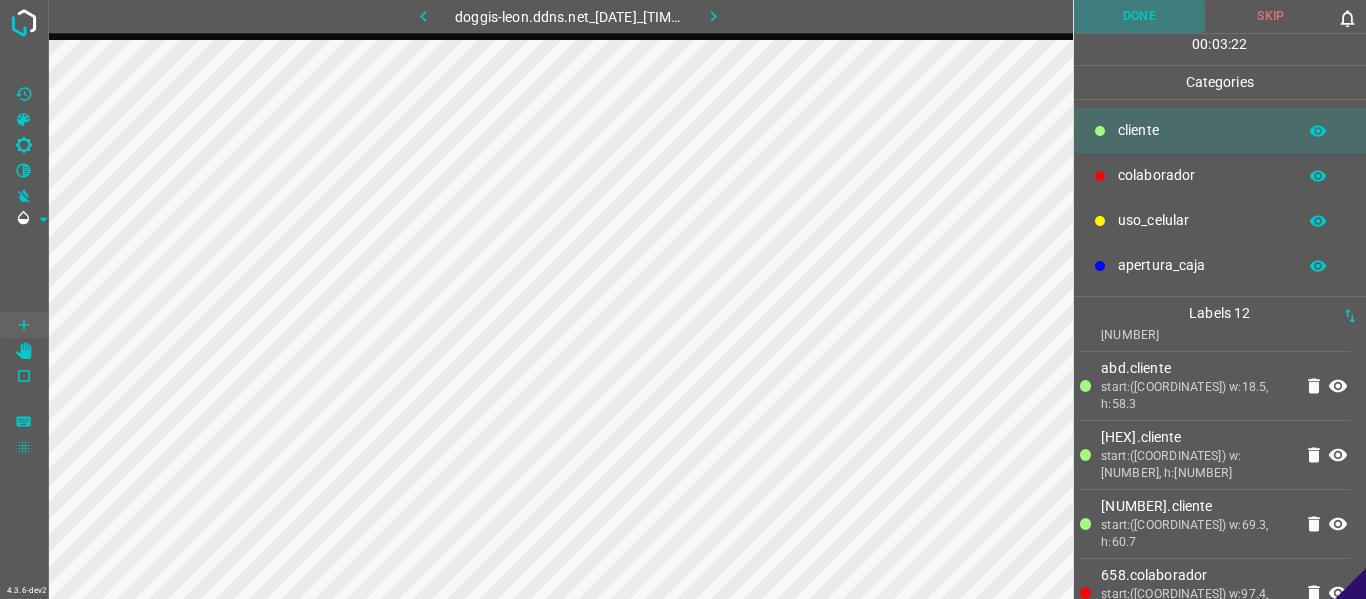 click on "Done" at bounding box center (1140, 16) 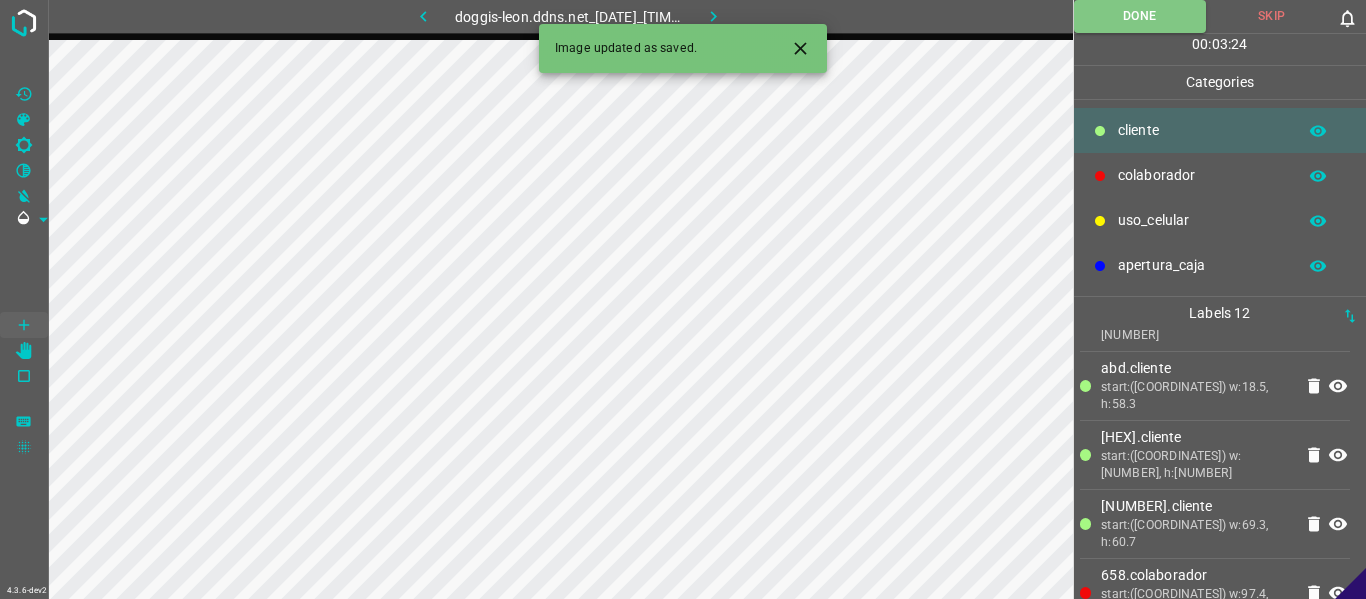 click at bounding box center [713, 16] 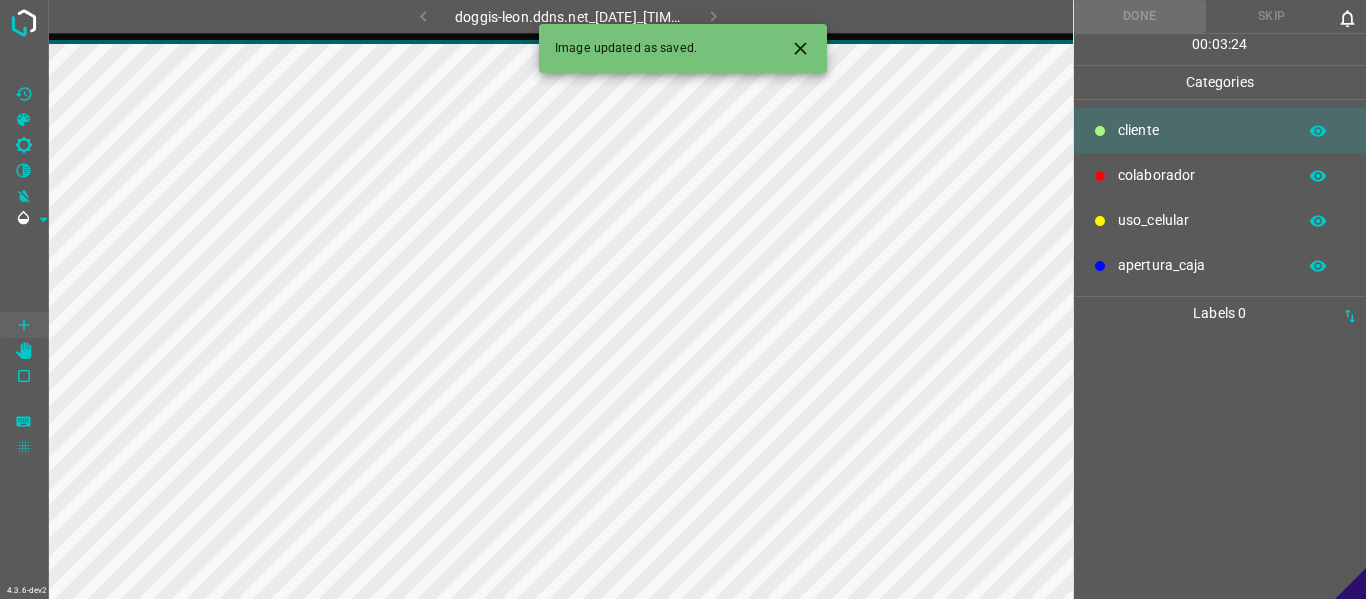 scroll, scrollTop: 0, scrollLeft: 0, axis: both 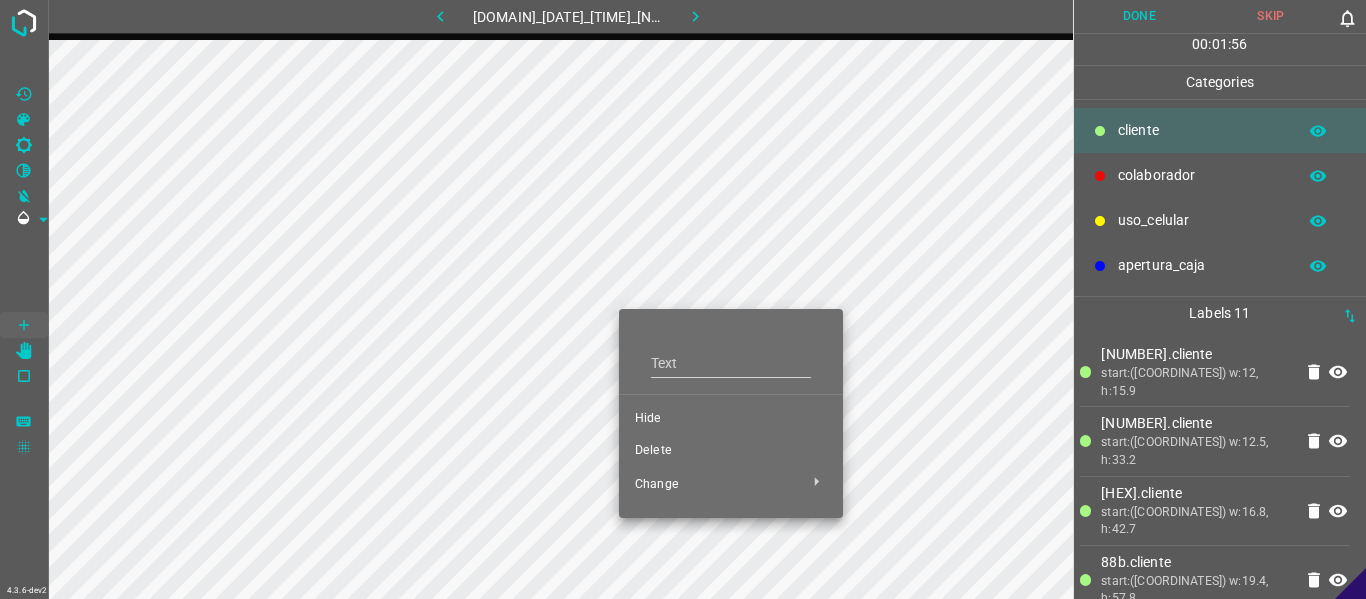 click on "Hide" at bounding box center (731, 419) 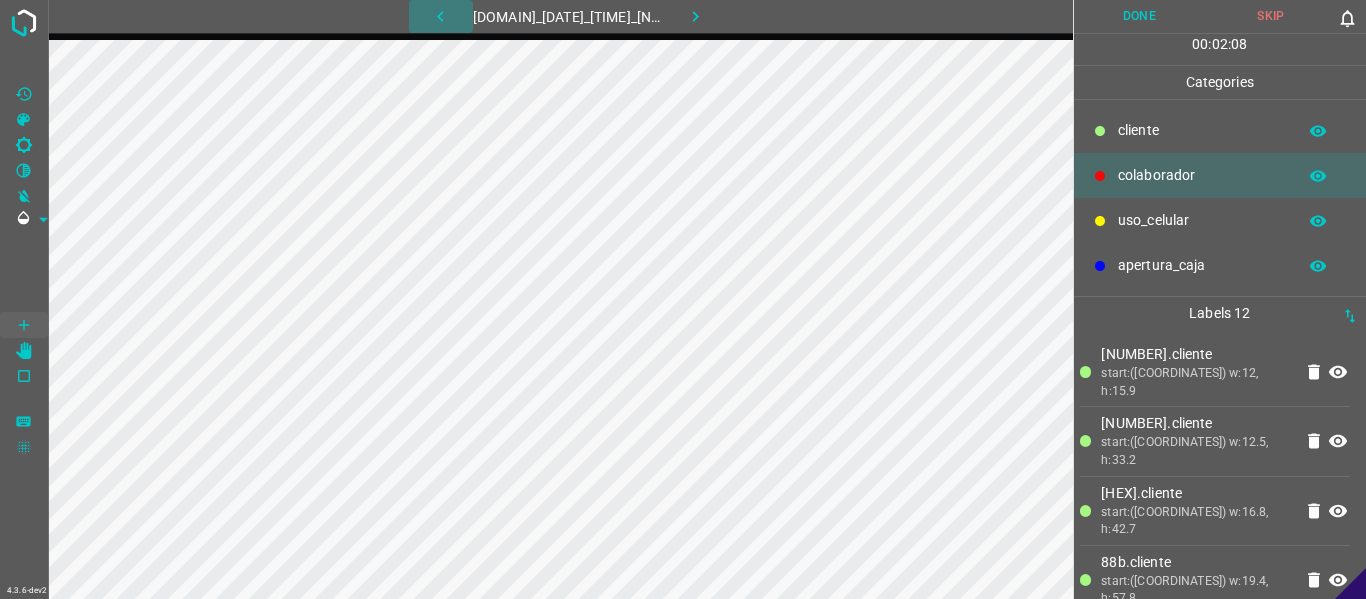 drag, startPoint x: 421, startPoint y: 22, endPoint x: 629, endPoint y: 28, distance: 208.08652 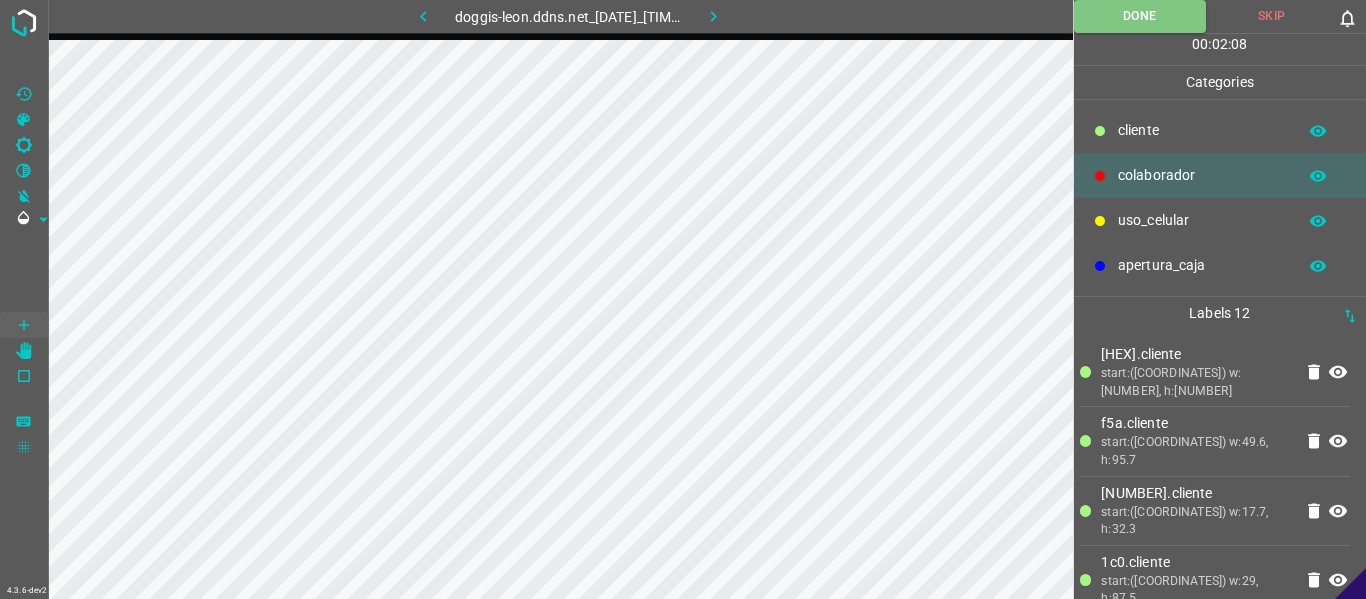click at bounding box center [713, 16] 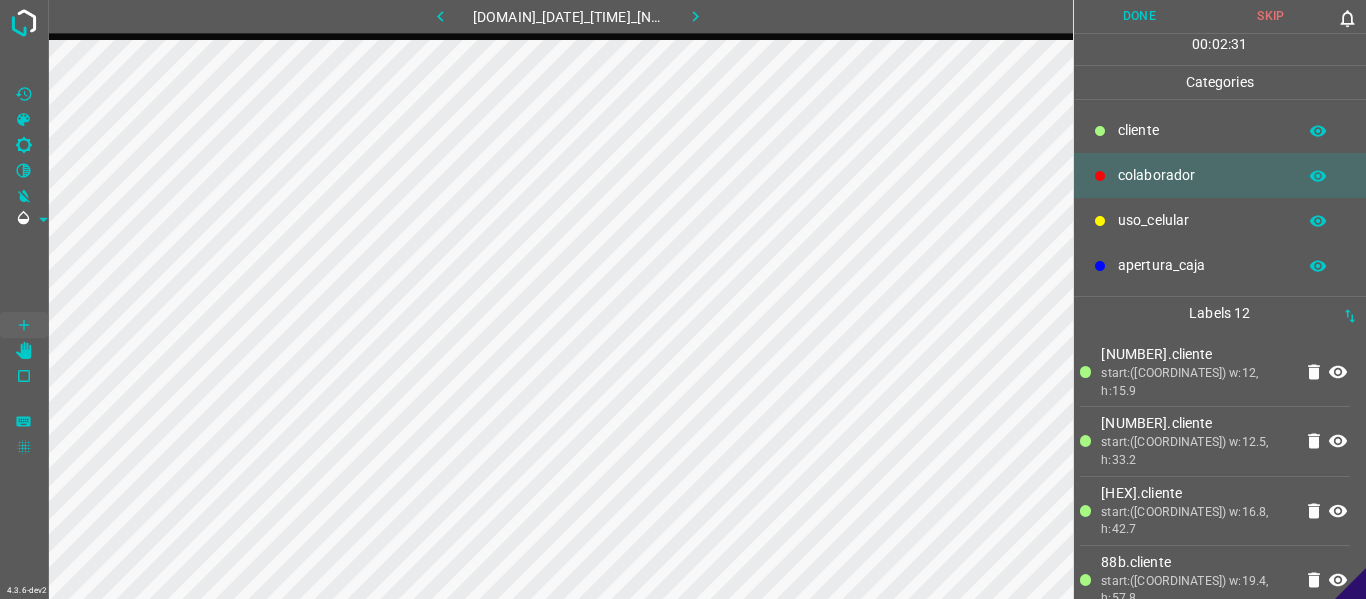 click on "Done" at bounding box center [1140, 16] 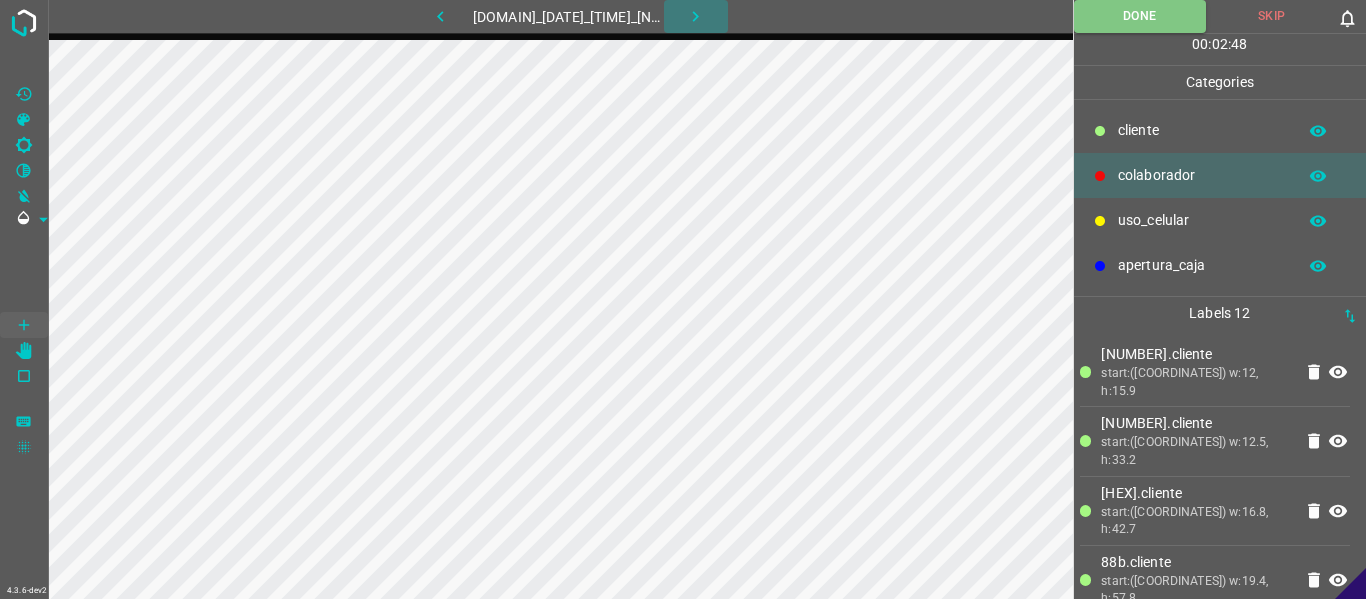click at bounding box center [696, 16] 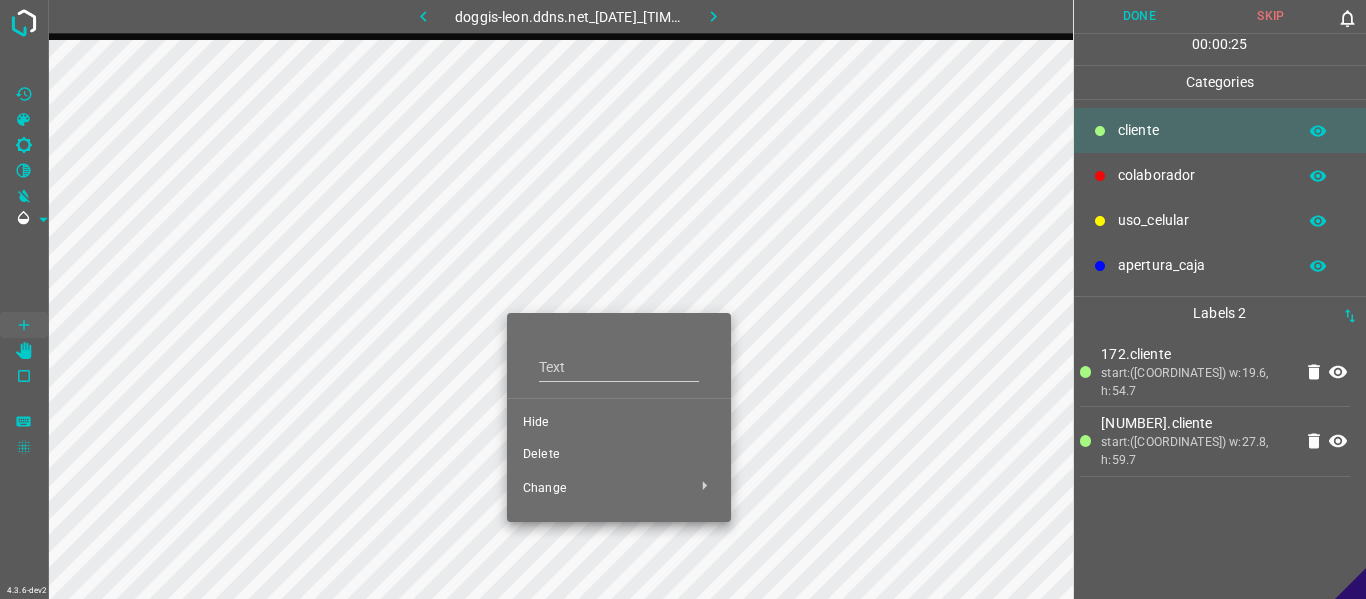 click on "Hide" at bounding box center (619, 423) 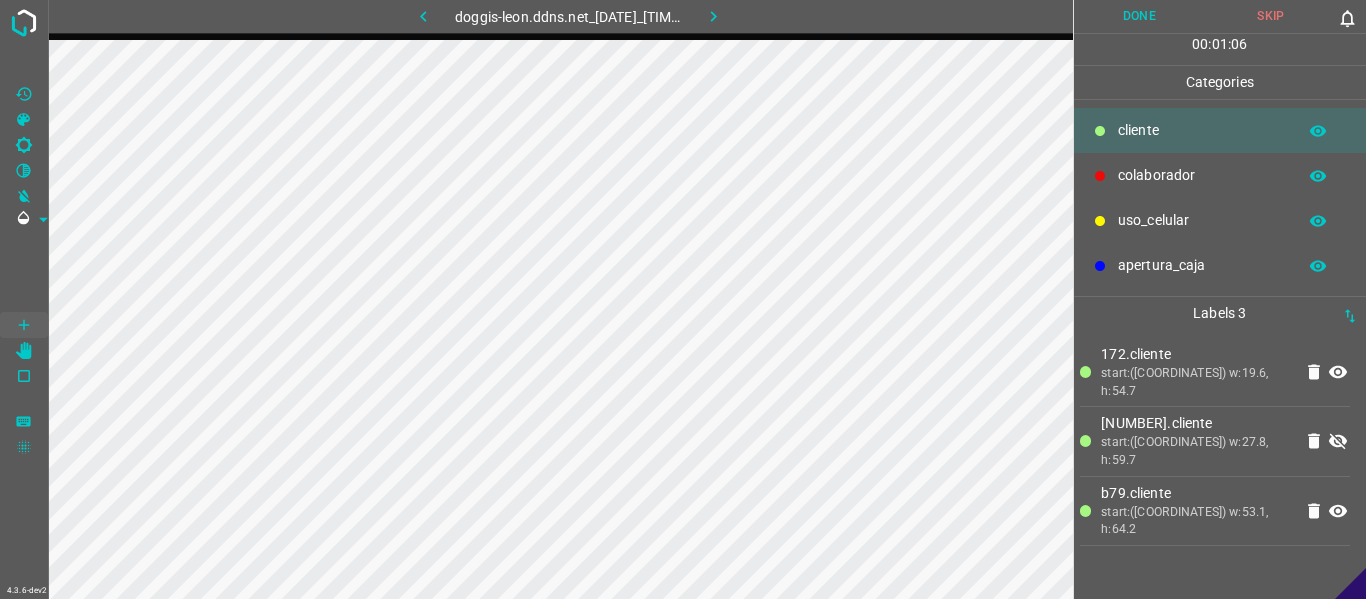 click at bounding box center (423, 16) 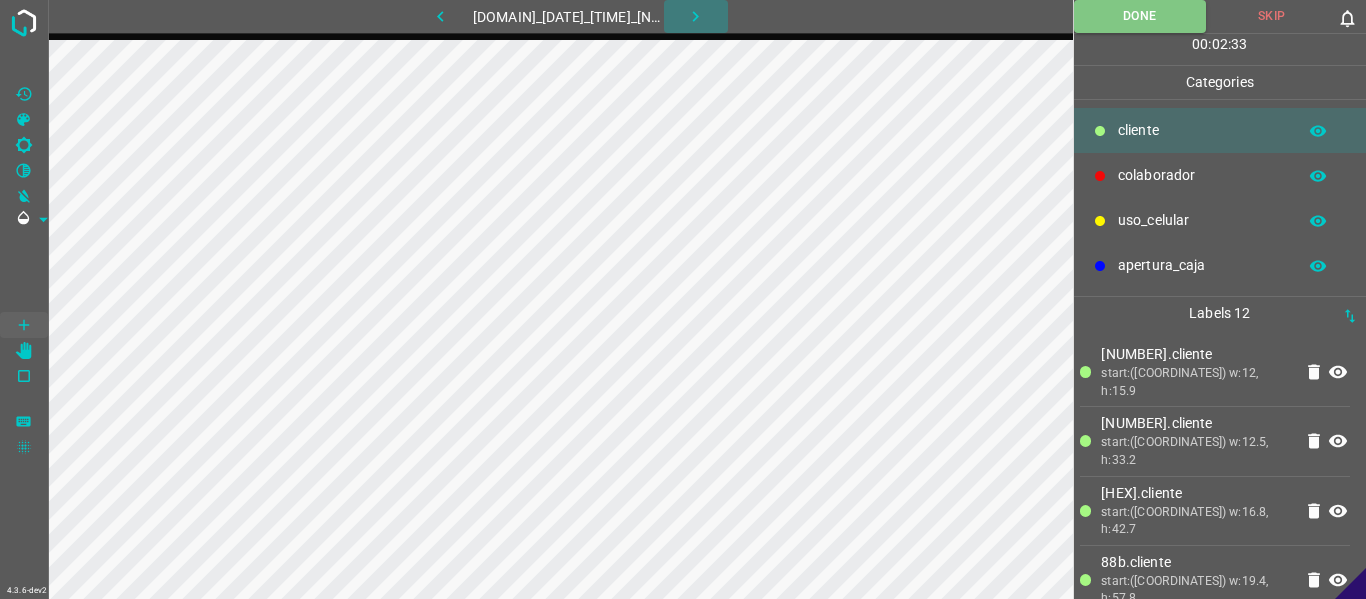 click at bounding box center [695, 16] 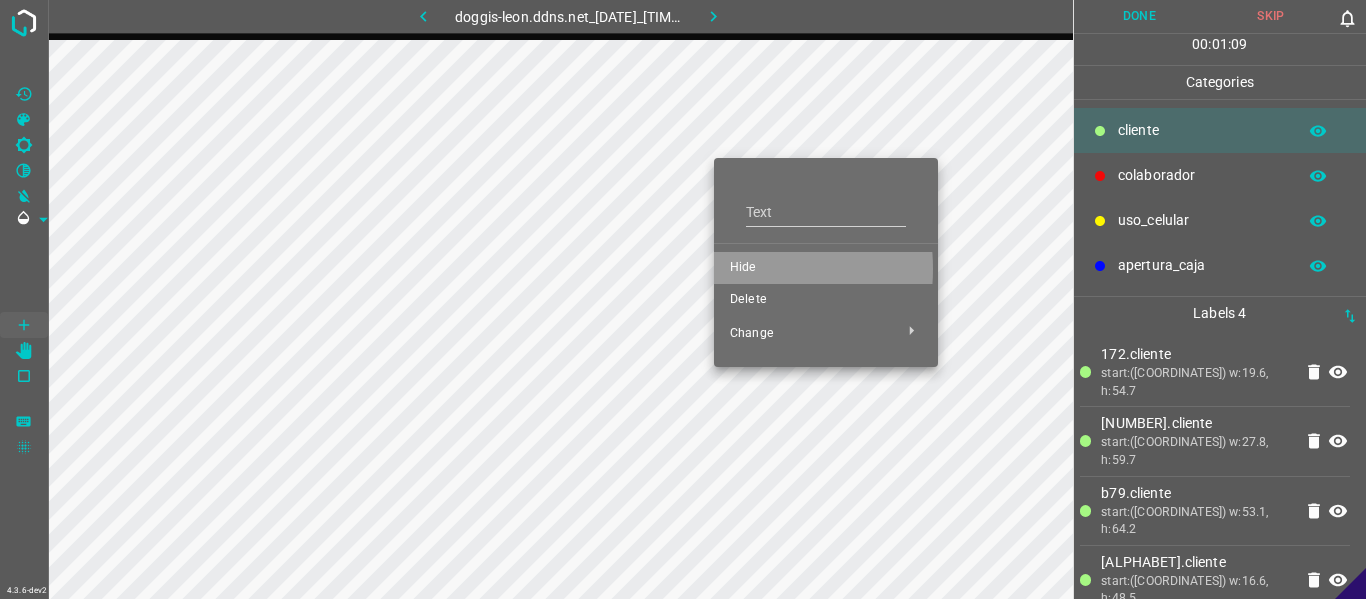 click on "Hide" at bounding box center (826, 268) 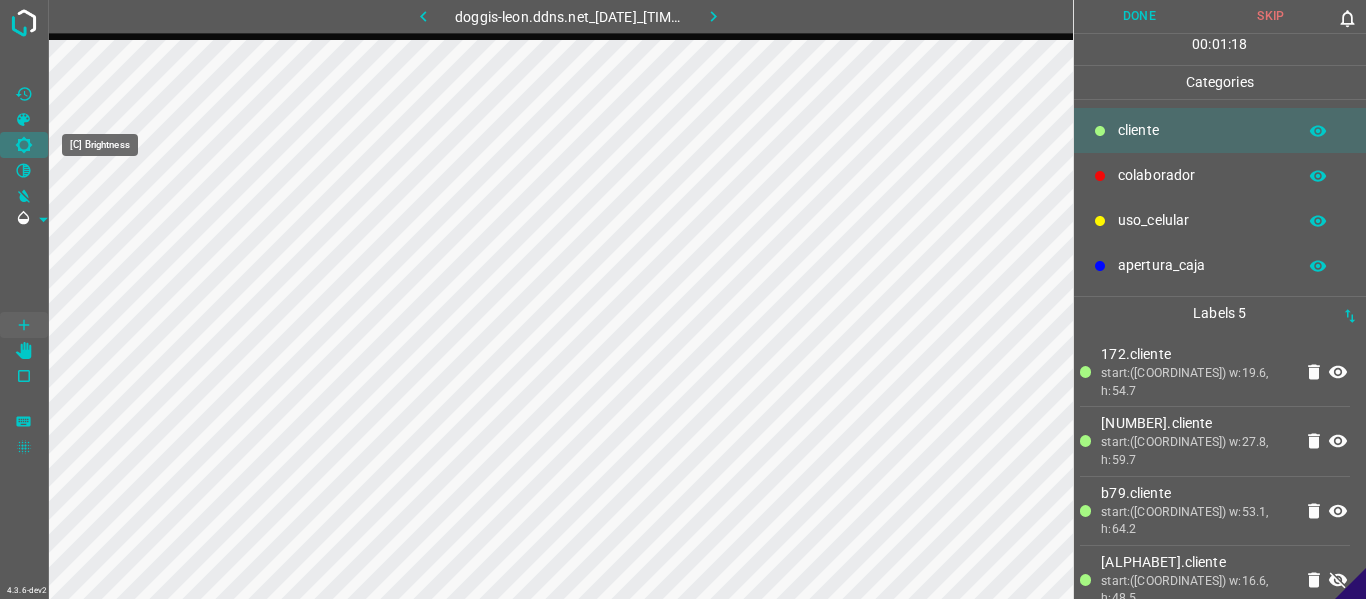 click at bounding box center (24, 145) 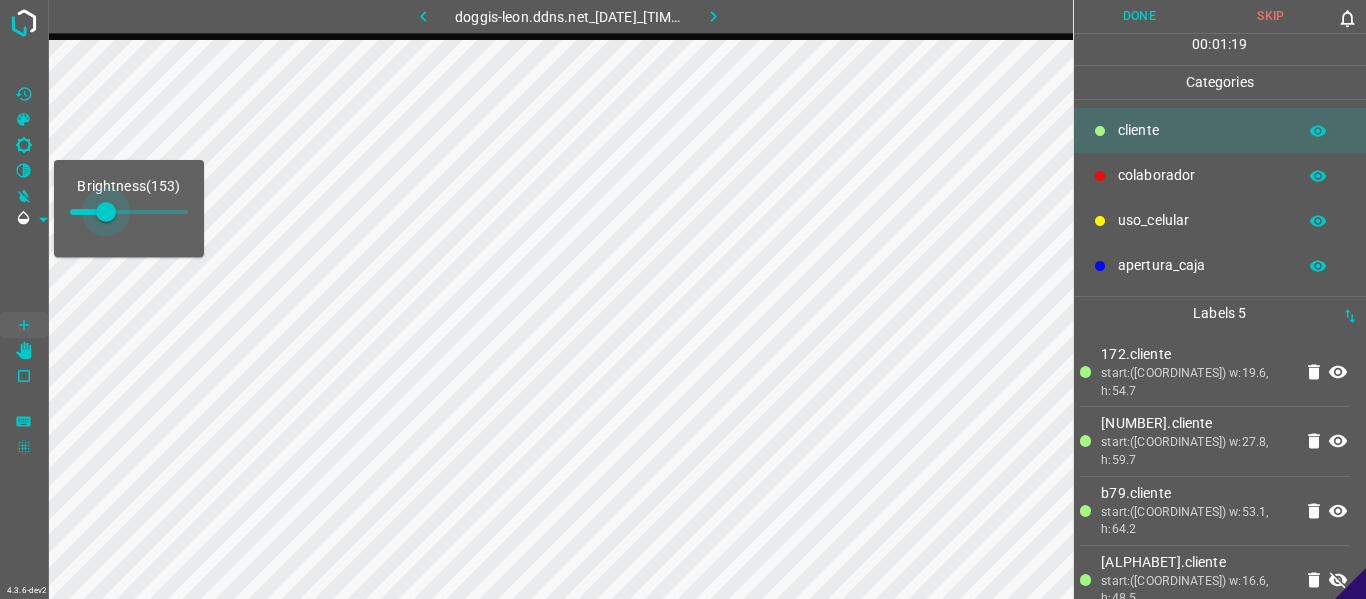 click at bounding box center [106, 212] 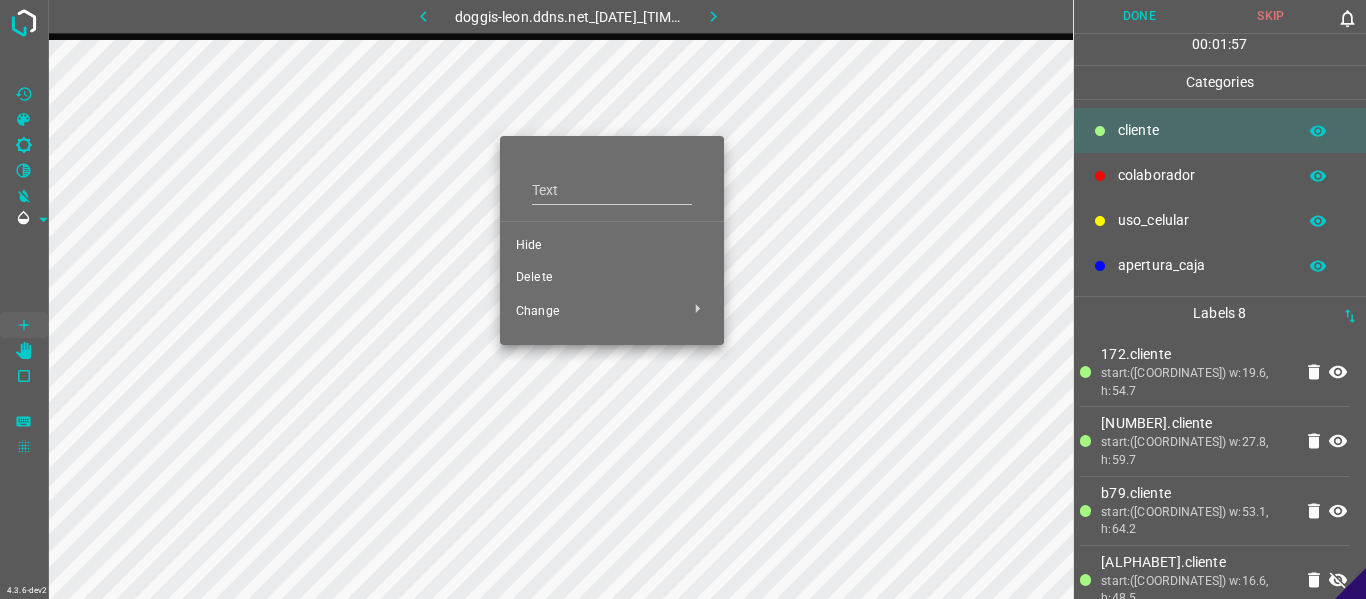 click on "Hide" at bounding box center (612, 246) 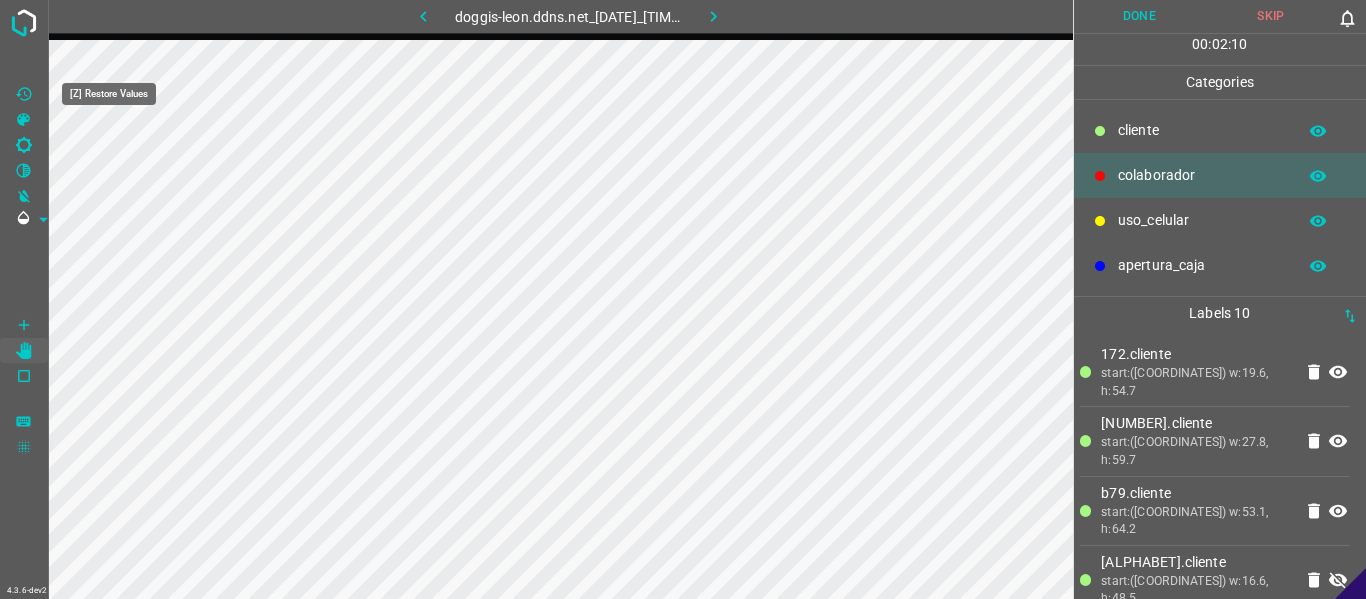 click at bounding box center (24, 94) 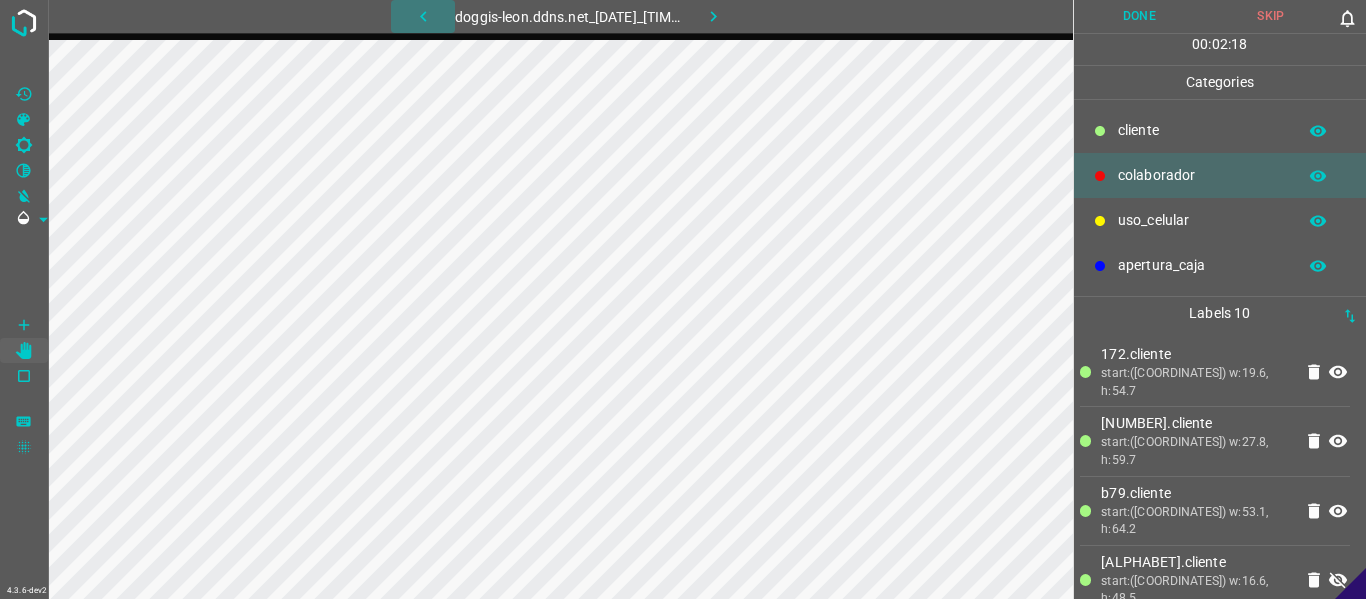 click at bounding box center [423, 16] 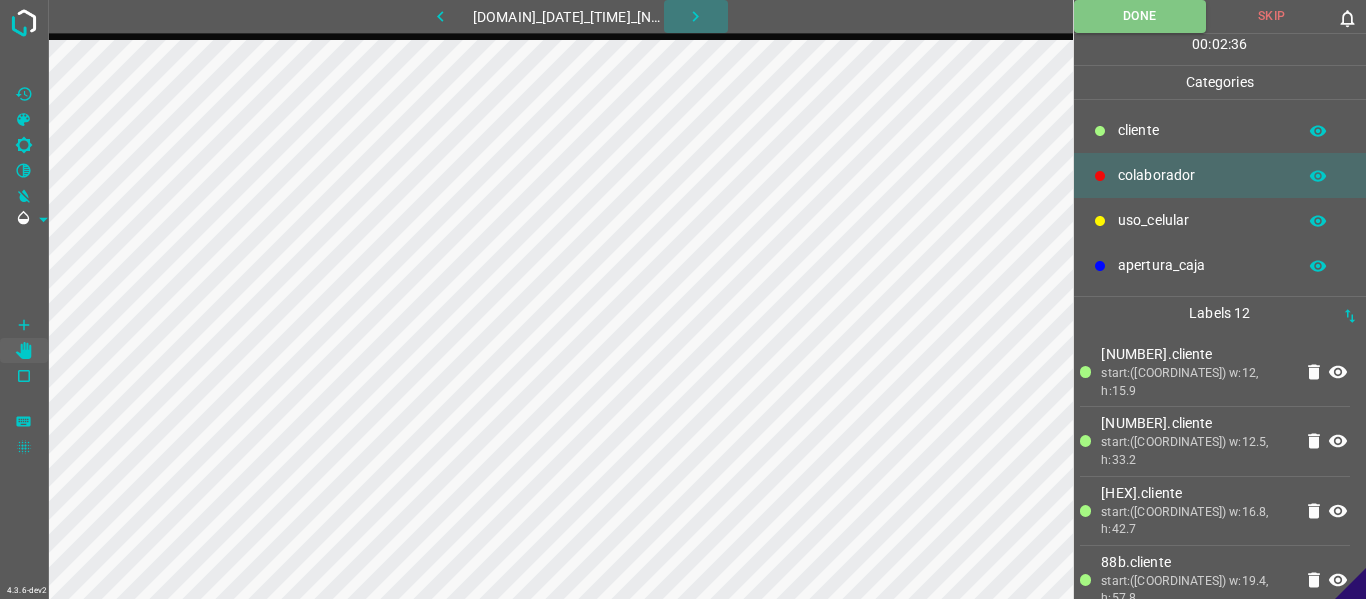 click at bounding box center (695, 16) 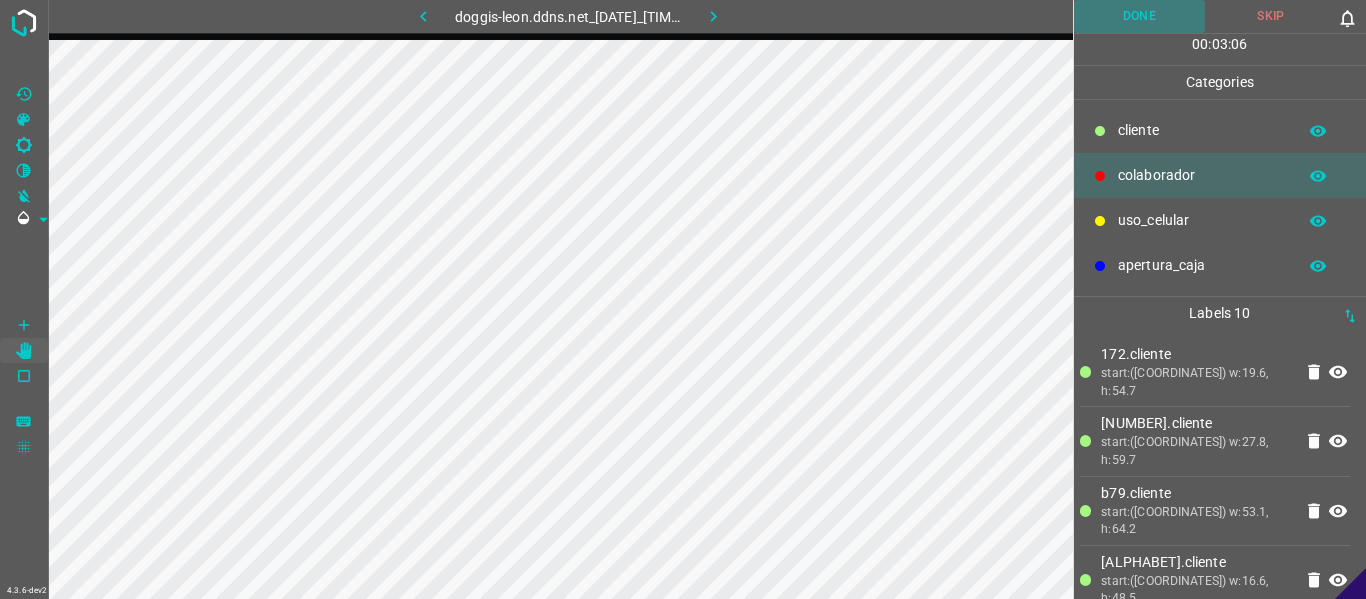 drag, startPoint x: 1178, startPoint y: 5, endPoint x: 1102, endPoint y: 23, distance: 78.10249 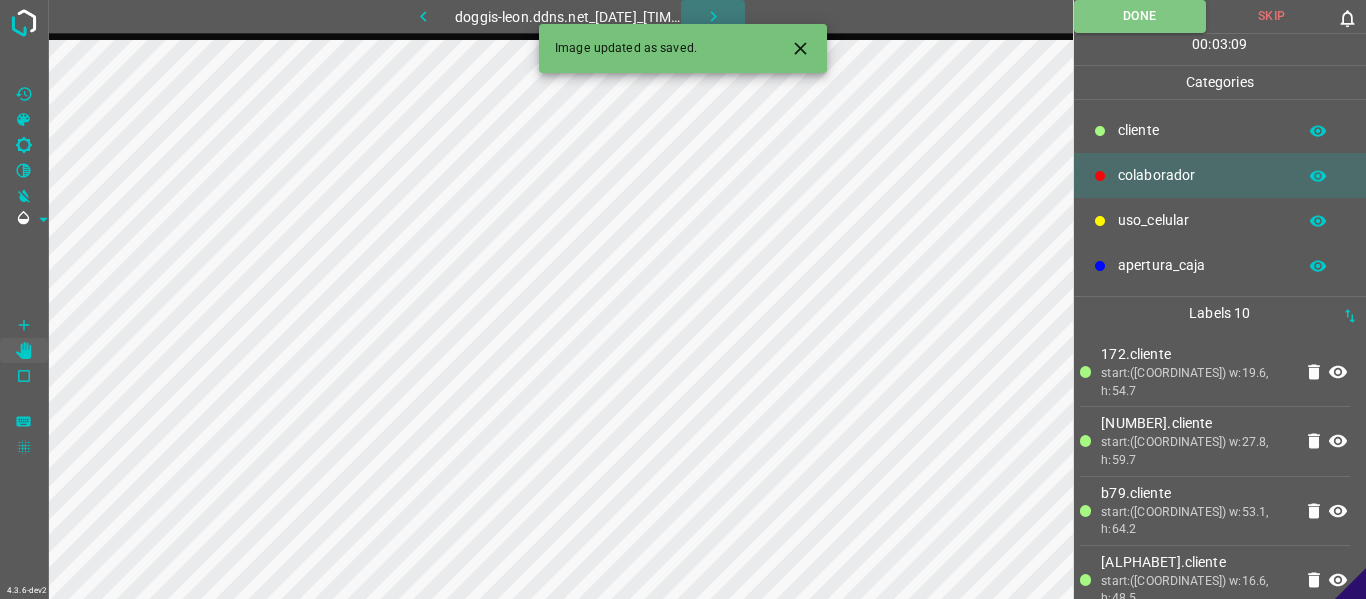 click at bounding box center (713, 16) 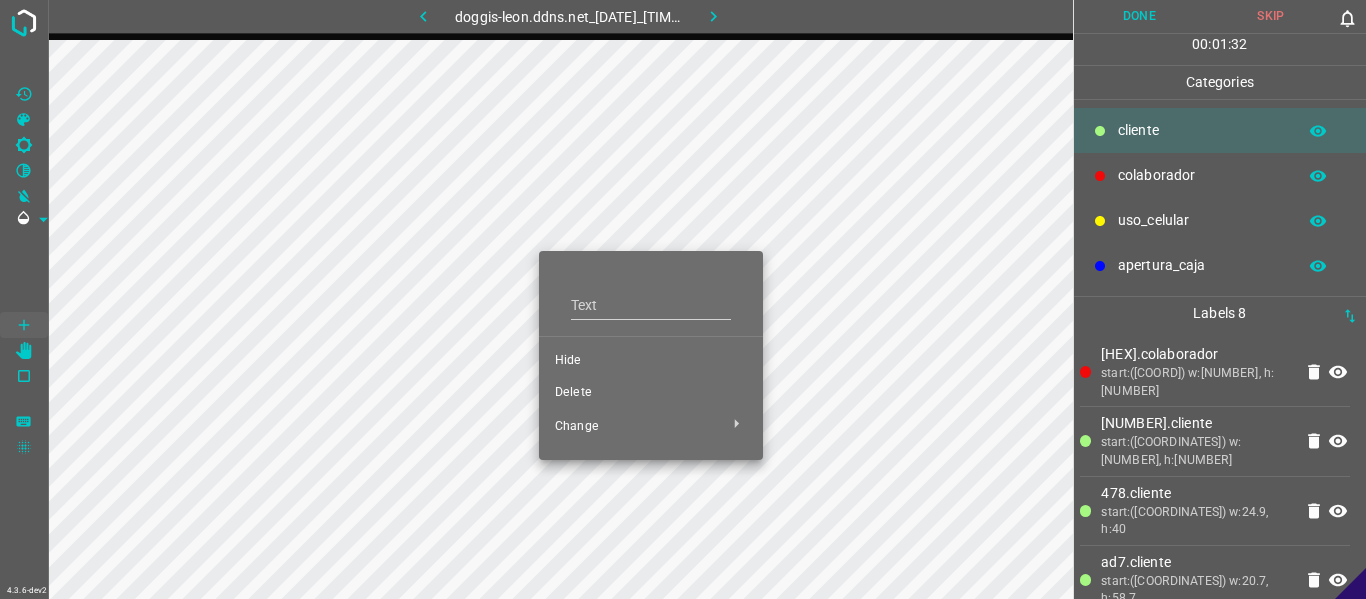 click on "Hide" at bounding box center [651, 361] 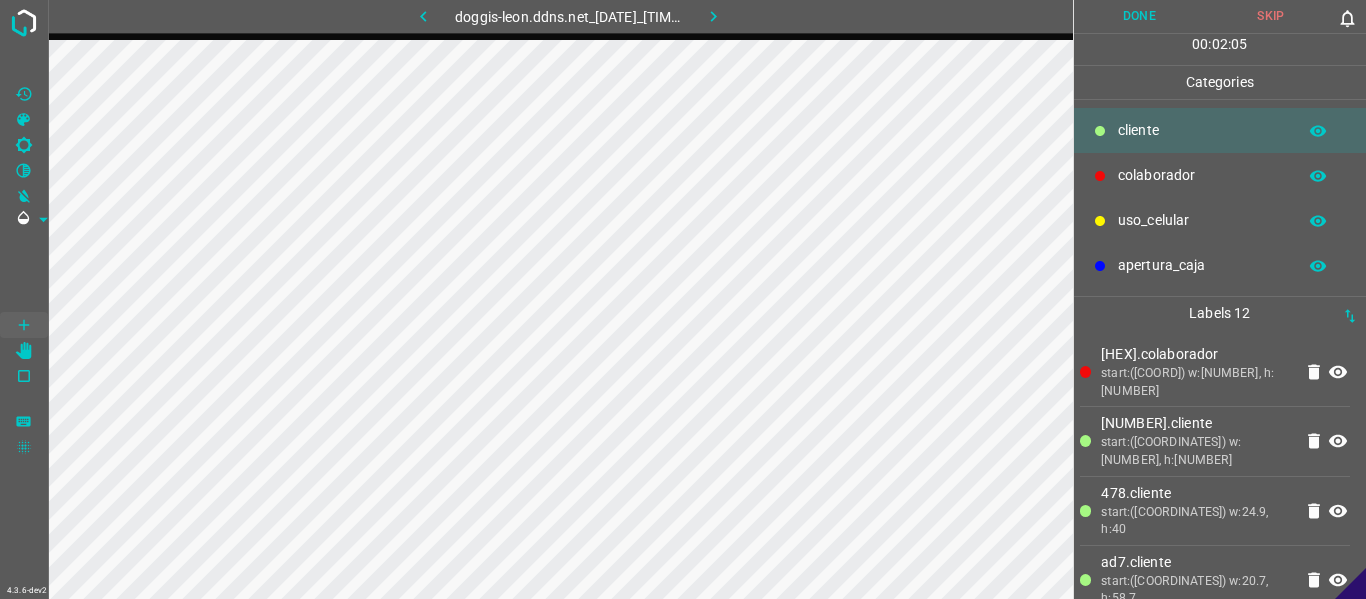 click on "Done" at bounding box center [1140, 16] 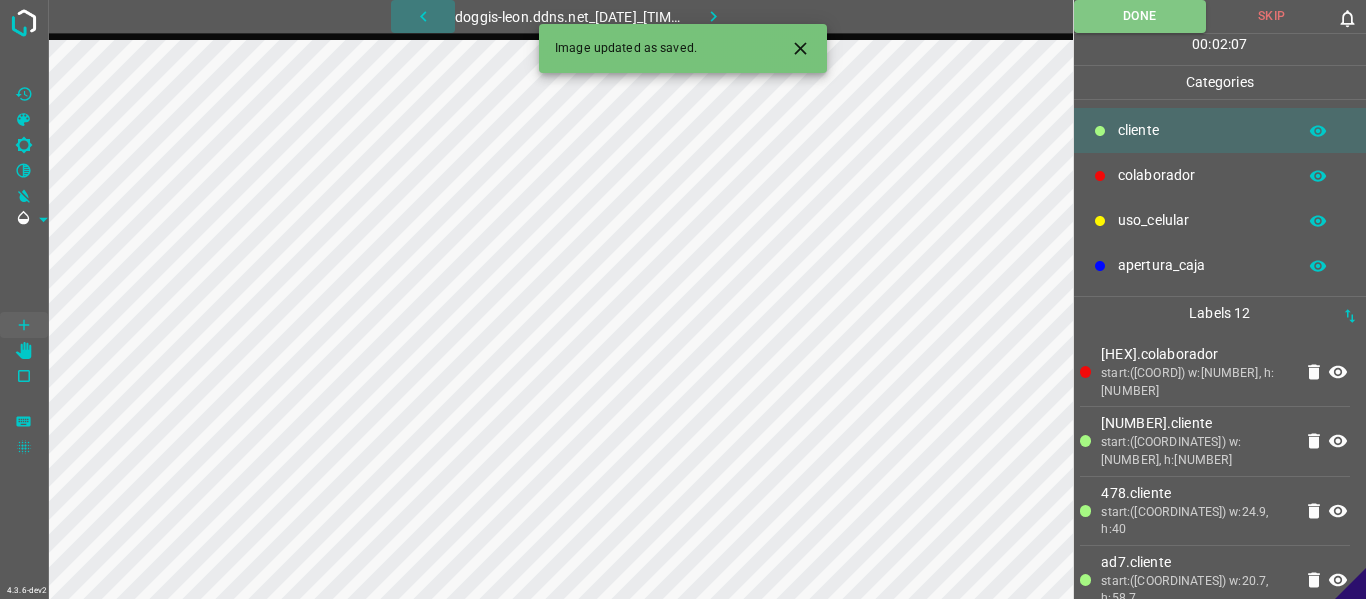 click at bounding box center (423, 16) 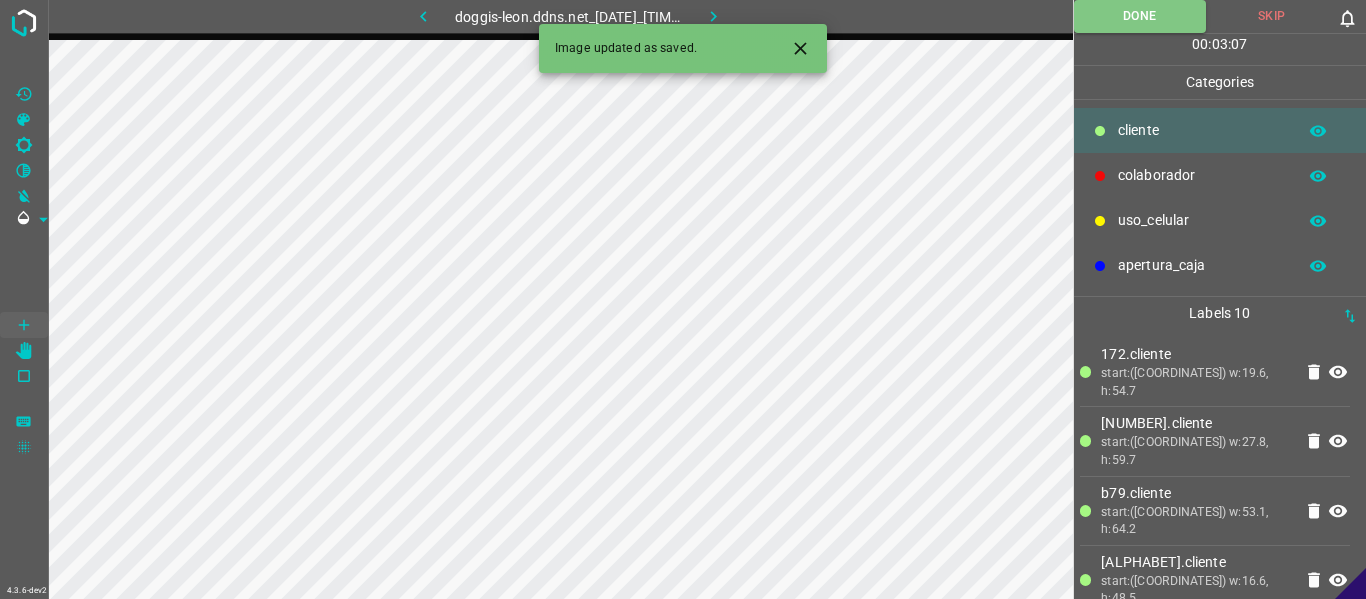 click at bounding box center [800, 48] 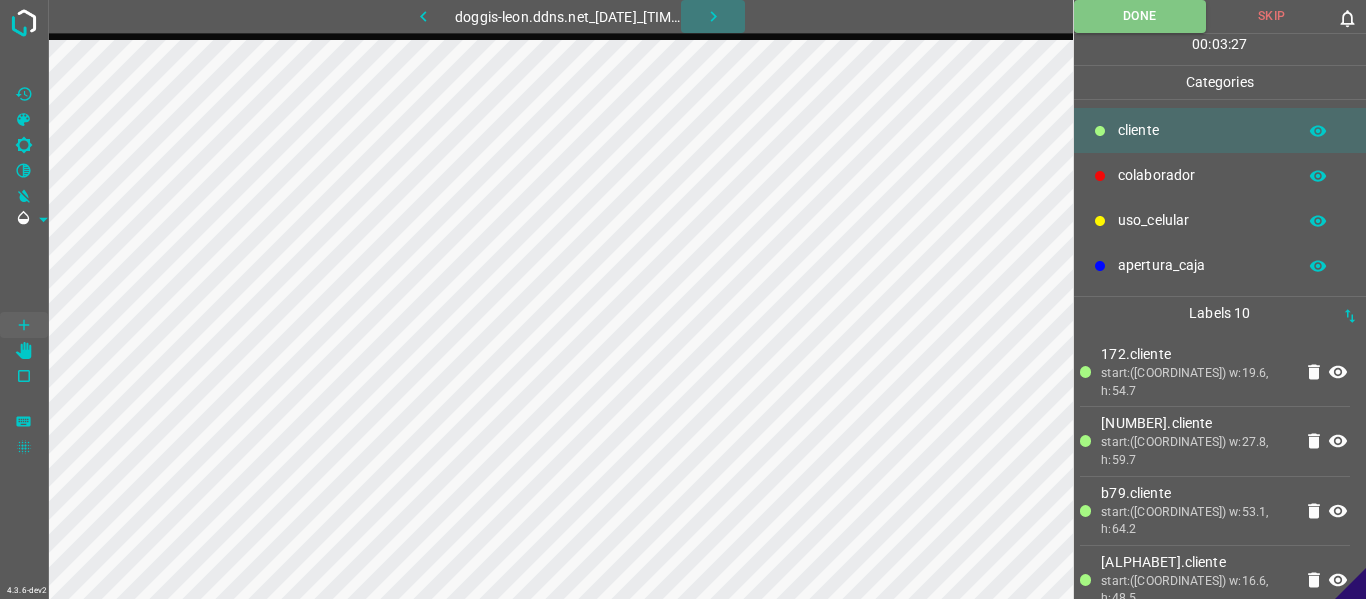 click at bounding box center [713, 16] 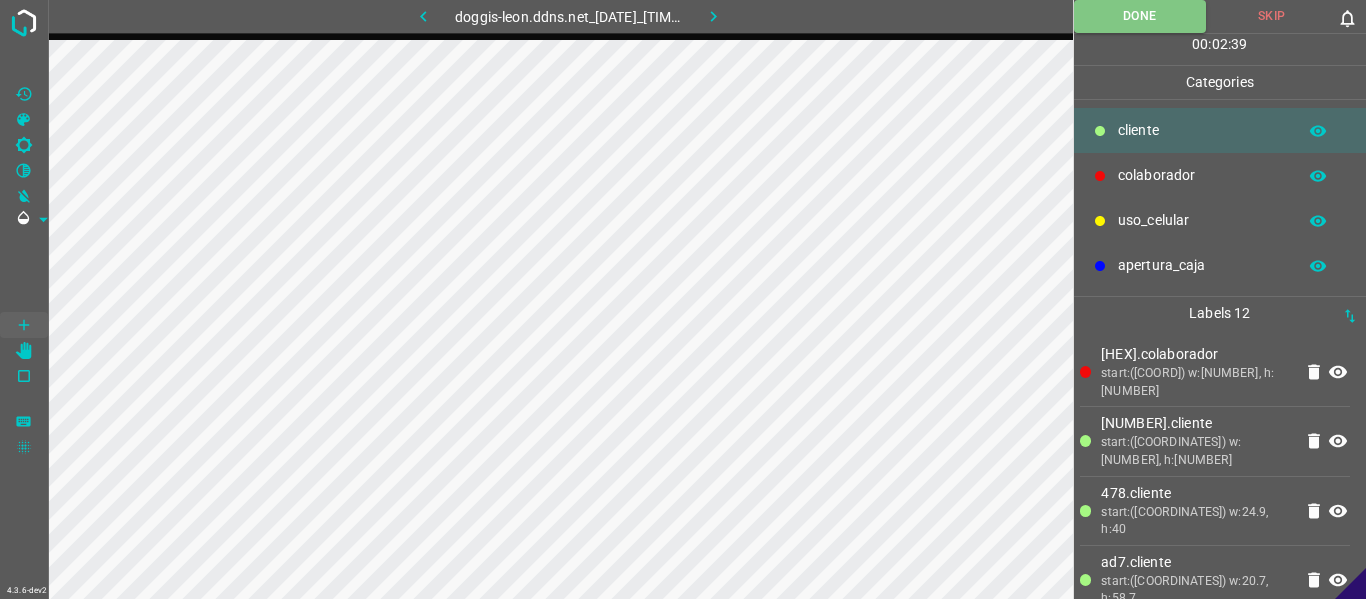 drag, startPoint x: 1181, startPoint y: 380, endPoint x: 1125, endPoint y: 384, distance: 56.142673 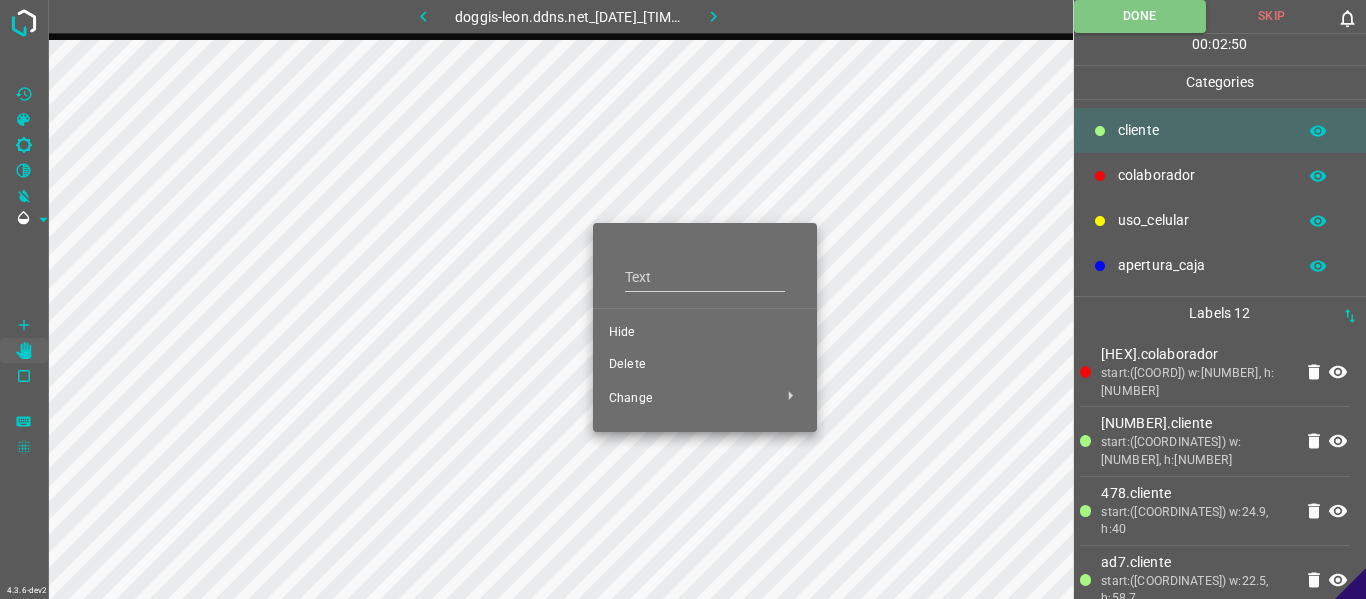 click on "Hide" at bounding box center [705, 333] 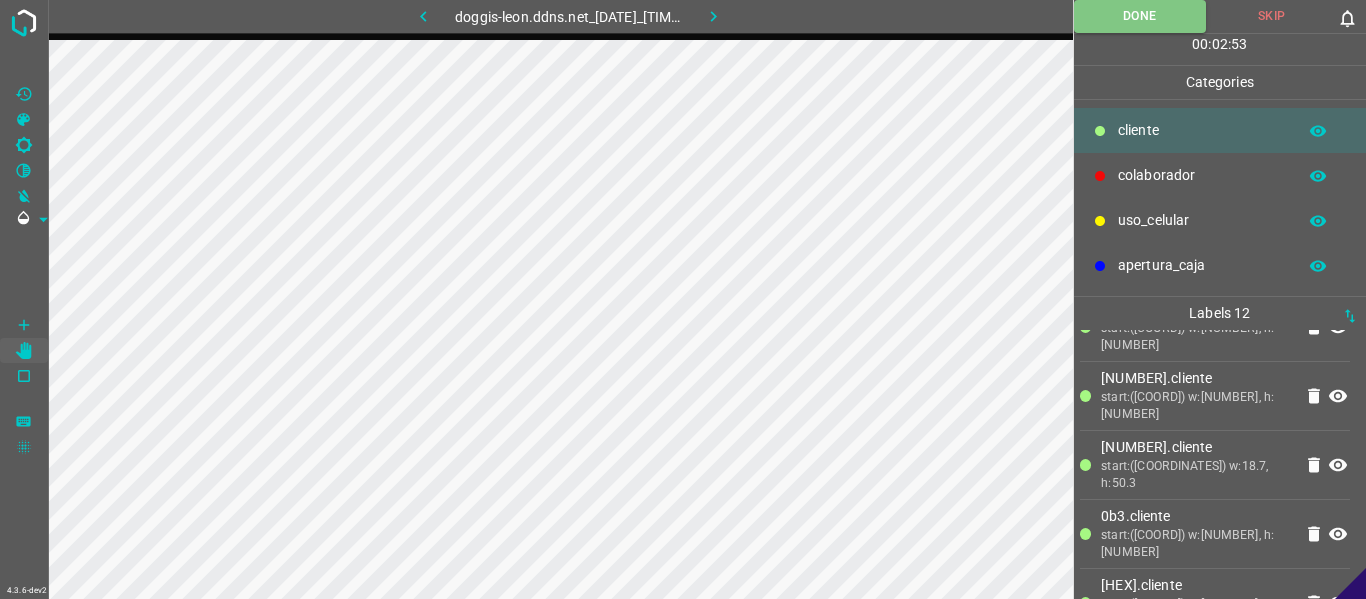 scroll, scrollTop: 488, scrollLeft: 0, axis: vertical 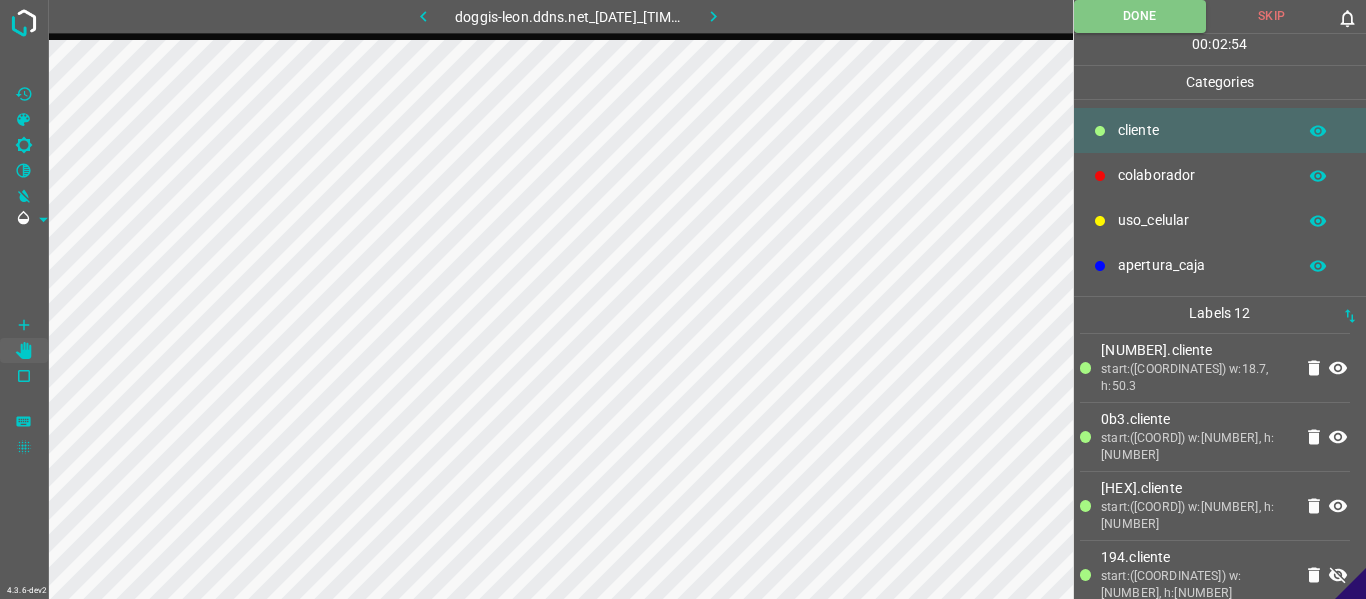 click at bounding box center [1338, 575] 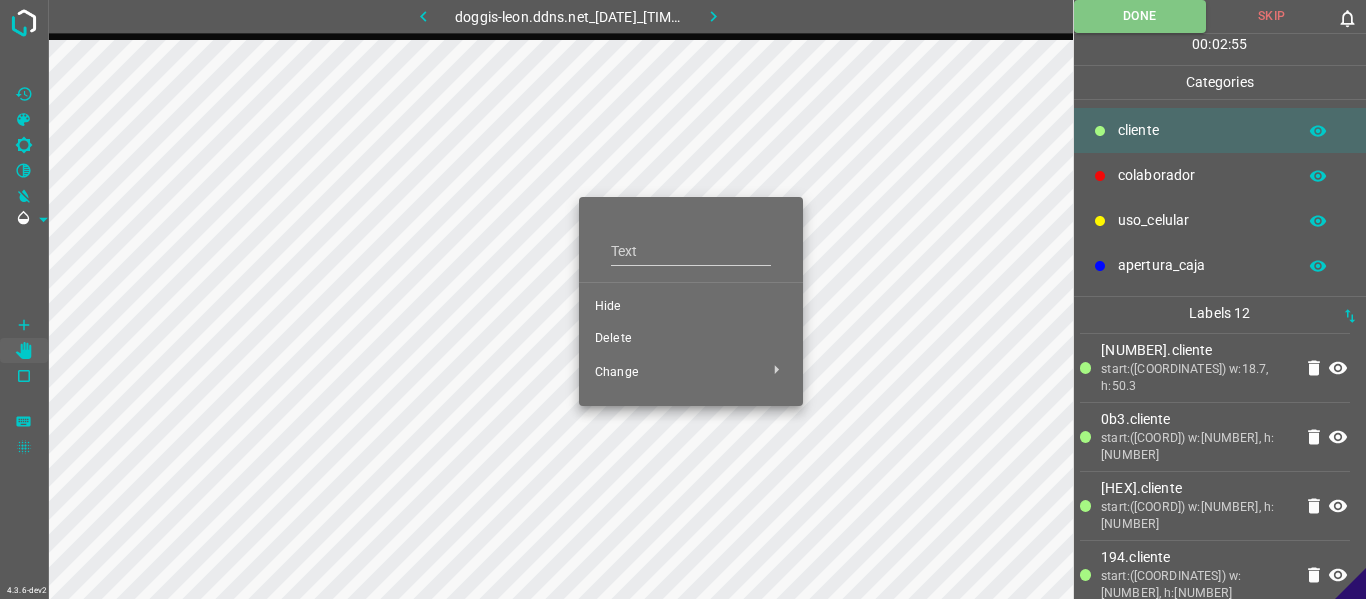 click on "Delete" at bounding box center (691, 307) 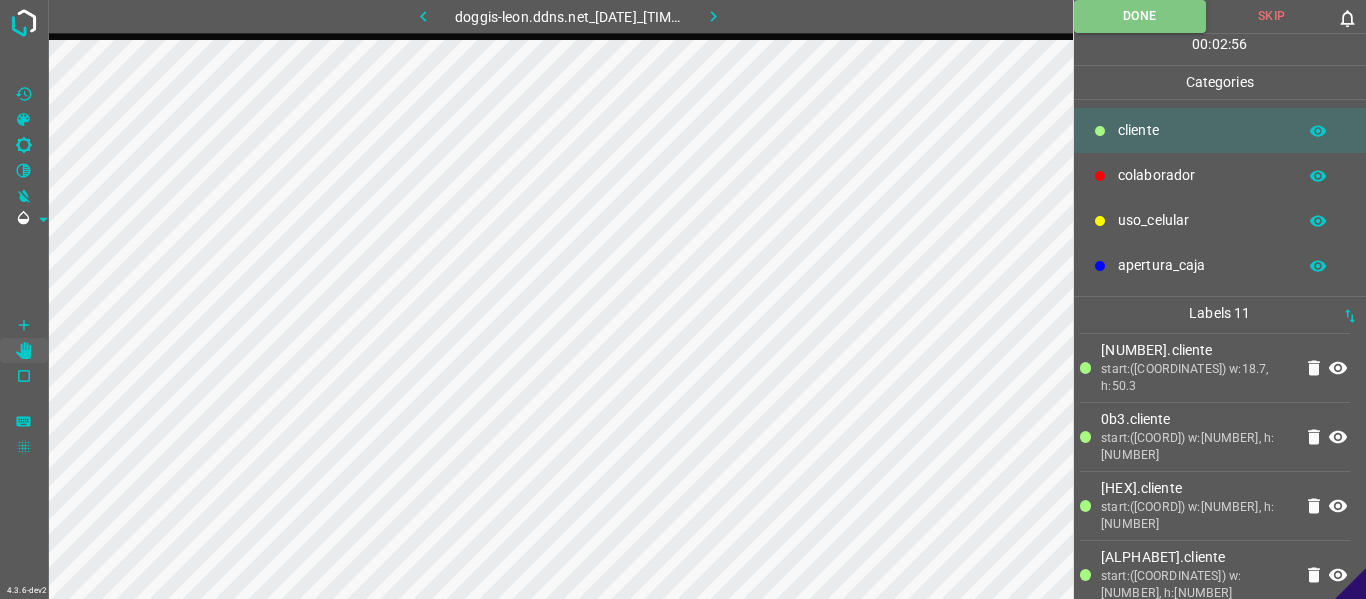 scroll, scrollTop: 419, scrollLeft: 0, axis: vertical 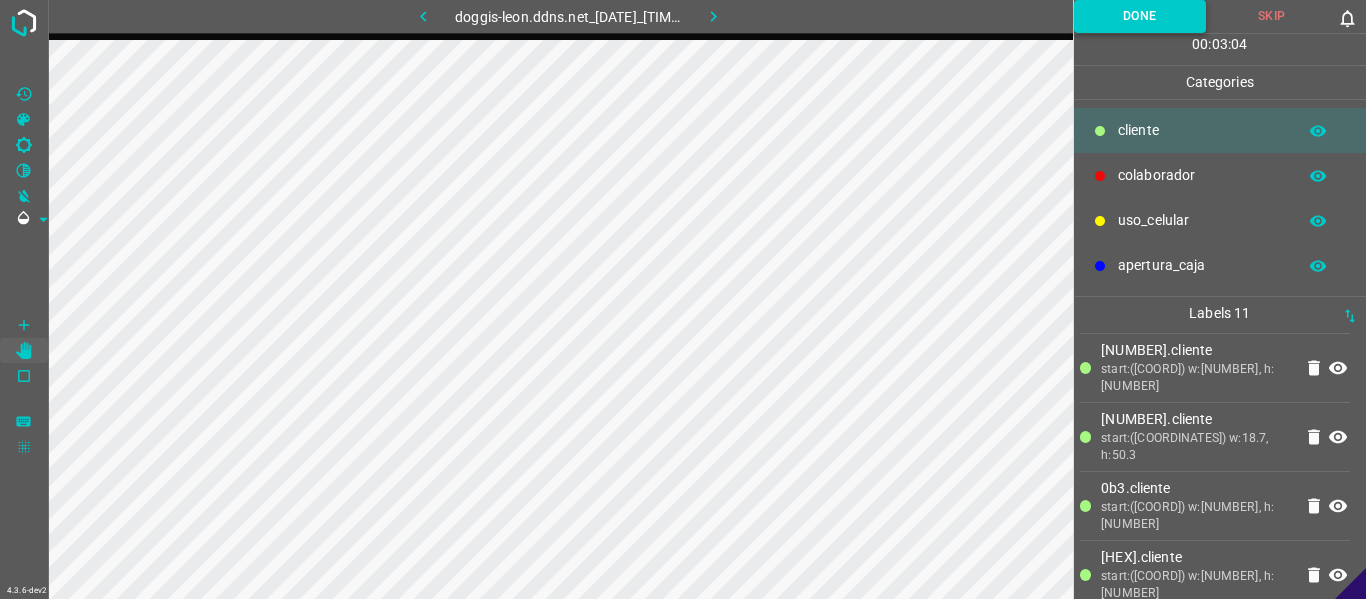click on "Done" at bounding box center (1140, 16) 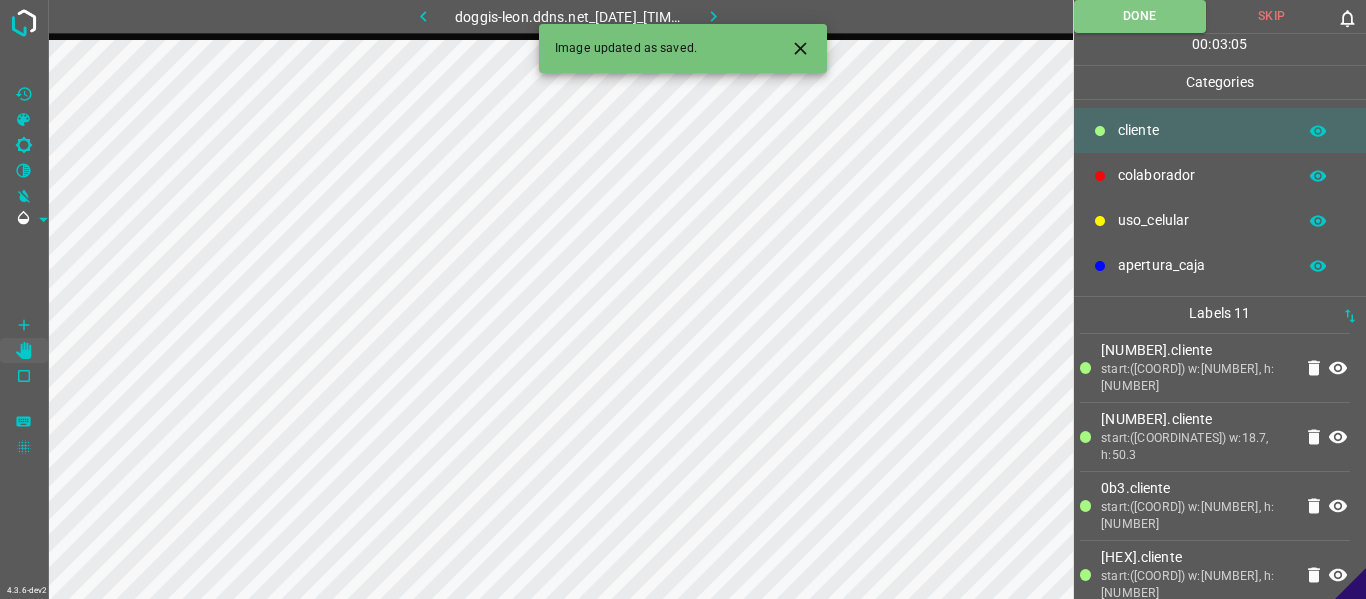 click at bounding box center [713, 16] 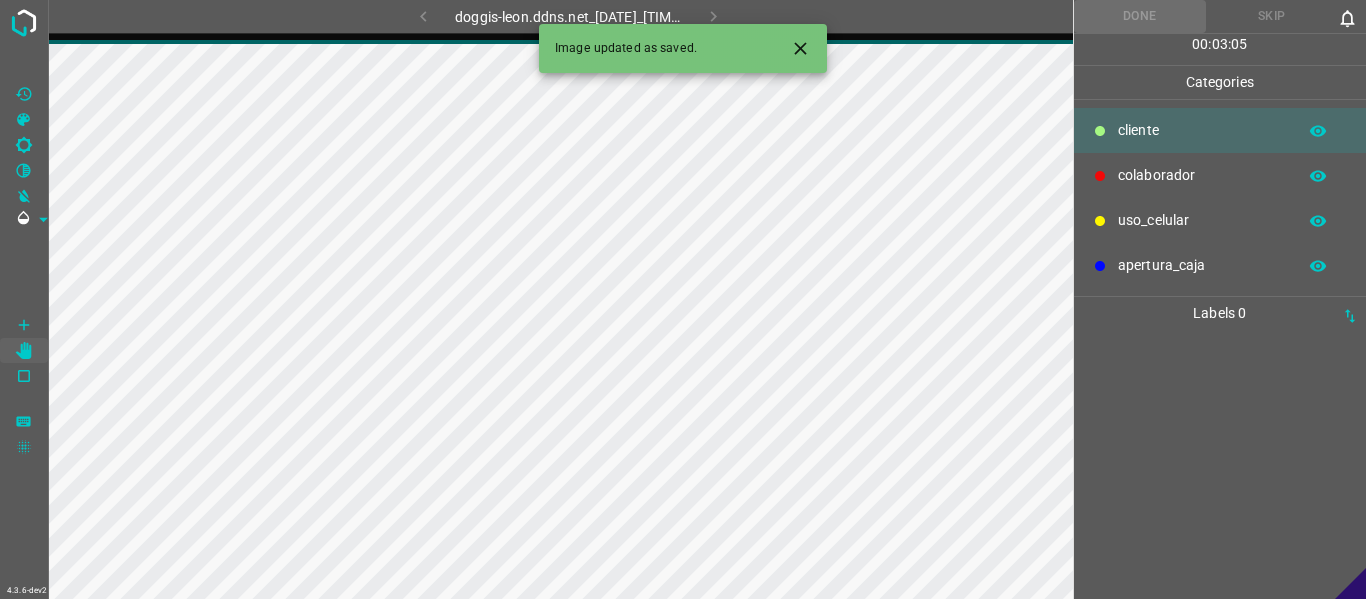 scroll, scrollTop: 0, scrollLeft: 0, axis: both 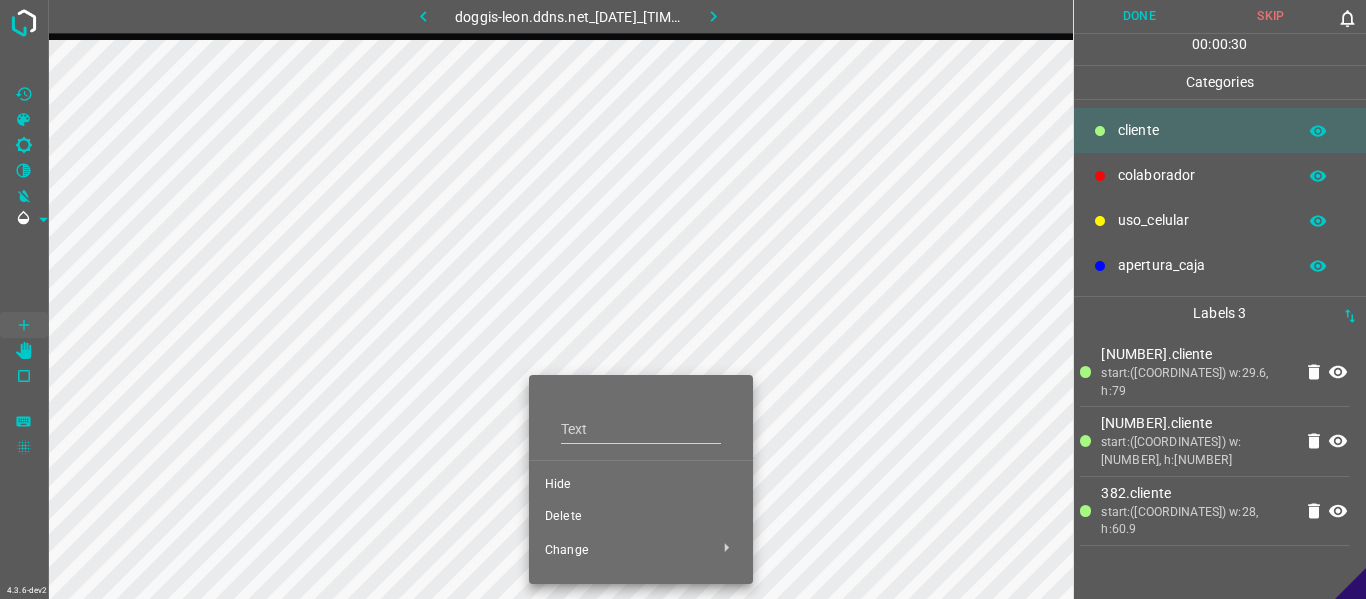 click on "Hide" at bounding box center [641, 485] 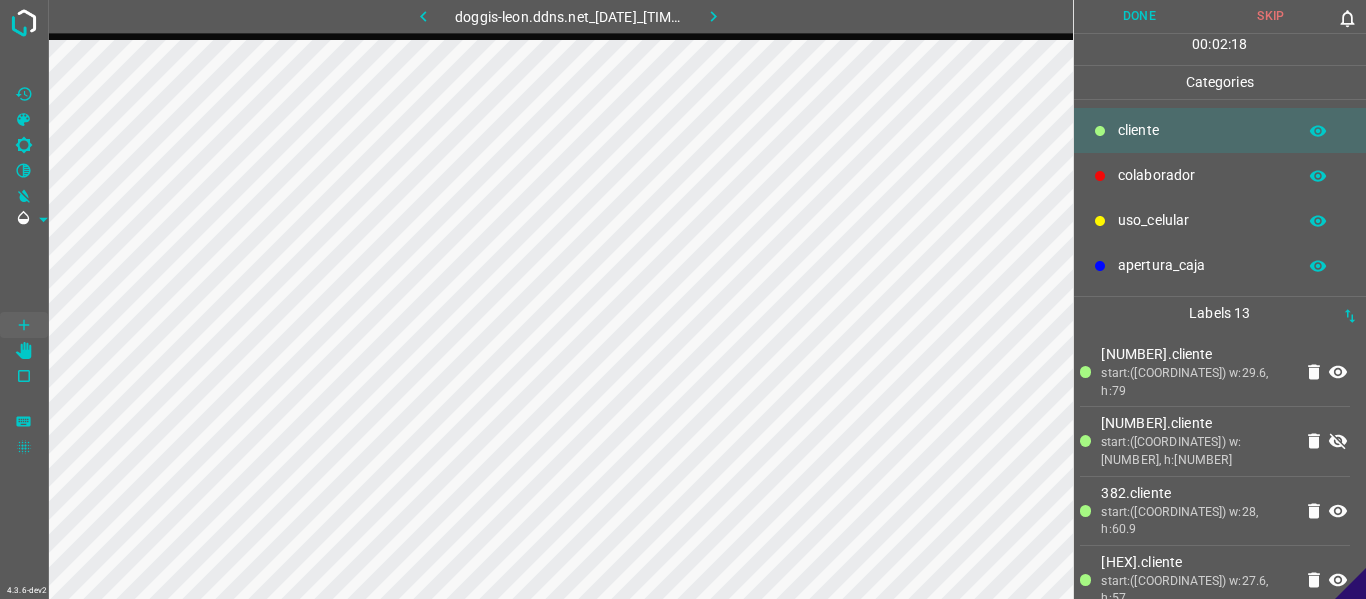 click at bounding box center (423, 16) 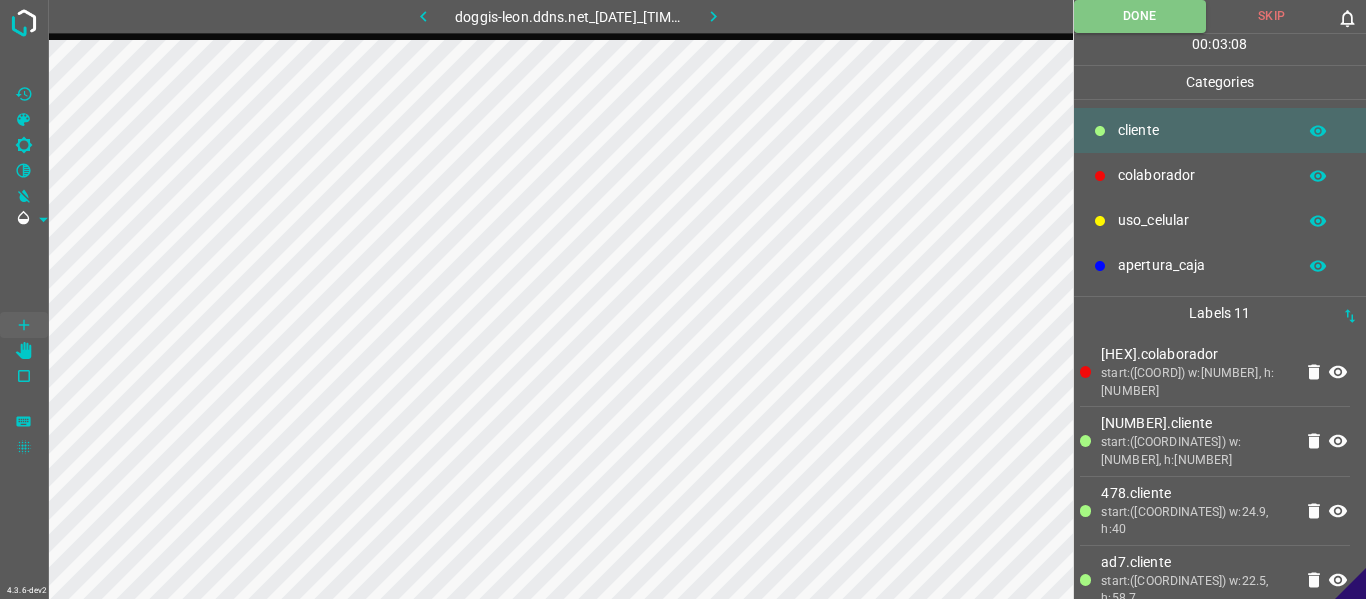 click at bounding box center [713, 16] 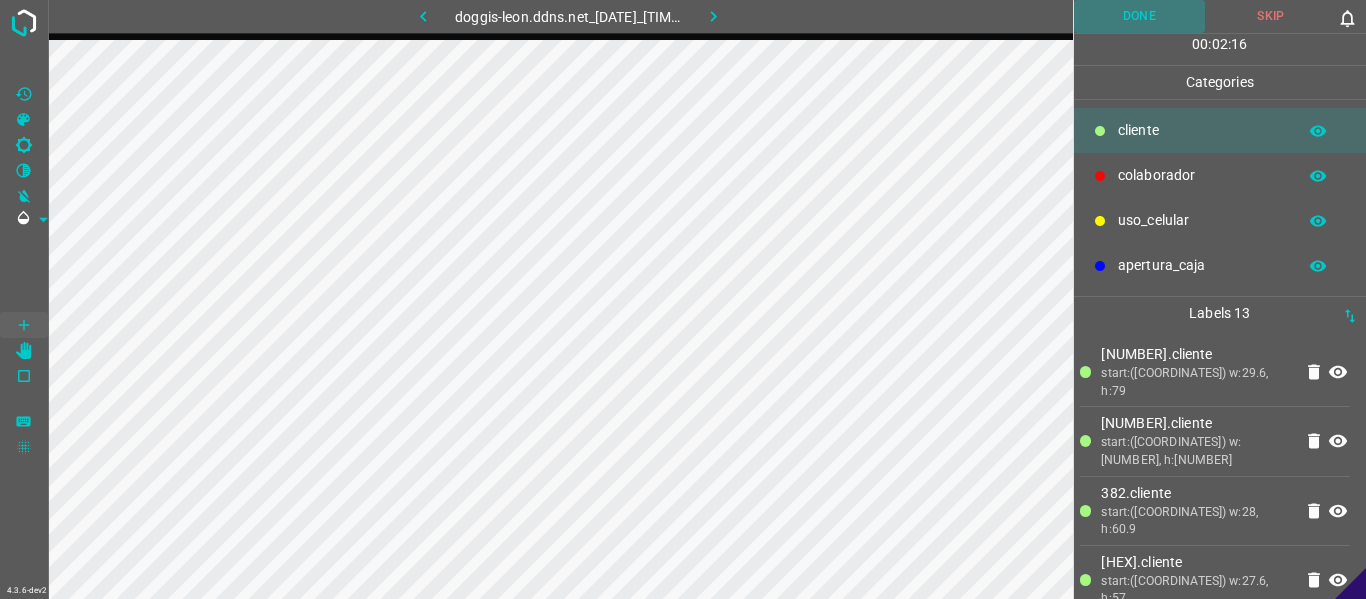 click on "Done" at bounding box center (1140, 16) 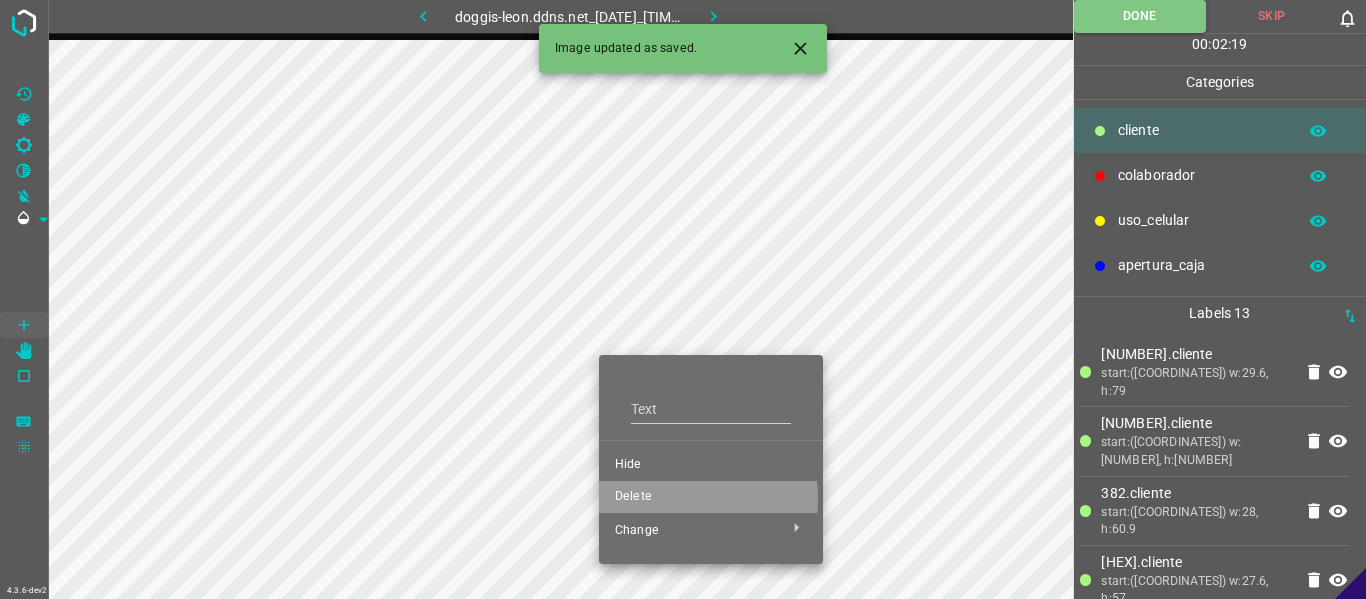 click on "Delete" at bounding box center (711, 465) 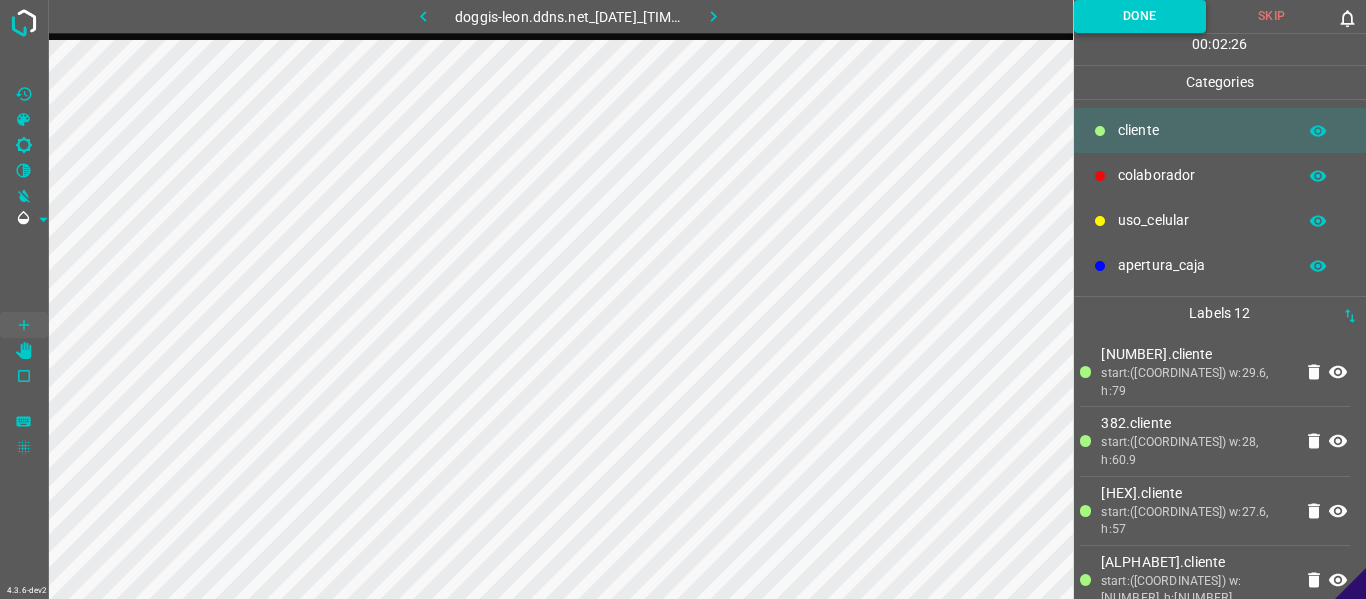 click on "Done" at bounding box center (1140, 16) 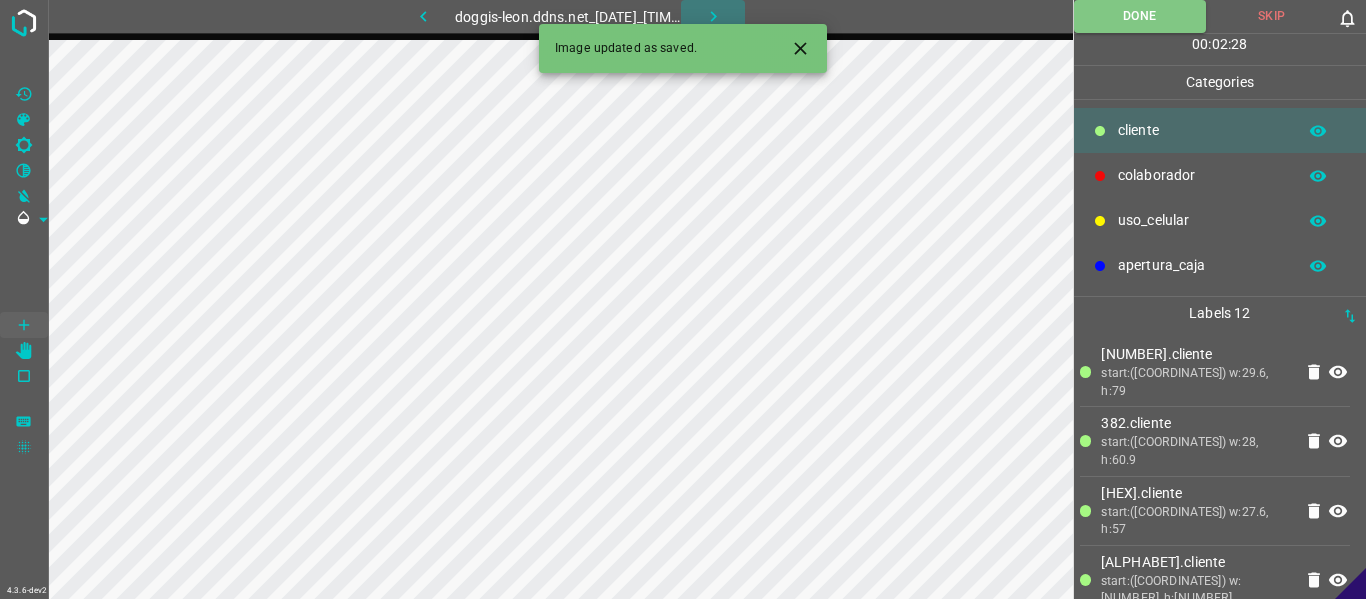 click at bounding box center (713, 16) 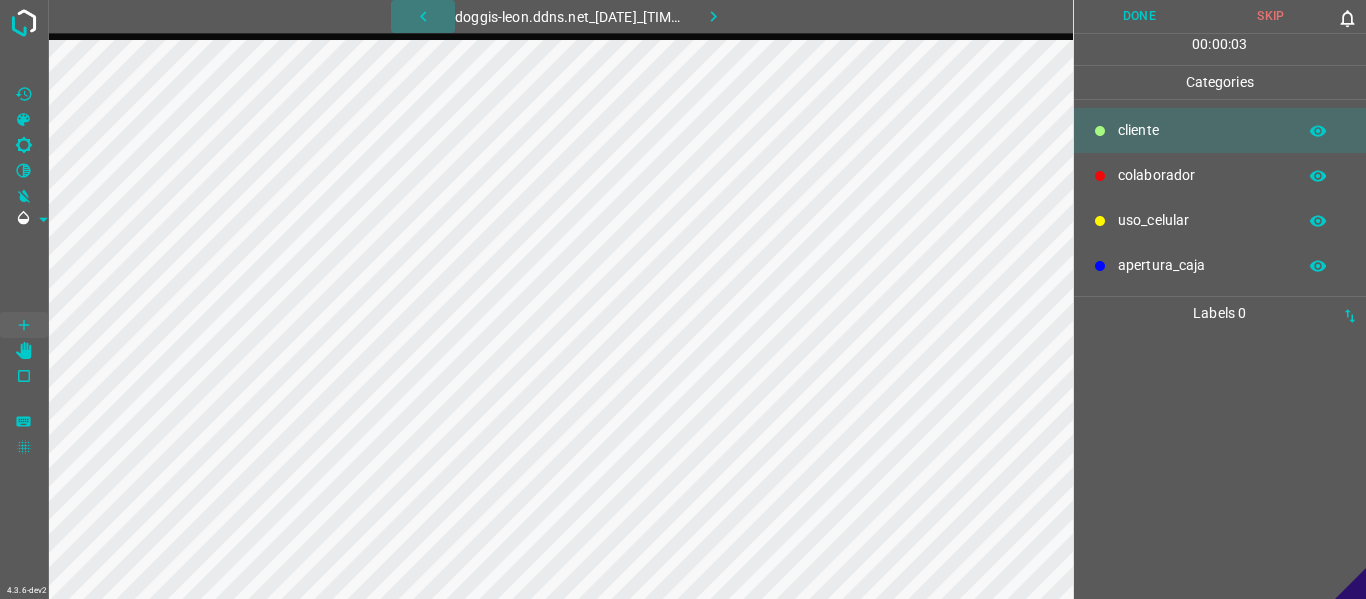 click at bounding box center [423, 16] 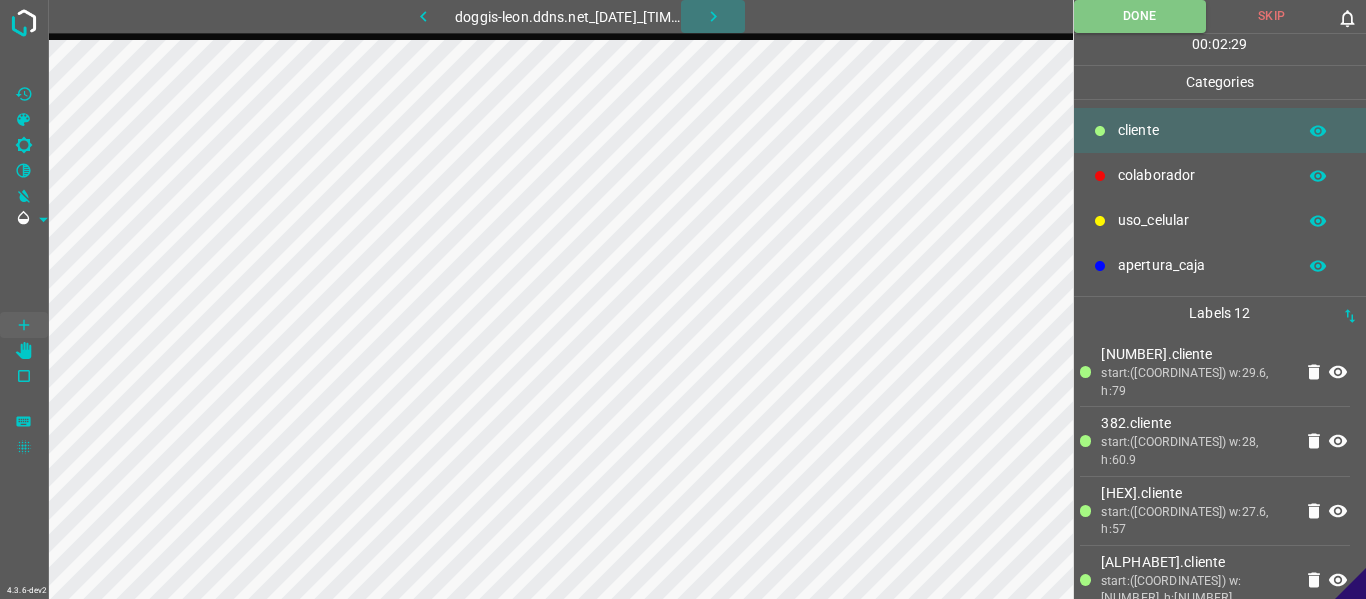 click at bounding box center [713, 16] 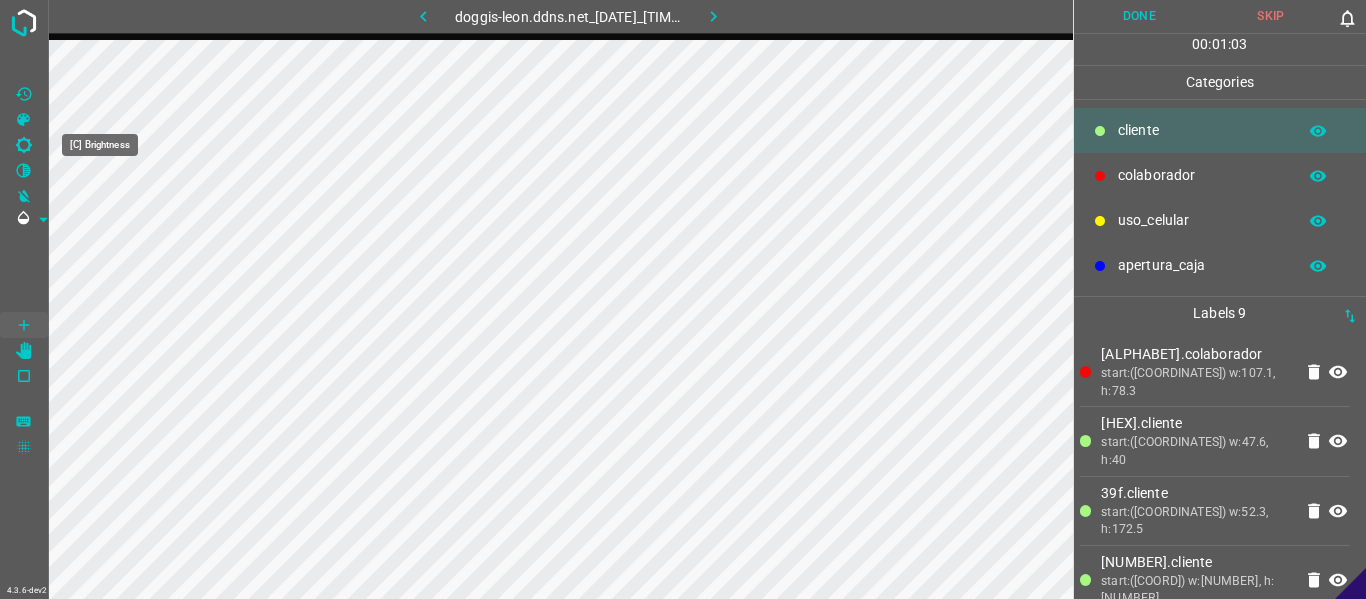 click at bounding box center (24, 145) 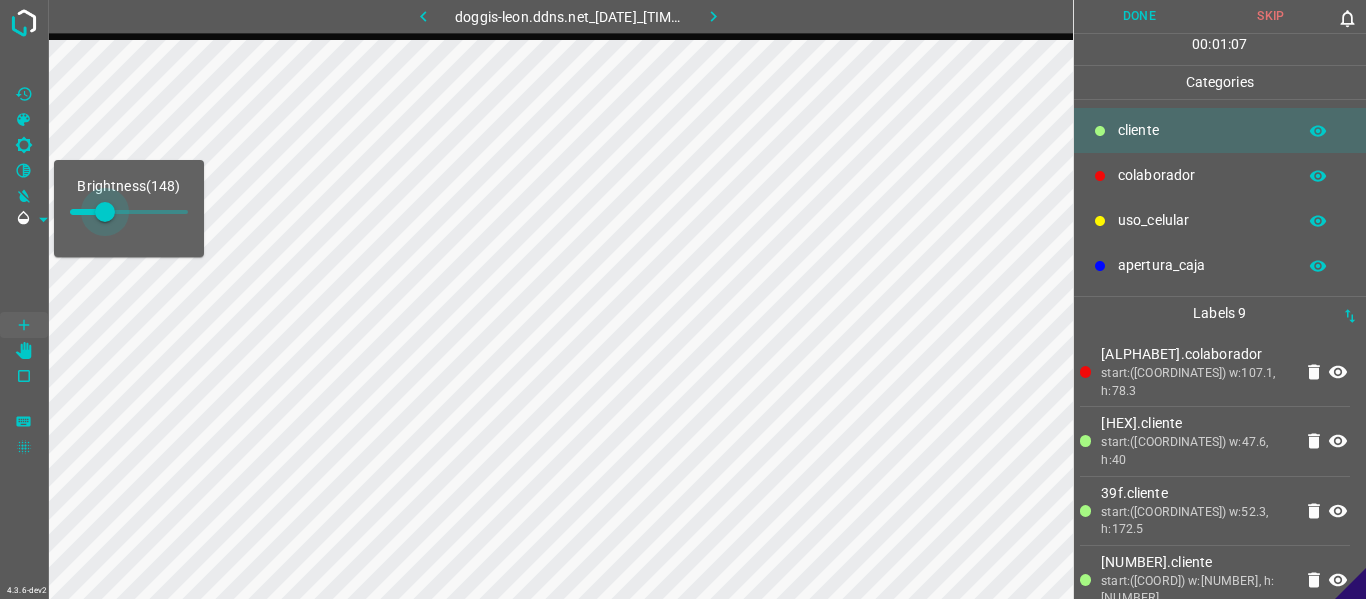 drag, startPoint x: 103, startPoint y: 210, endPoint x: 193, endPoint y: 208, distance: 90.02222 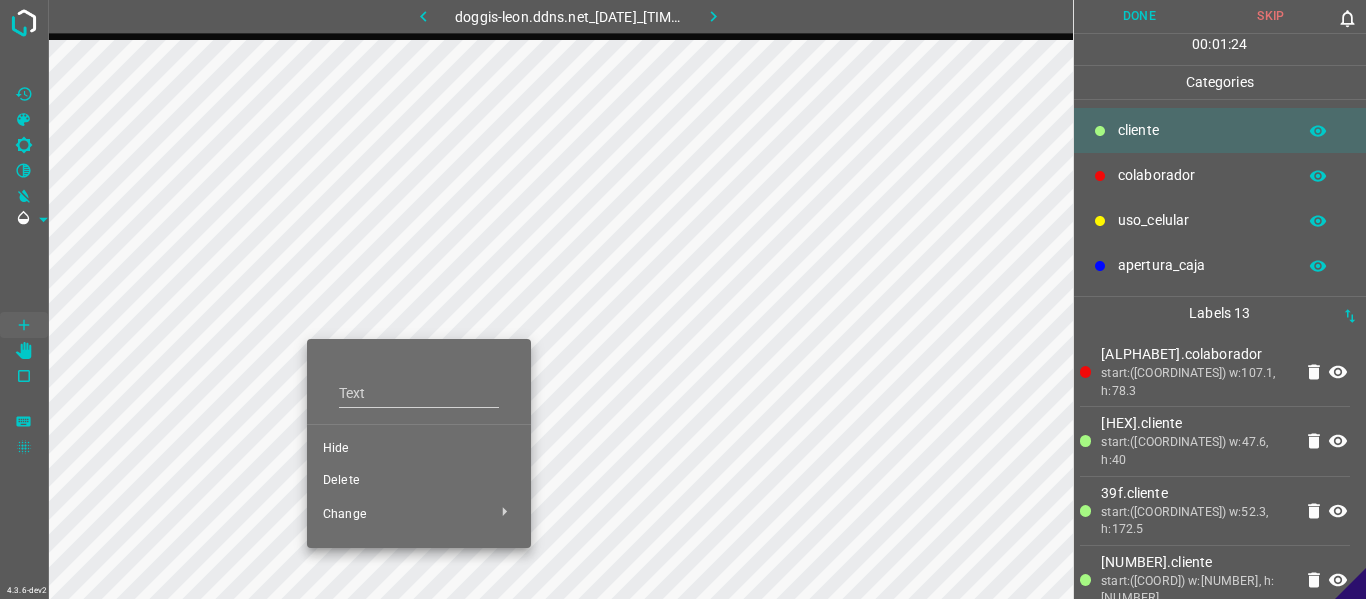click on "Hide" at bounding box center [419, 449] 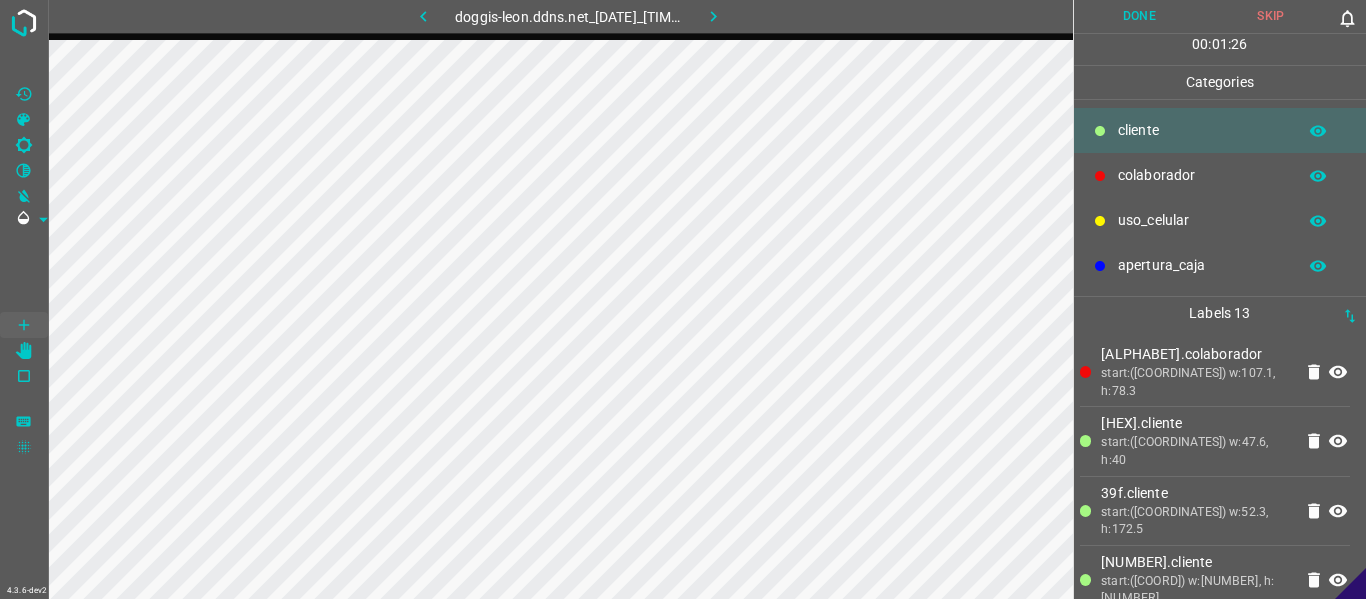 click at bounding box center (24, 145) 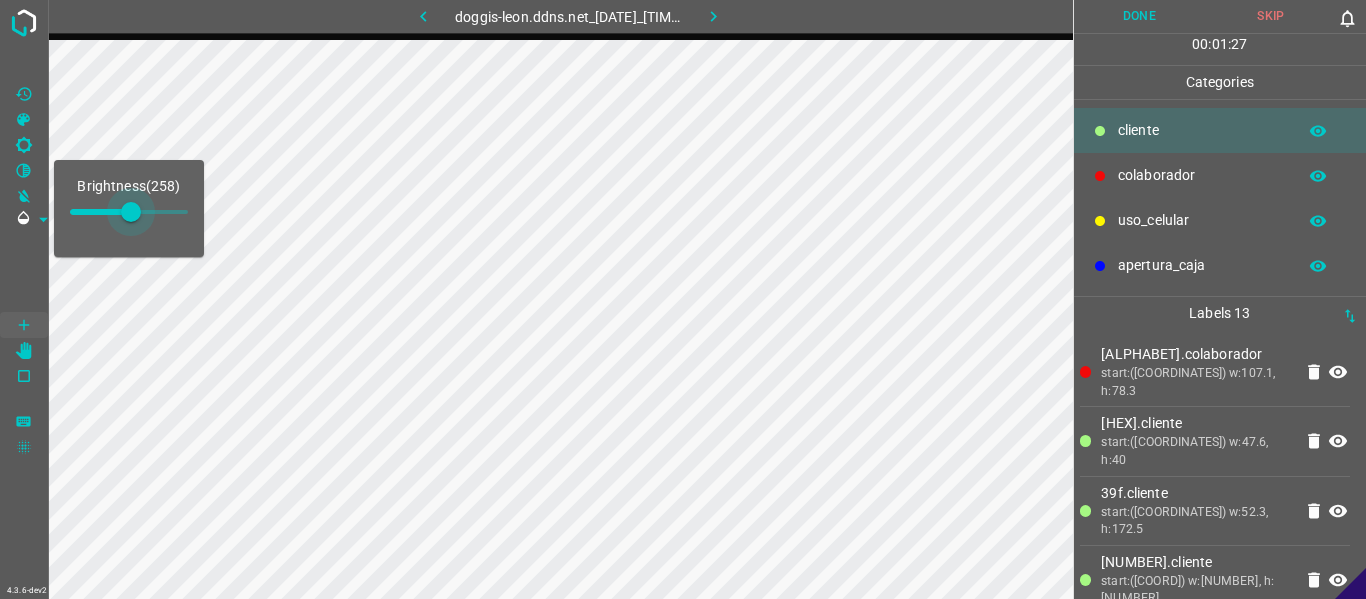 drag, startPoint x: 107, startPoint y: 218, endPoint x: 131, endPoint y: 218, distance: 24 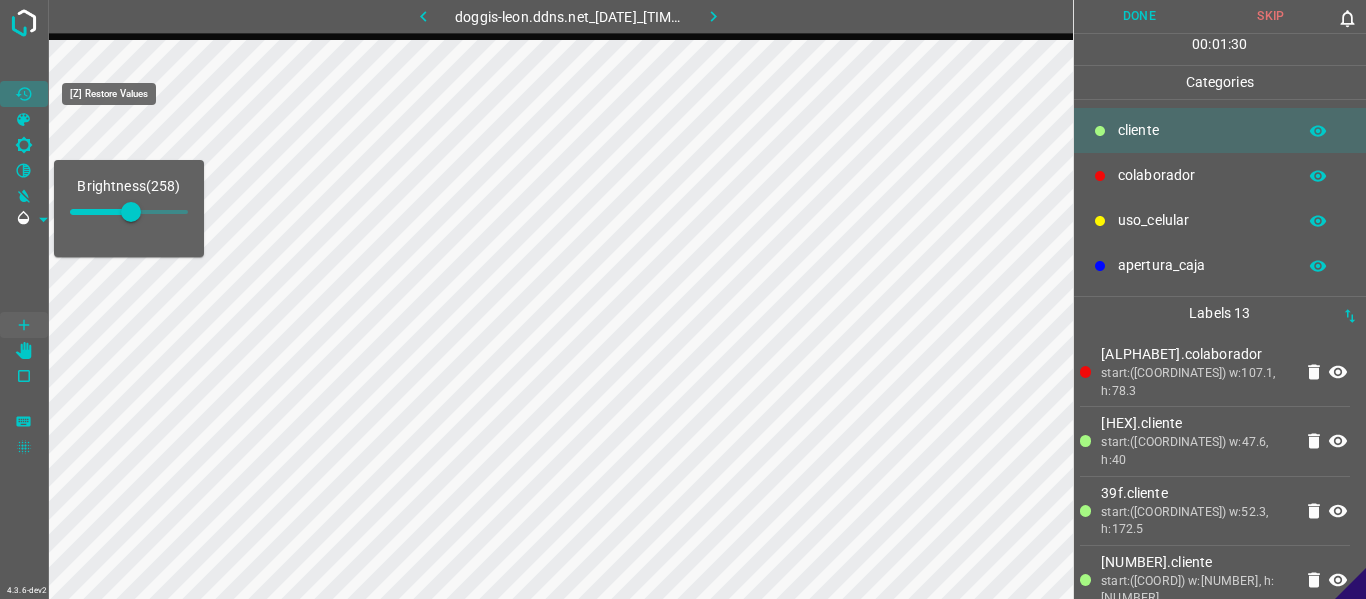 click at bounding box center (24, 94) 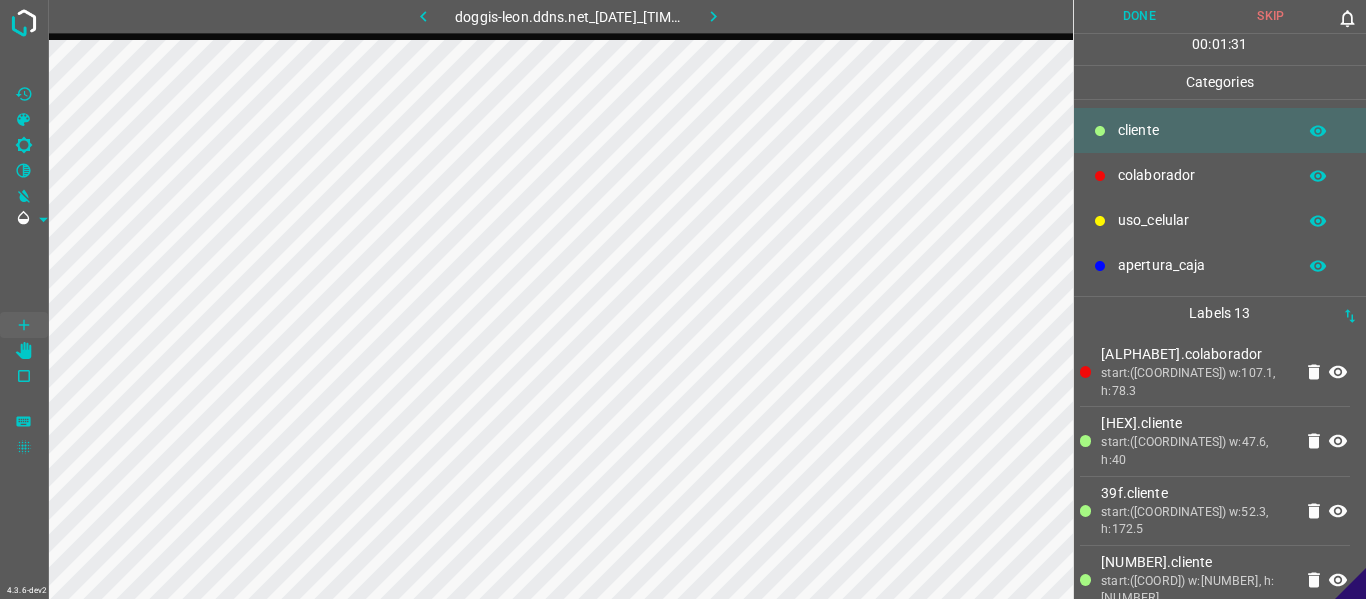 click at bounding box center [423, 16] 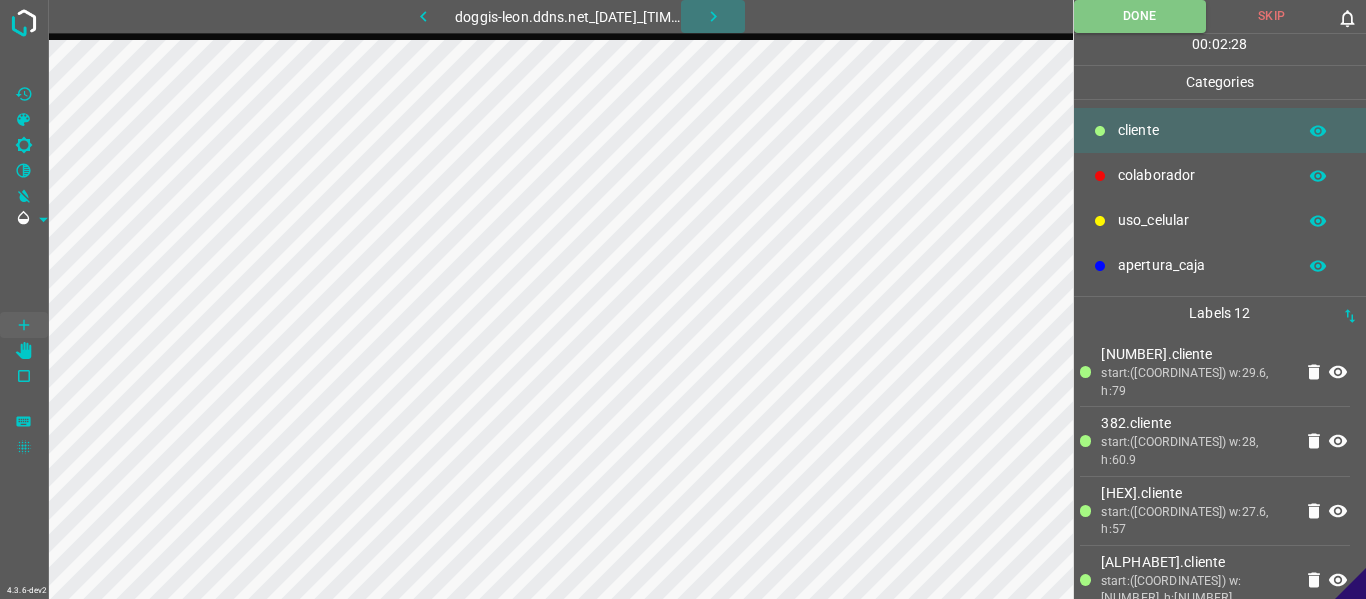 drag, startPoint x: 715, startPoint y: 12, endPoint x: 705, endPoint y: 28, distance: 18.867962 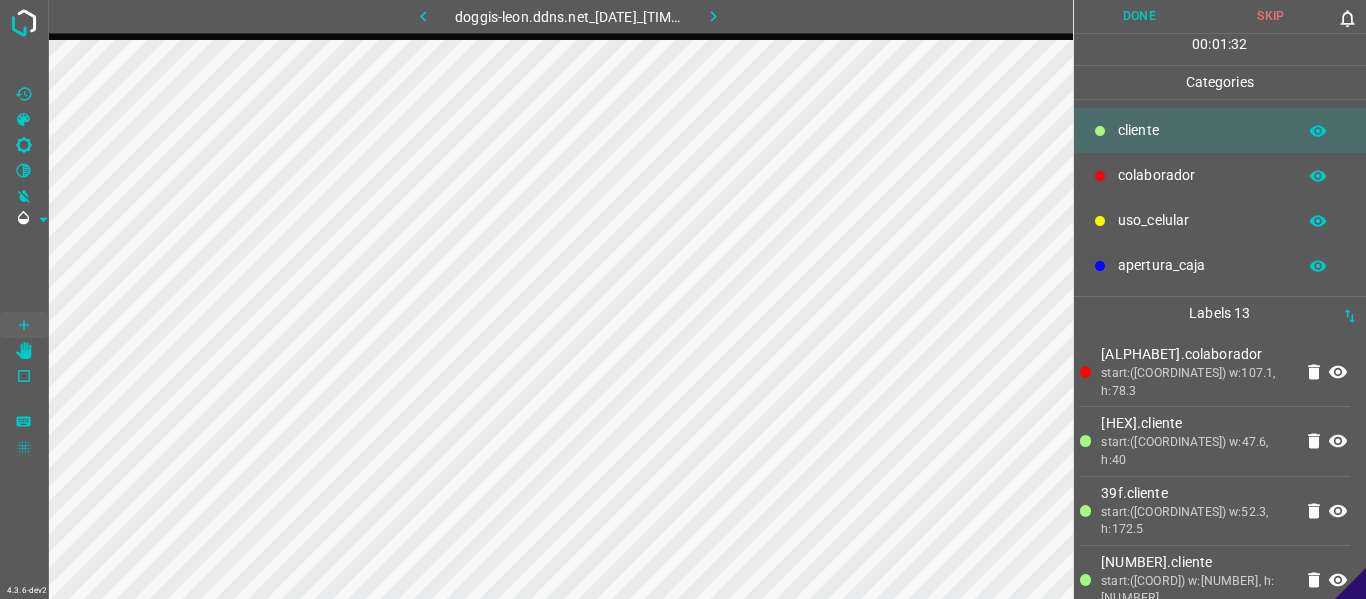 click on "Done" at bounding box center [1140, 16] 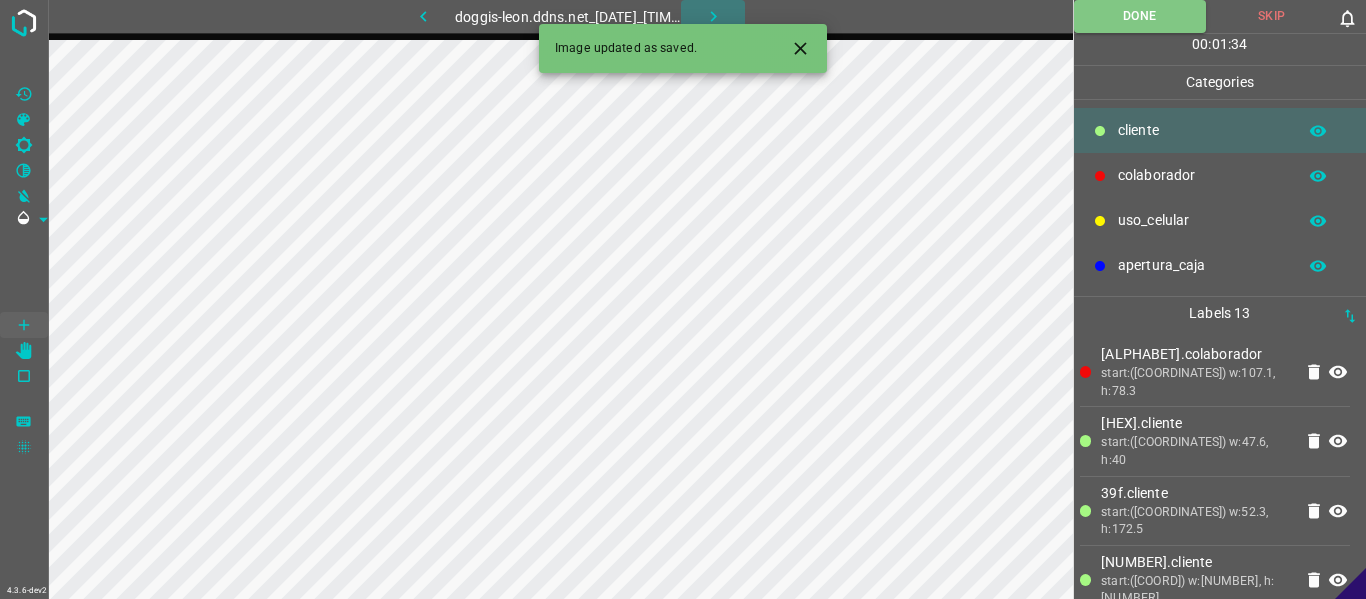 click at bounding box center (713, 16) 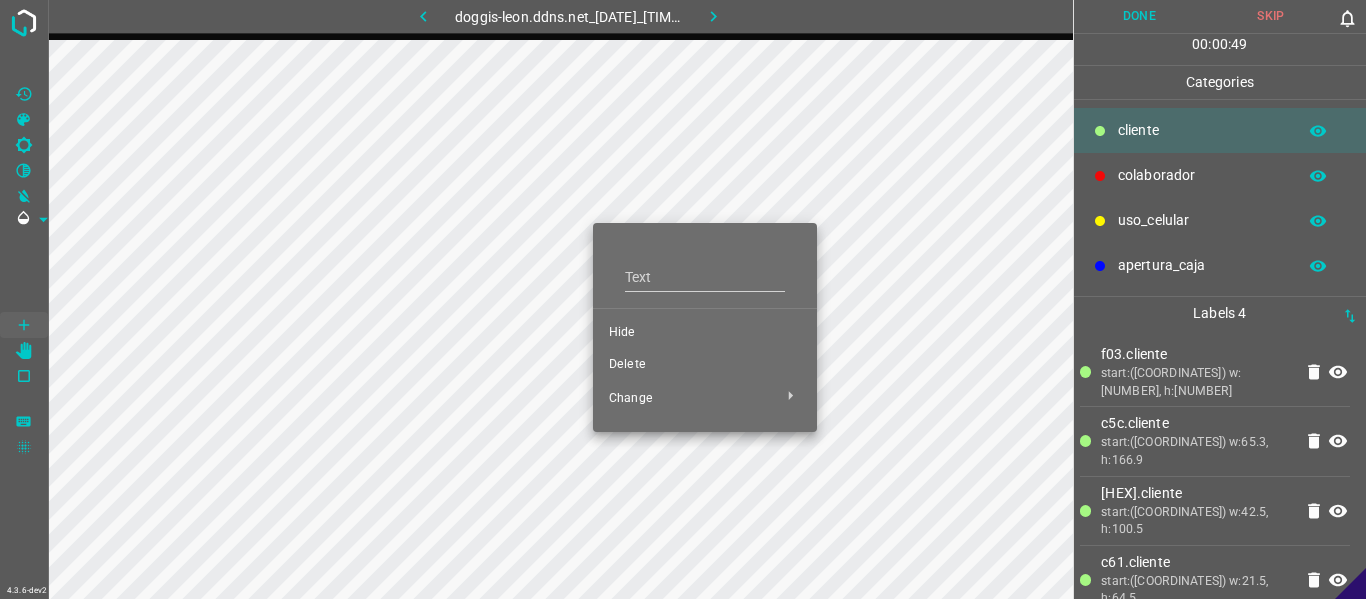 drag, startPoint x: 631, startPoint y: 338, endPoint x: 617, endPoint y: 388, distance: 51.92302 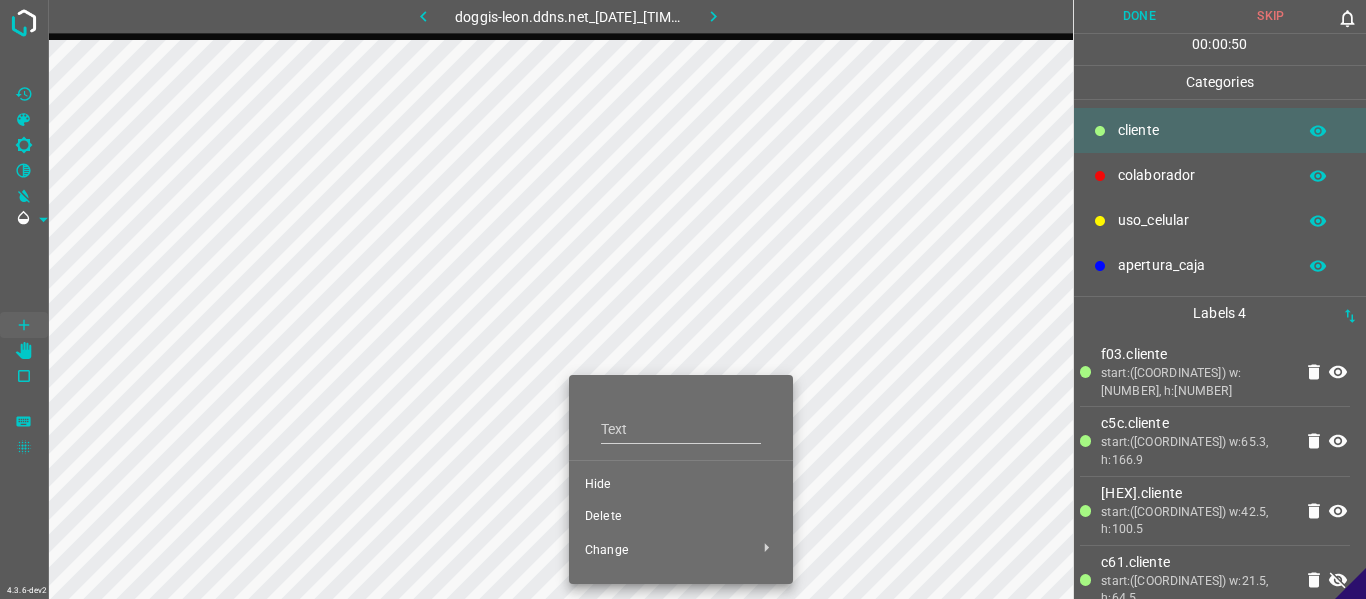 click on "Hide" at bounding box center (681, 485) 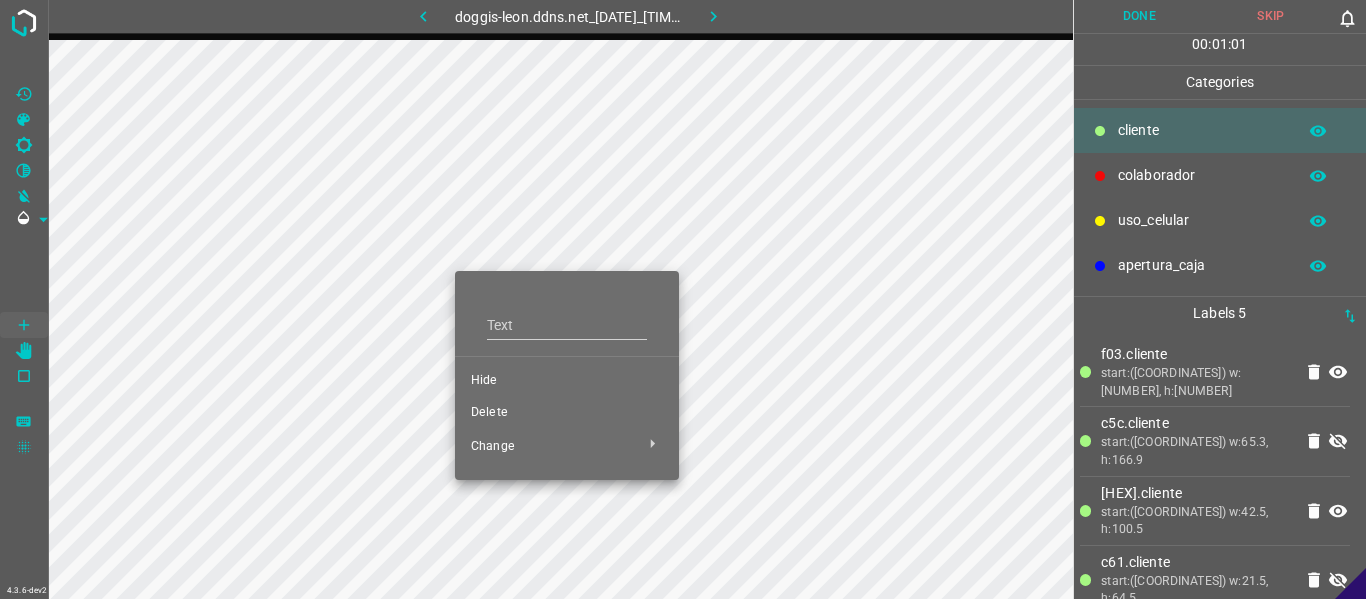 click on "Hide" at bounding box center [567, 381] 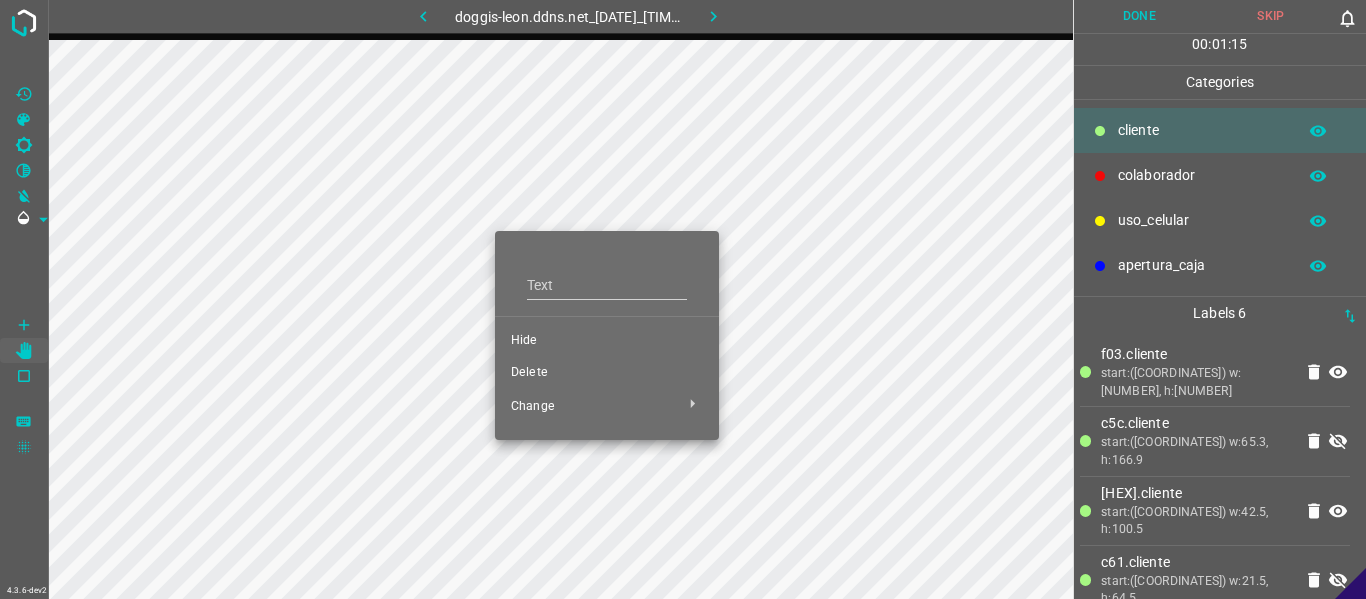 click on "Hide" at bounding box center [607, 341] 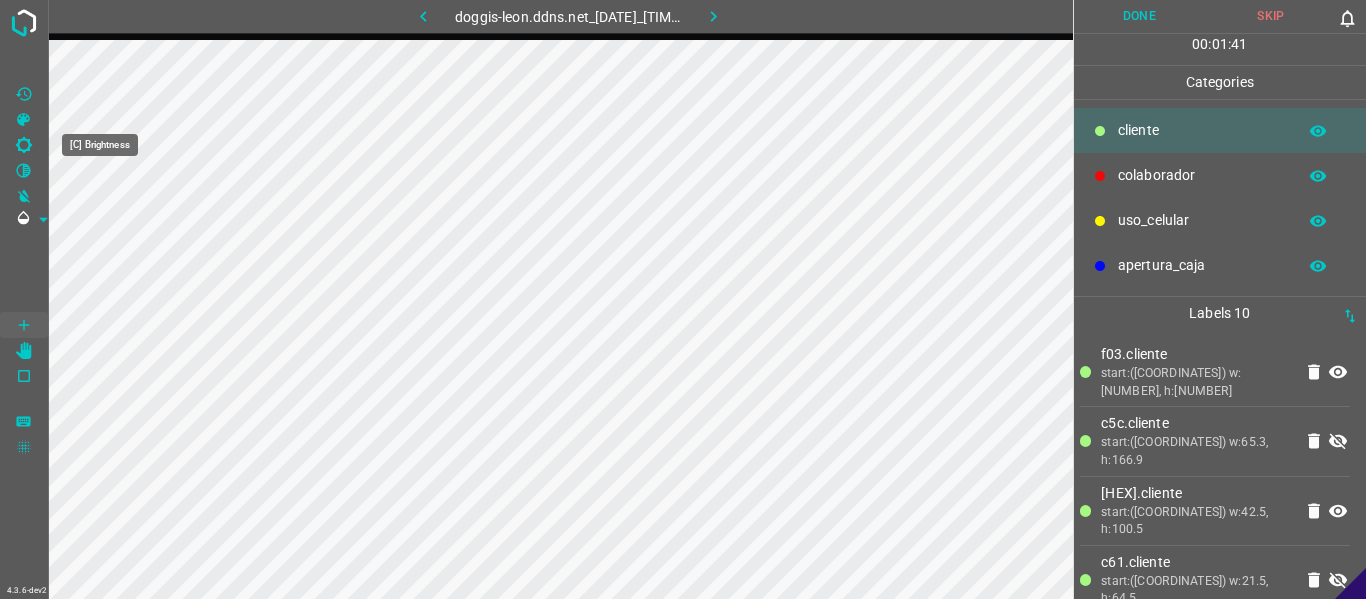 click at bounding box center [24, 145] 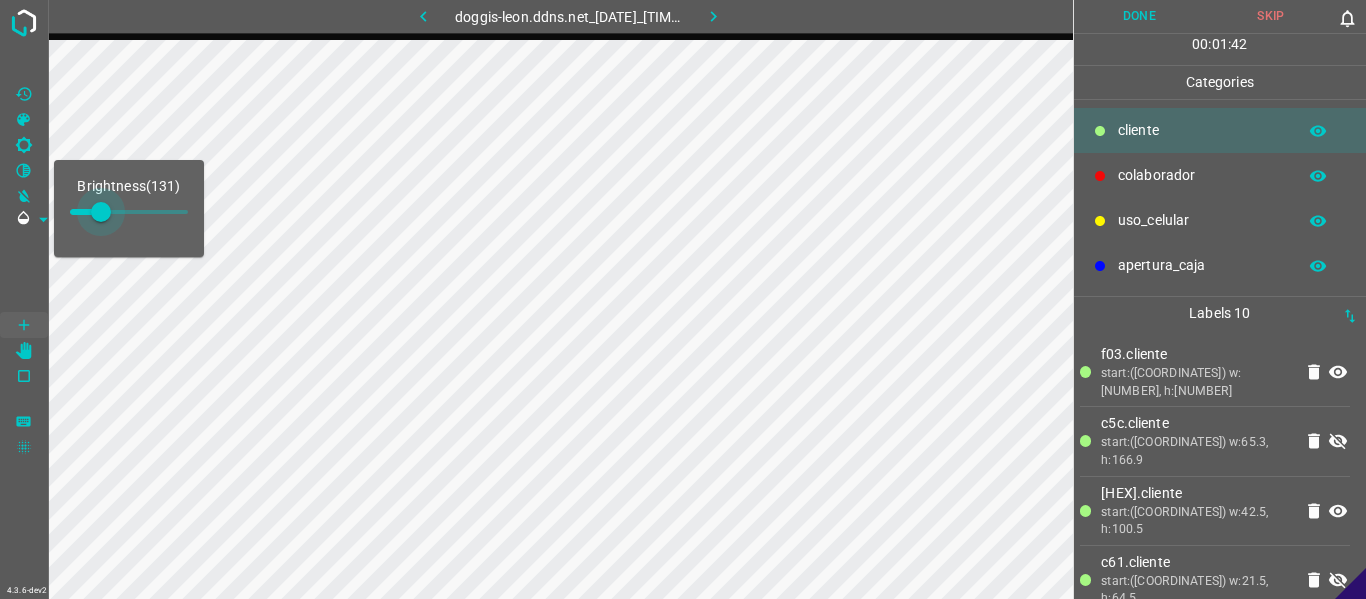 click at bounding box center (101, 212) 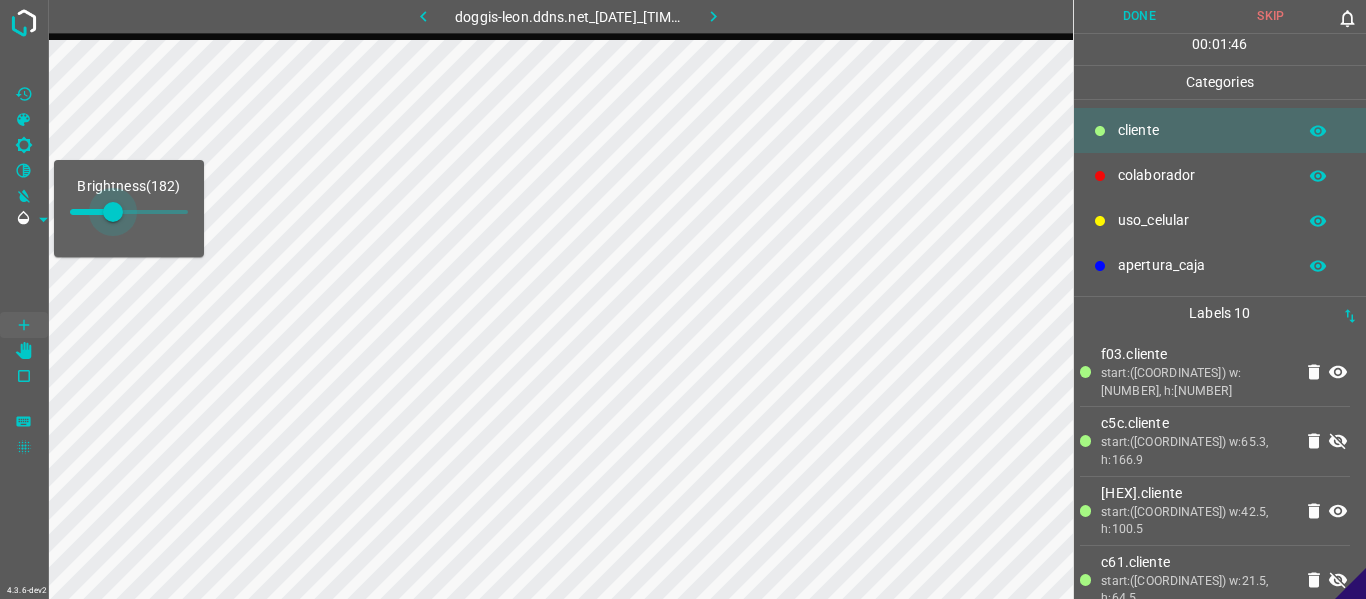 drag, startPoint x: 103, startPoint y: 208, endPoint x: 115, endPoint y: 208, distance: 12 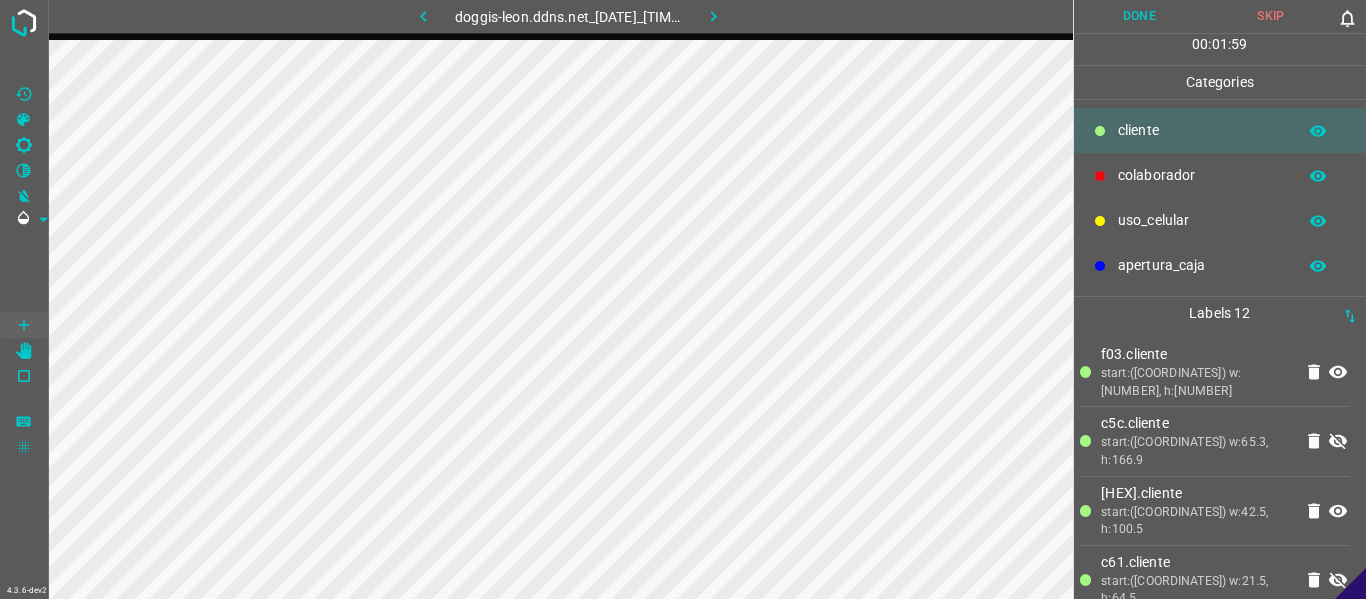 click at bounding box center [23, 93] 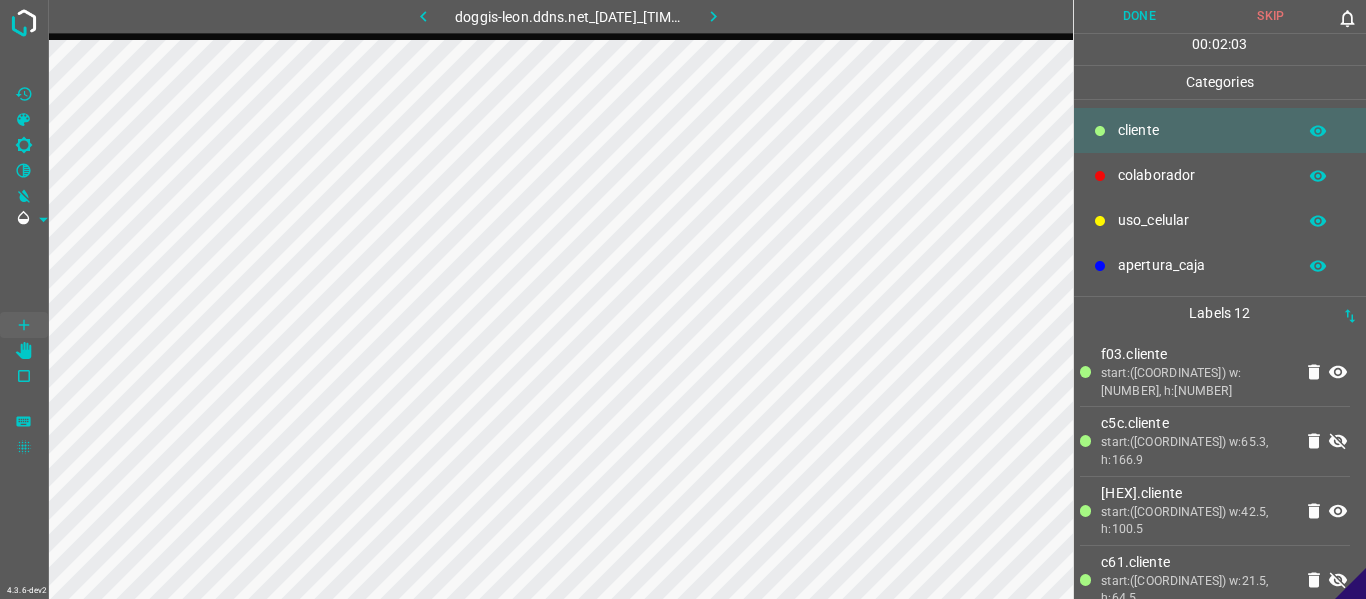 click at bounding box center (24, 94) 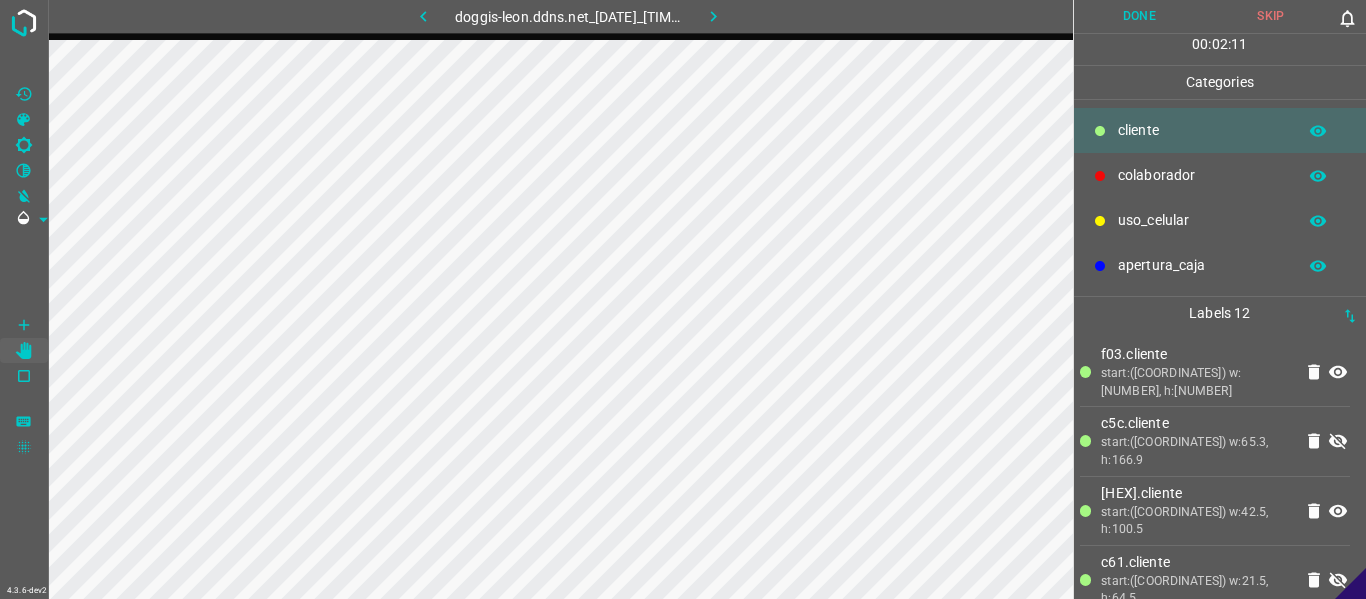 click at bounding box center (423, 16) 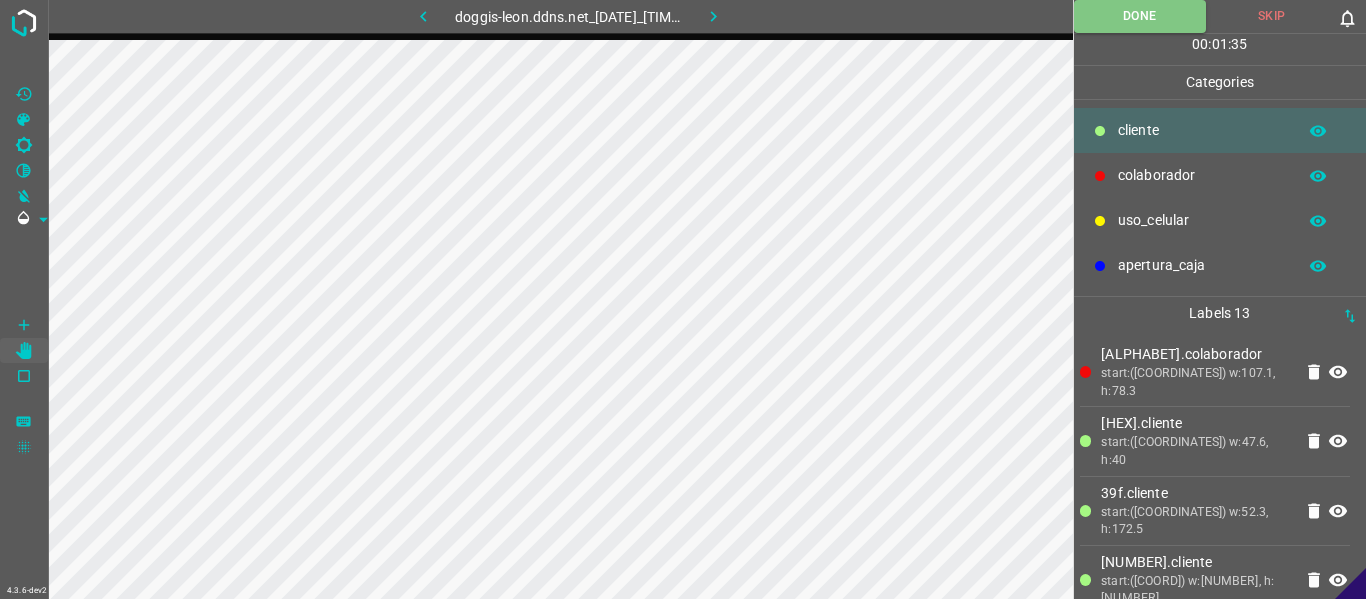 click at bounding box center (713, 16) 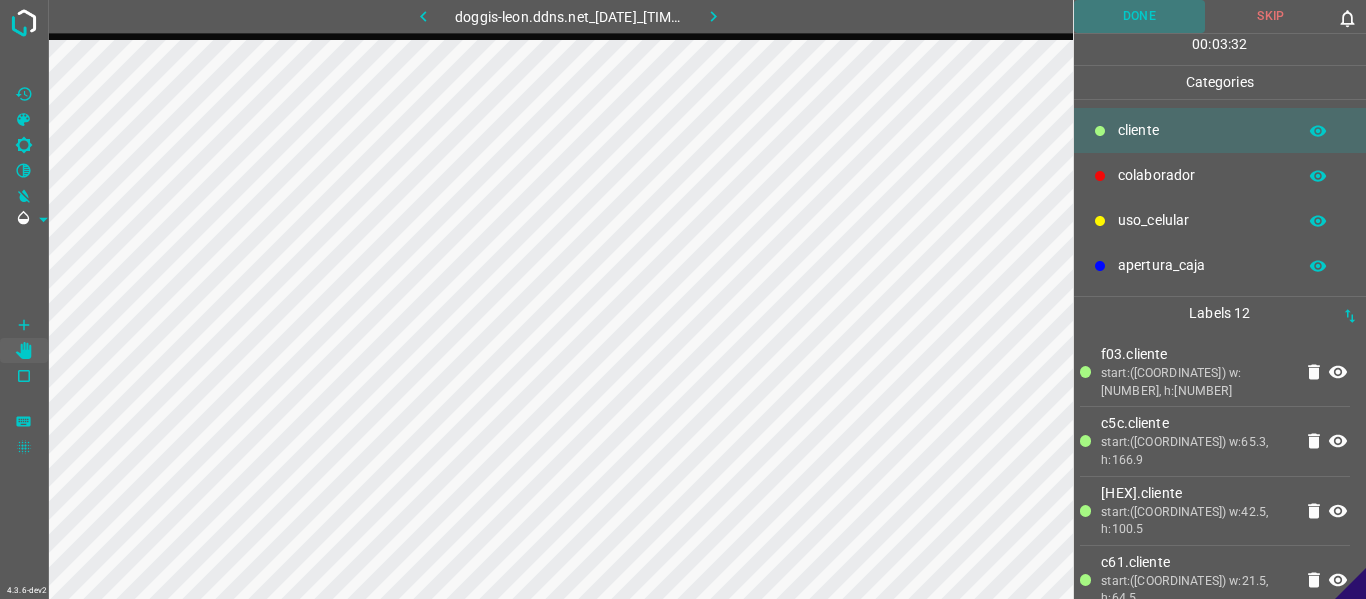 click on "Done" at bounding box center [1140, 16] 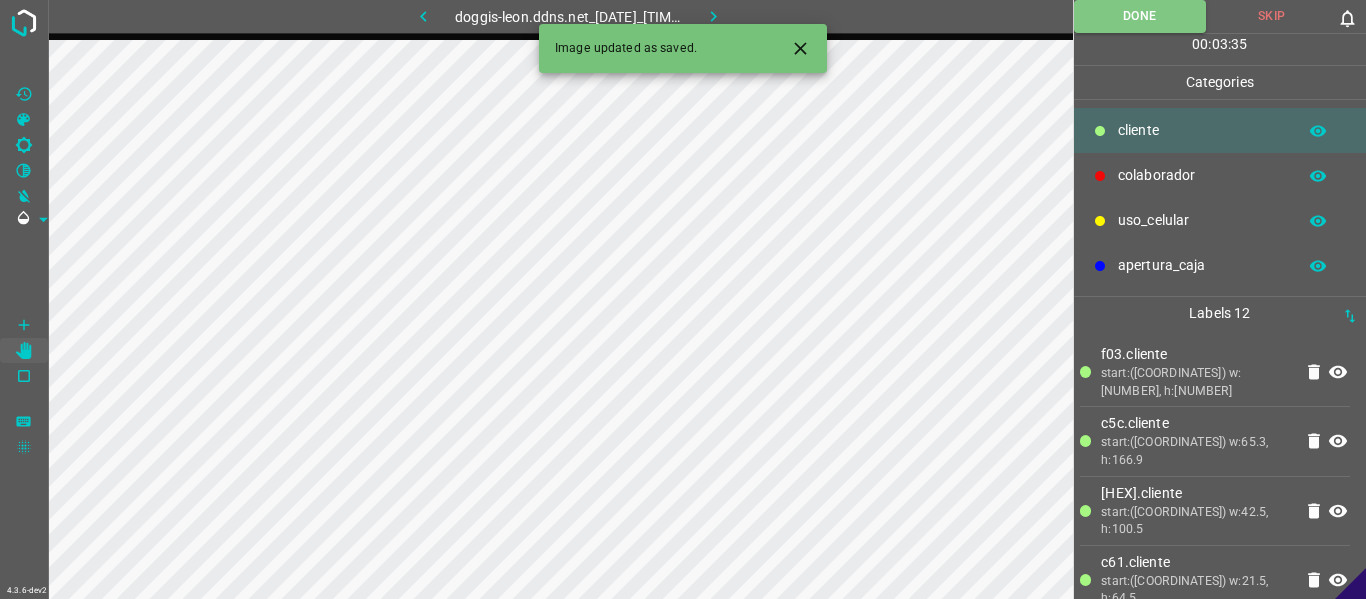 click at bounding box center [713, 16] 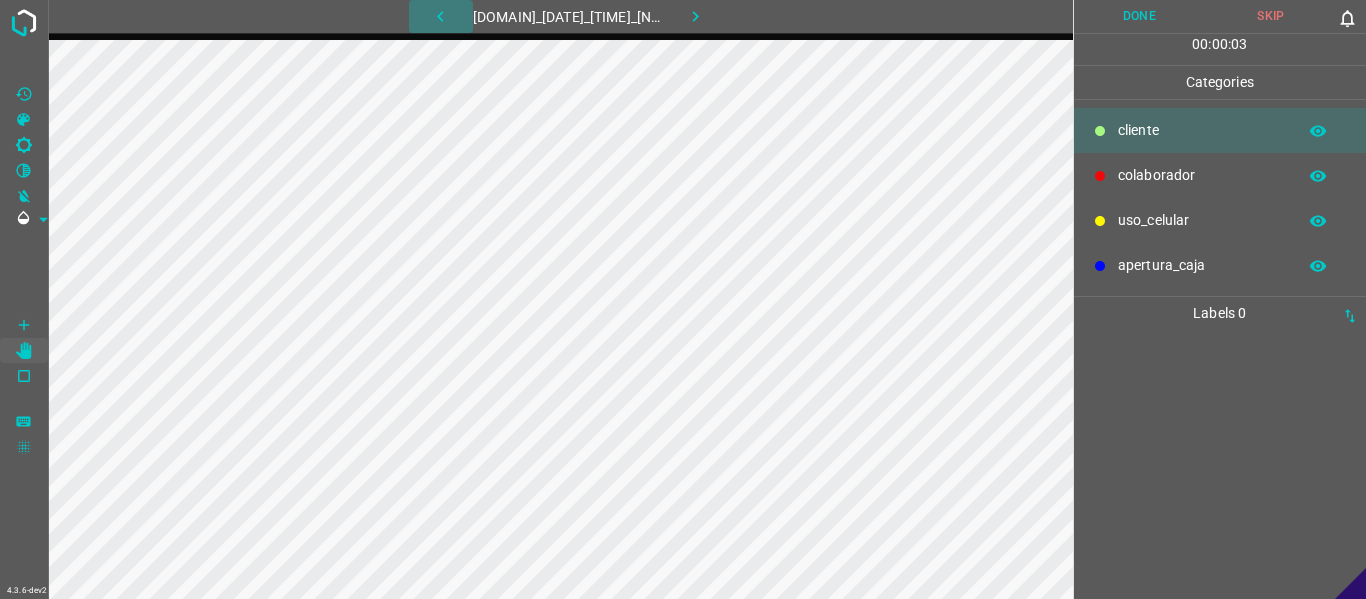 click at bounding box center (441, 16) 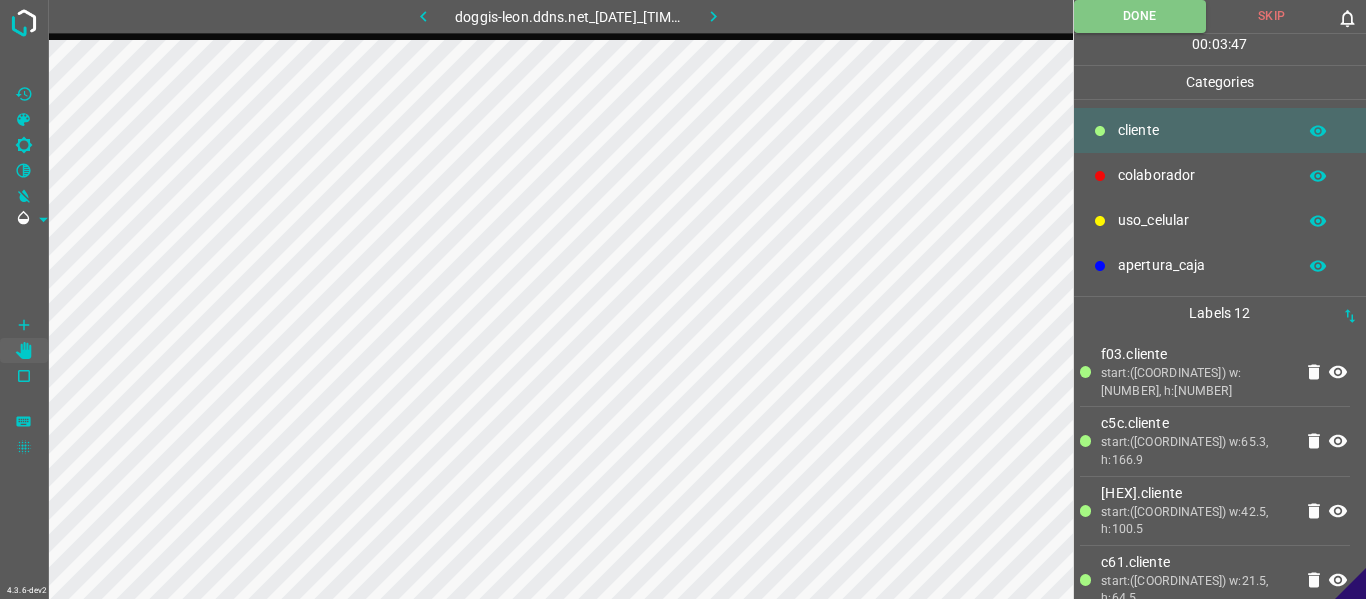 click at bounding box center (713, 16) 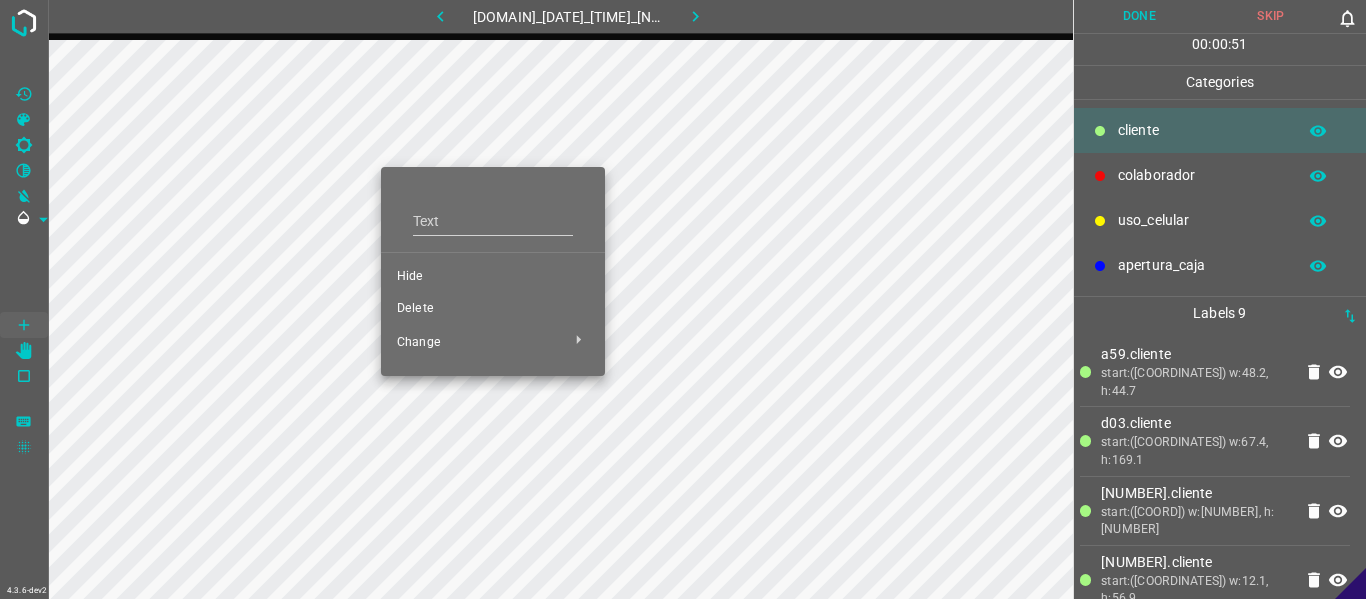 click on "Hide" at bounding box center (493, 277) 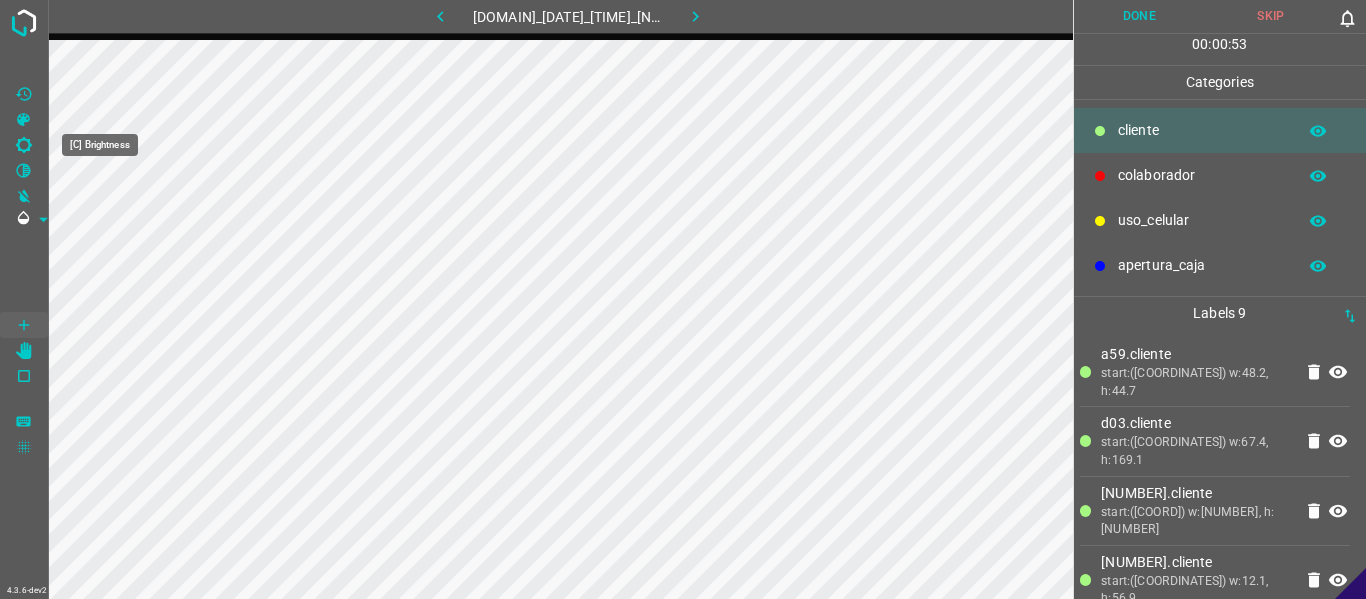 click at bounding box center (24, 145) 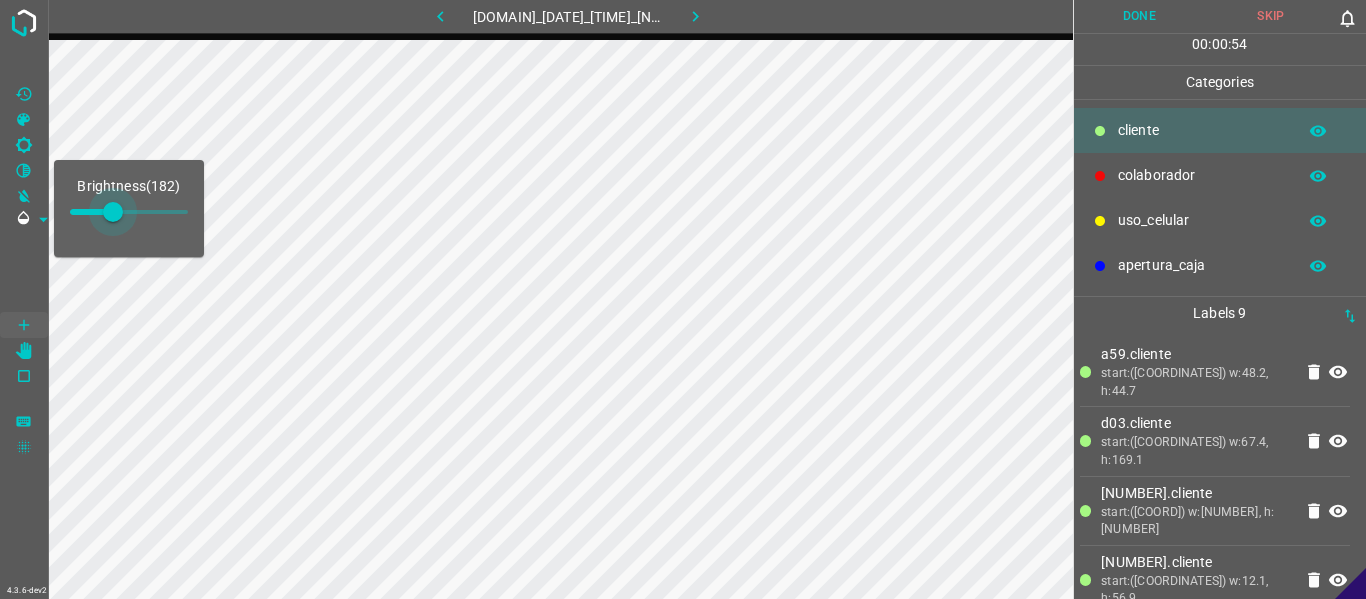 drag, startPoint x: 91, startPoint y: 214, endPoint x: 113, endPoint y: 214, distance: 22 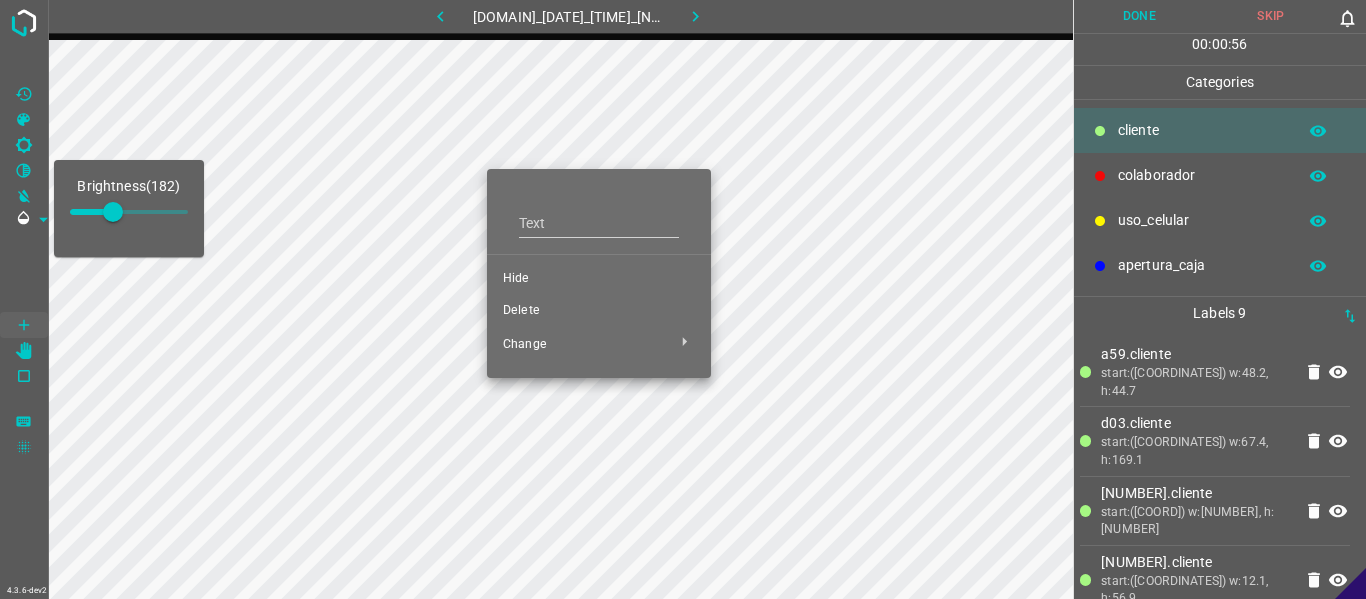 click on "Hide" at bounding box center (599, 279) 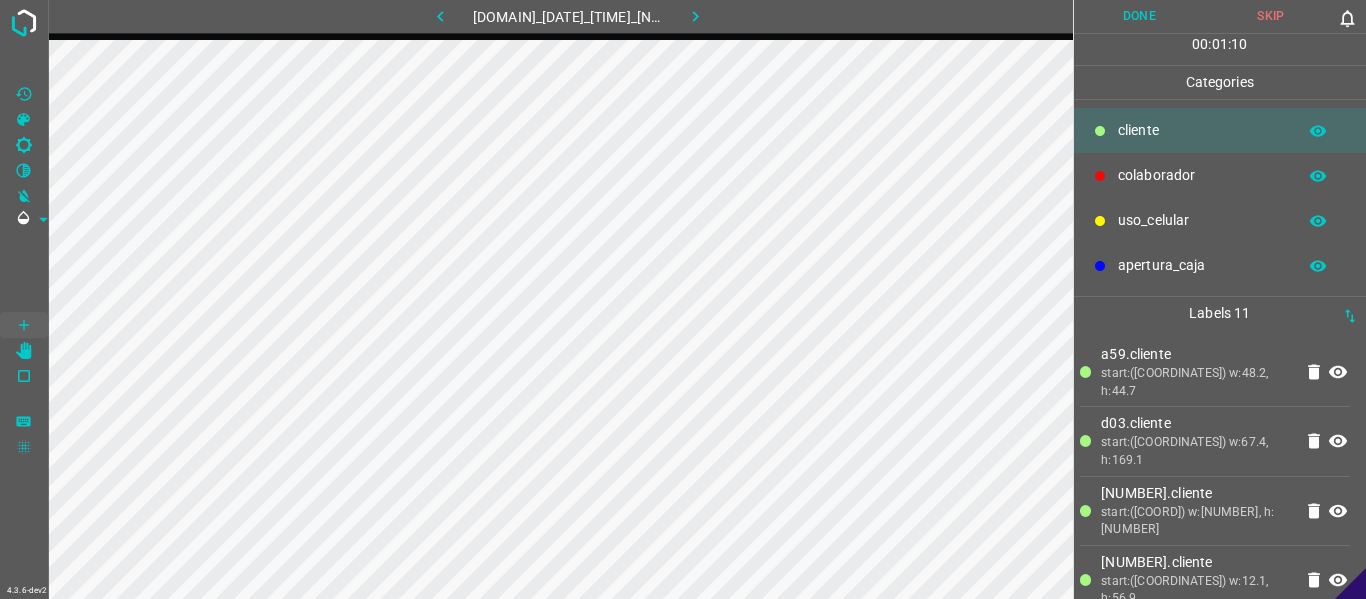 click at bounding box center (441, 16) 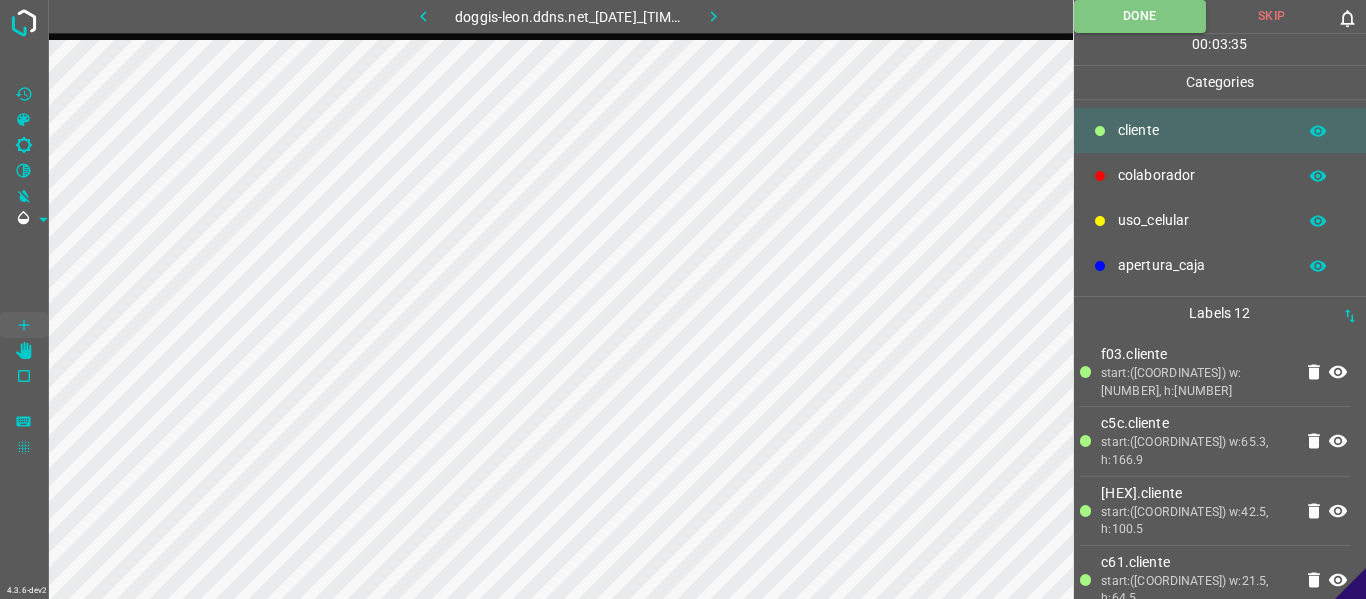click at bounding box center (713, 16) 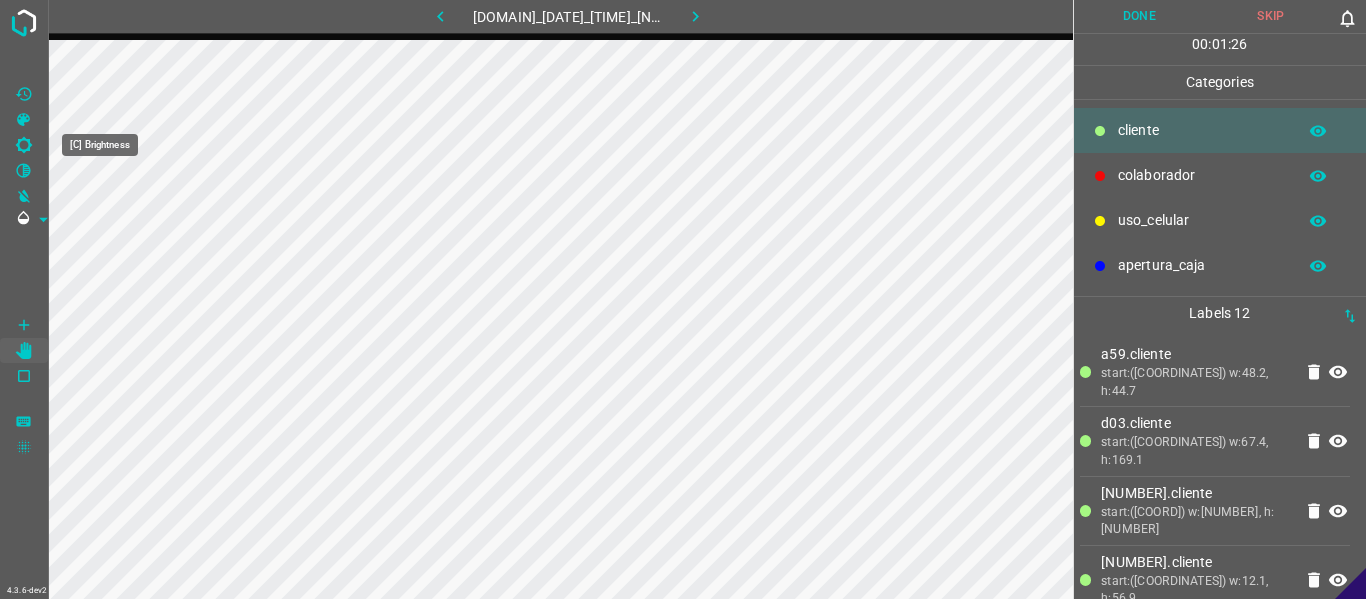 click at bounding box center (24, 145) 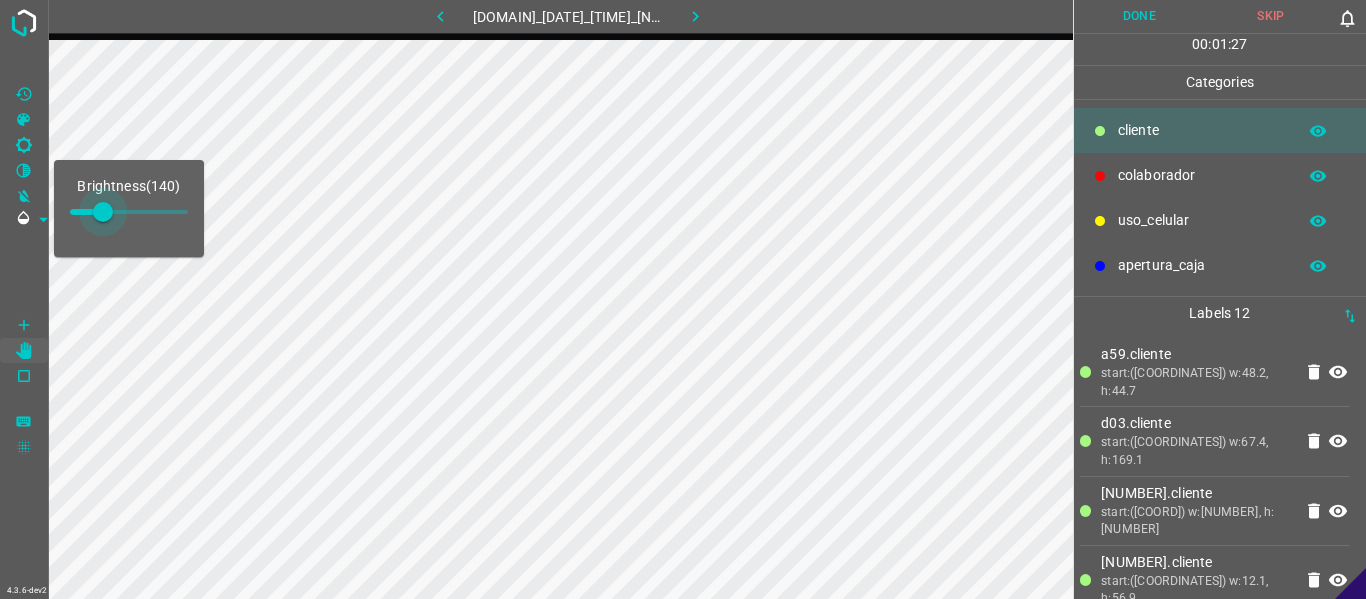 click at bounding box center [103, 212] 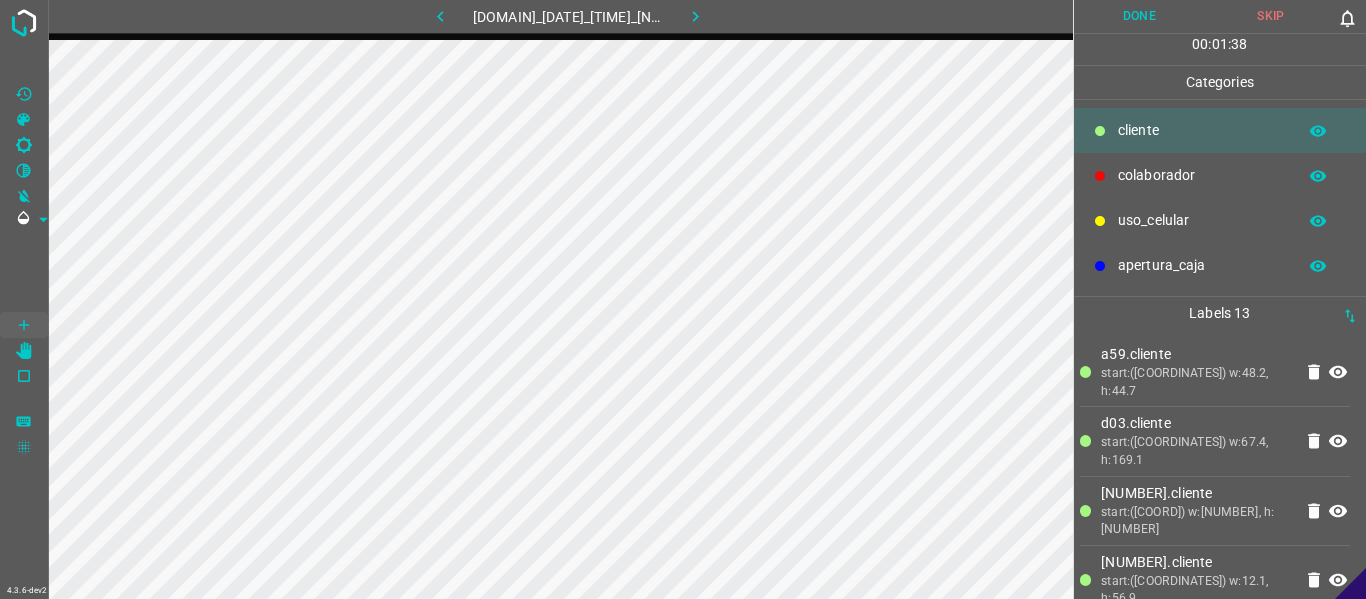 click on "Done" at bounding box center (1140, 16) 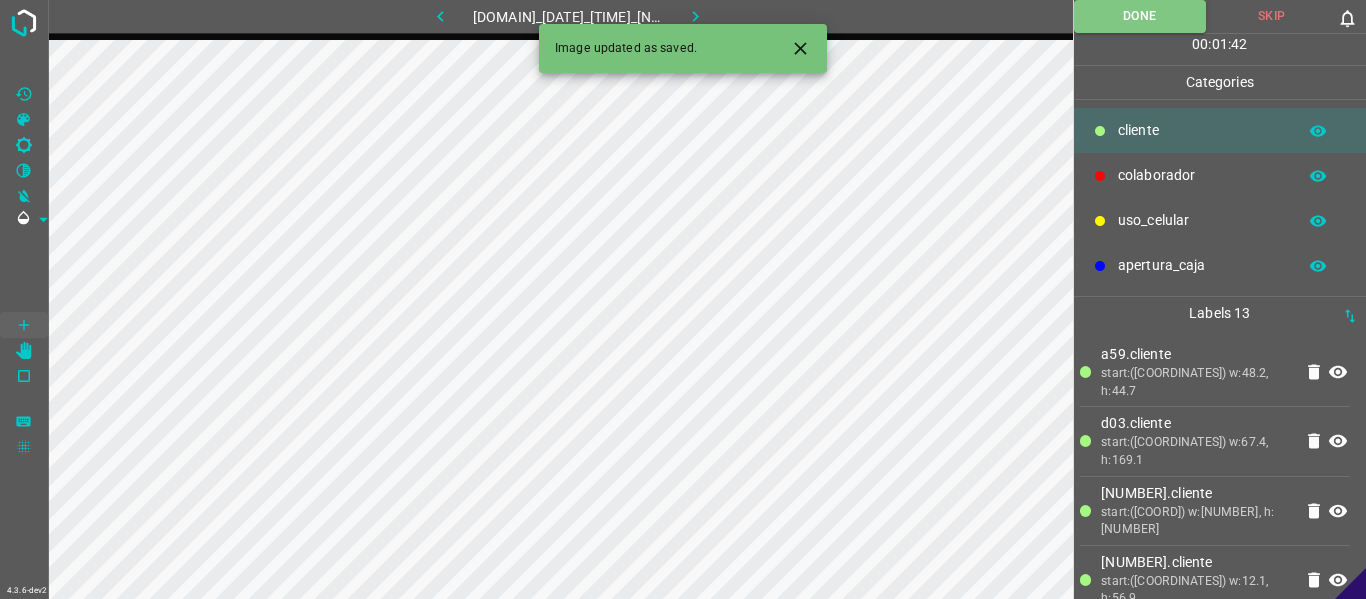 click at bounding box center [440, 16] 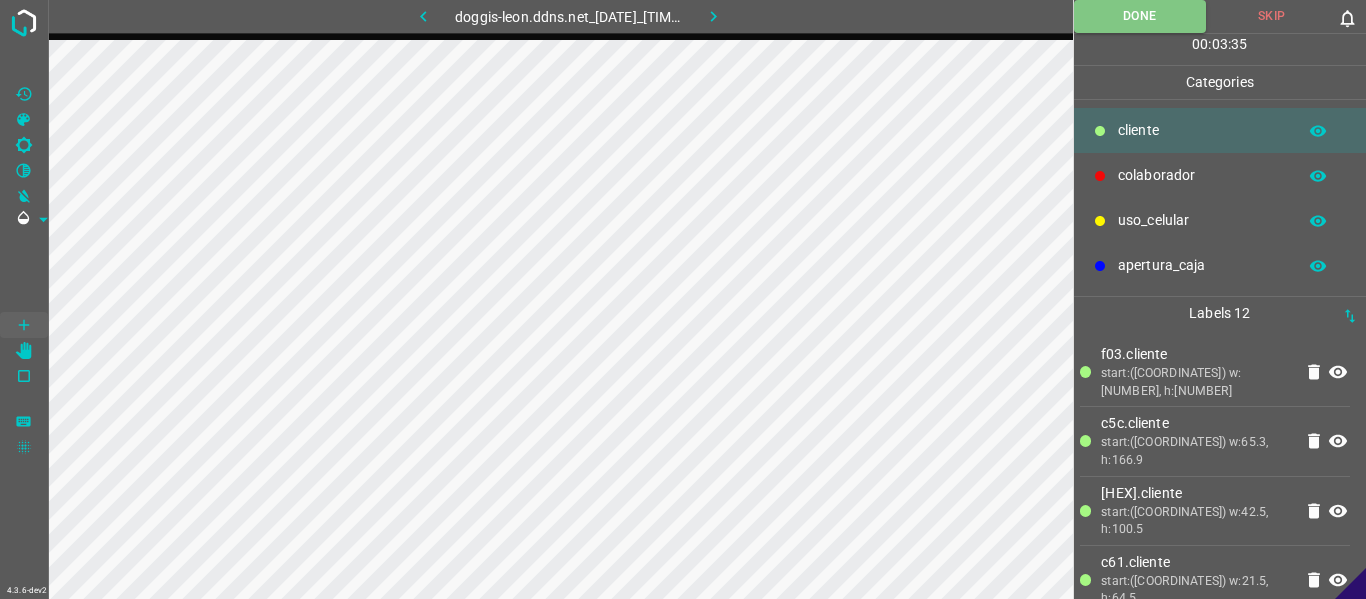 click at bounding box center (713, 16) 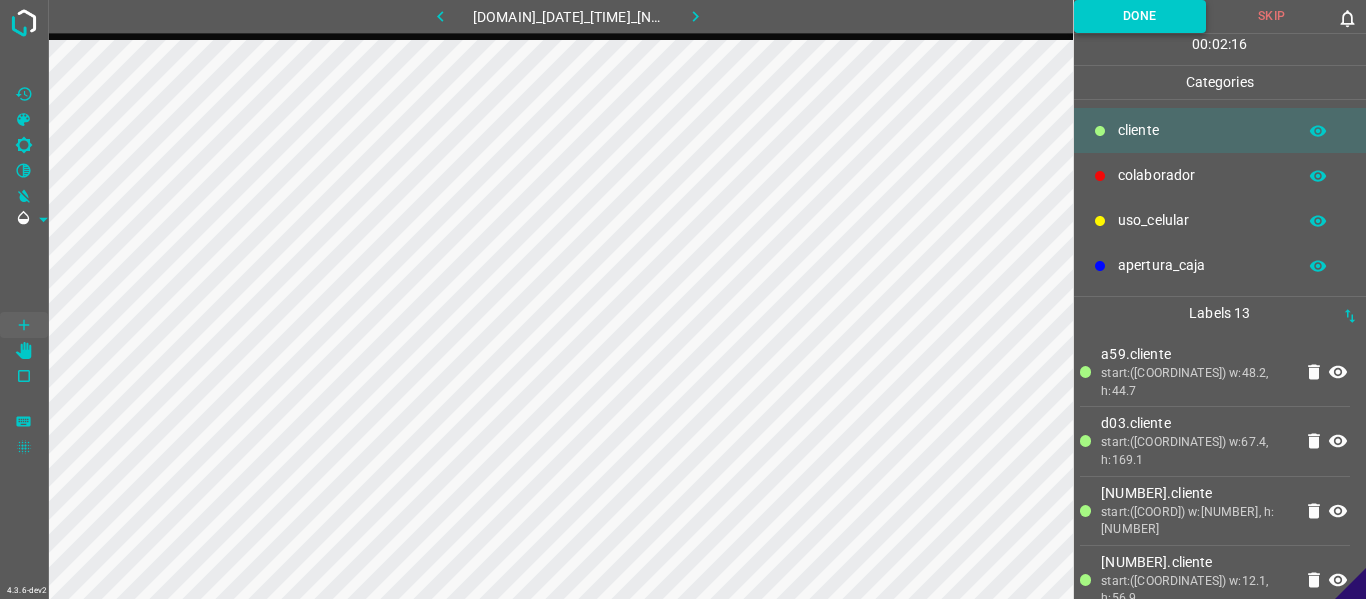 click on "Done" at bounding box center [1140, 16] 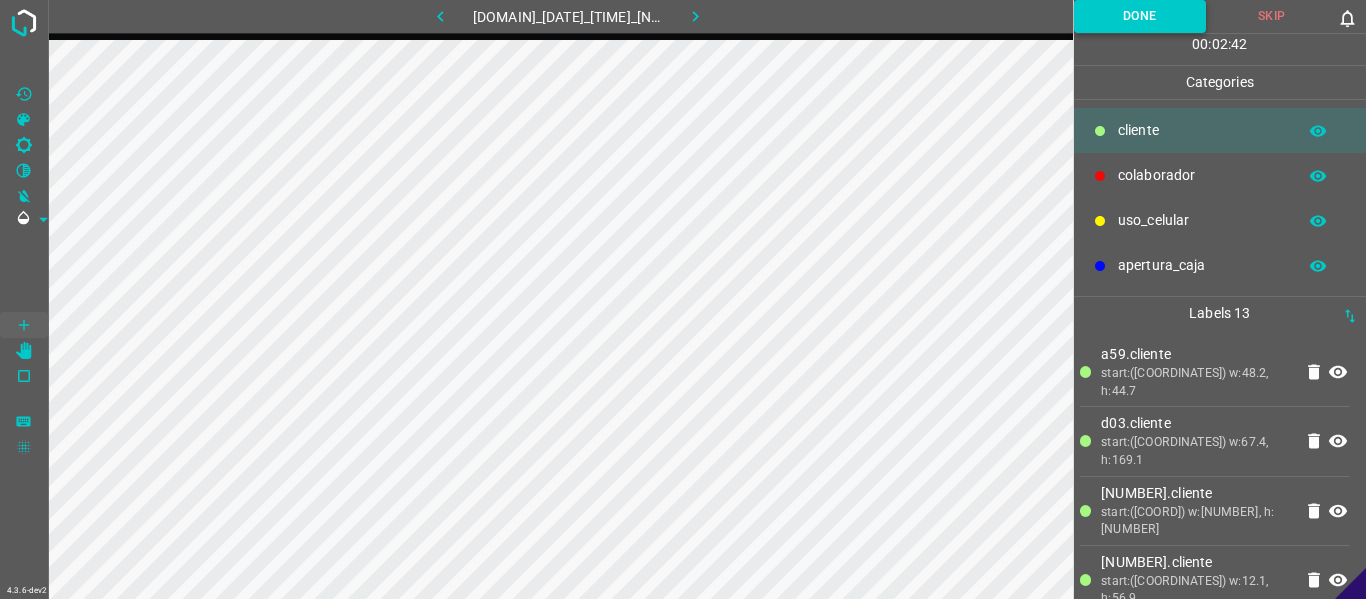 click on "Done" at bounding box center (1140, 16) 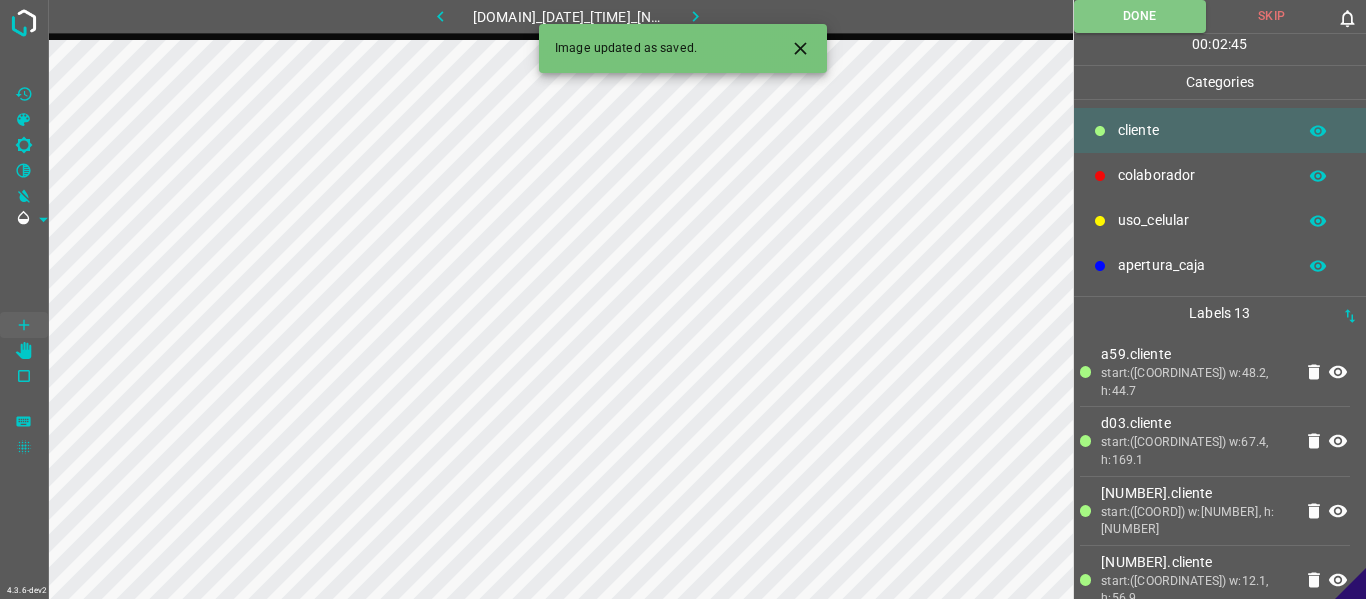 click at bounding box center [696, 16] 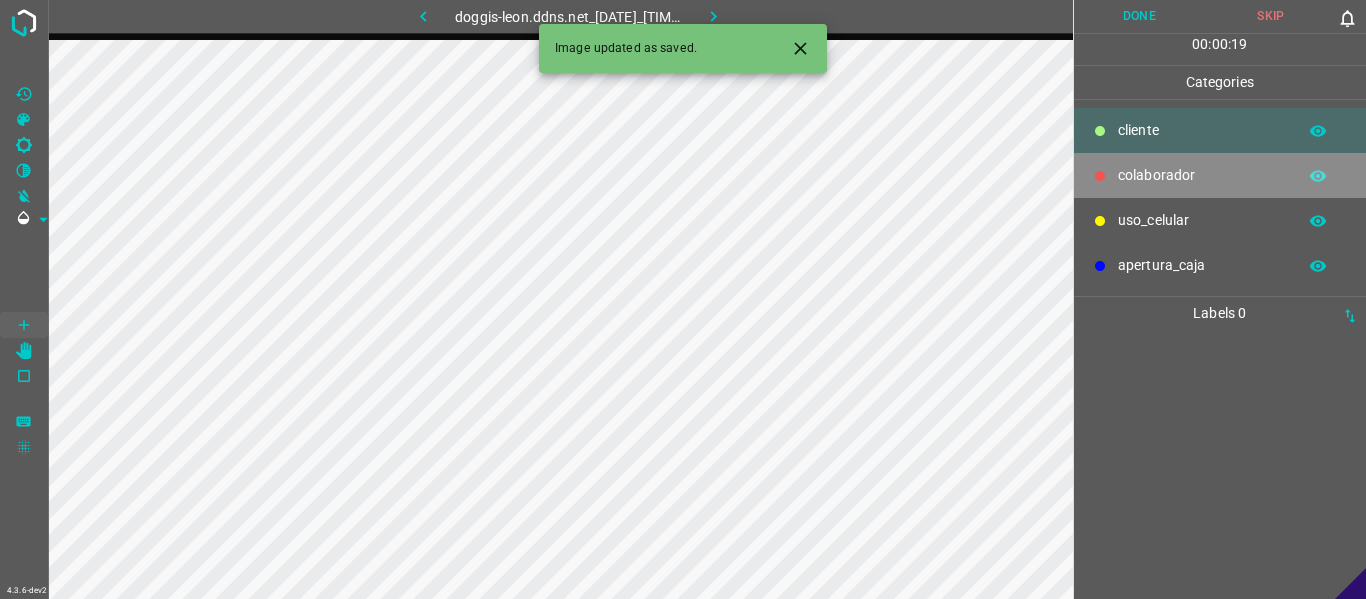 click on "colaborador" at bounding box center [1202, 130] 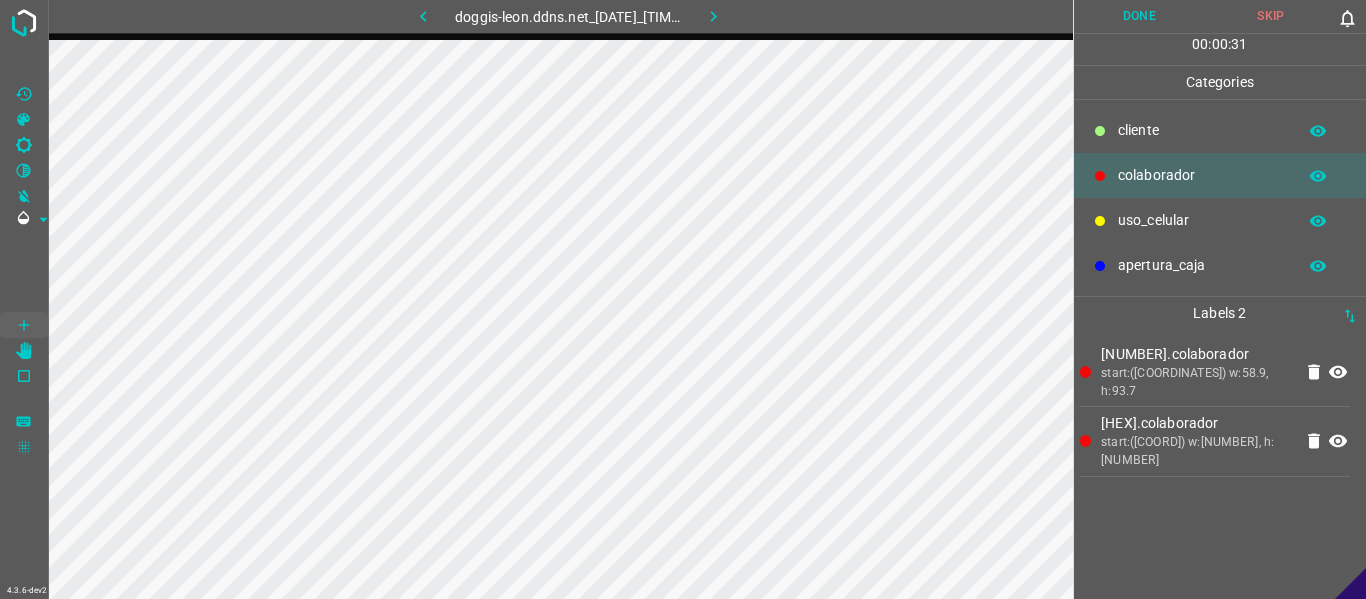 click on "​​cliente" at bounding box center [1220, 130] 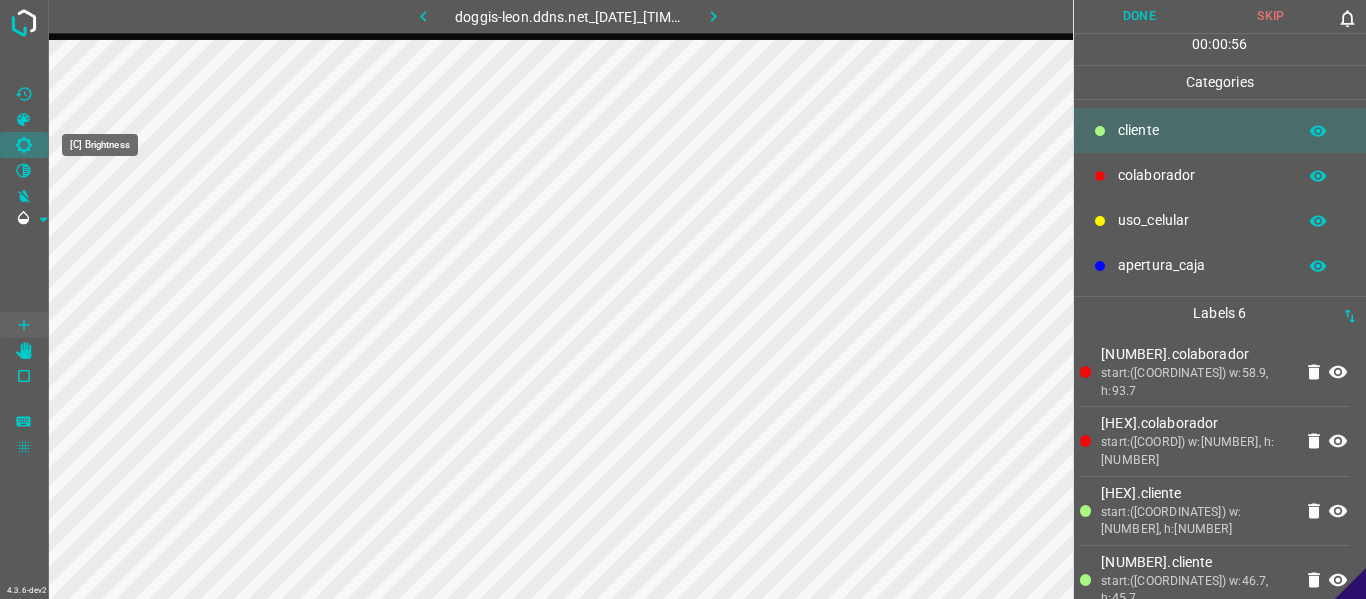 click at bounding box center [24, 145] 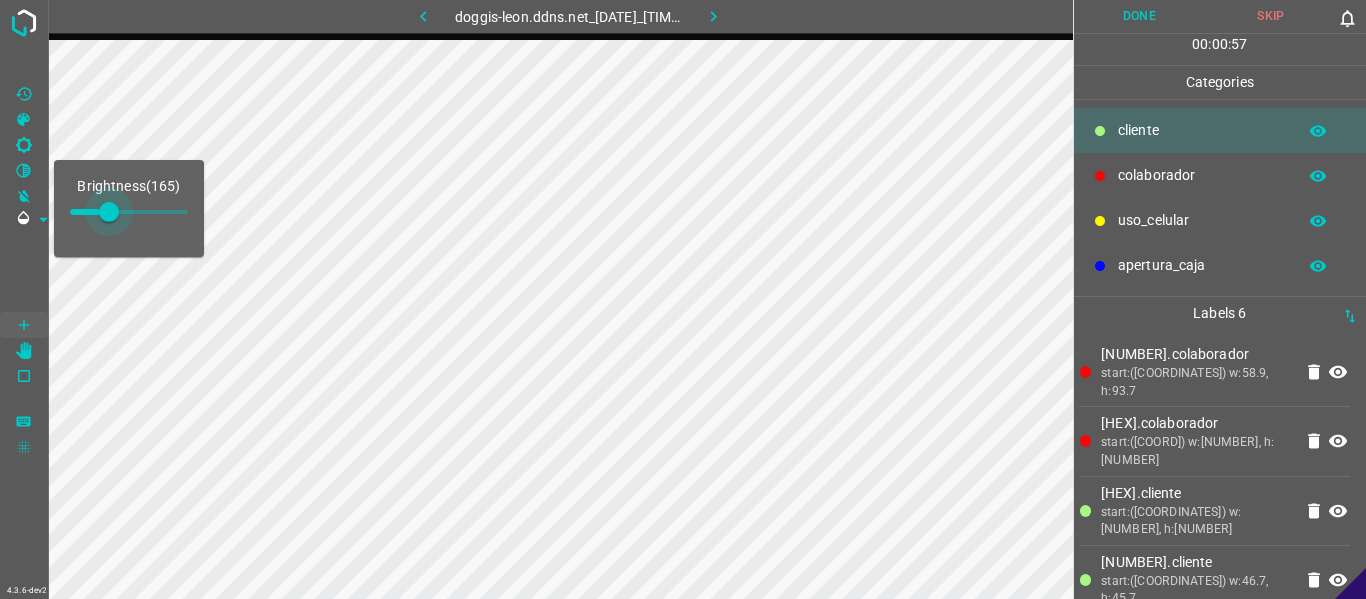 drag, startPoint x: 93, startPoint y: 210, endPoint x: 109, endPoint y: 216, distance: 17.088007 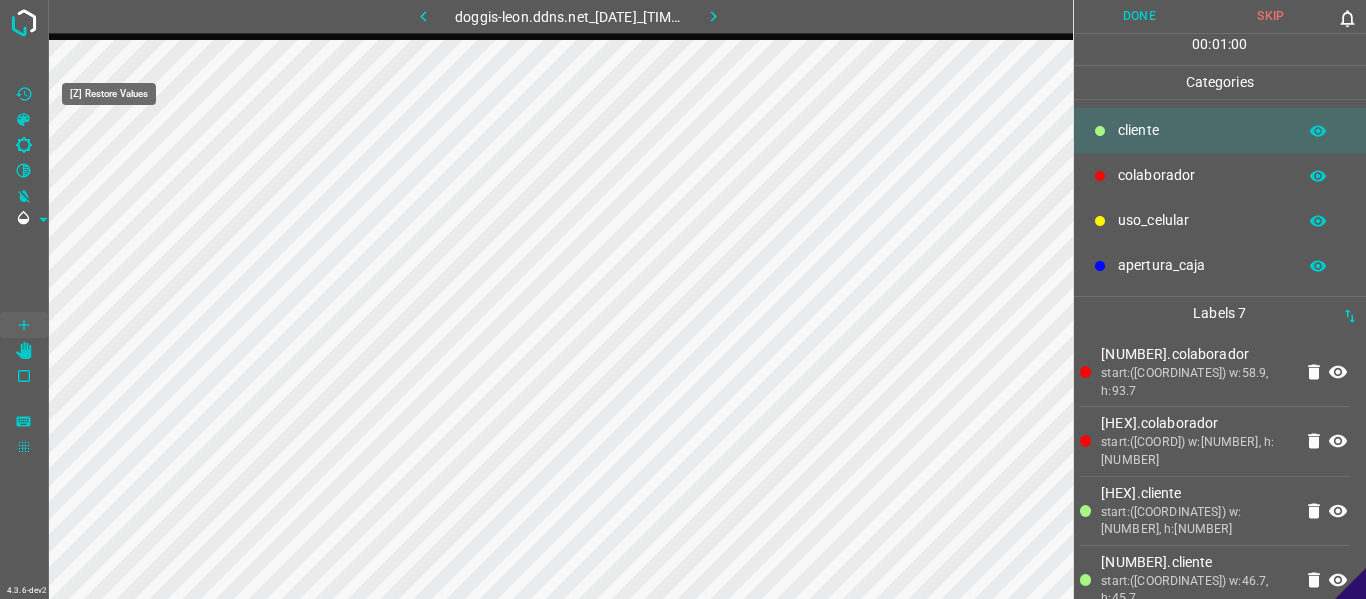 click at bounding box center (24, 94) 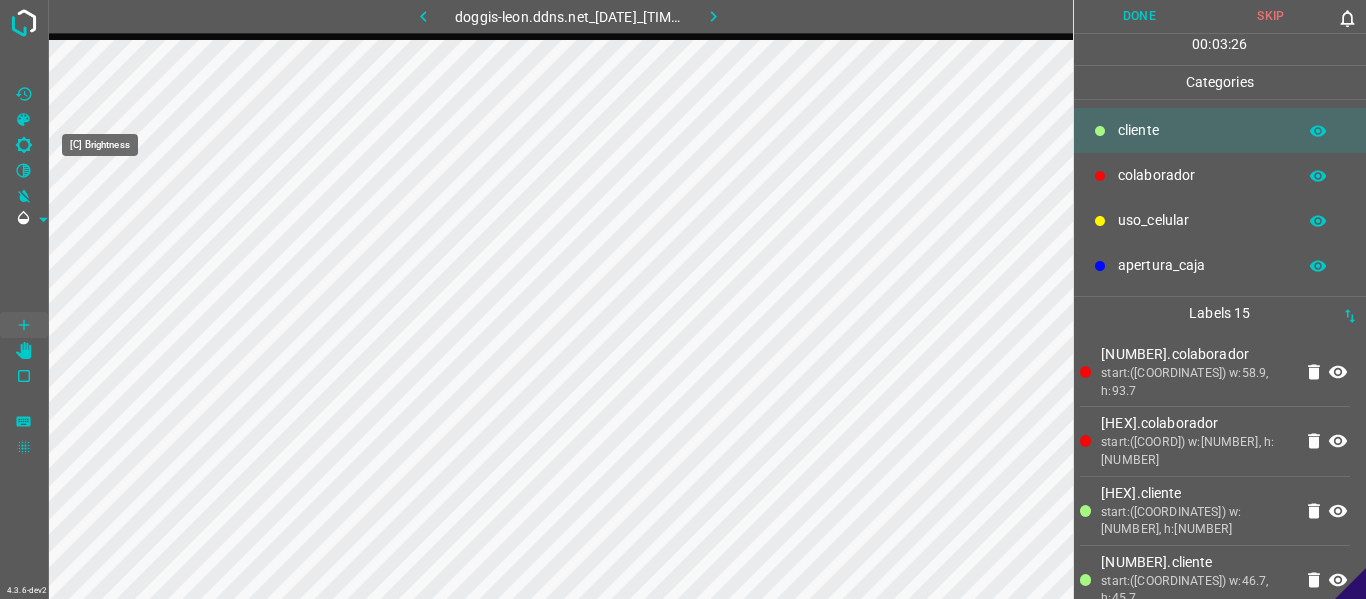 click at bounding box center (24, 145) 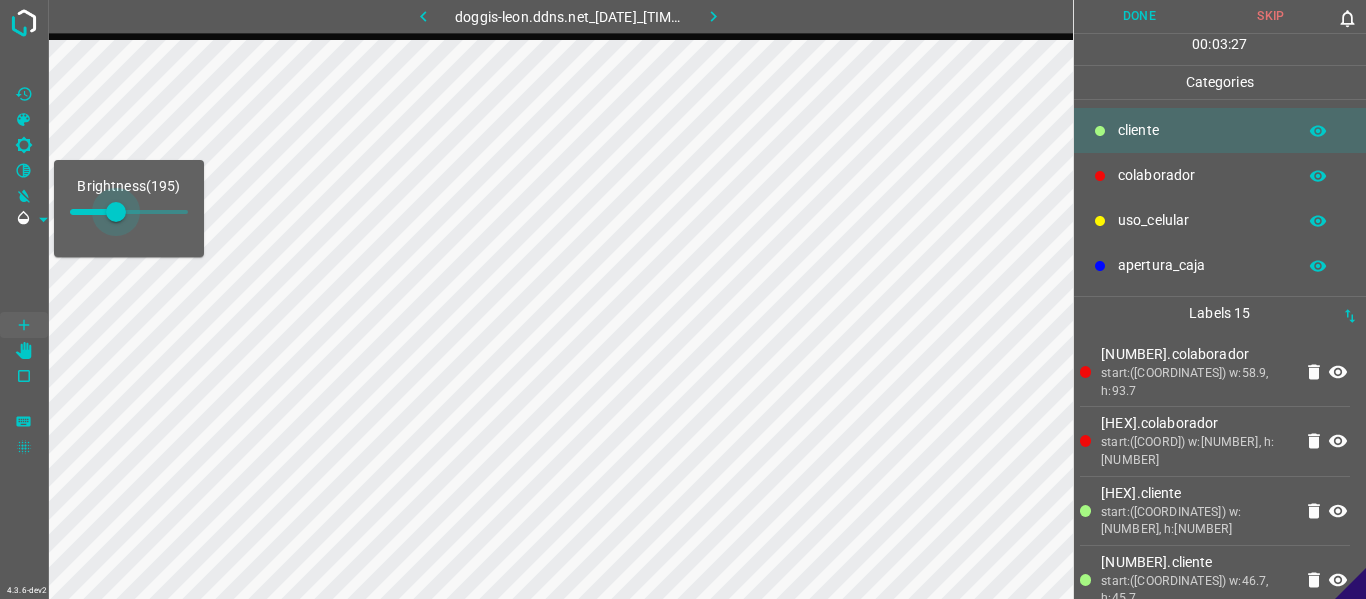 drag, startPoint x: 98, startPoint y: 205, endPoint x: 116, endPoint y: 211, distance: 18.973665 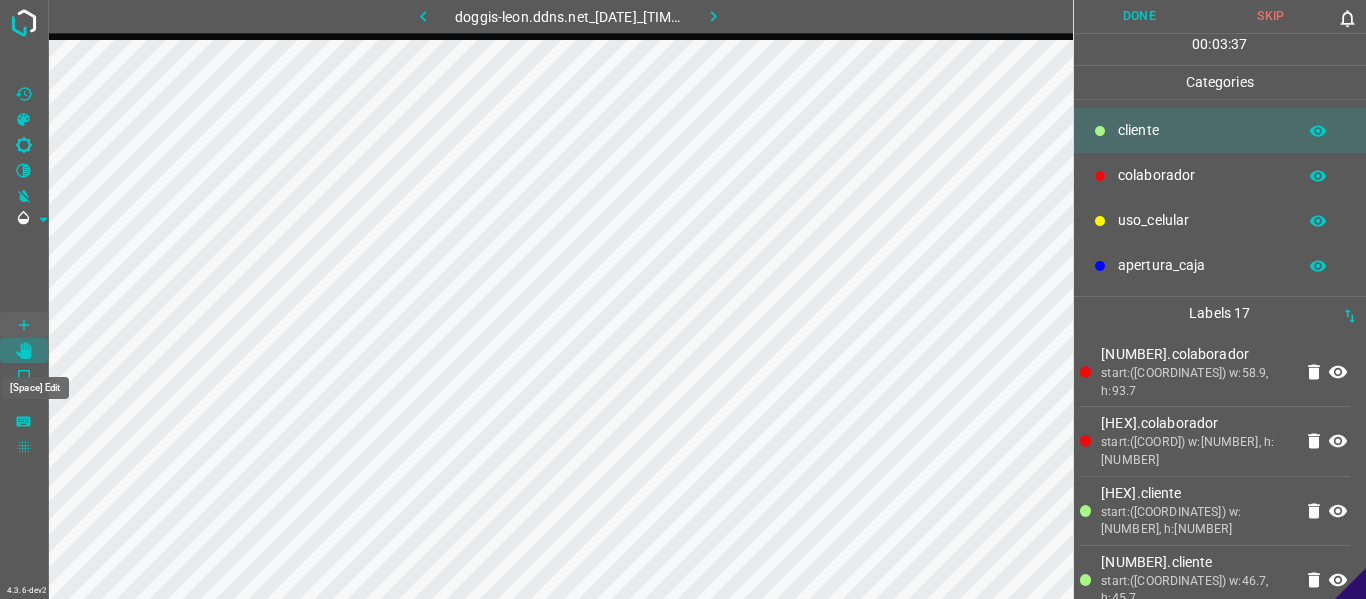 click at bounding box center (24, 351) 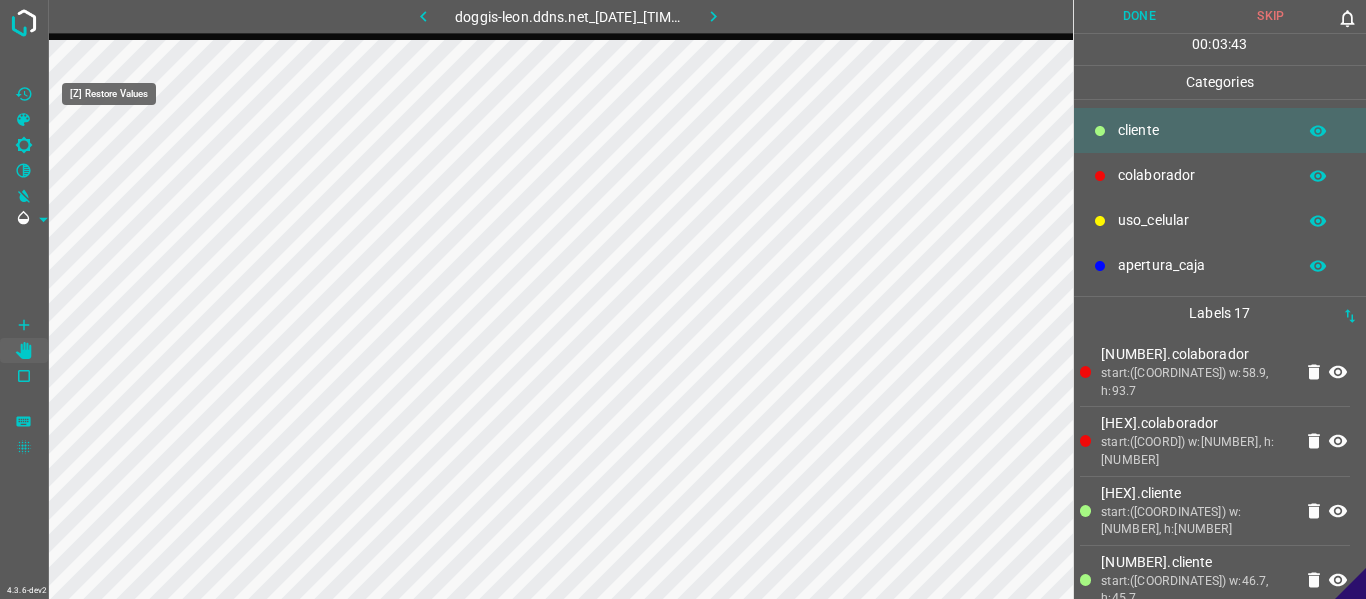 click at bounding box center (24, 94) 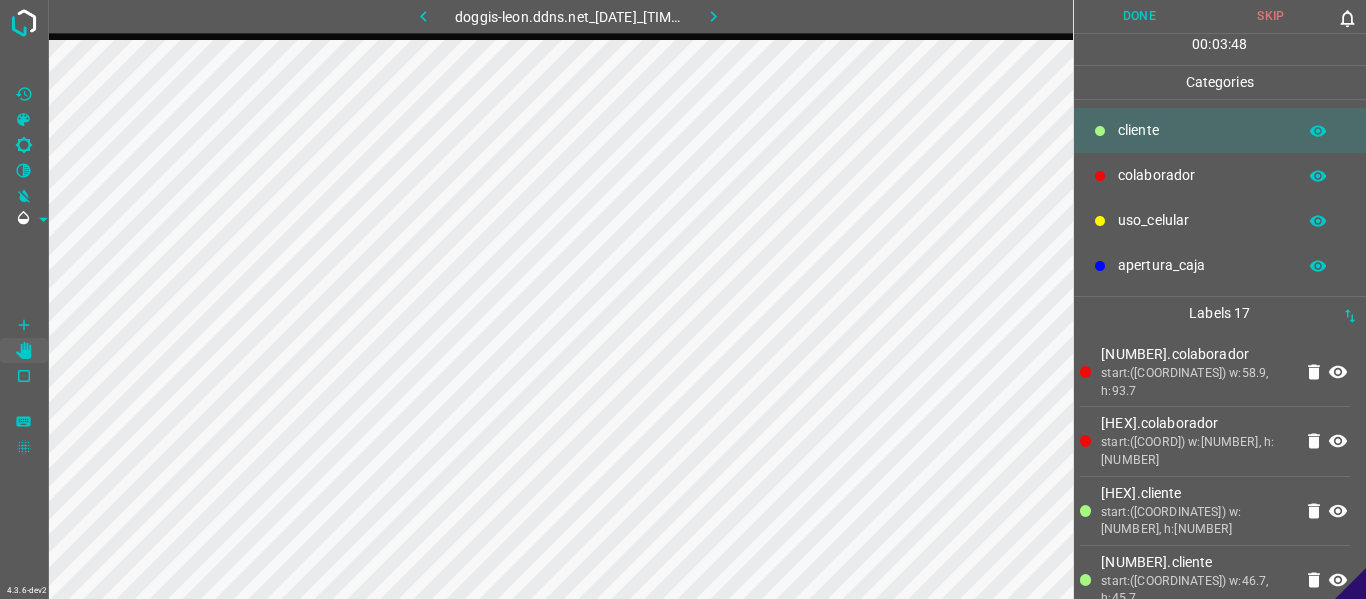 click on "Done" at bounding box center (1140, 16) 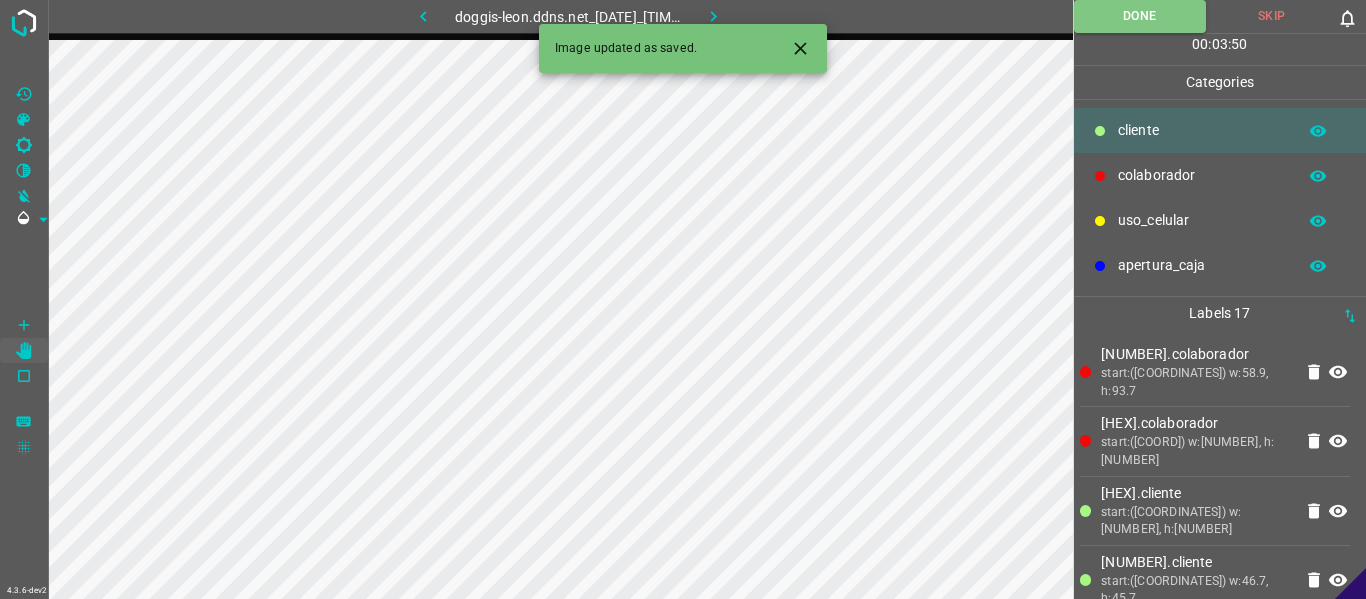 click at bounding box center (713, 16) 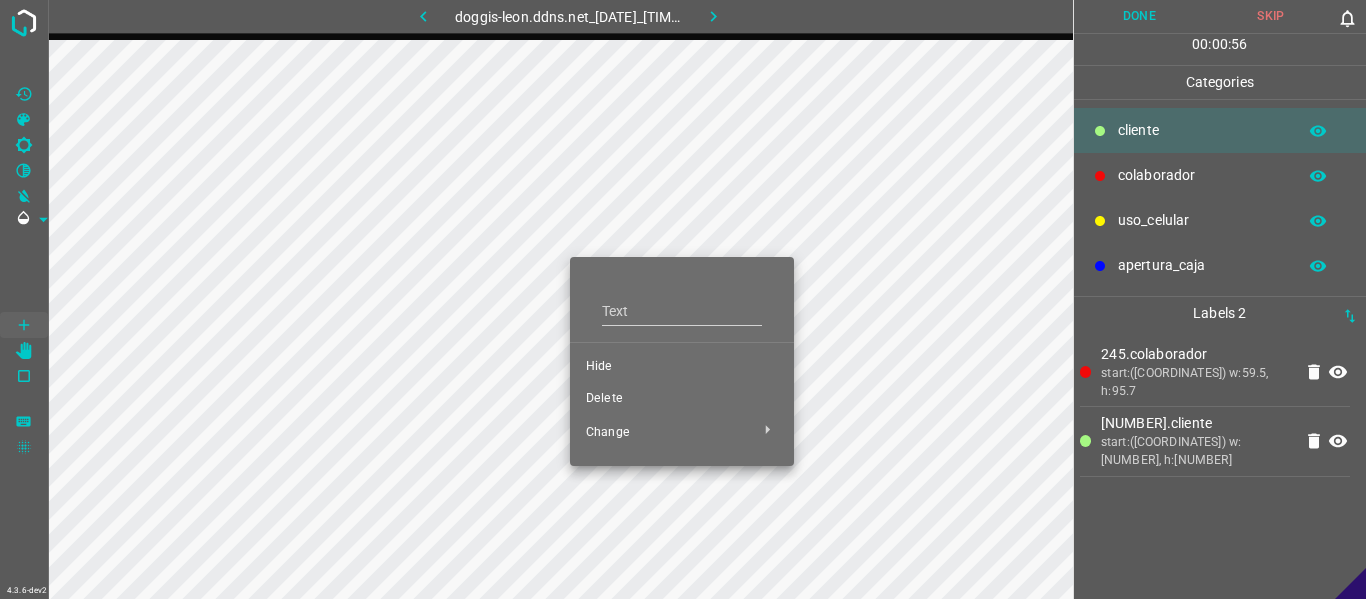 click on "Hide" at bounding box center (682, 367) 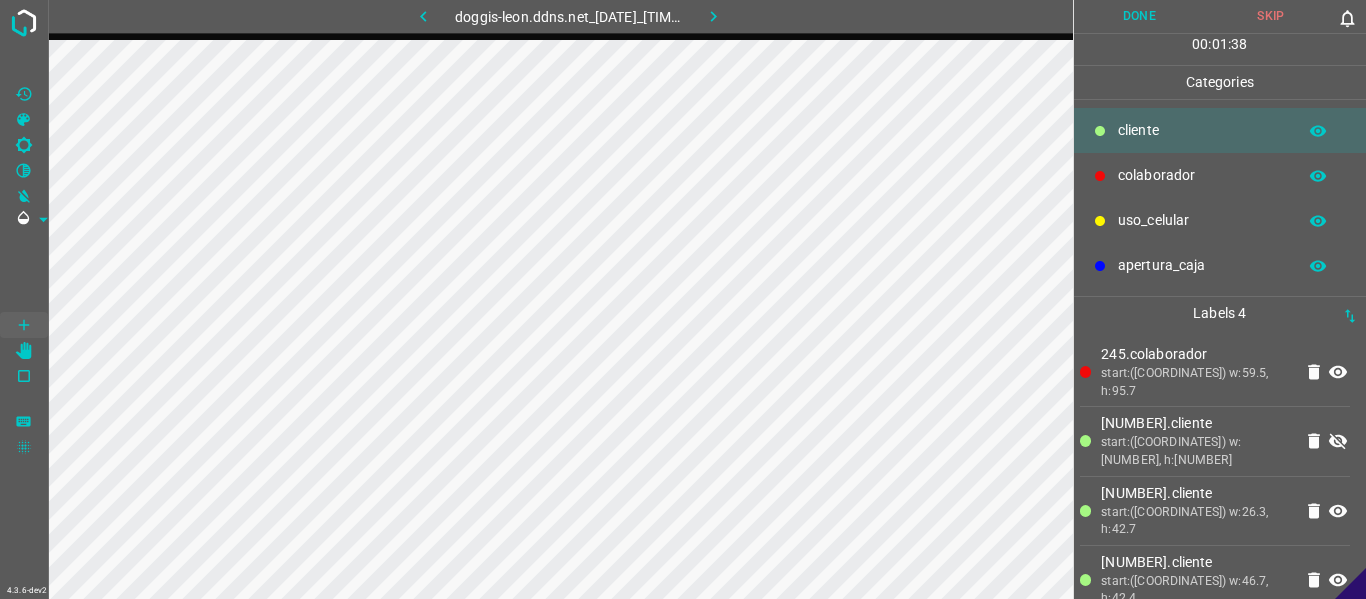 click at bounding box center (423, 16) 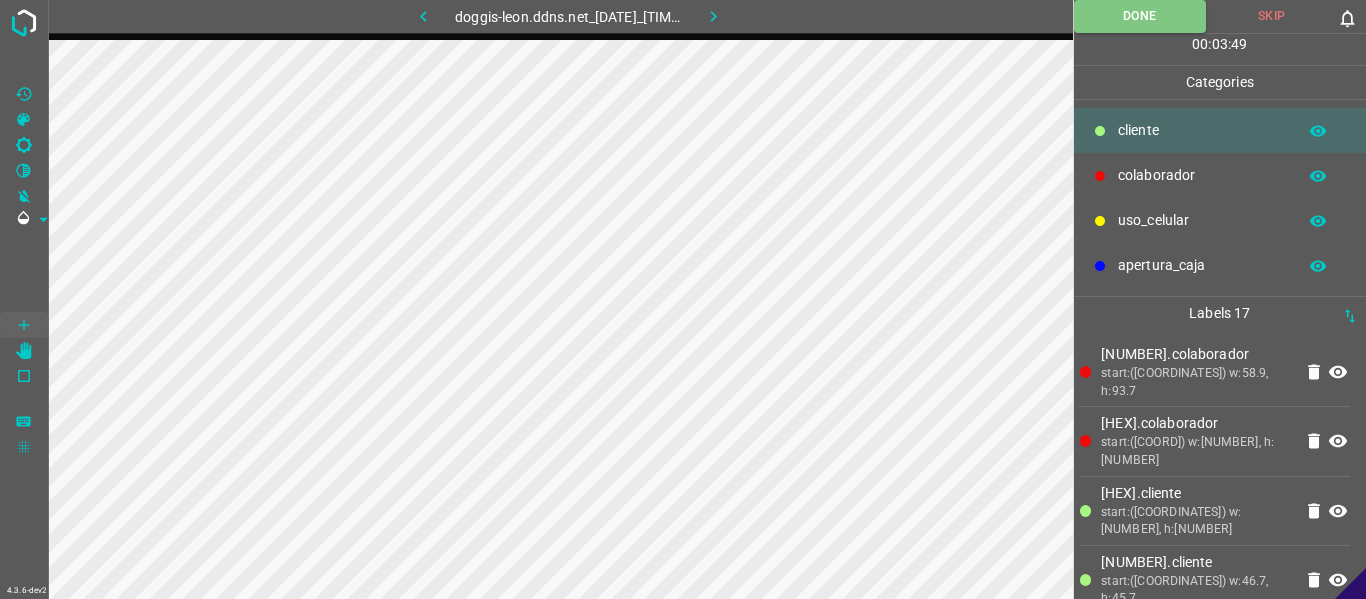 click at bounding box center (713, 16) 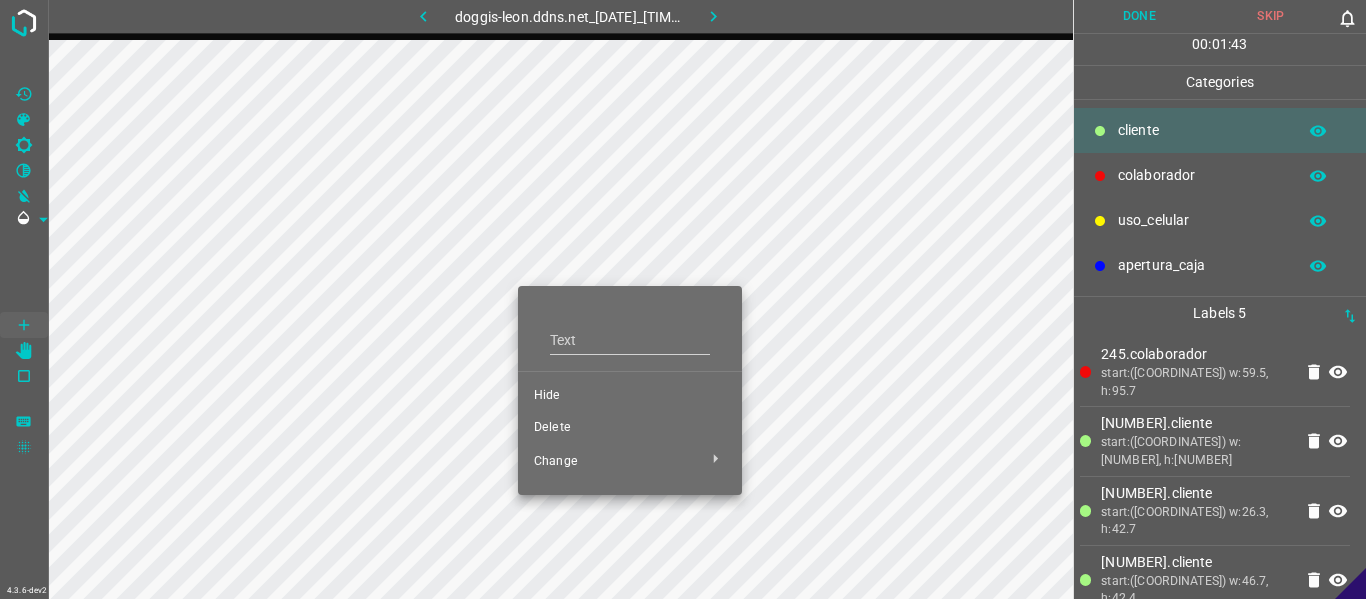 click on "Hide" at bounding box center [630, 396] 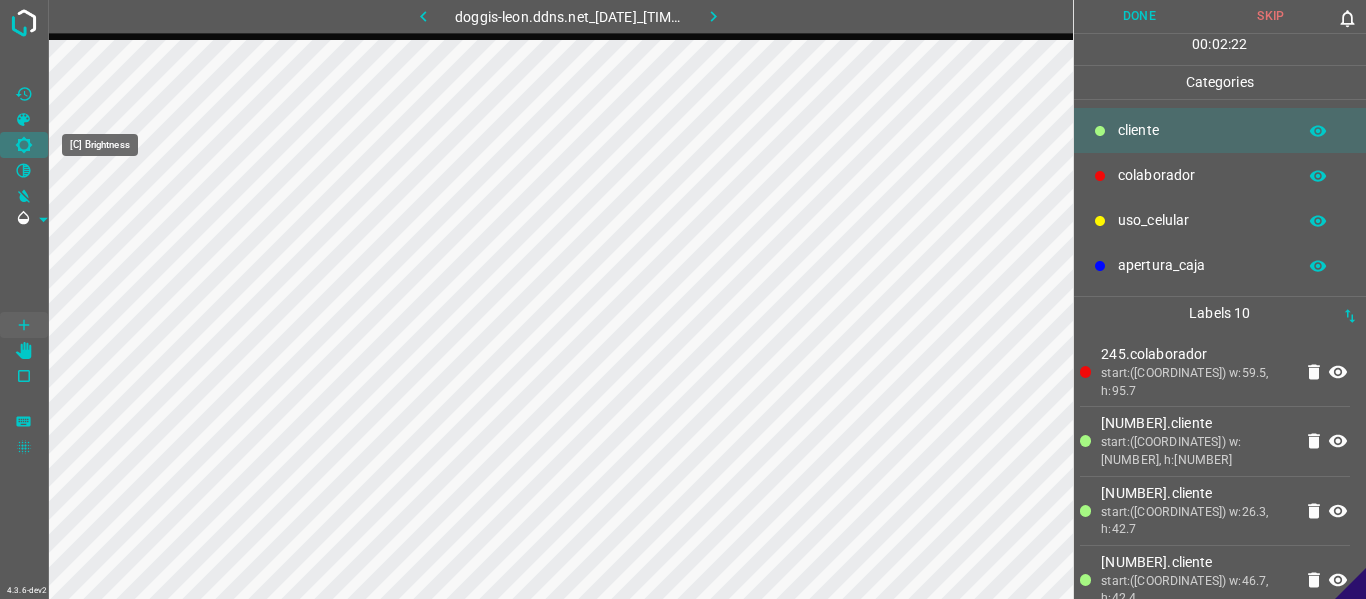 click at bounding box center (24, 145) 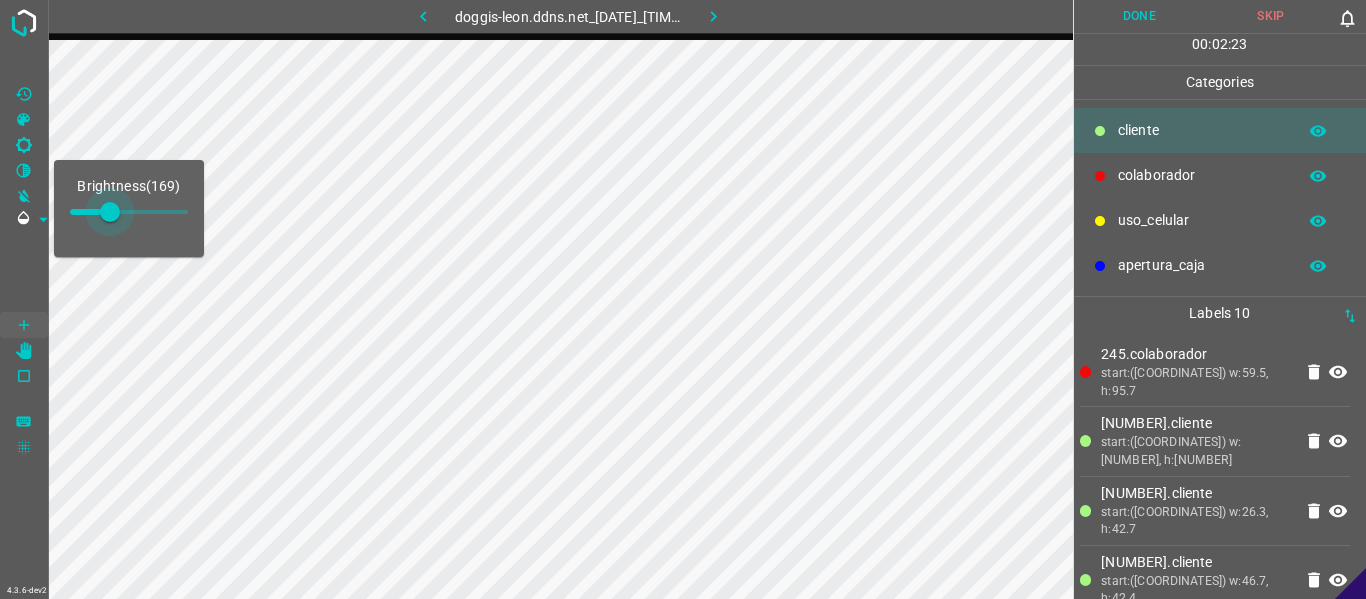 drag, startPoint x: 56, startPoint y: 157, endPoint x: 110, endPoint y: 221, distance: 83.737686 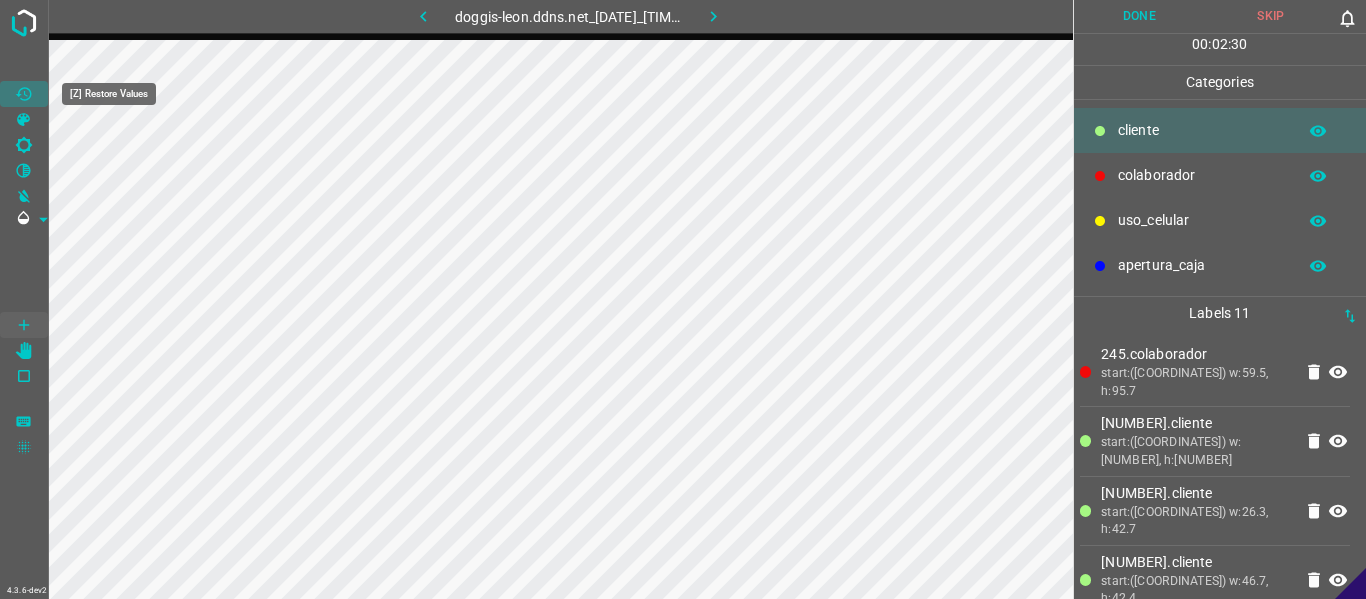 click at bounding box center [24, 94] 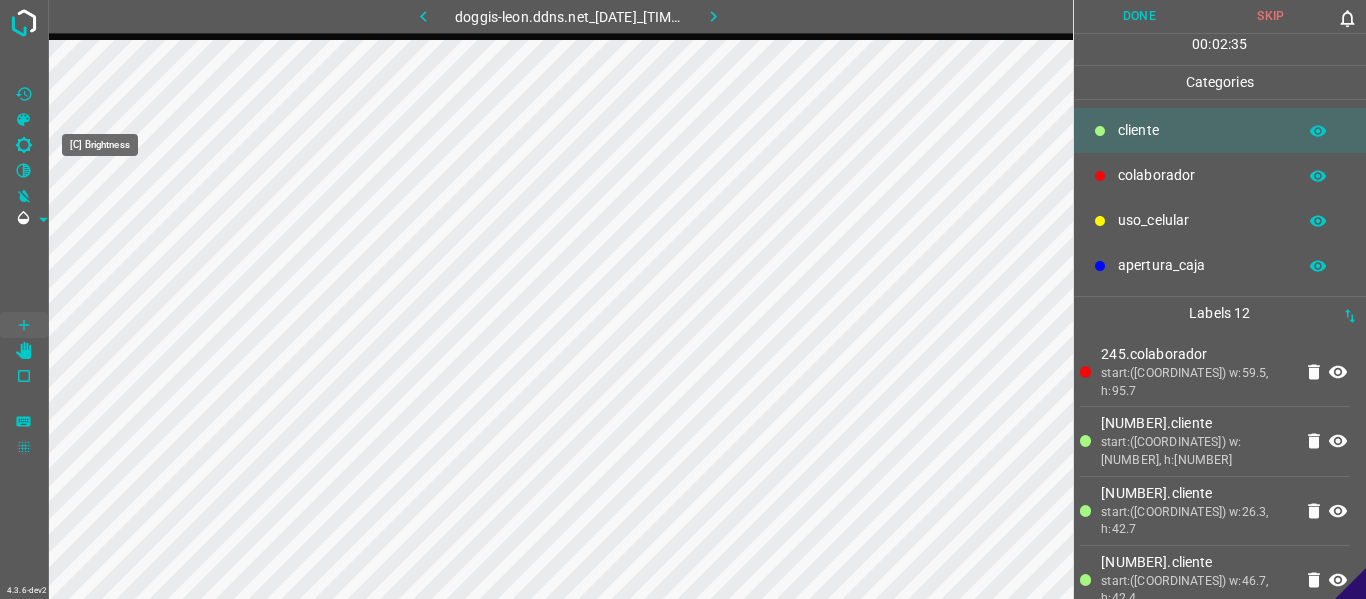 click at bounding box center [24, 145] 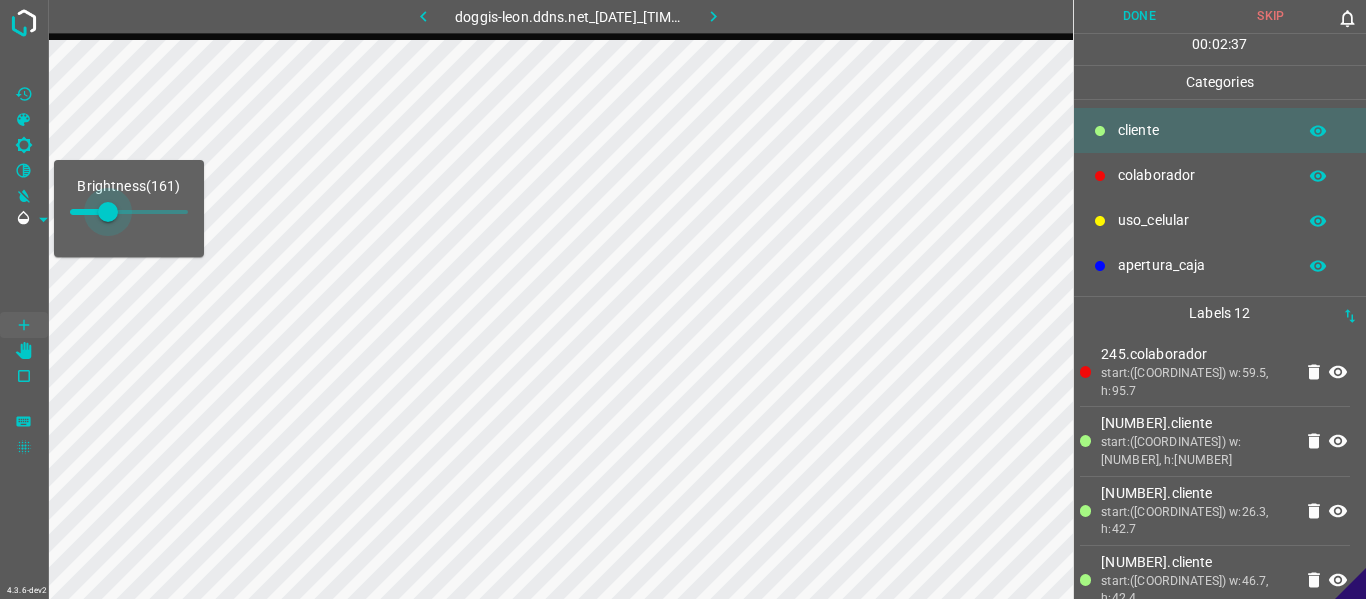 drag, startPoint x: 96, startPoint y: 209, endPoint x: 108, endPoint y: 215, distance: 13.416408 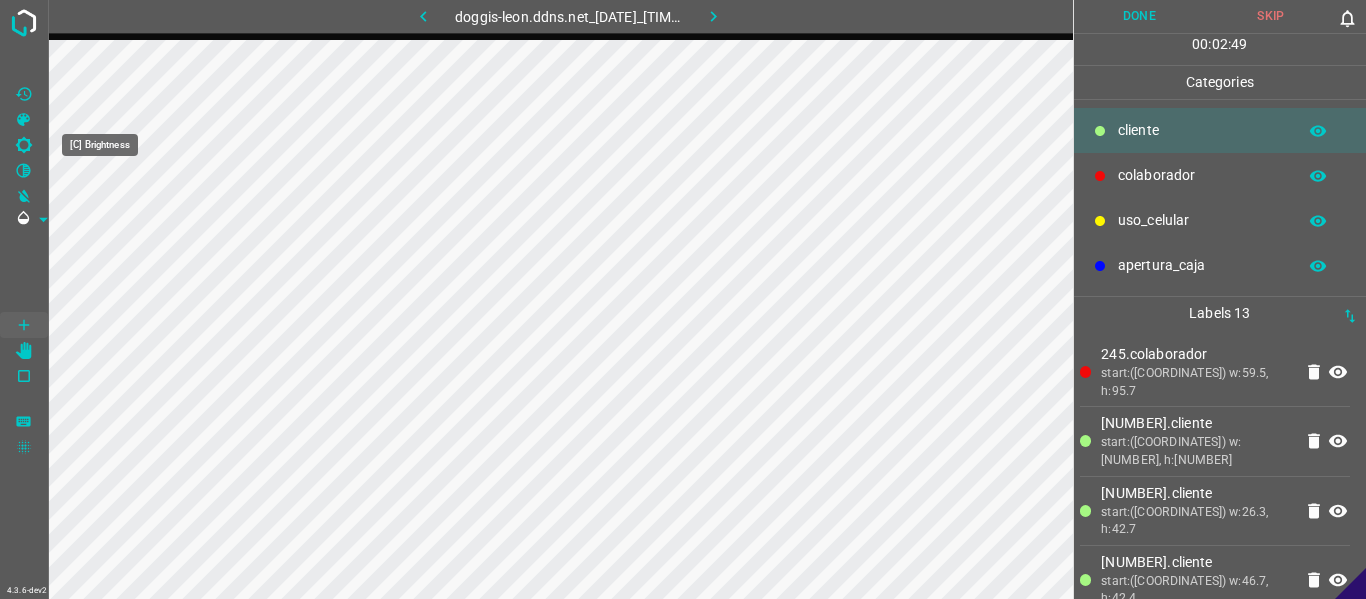 click at bounding box center (24, 145) 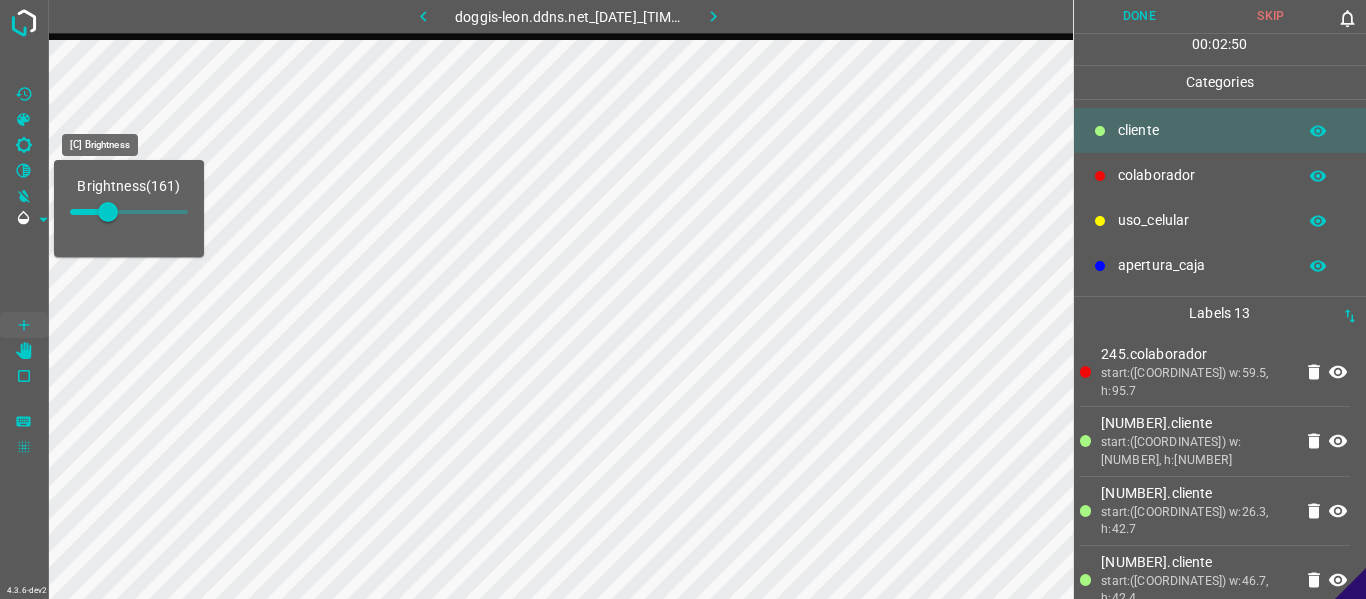 click at bounding box center (24, 145) 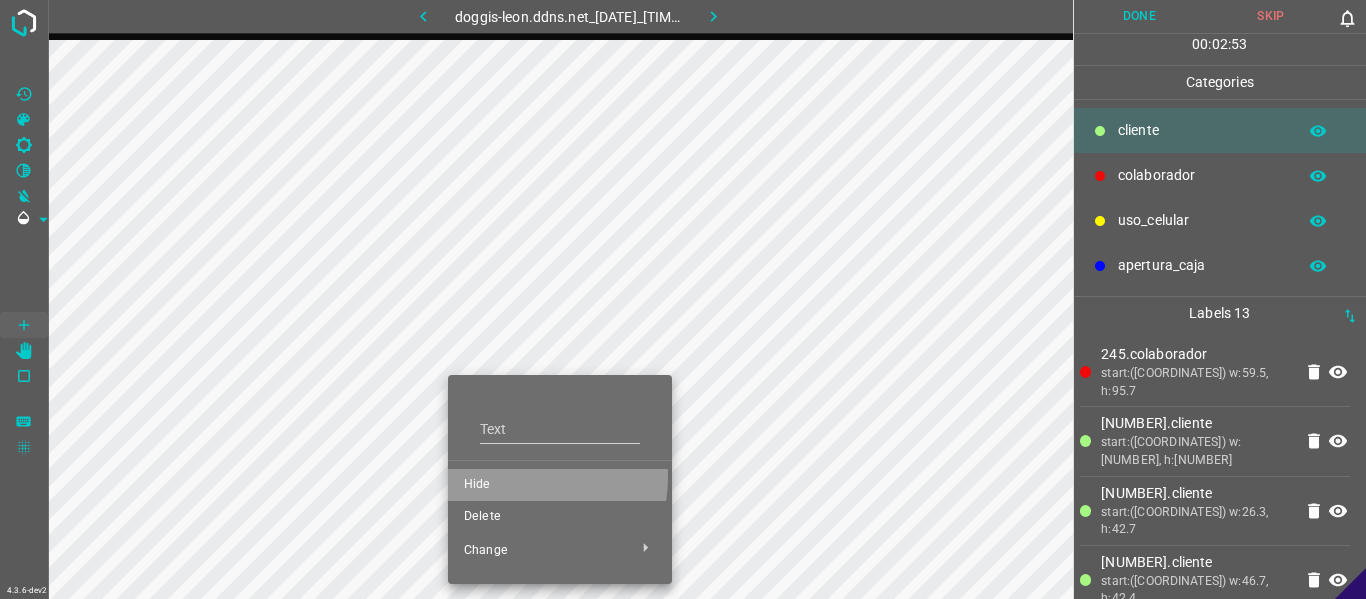 click on "Hide" at bounding box center (560, 485) 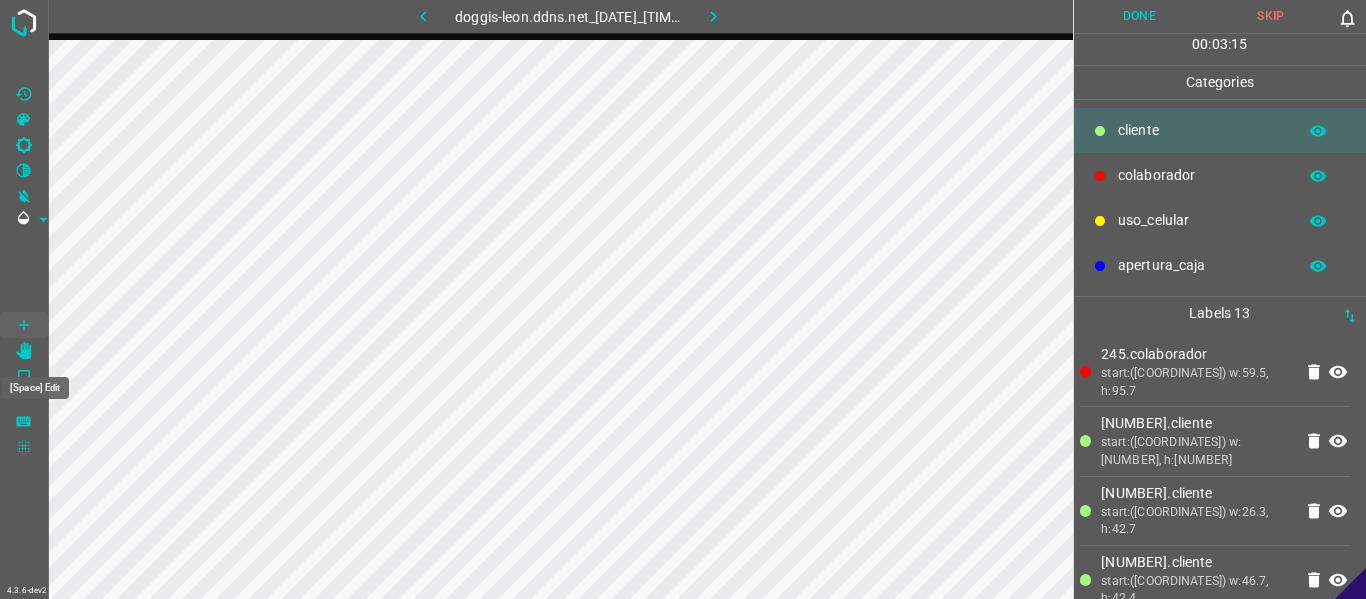 click at bounding box center [24, 351] 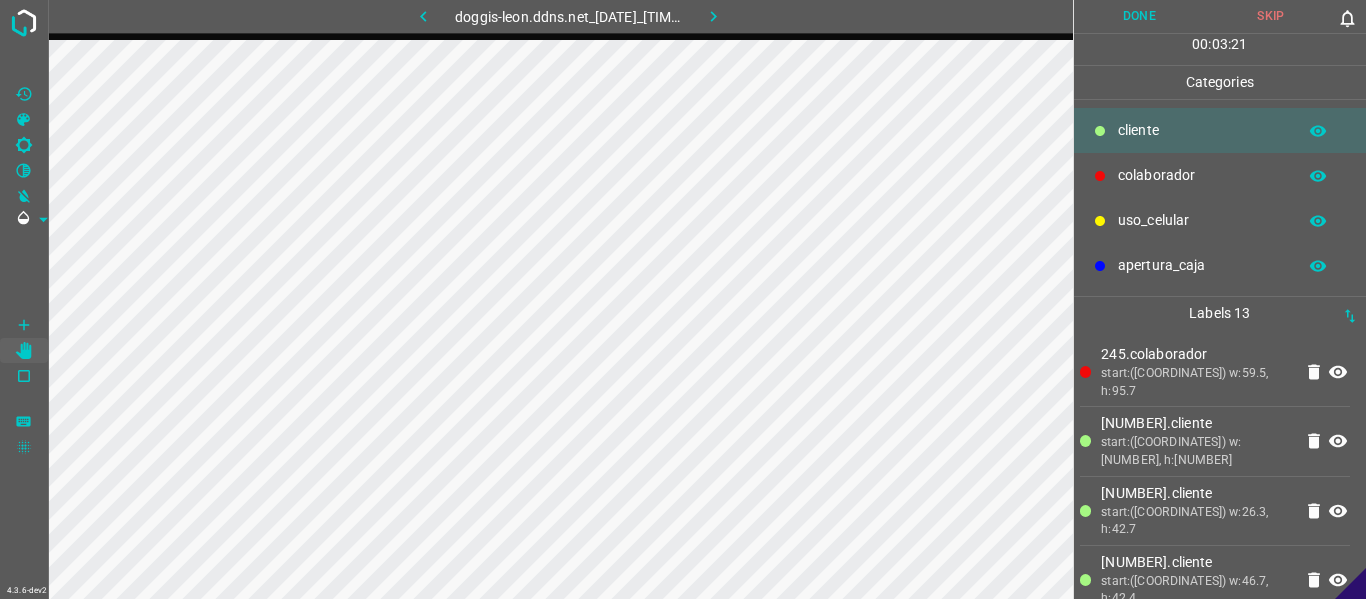 click at bounding box center (423, 16) 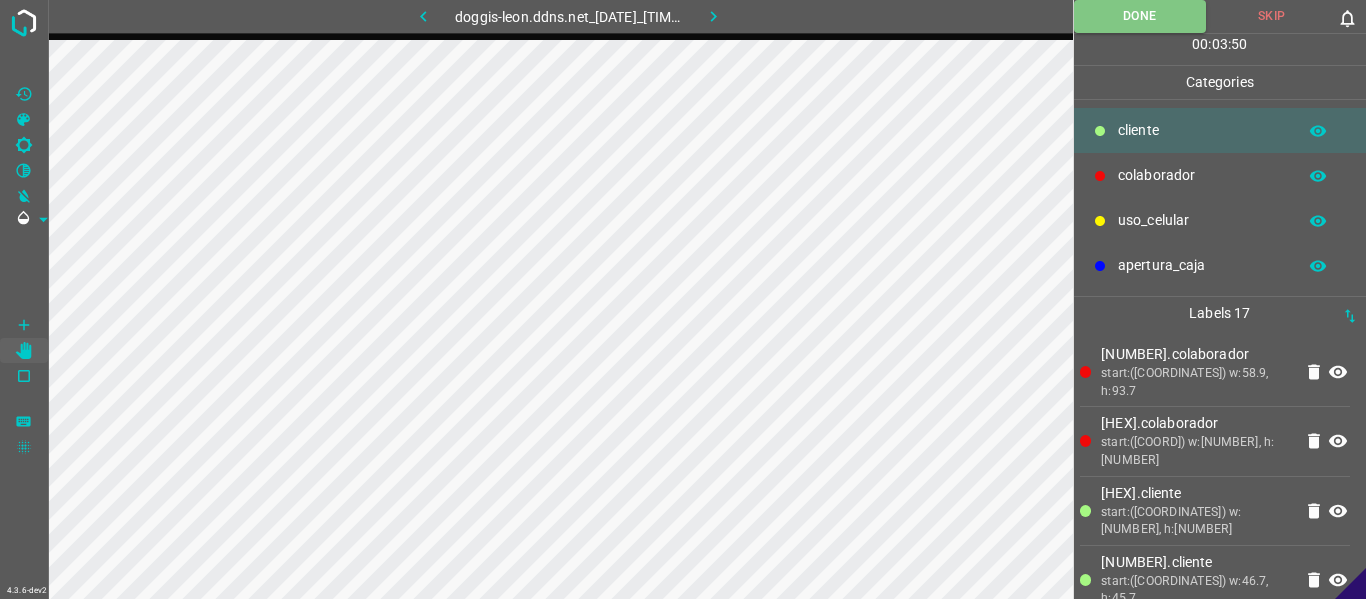 click at bounding box center [713, 16] 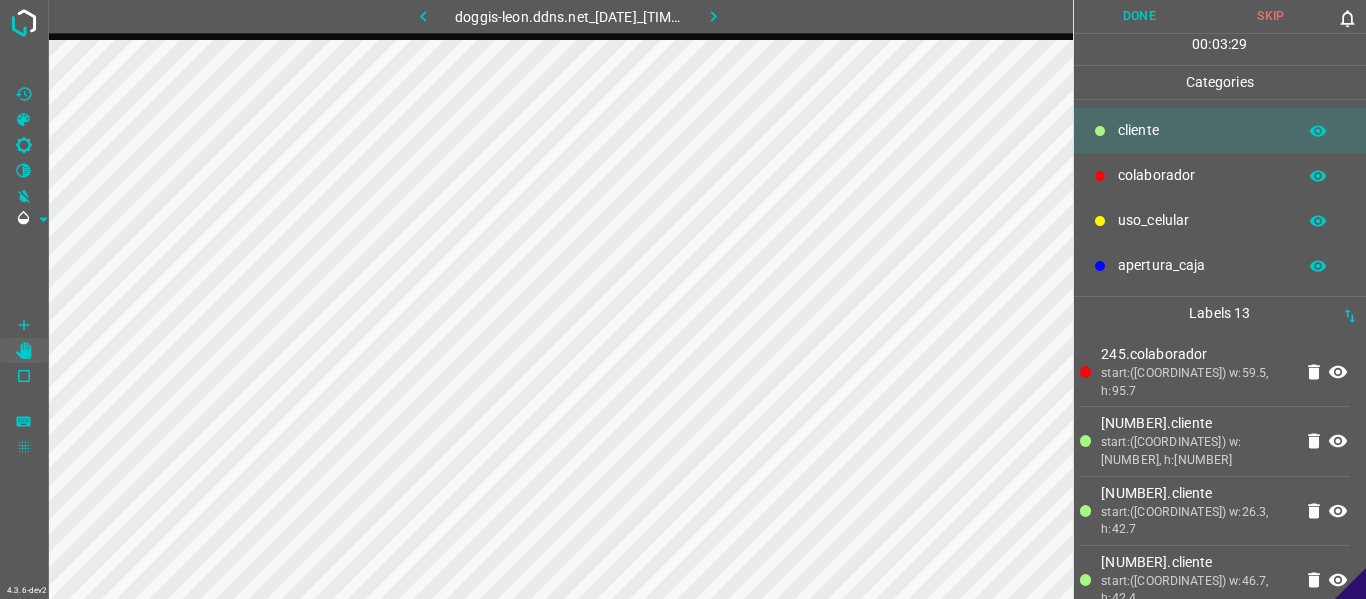 click on "Done" at bounding box center [1140, 16] 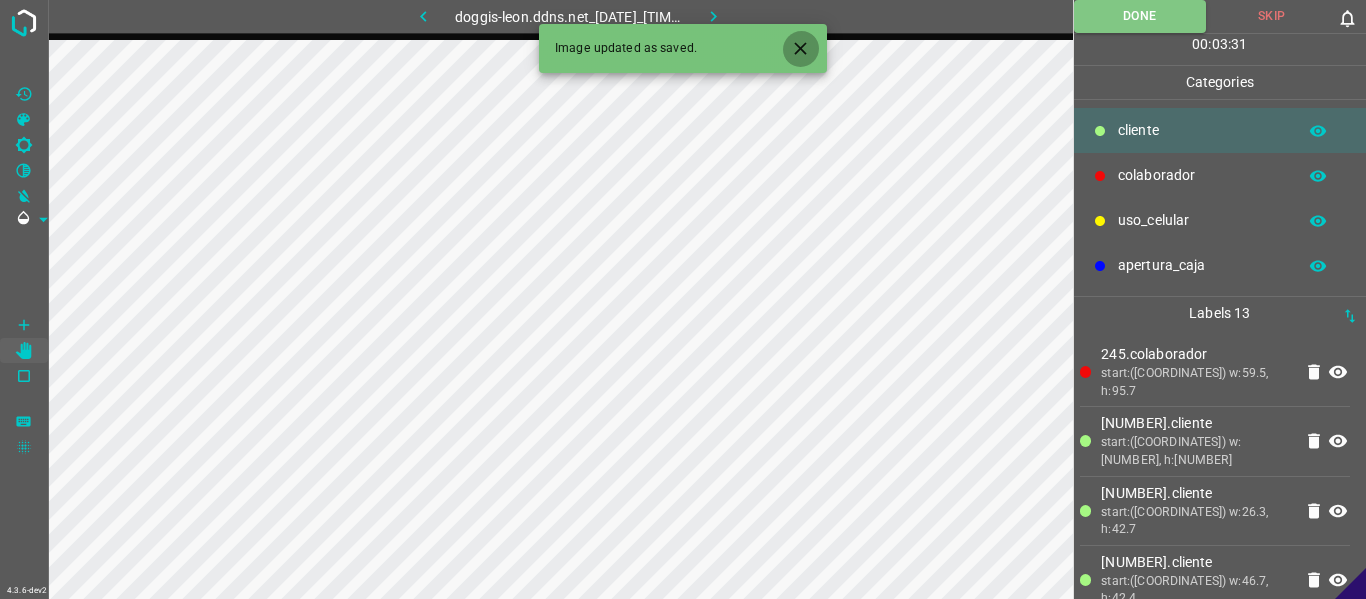 click at bounding box center [800, 48] 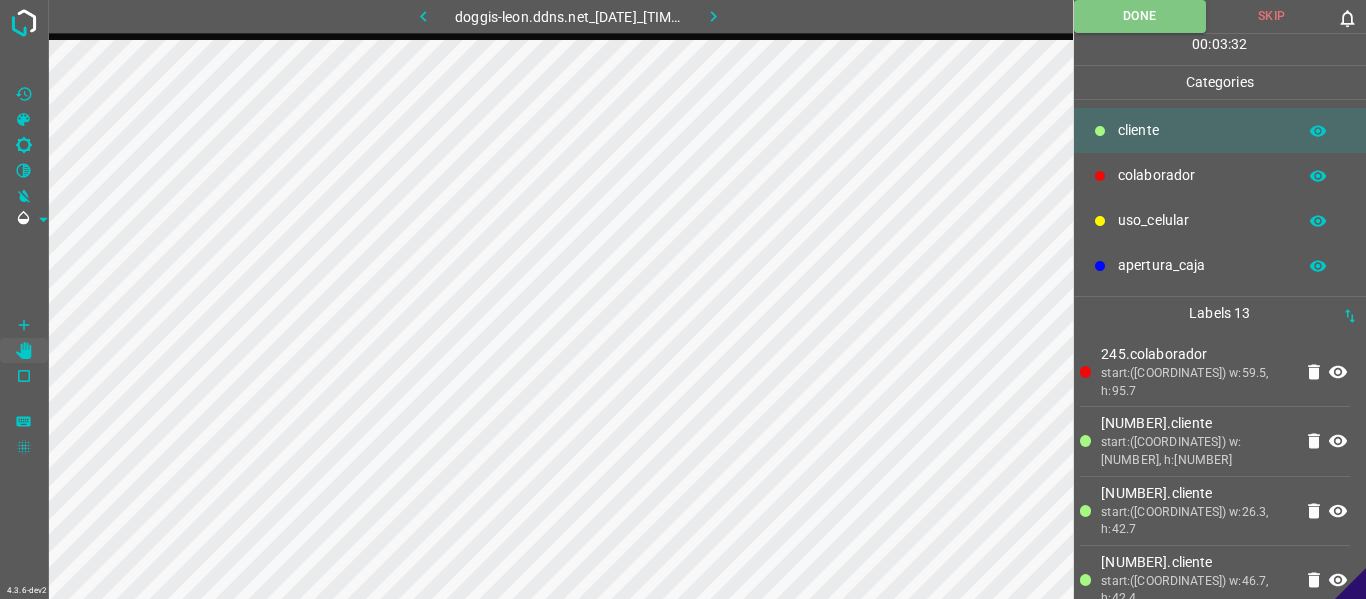 click at bounding box center [713, 16] 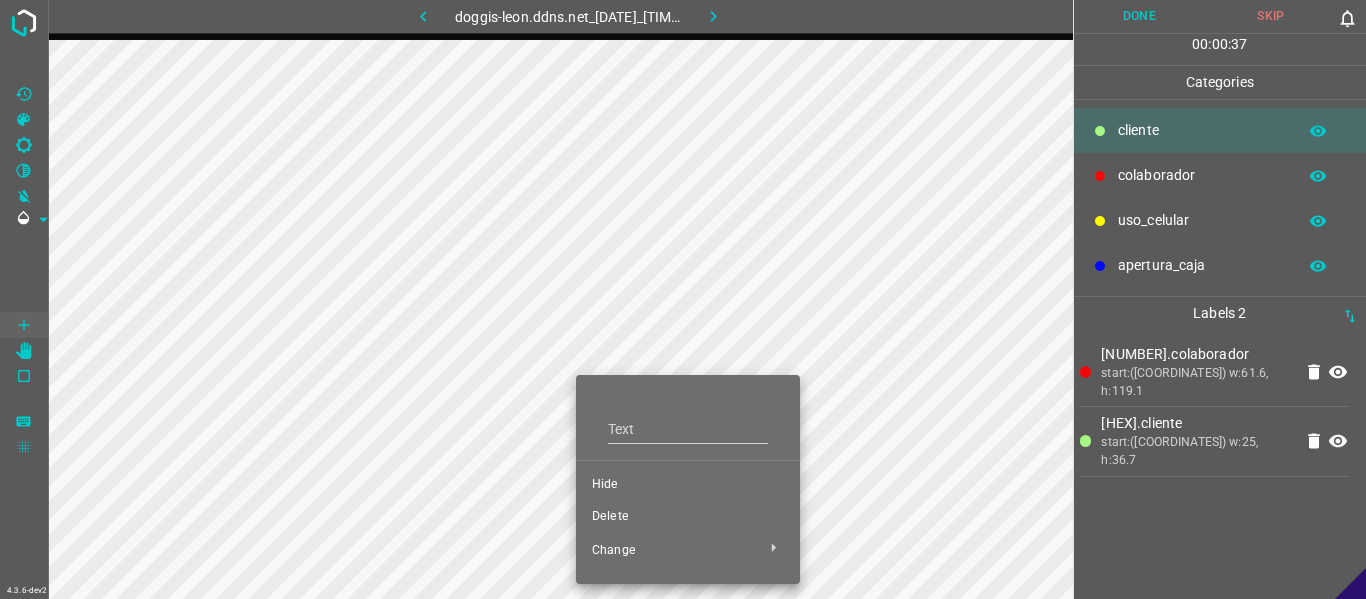 click on "Hide" at bounding box center (688, 485) 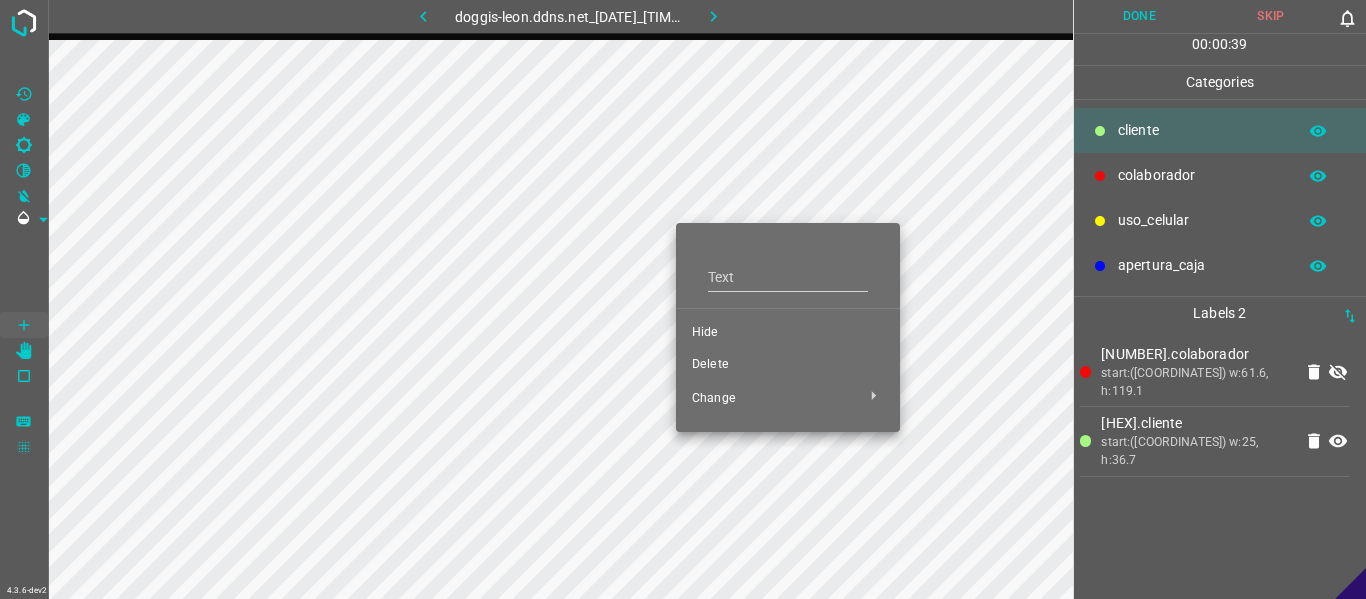 click on "Hide" at bounding box center [788, 333] 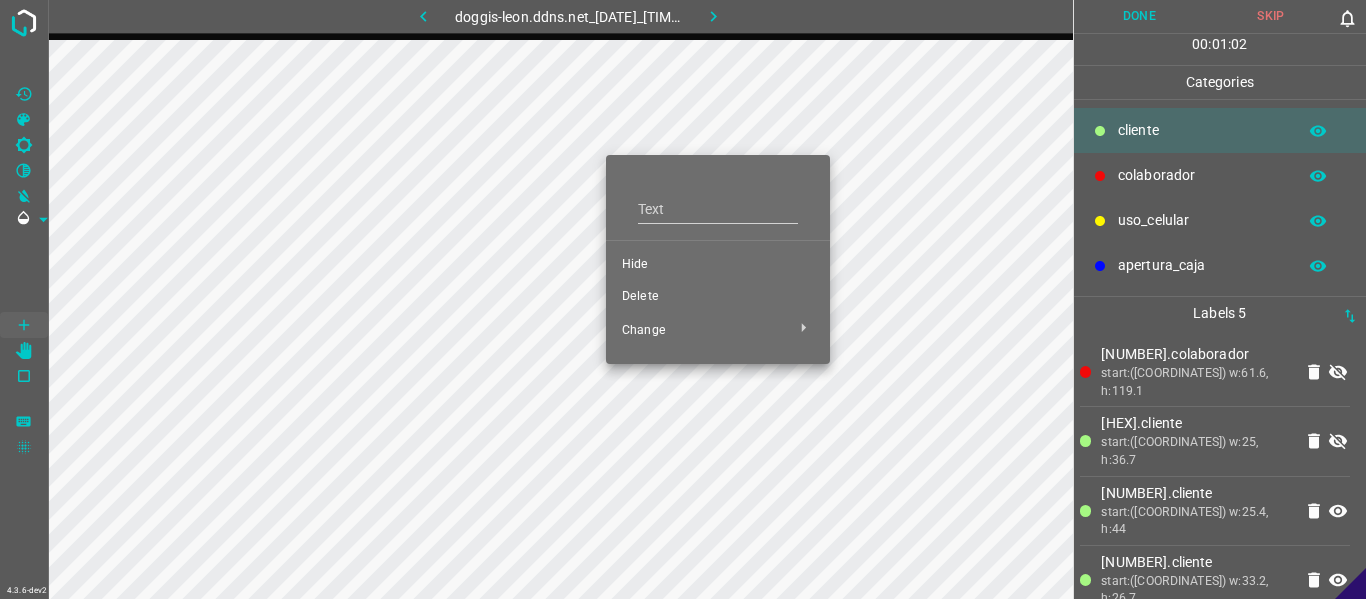 click on "Hide" at bounding box center (718, 265) 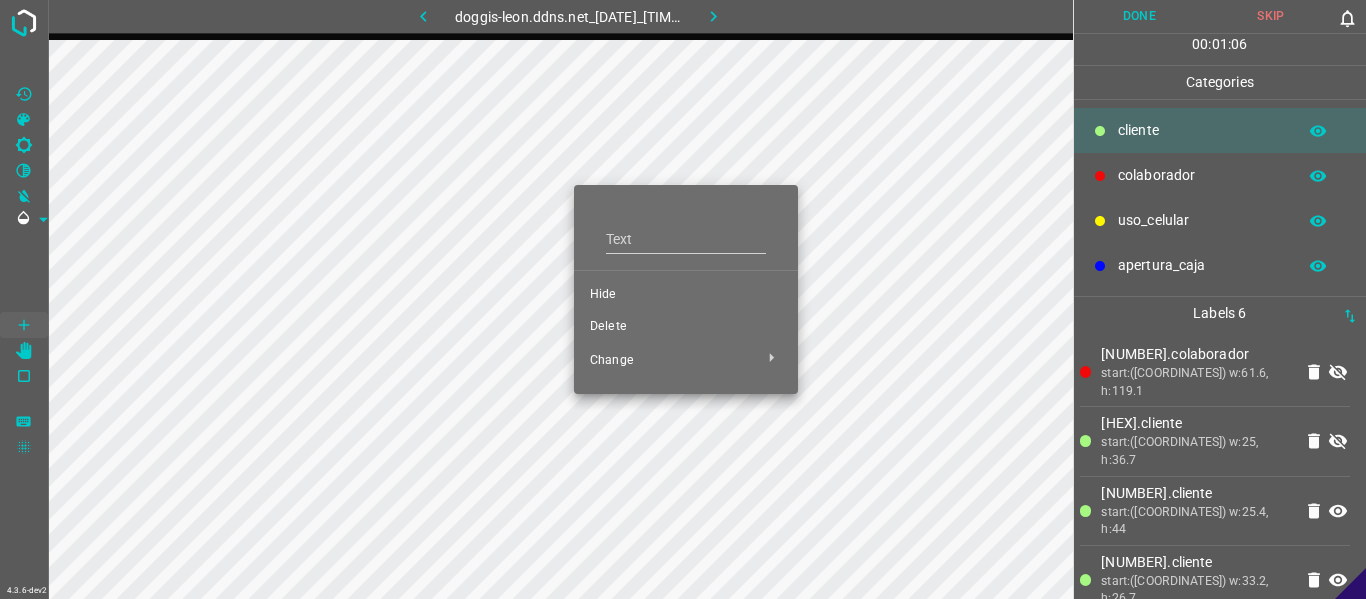 click on "Hide" at bounding box center [686, 295] 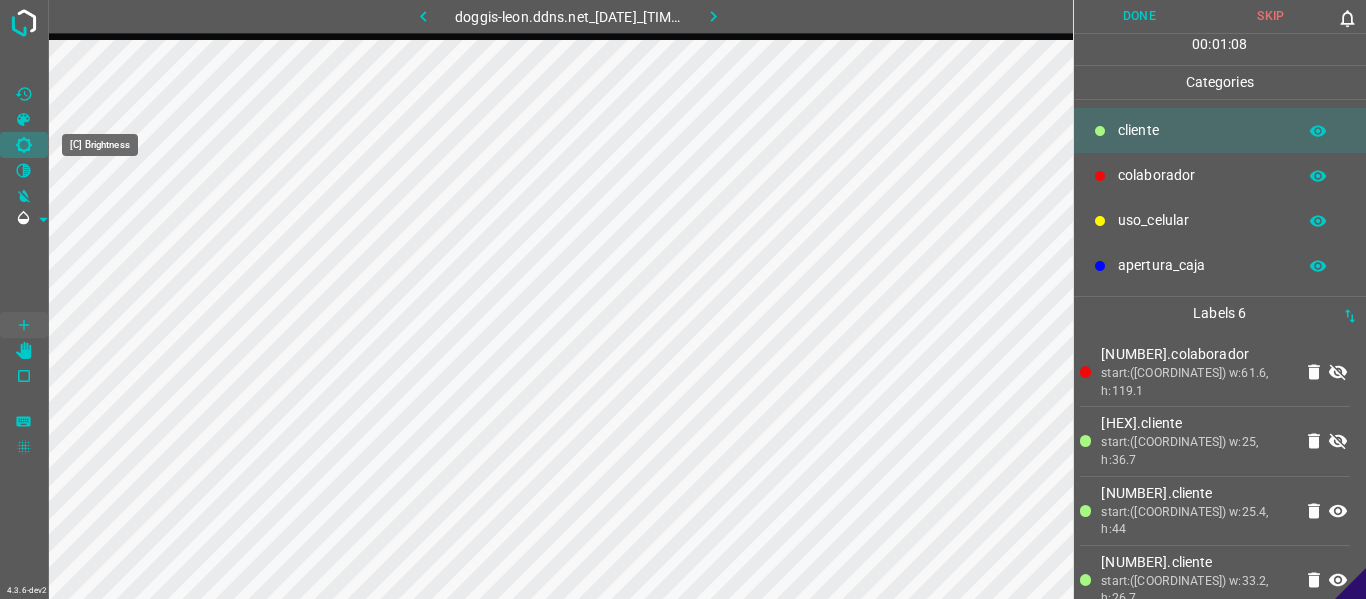 click at bounding box center (24, 145) 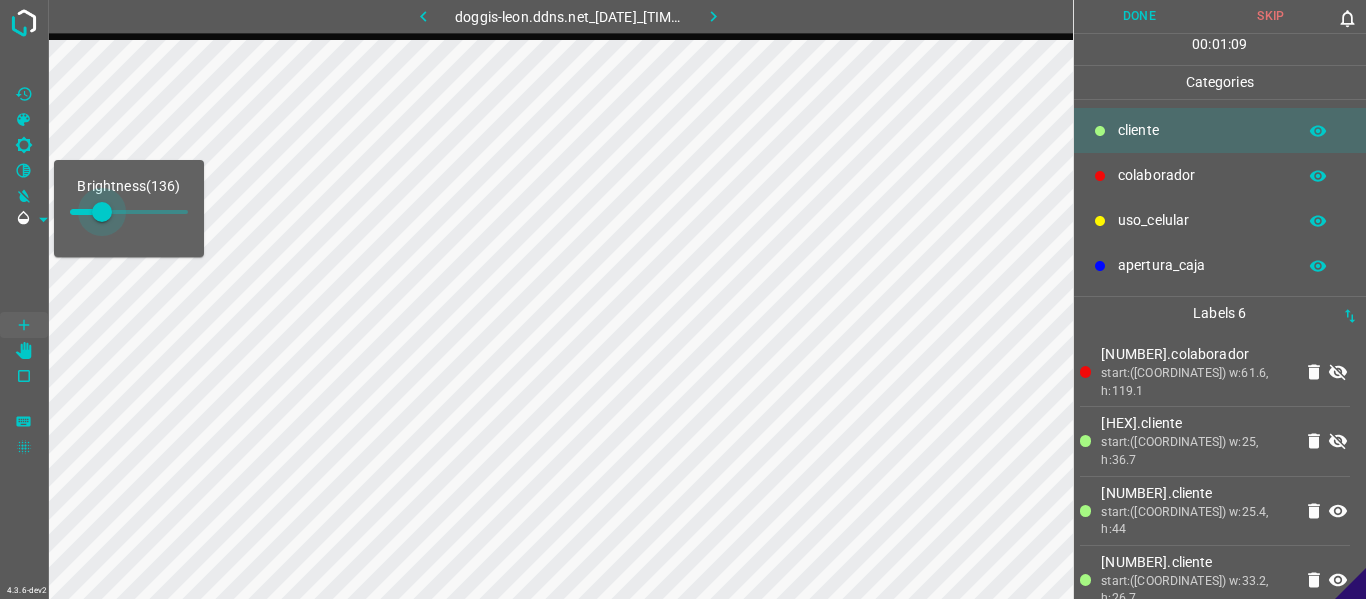 drag, startPoint x: 88, startPoint y: 210, endPoint x: 104, endPoint y: 218, distance: 17.888544 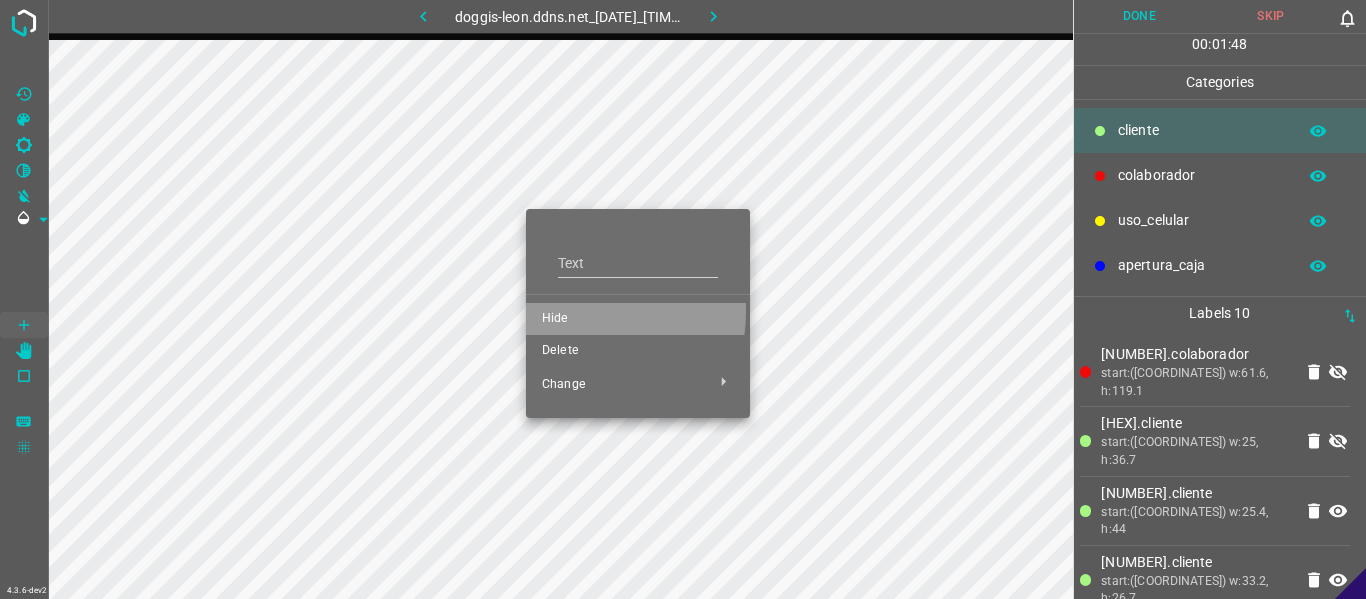 click on "Hide" at bounding box center [638, 319] 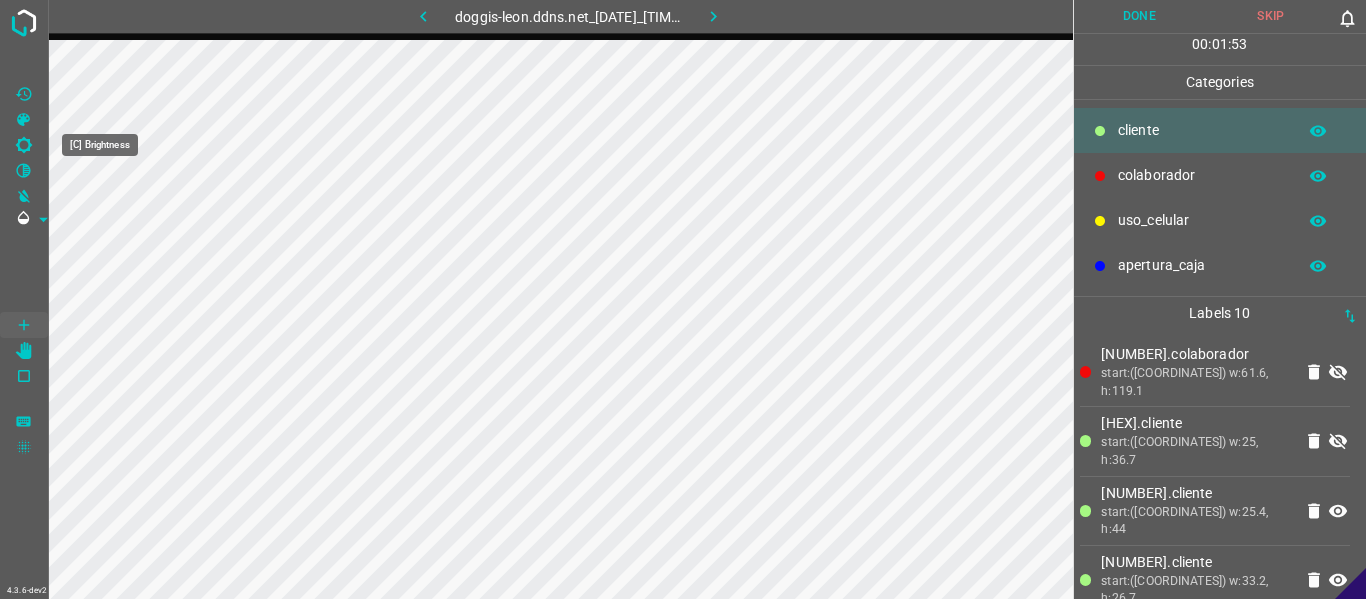 click at bounding box center (24, 145) 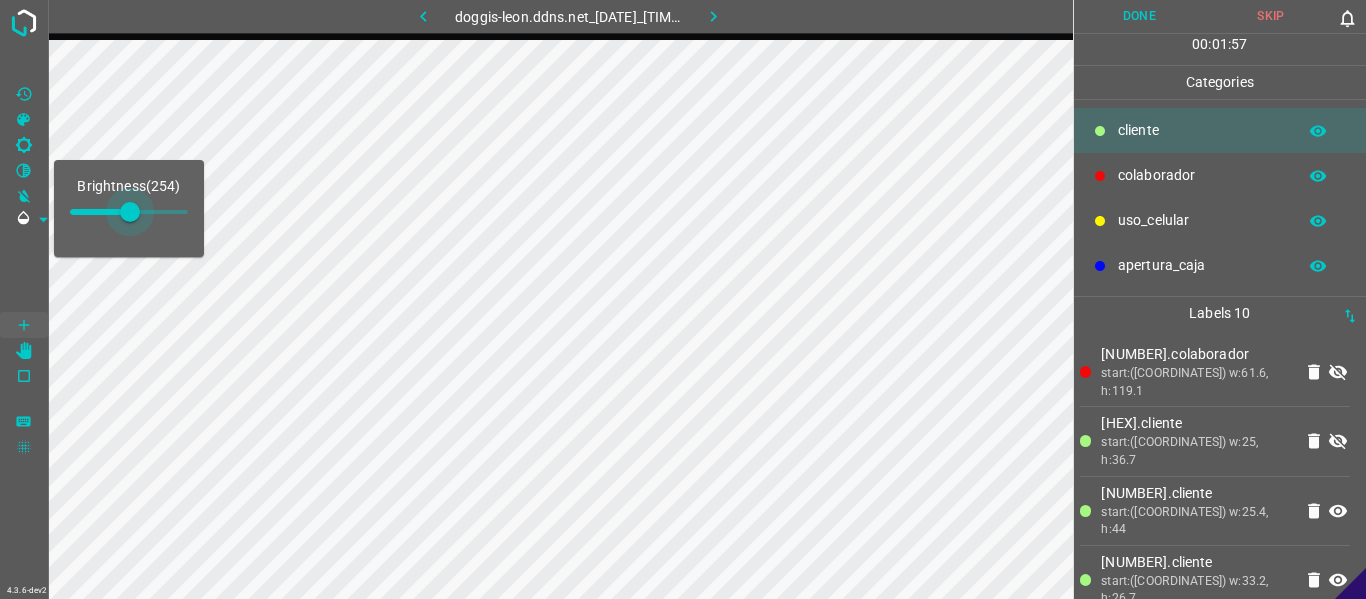 drag, startPoint x: 108, startPoint y: 218, endPoint x: 130, endPoint y: 216, distance: 22.090721 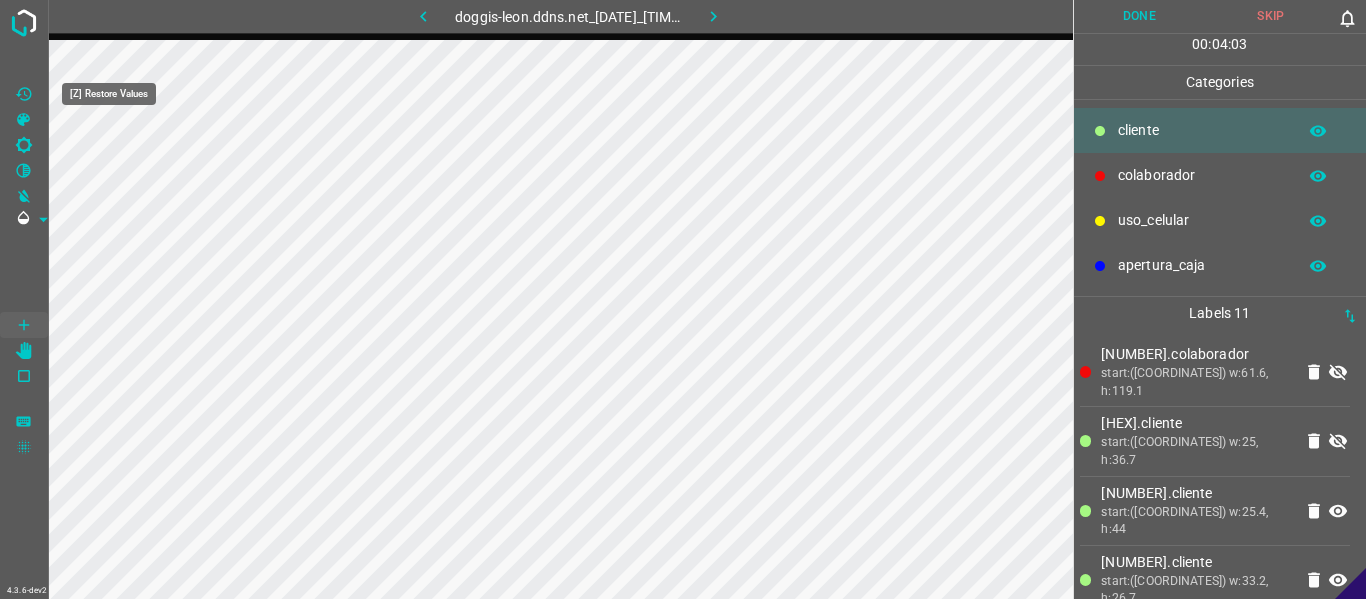 click at bounding box center [23, 93] 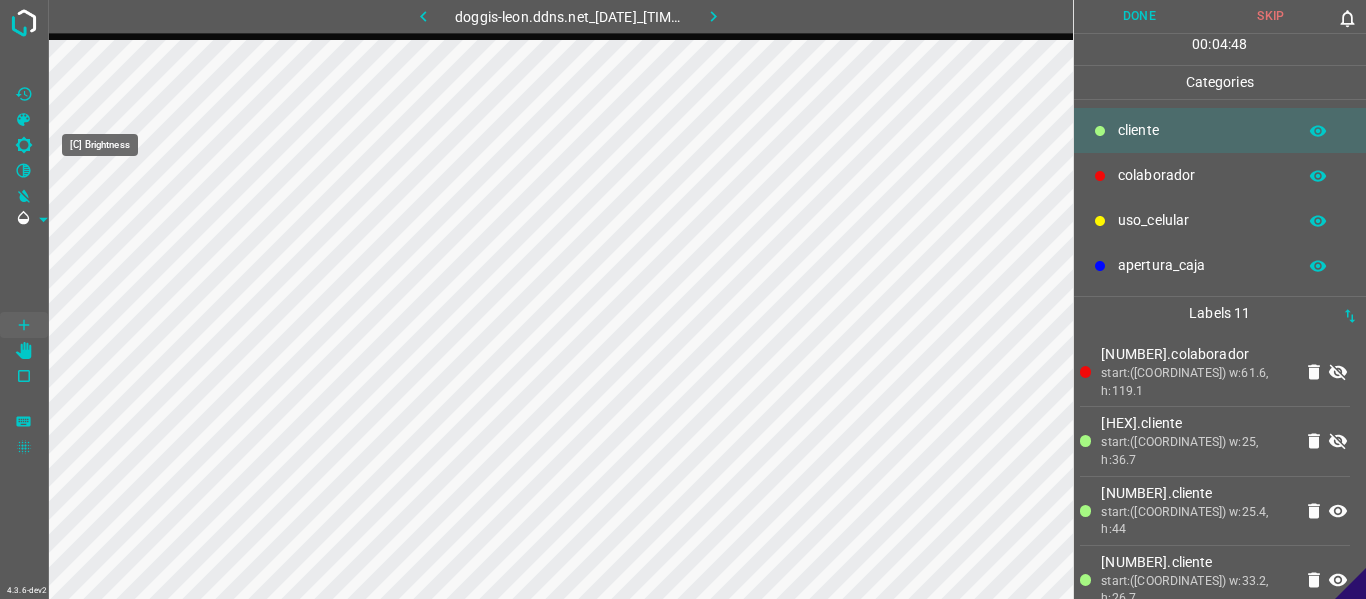 click at bounding box center (24, 145) 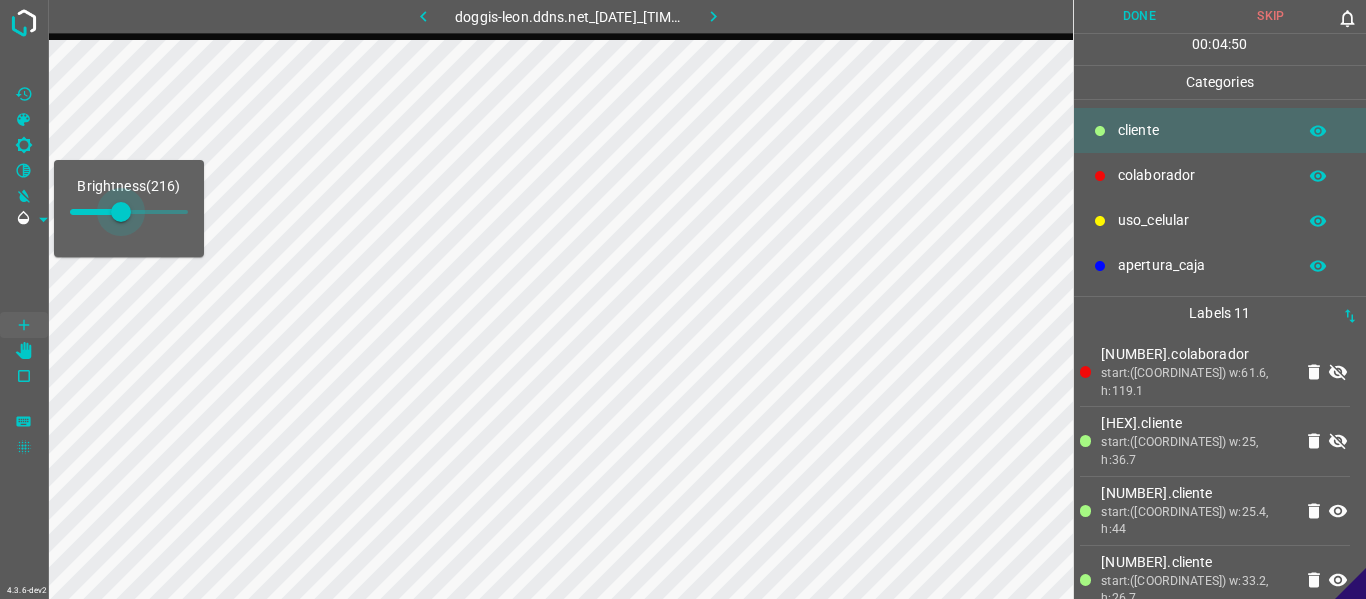 drag, startPoint x: 97, startPoint y: 227, endPoint x: 145, endPoint y: 233, distance: 48.373547 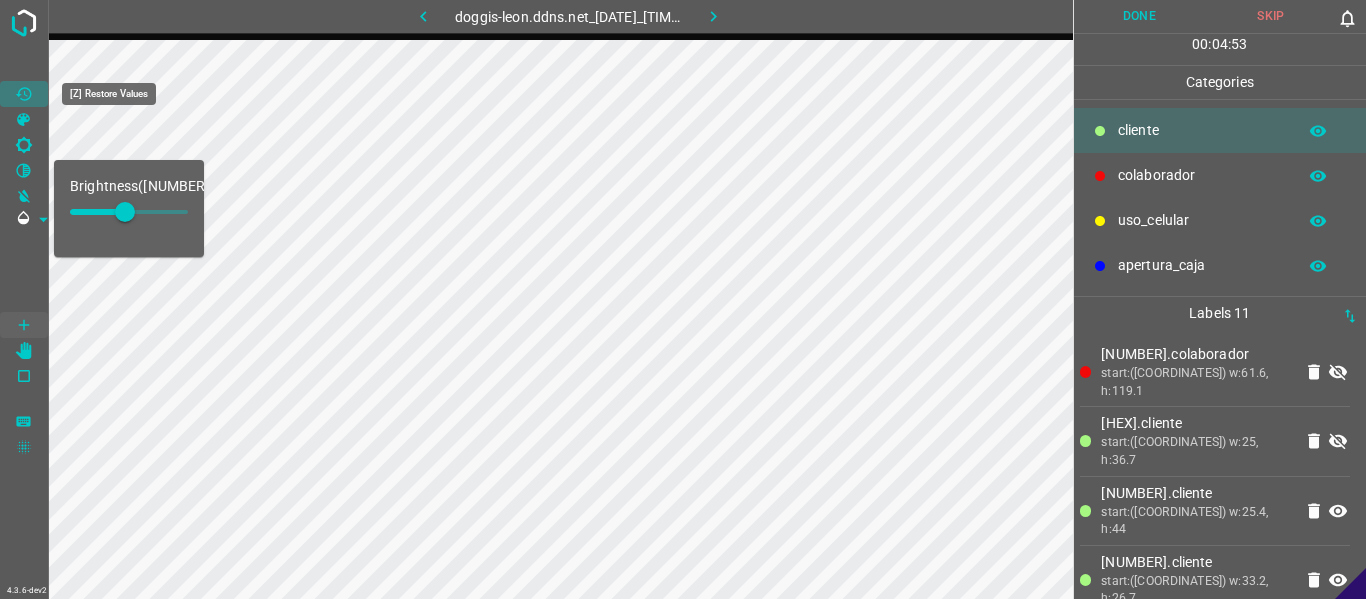 click at bounding box center [24, 94] 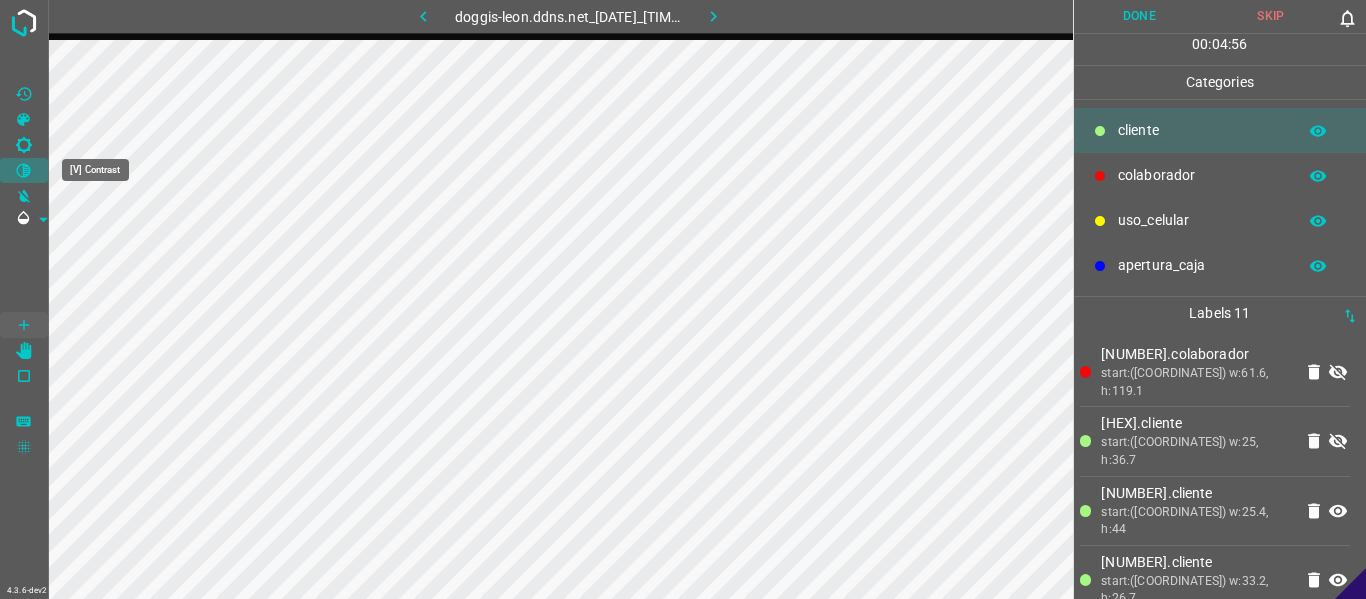 click at bounding box center [24, 171] 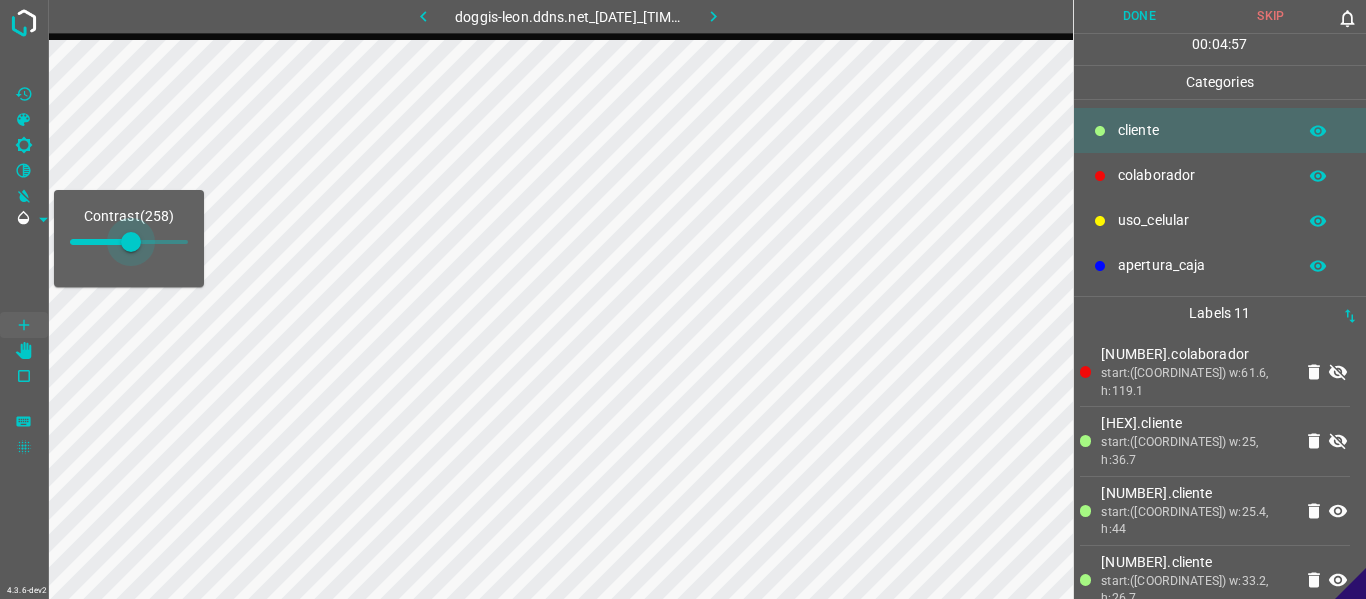 drag, startPoint x: 105, startPoint y: 243, endPoint x: 131, endPoint y: 251, distance: 27.202942 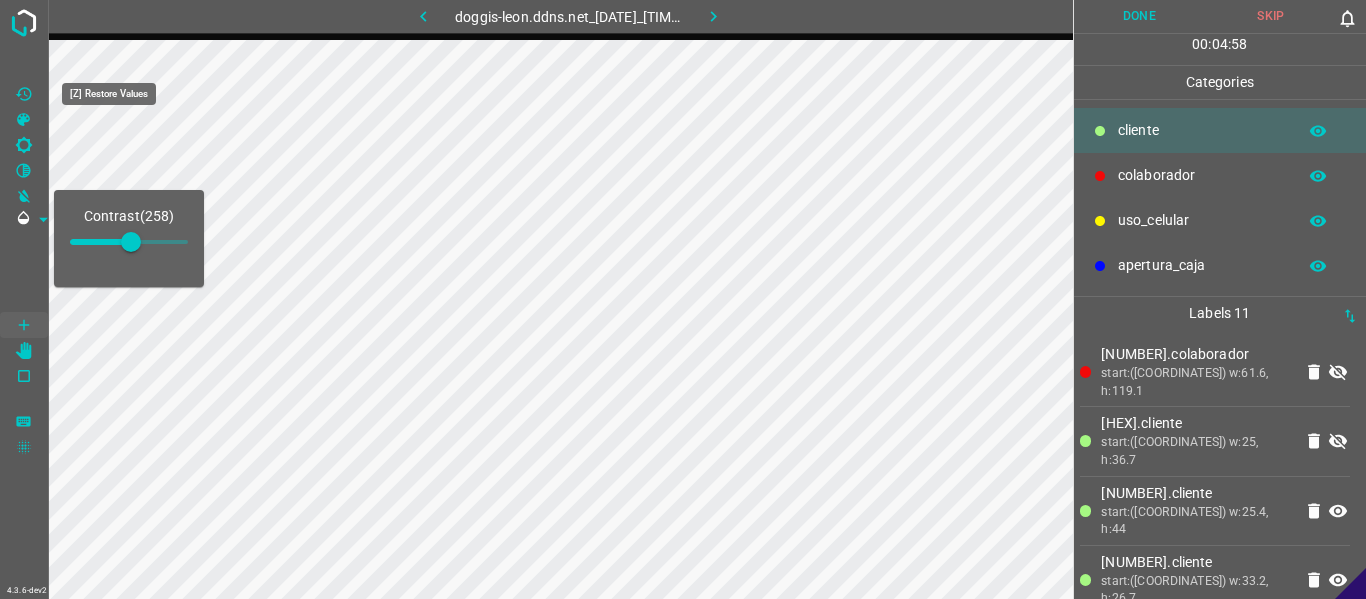 click at bounding box center (23, 93) 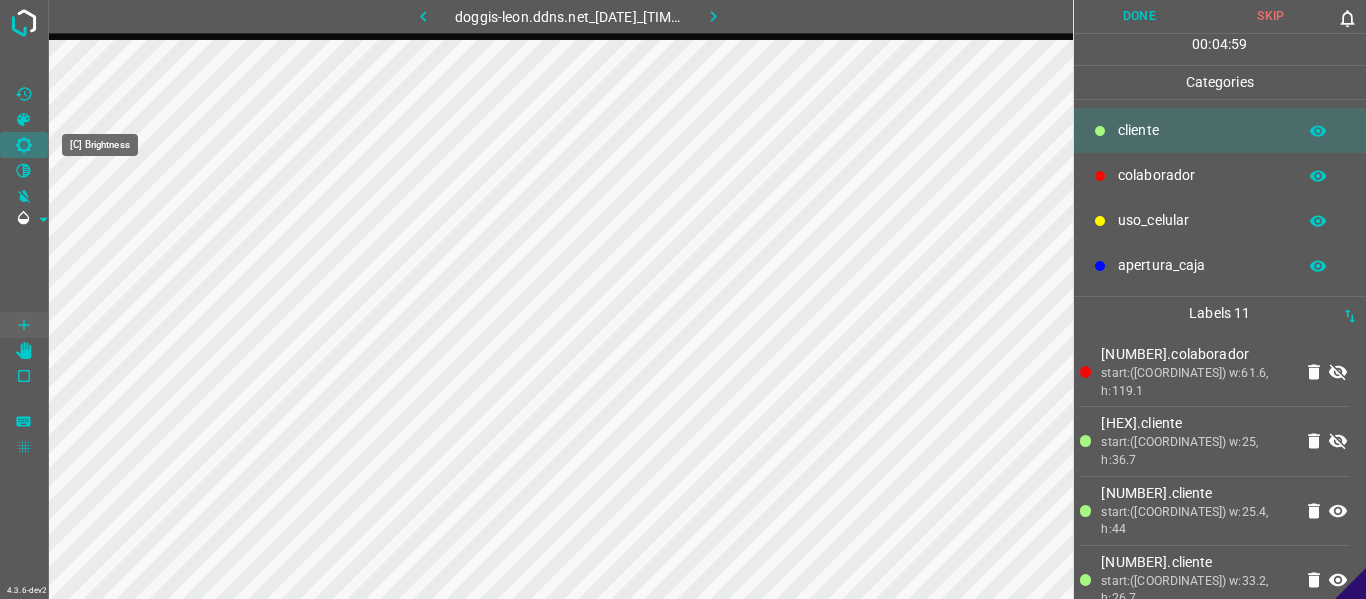click at bounding box center (24, 145) 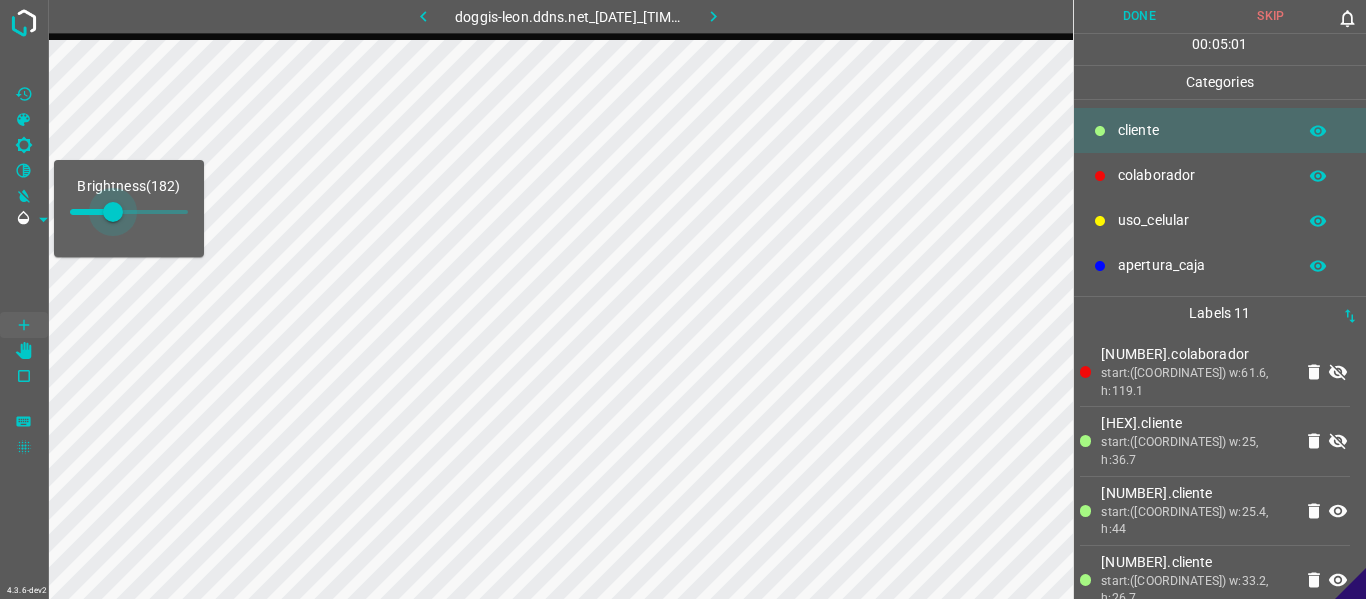 drag, startPoint x: 95, startPoint y: 209, endPoint x: 113, endPoint y: 211, distance: 18.110771 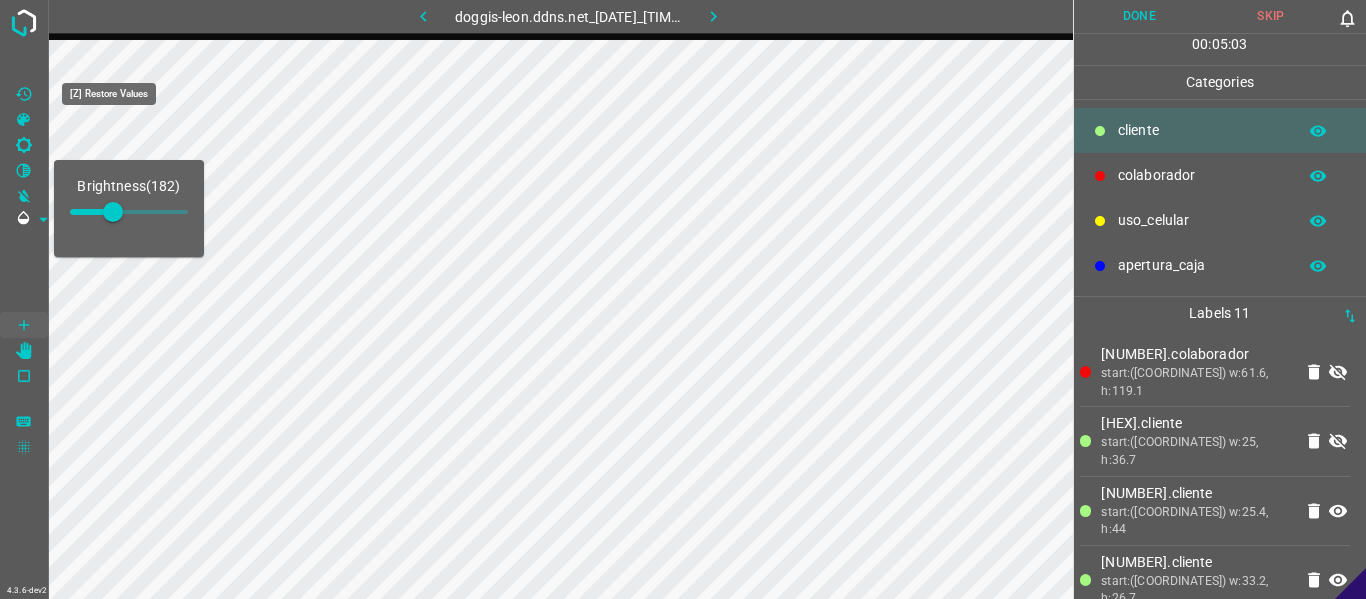 click at bounding box center [24, 94] 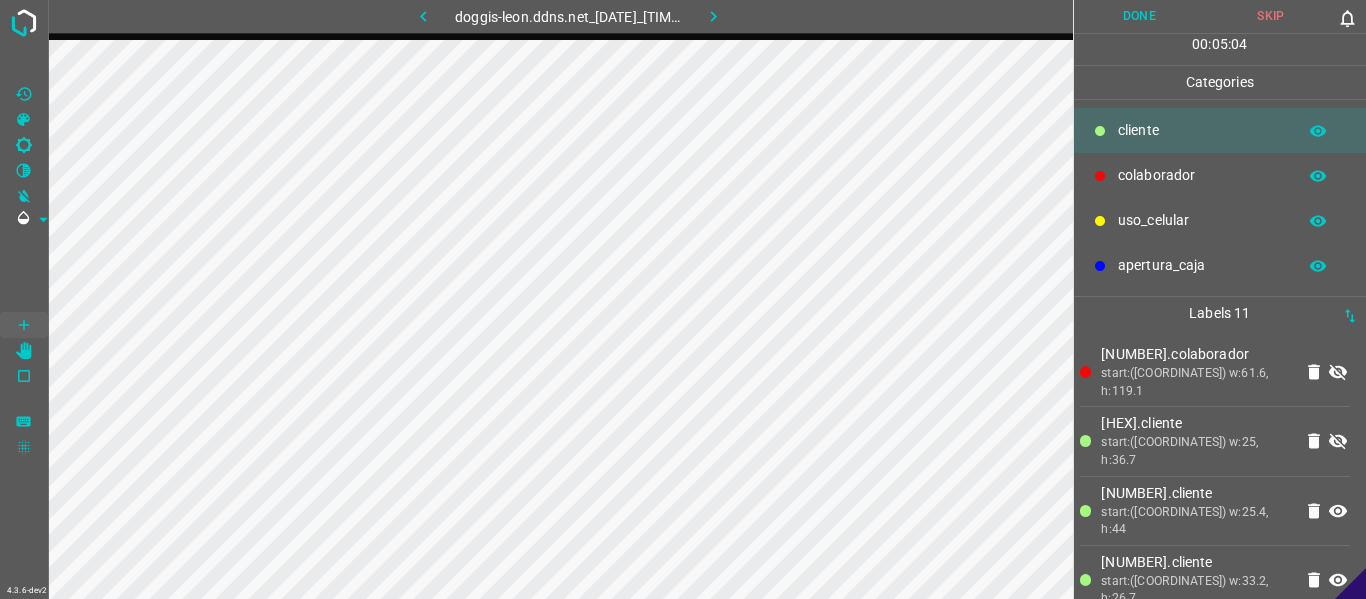 click at bounding box center (423, 16) 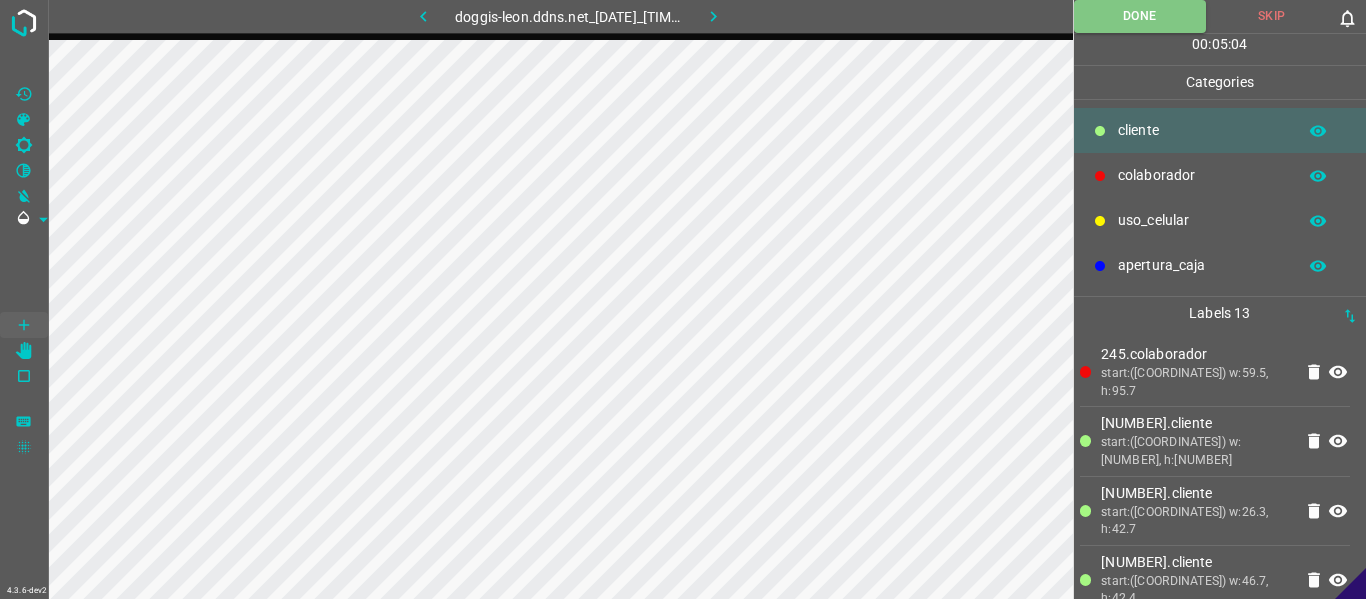 click at bounding box center (713, 16) 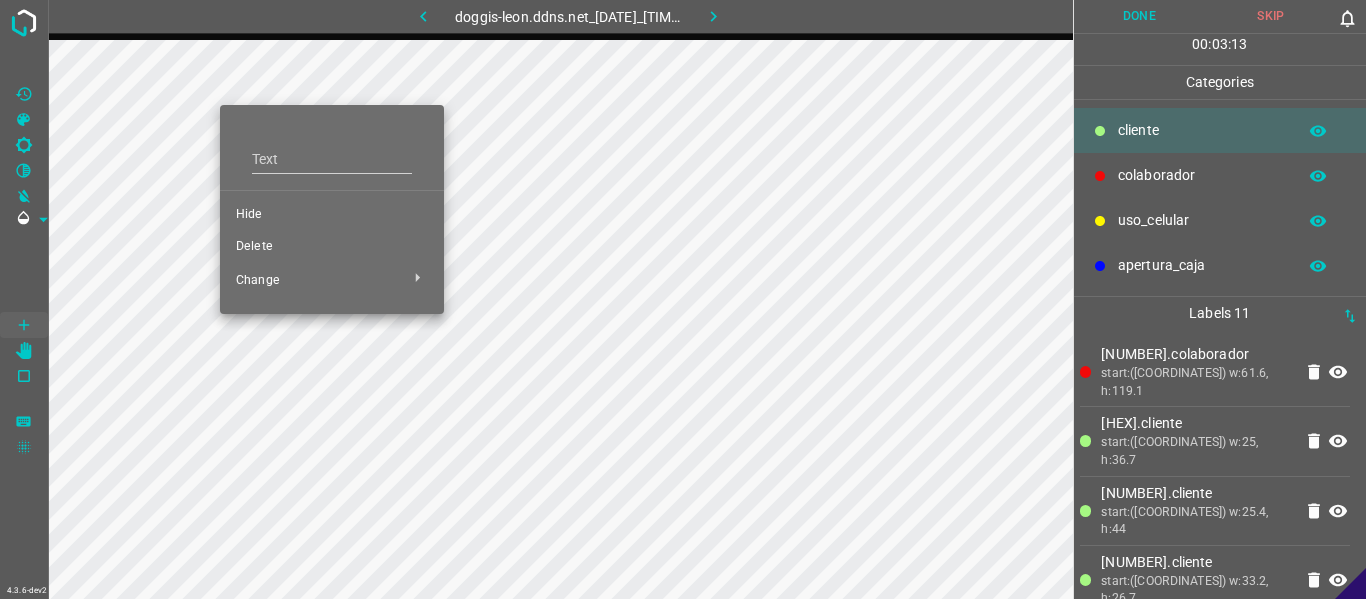 click on "Delete" at bounding box center [332, 215] 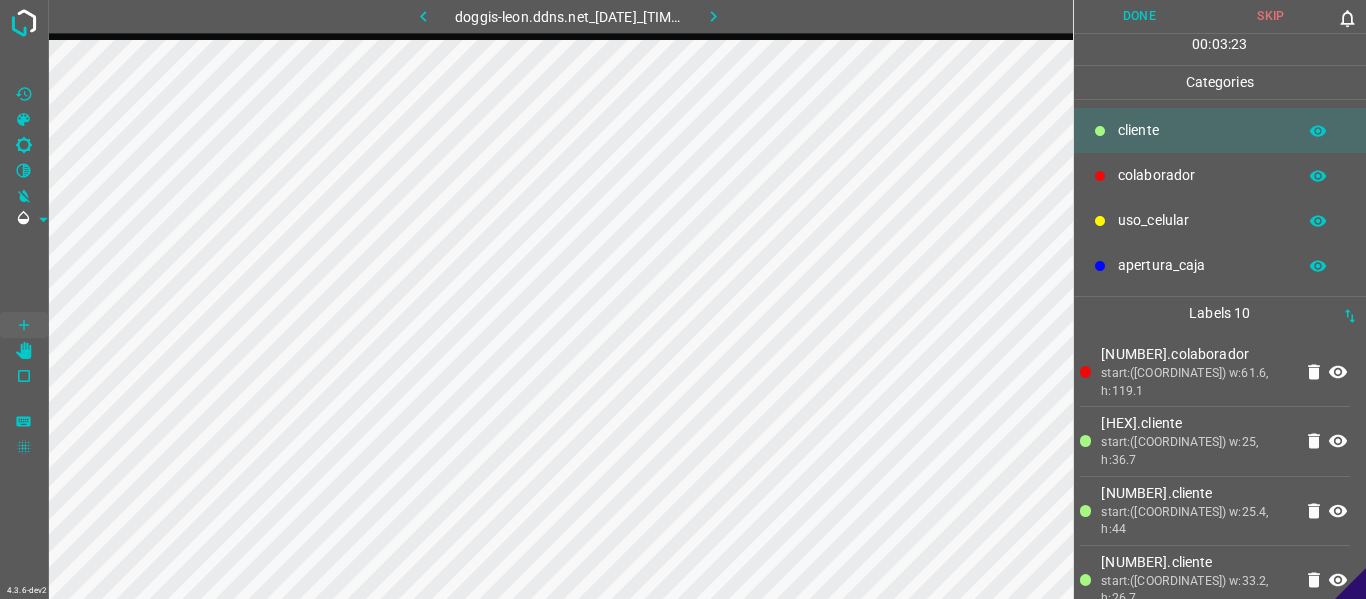 click on "Done" at bounding box center (1140, 16) 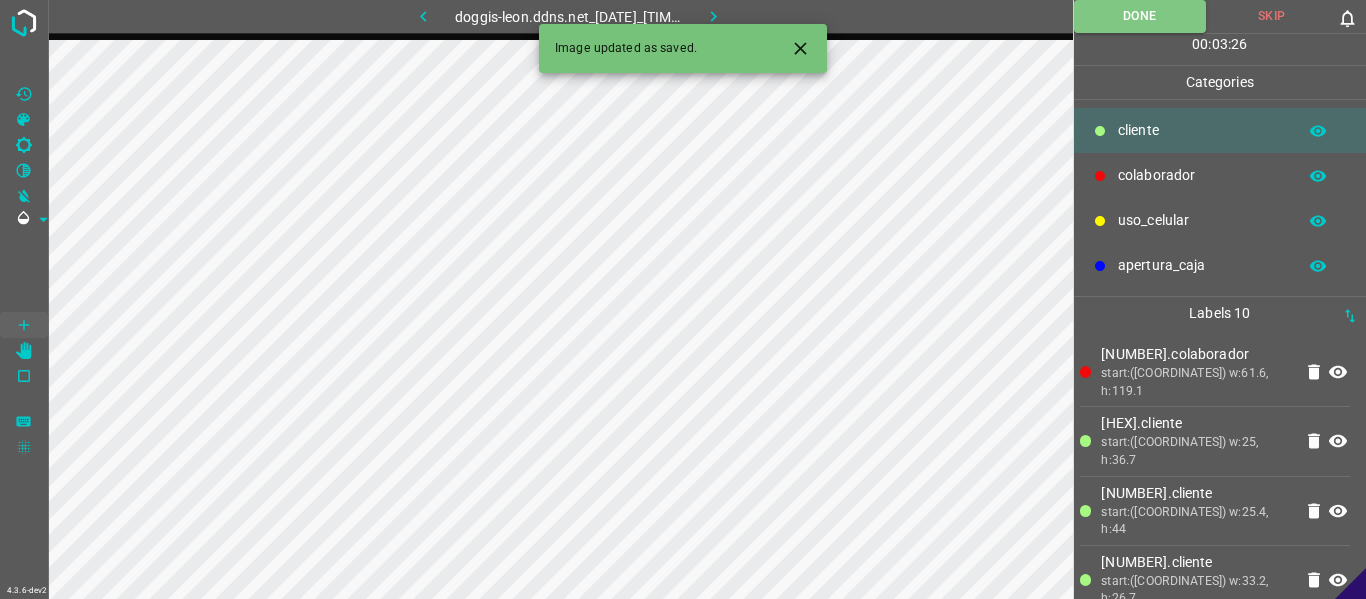 click at bounding box center (713, 16) 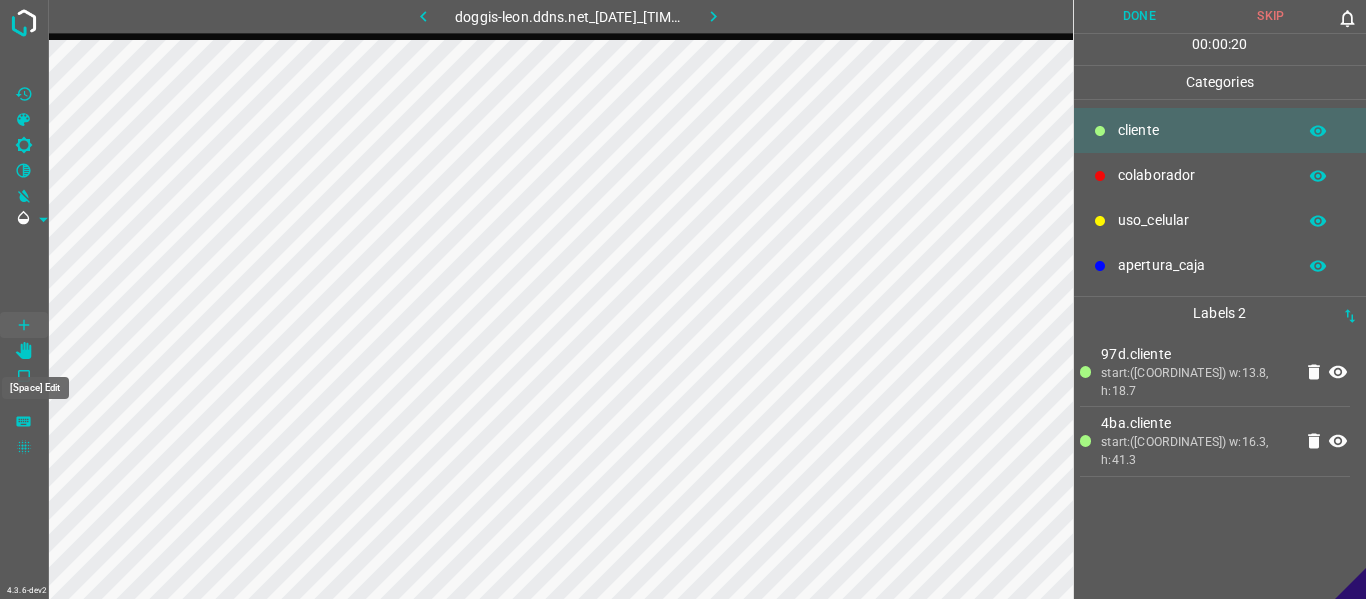 click at bounding box center [24, 351] 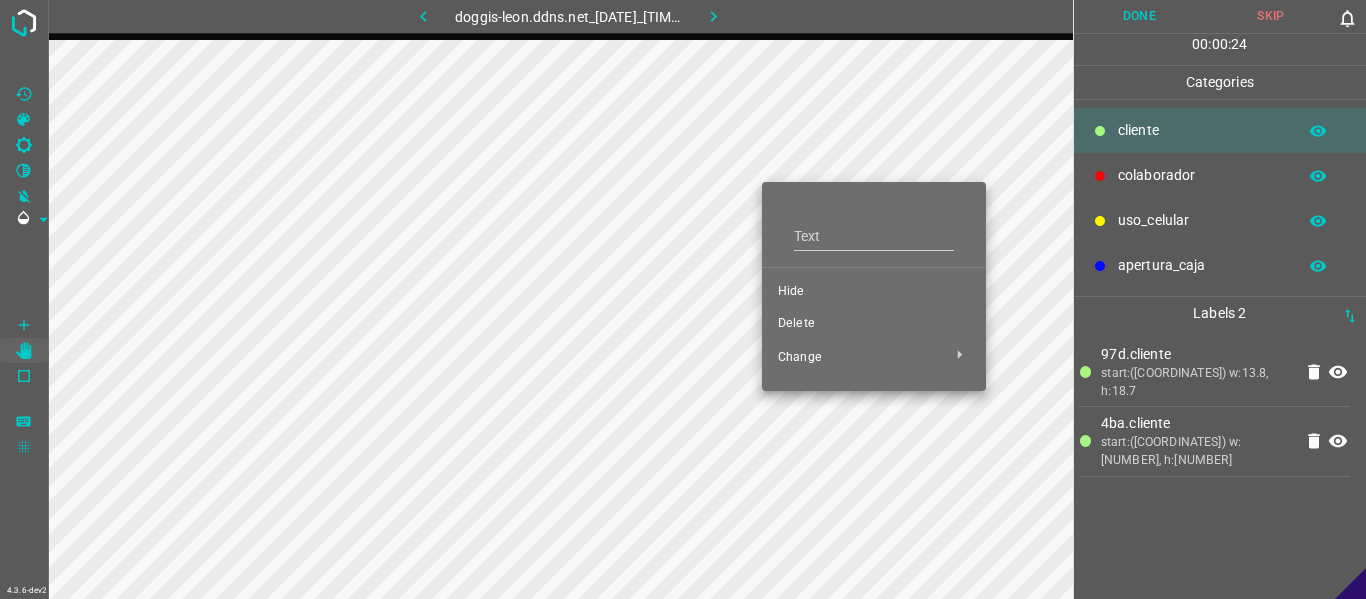 click on "Hide" at bounding box center (874, 292) 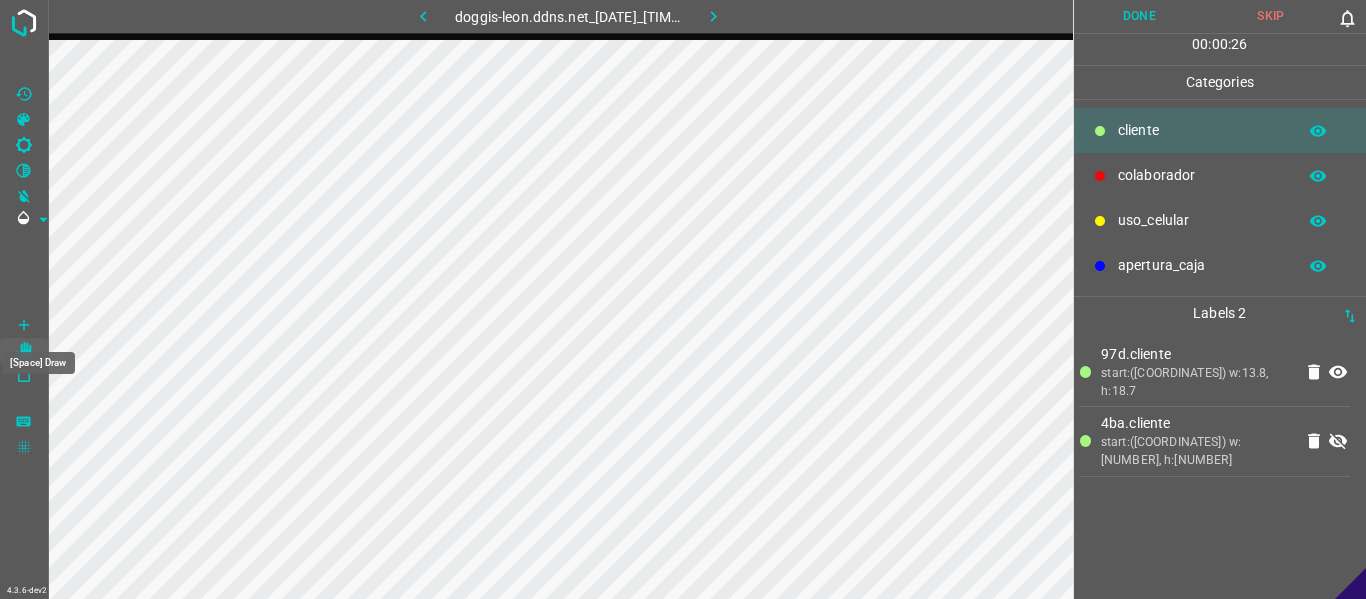 click at bounding box center [24, 325] 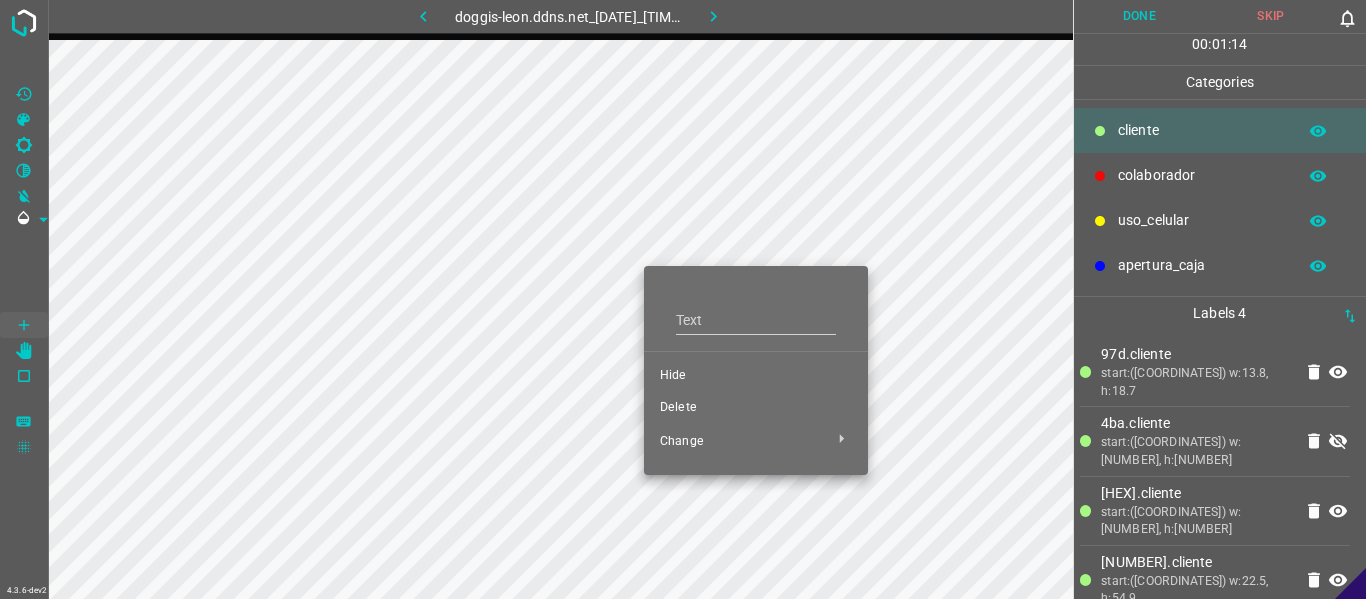 drag, startPoint x: 688, startPoint y: 365, endPoint x: 552, endPoint y: 323, distance: 142.33763 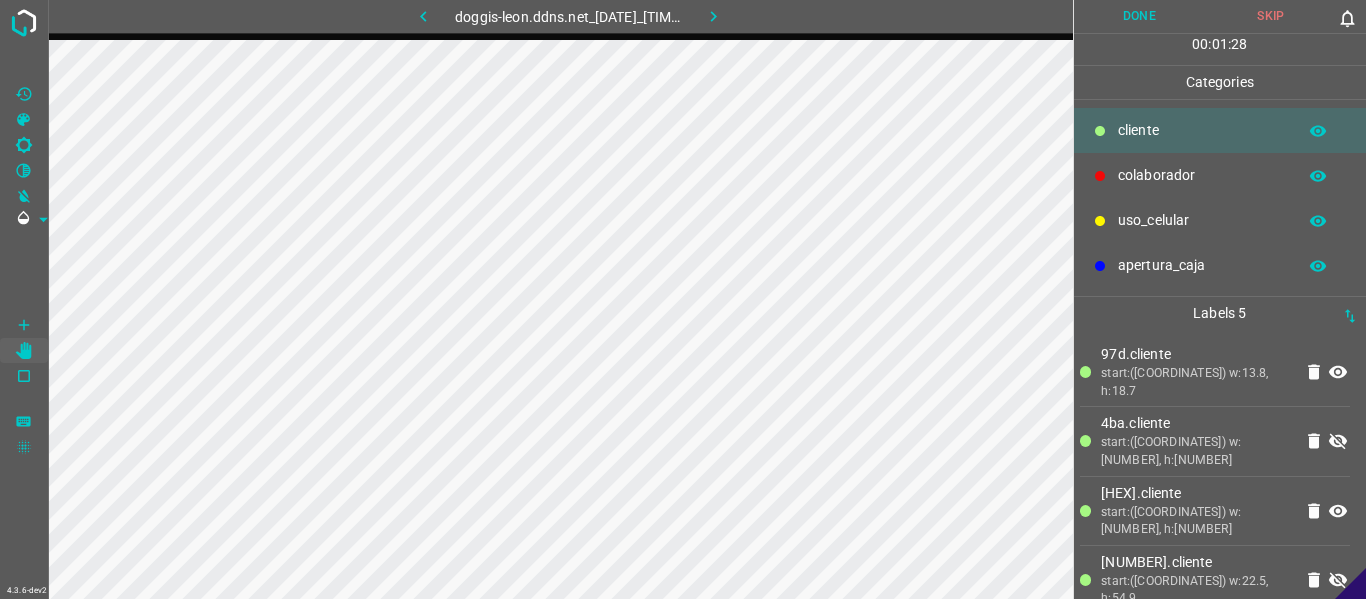 click at bounding box center [423, 16] 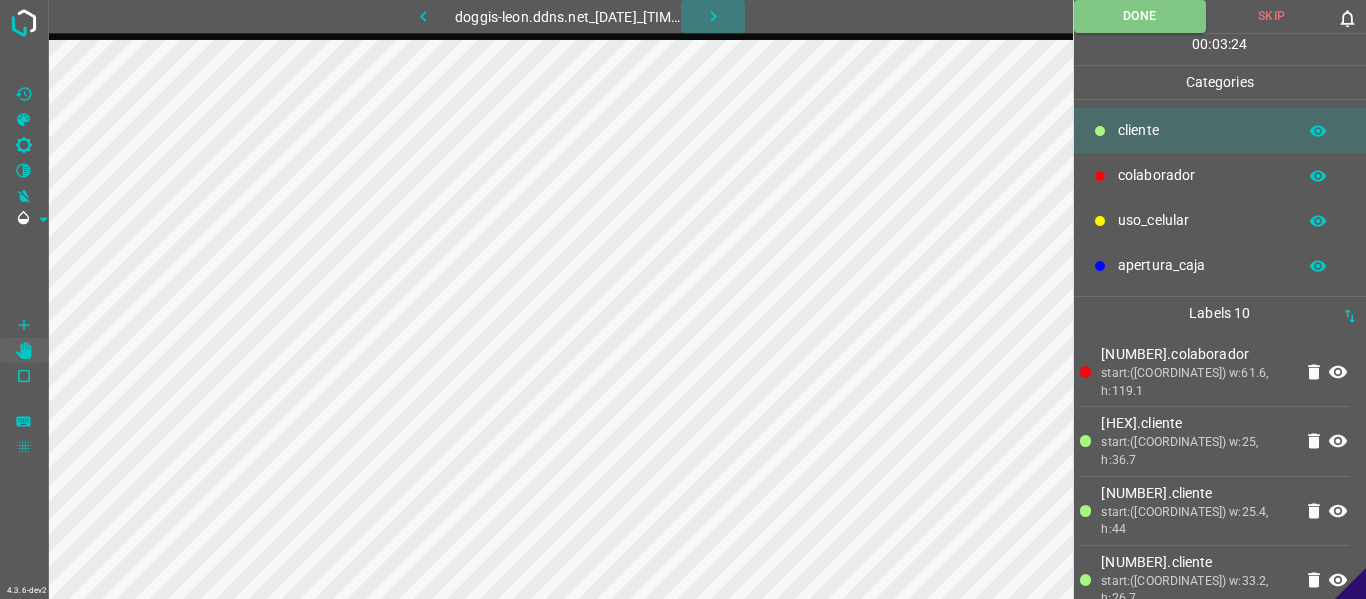 click at bounding box center (713, 16) 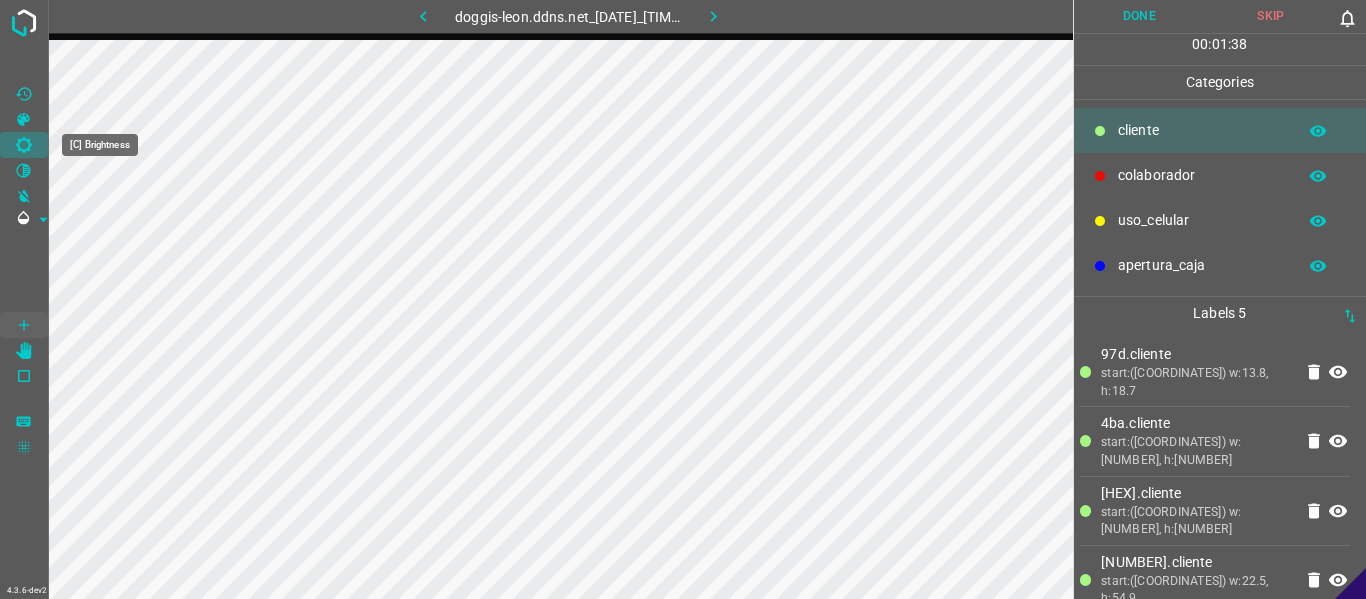click at bounding box center (24, 145) 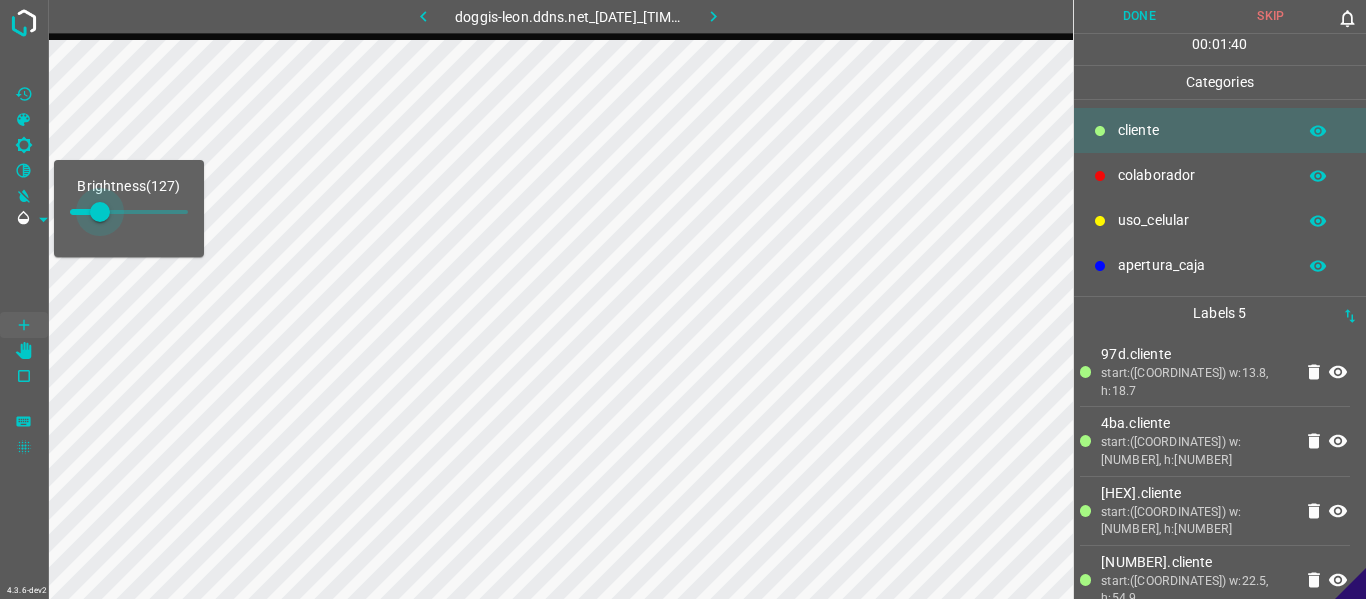 drag, startPoint x: 94, startPoint y: 217, endPoint x: 180, endPoint y: 225, distance: 86.37129 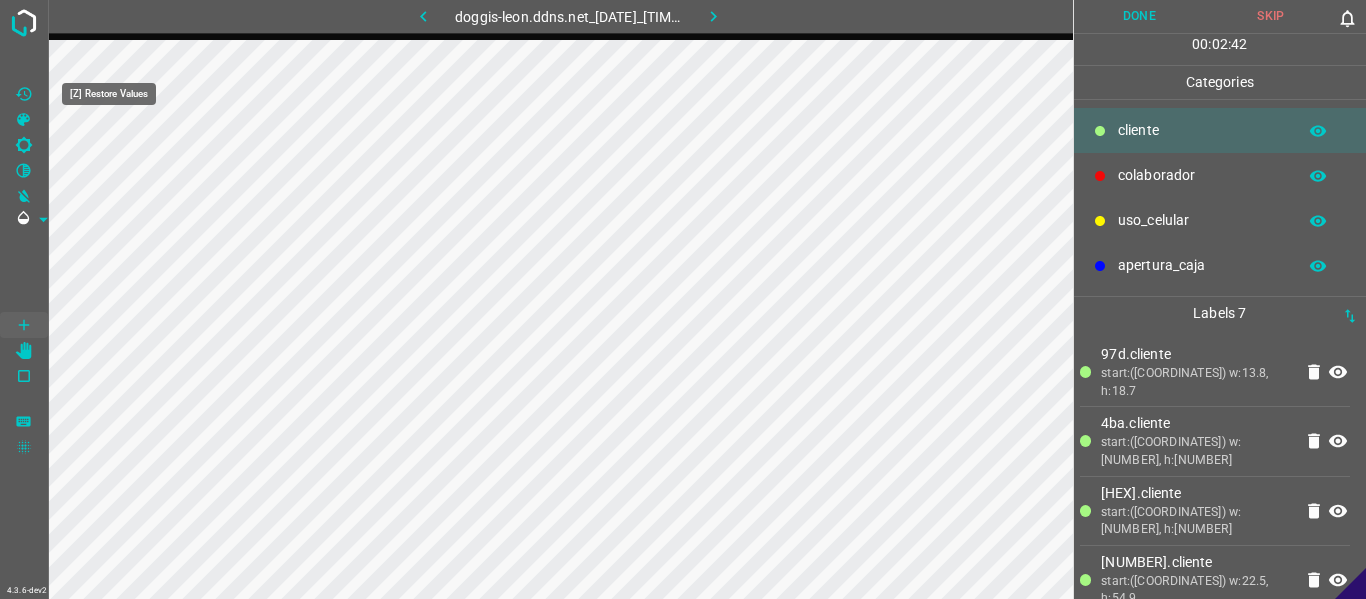drag, startPoint x: 26, startPoint y: 89, endPoint x: 68, endPoint y: 105, distance: 44.94441 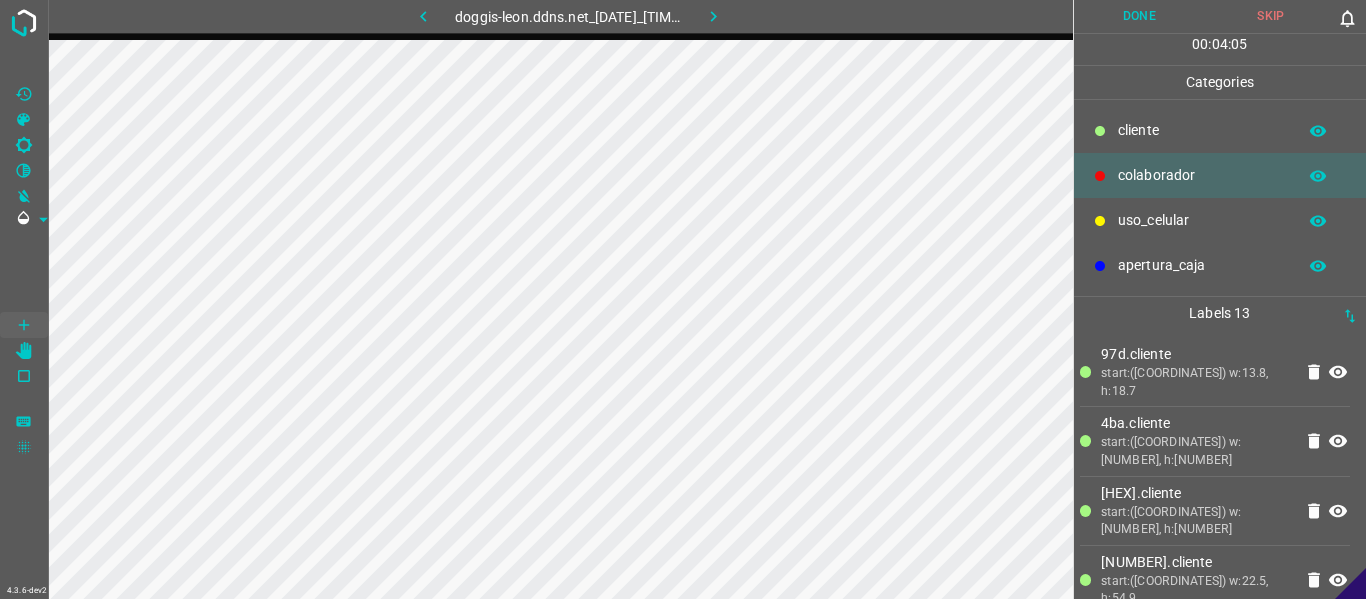 click on "[CLIENT_ID]
start:([COORD])
w:[NUMBER], h:[NUMBER]" at bounding box center [1215, 372] 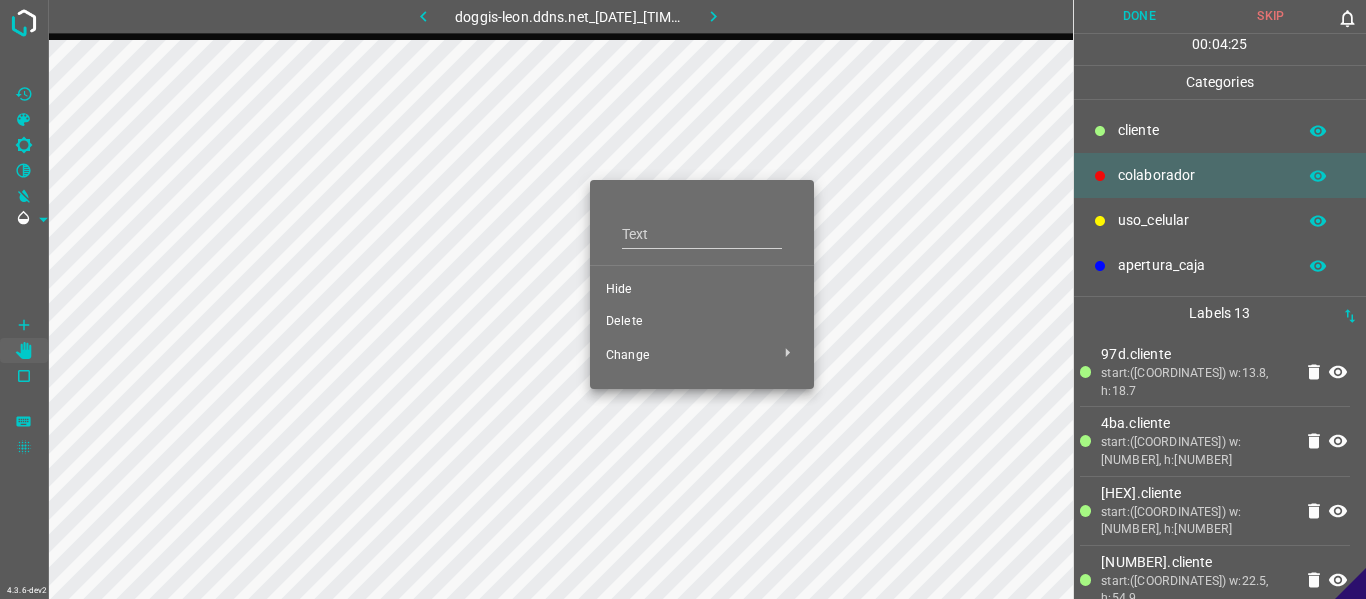 click on "Hide" at bounding box center (702, 290) 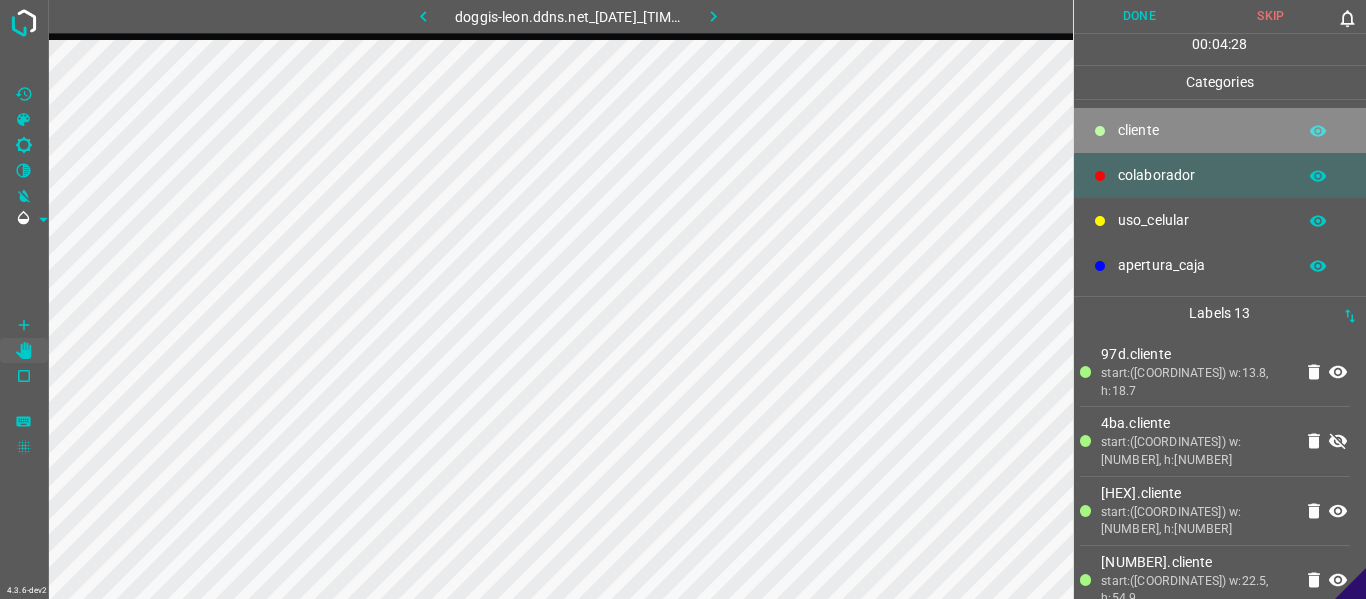 click on "​​cliente" at bounding box center [1202, 130] 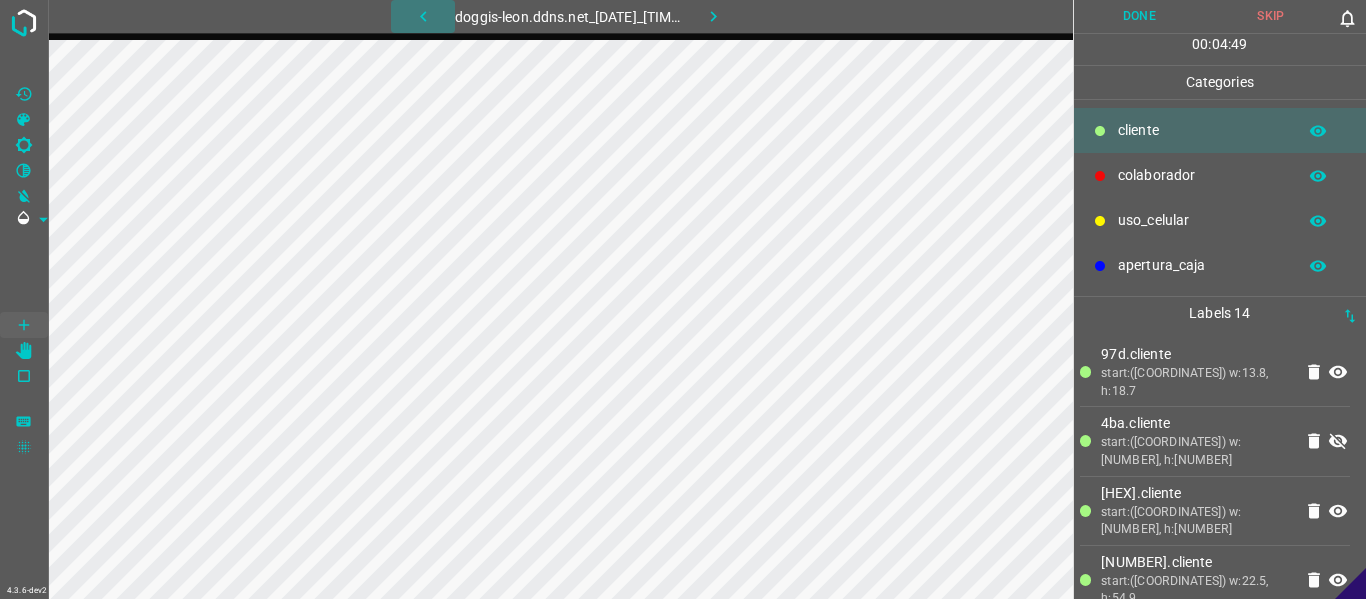 click at bounding box center (423, 16) 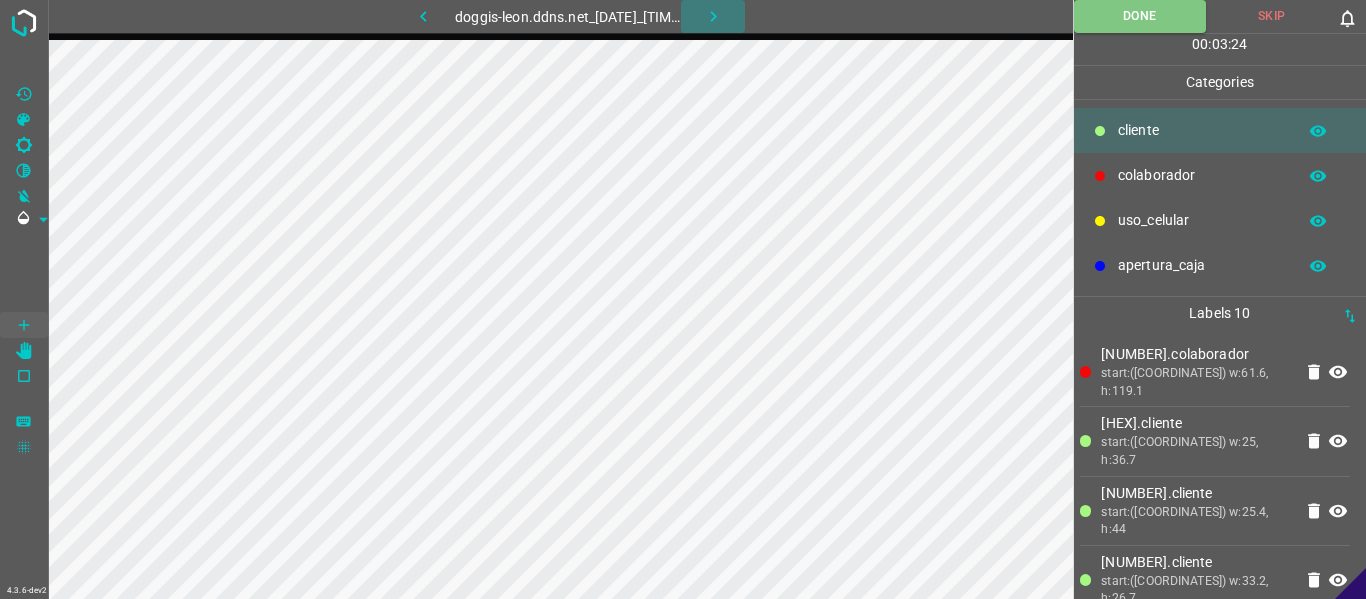 click at bounding box center (713, 16) 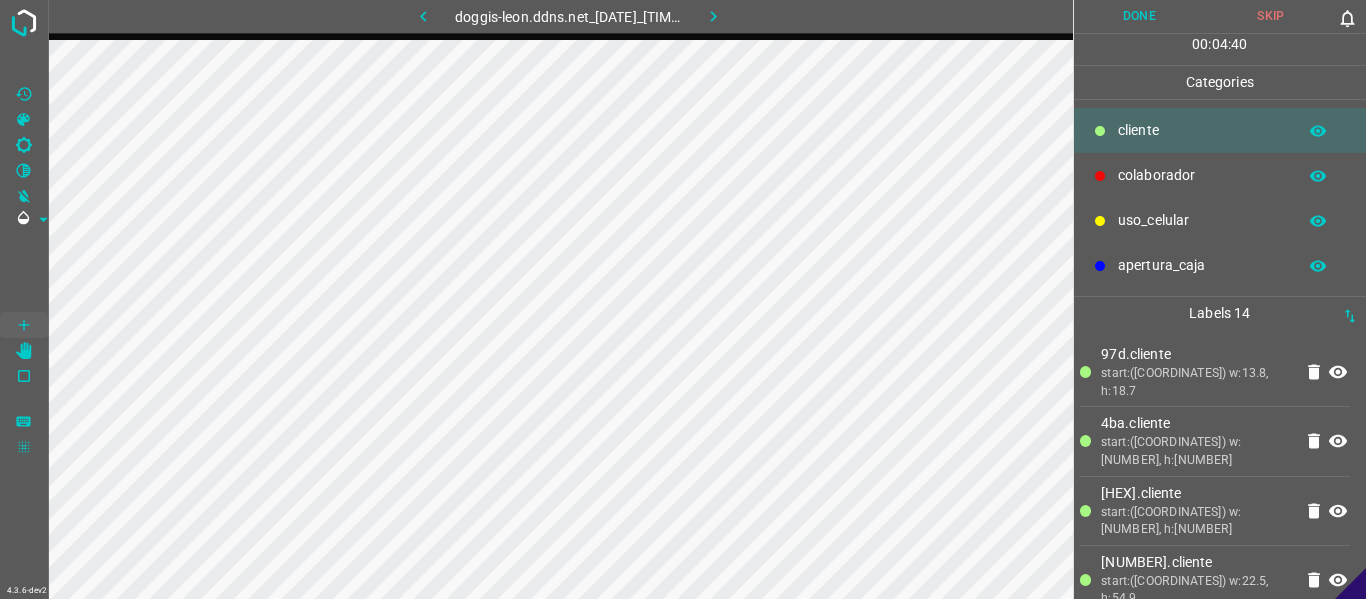 click on "Done" at bounding box center [1140, 16] 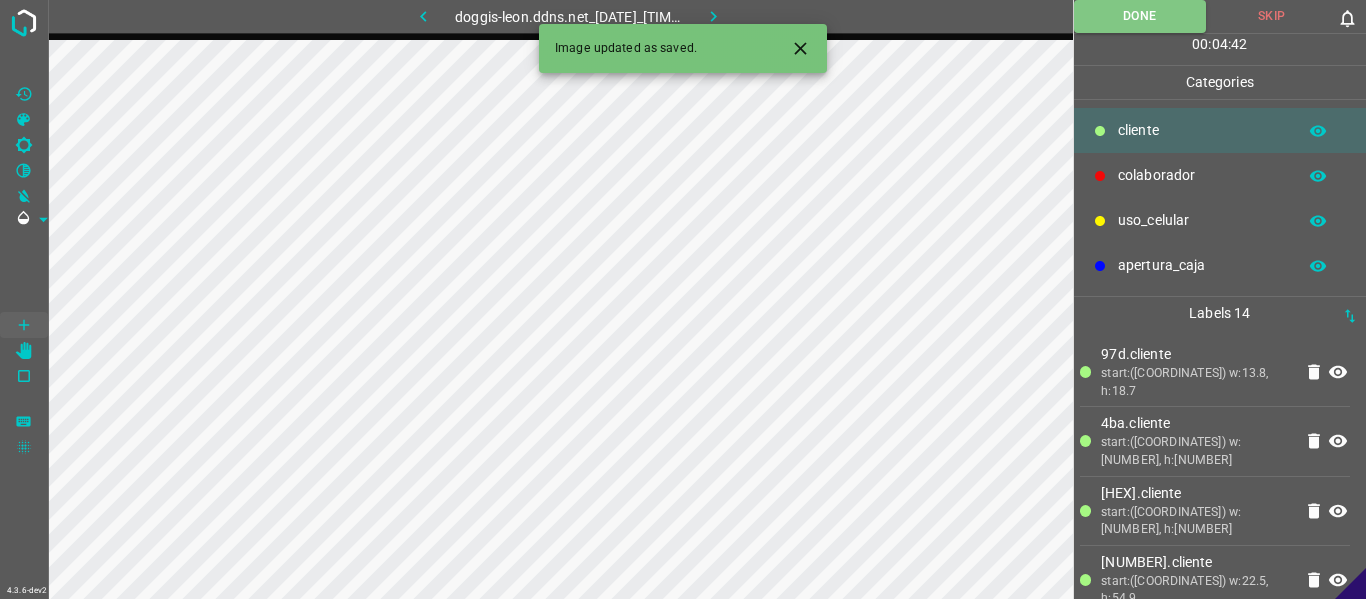 click at bounding box center [713, 16] 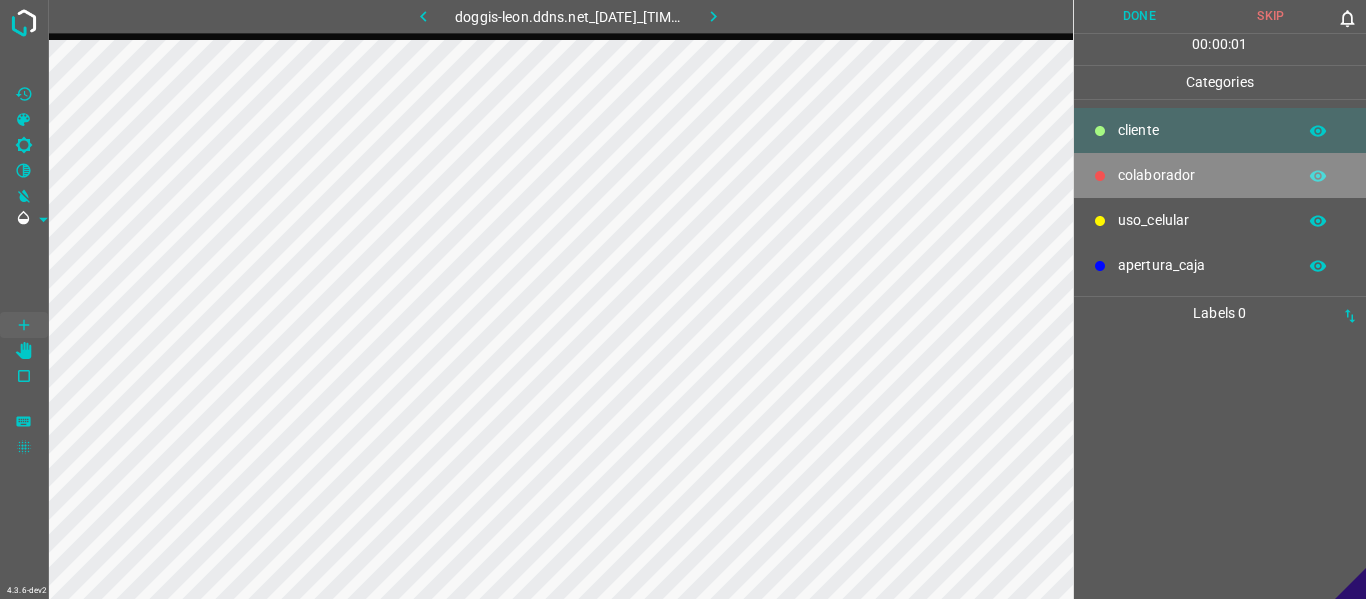click on "colaborador" at bounding box center (1220, 175) 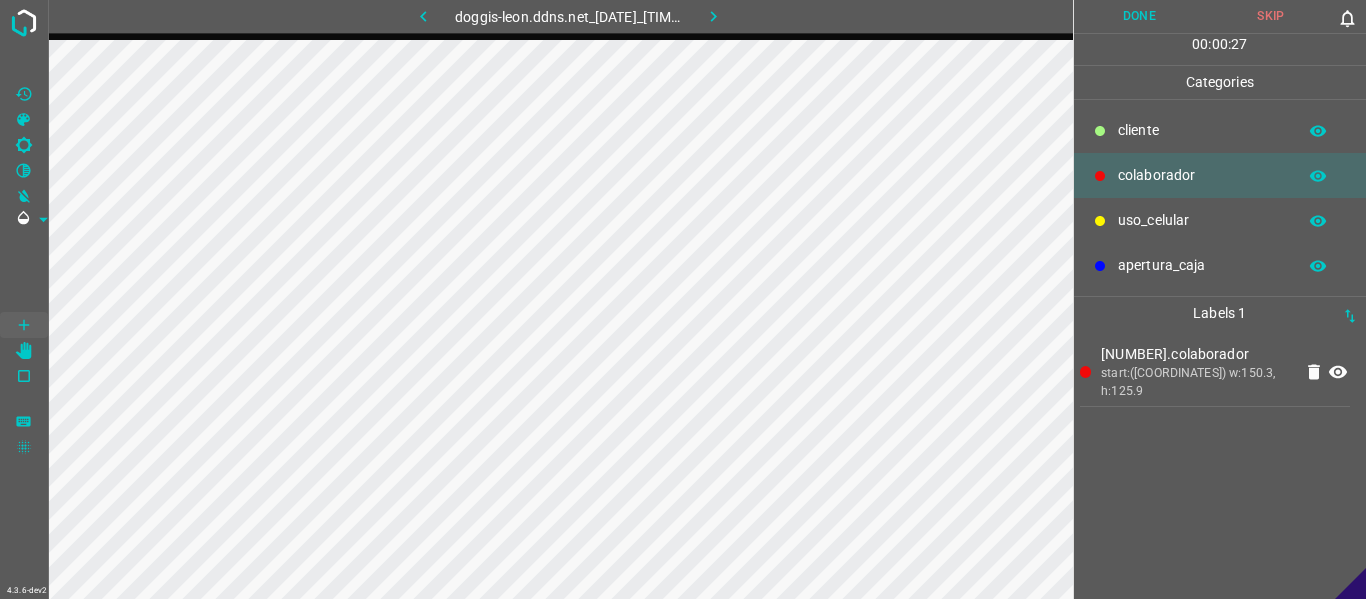 click on "​​cliente" at bounding box center [1202, 130] 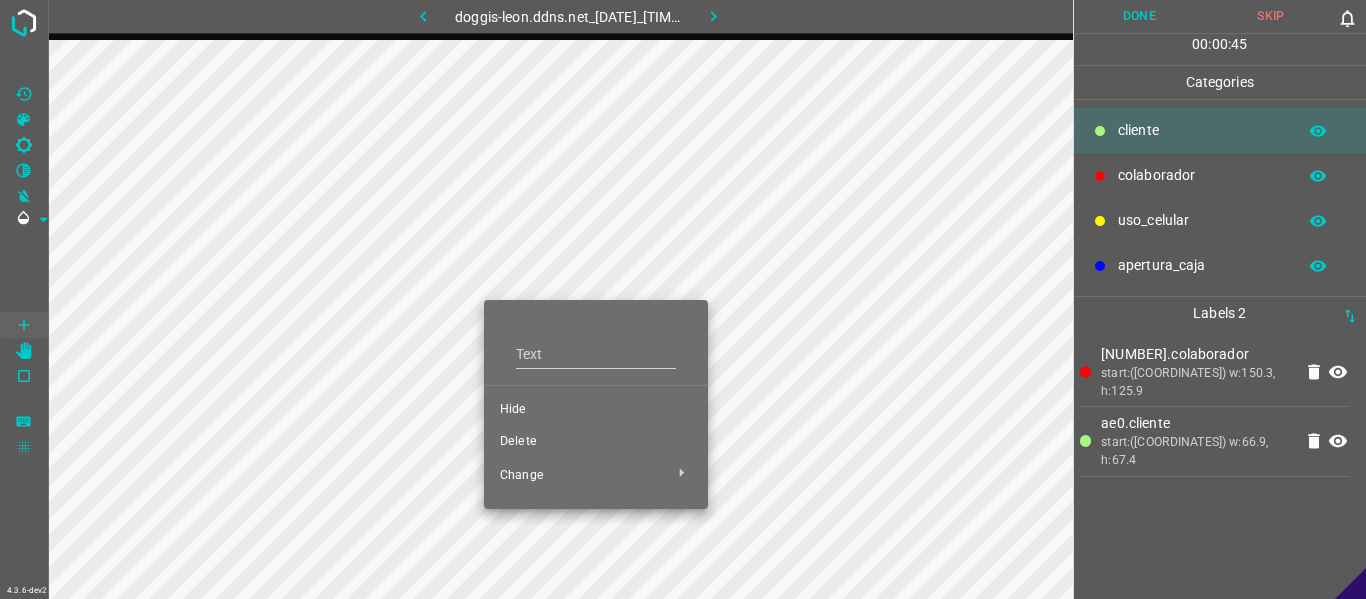 click on "Hide" at bounding box center (596, 410) 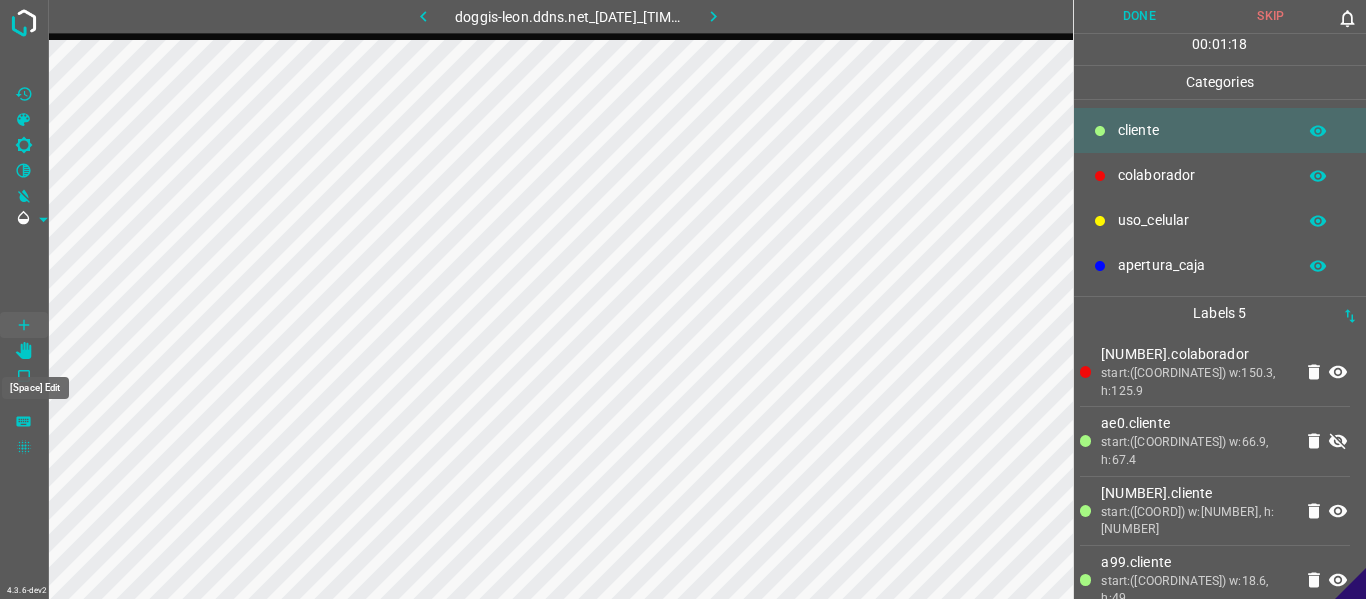 click at bounding box center [24, 351] 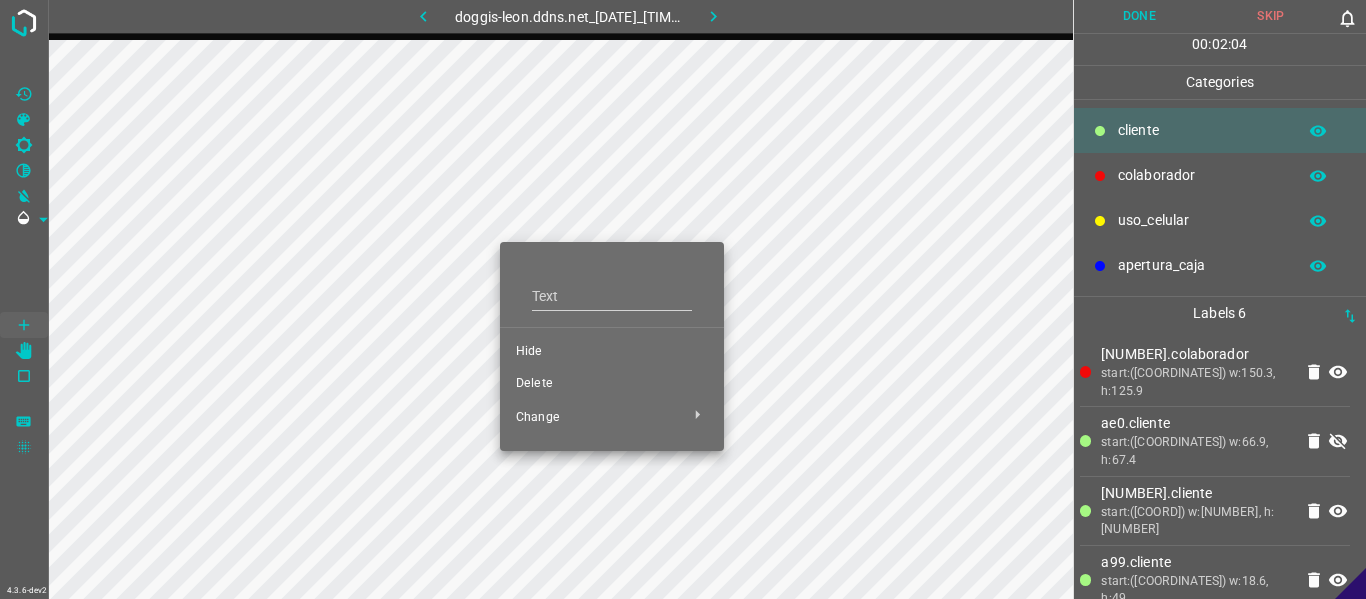 click on "Hide" at bounding box center [612, 352] 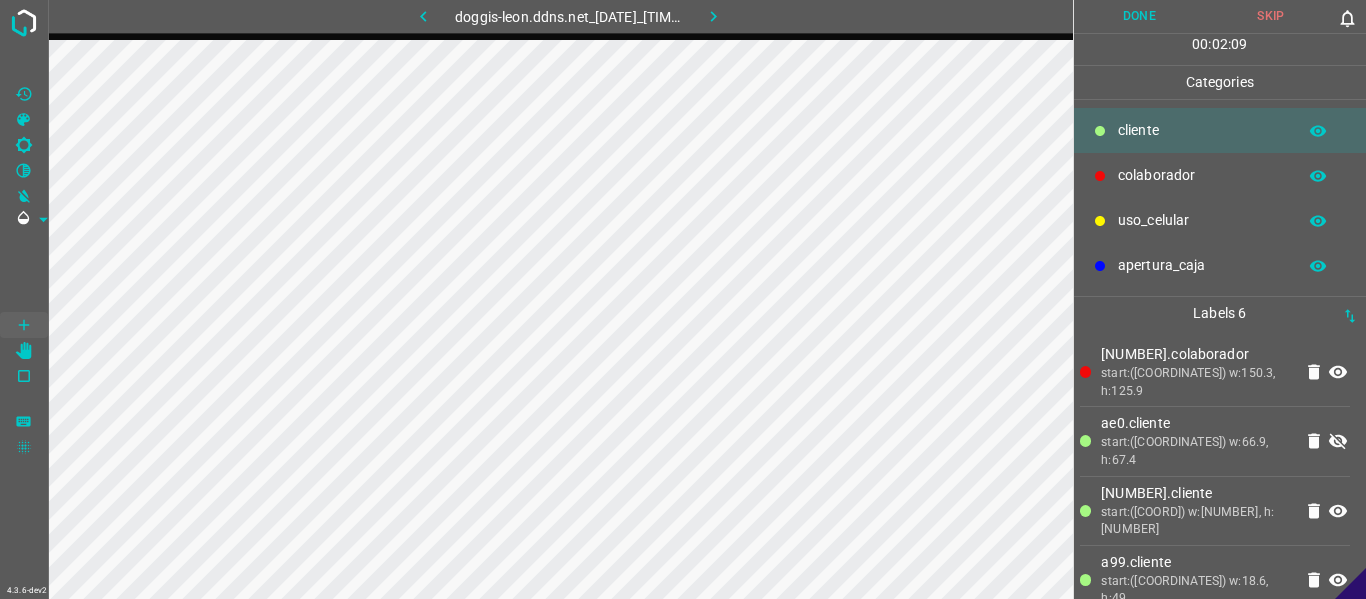 click at bounding box center (423, 16) 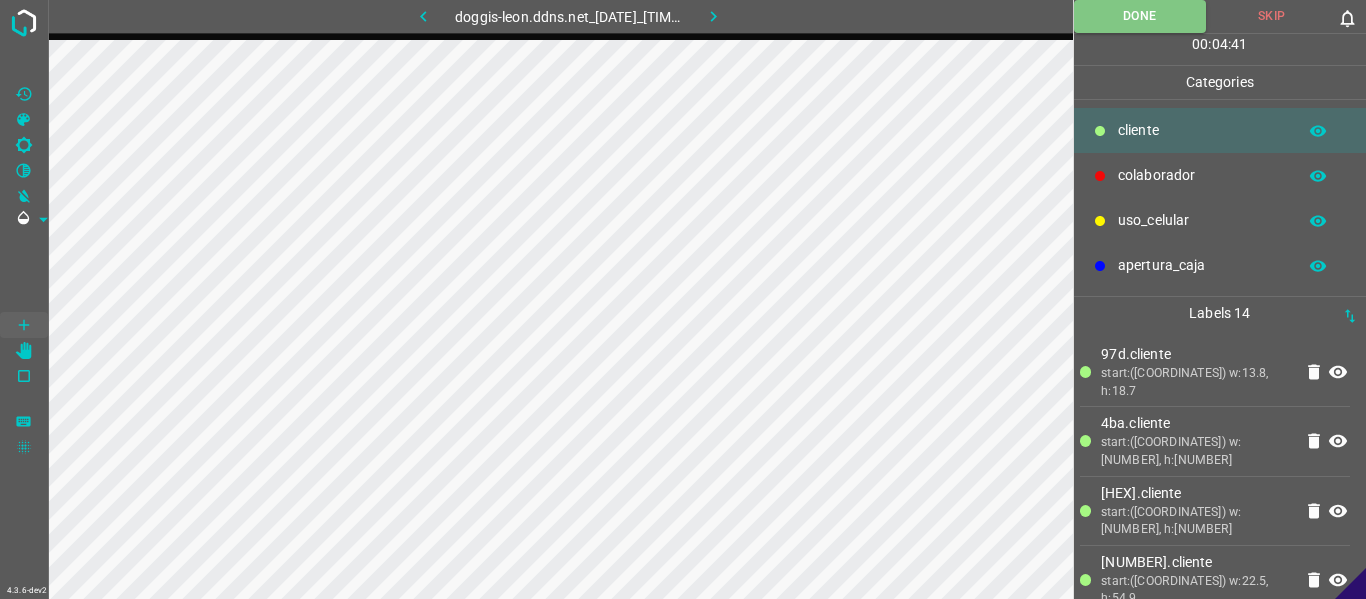click at bounding box center (713, 16) 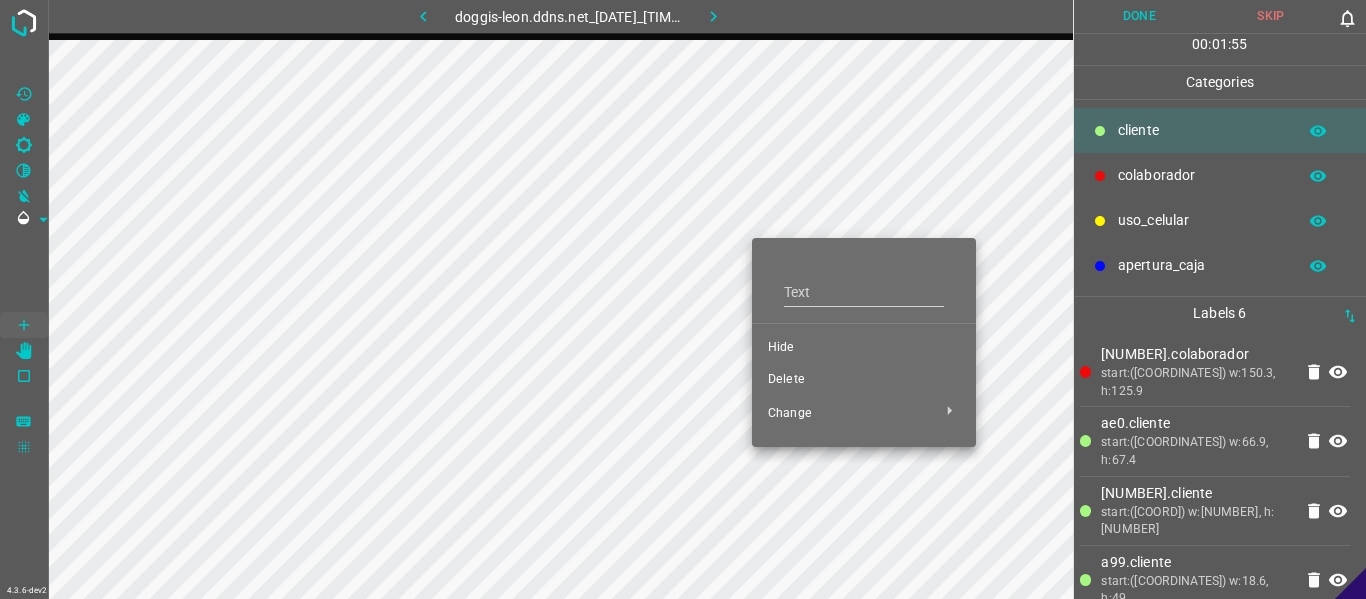 click on "Hide" at bounding box center [864, 348] 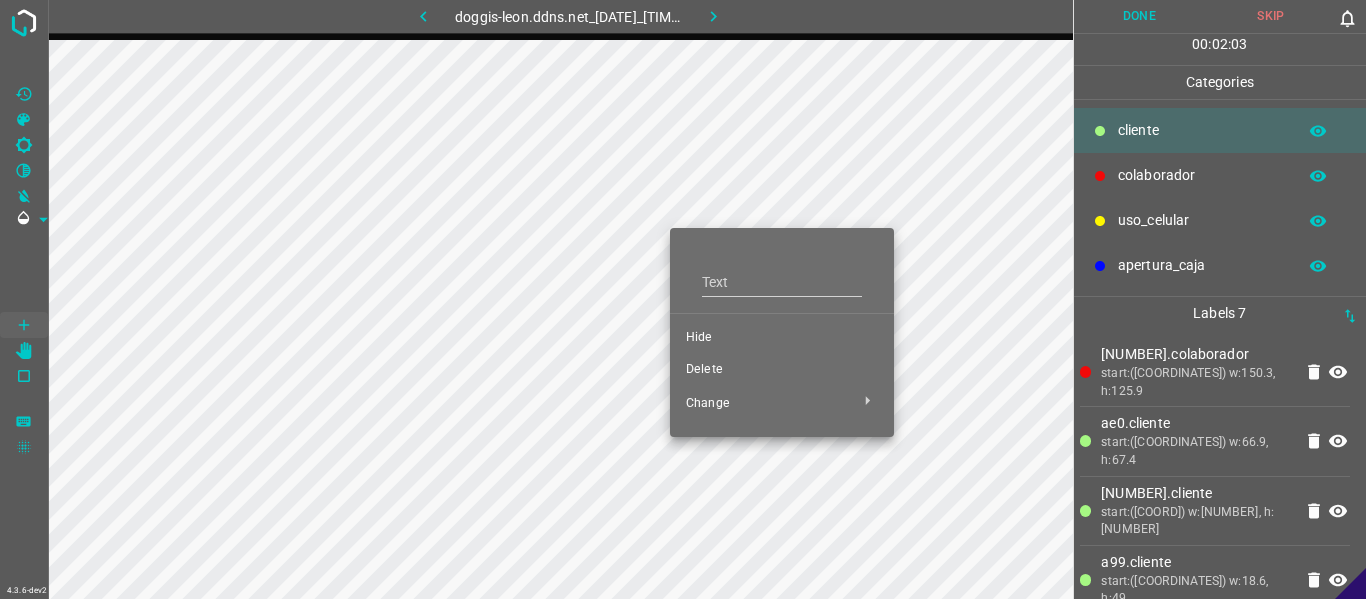 click on "Hide" at bounding box center (782, 338) 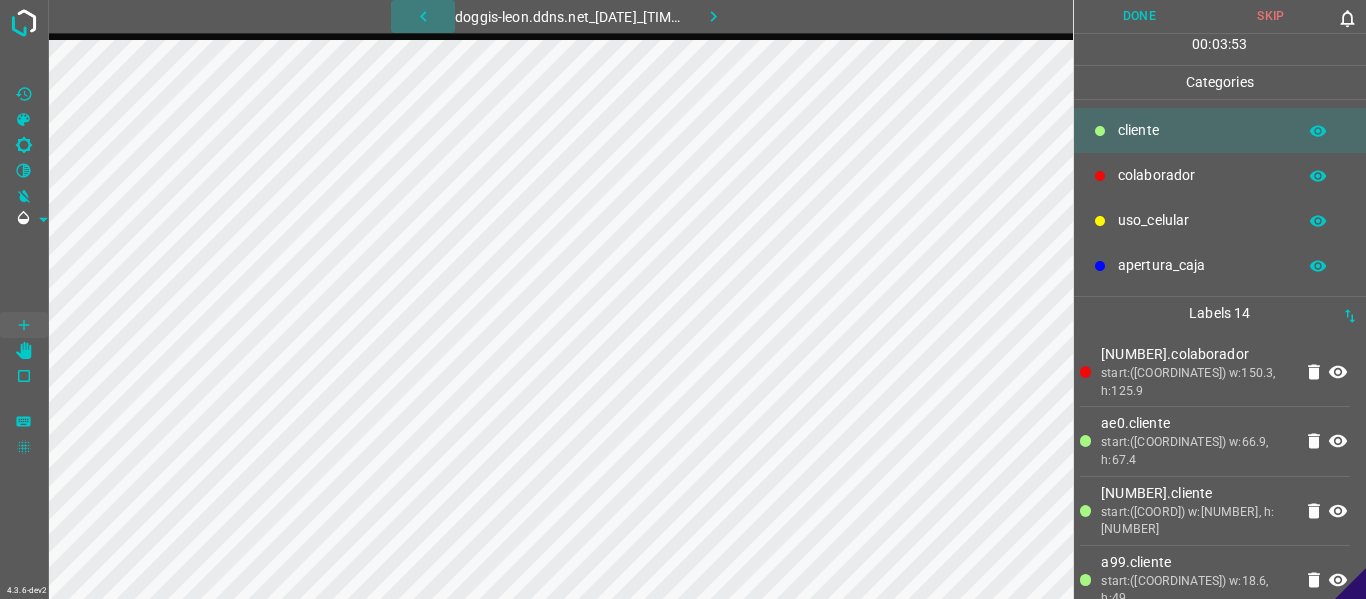 click at bounding box center (423, 16) 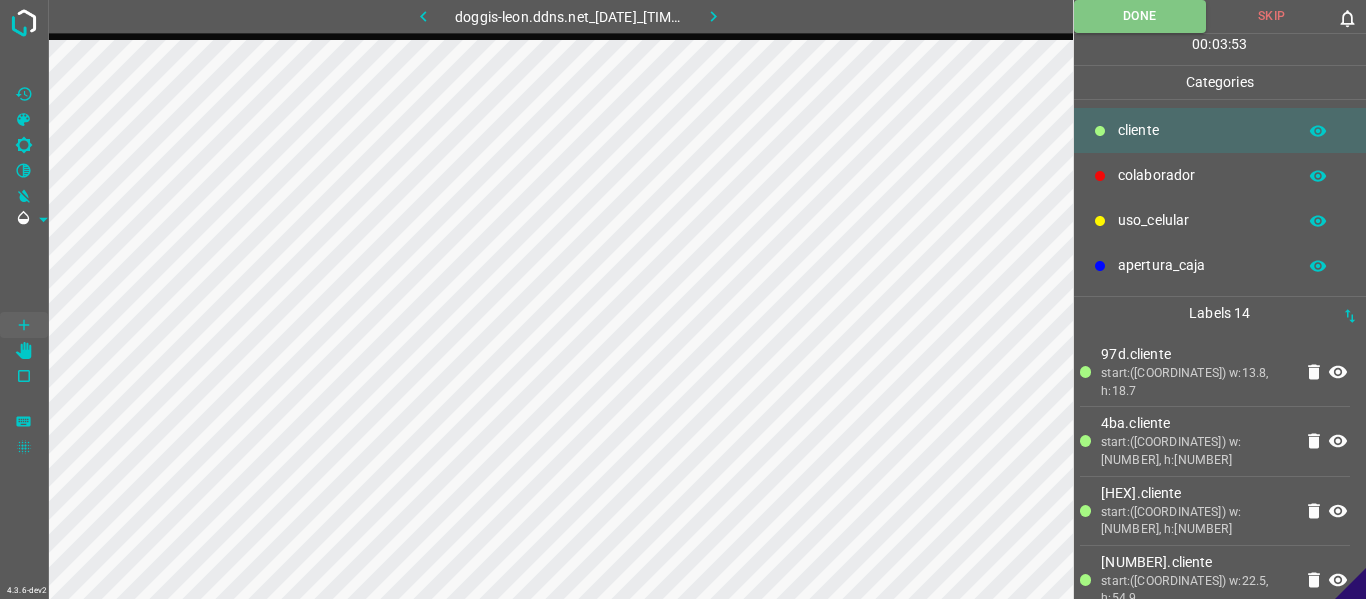 click at bounding box center [713, 16] 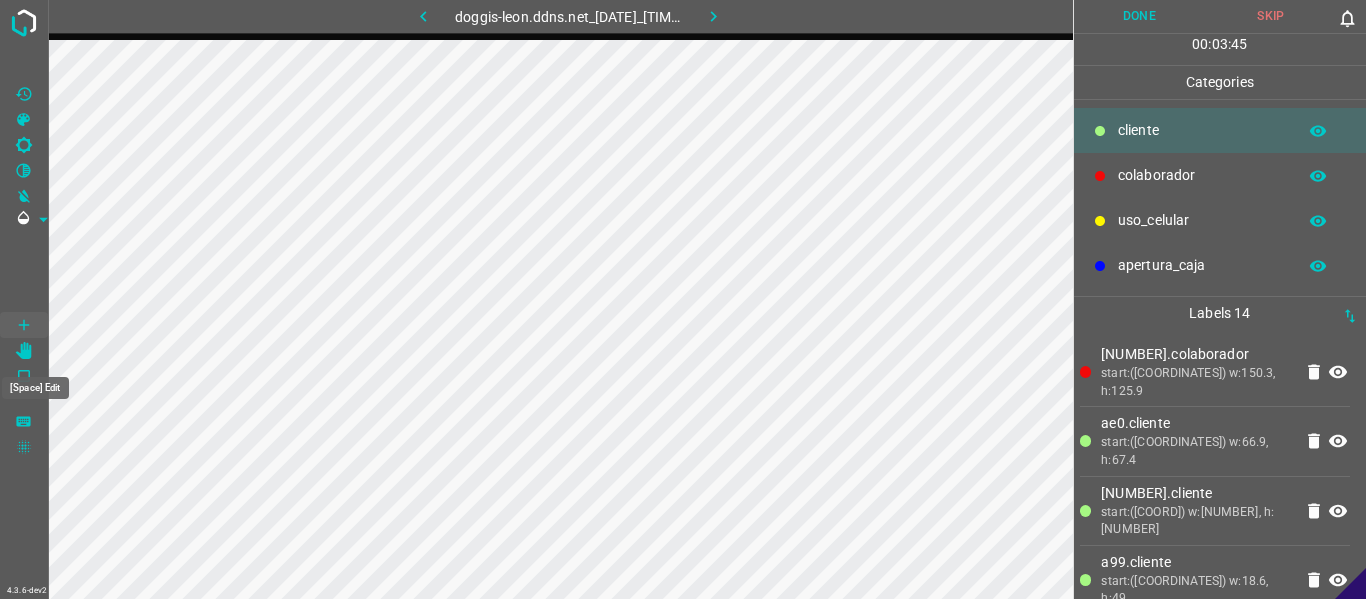 drag, startPoint x: 28, startPoint y: 353, endPoint x: 40, endPoint y: 345, distance: 14.422205 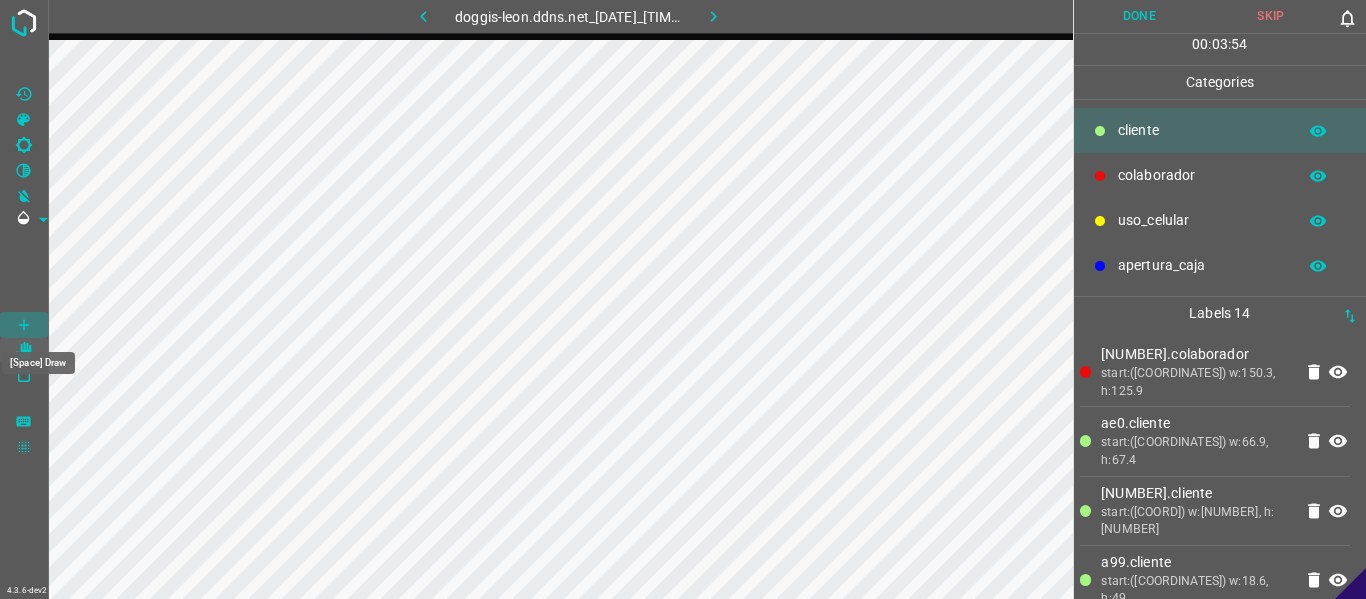 click at bounding box center (24, 325) 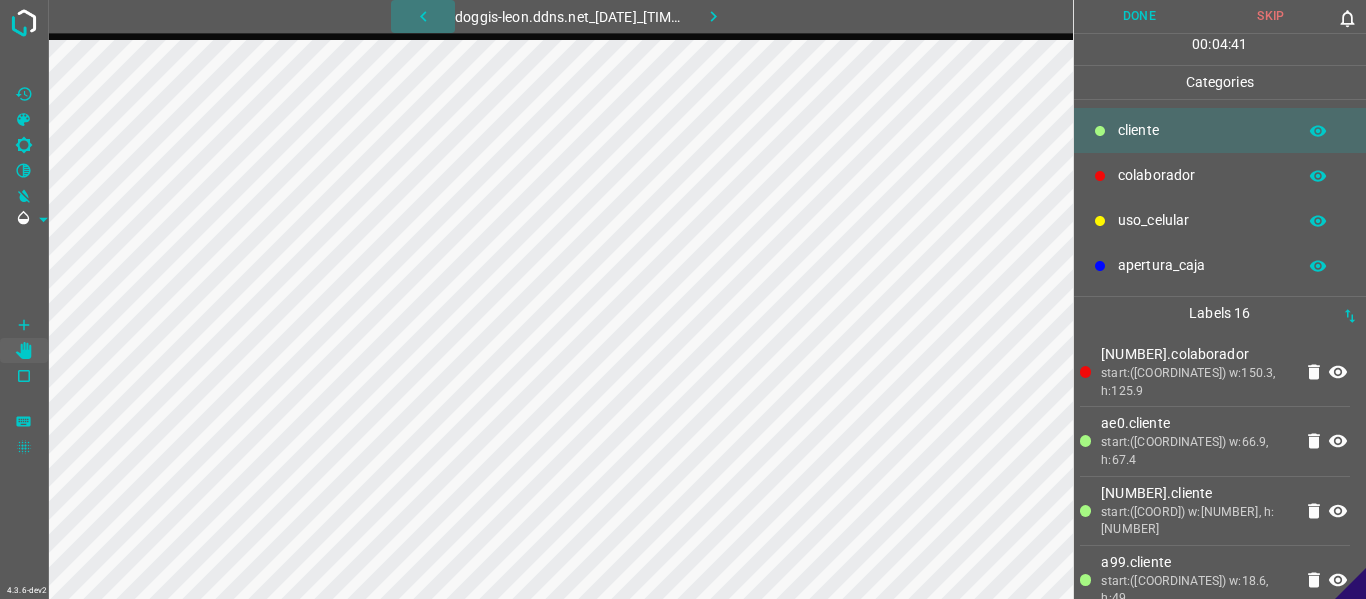 click at bounding box center [423, 16] 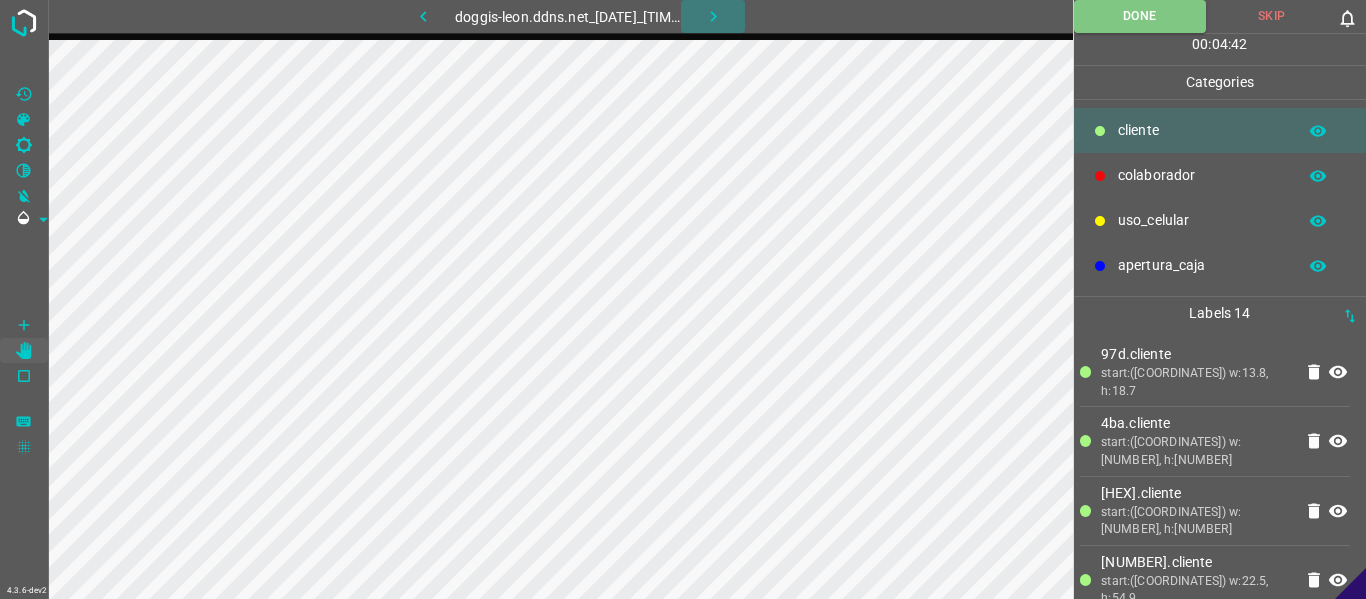 click at bounding box center (713, 16) 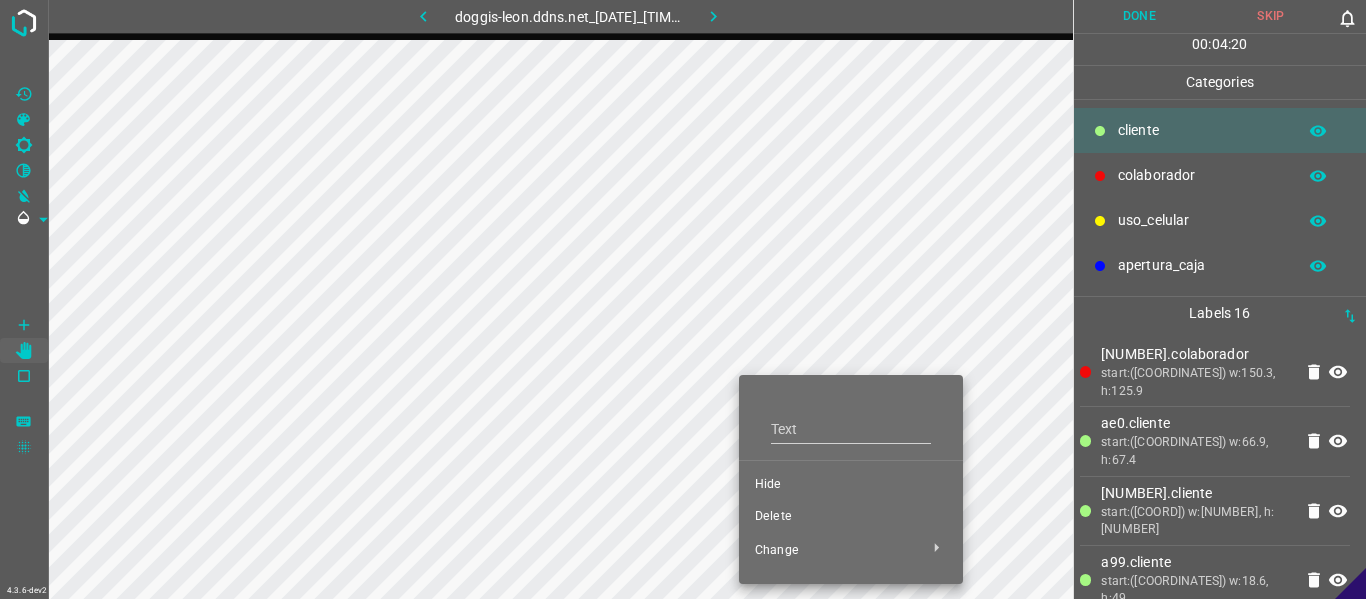 drag, startPoint x: 757, startPoint y: 481, endPoint x: 817, endPoint y: 437, distance: 74.404305 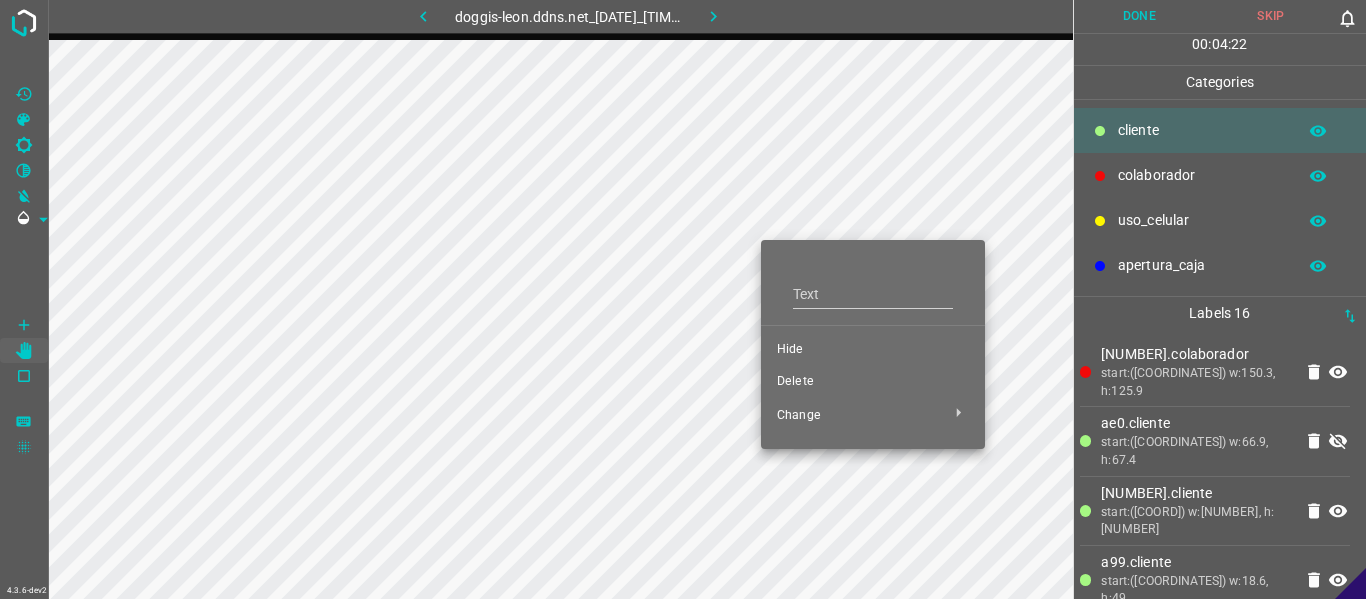 click on "Hide" at bounding box center (873, 350) 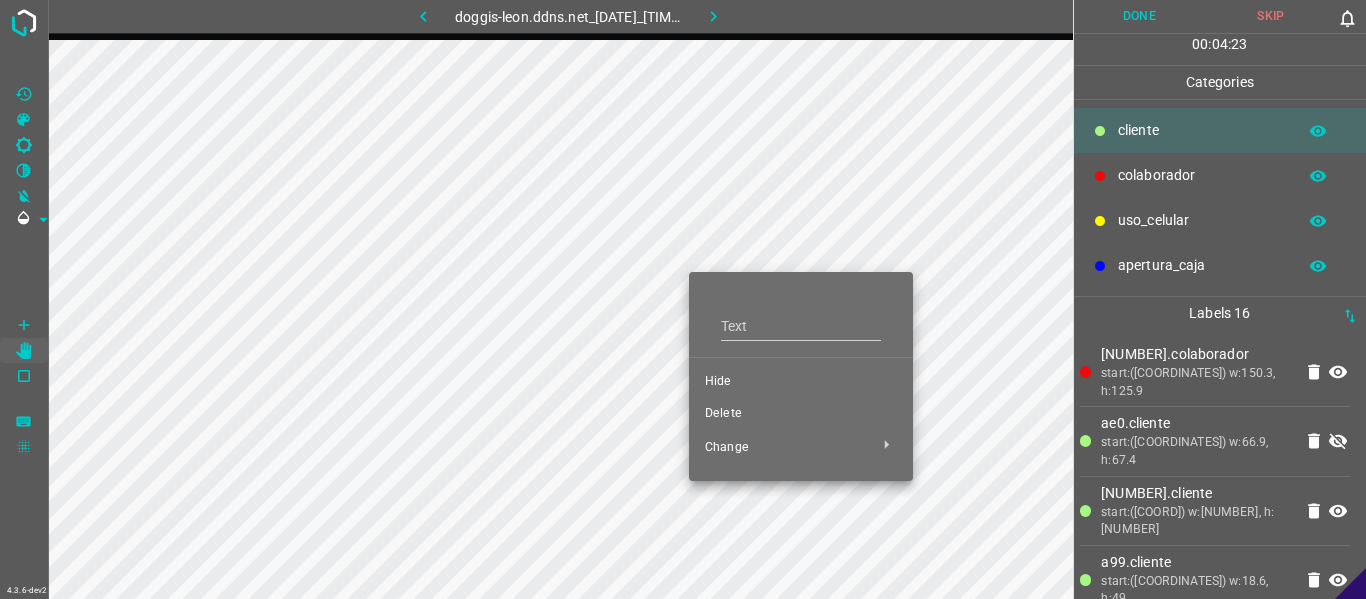 click on "Hide" at bounding box center (801, 382) 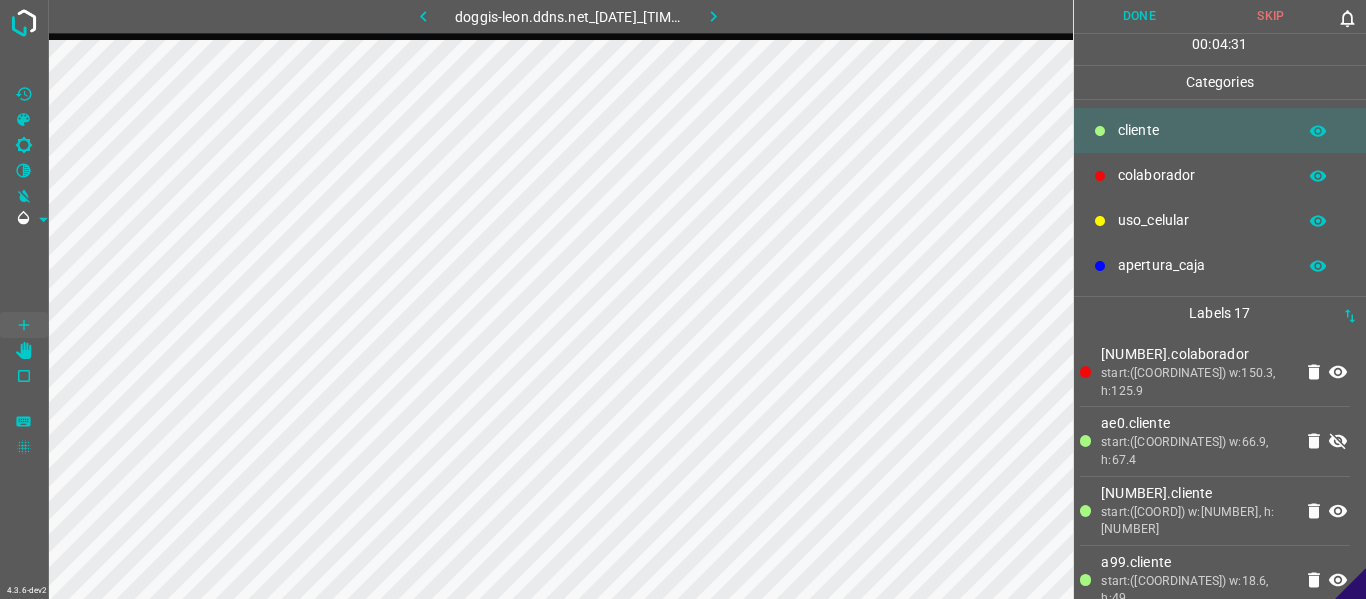 click at bounding box center [423, 16] 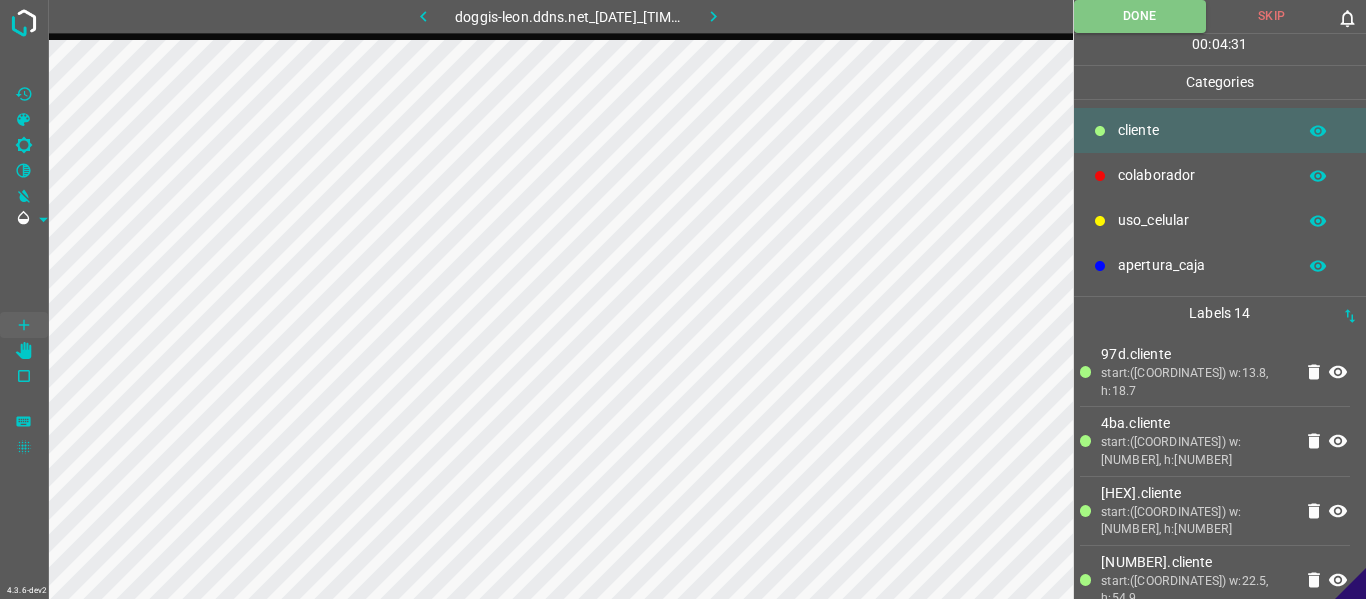 click at bounding box center [713, 16] 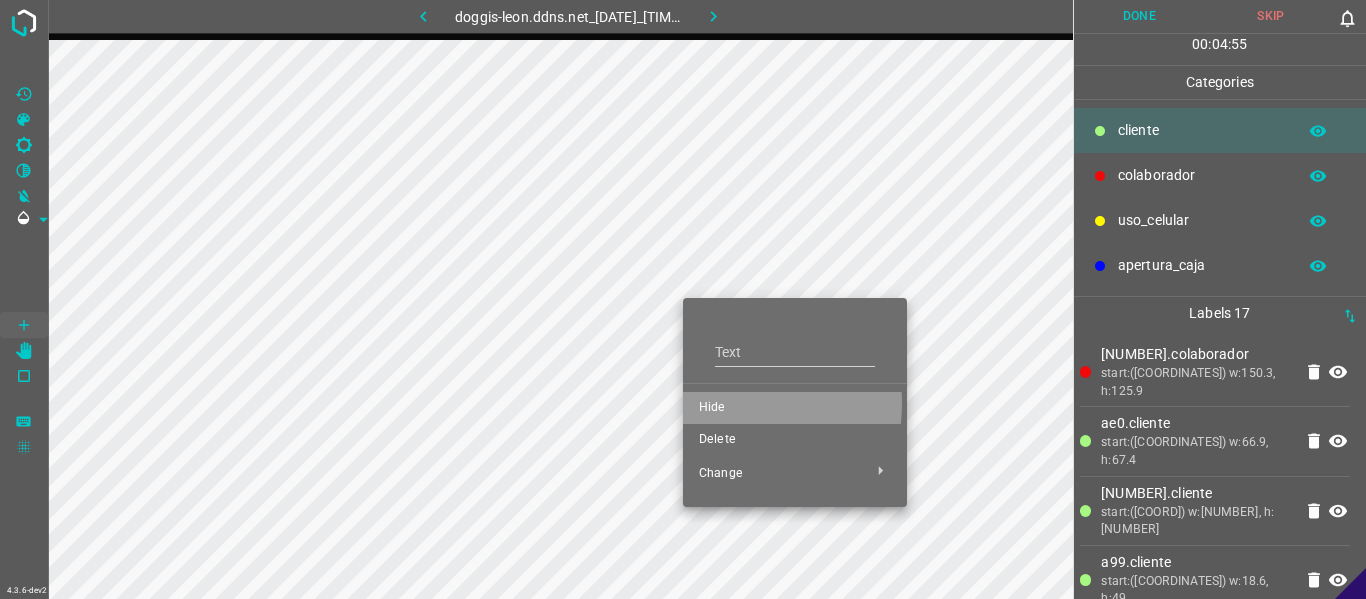 click on "Hide" at bounding box center [795, 408] 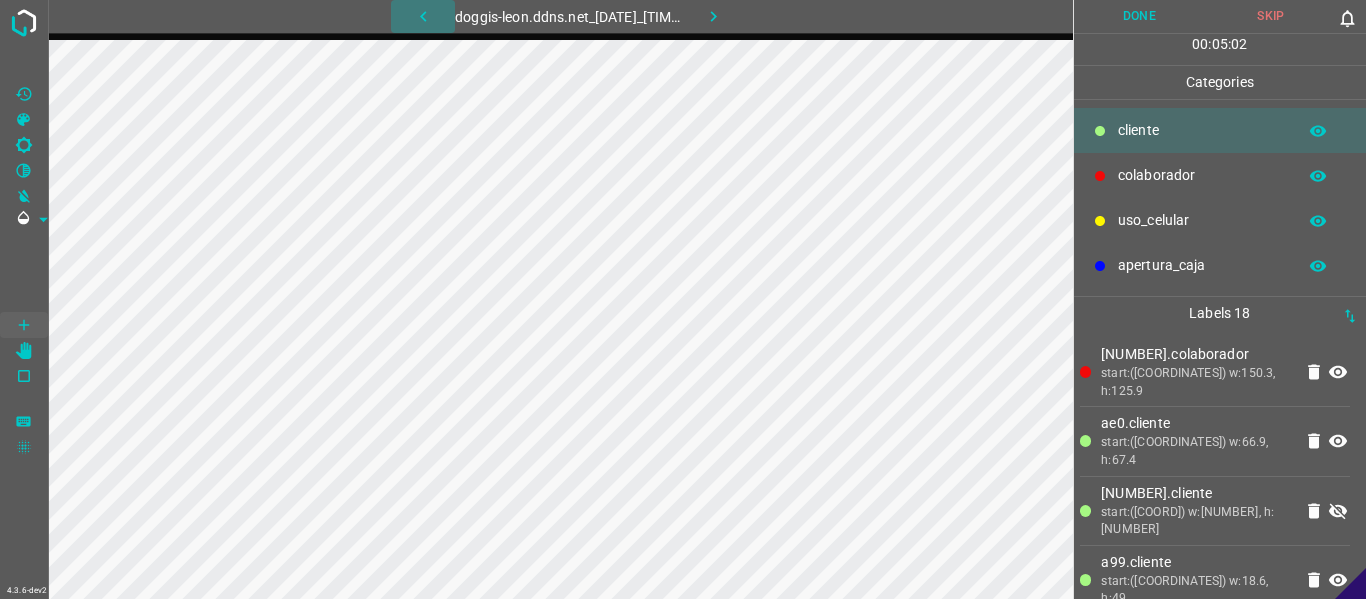 click at bounding box center [423, 16] 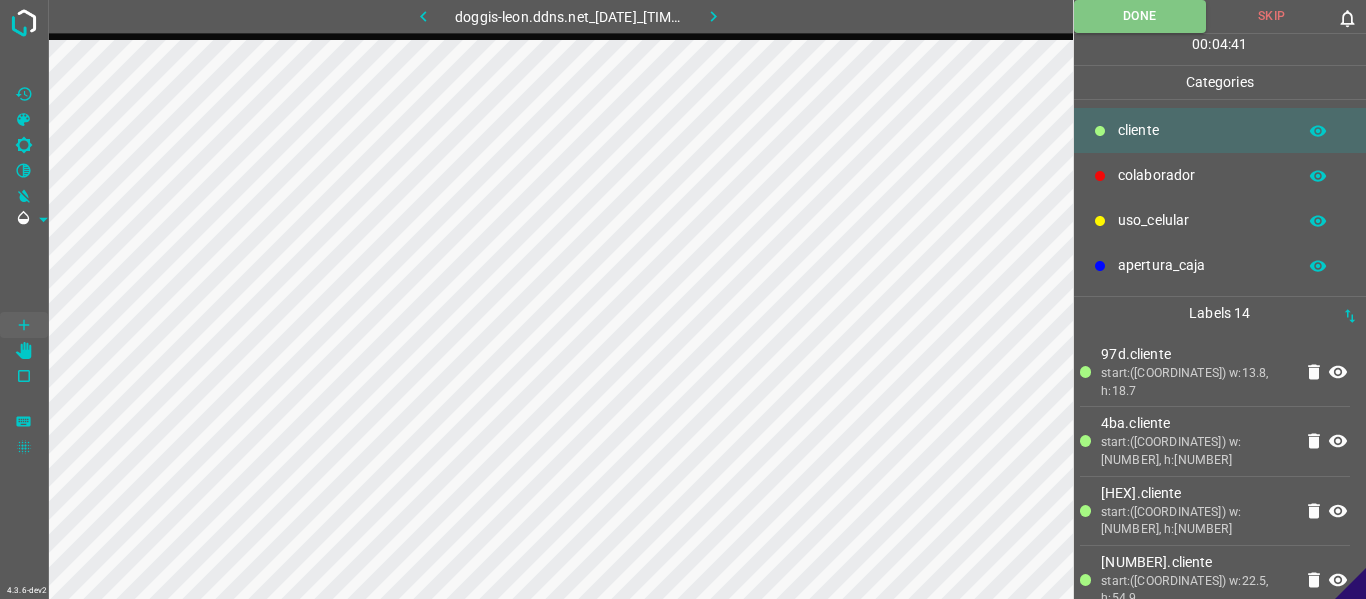 click at bounding box center [713, 16] 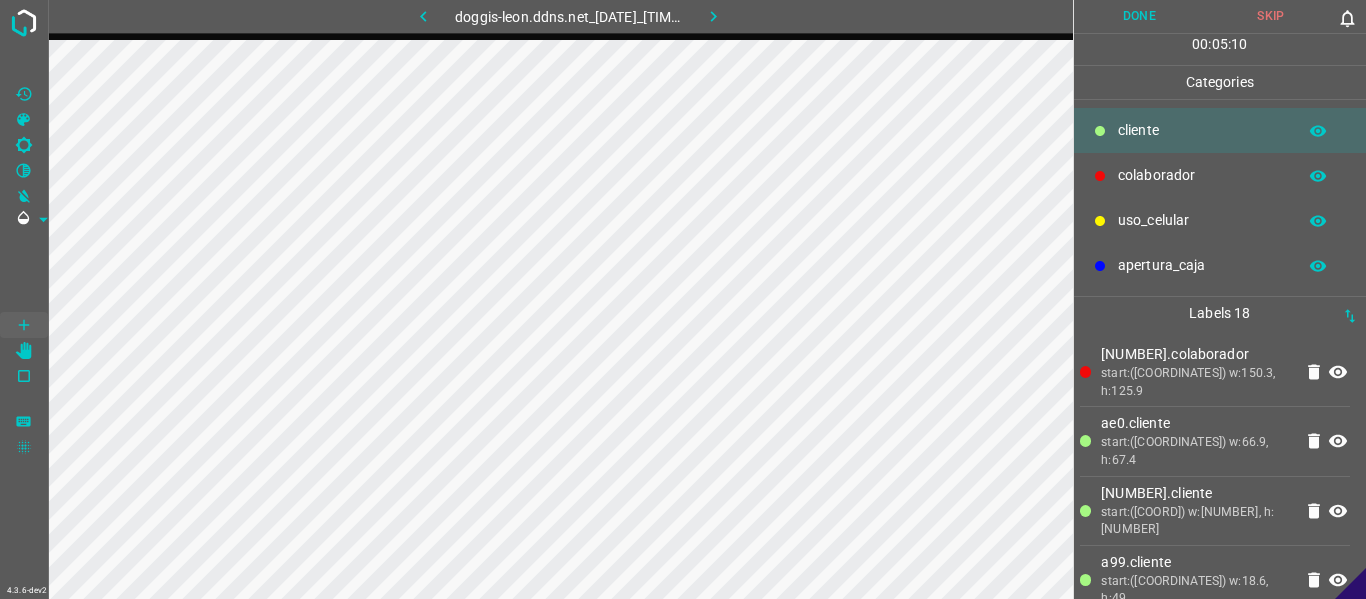click on "Done" at bounding box center (1140, 16) 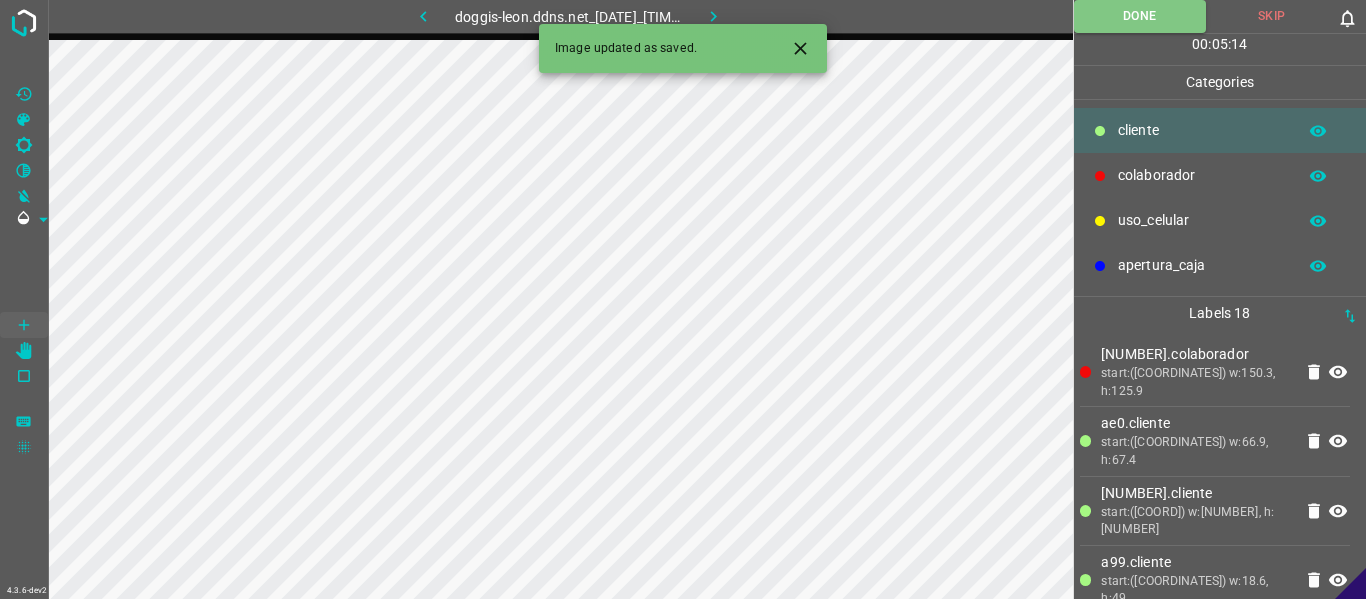 click at bounding box center (800, 48) 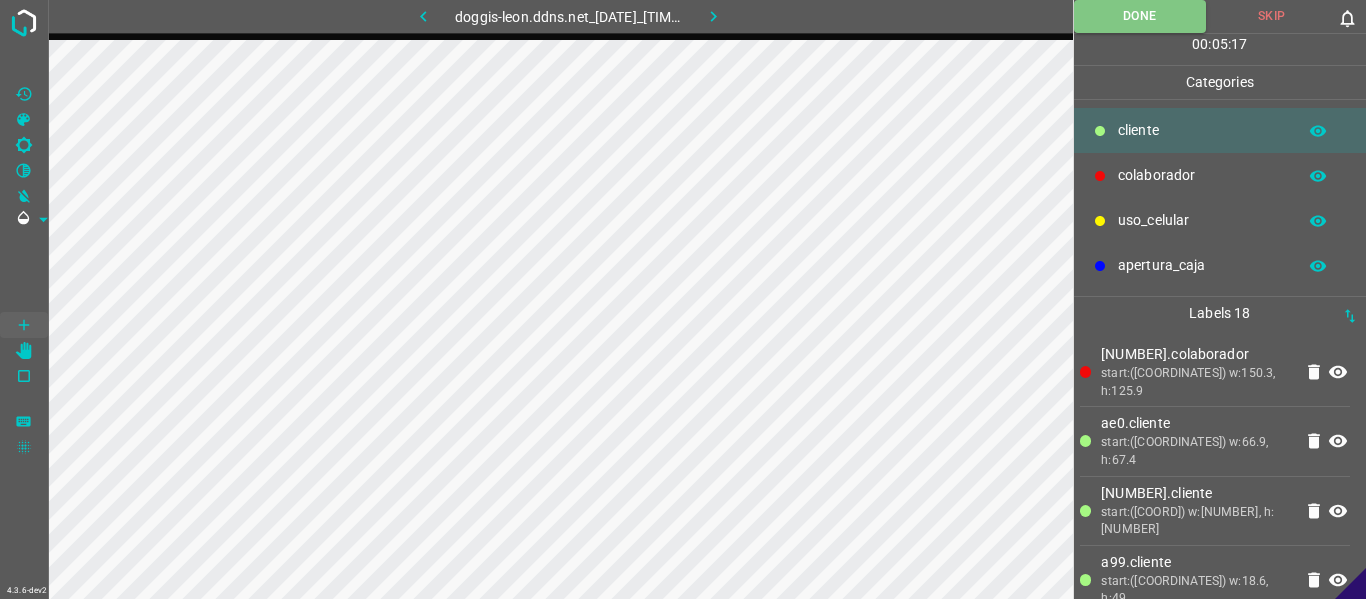 click at bounding box center (713, 16) 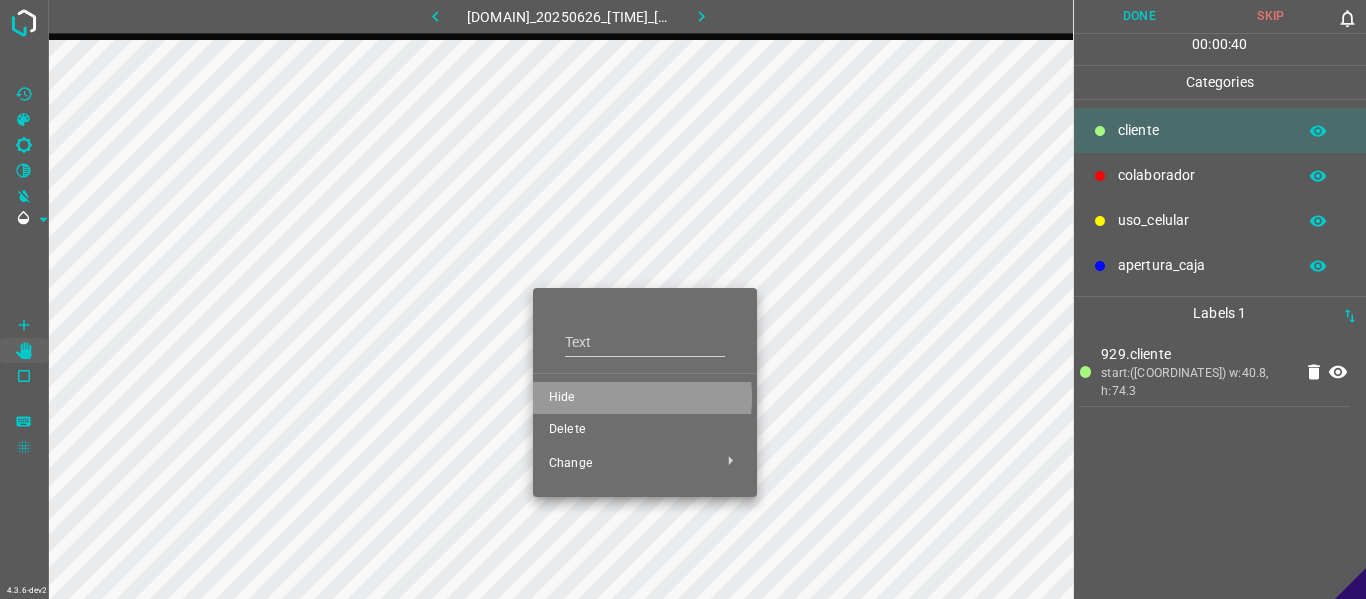 click on "Hide" at bounding box center [645, 398] 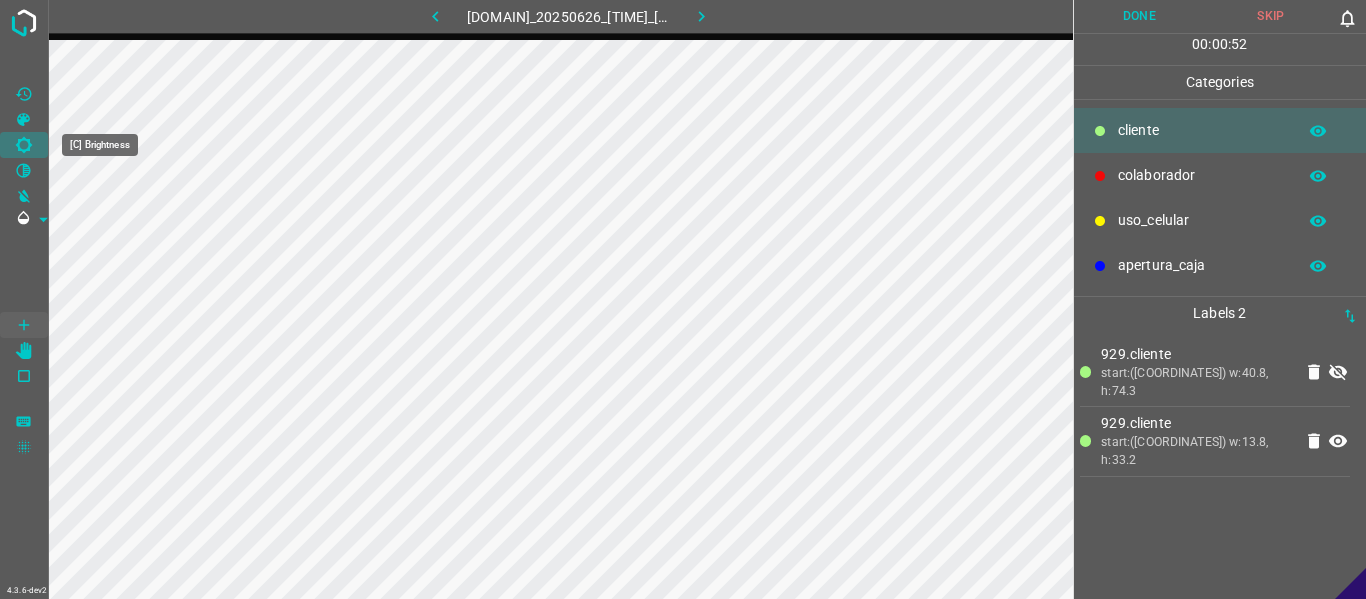 click at bounding box center (24, 145) 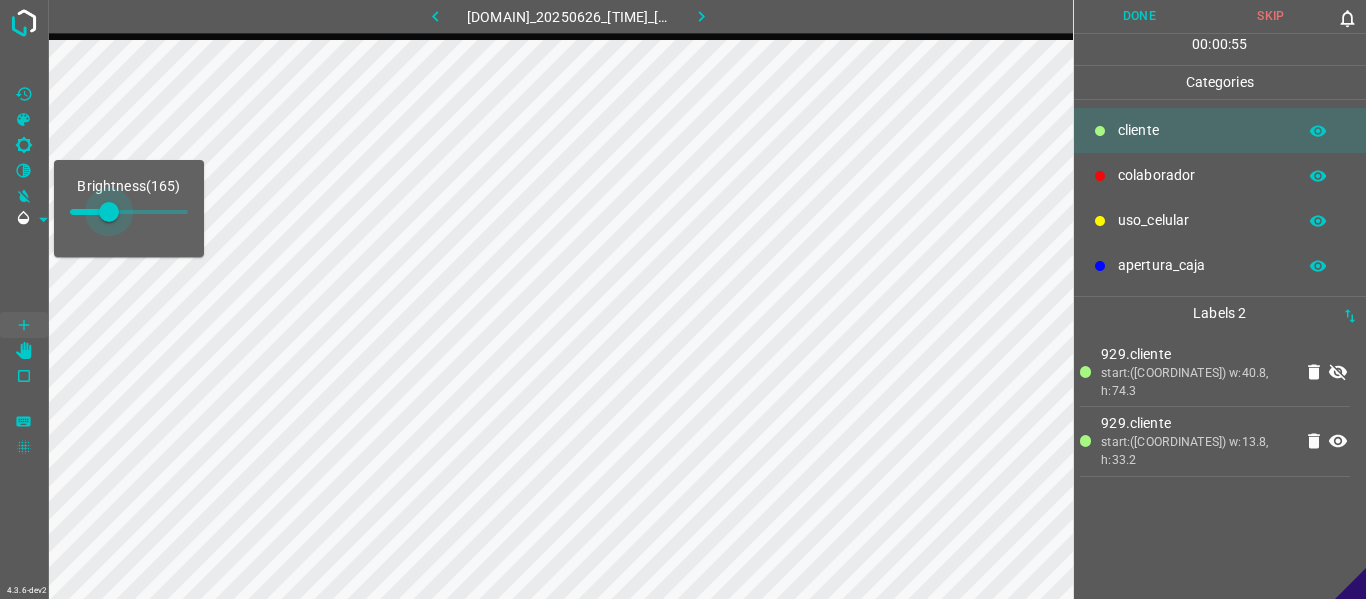 click at bounding box center [109, 212] 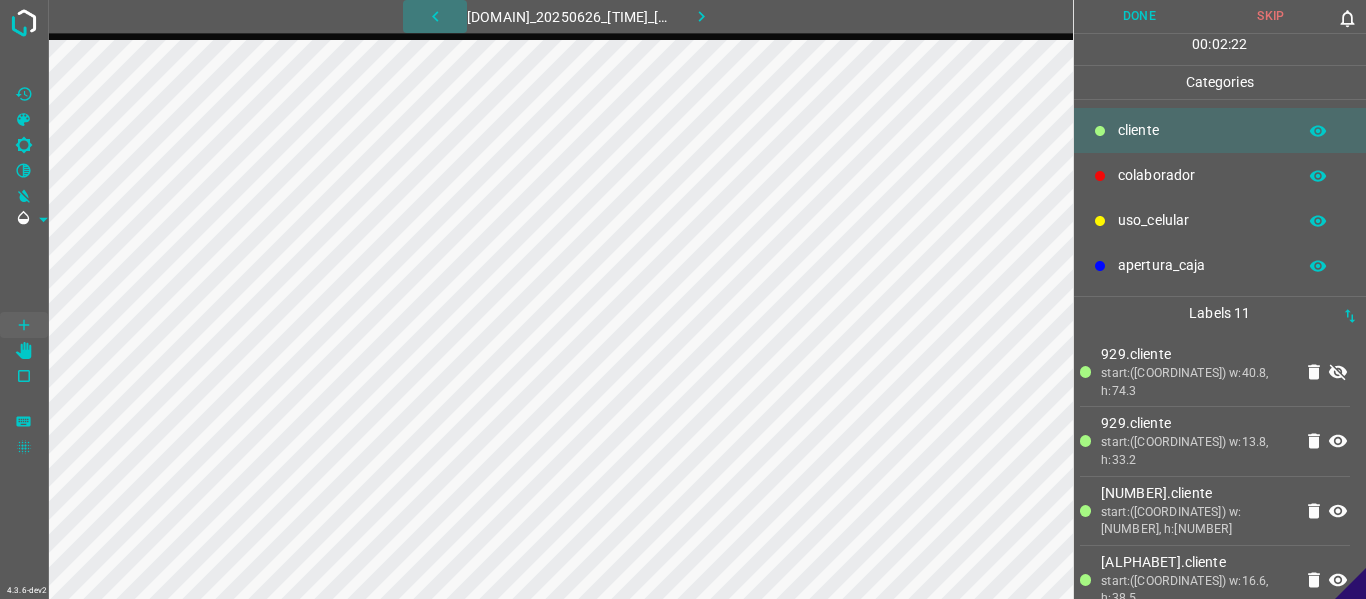 click at bounding box center [435, 16] 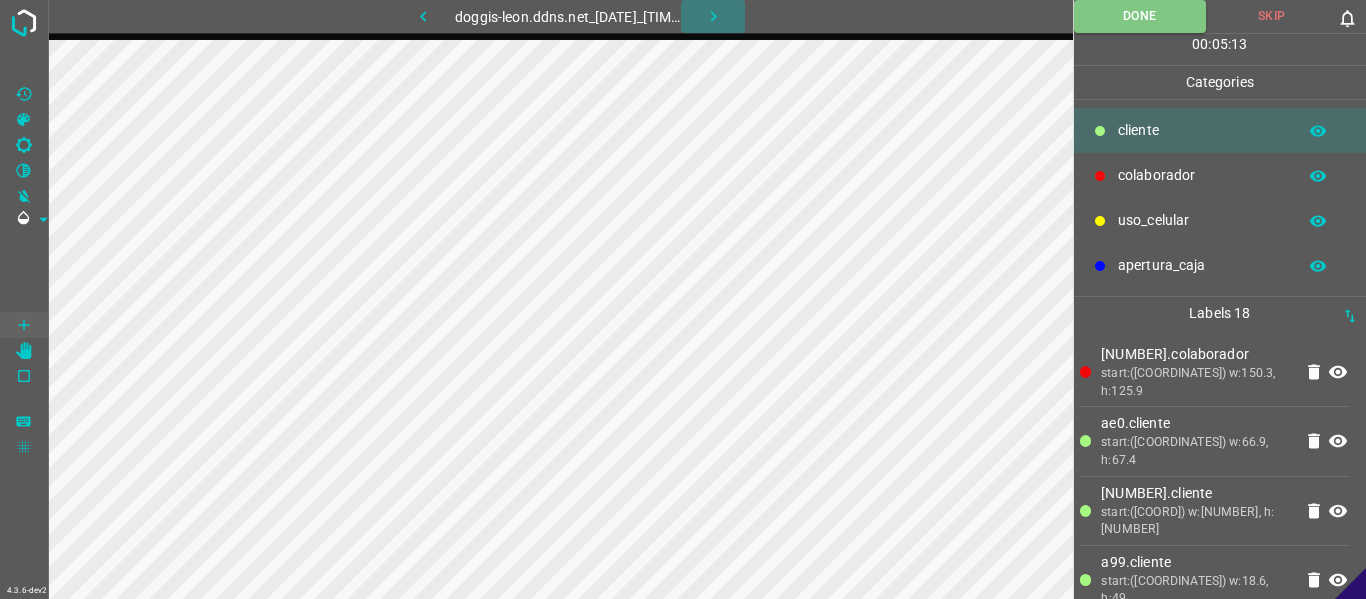 click at bounding box center (713, 16) 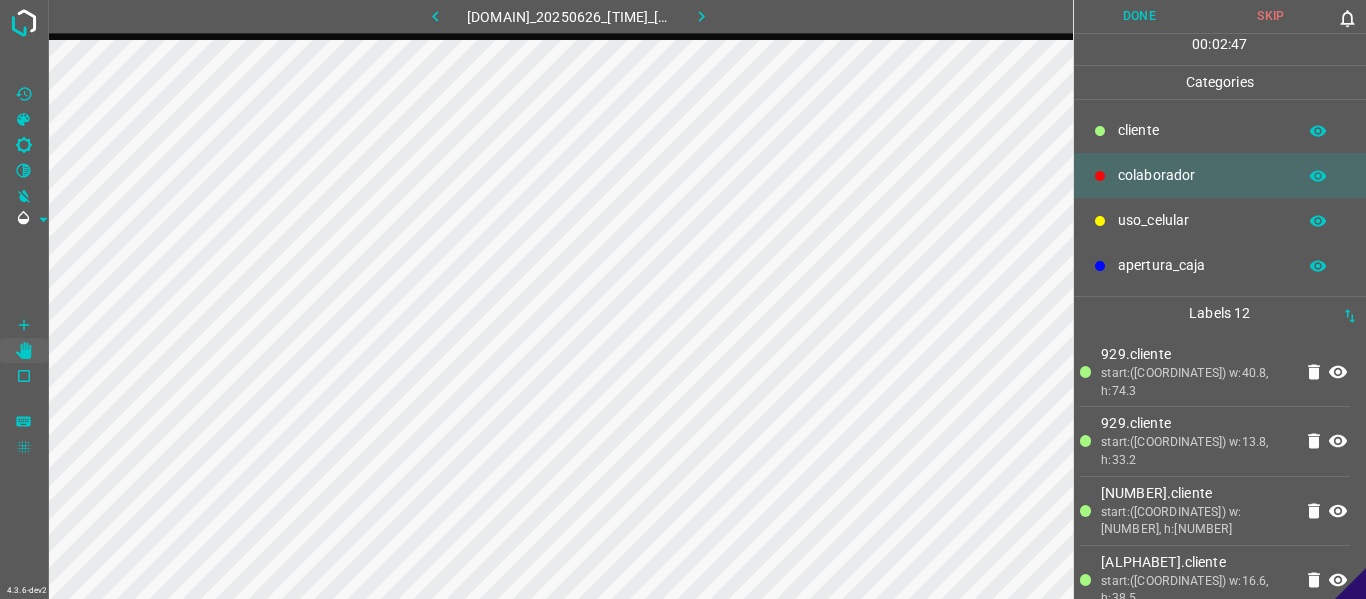 drag, startPoint x: 1141, startPoint y: 19, endPoint x: 1039, endPoint y: 23, distance: 102.0784 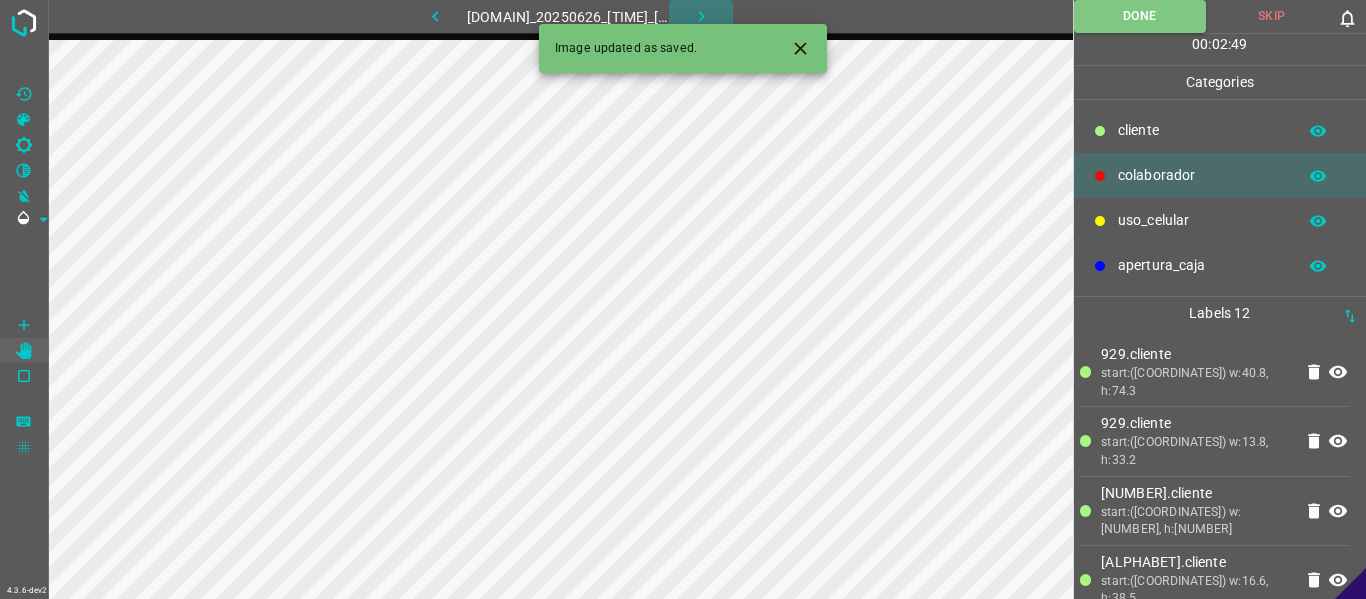 click at bounding box center (701, 16) 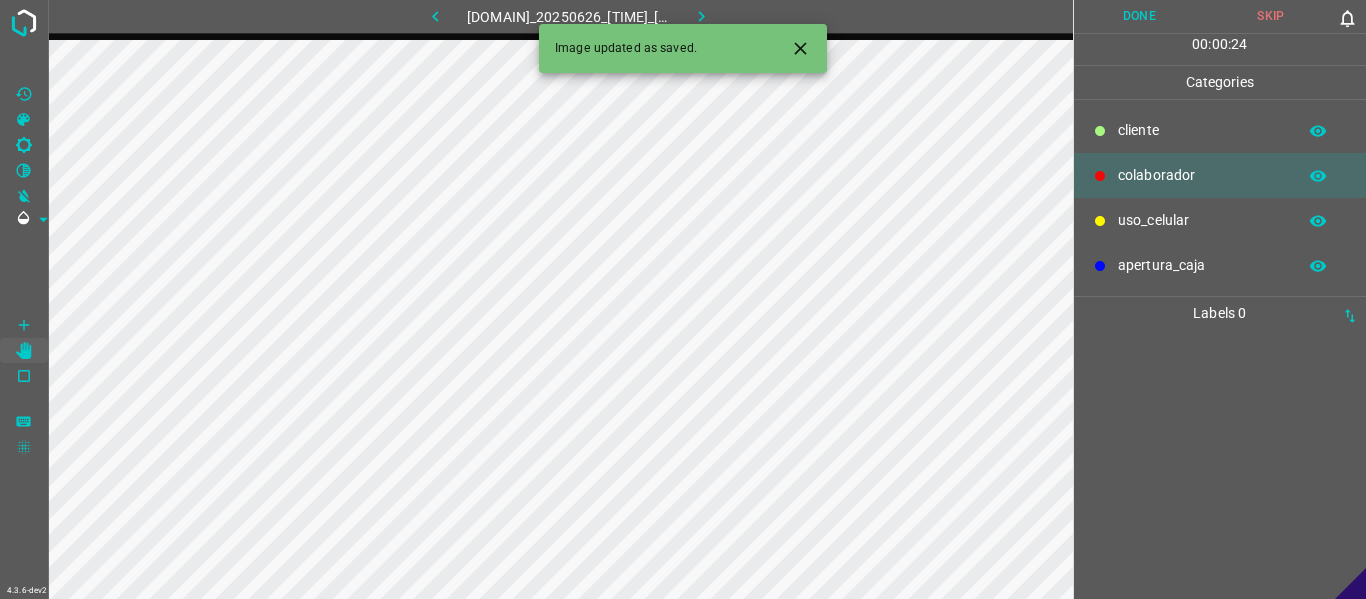 drag, startPoint x: 1226, startPoint y: 386, endPoint x: 1152, endPoint y: 376, distance: 74.672615 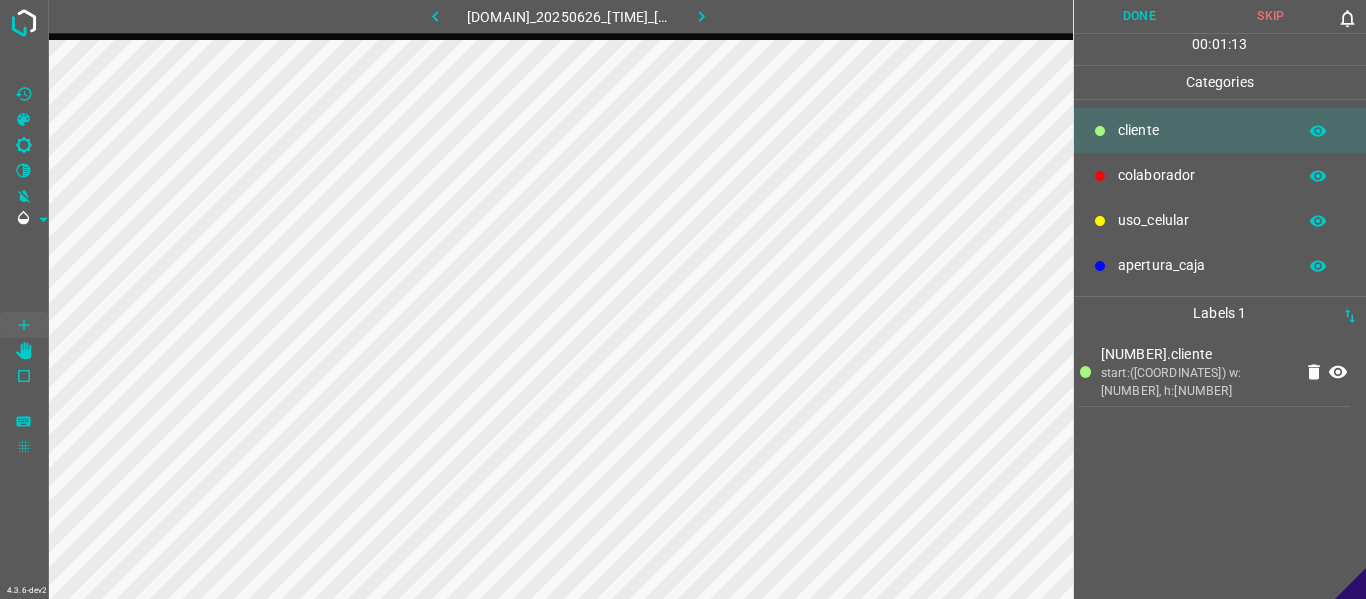 click on "[HEX].cliente
start:([COORDINATES])
w:[NUMBER], h:[NUMBER]" at bounding box center [1220, 464] 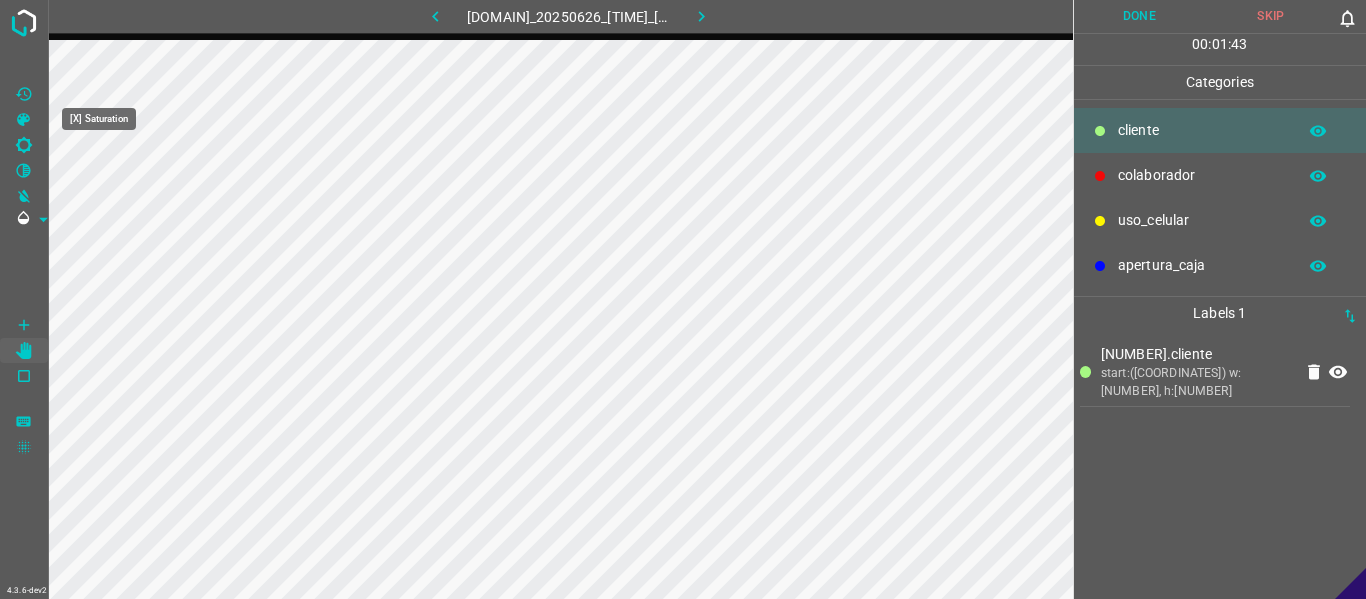 click at bounding box center (24, 120) 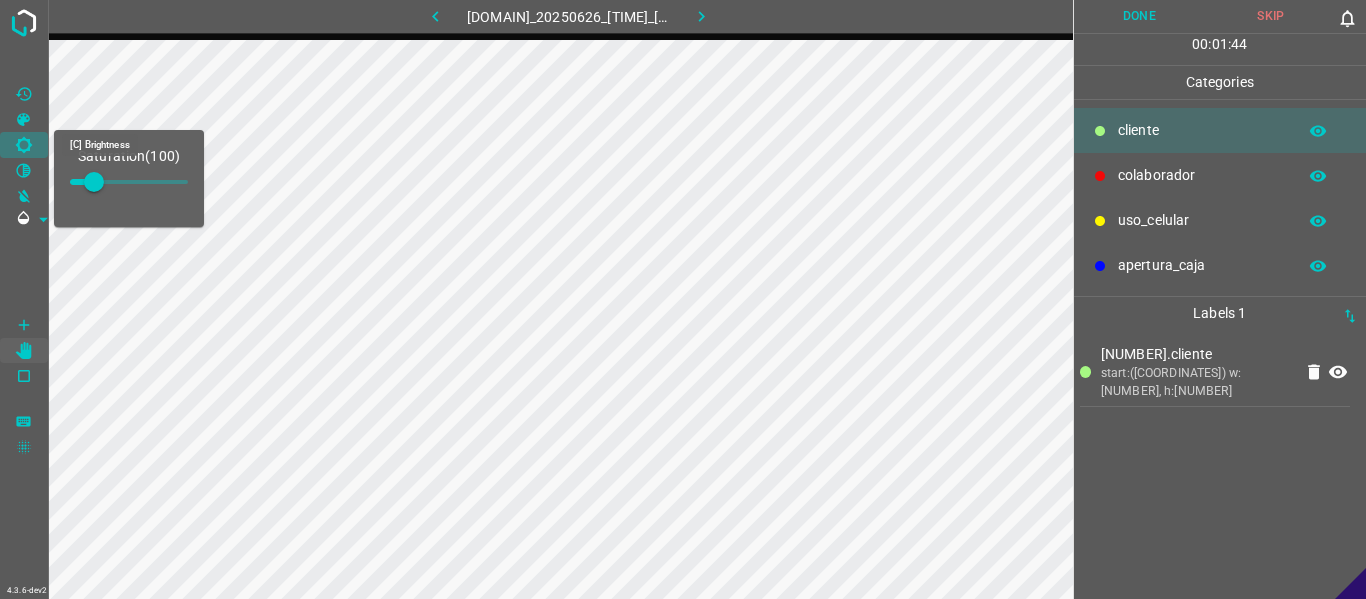 click at bounding box center (24, 145) 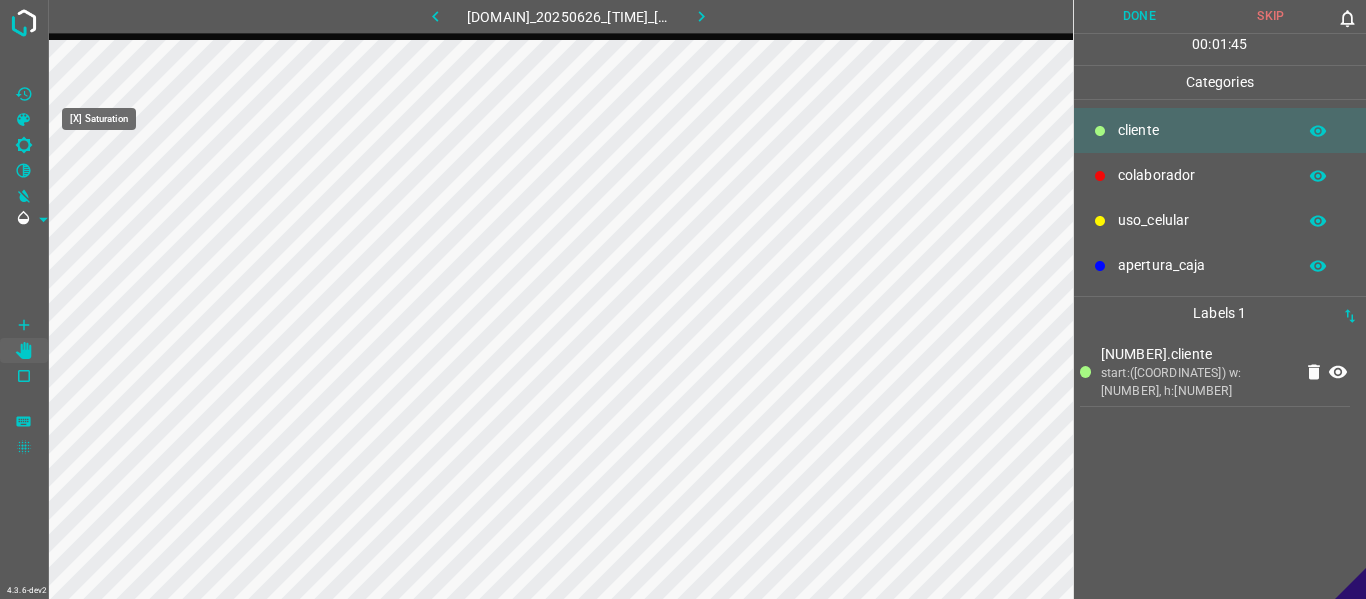 drag, startPoint x: 36, startPoint y: 127, endPoint x: 24, endPoint y: 153, distance: 28.635643 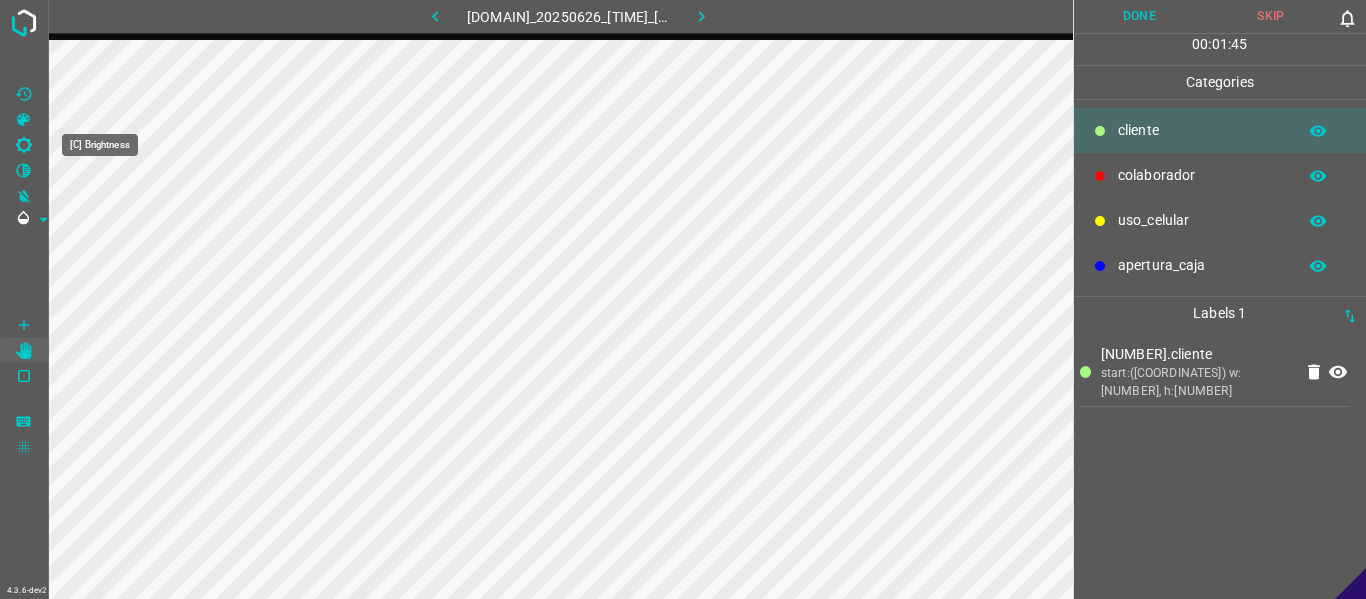 click at bounding box center [24, 145] 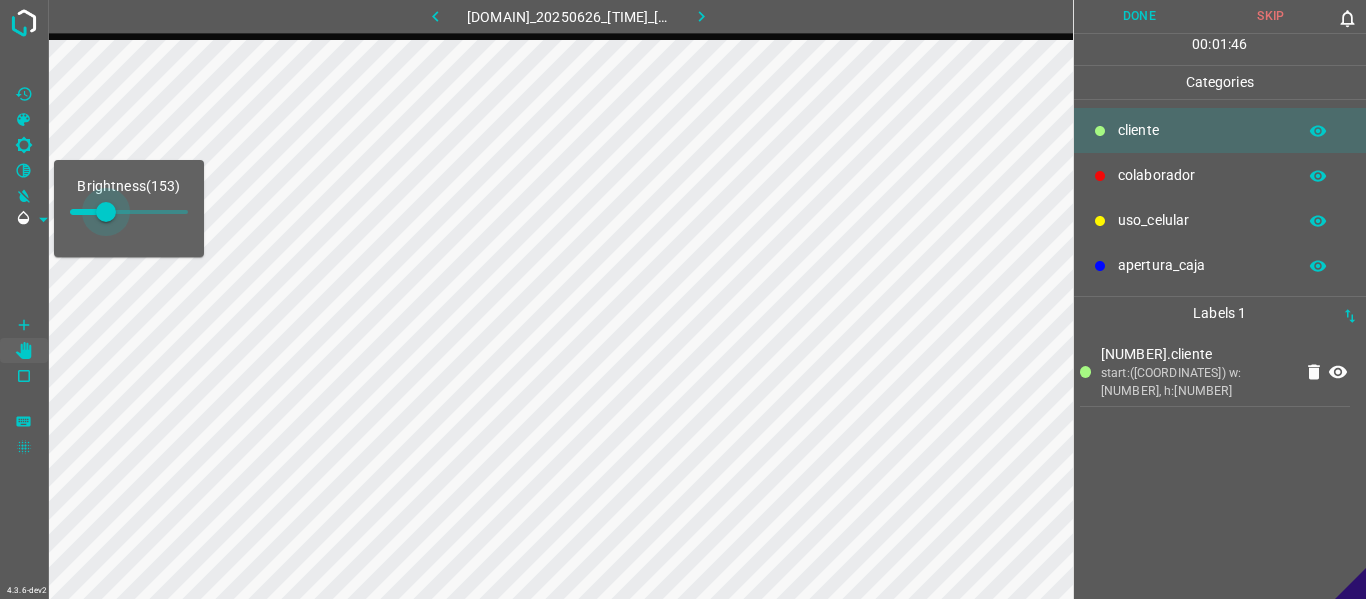 drag, startPoint x: 96, startPoint y: 223, endPoint x: 106, endPoint y: 221, distance: 10.198039 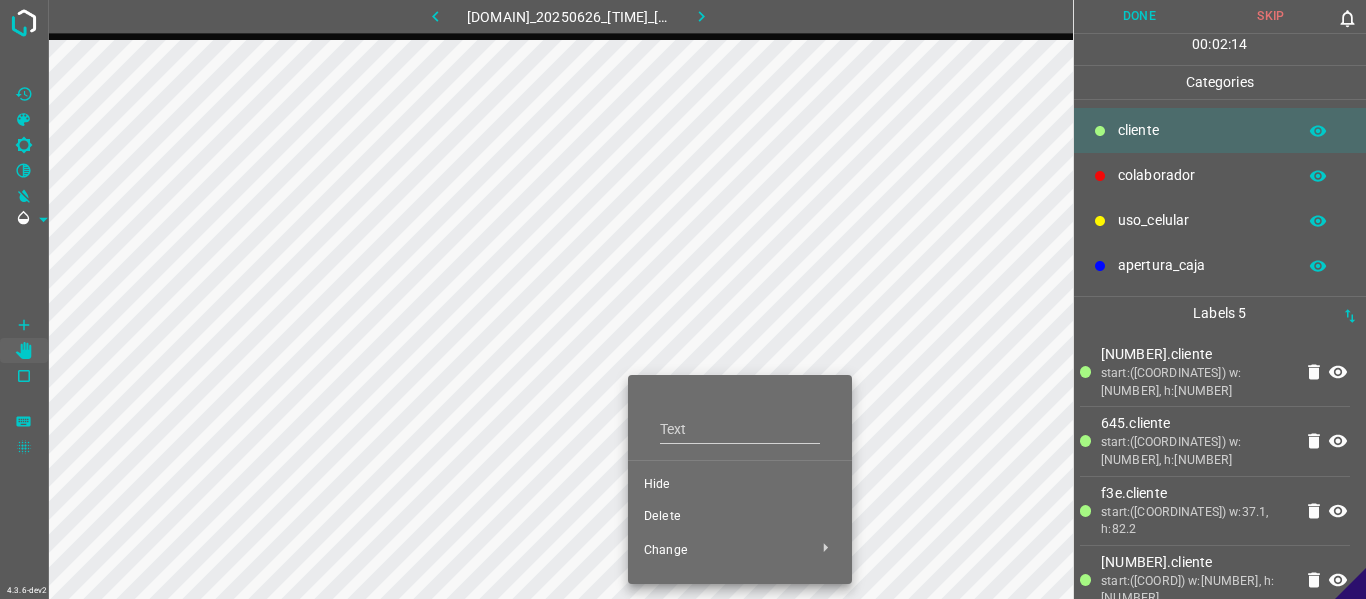 click at bounding box center (683, 299) 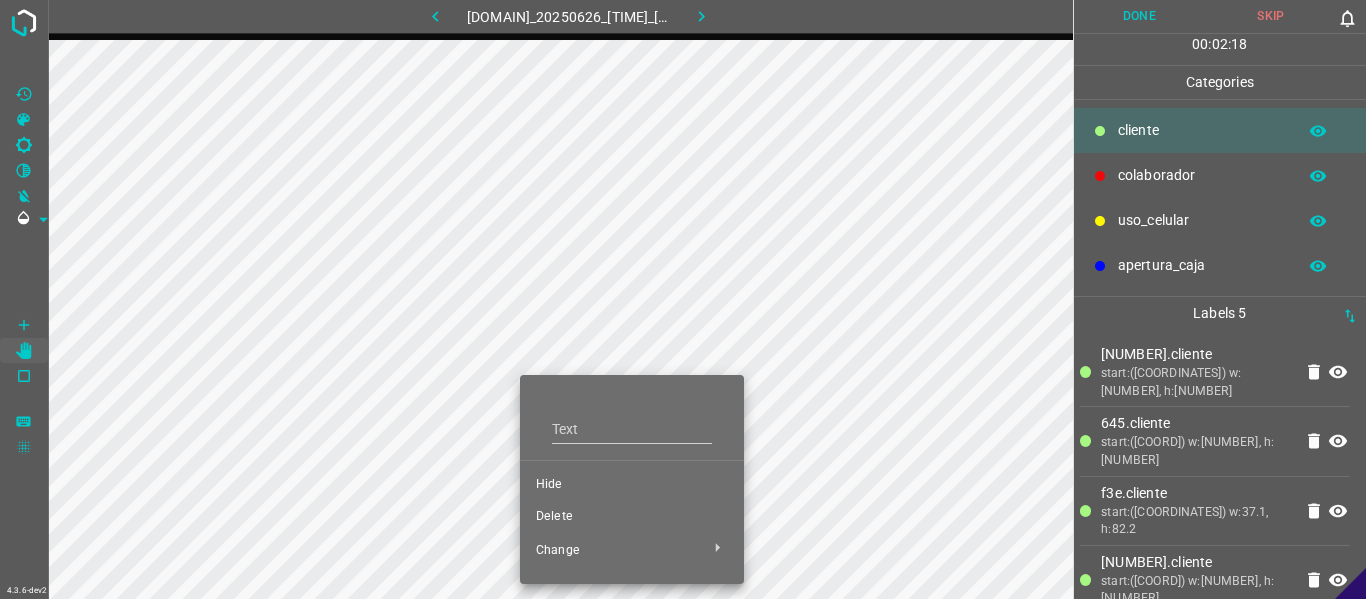 click on "Hide" at bounding box center [632, 485] 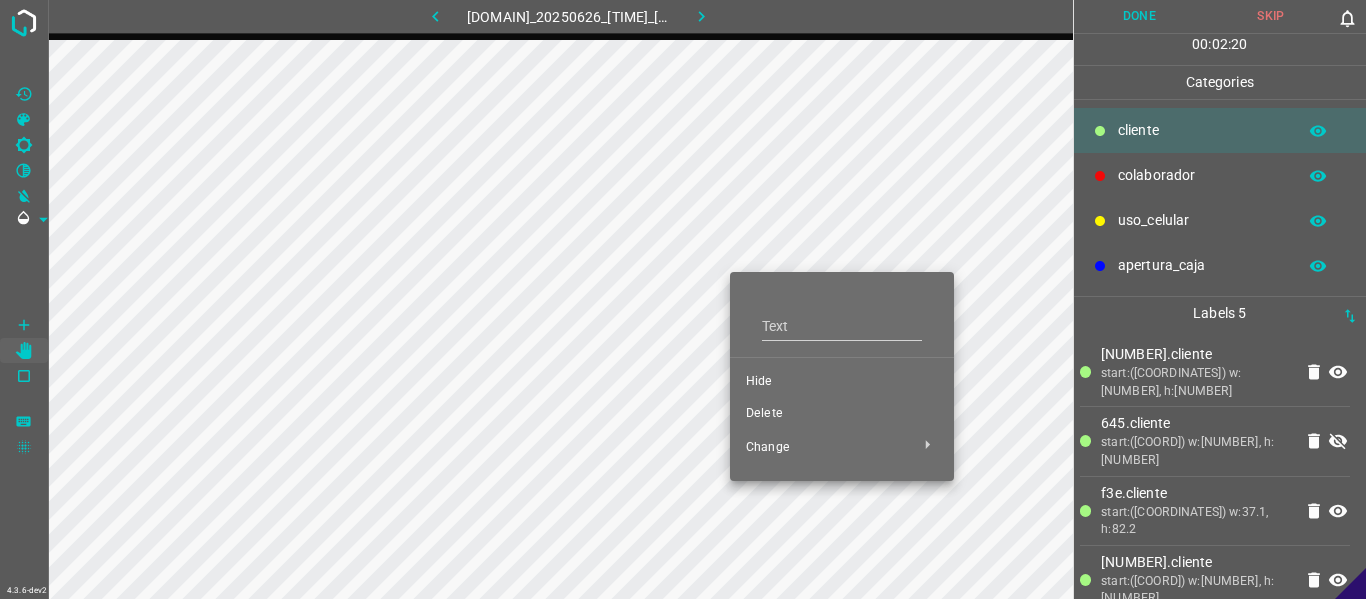 click on "Hide" at bounding box center (842, 382) 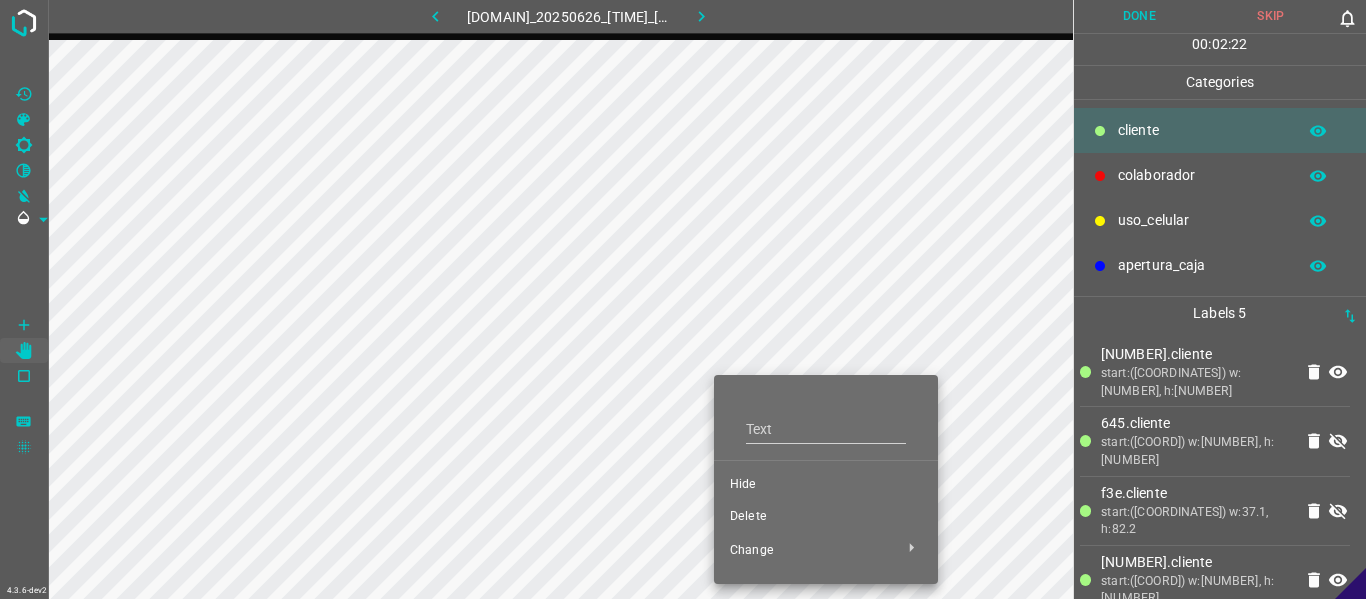 click on "Hide" at bounding box center [826, 485] 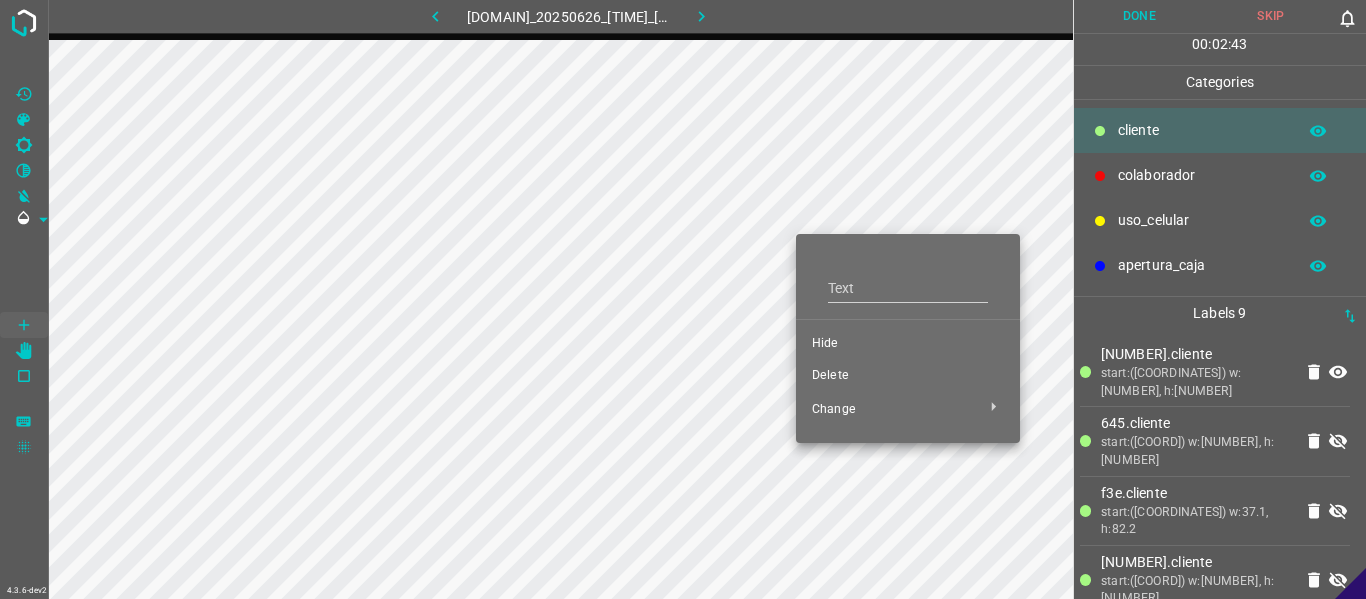 click on "Hide" at bounding box center (908, 344) 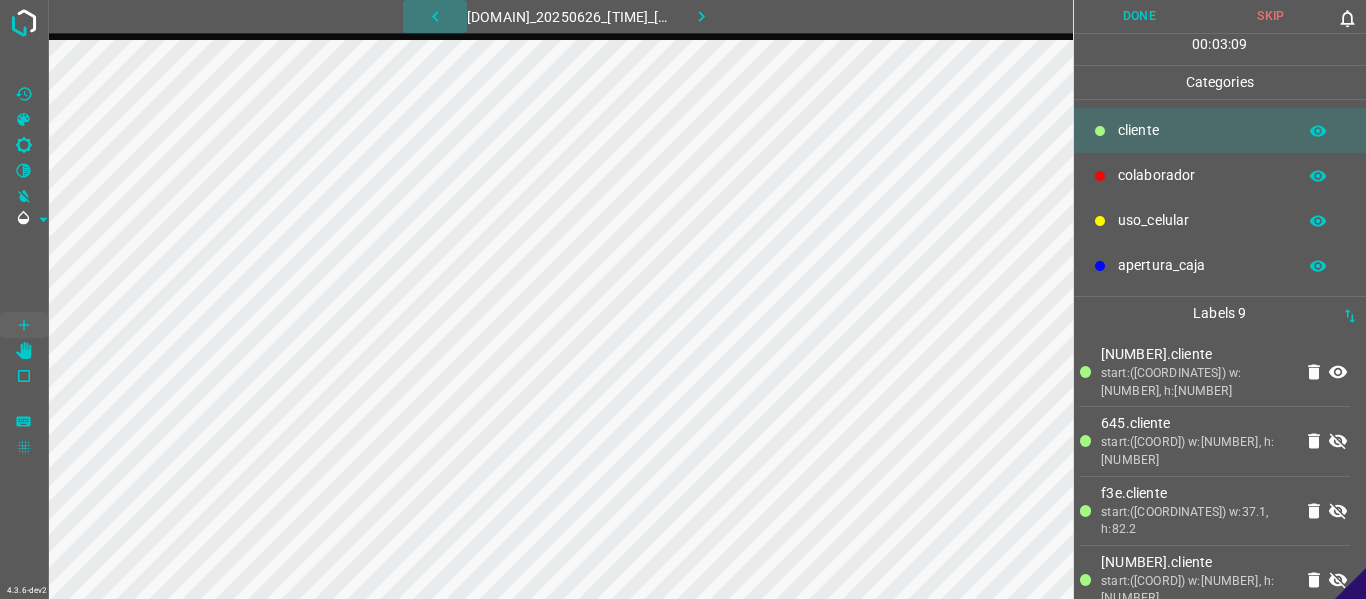 click at bounding box center (435, 16) 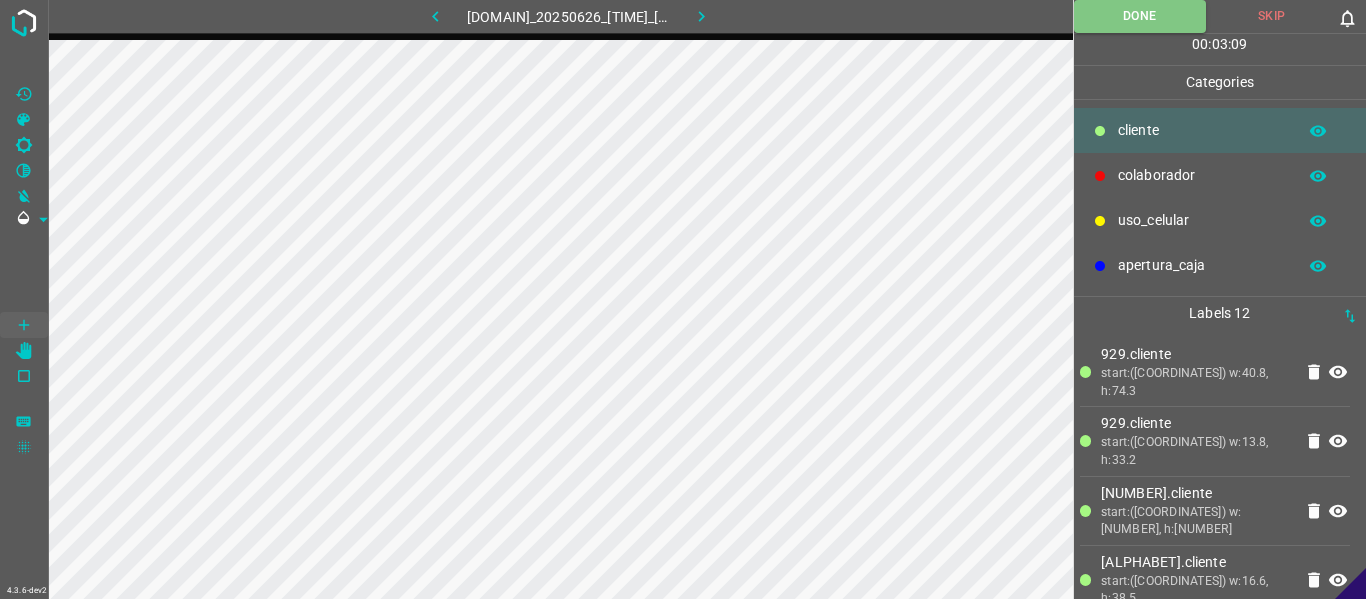 click at bounding box center [701, 16] 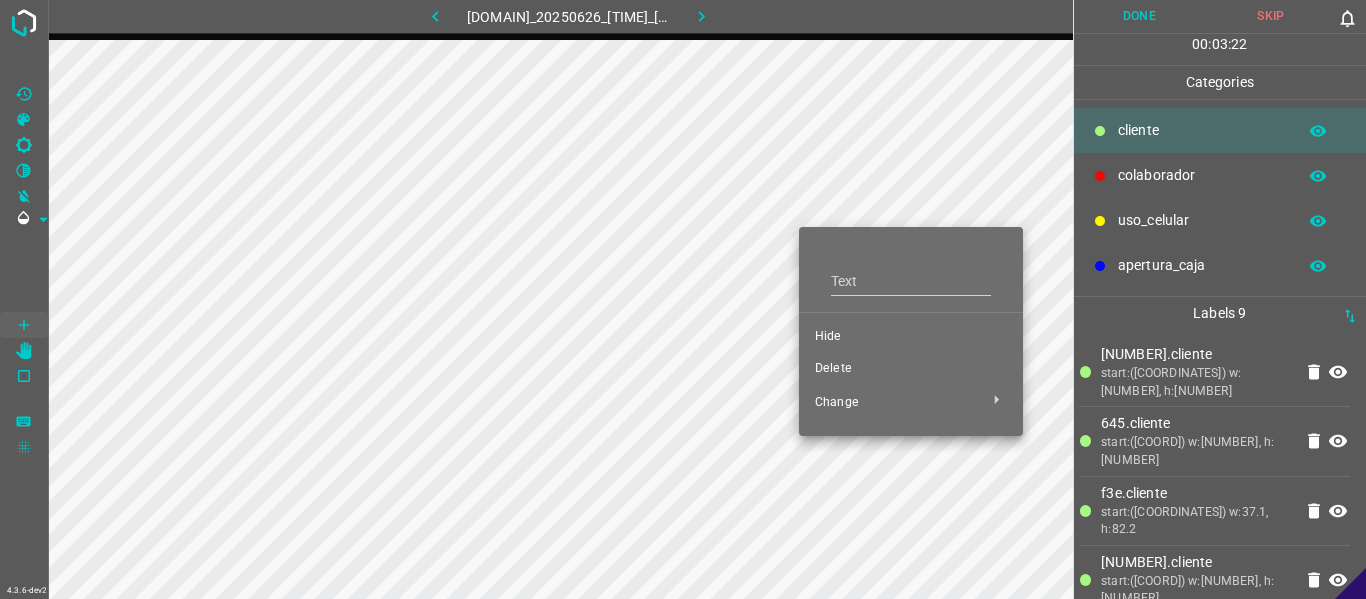 click on "Hide" at bounding box center (911, 337) 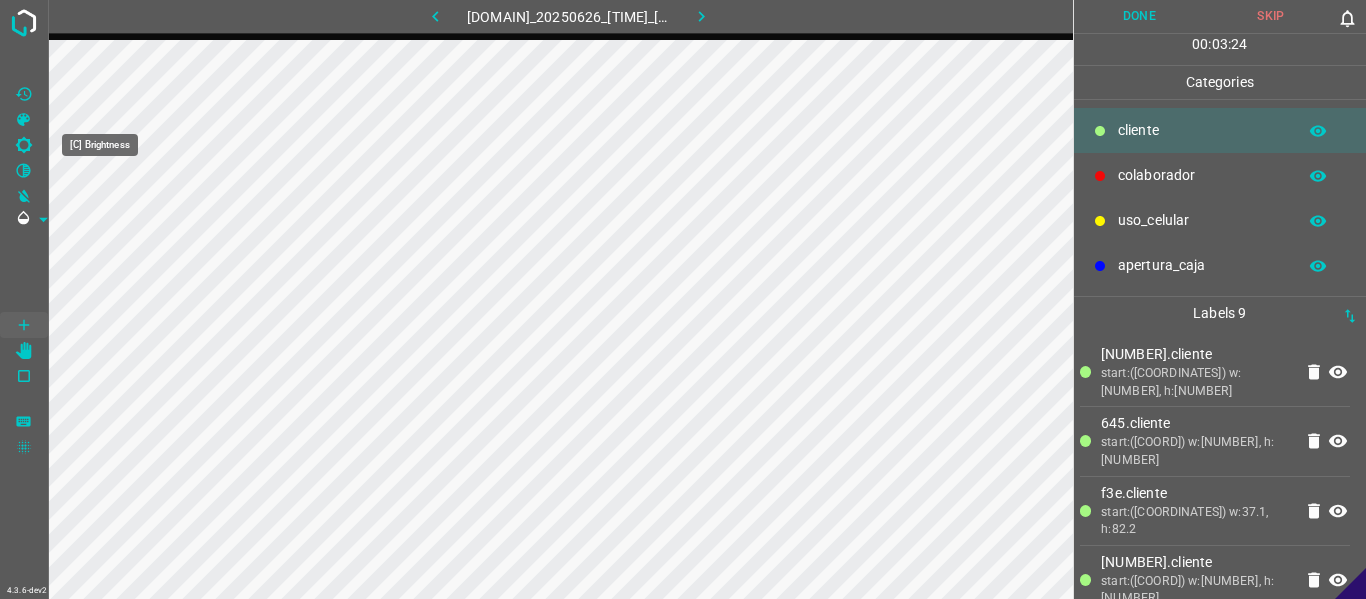 click at bounding box center [24, 145] 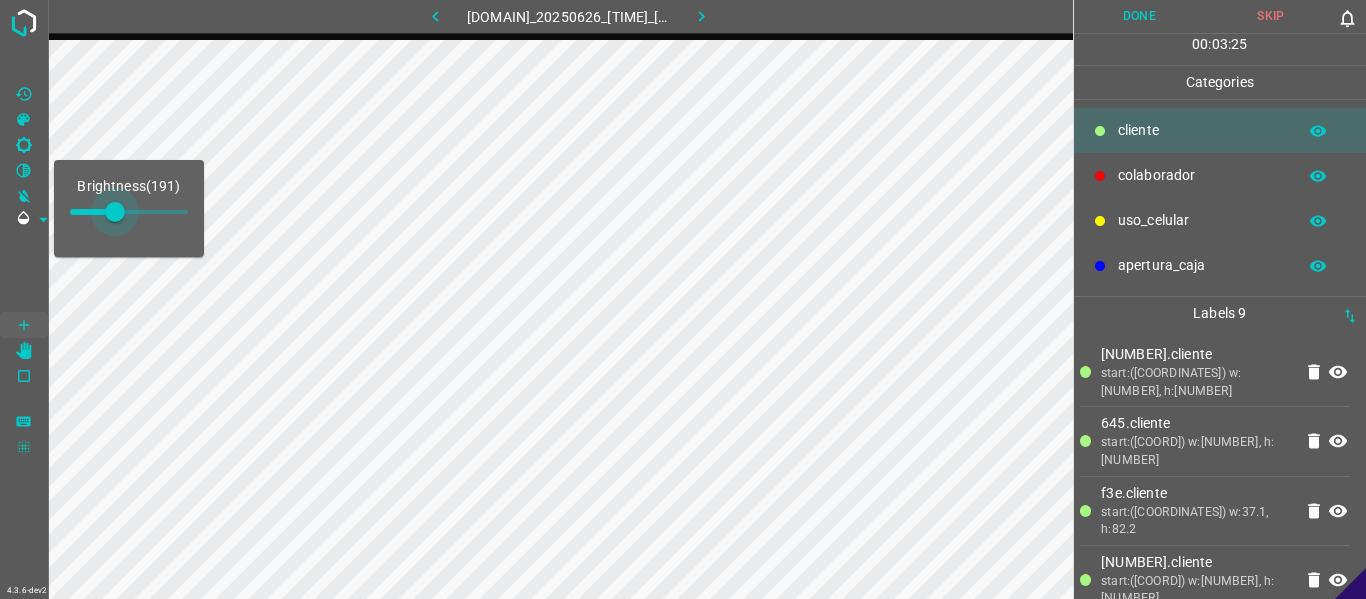drag, startPoint x: 99, startPoint y: 222, endPoint x: 115, endPoint y: 232, distance: 18.867962 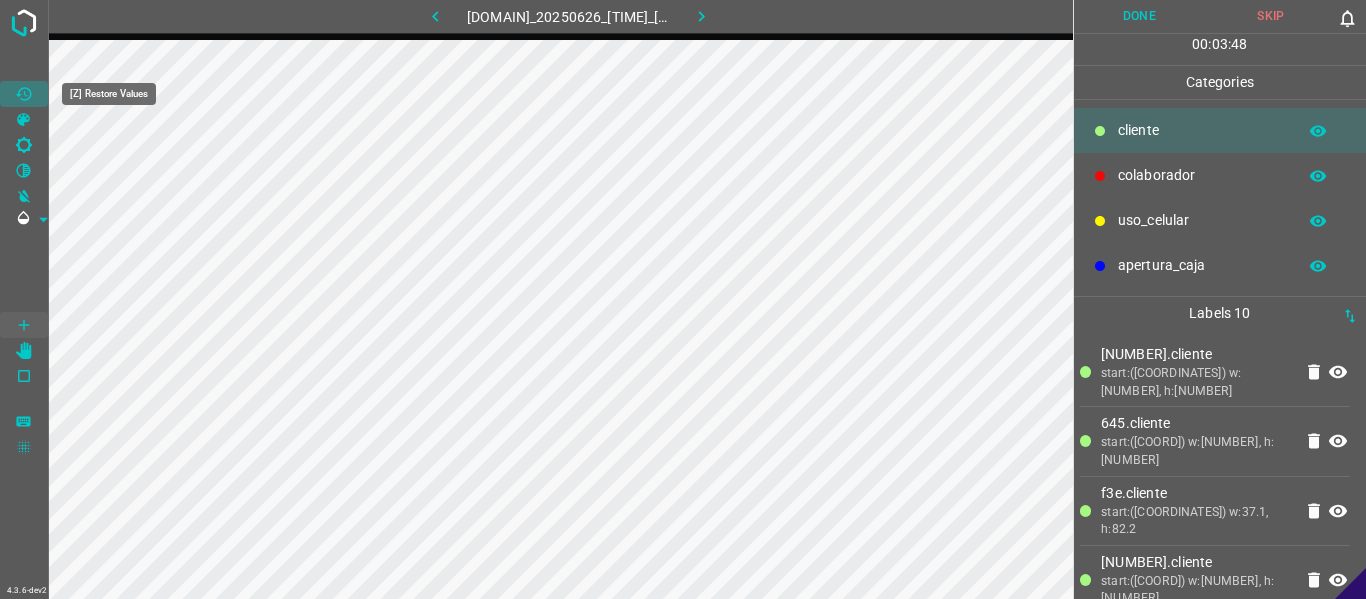 click at bounding box center (24, 94) 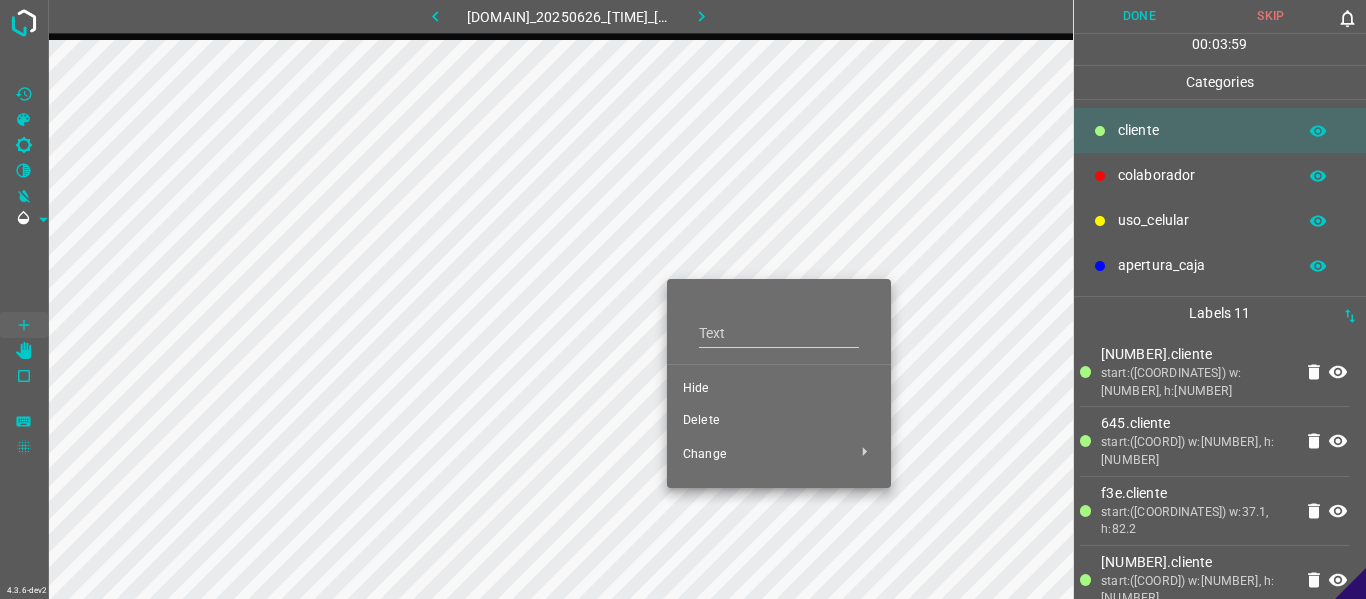 click on "Hide" at bounding box center (779, 389) 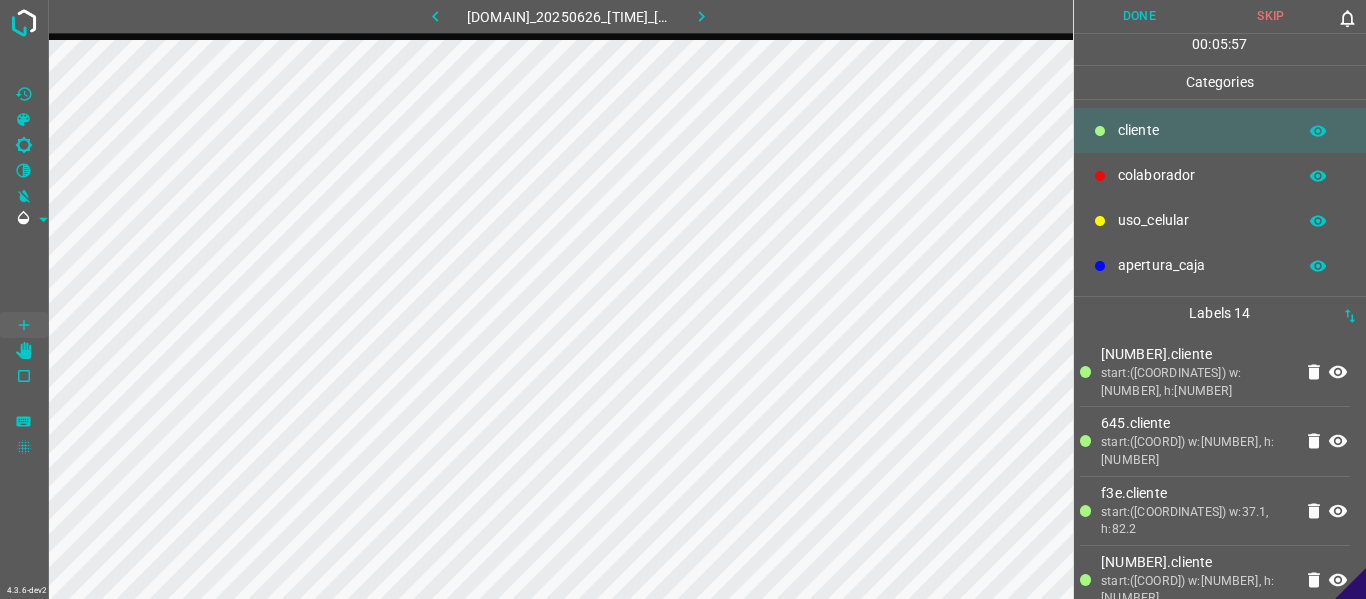 click at bounding box center [435, 16] 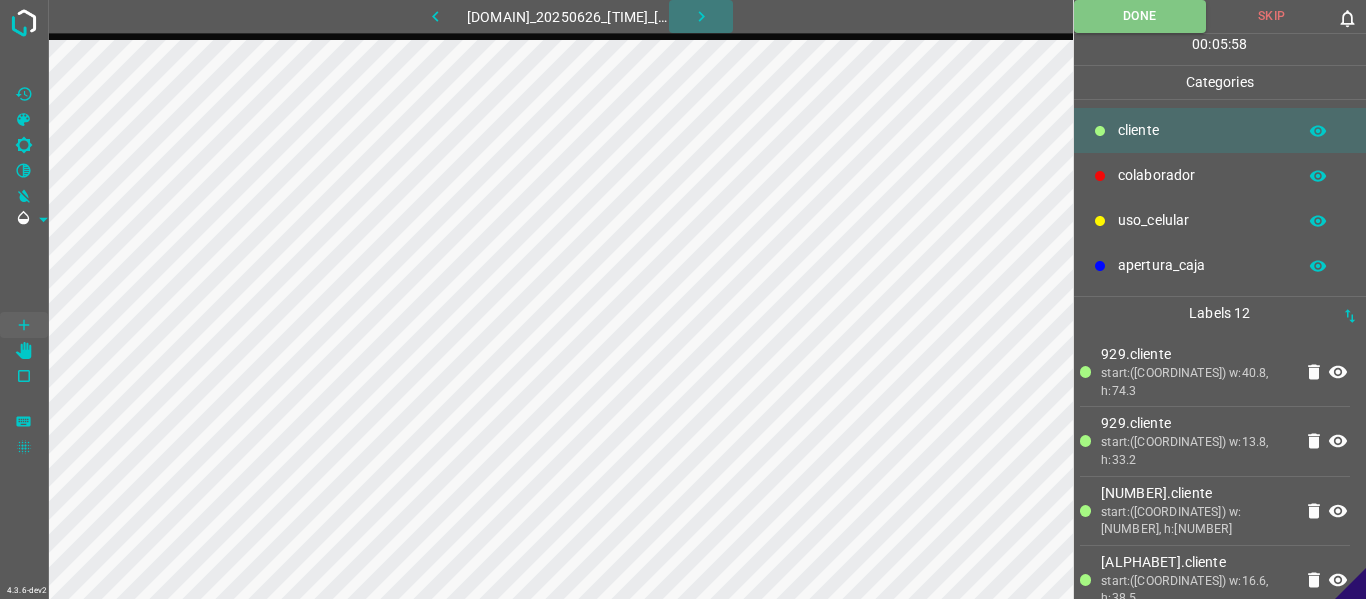 click at bounding box center [701, 16] 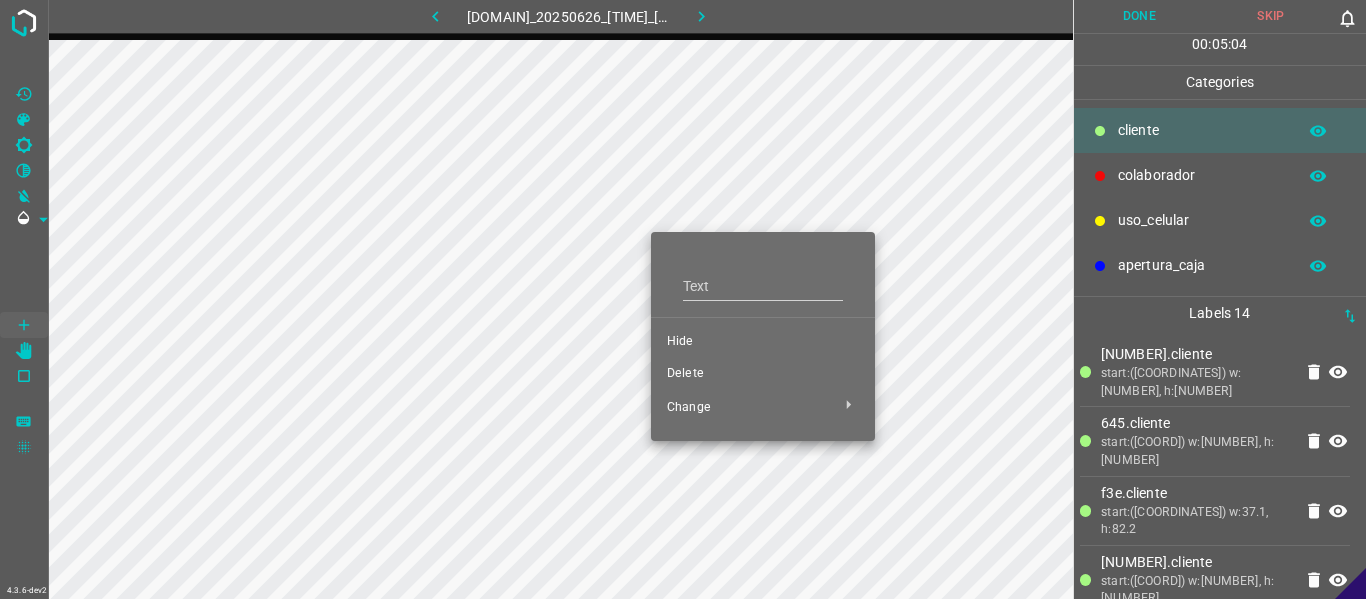 click on "Hide" at bounding box center [763, 342] 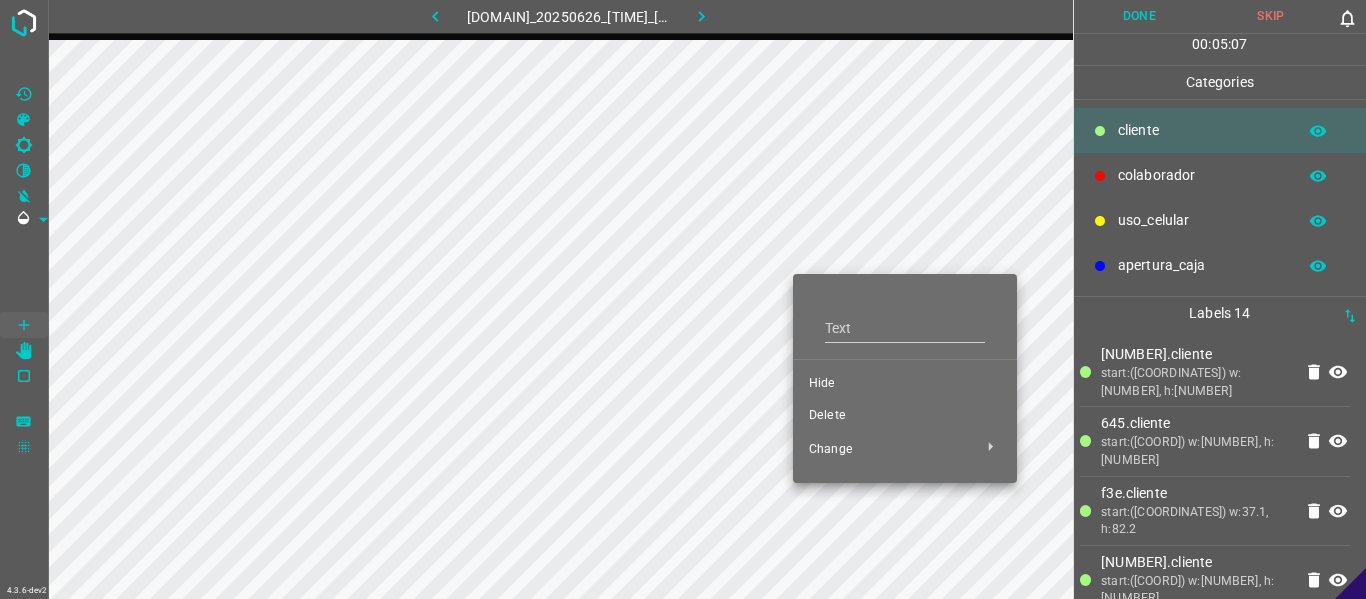 click on "Hide" at bounding box center (905, 384) 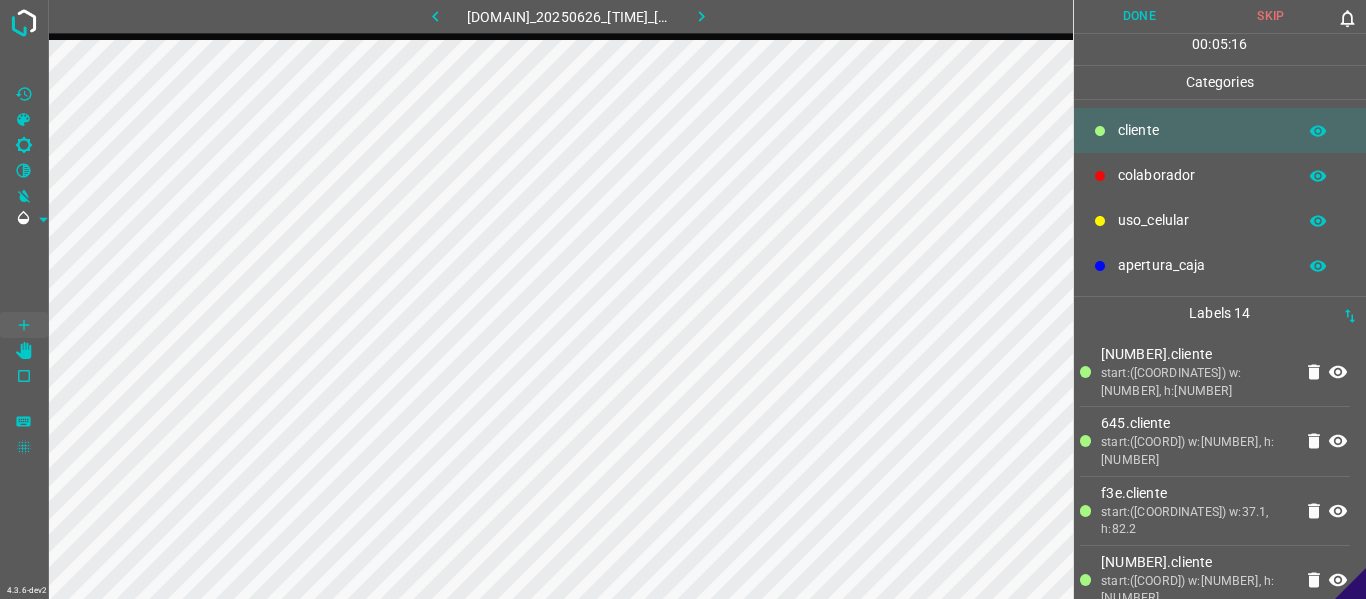 click on "Done" at bounding box center (1140, 16) 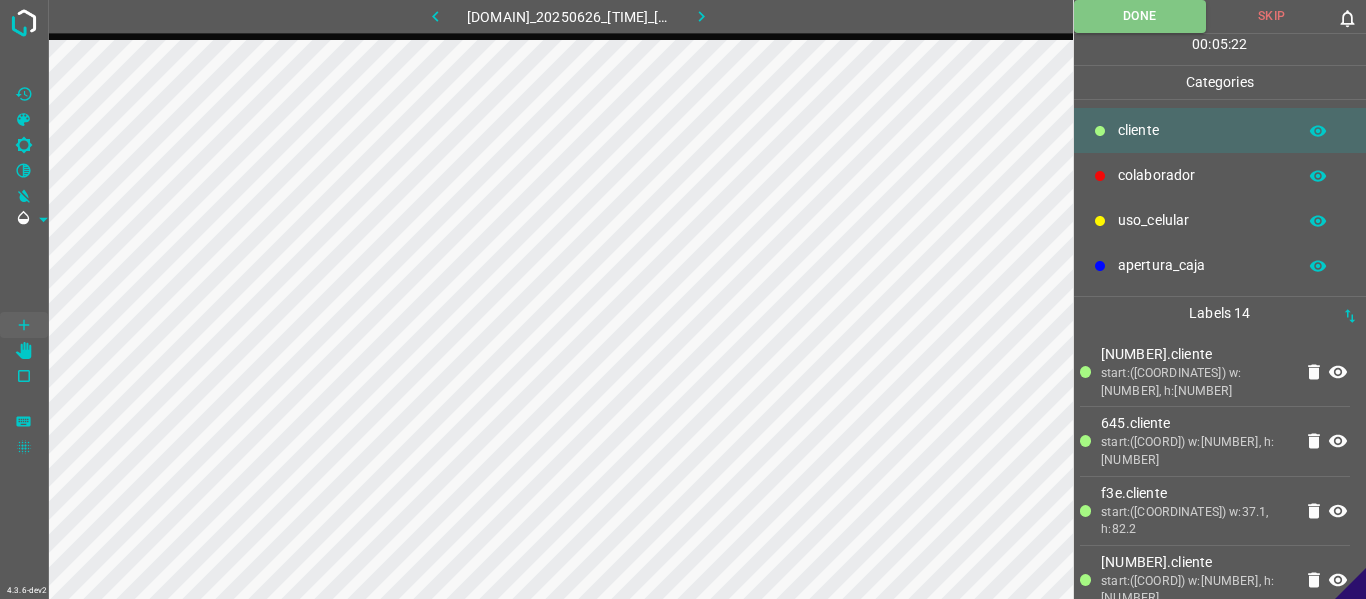 click at bounding box center [701, 16] 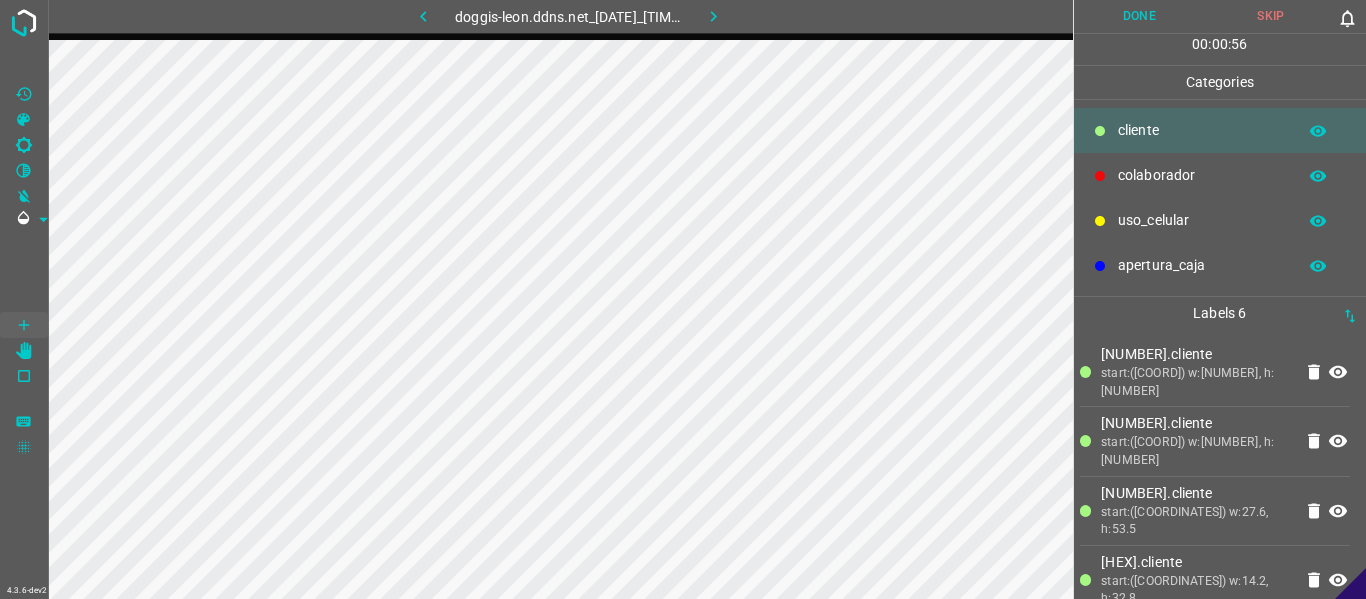 click on "[NUMBER].cliente" at bounding box center (1196, 354) 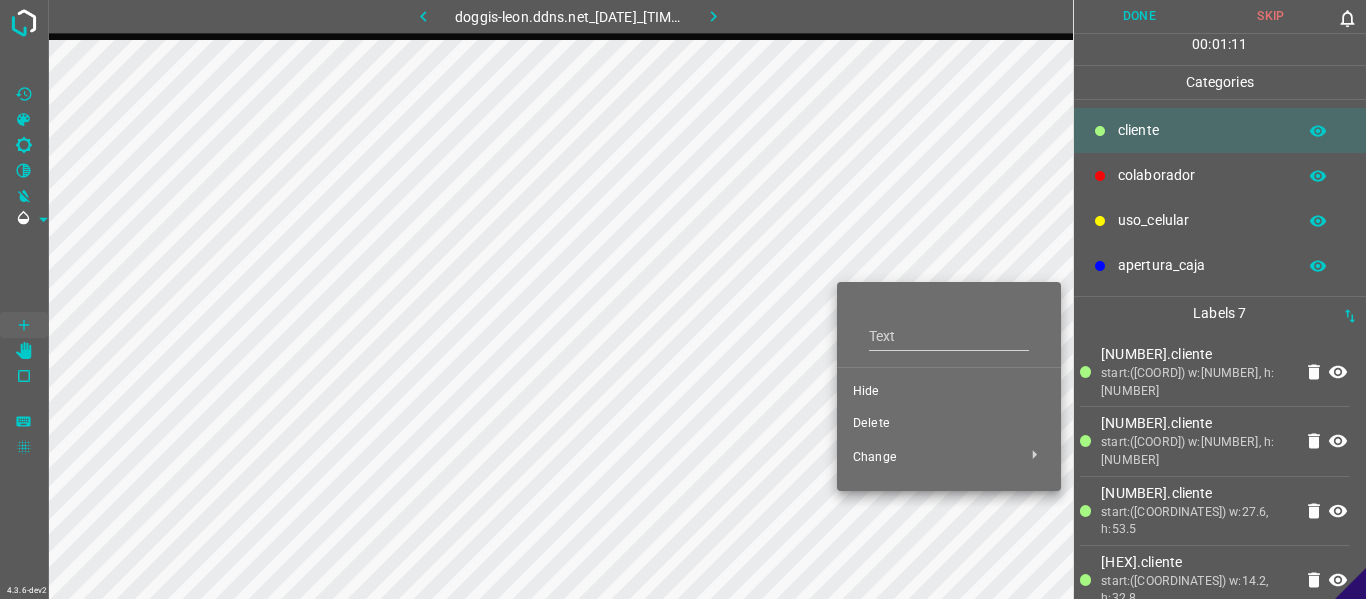 click on "Hide" at bounding box center (949, 392) 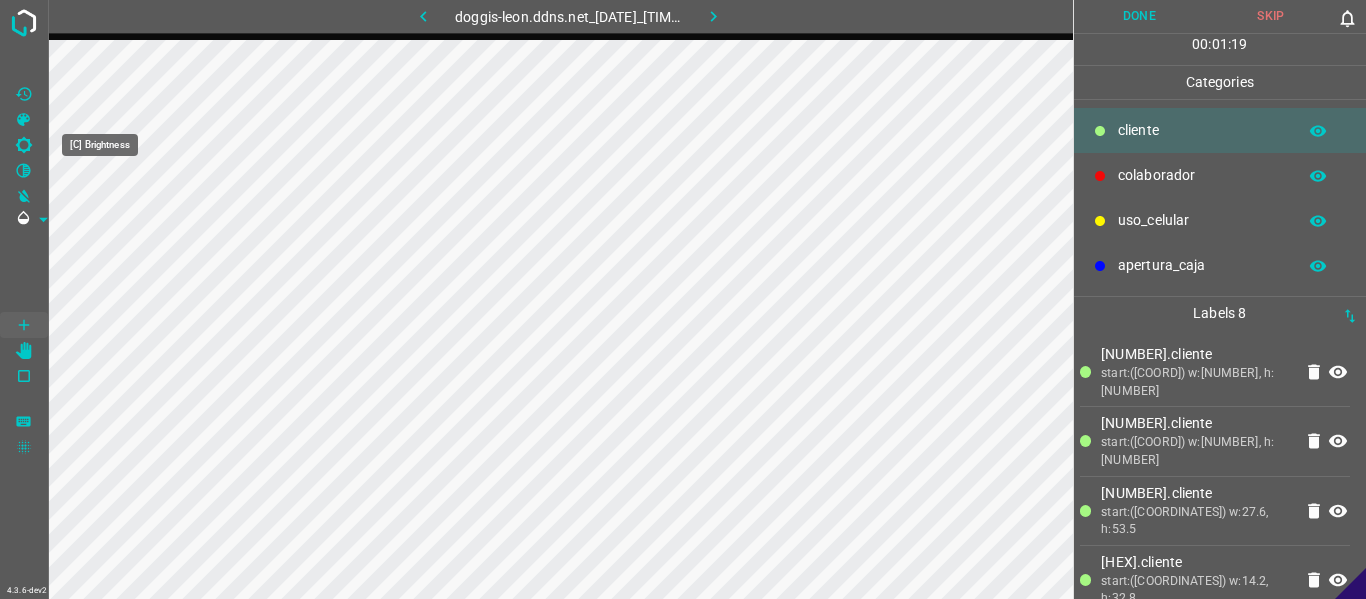 click at bounding box center (24, 145) 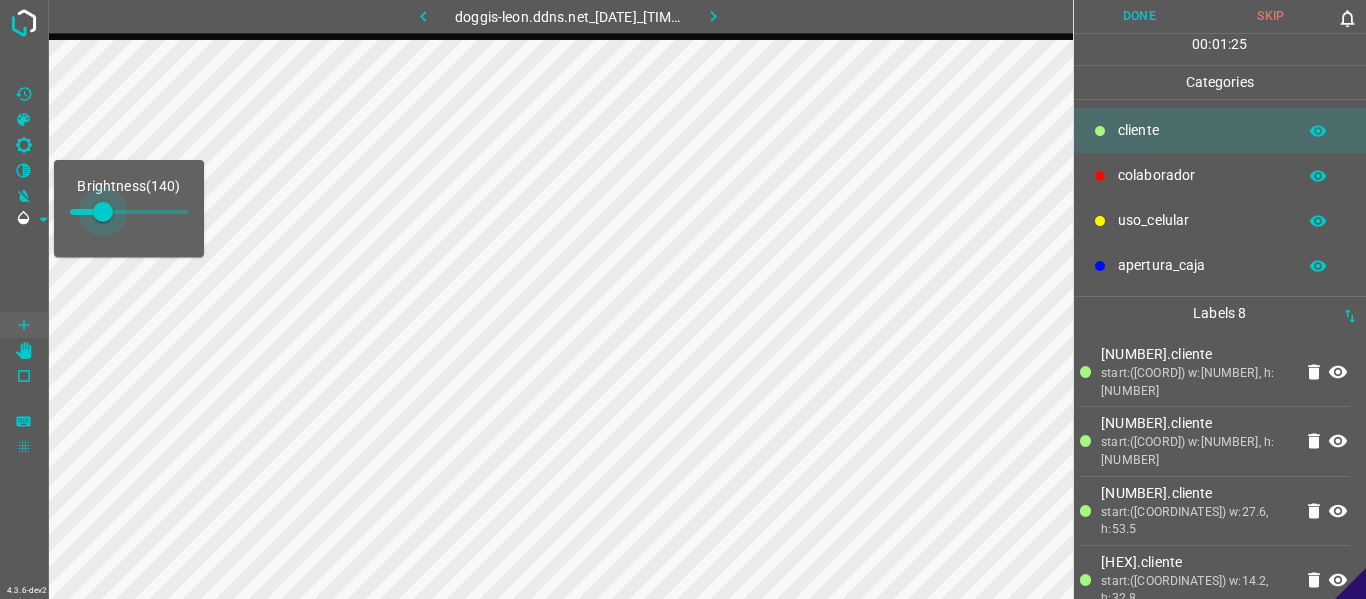 drag, startPoint x: 89, startPoint y: 211, endPoint x: 103, endPoint y: 221, distance: 17.20465 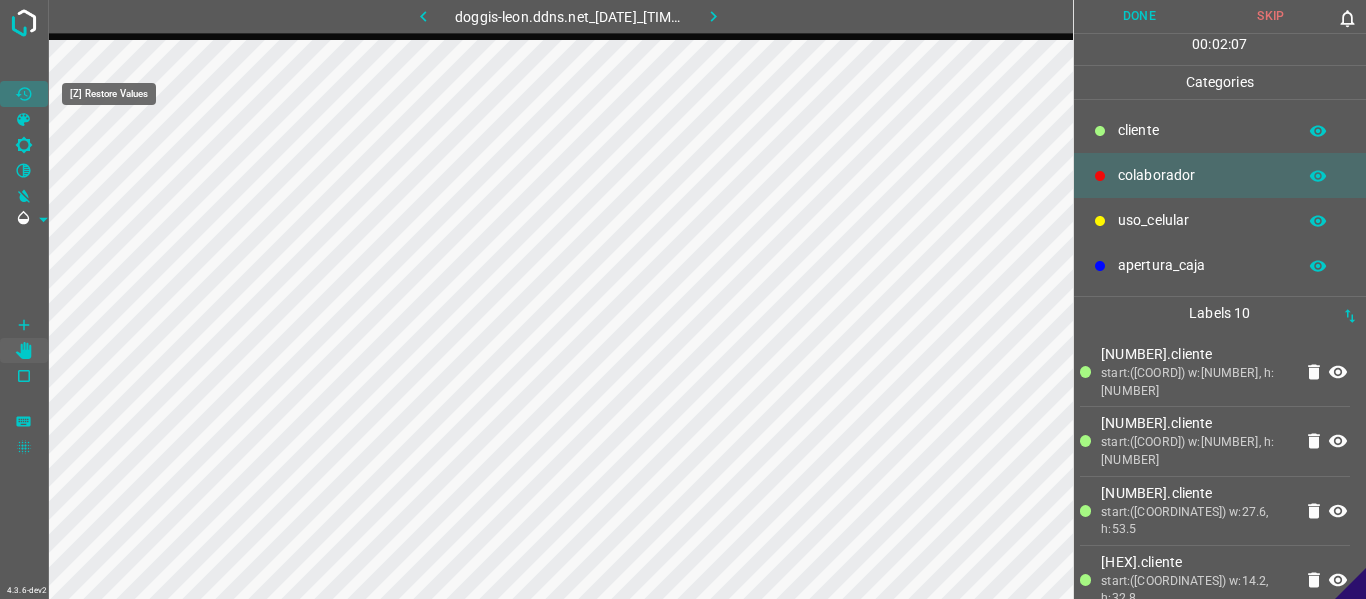 click at bounding box center [24, 94] 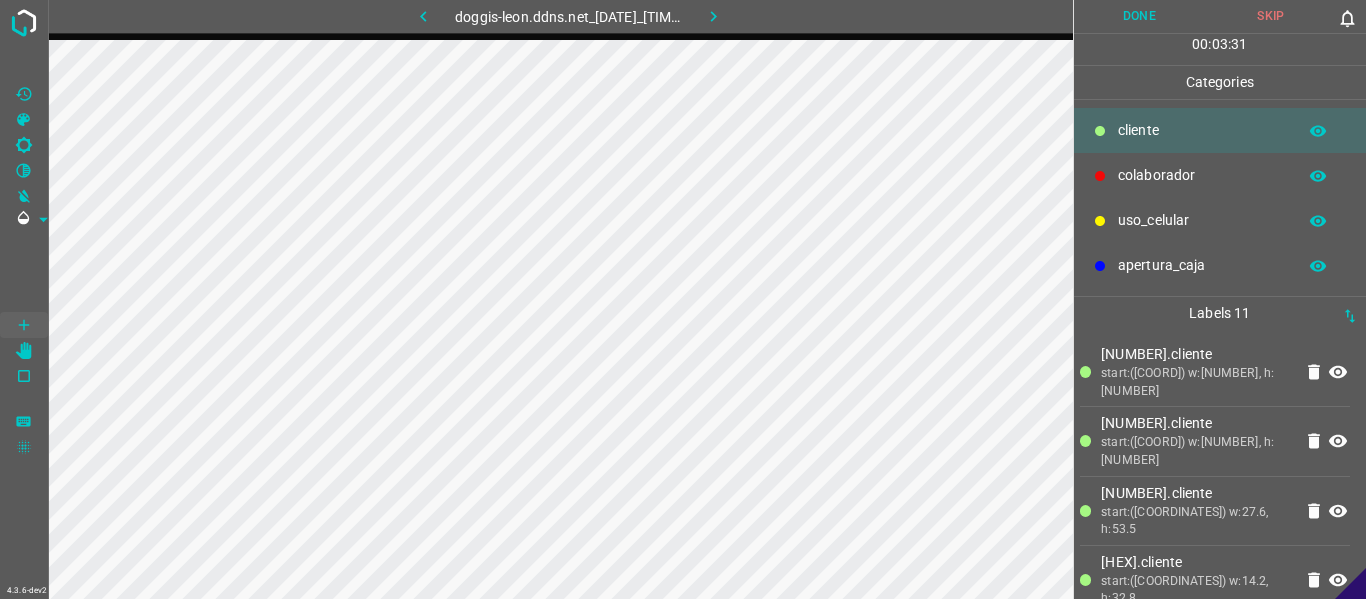 click at bounding box center (423, 16) 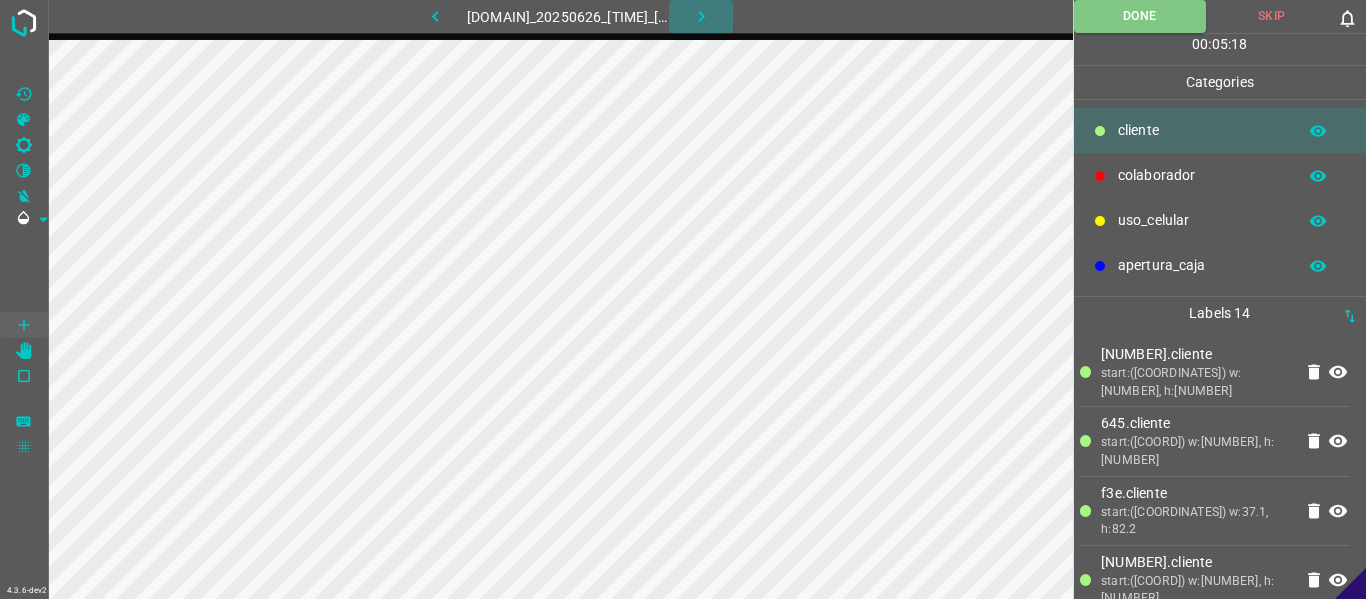 click at bounding box center (701, 16) 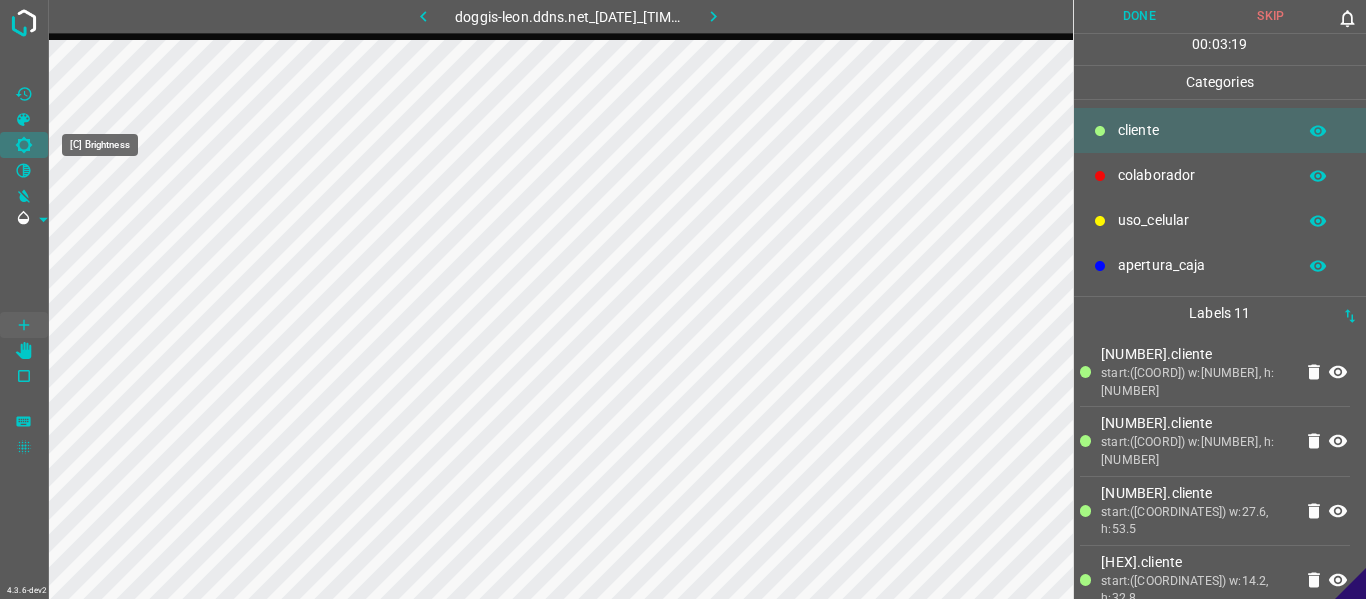 drag, startPoint x: 19, startPoint y: 143, endPoint x: 71, endPoint y: 155, distance: 53.366657 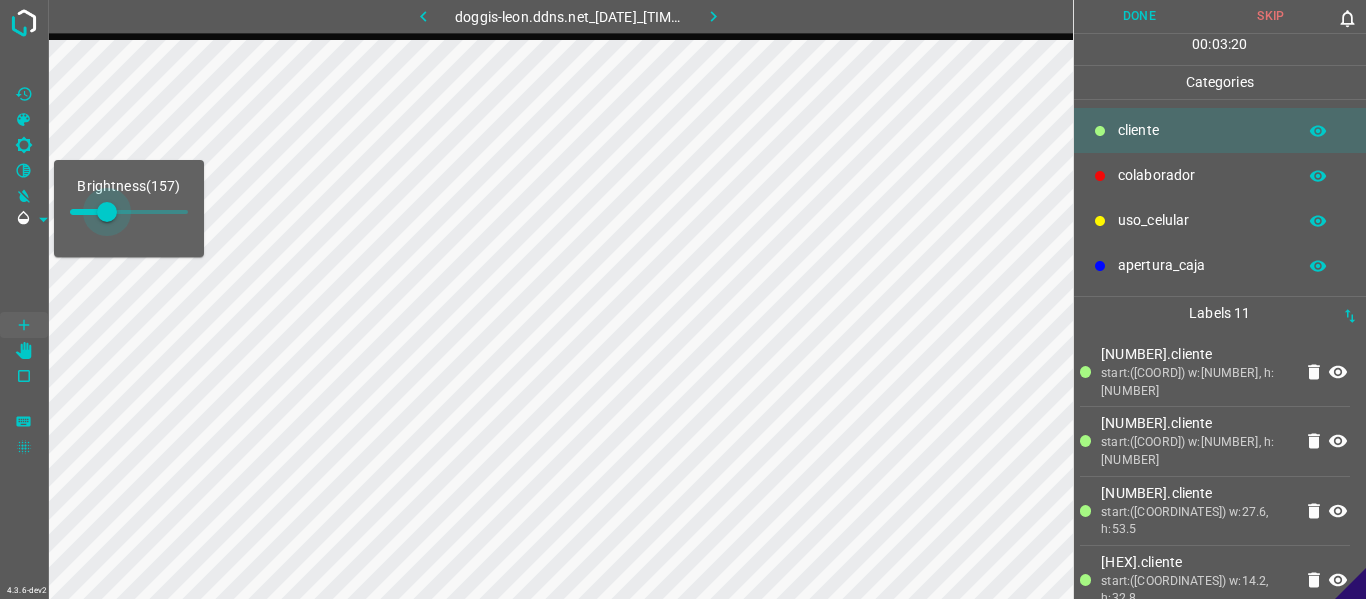 click at bounding box center (107, 212) 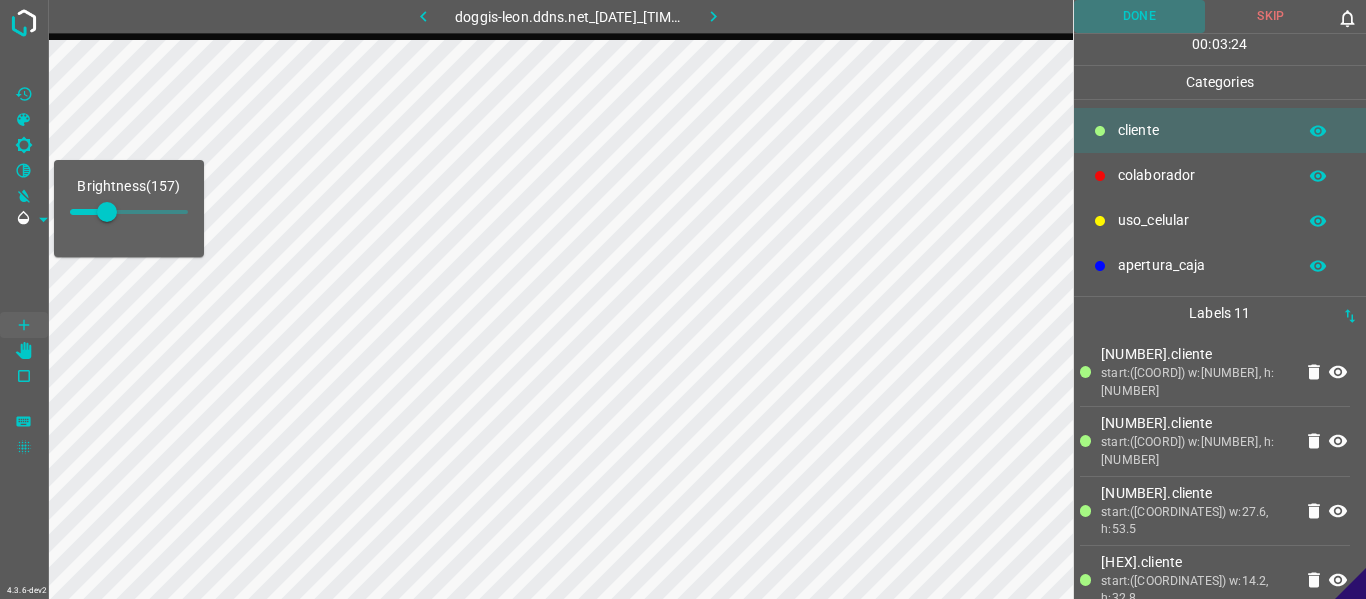 click on "Done" at bounding box center (1140, 16) 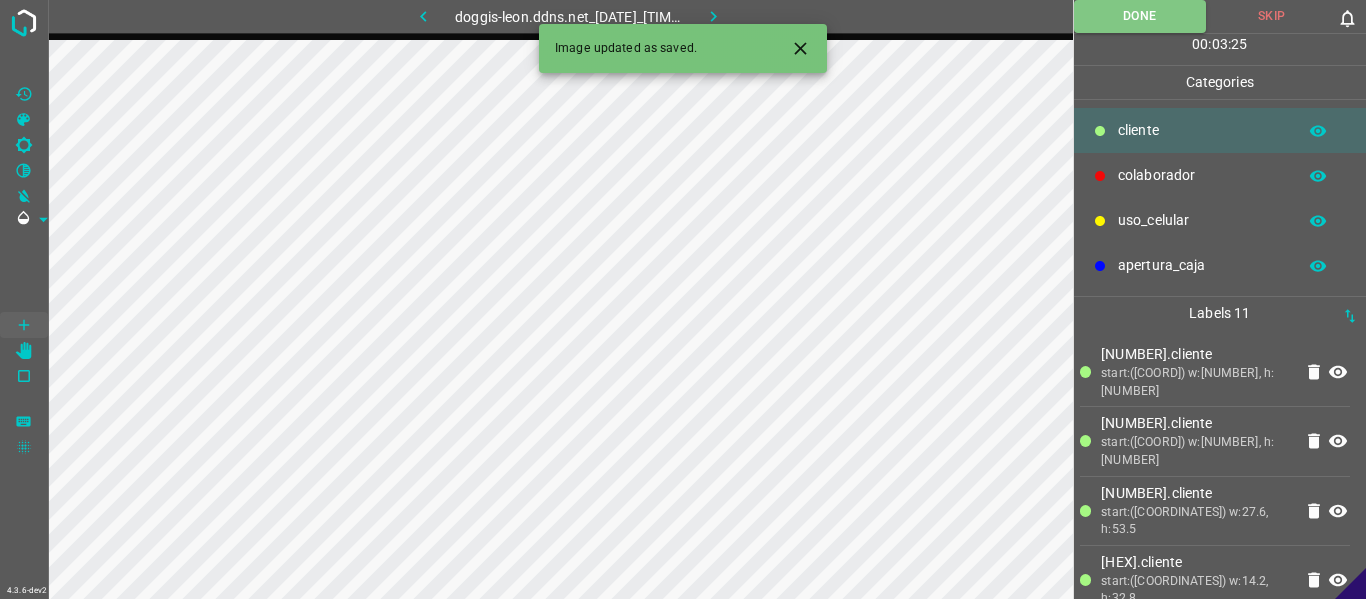 click at bounding box center [713, 16] 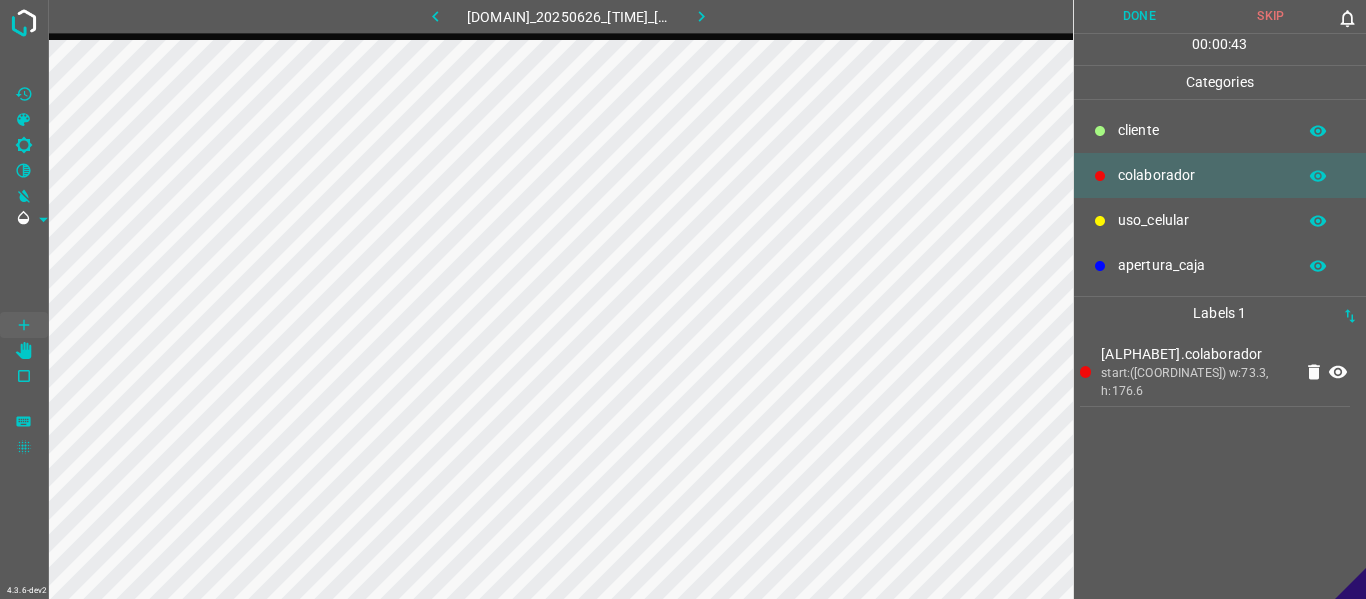 click on "[NUMBER].colaborador
start:([COORDINATES])
w:73.3, h:176.6" at bounding box center (1220, 464) 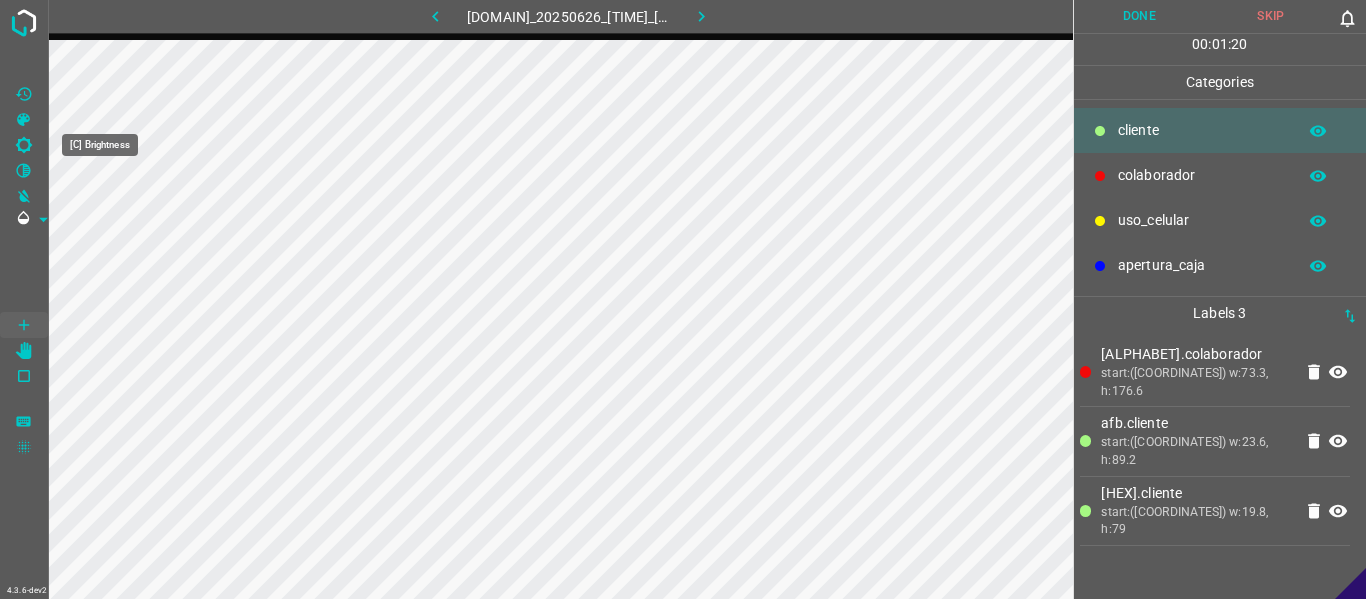 click at bounding box center (24, 145) 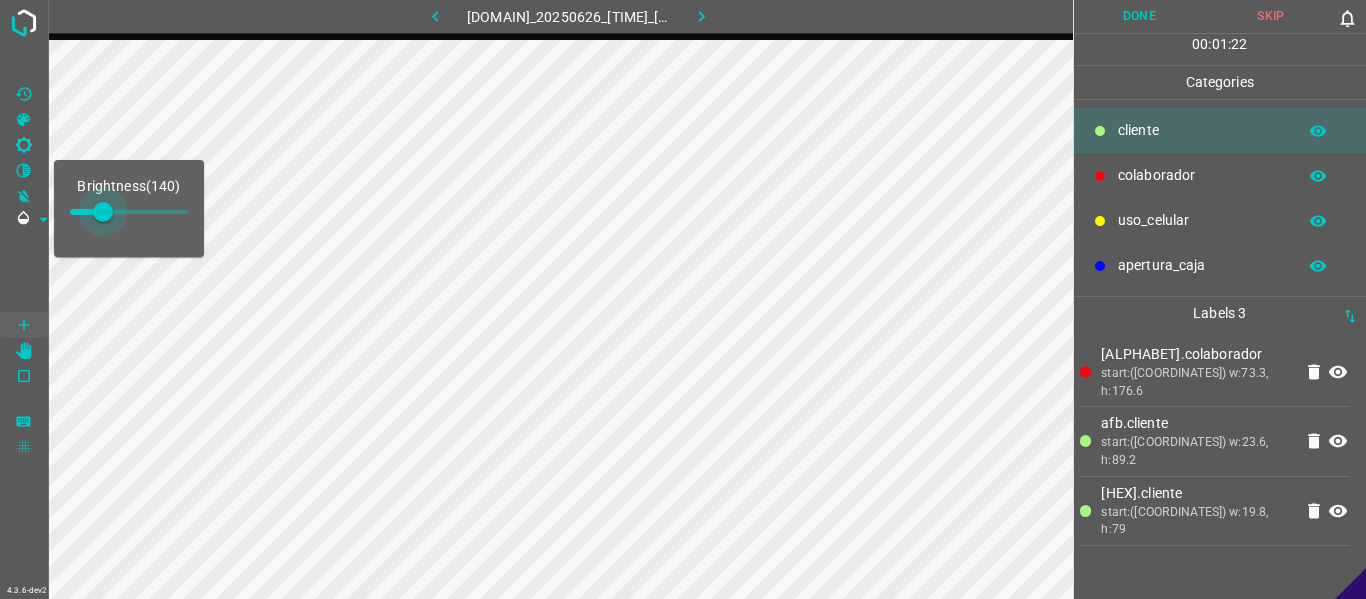 drag, startPoint x: 91, startPoint y: 210, endPoint x: 103, endPoint y: 210, distance: 12 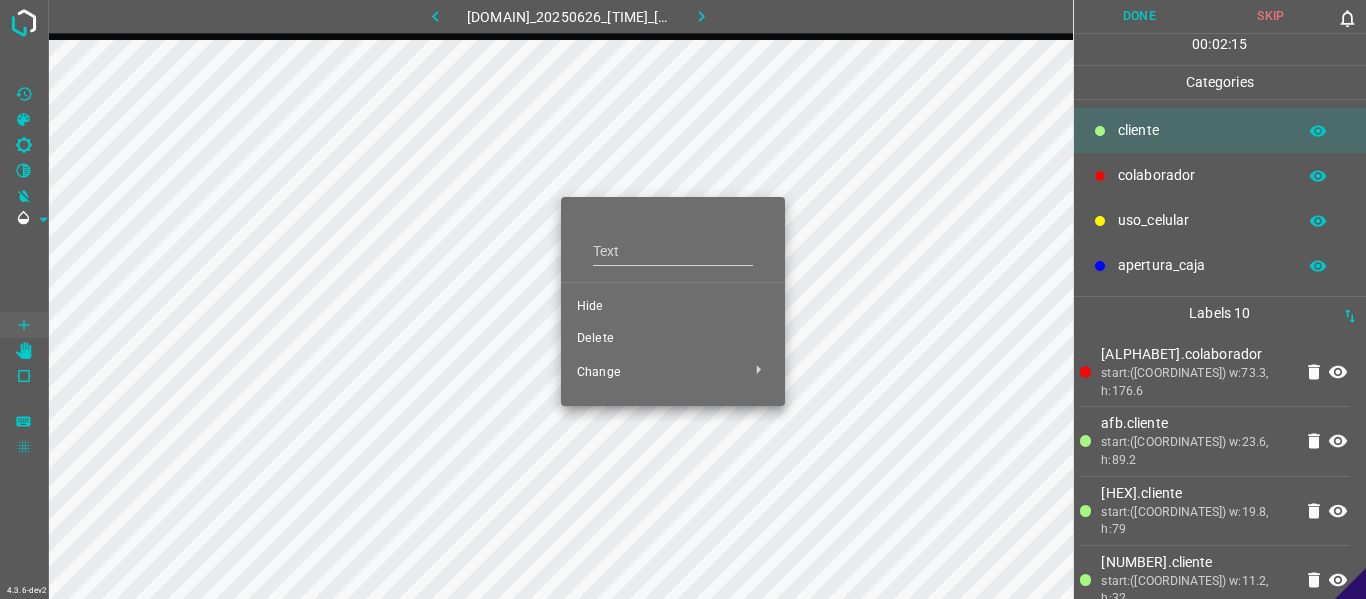 click on "Hide" at bounding box center (673, 307) 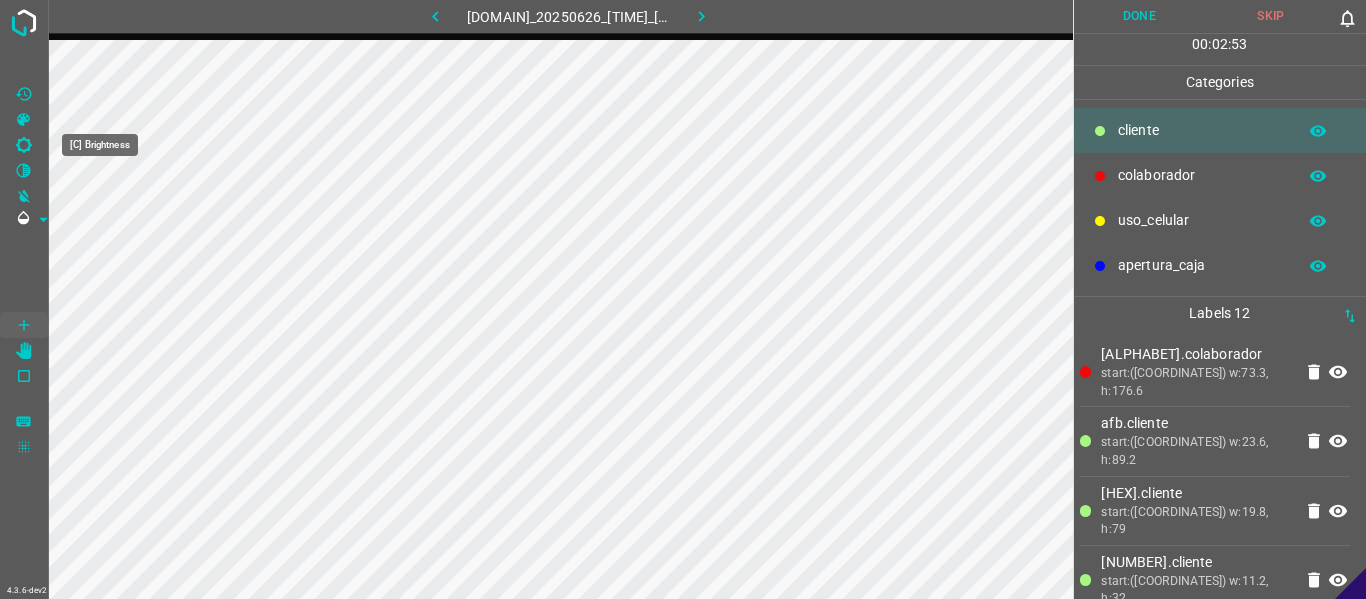 click at bounding box center [24, 145] 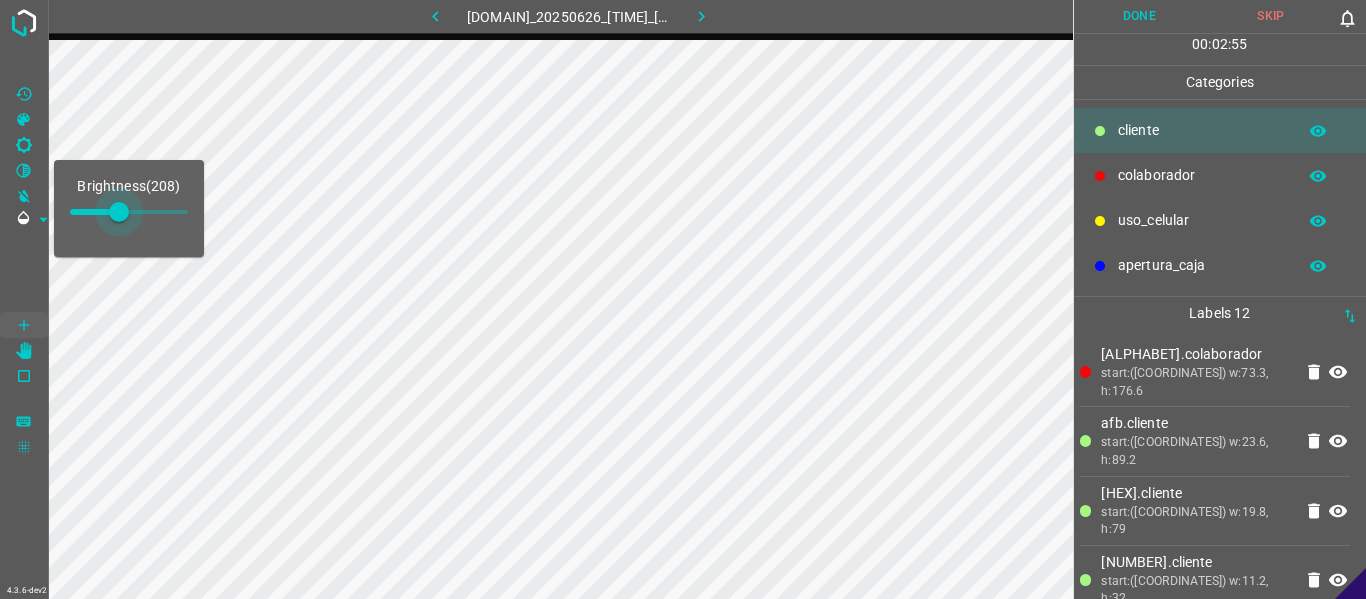 click at bounding box center [119, 212] 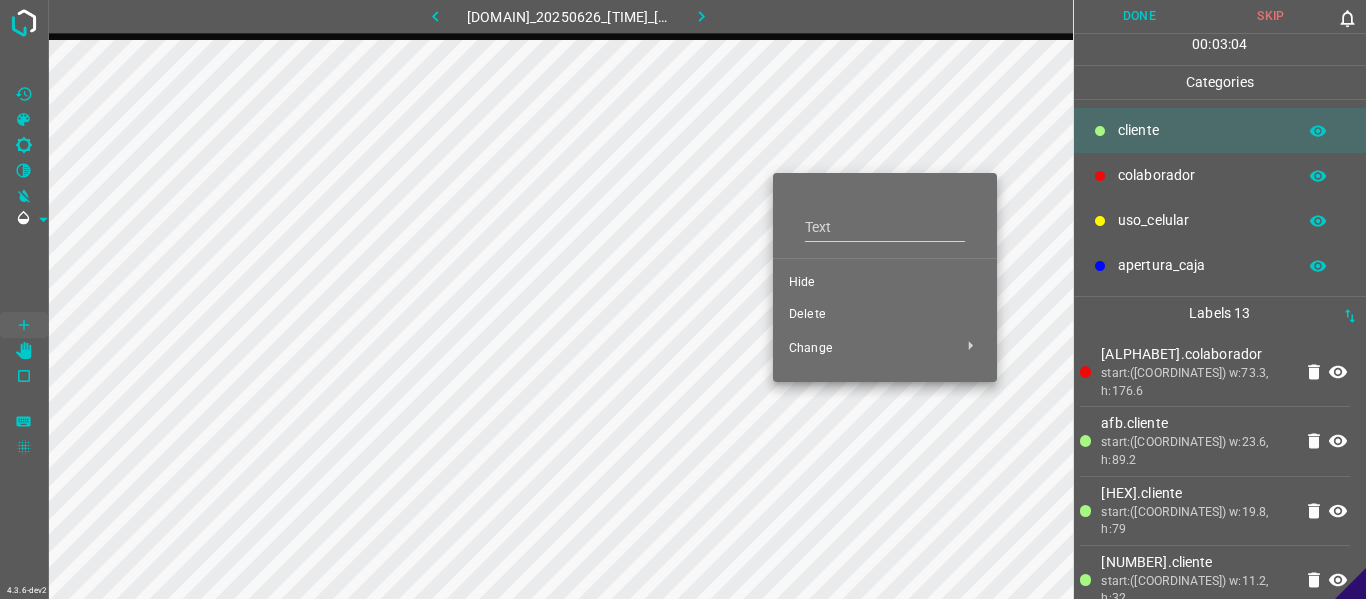 click on "Hide" at bounding box center [885, 283] 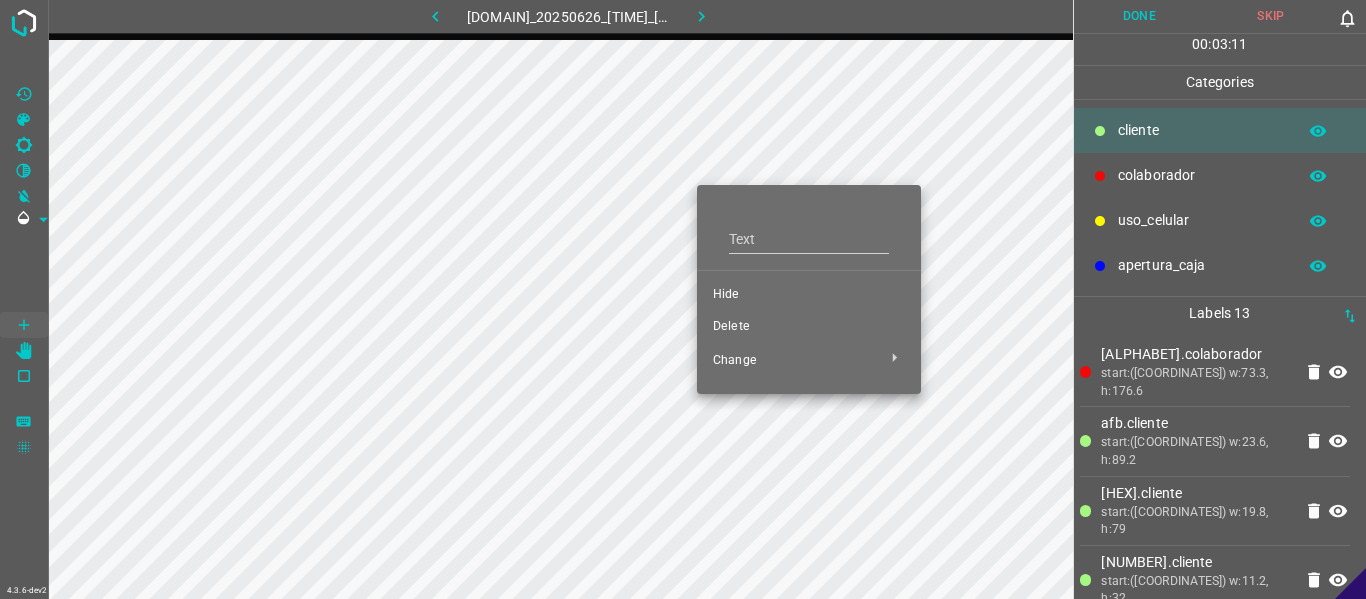 click on "Hide" at bounding box center [809, 295] 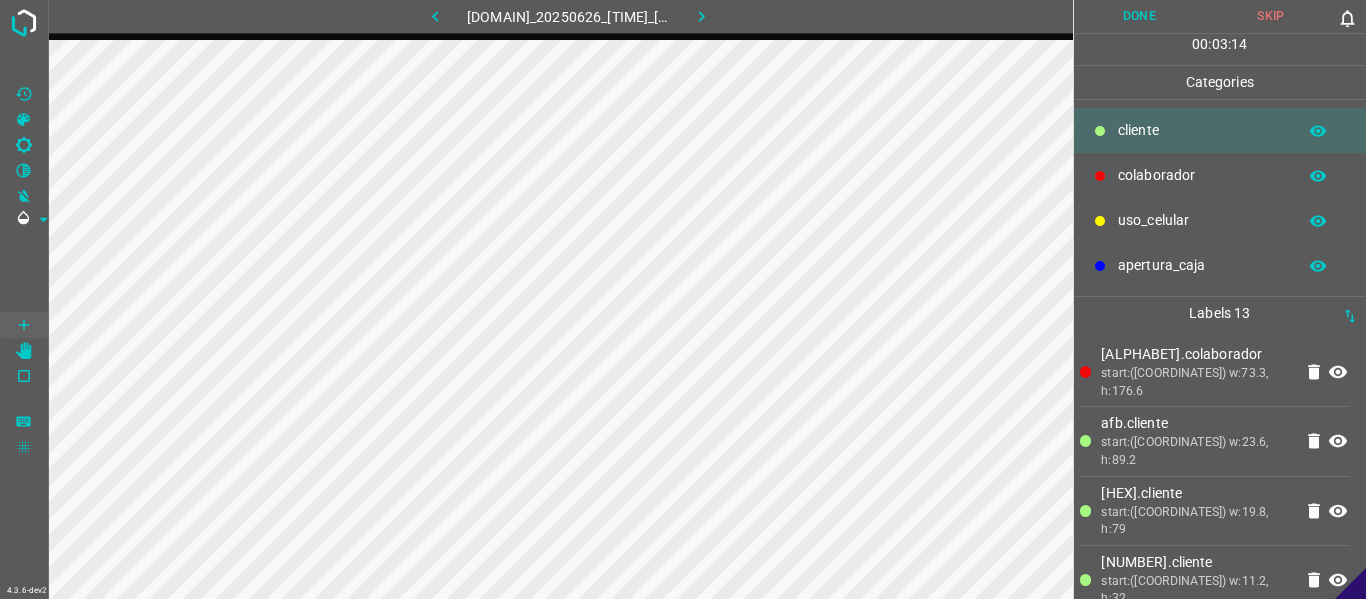 click at bounding box center (435, 16) 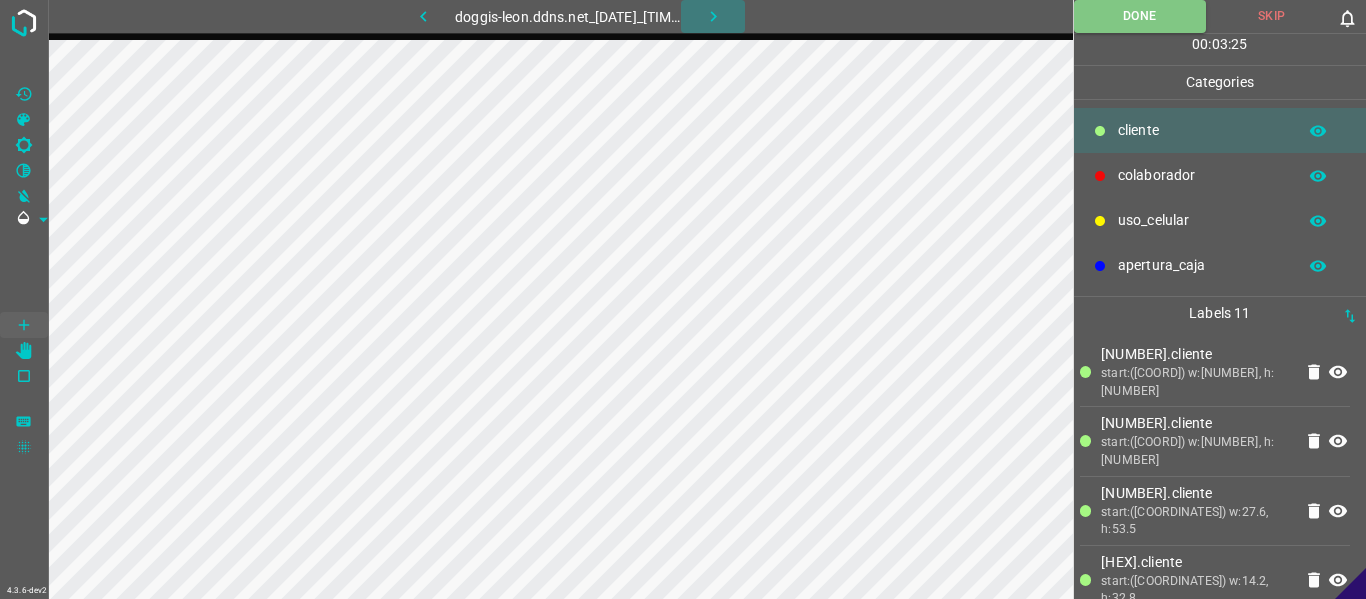 click at bounding box center [713, 16] 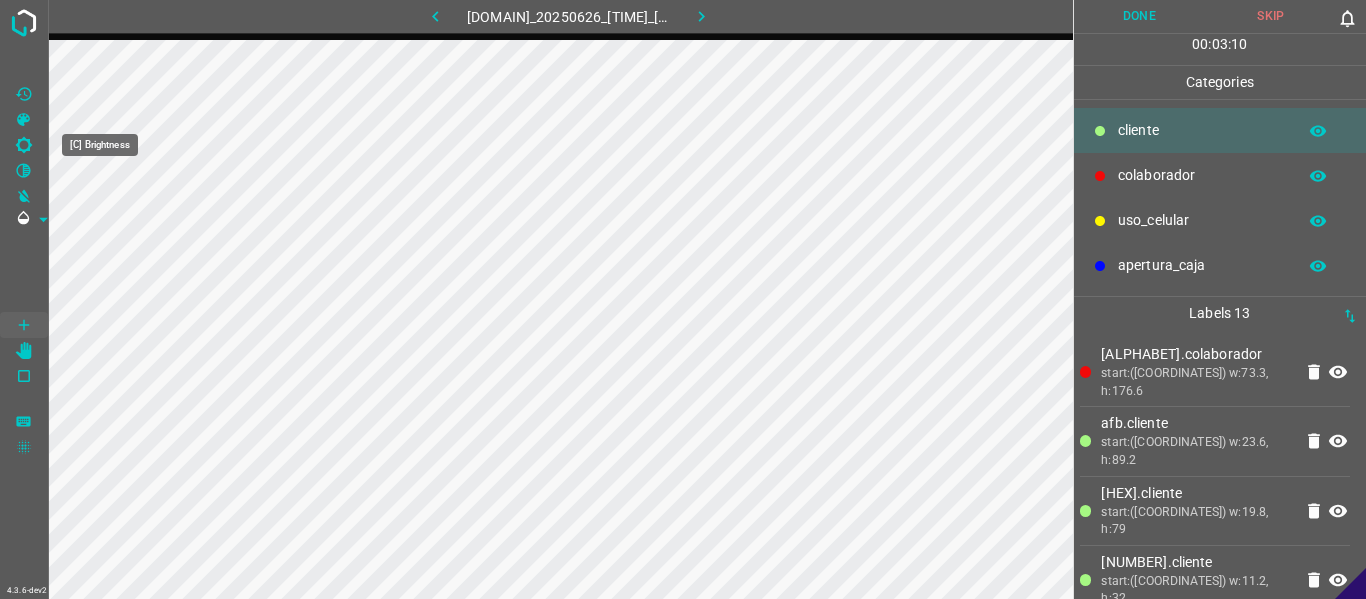 click at bounding box center (24, 145) 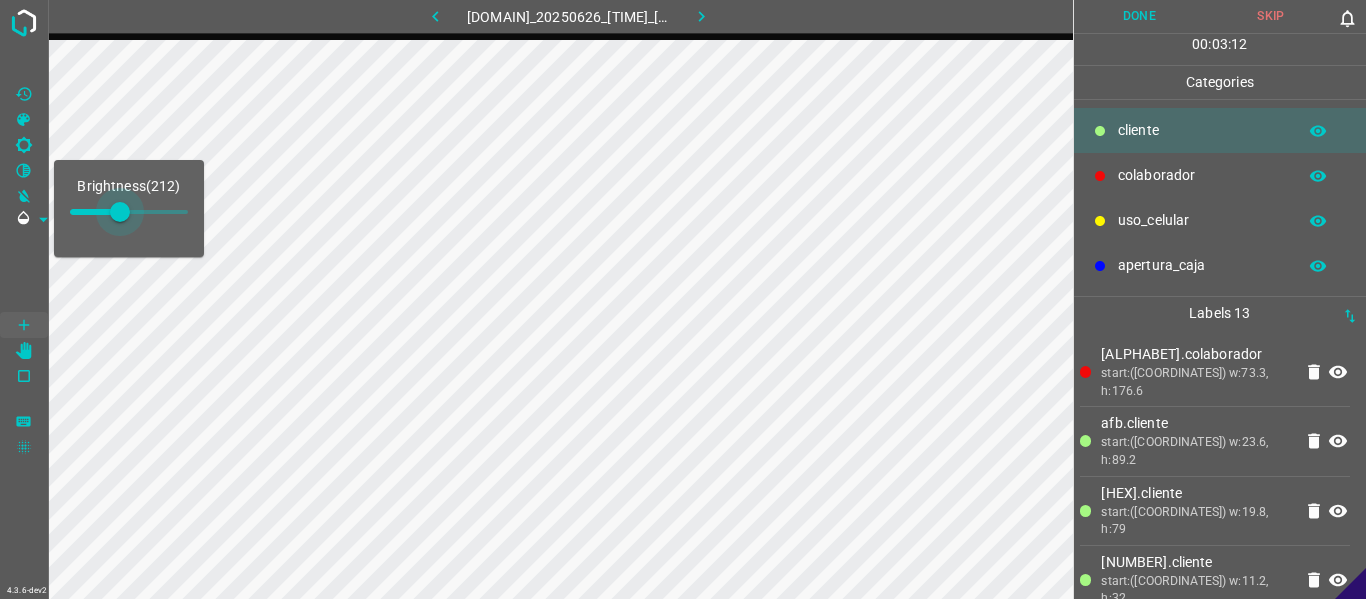 drag, startPoint x: 106, startPoint y: 207, endPoint x: 120, endPoint y: 209, distance: 14.142136 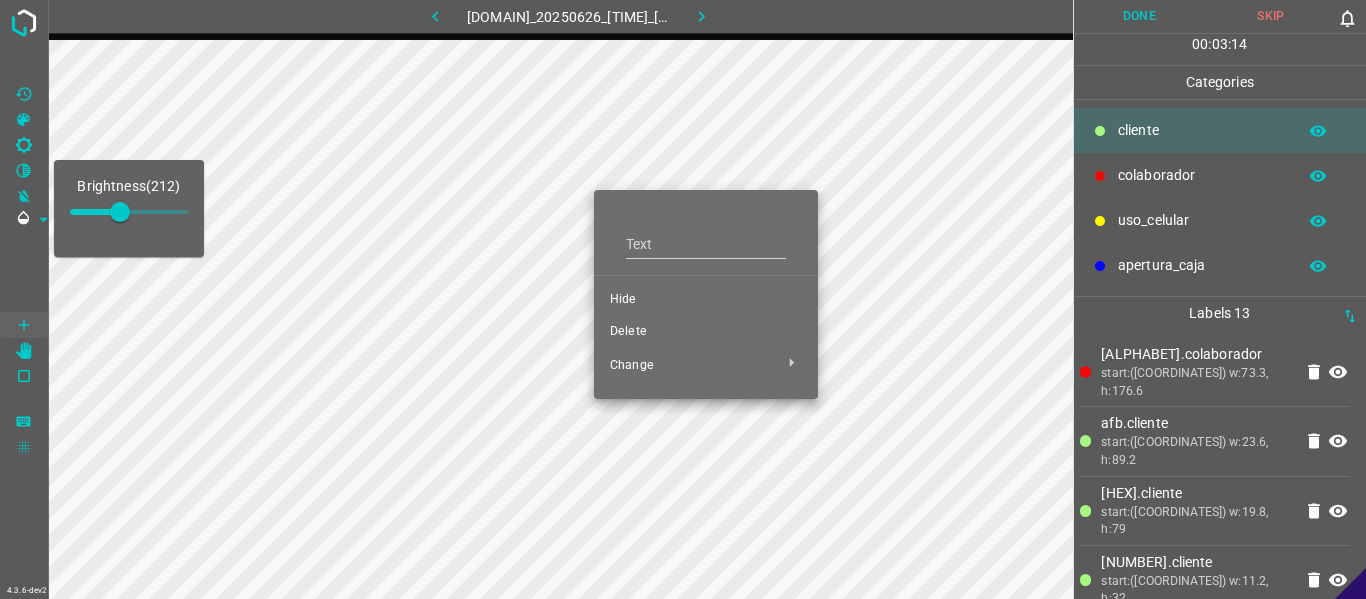 click on "Hide" at bounding box center (706, 300) 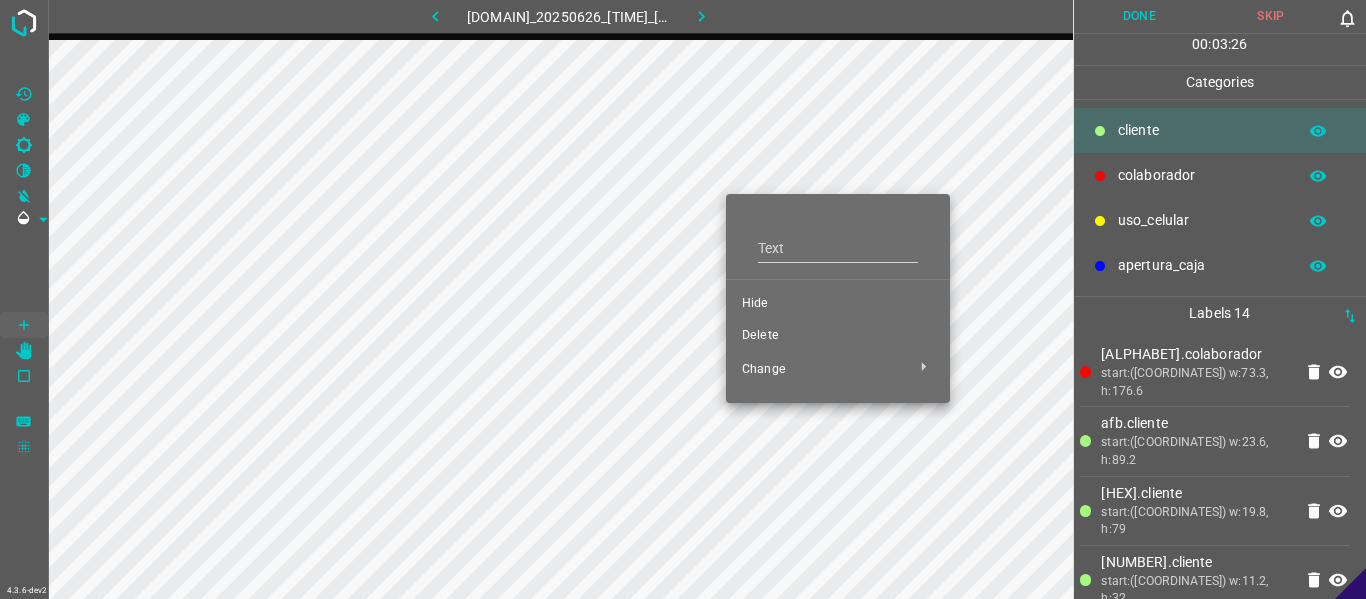 click on "Hide" at bounding box center [838, 304] 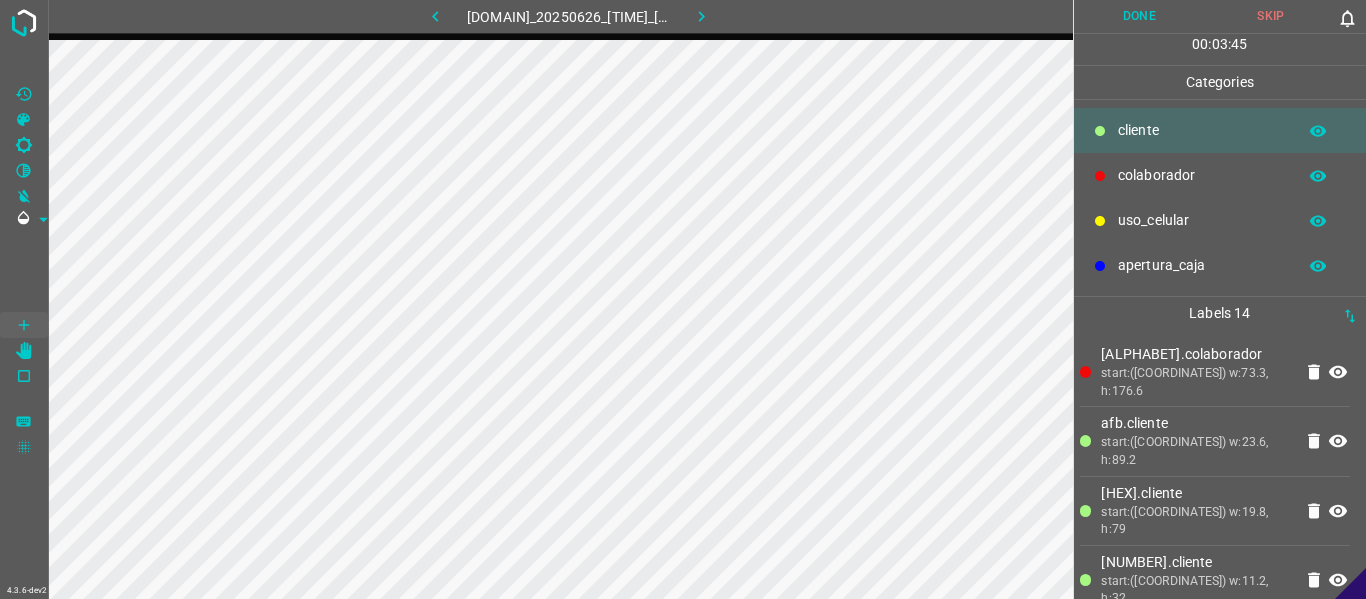 click at bounding box center [435, 16] 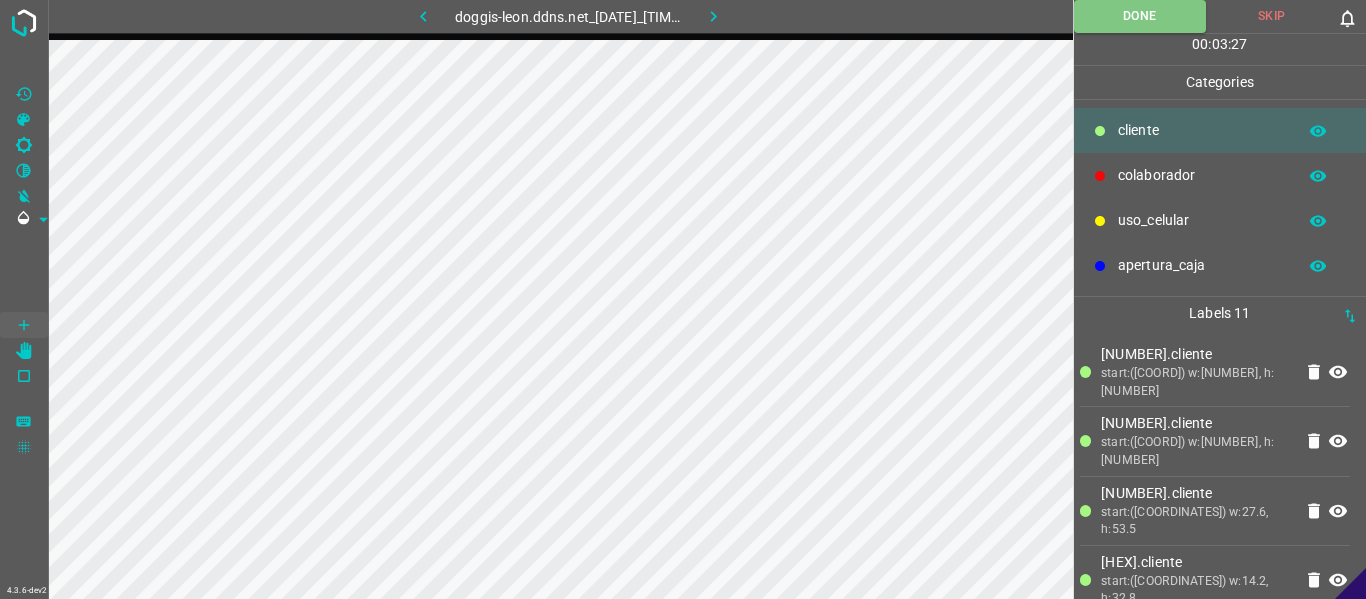 click at bounding box center [713, 16] 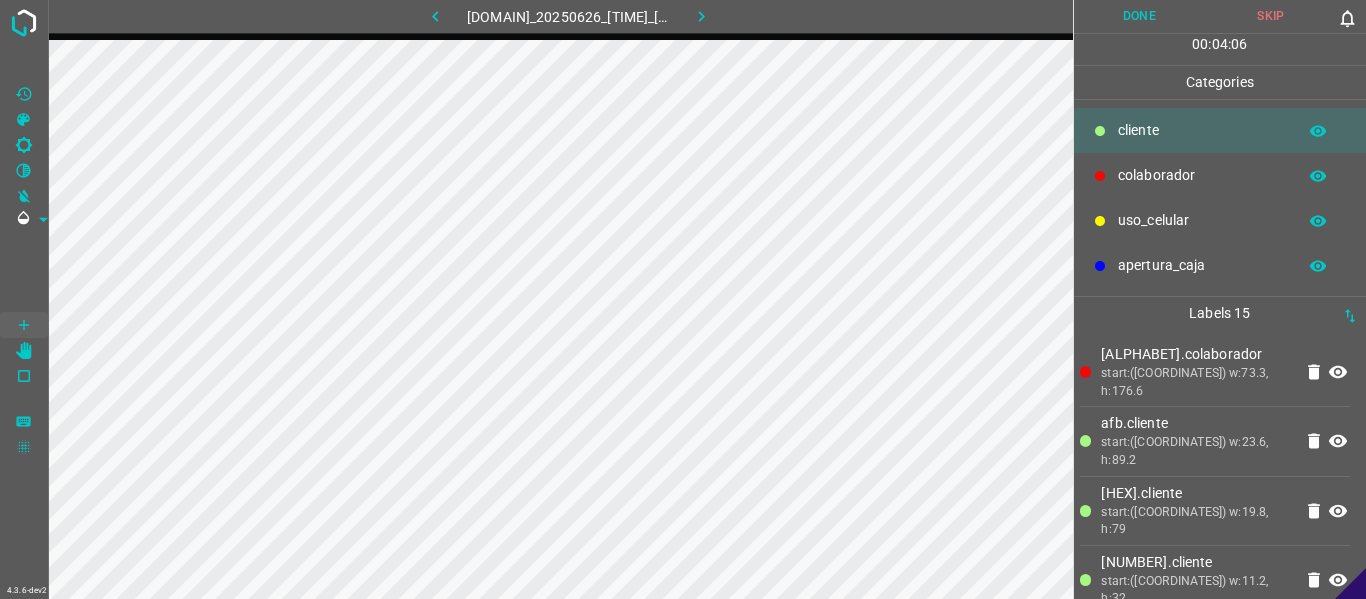 click on "Done" at bounding box center [1140, 16] 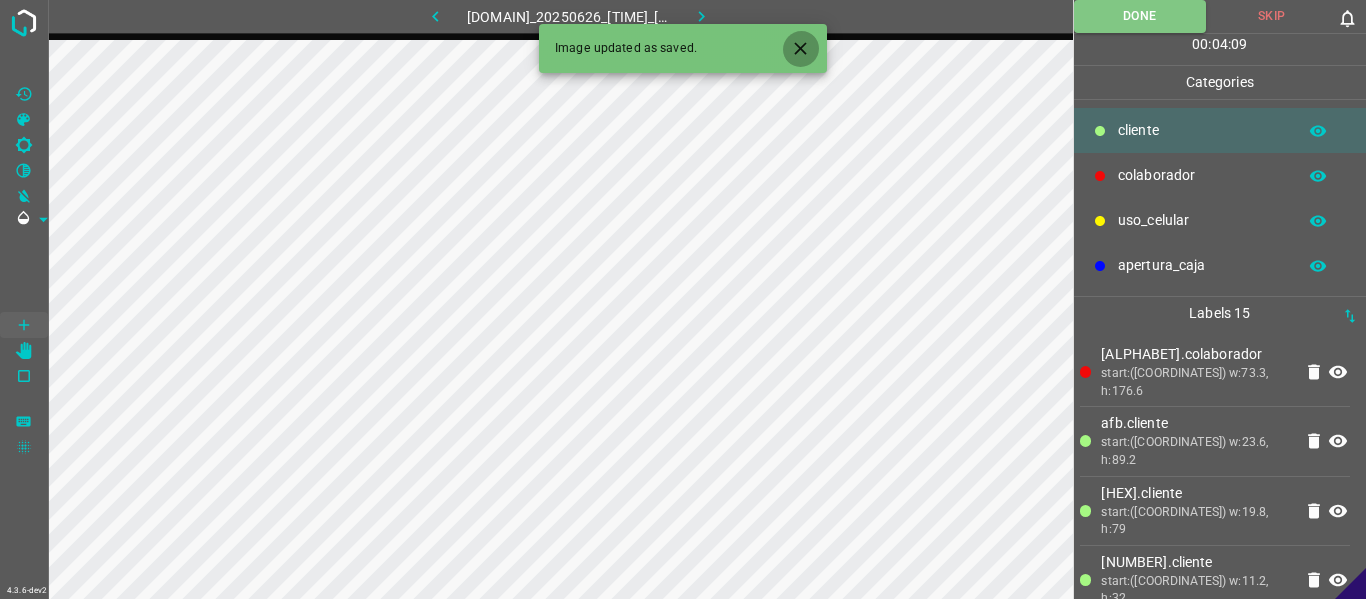 click at bounding box center [800, 48] 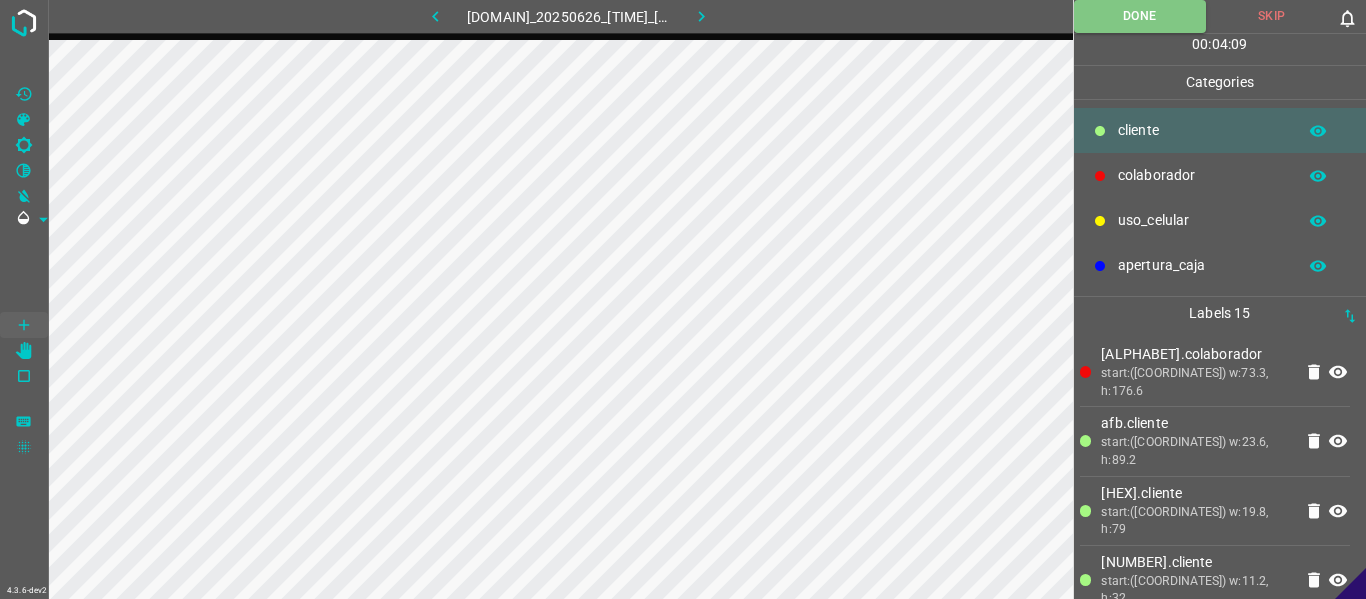 click at bounding box center [701, 16] 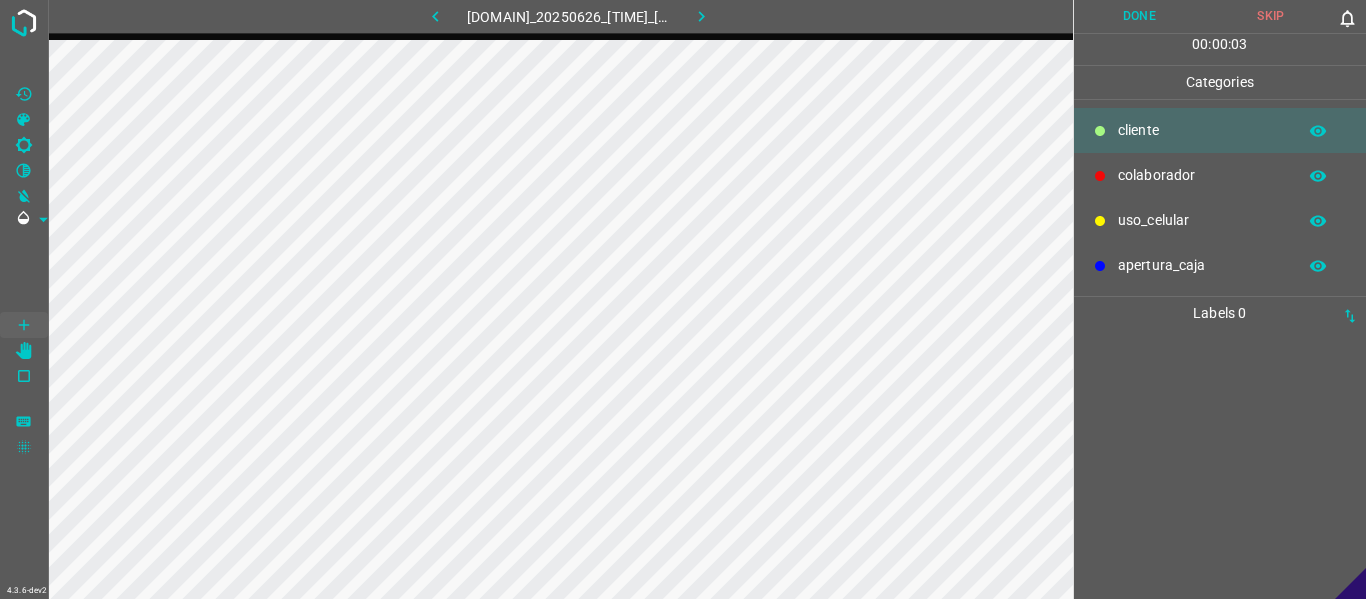 click at bounding box center (435, 16) 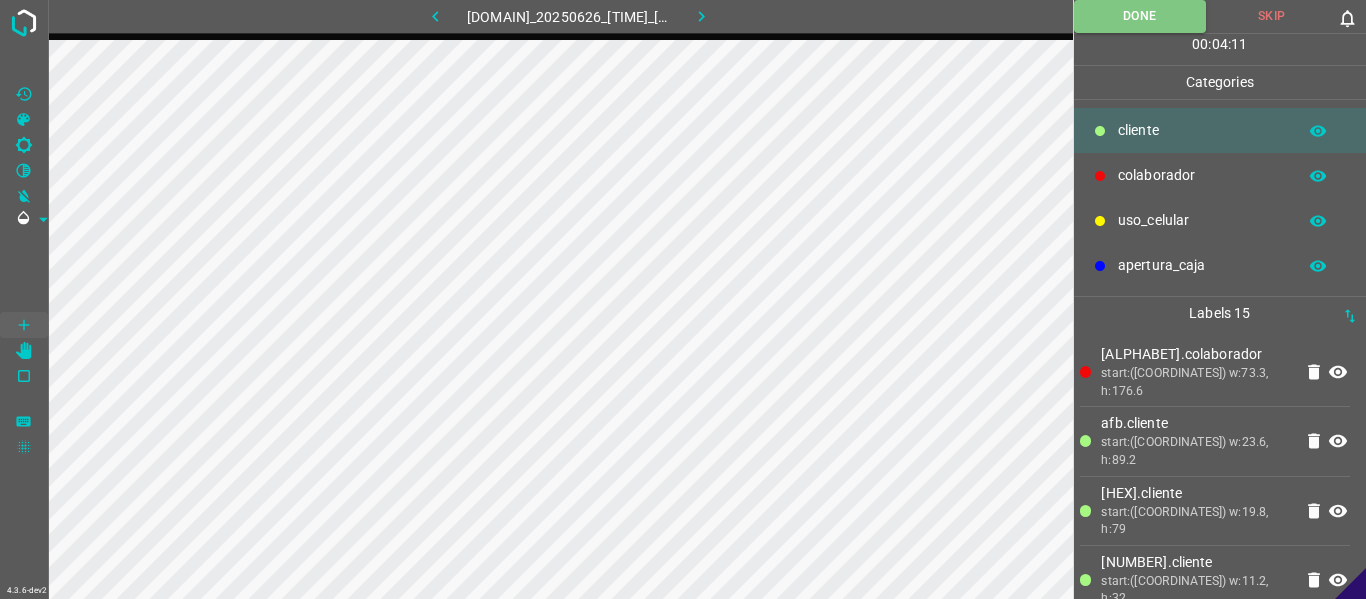 click at bounding box center (701, 16) 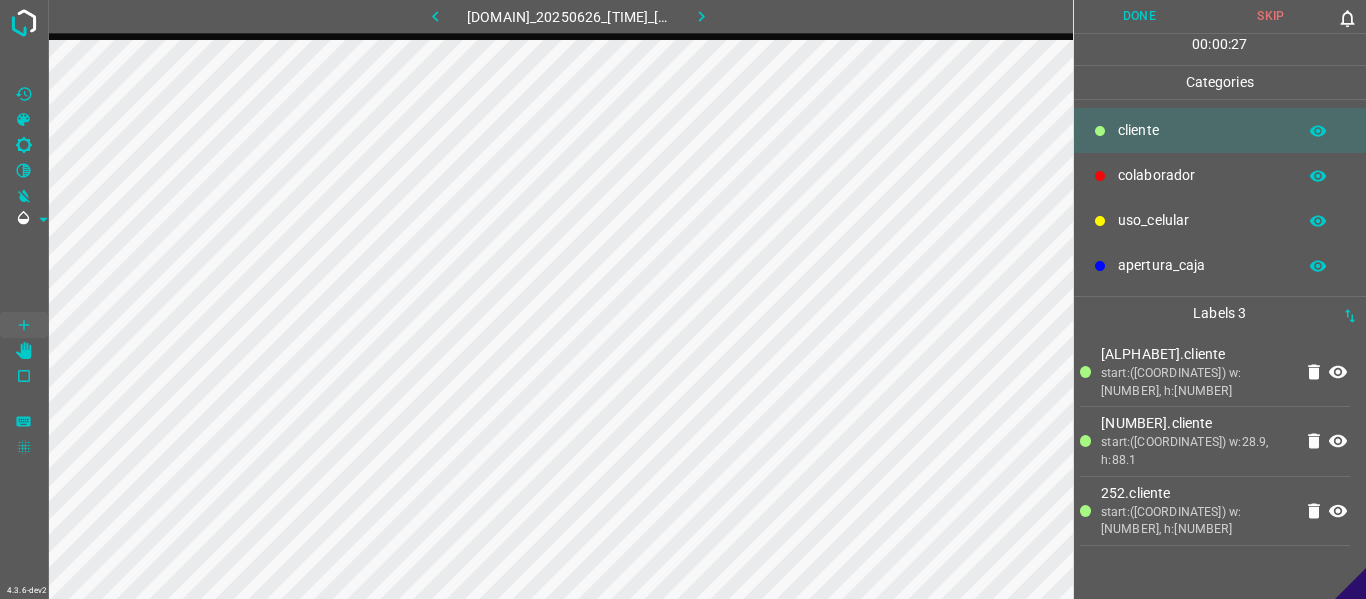click on "[CLIENT_ID]
start:([COORD])
w:[NUMBER], h:[NUMBER]
[CLIENT_ID]
start:([COORD])
w:[NUMBER], h:[NUMBER]
[CLIENT_ID]
start:([COORD])
w:[NUMBER], h:[NUMBER]" at bounding box center (1220, 464) 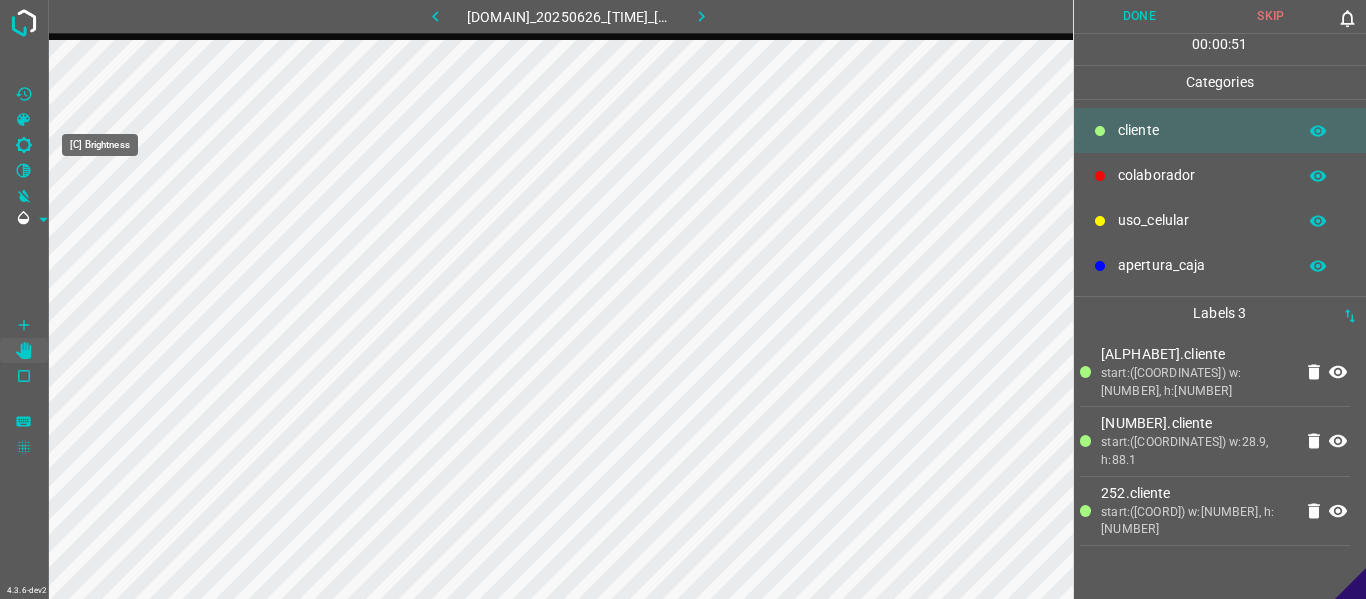 click at bounding box center (24, 145) 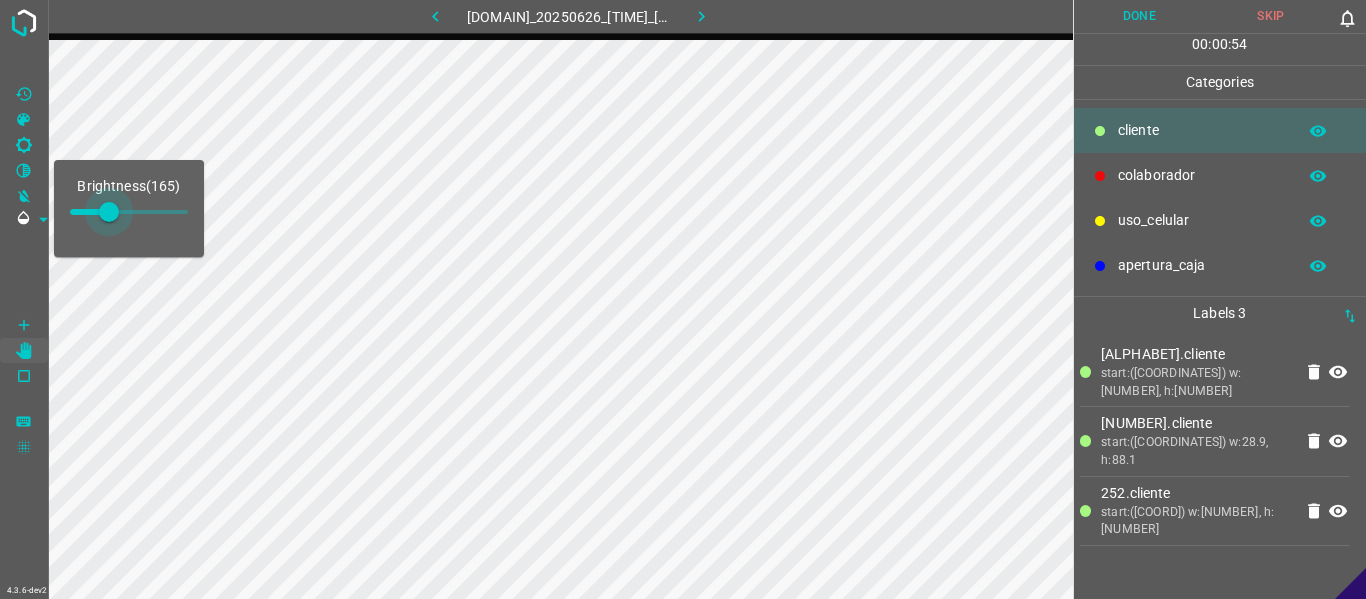 drag, startPoint x: 87, startPoint y: 218, endPoint x: 109, endPoint y: 218, distance: 22 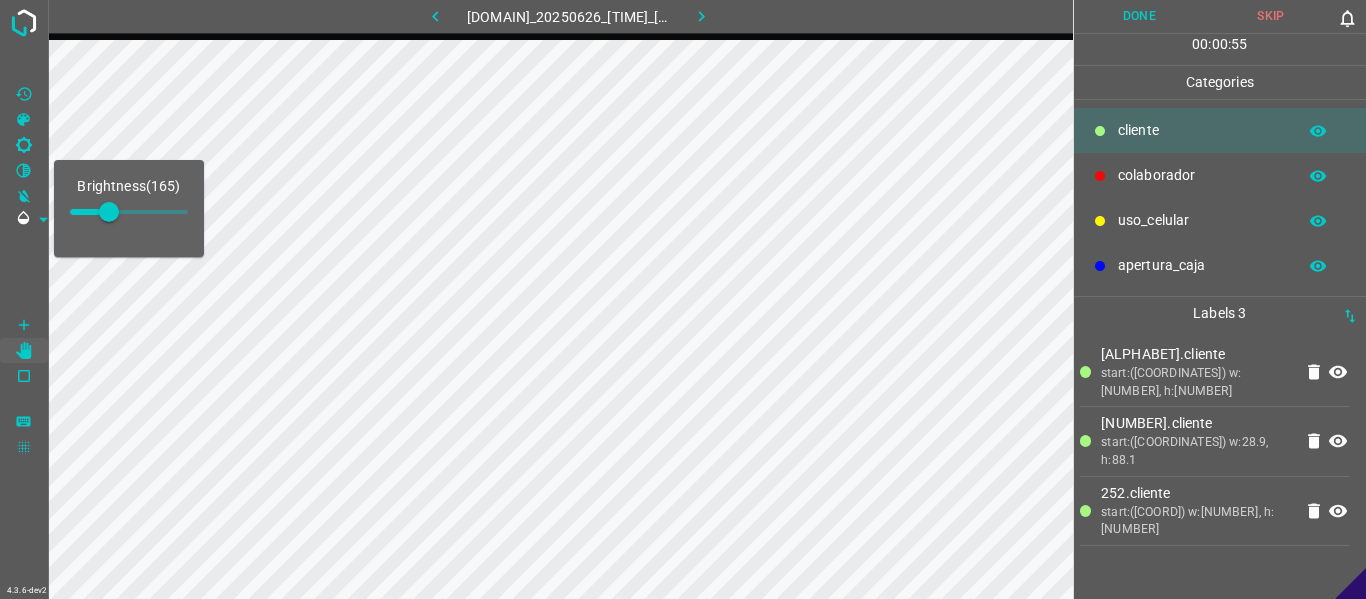 click on "​​cliente" at bounding box center [1202, 130] 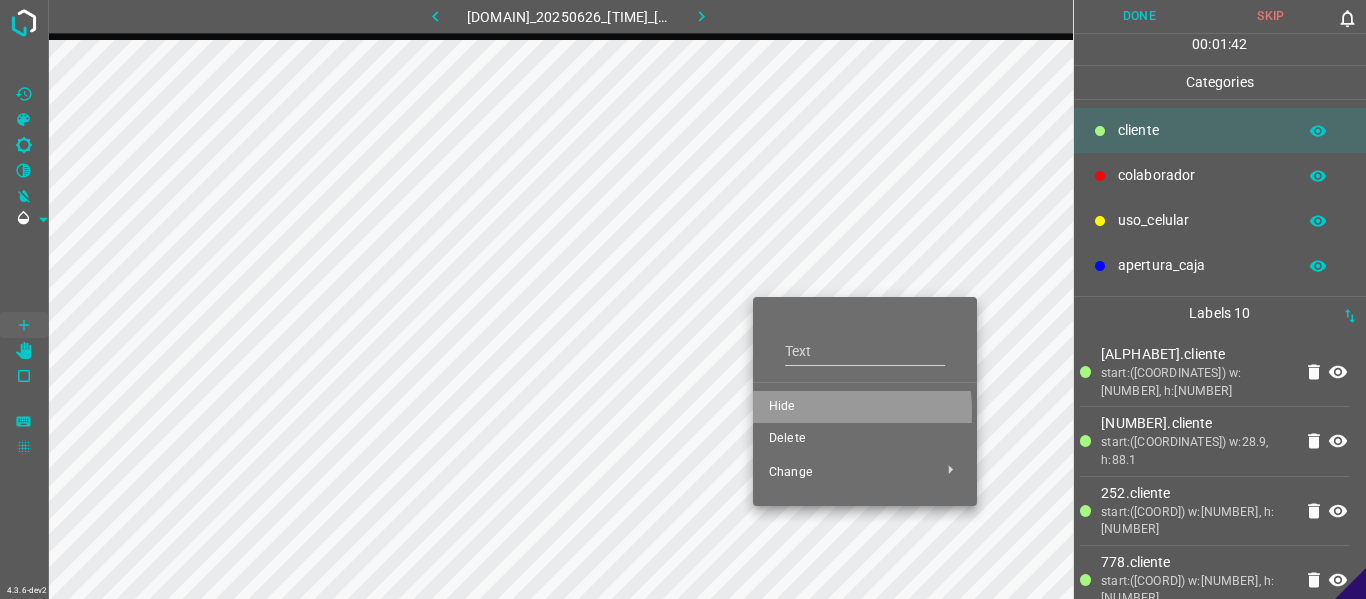click on "Hide" at bounding box center (865, 407) 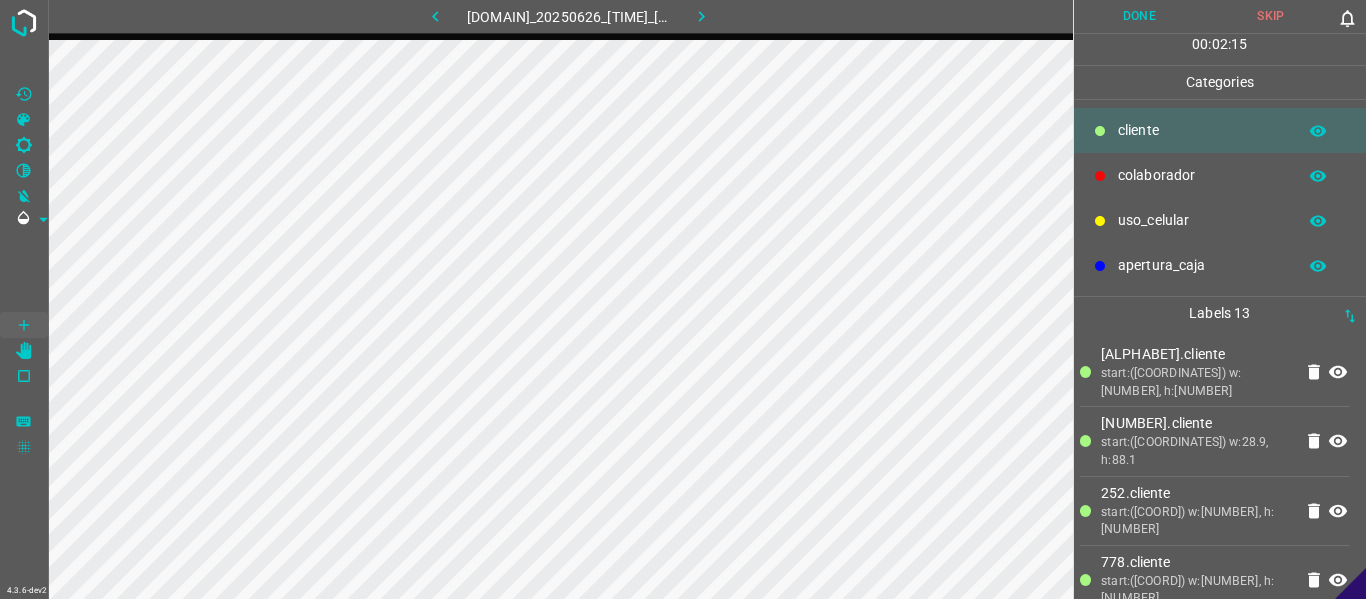 click on "start:([COORDINATES])
w:[NUMBER], h:[NUMBER]" at bounding box center (1196, 382) 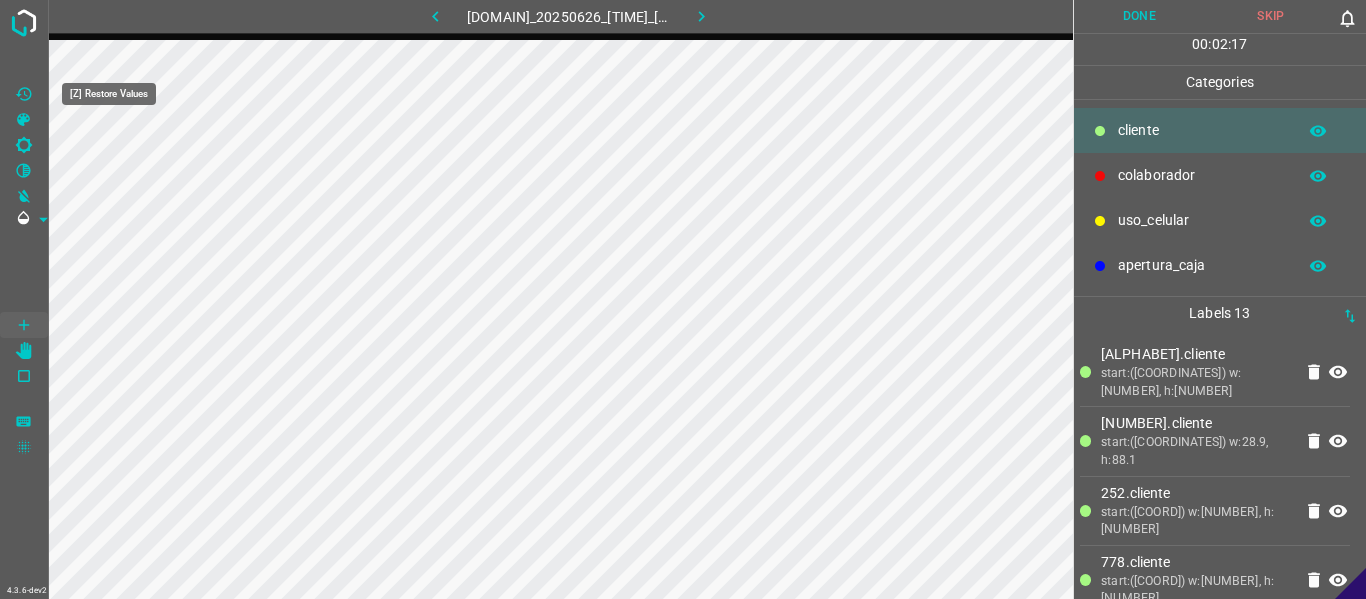 click at bounding box center [24, 94] 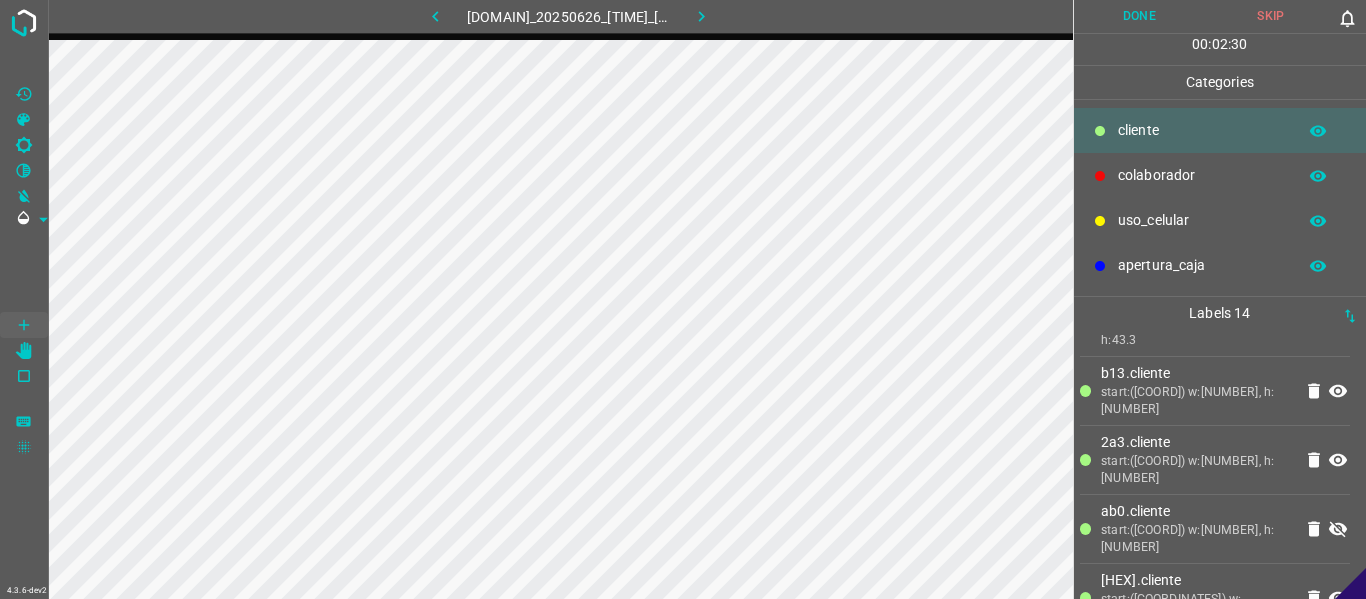 scroll, scrollTop: 503, scrollLeft: 0, axis: vertical 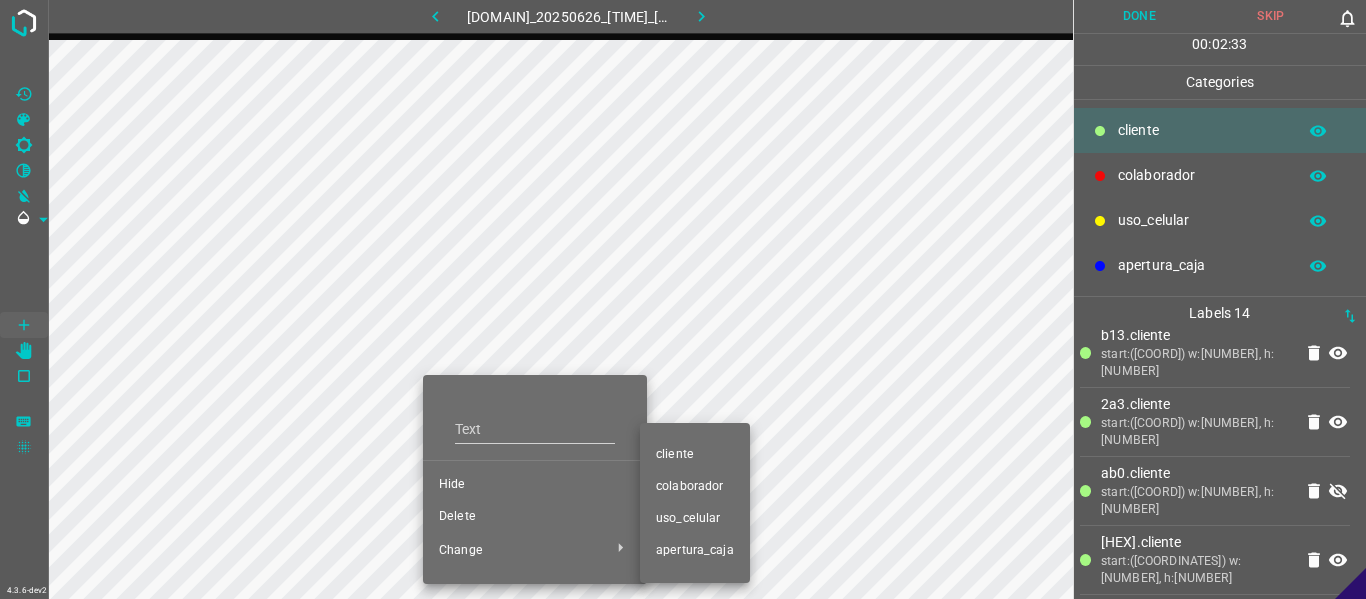 click on "colaborador" at bounding box center [535, 485] 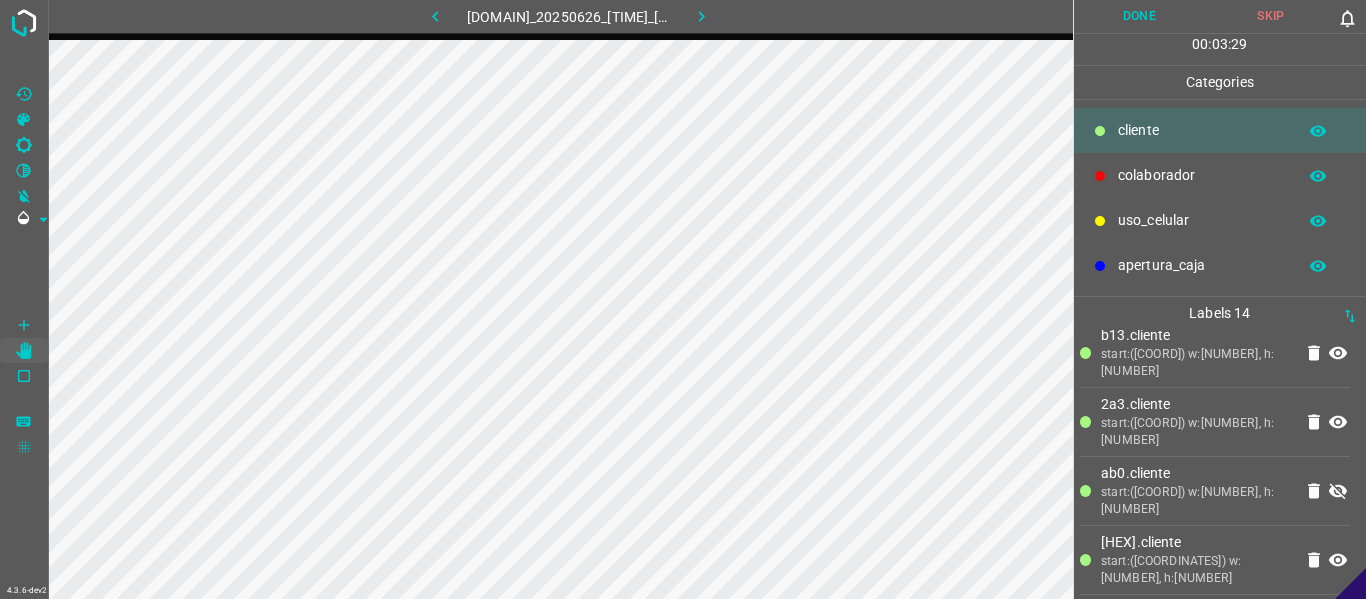 scroll, scrollTop: 521, scrollLeft: 0, axis: vertical 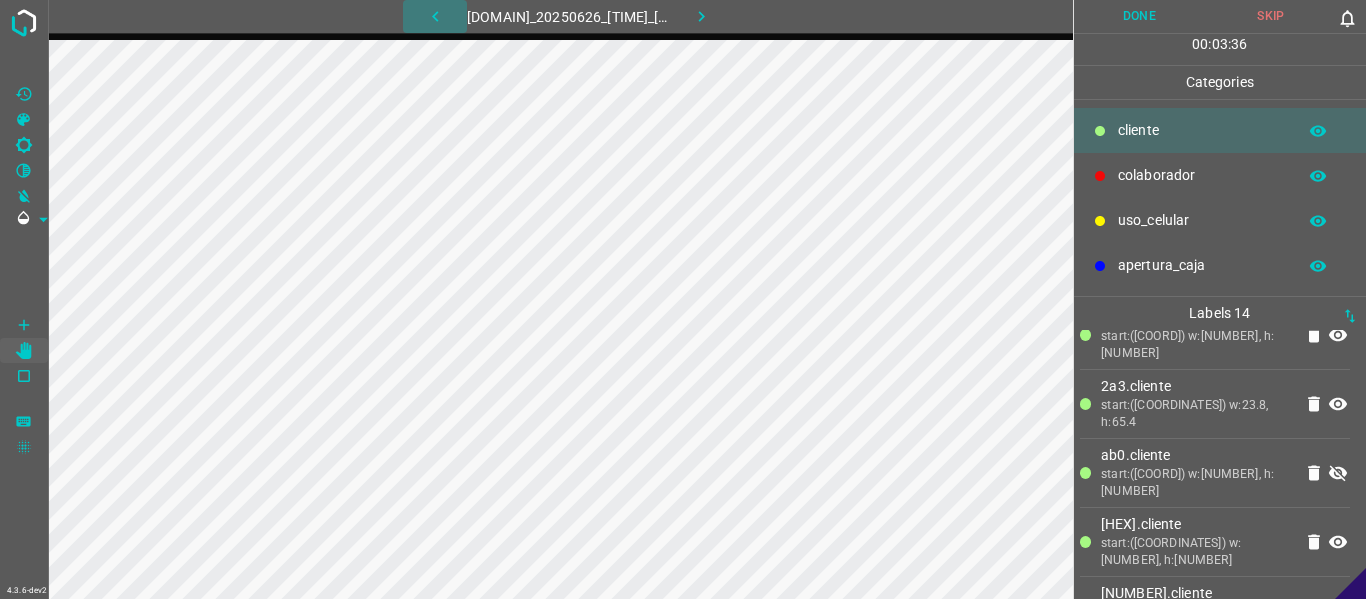 click at bounding box center (435, 16) 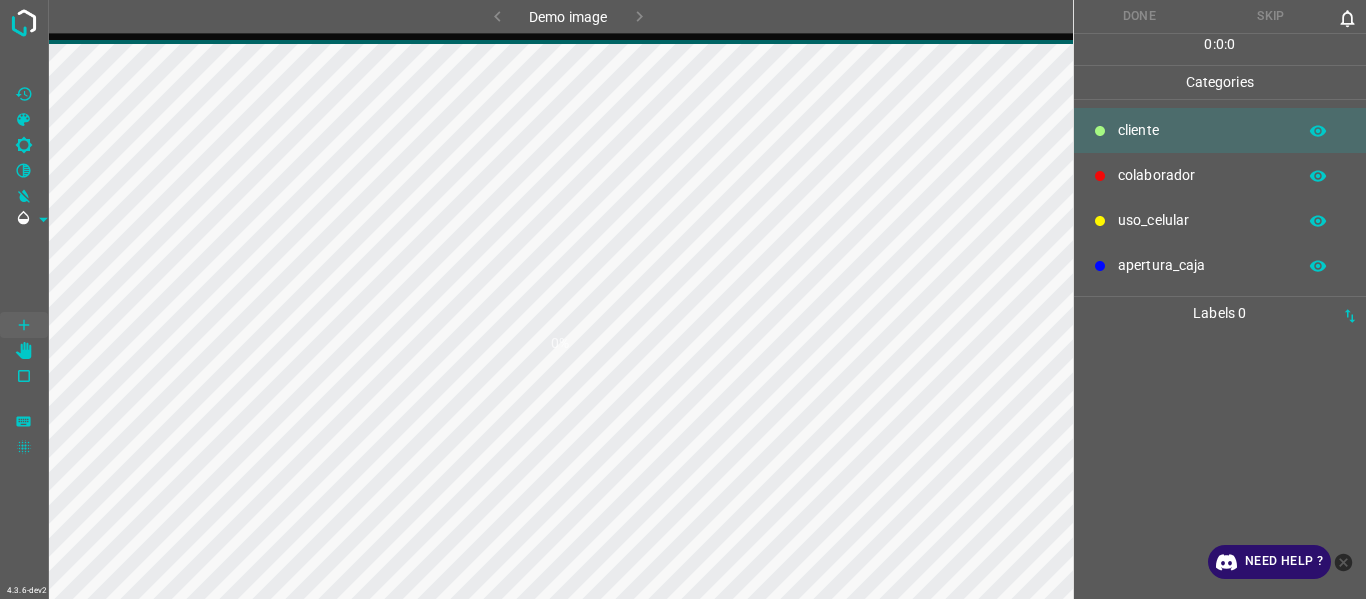 scroll, scrollTop: 0, scrollLeft: 0, axis: both 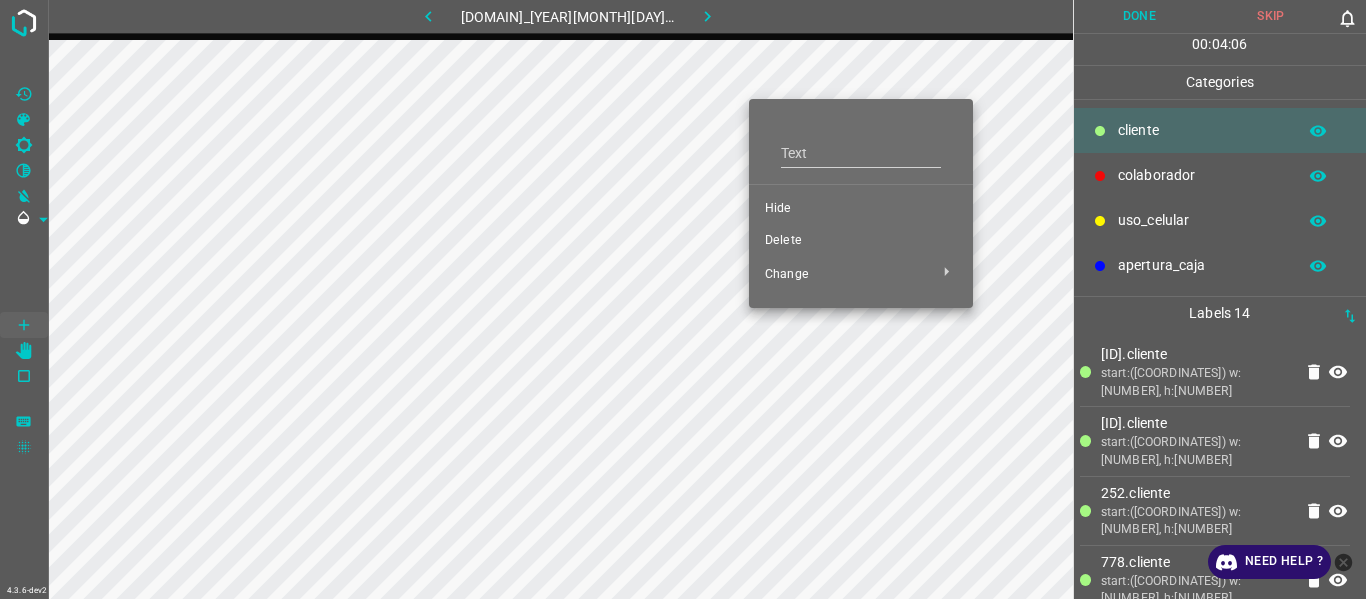 click on "Hide" at bounding box center (861, 209) 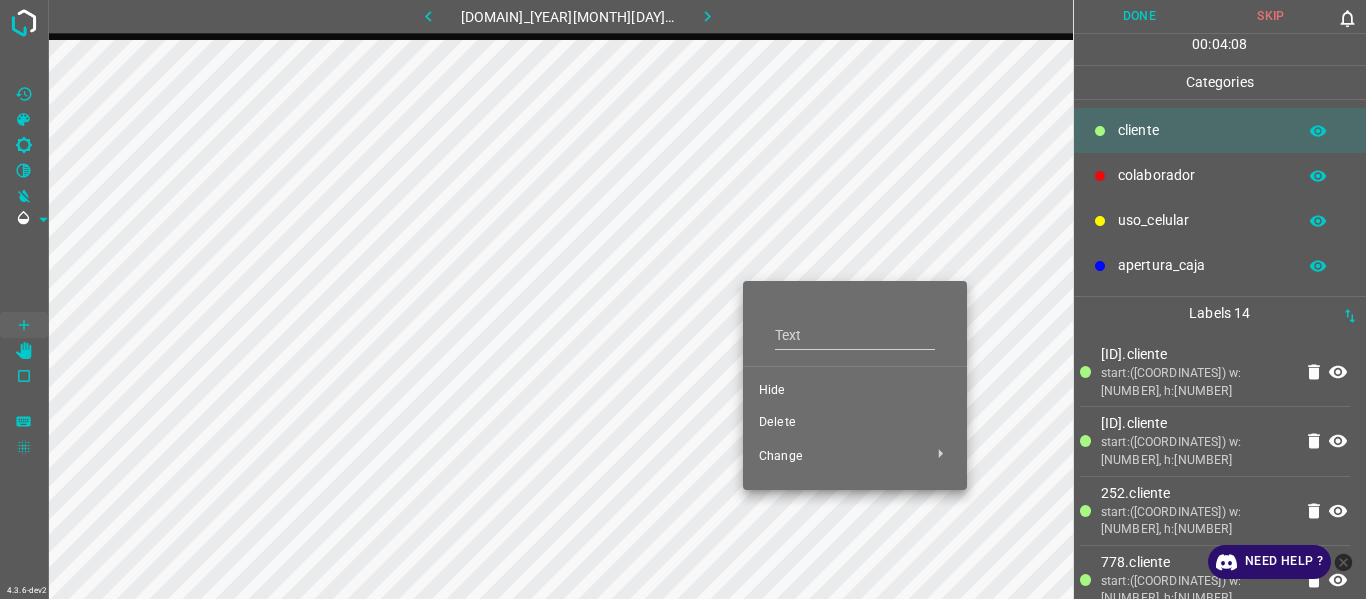 click on "Hide" at bounding box center [855, 391] 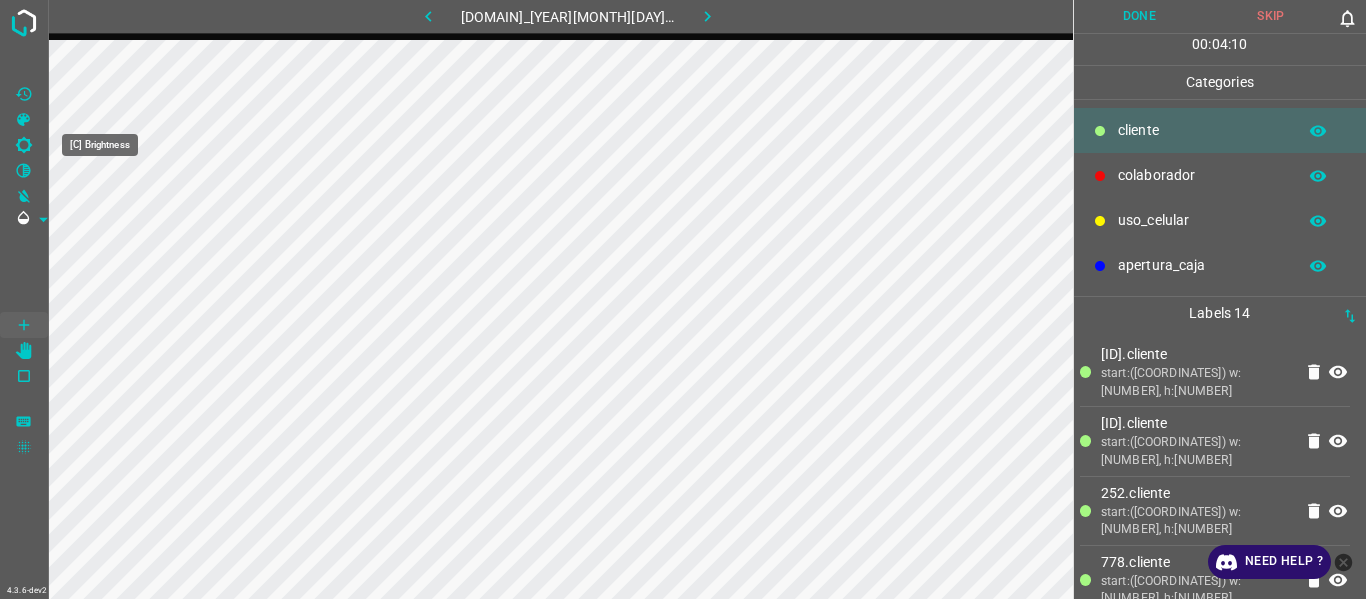 click at bounding box center [24, 145] 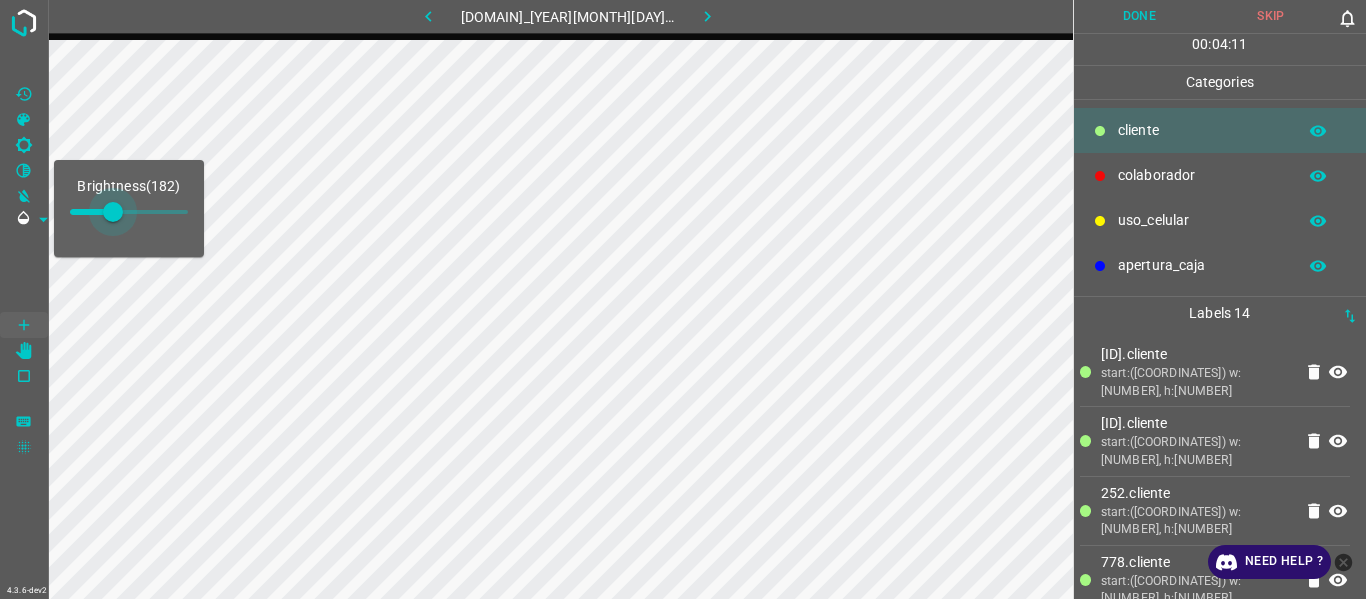 drag, startPoint x: 99, startPoint y: 218, endPoint x: 113, endPoint y: 222, distance: 14.56022 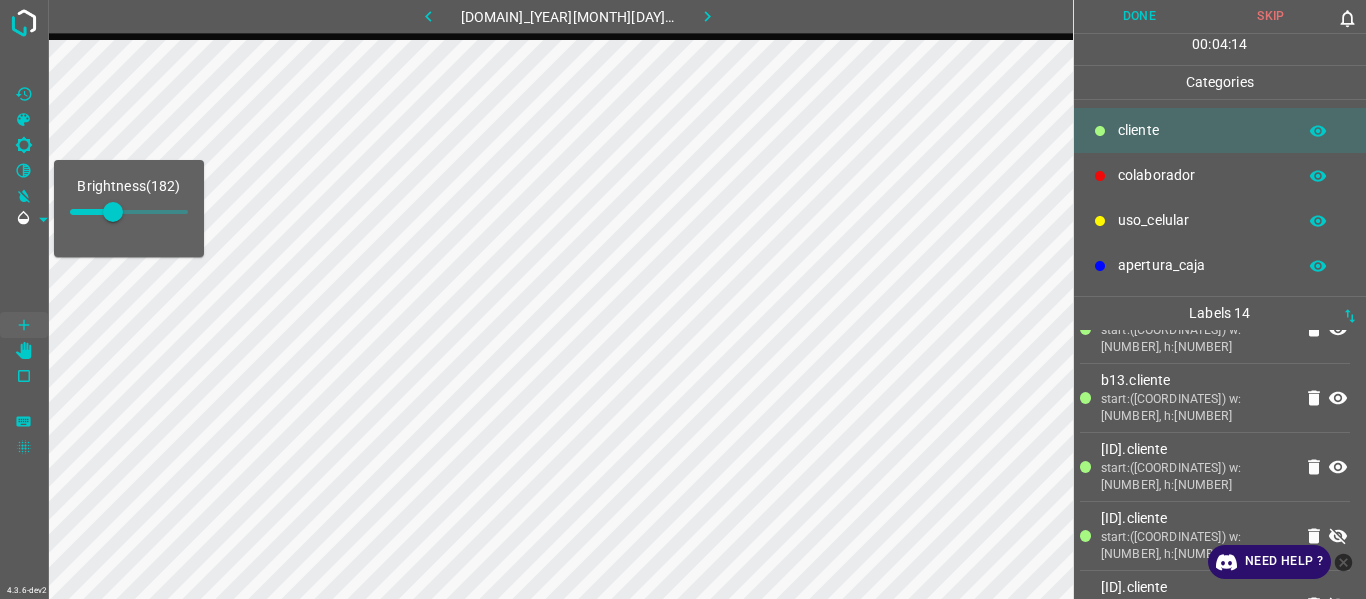 scroll, scrollTop: 521, scrollLeft: 0, axis: vertical 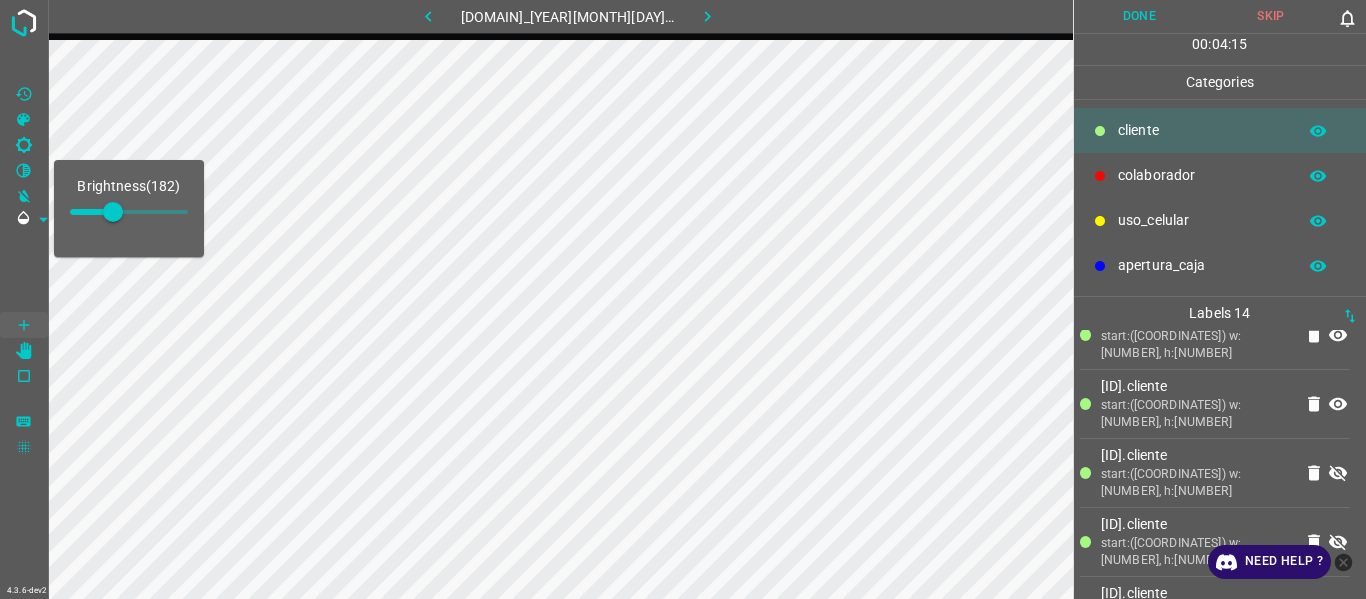 click at bounding box center [1338, 473] 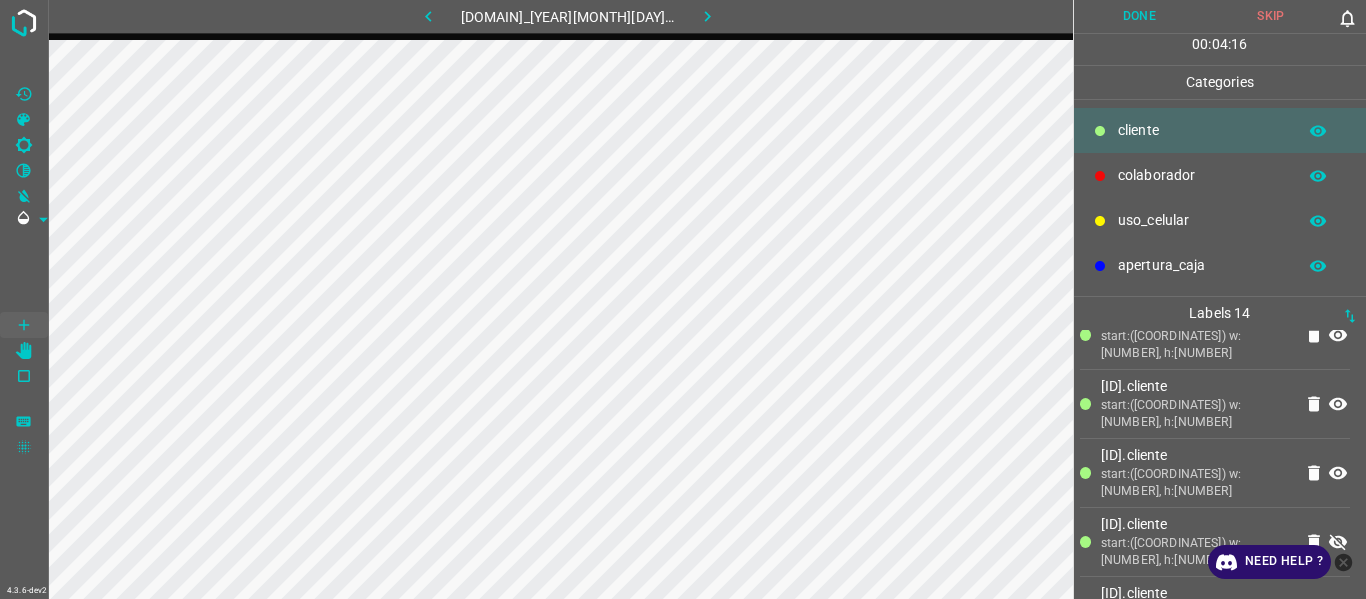 click at bounding box center [1338, 542] 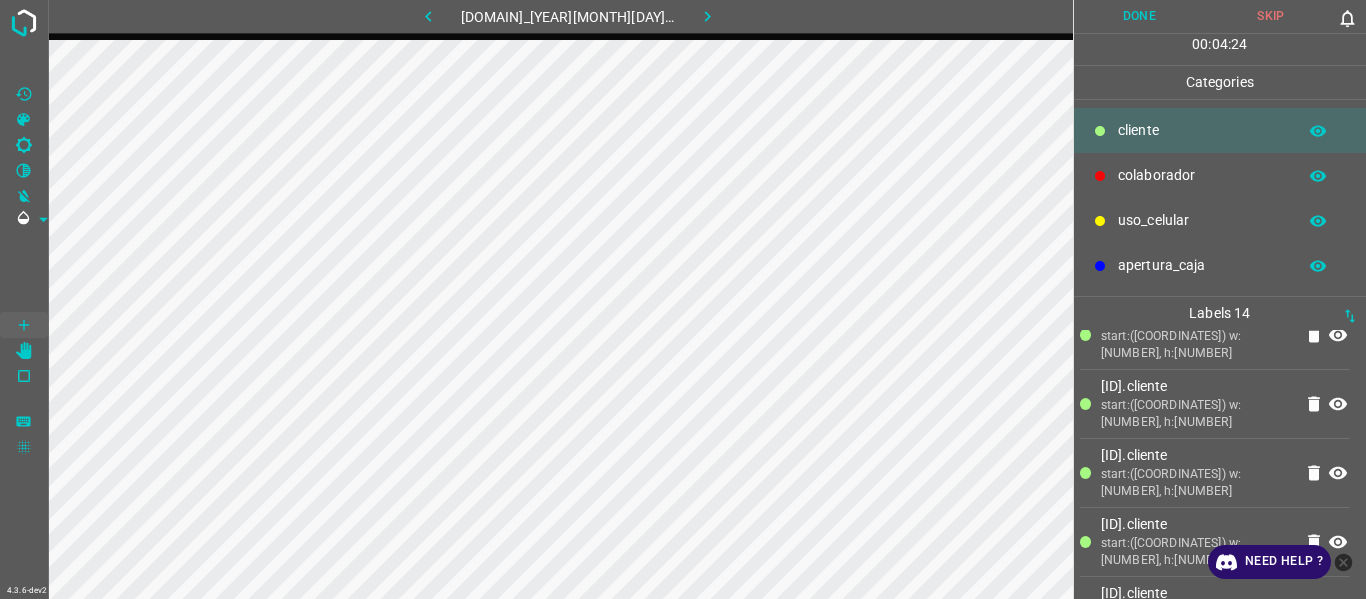 click on "[DOMAIN]_[YEAR][MONTH][DAY]_[TIME]_[ID].jpg" at bounding box center (568, 16) 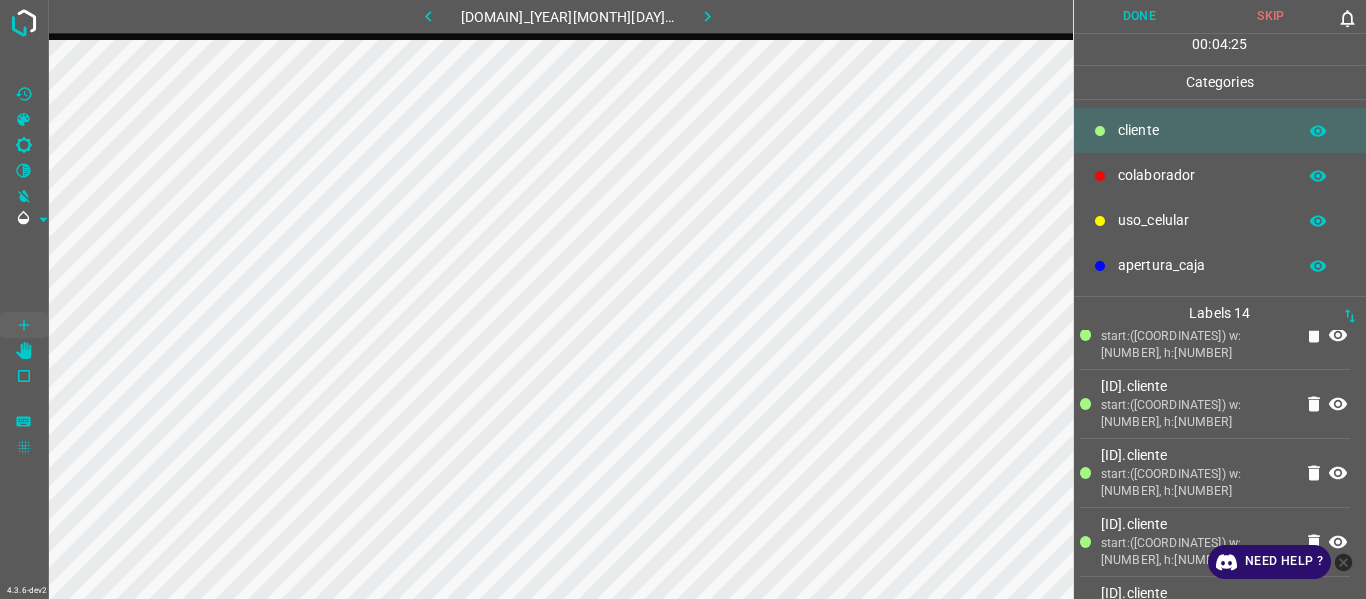 click at bounding box center [707, 16] 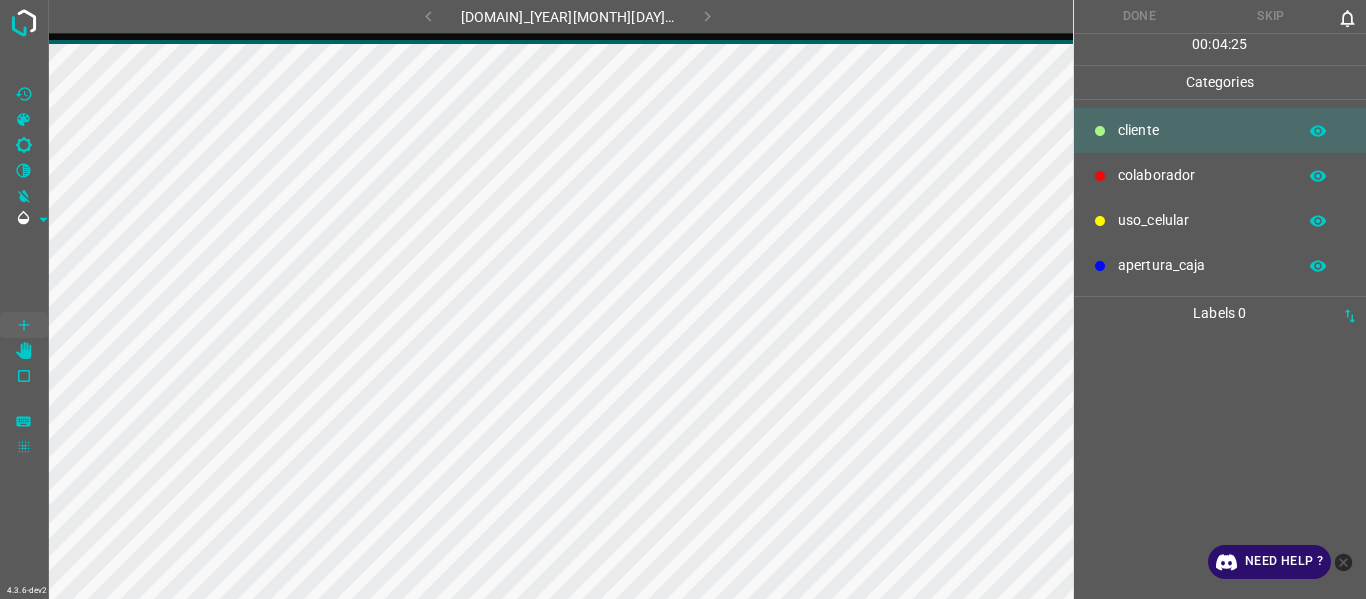 scroll, scrollTop: 0, scrollLeft: 0, axis: both 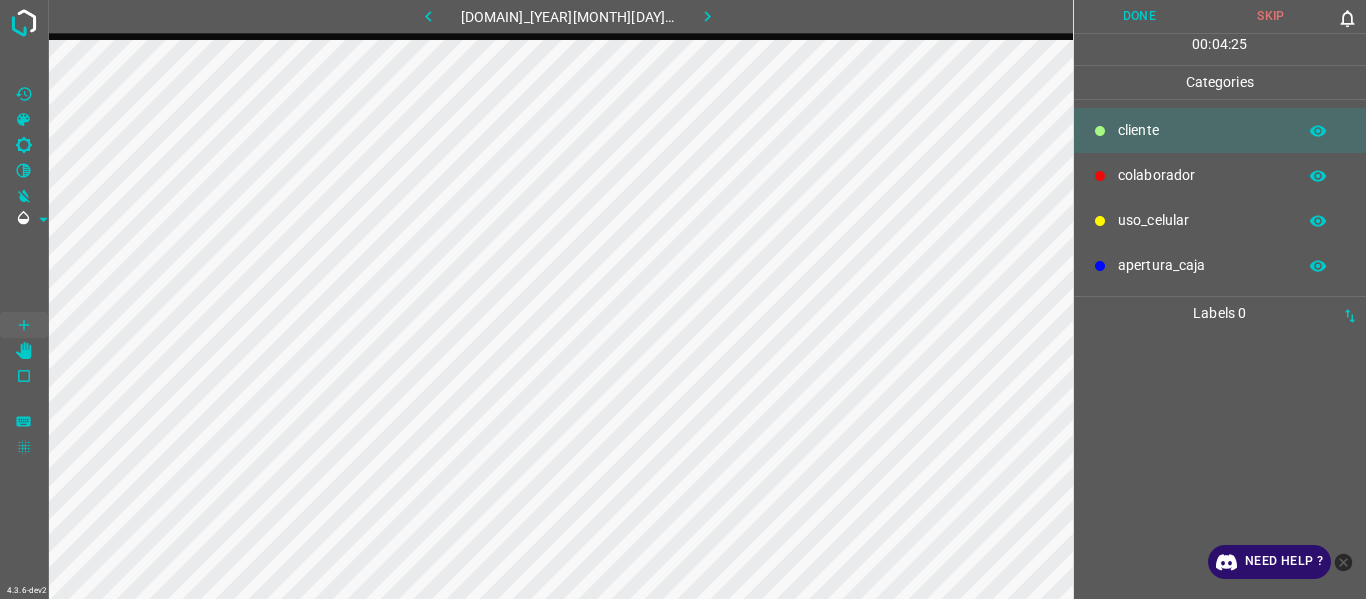 click at bounding box center (428, 16) 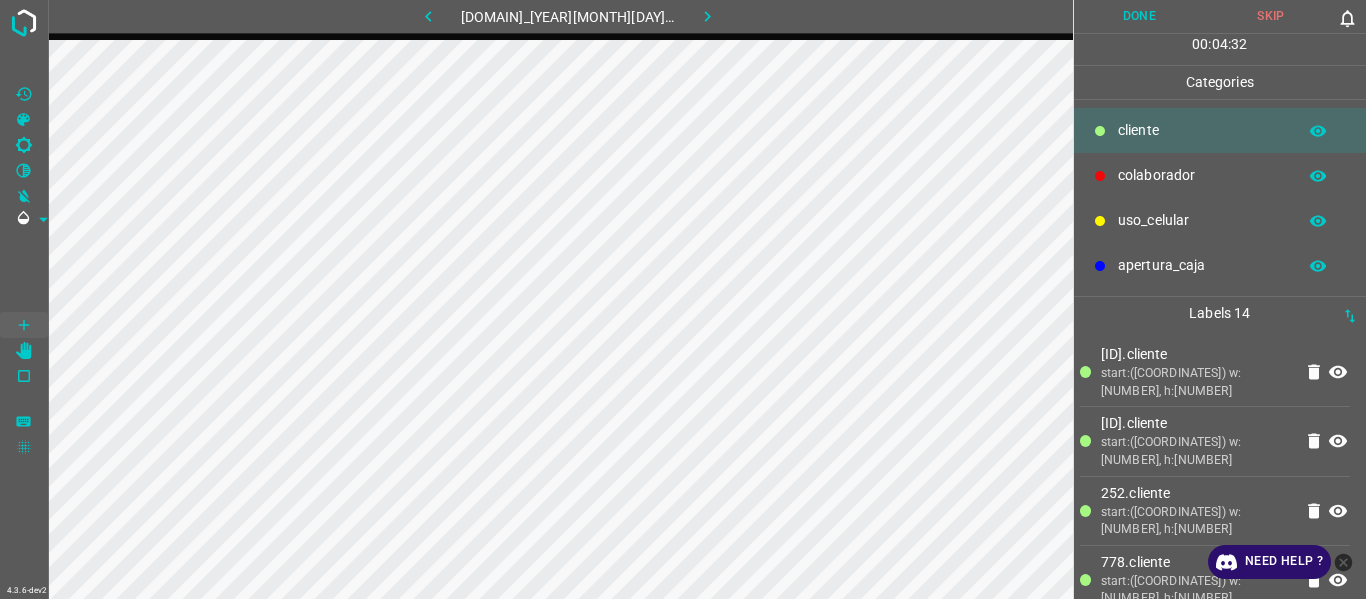click on "Done" at bounding box center [1140, 16] 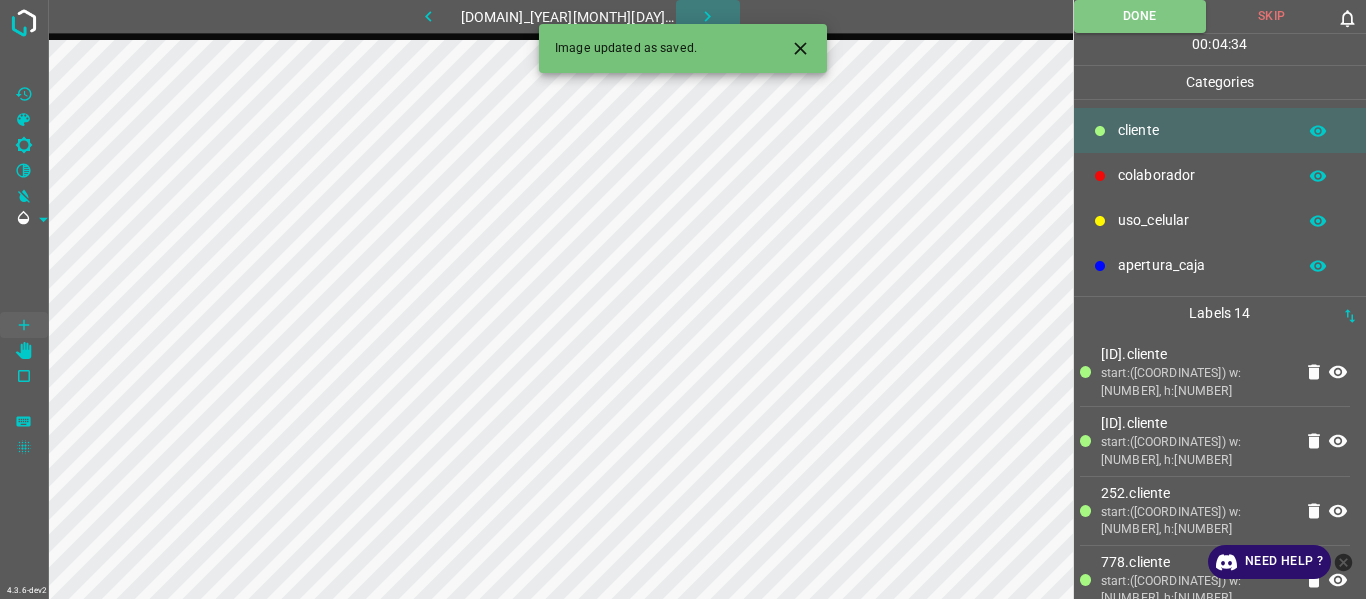 click at bounding box center (708, 16) 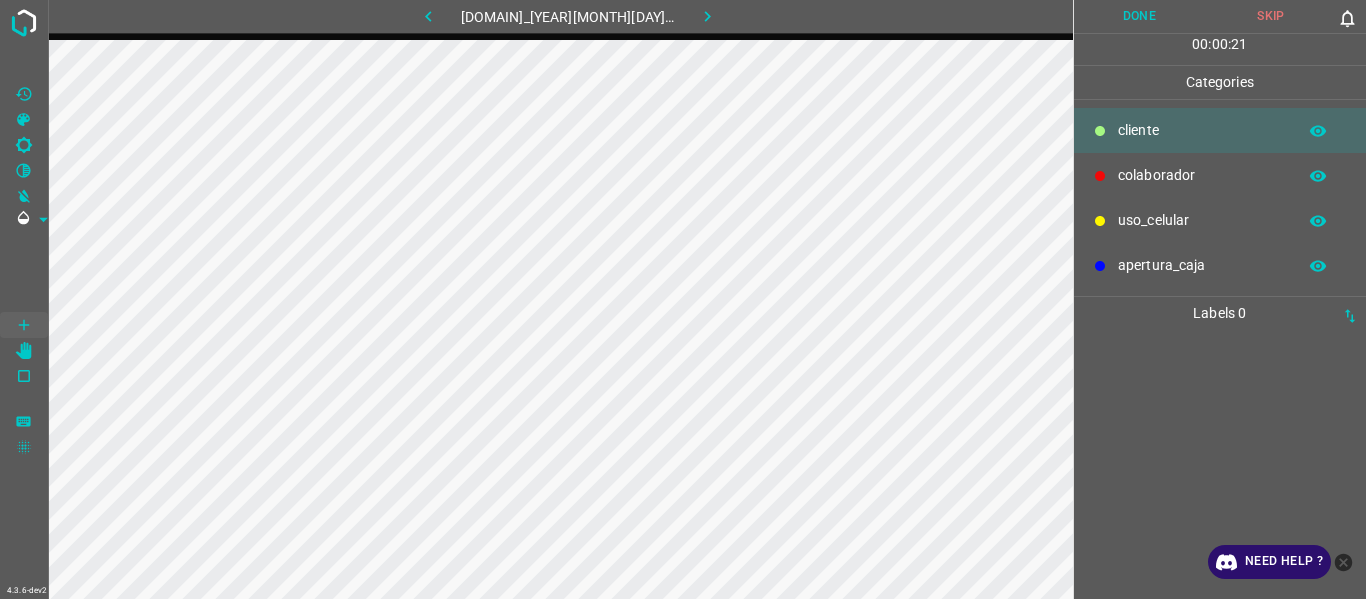 click at bounding box center [1220, 464] 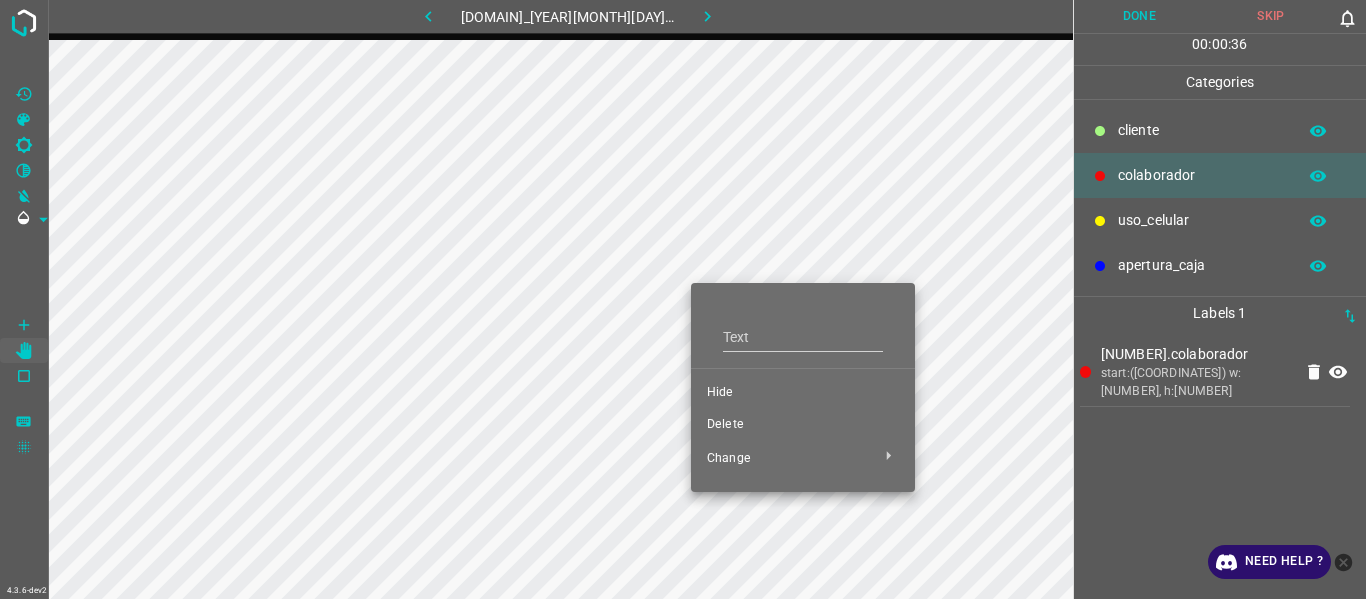 click on "Hide" at bounding box center [803, 393] 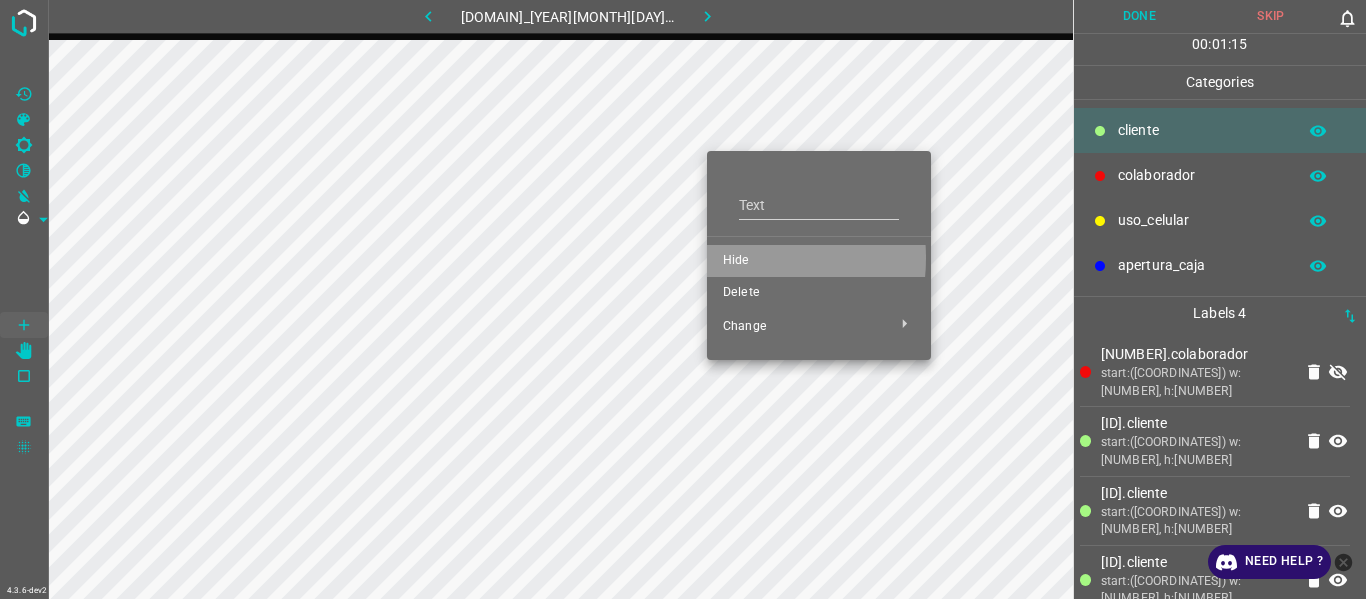 click on "Hide" at bounding box center [819, 261] 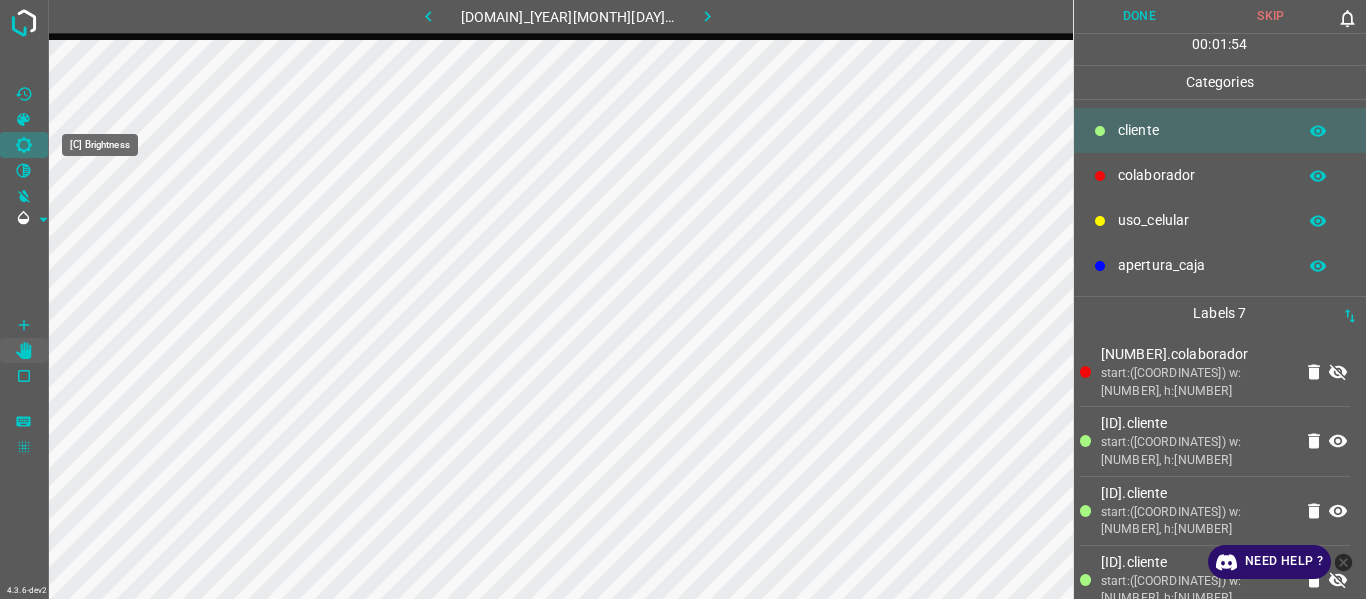 click at bounding box center (24, 145) 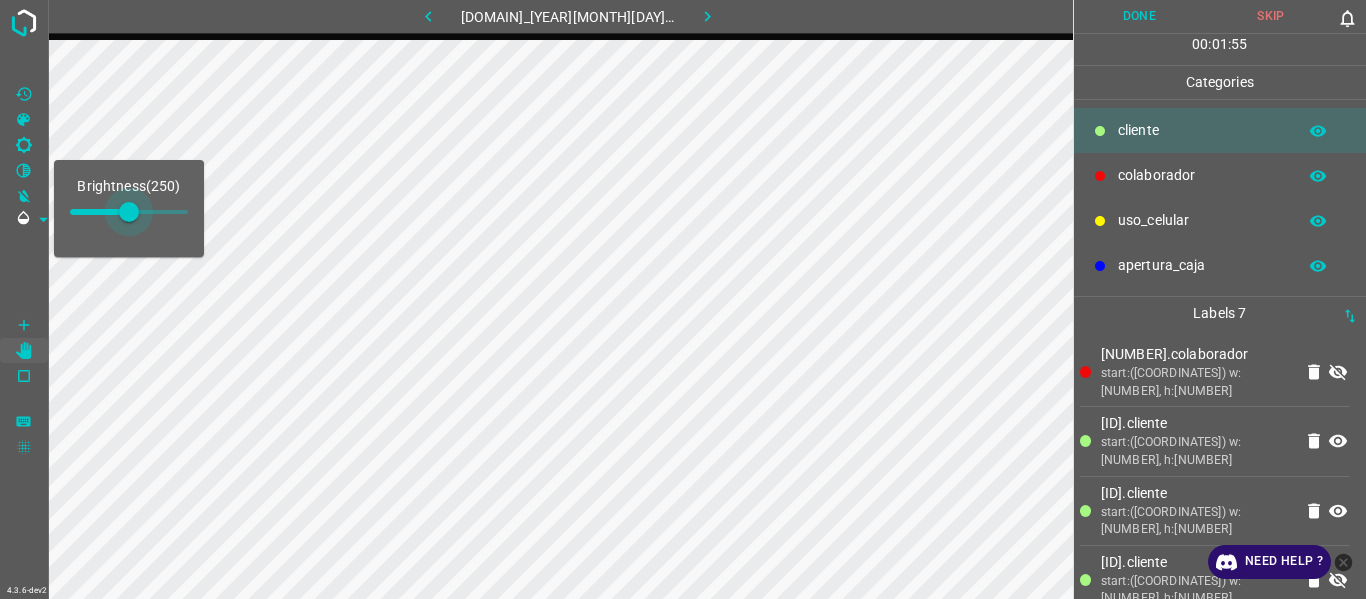 drag, startPoint x: 111, startPoint y: 218, endPoint x: 129, endPoint y: 218, distance: 18 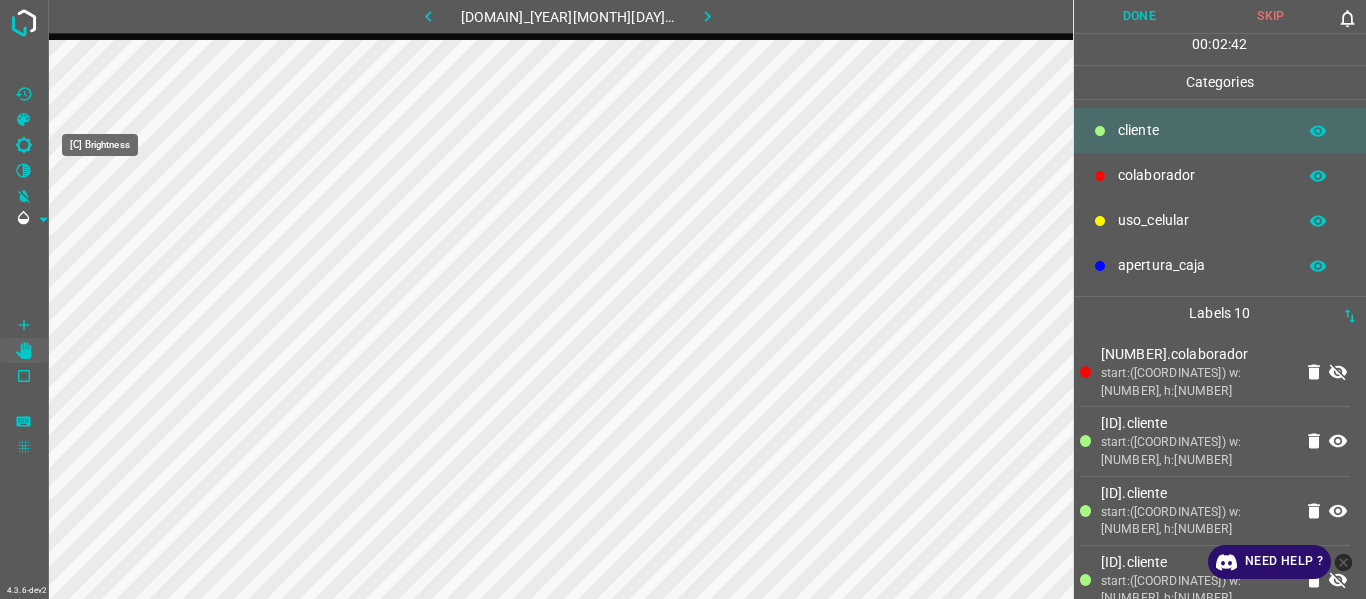 click at bounding box center (24, 145) 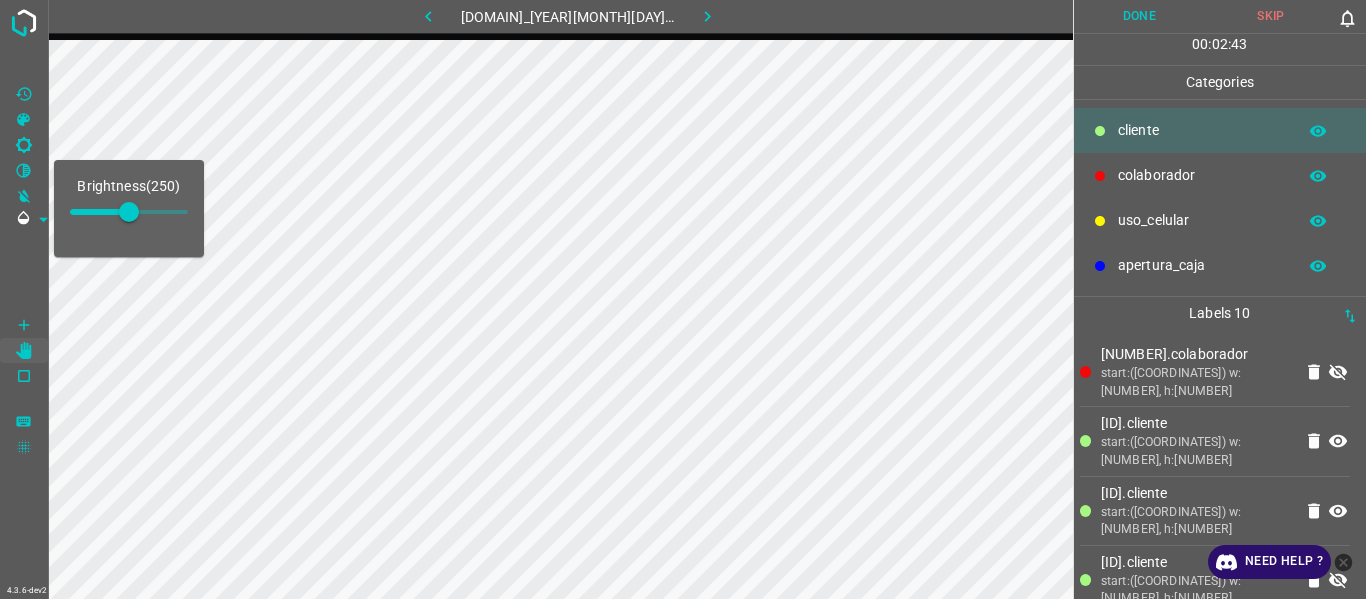 click at bounding box center (24, 94) 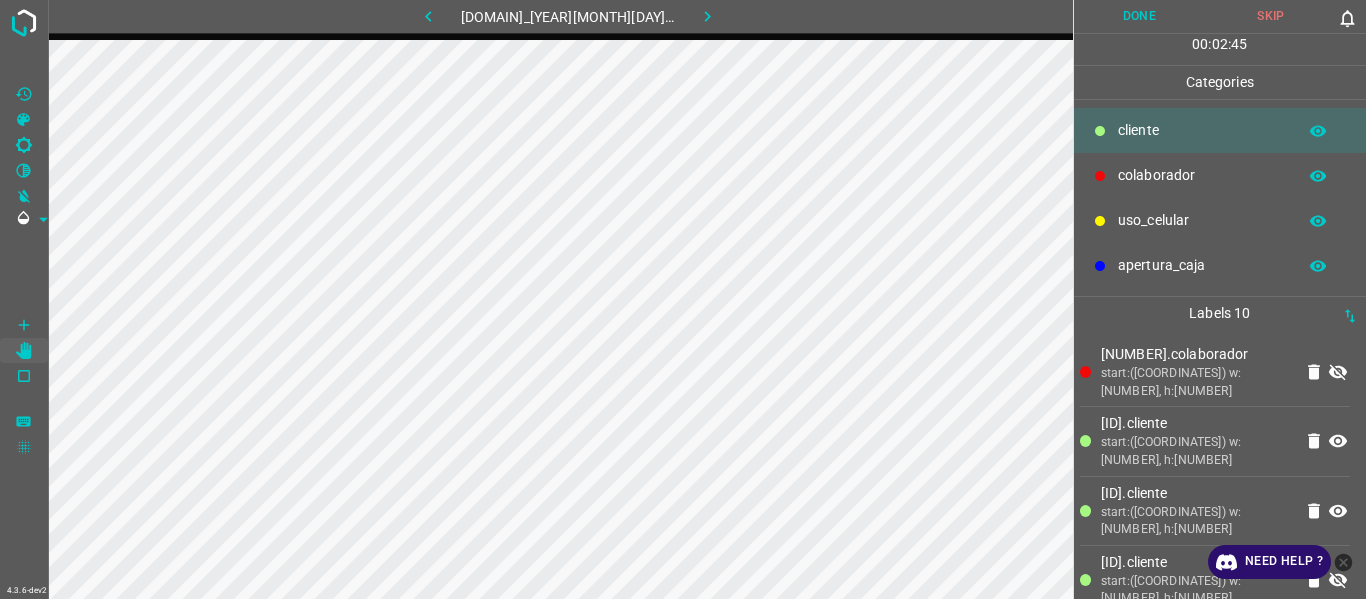 type 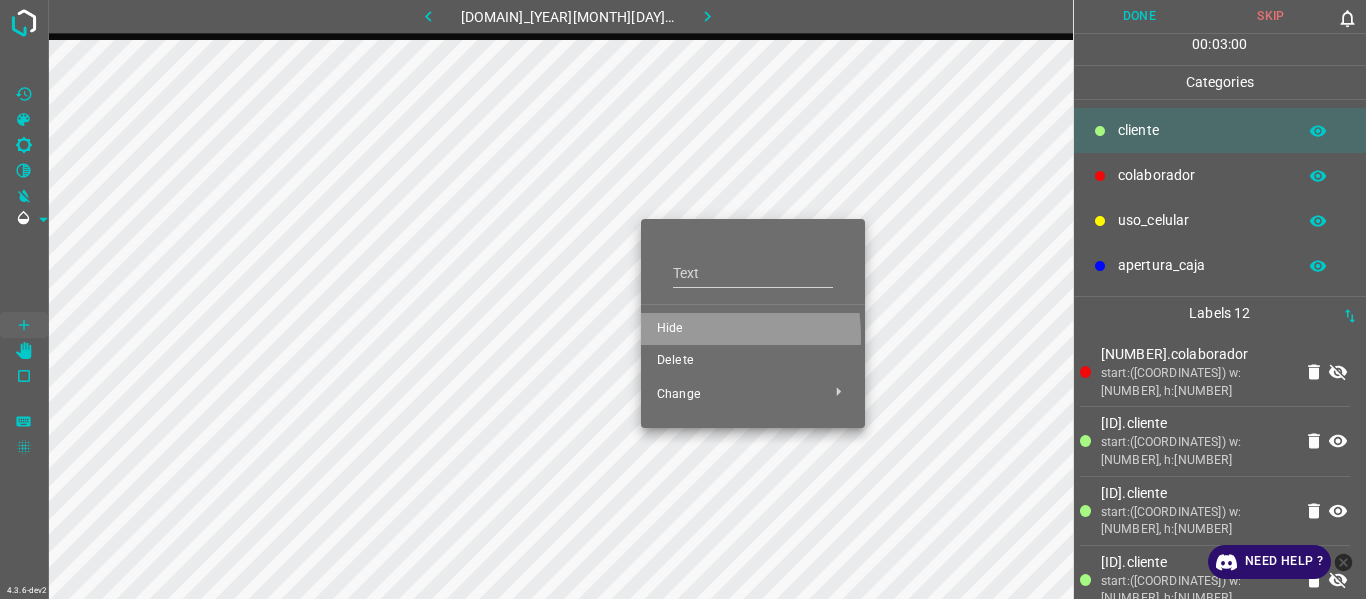 click on "Hide" at bounding box center (753, 329) 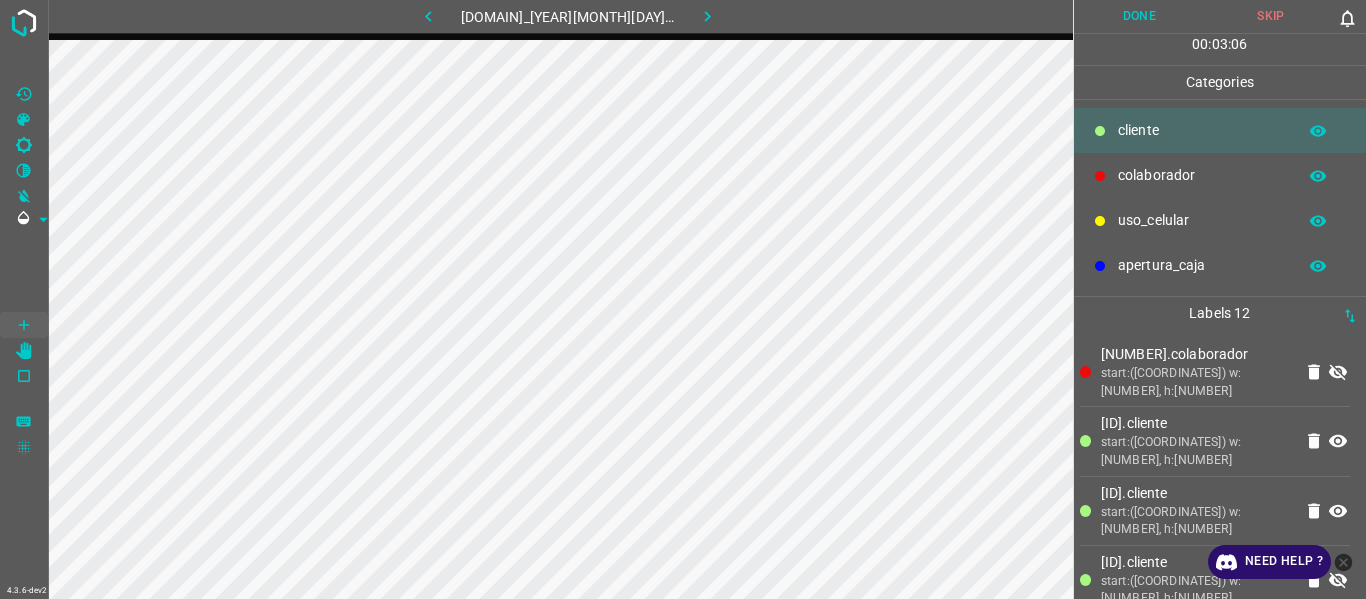 click at bounding box center (429, 16) 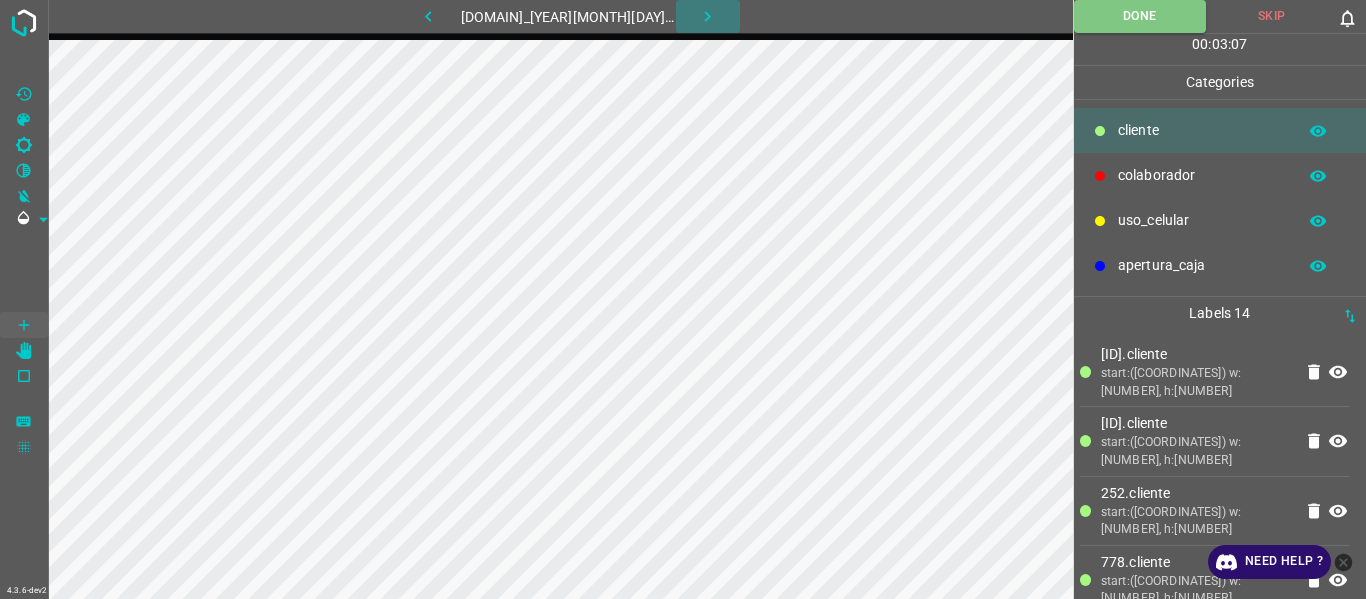 click at bounding box center [707, 16] 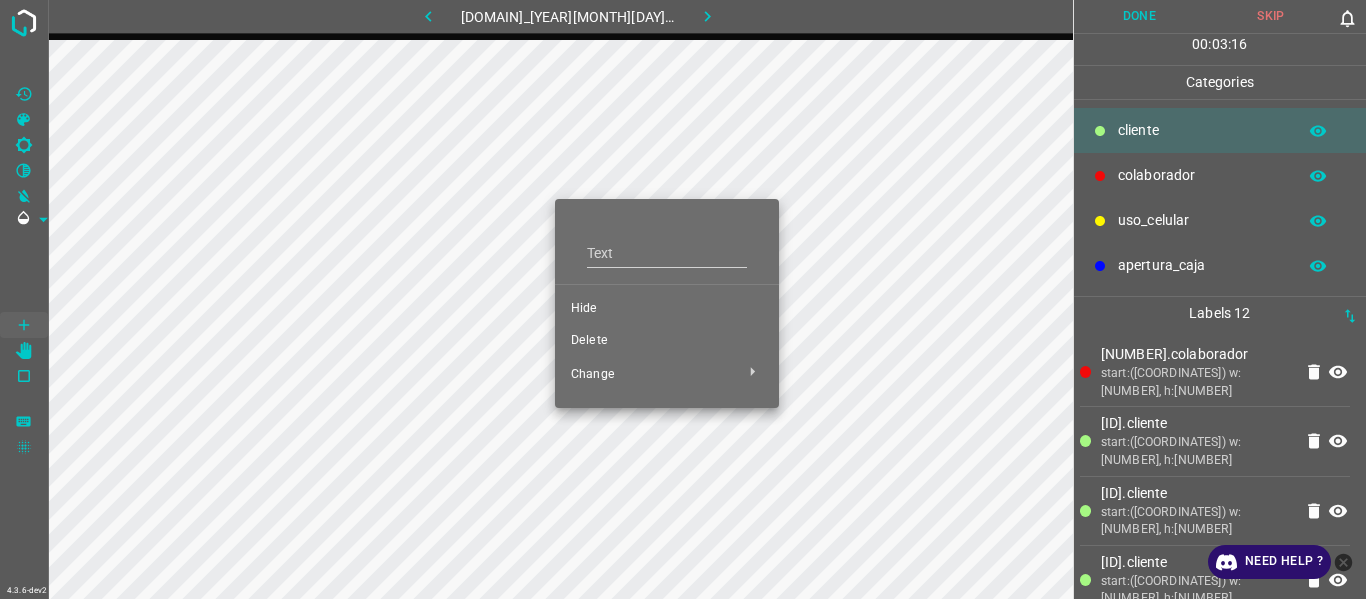 click on "Hide" at bounding box center [667, 309] 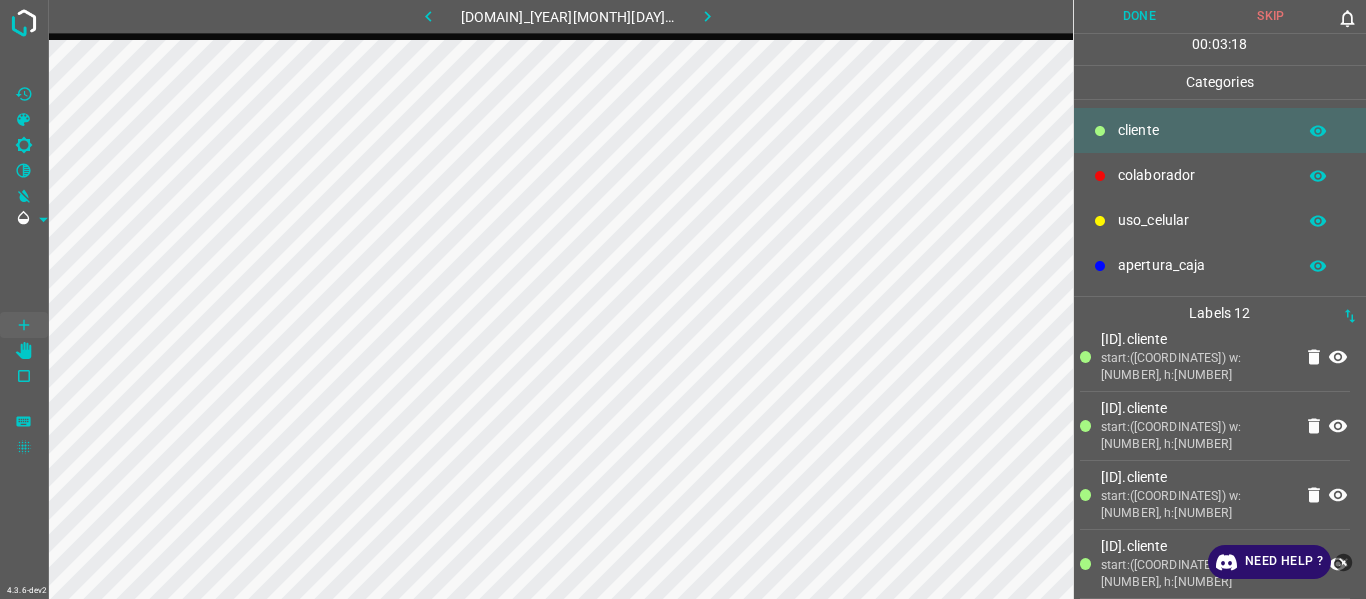 scroll, scrollTop: 300, scrollLeft: 0, axis: vertical 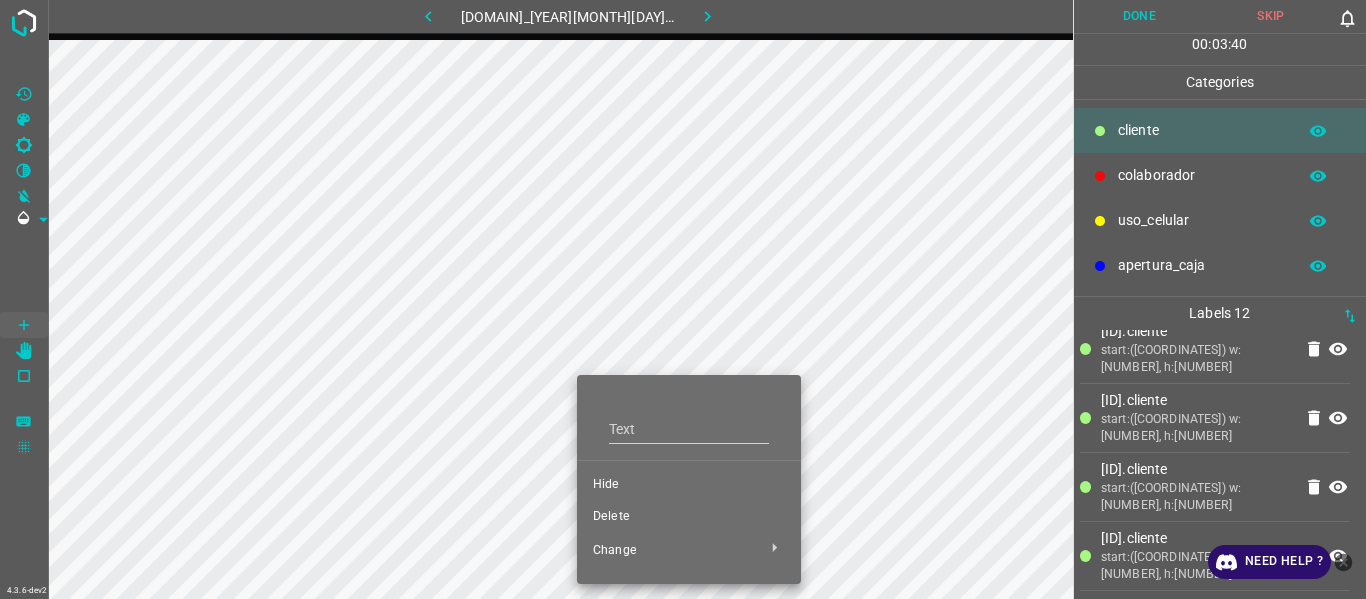 click on "Hide" at bounding box center [689, 485] 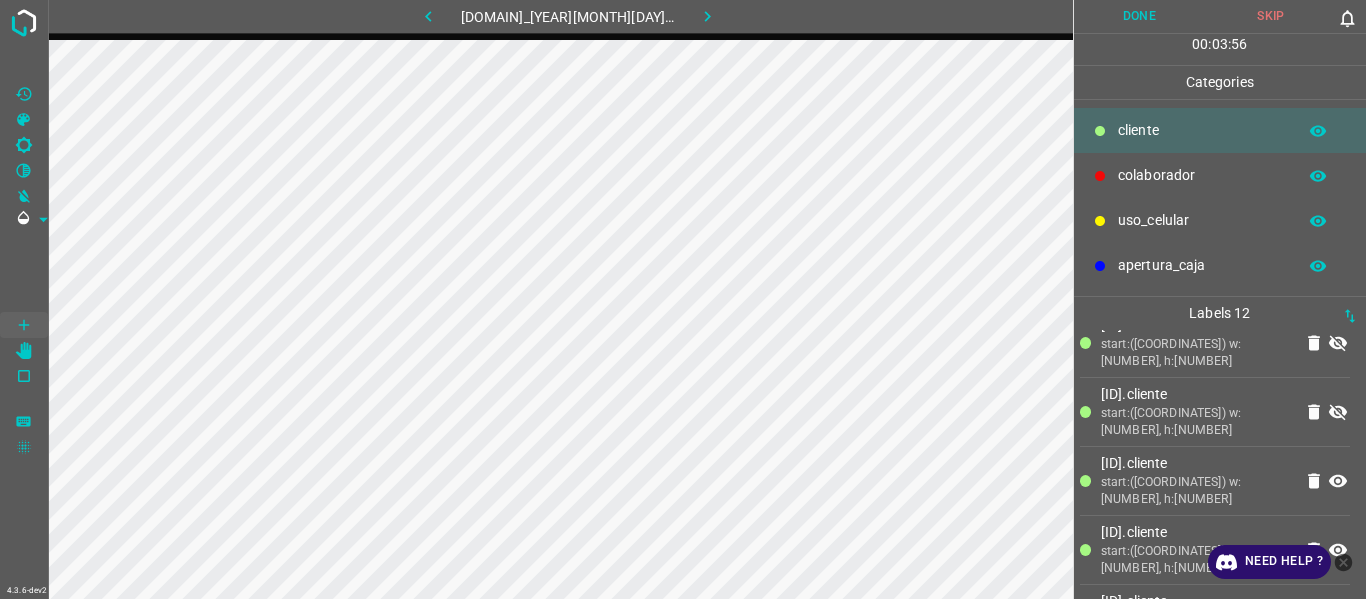 scroll, scrollTop: 100, scrollLeft: 0, axis: vertical 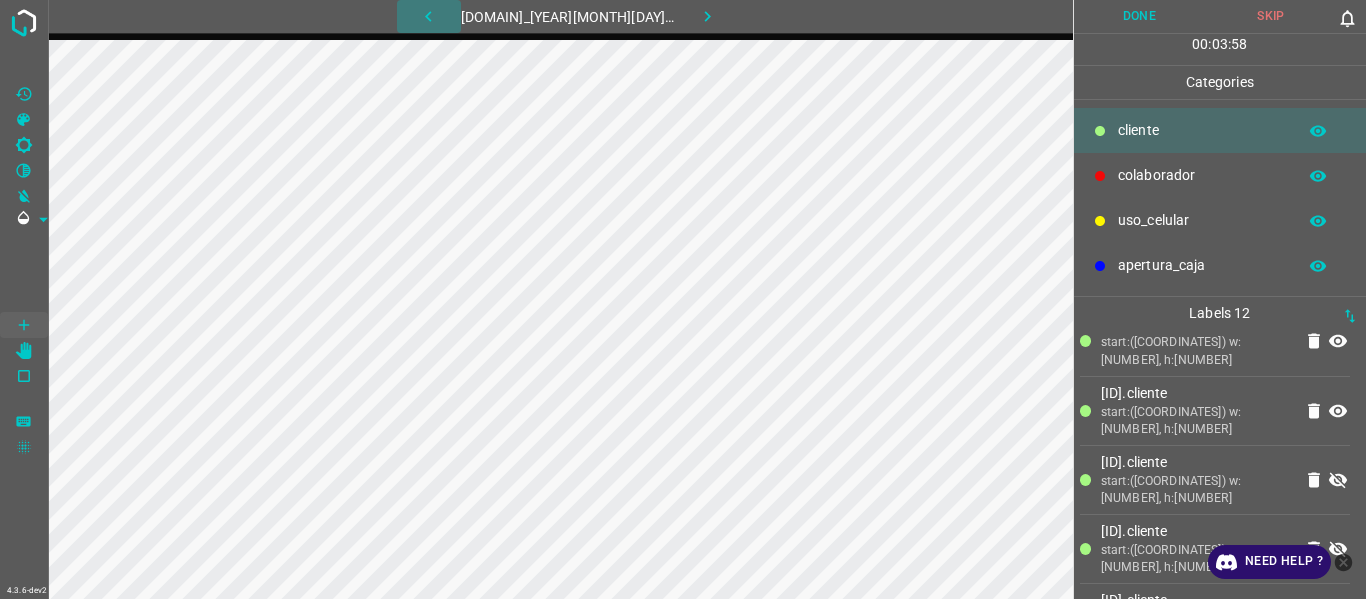 click at bounding box center (428, 16) 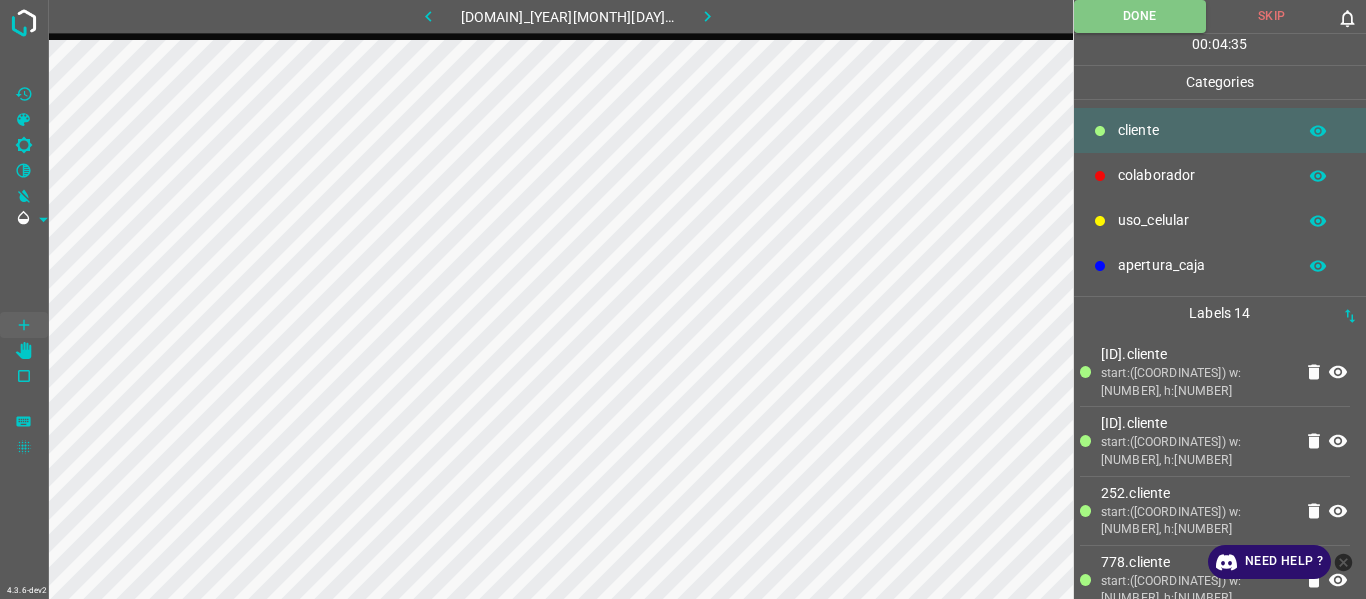 click at bounding box center [708, 16] 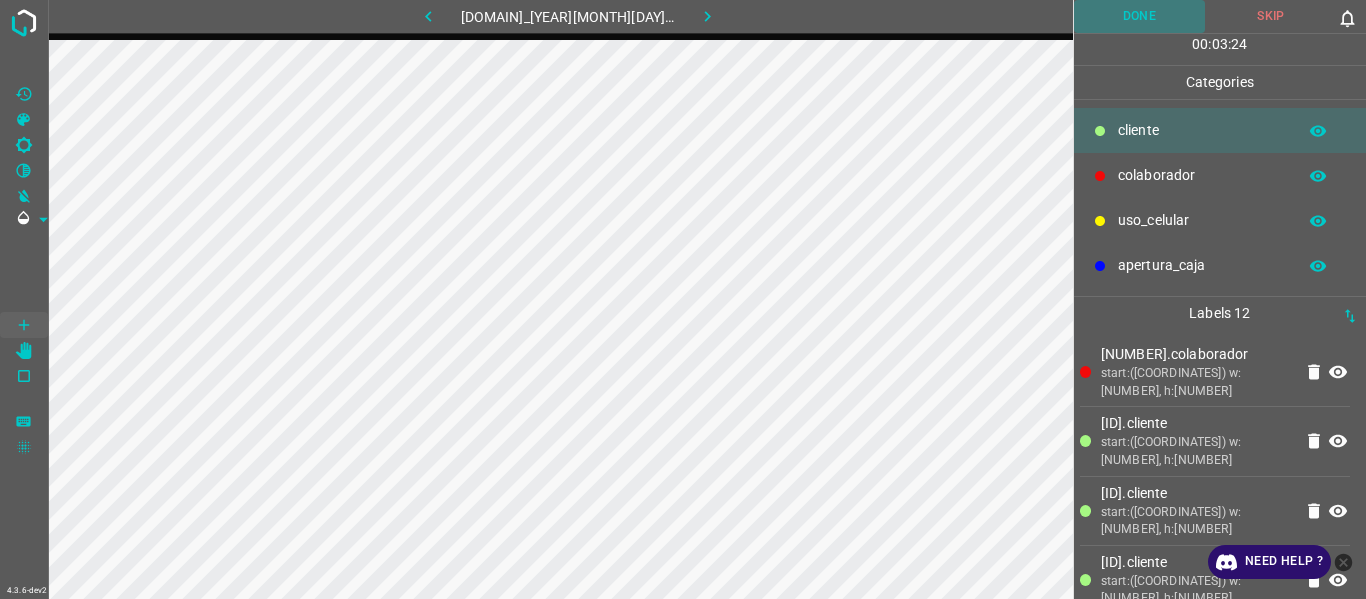 click on "Done" at bounding box center (1140, 16) 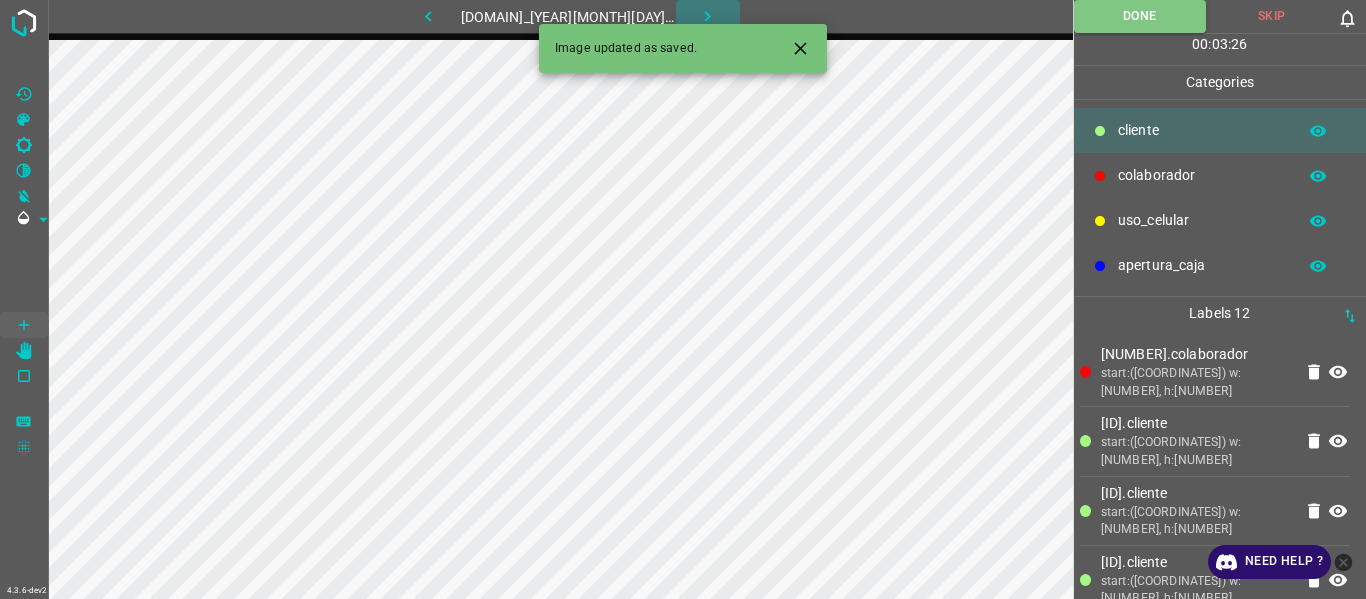 drag, startPoint x: 727, startPoint y: 16, endPoint x: 805, endPoint y: 26, distance: 78.63841 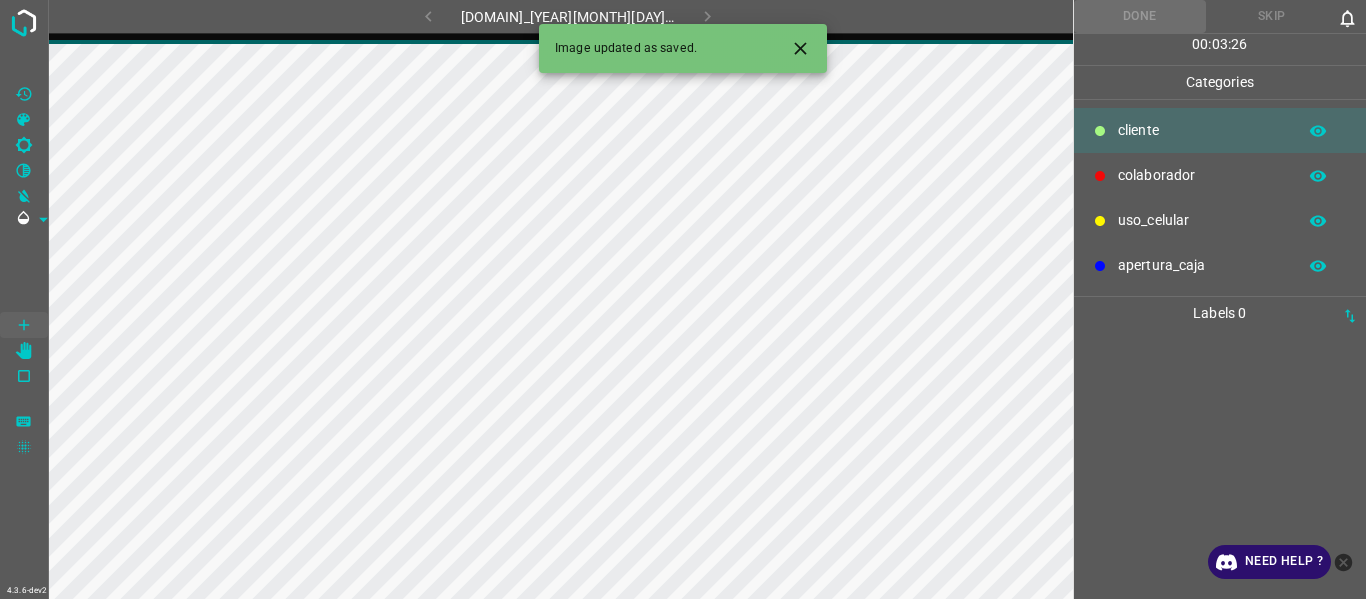 click at bounding box center (800, 48) 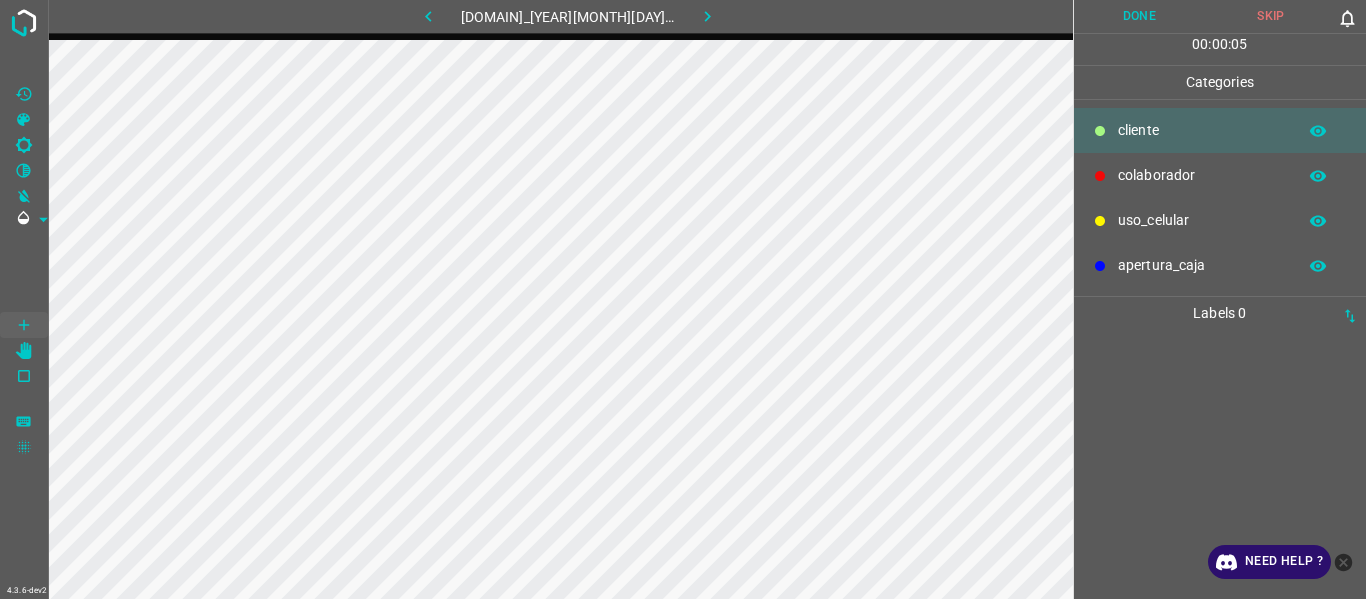 click at bounding box center [1220, 464] 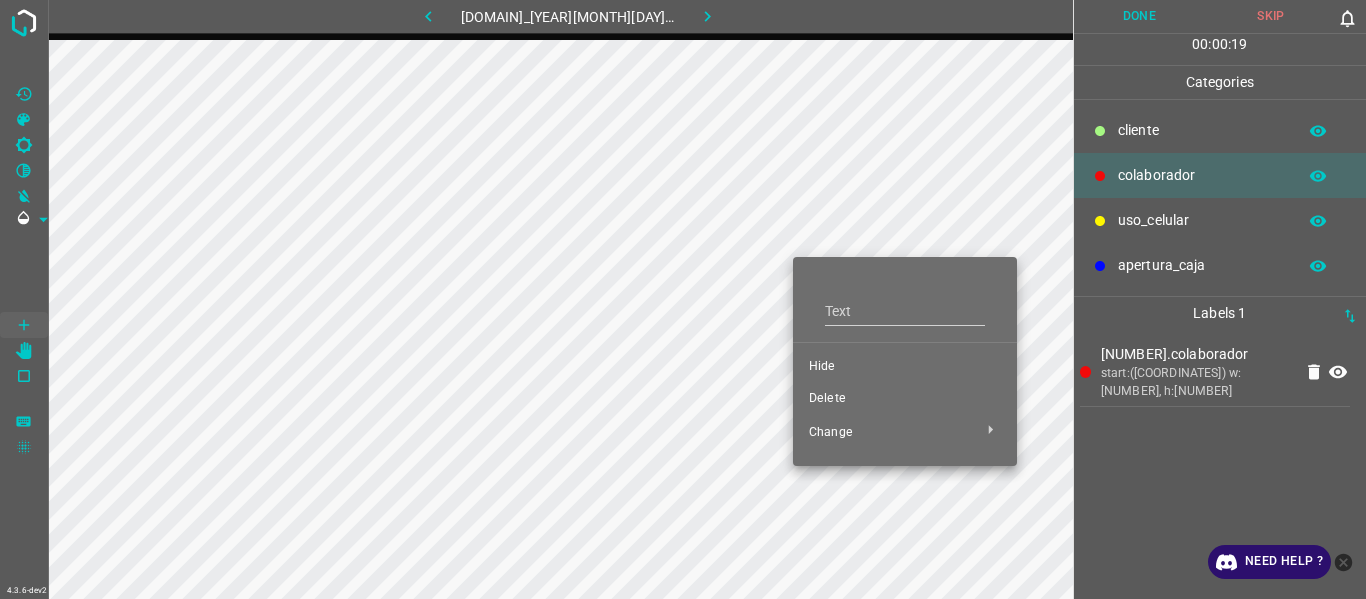 click on "Hide" at bounding box center [905, 367] 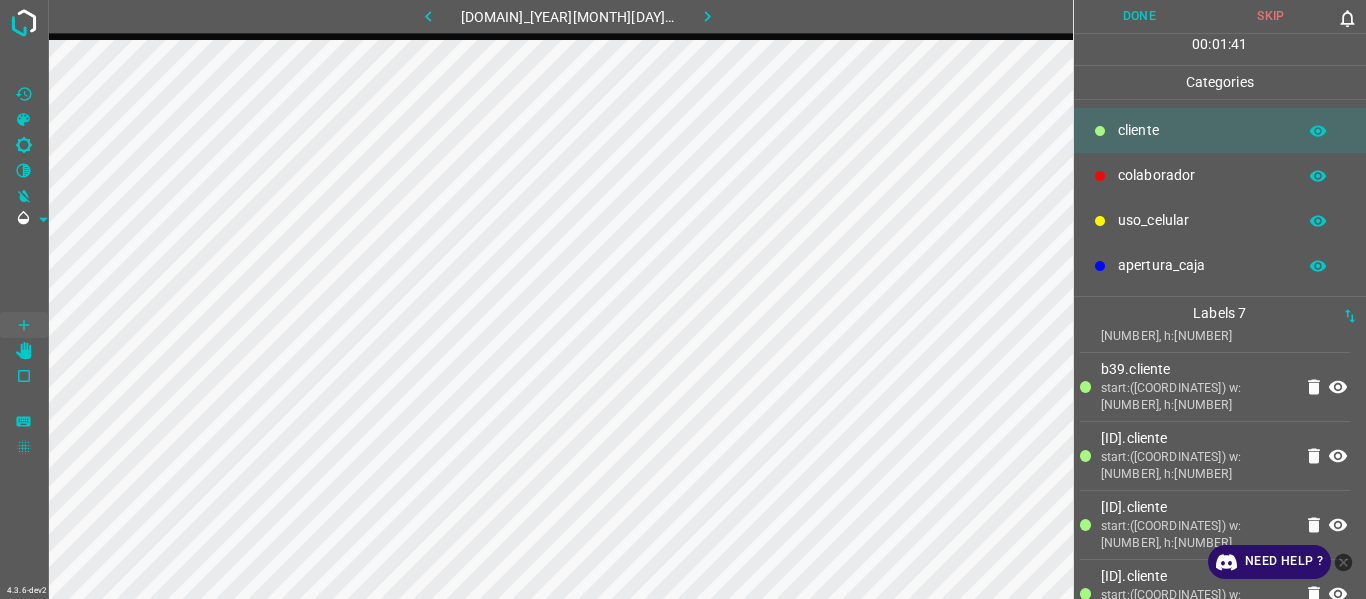 scroll, scrollTop: 230, scrollLeft: 0, axis: vertical 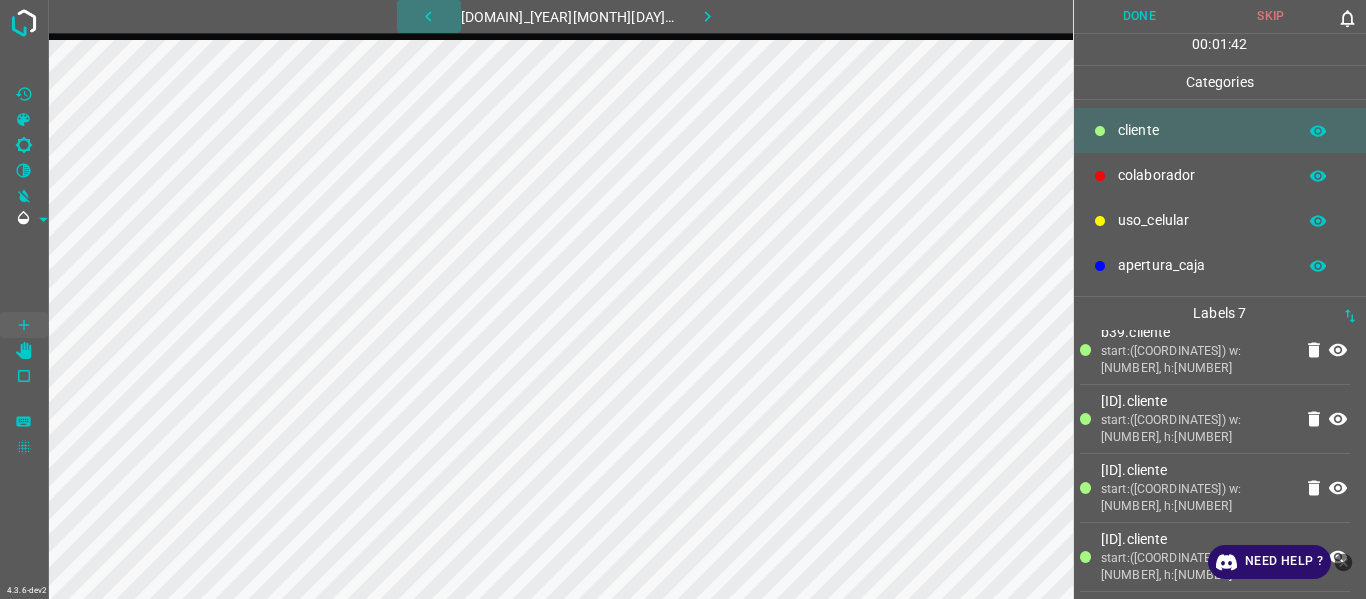 click at bounding box center [428, 16] 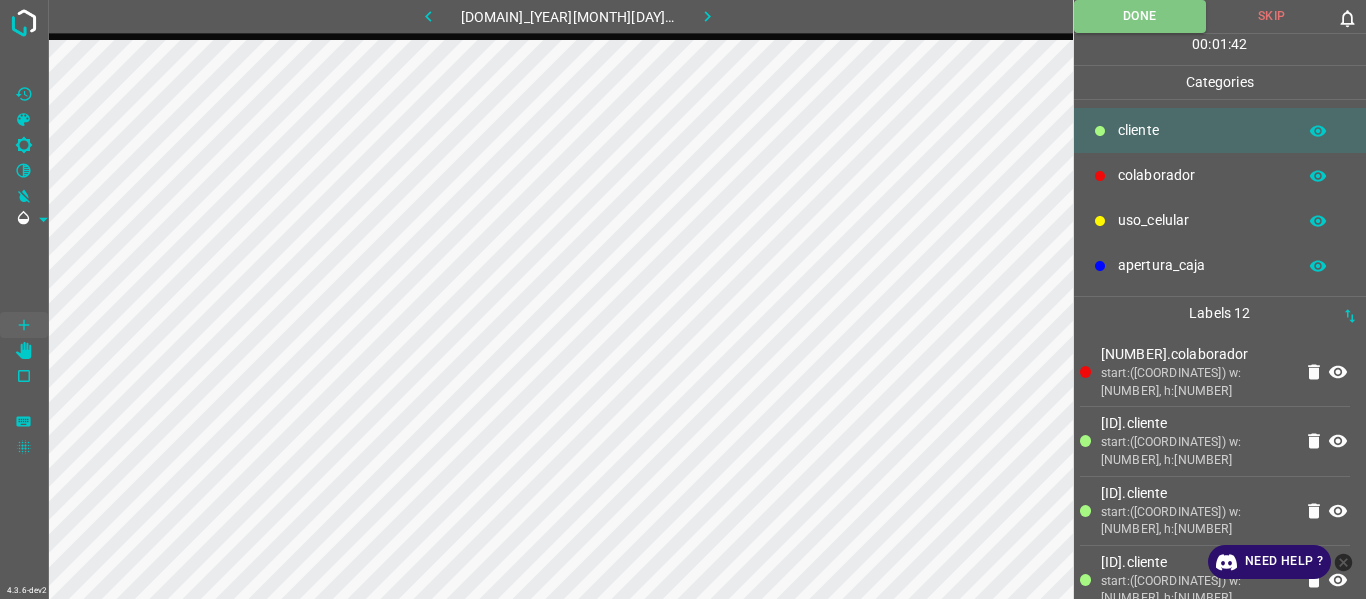 click at bounding box center (707, 16) 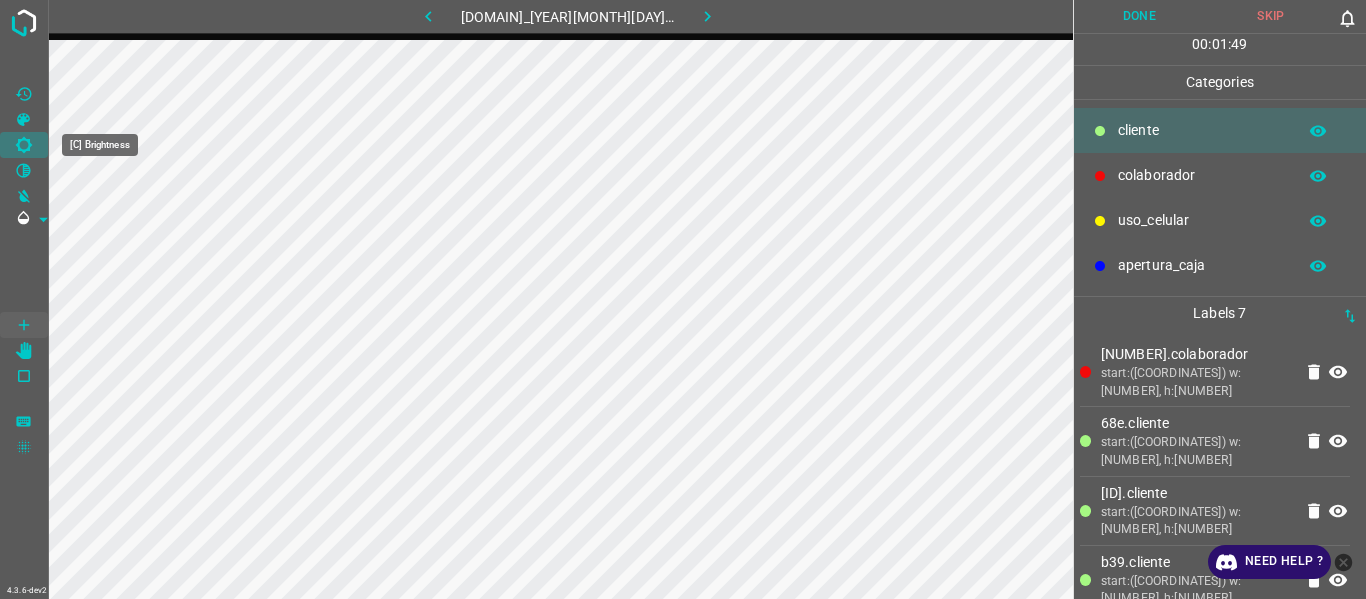 click at bounding box center (24, 145) 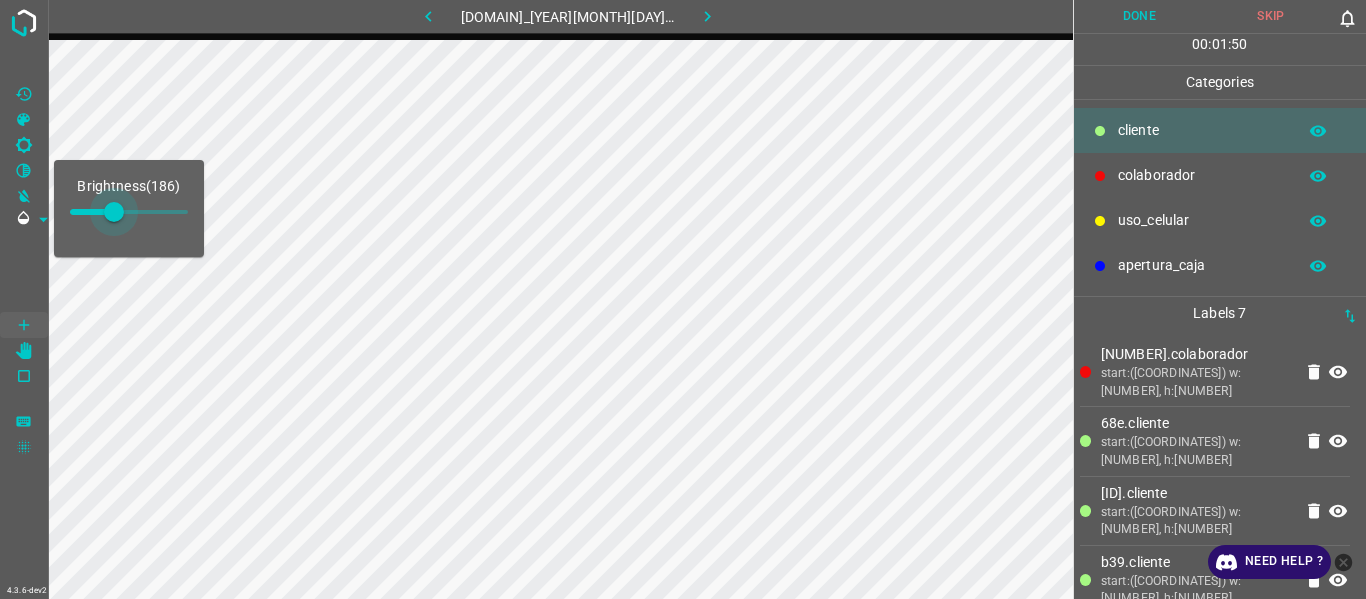 drag, startPoint x: 94, startPoint y: 213, endPoint x: 120, endPoint y: 223, distance: 27.856777 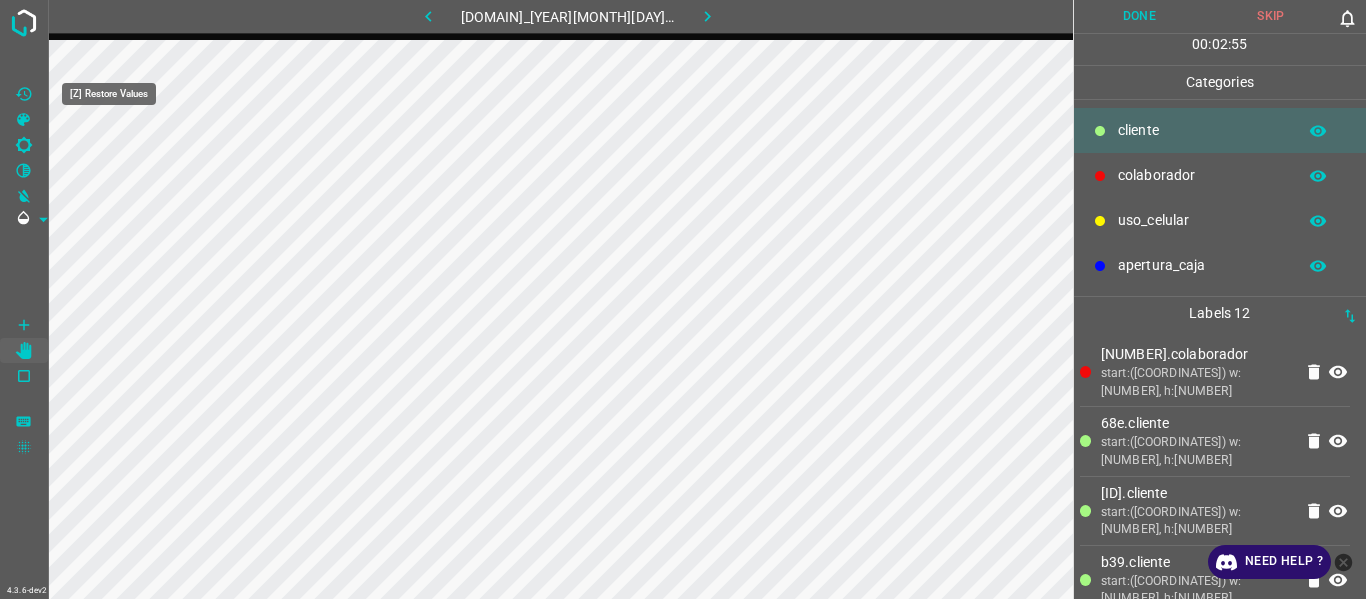 click at bounding box center [24, 94] 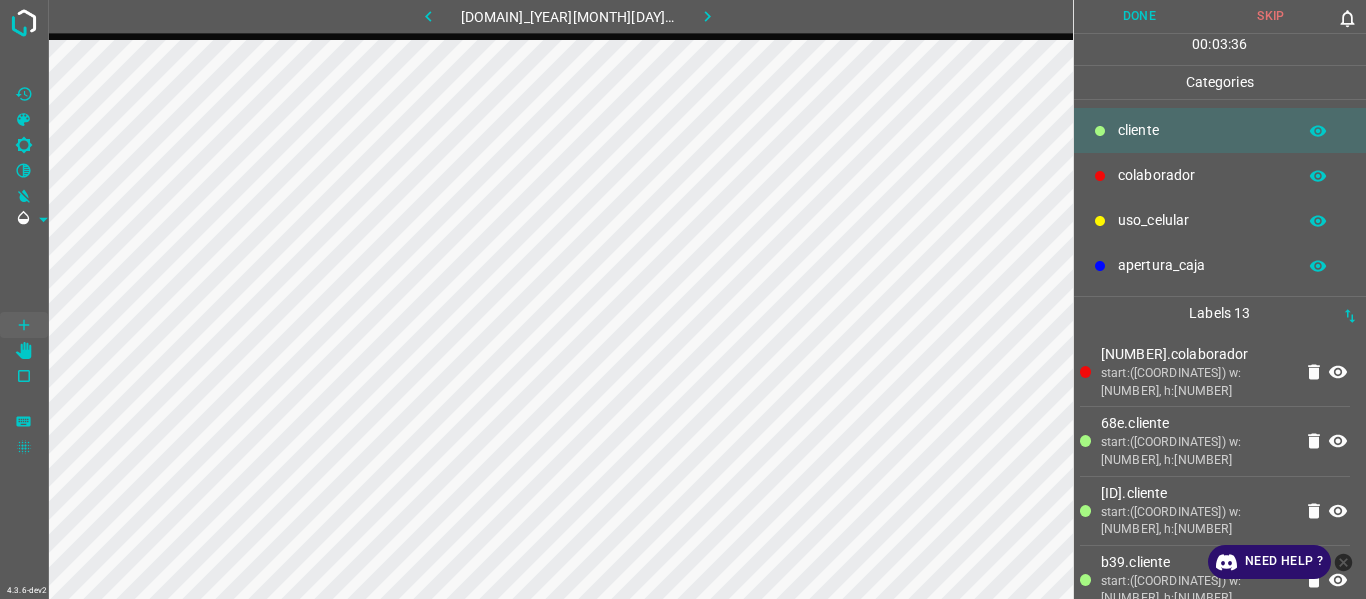 click at bounding box center (428, 16) 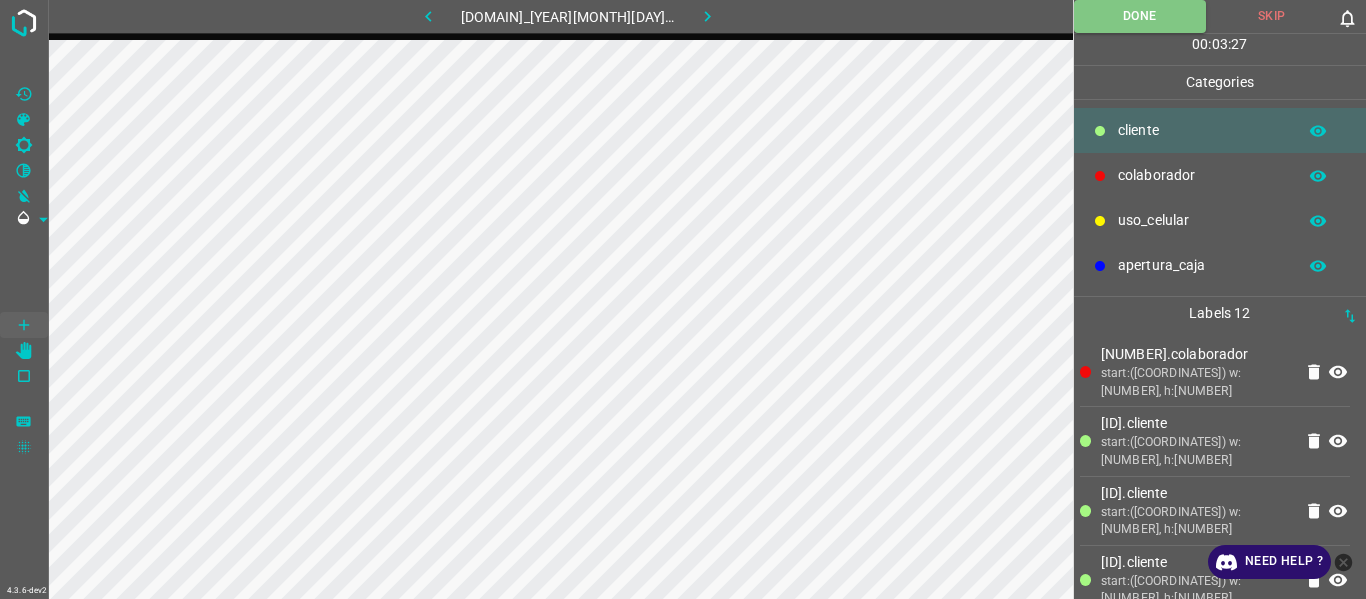 click at bounding box center (707, 16) 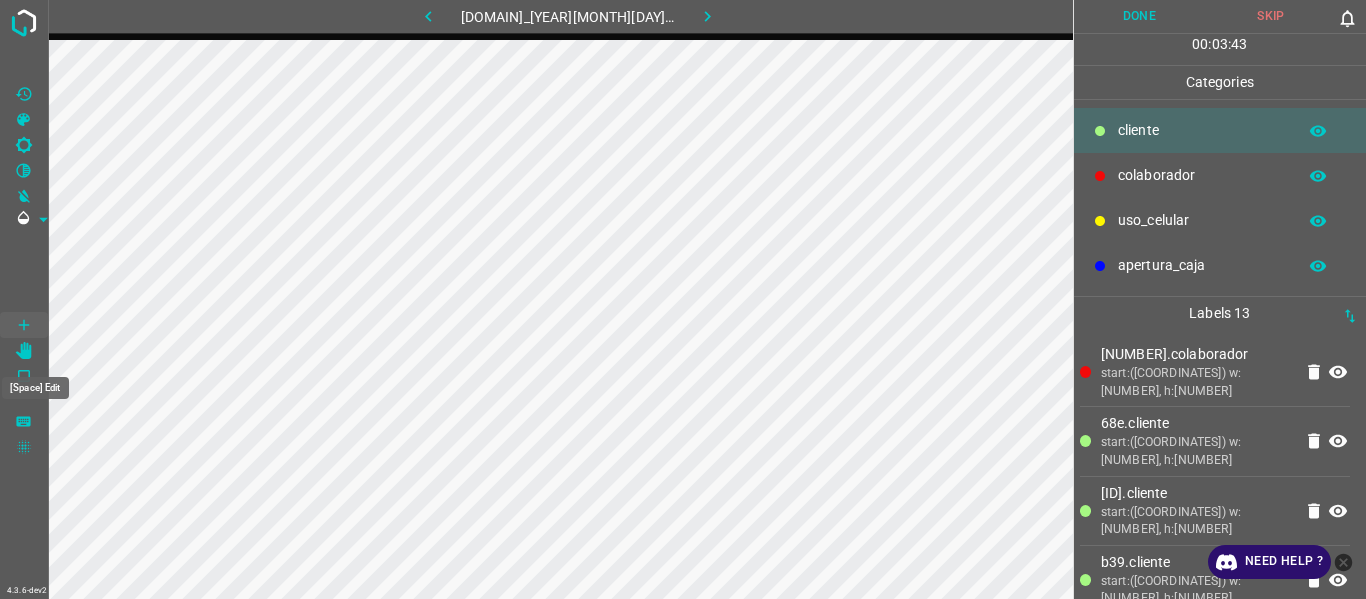 click at bounding box center (24, 351) 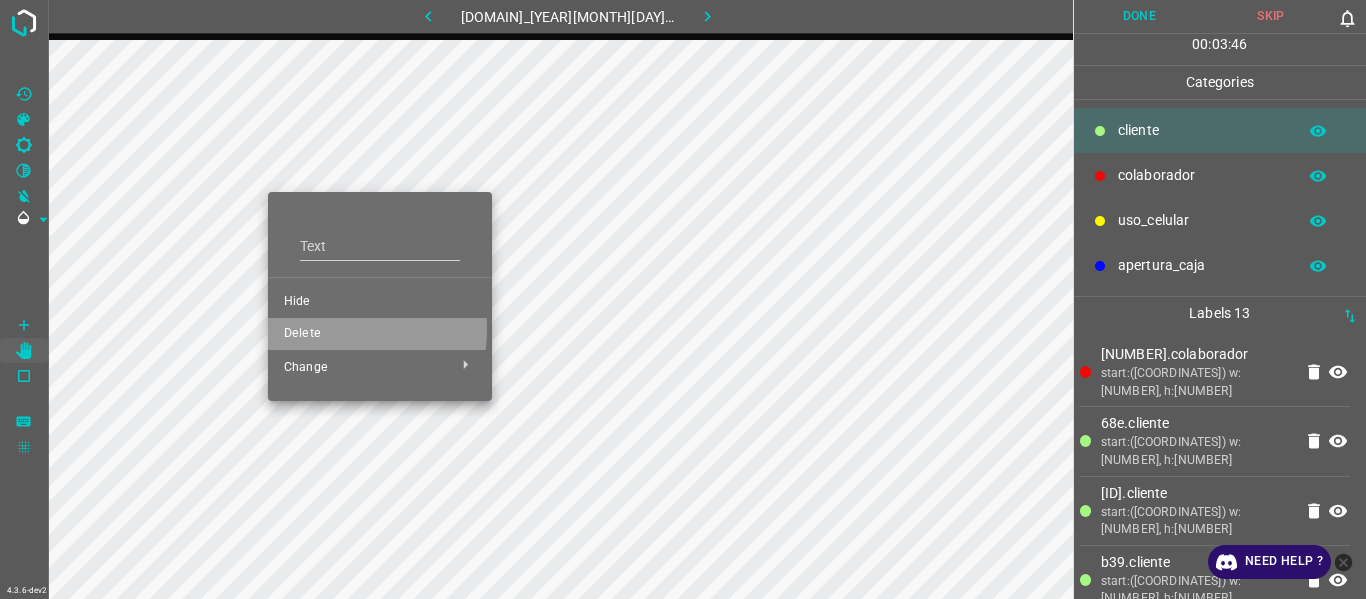 click on "Delete" at bounding box center [380, 302] 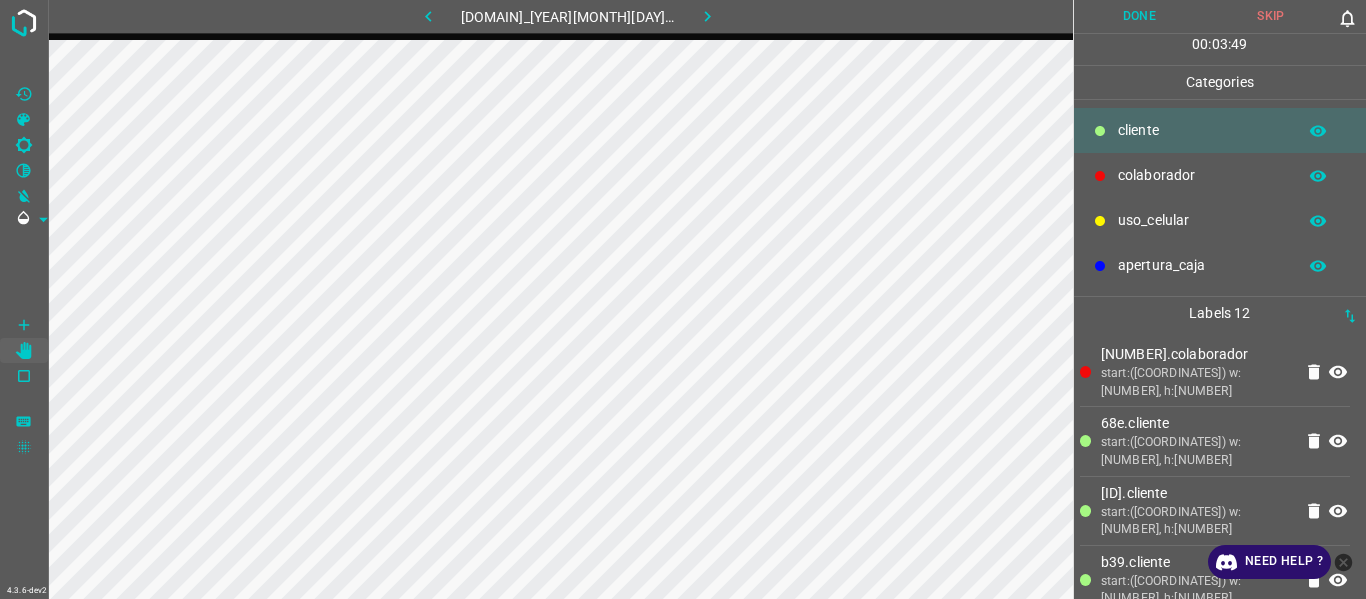 click at bounding box center [24, 145] 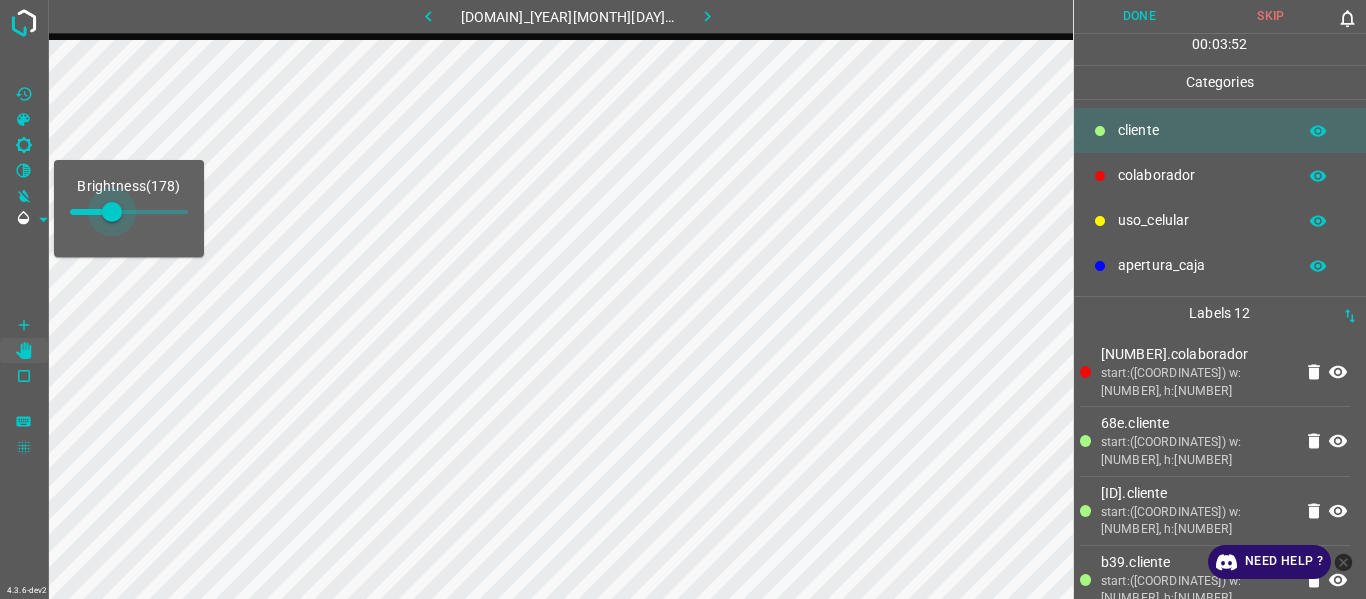 drag, startPoint x: 96, startPoint y: 214, endPoint x: 112, endPoint y: 220, distance: 17.088007 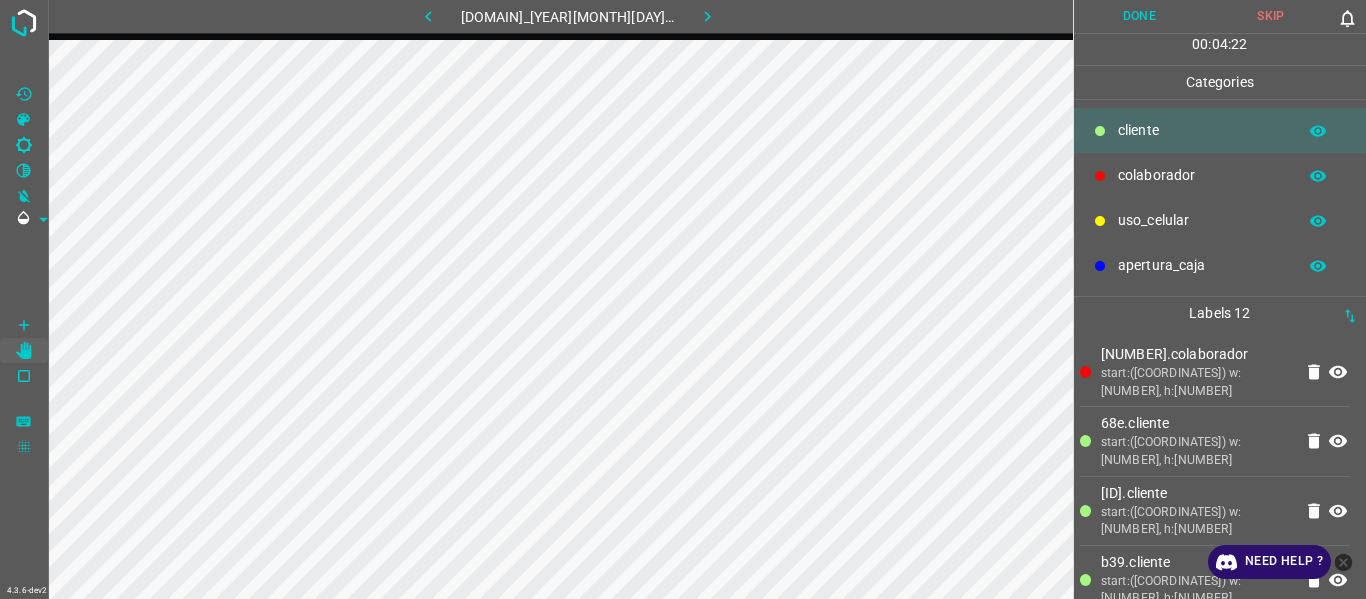 click on "Done" at bounding box center [1140, 16] 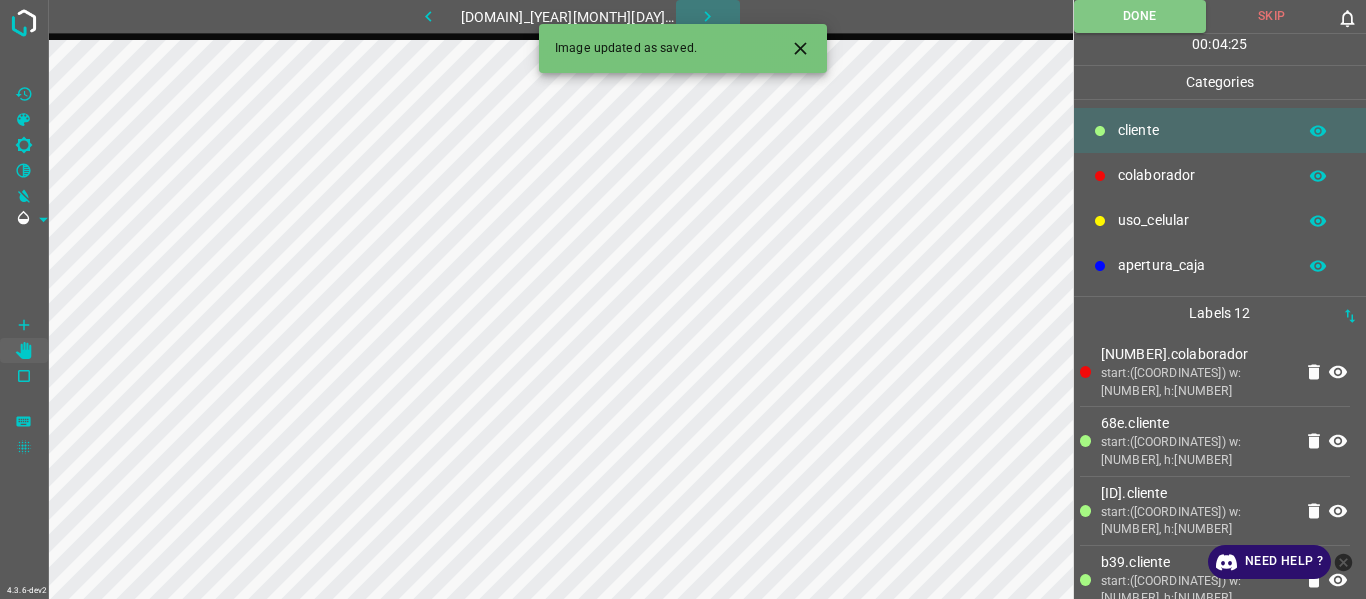 click at bounding box center [707, 16] 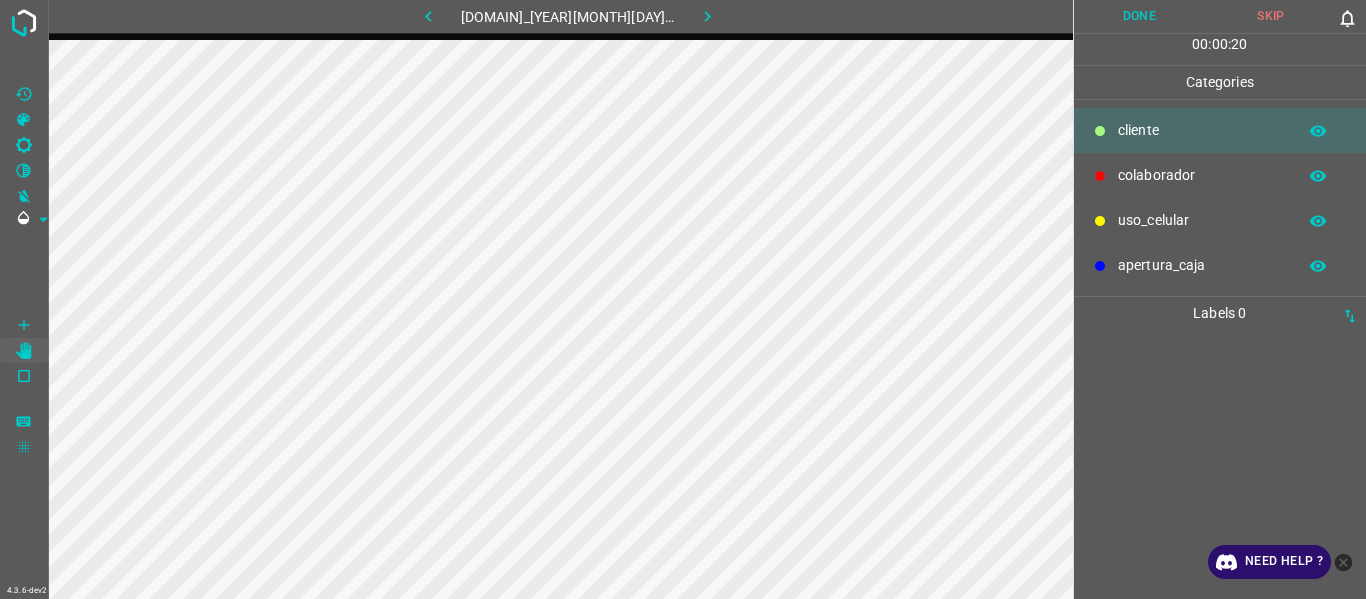 drag, startPoint x: 1156, startPoint y: 162, endPoint x: 1084, endPoint y: 246, distance: 110.63454 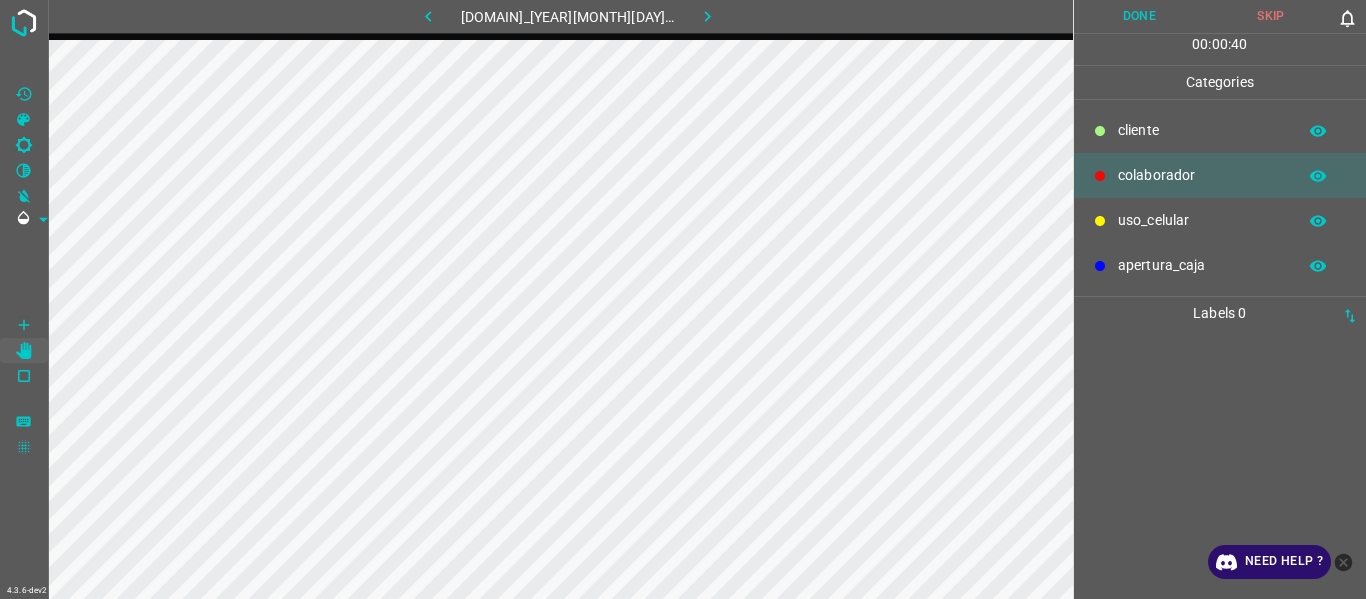 drag, startPoint x: 1146, startPoint y: 381, endPoint x: 1116, endPoint y: 383, distance: 30.066593 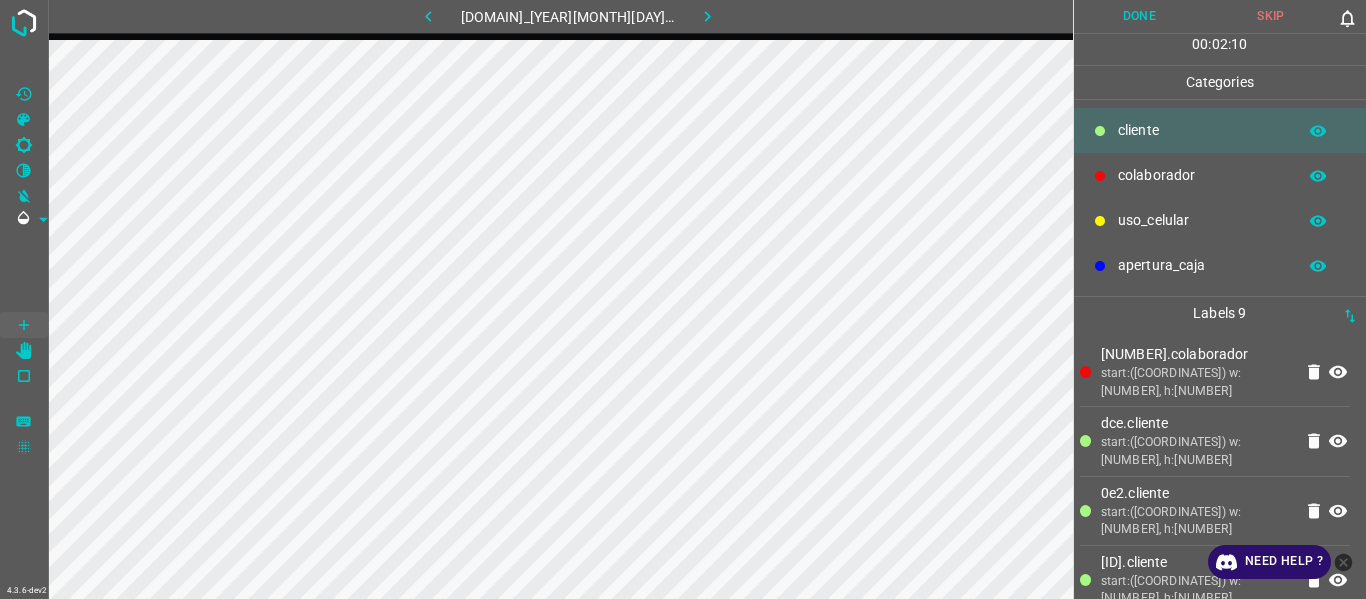 click at bounding box center [24, 145] 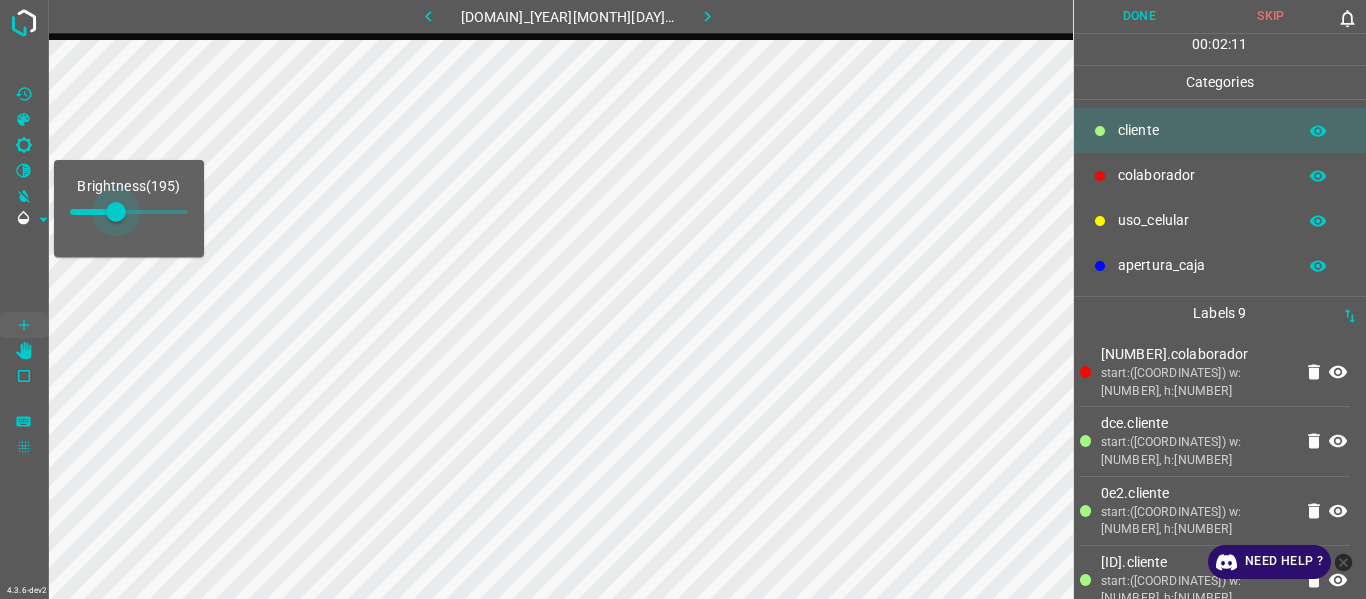 drag, startPoint x: 88, startPoint y: 207, endPoint x: 124, endPoint y: 217, distance: 37.363083 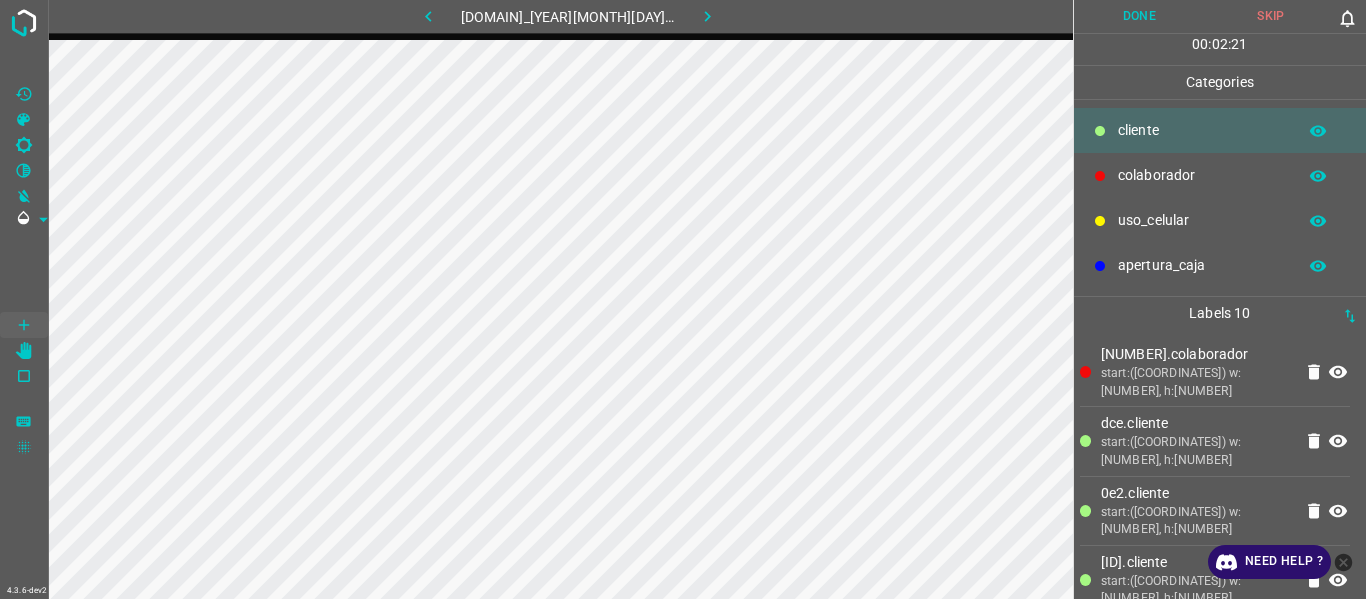 click at bounding box center [24, 94] 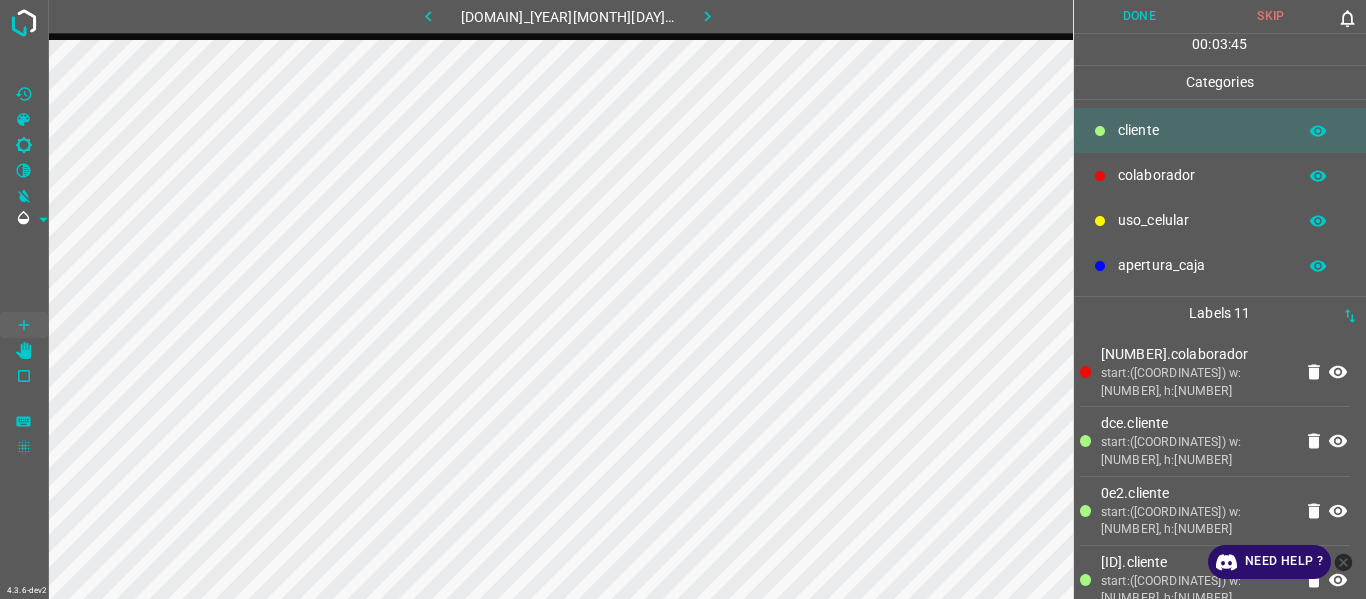 click on "Done" at bounding box center [1140, 16] 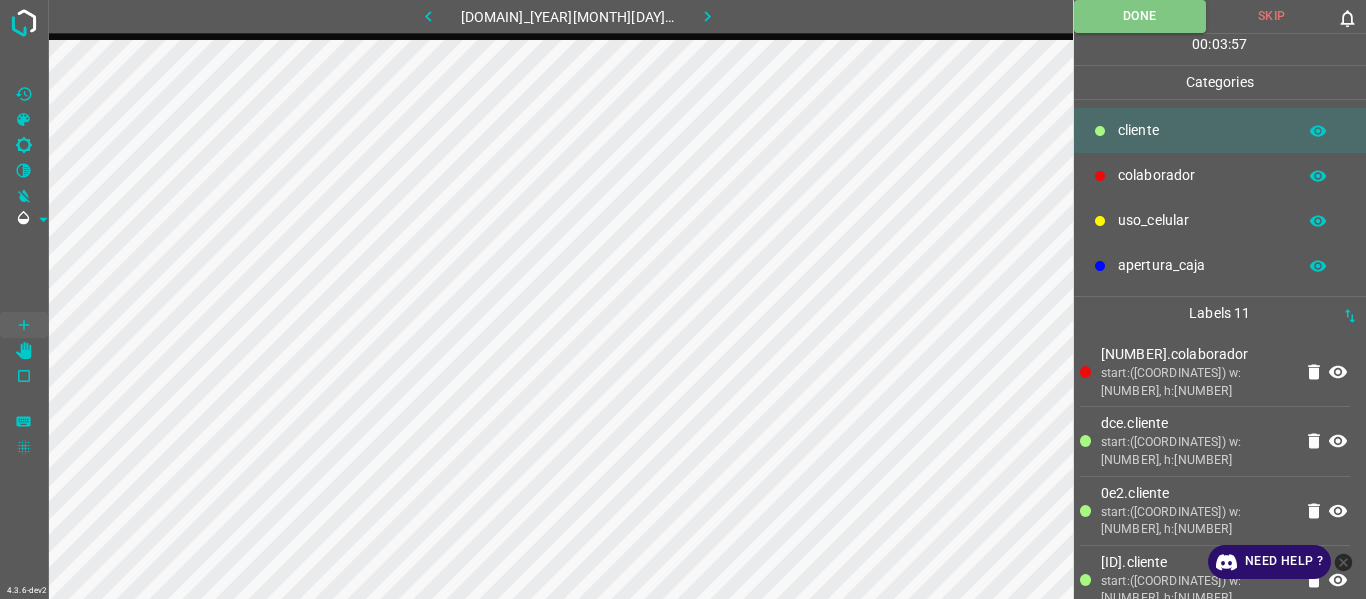click at bounding box center (707, 16) 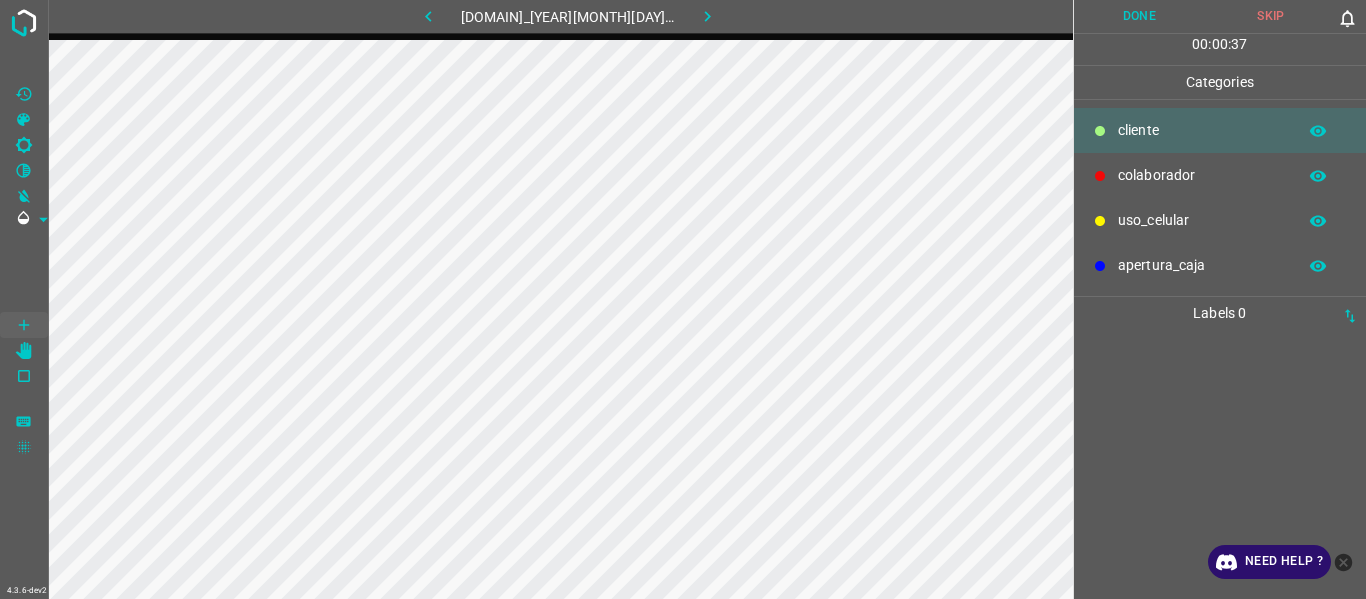 drag, startPoint x: 1174, startPoint y: 407, endPoint x: 1102, endPoint y: 389, distance: 74.215904 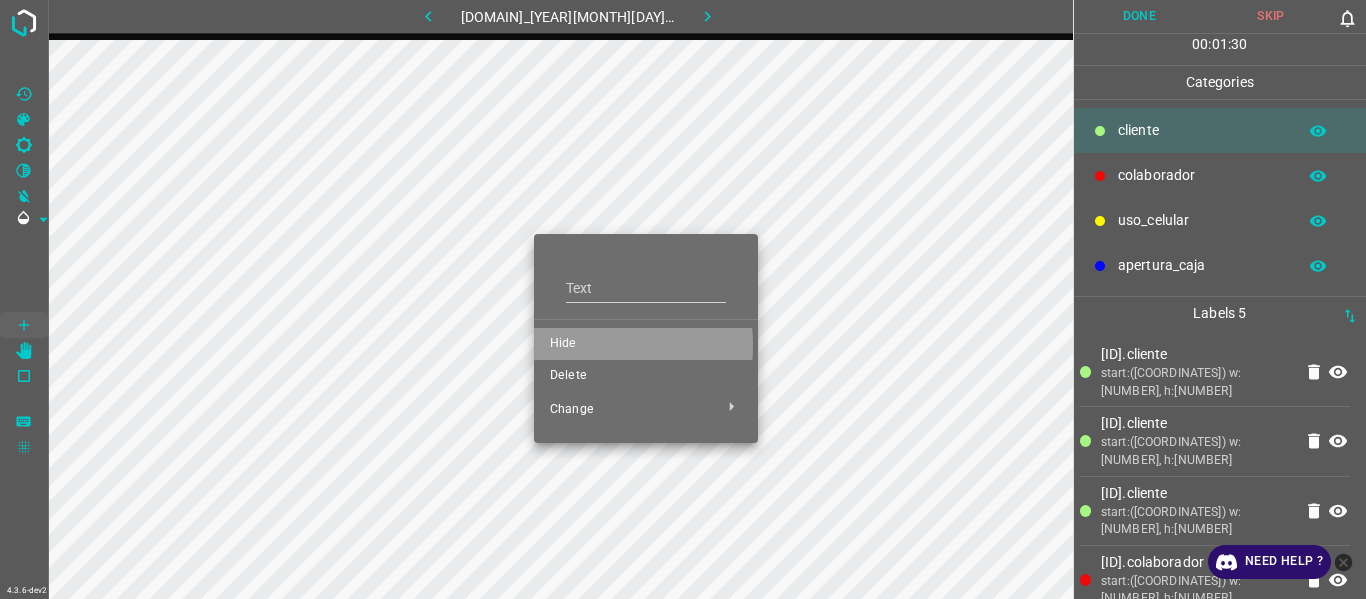 click on "Hide" at bounding box center (646, 344) 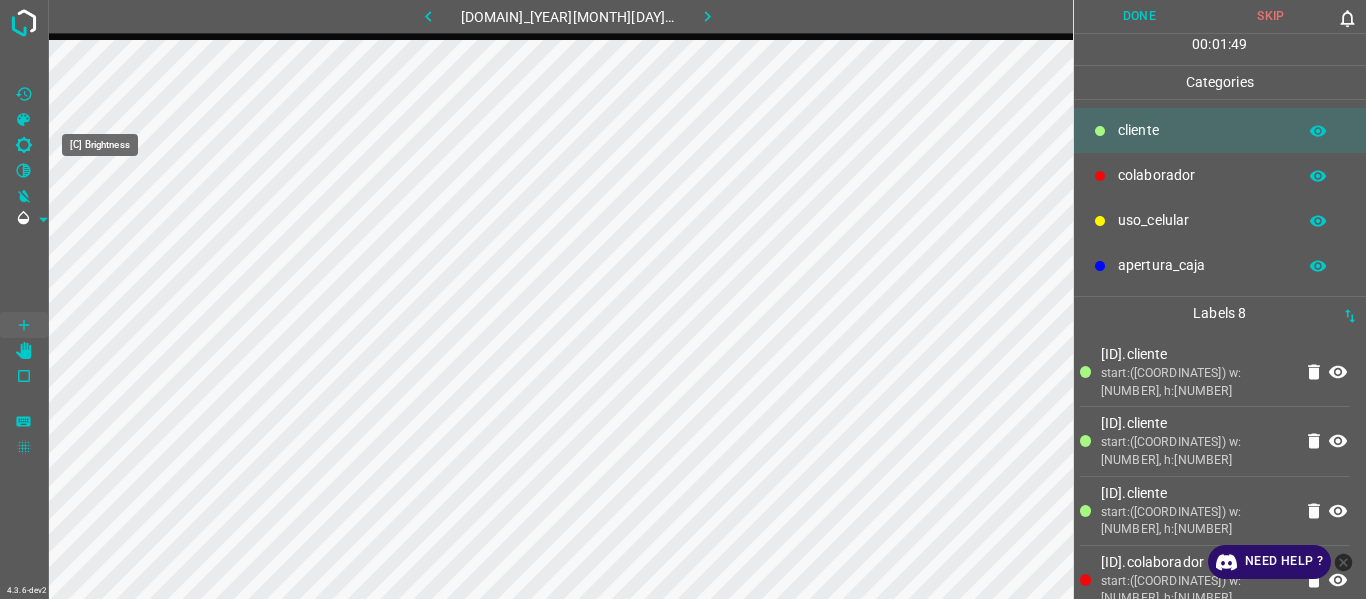 click at bounding box center [24, 145] 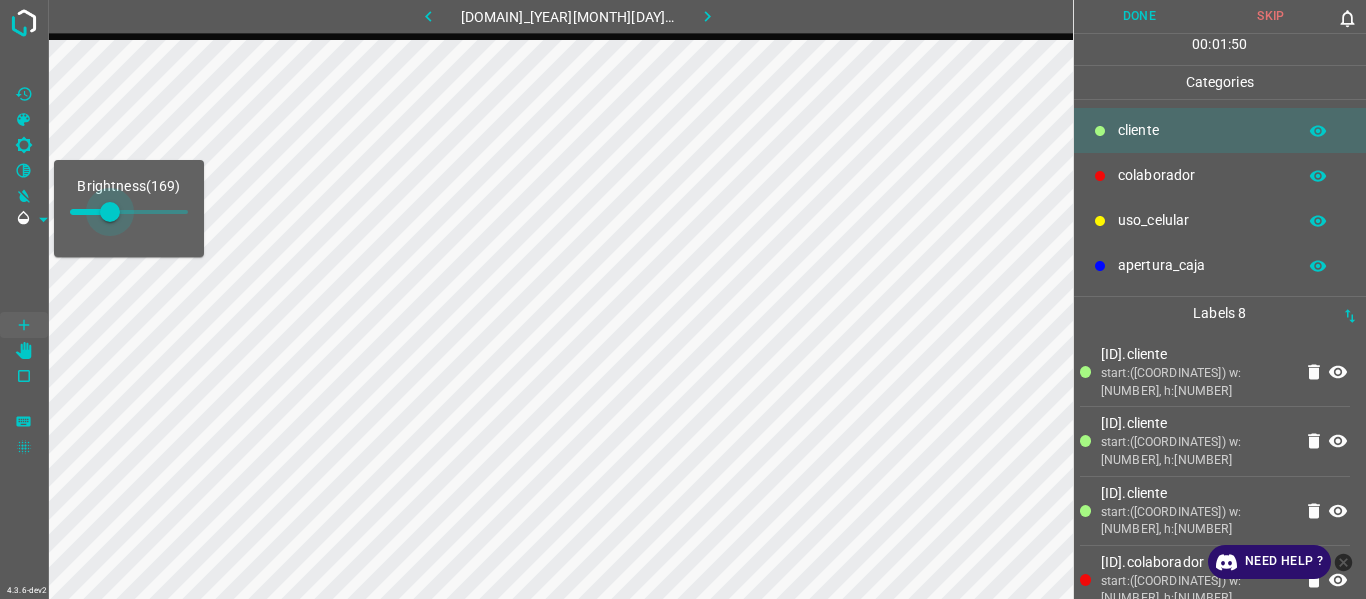 drag, startPoint x: 90, startPoint y: 203, endPoint x: 110, endPoint y: 211, distance: 21.540659 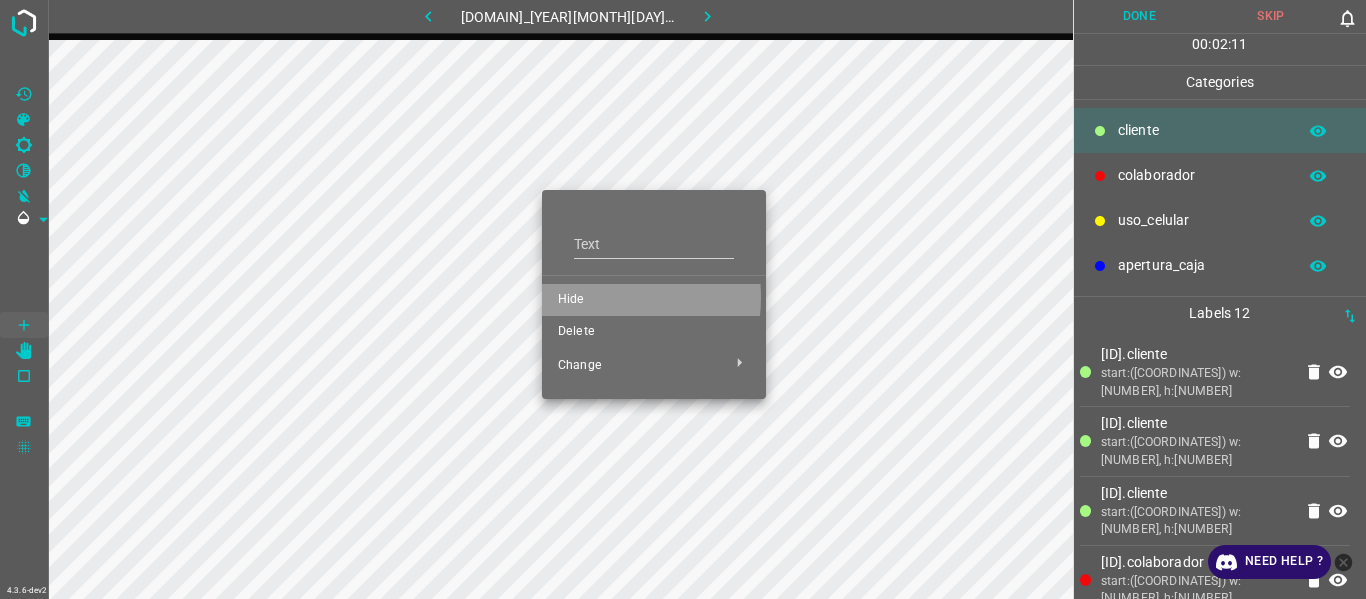click on "Hide" at bounding box center [654, 300] 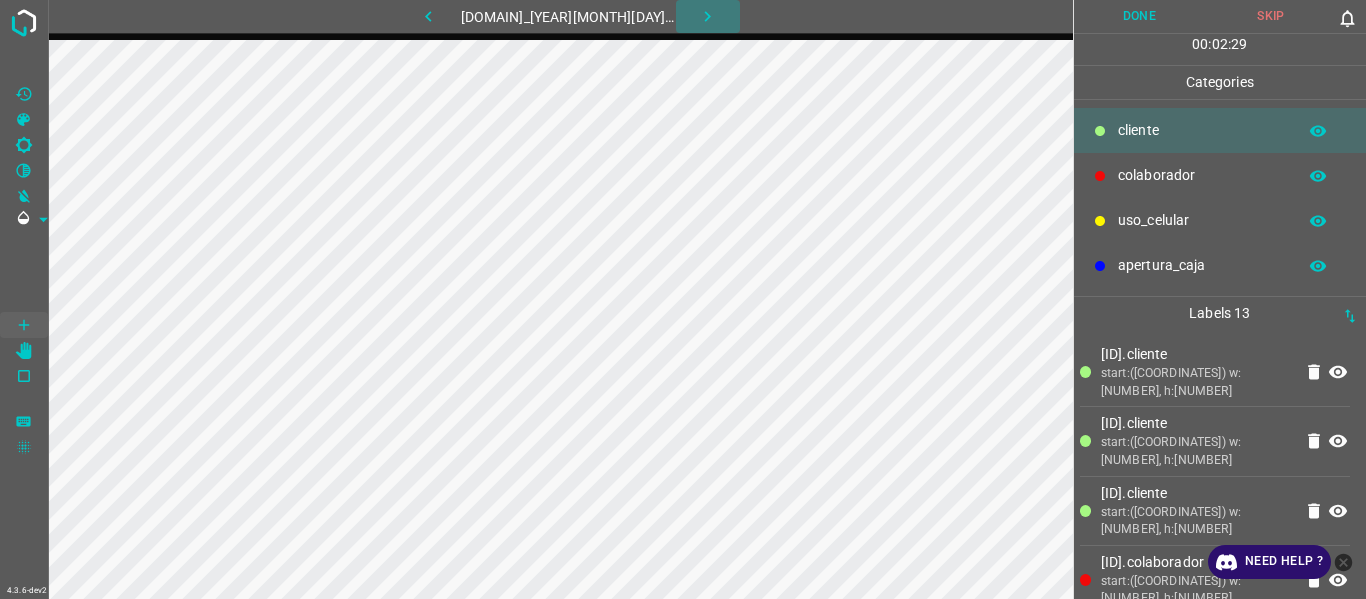 click at bounding box center [708, 16] 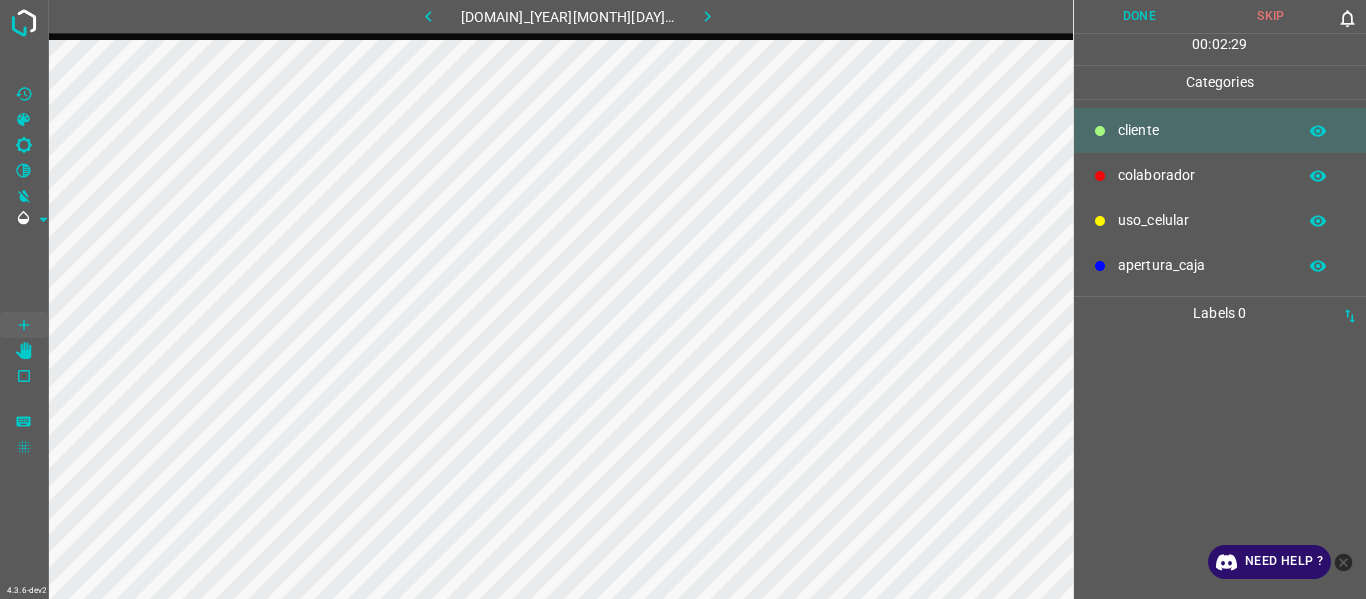 click at bounding box center (428, 16) 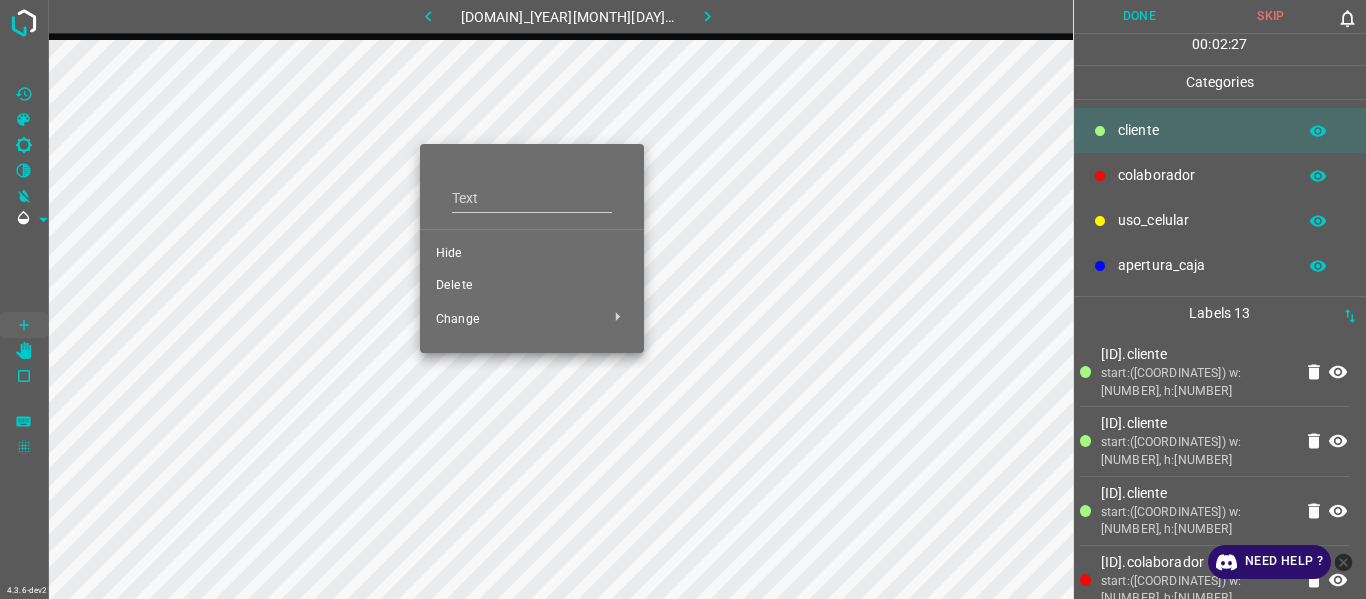click on "Hide" at bounding box center (532, 254) 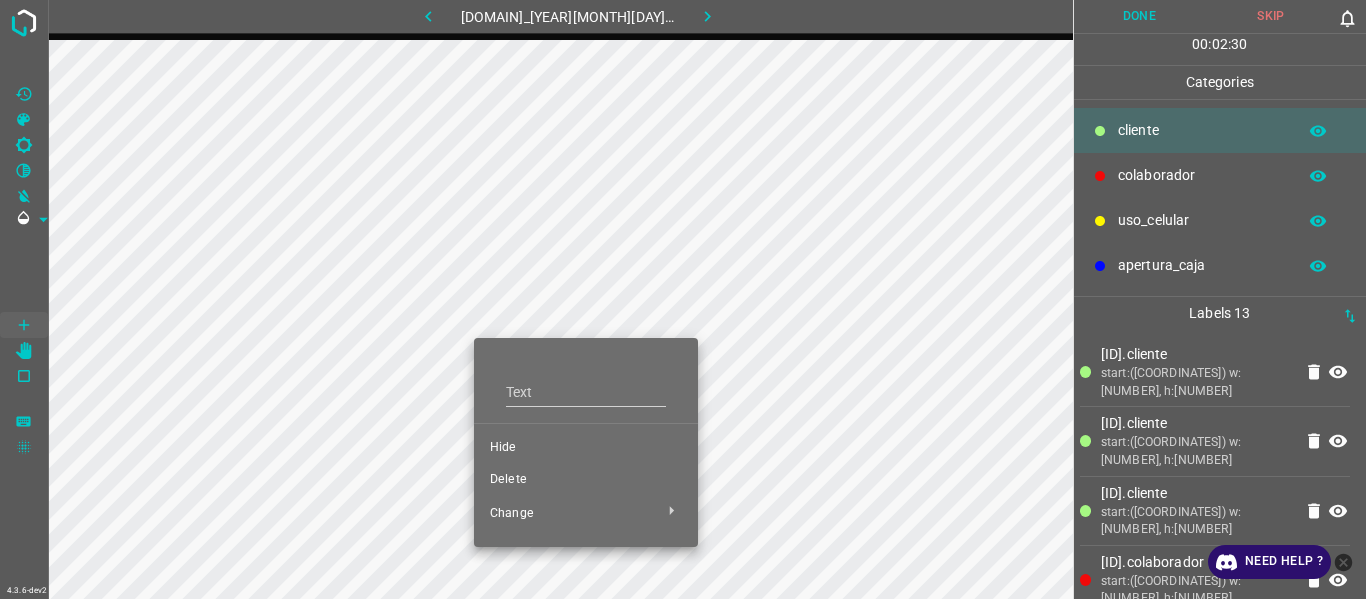 click at bounding box center [683, 299] 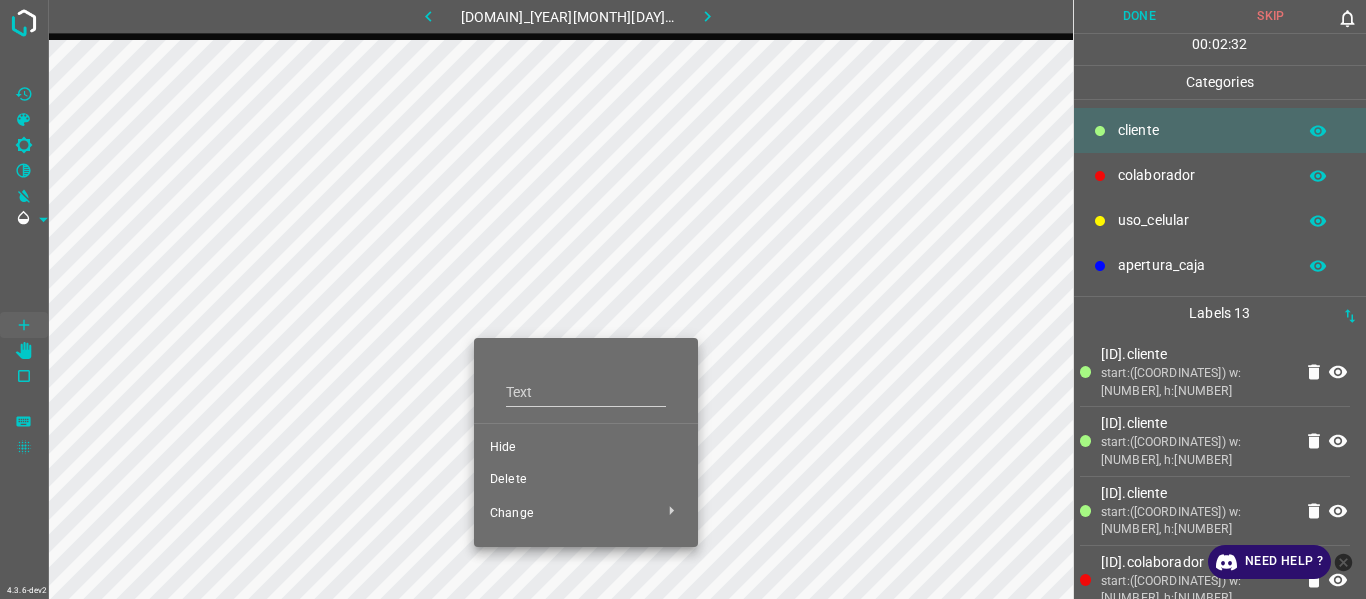 click at bounding box center (683, 299) 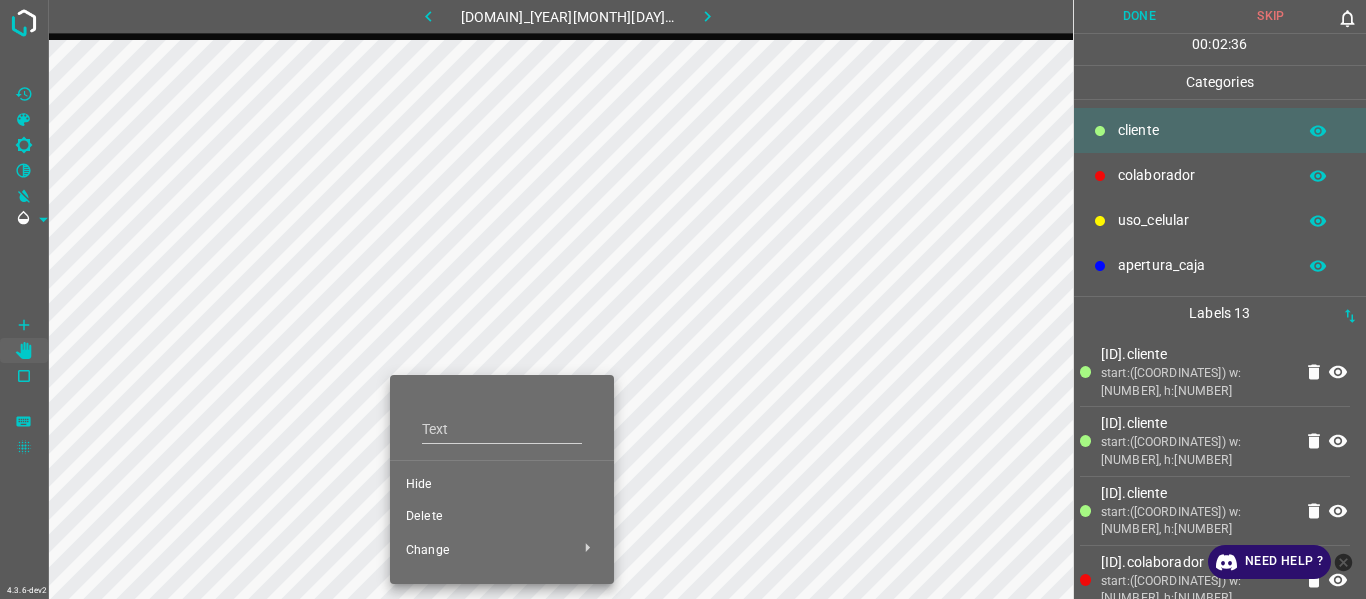 click on "Hide" at bounding box center (502, 485) 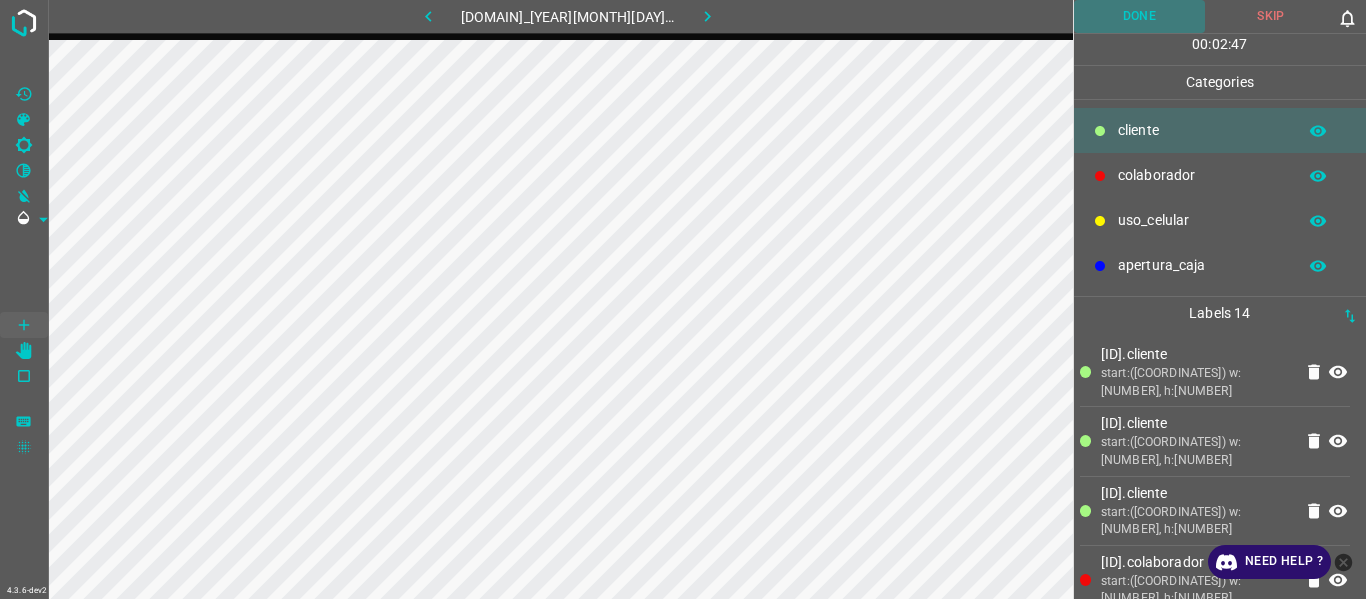 drag, startPoint x: 1118, startPoint y: 13, endPoint x: 1076, endPoint y: 49, distance: 55.31727 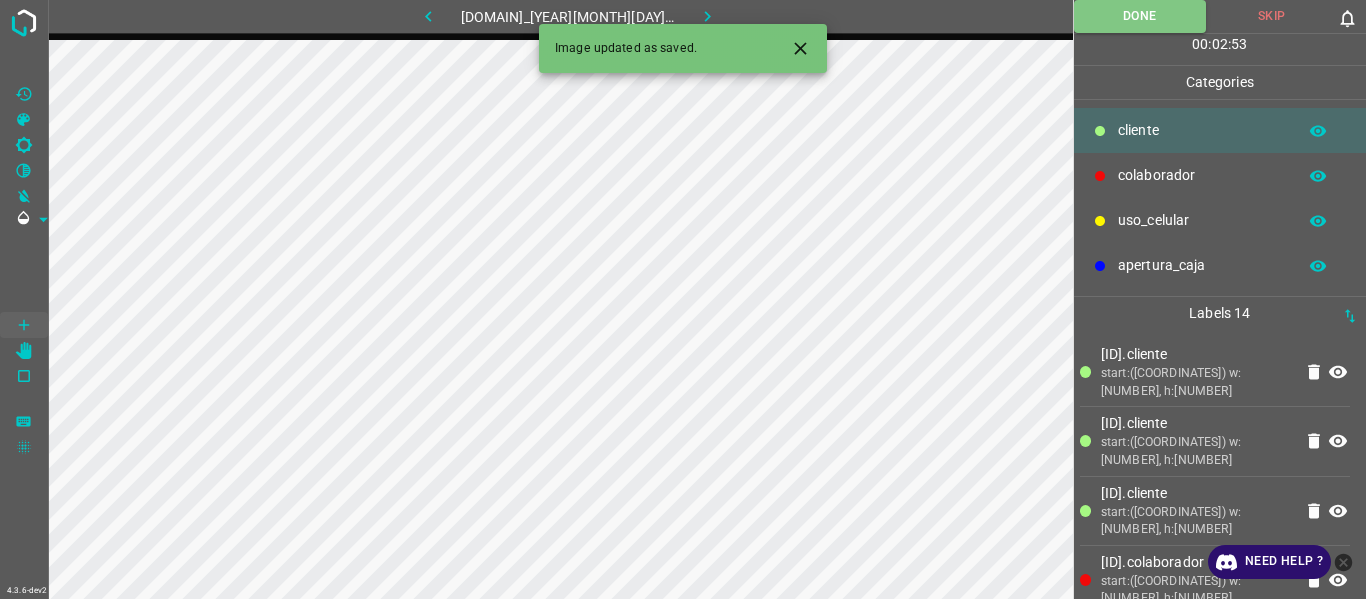 click at bounding box center (428, 16) 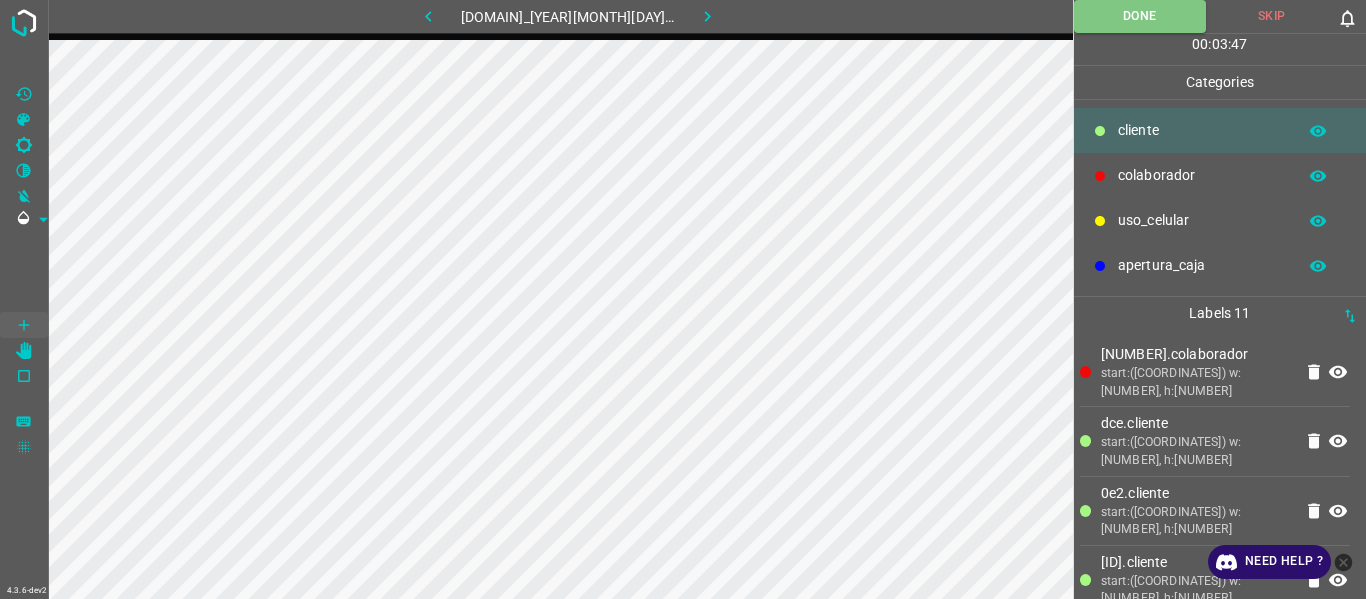 click at bounding box center [708, 16] 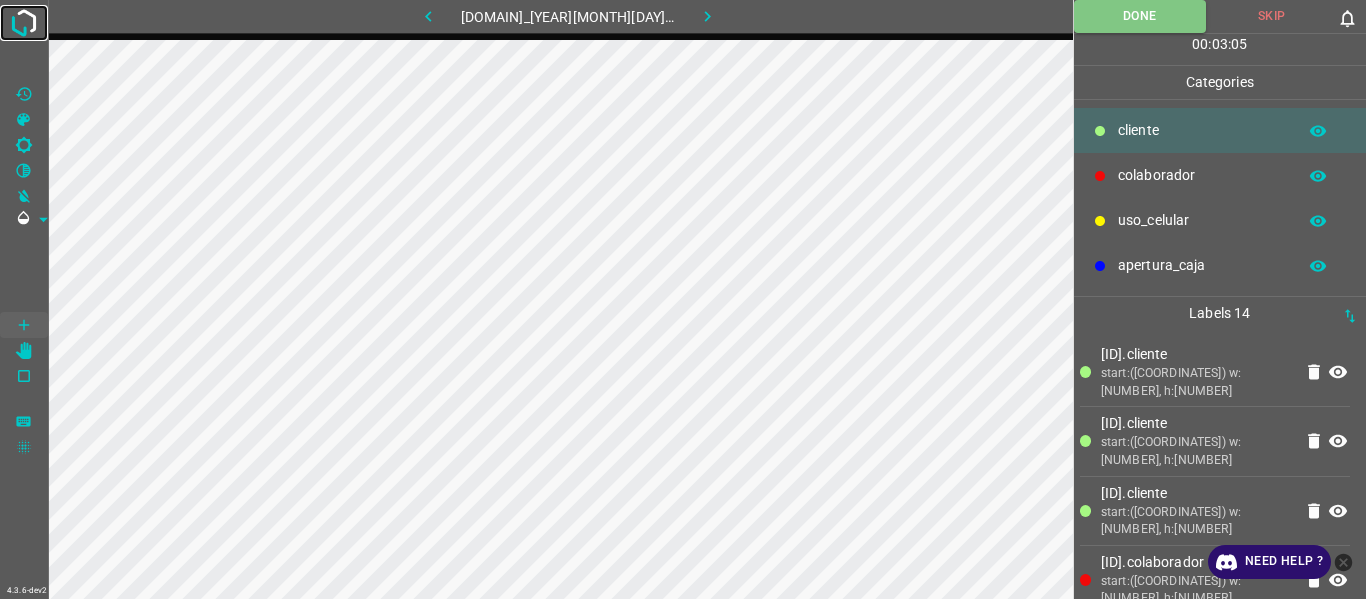 click at bounding box center [24, 23] 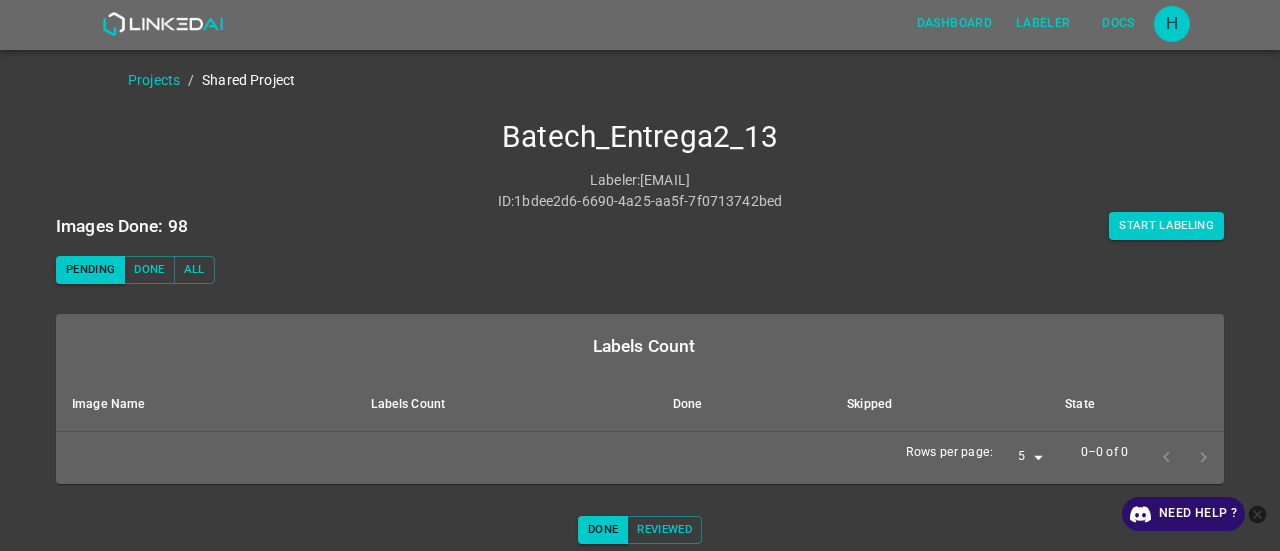 scroll, scrollTop: 0, scrollLeft: 0, axis: both 